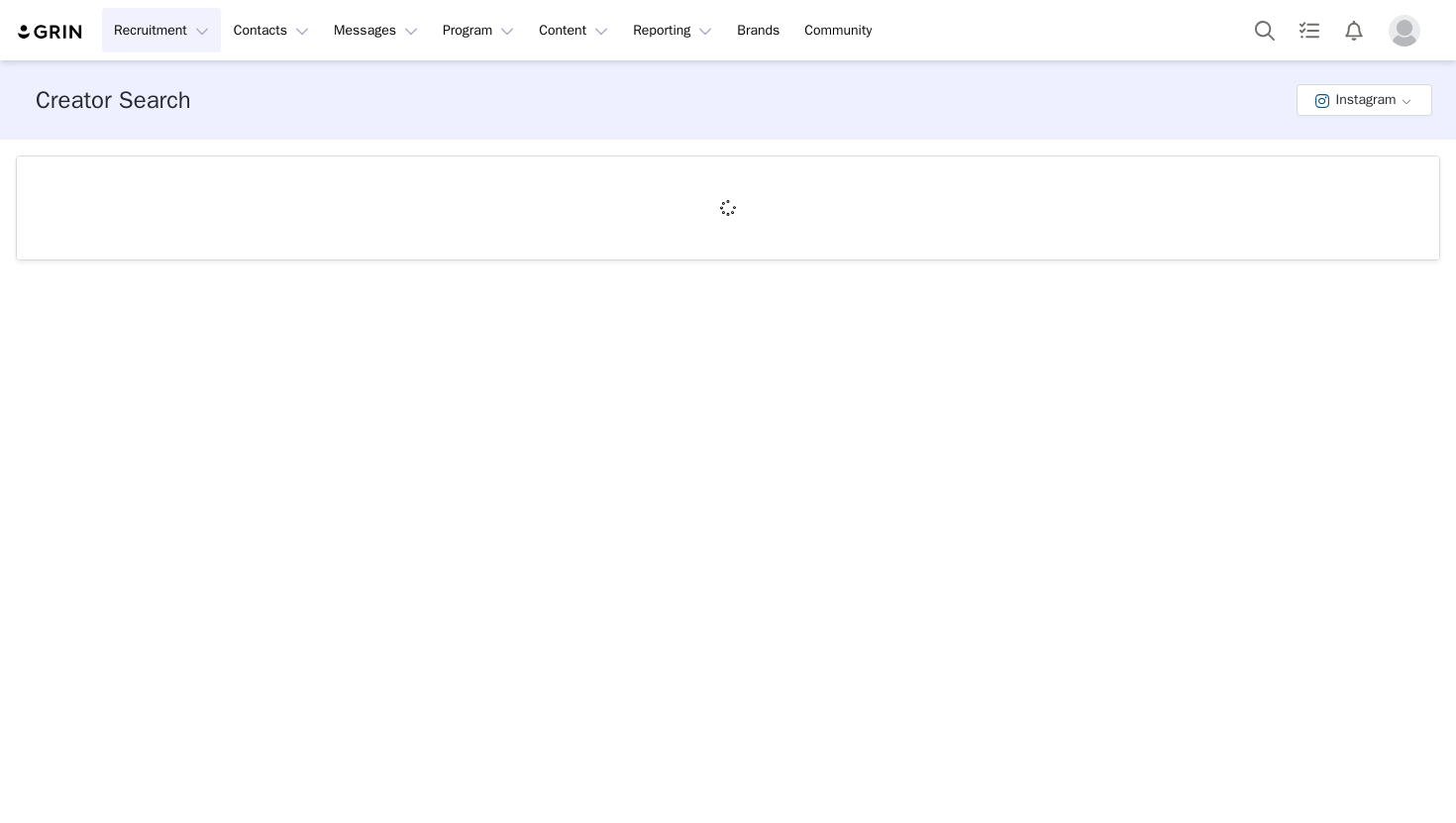 scroll, scrollTop: 0, scrollLeft: 0, axis: both 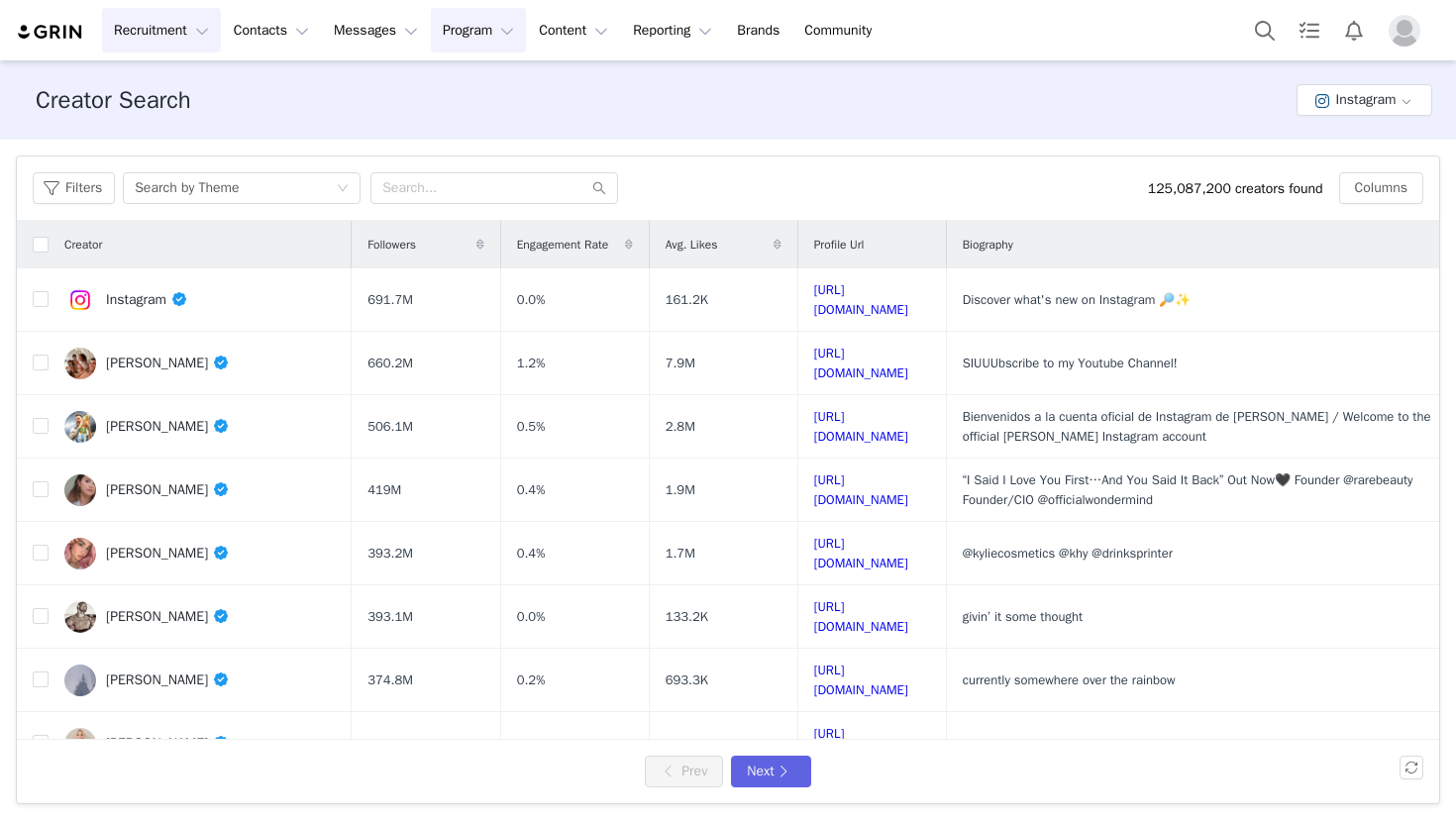 click on "Program Program" at bounding box center [478, 30] 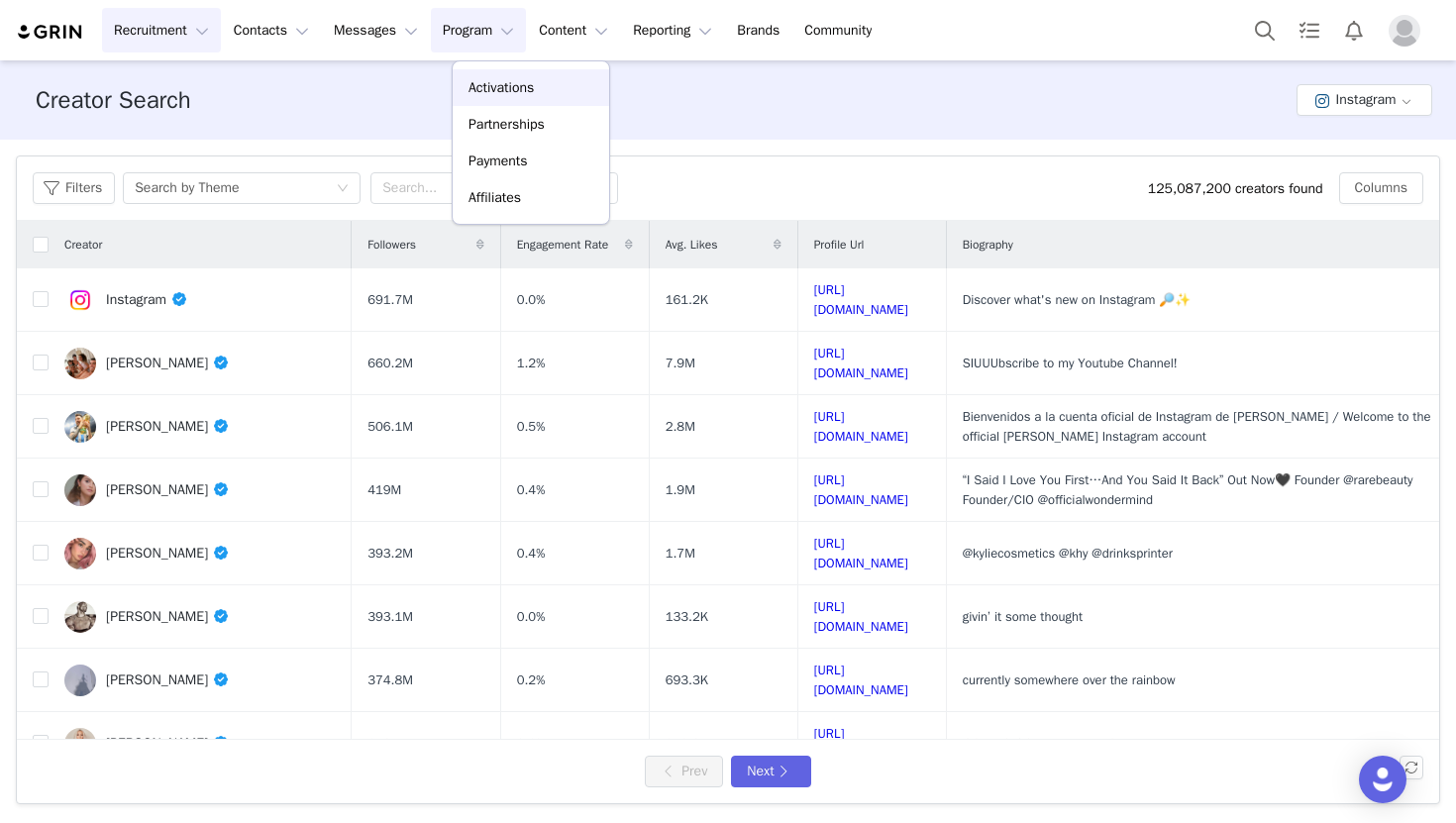 click on "Activations" at bounding box center (501, 87) 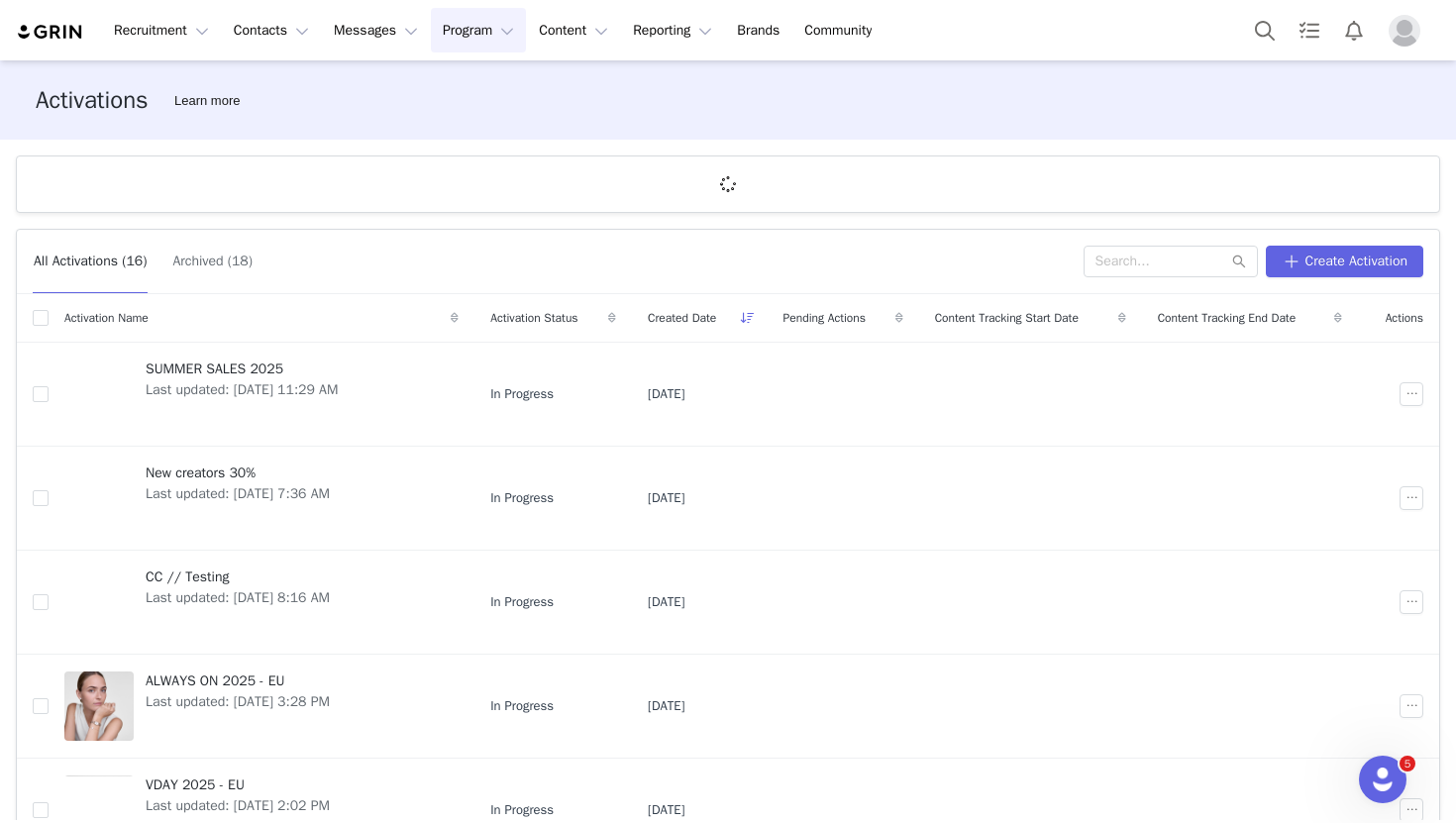 scroll, scrollTop: 0, scrollLeft: 0, axis: both 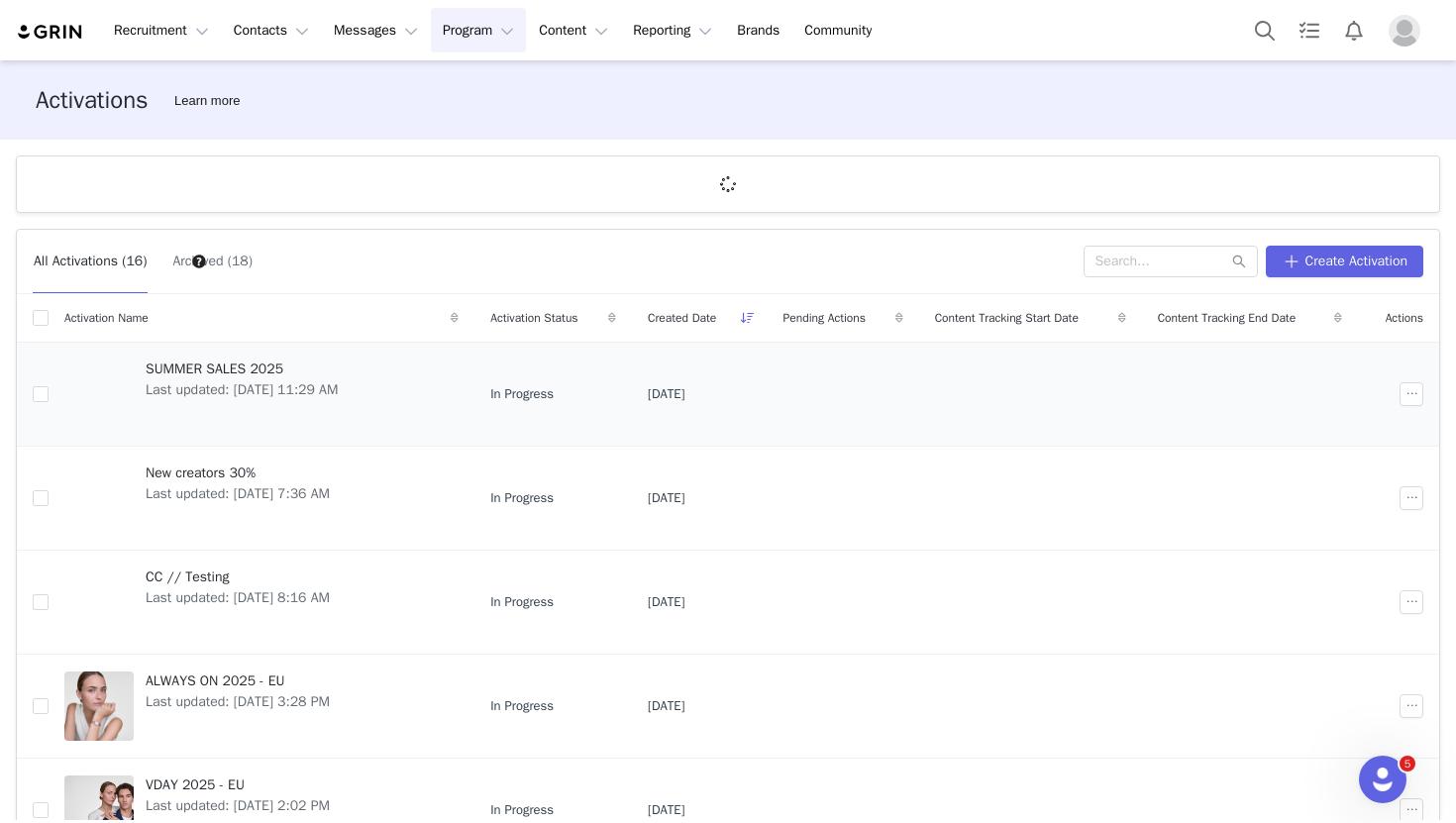 click on "Last updated: Jun 2, 2025 11:29 AM" at bounding box center [242, 389] 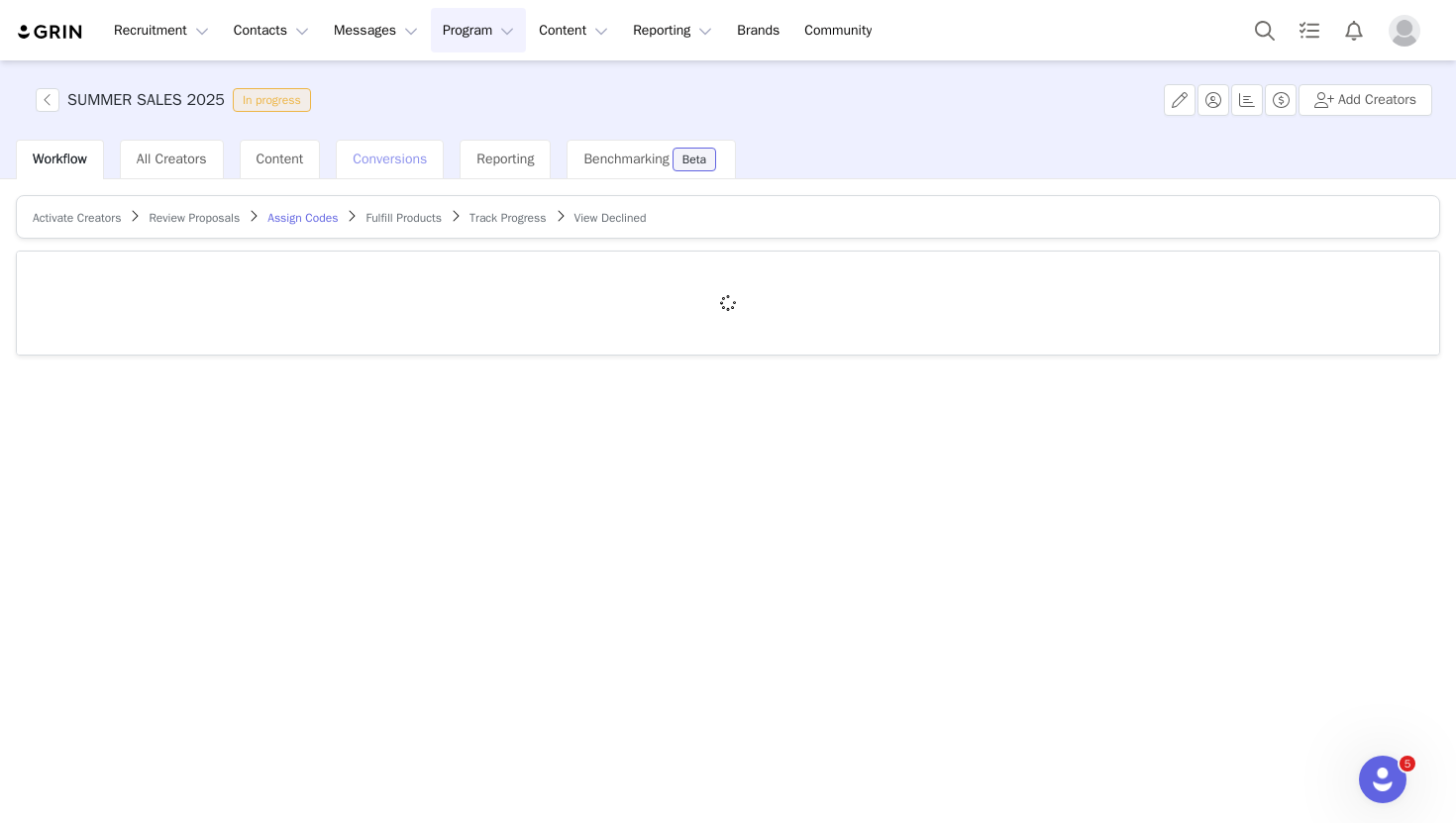 click on "Conversions" at bounding box center [389, 159] 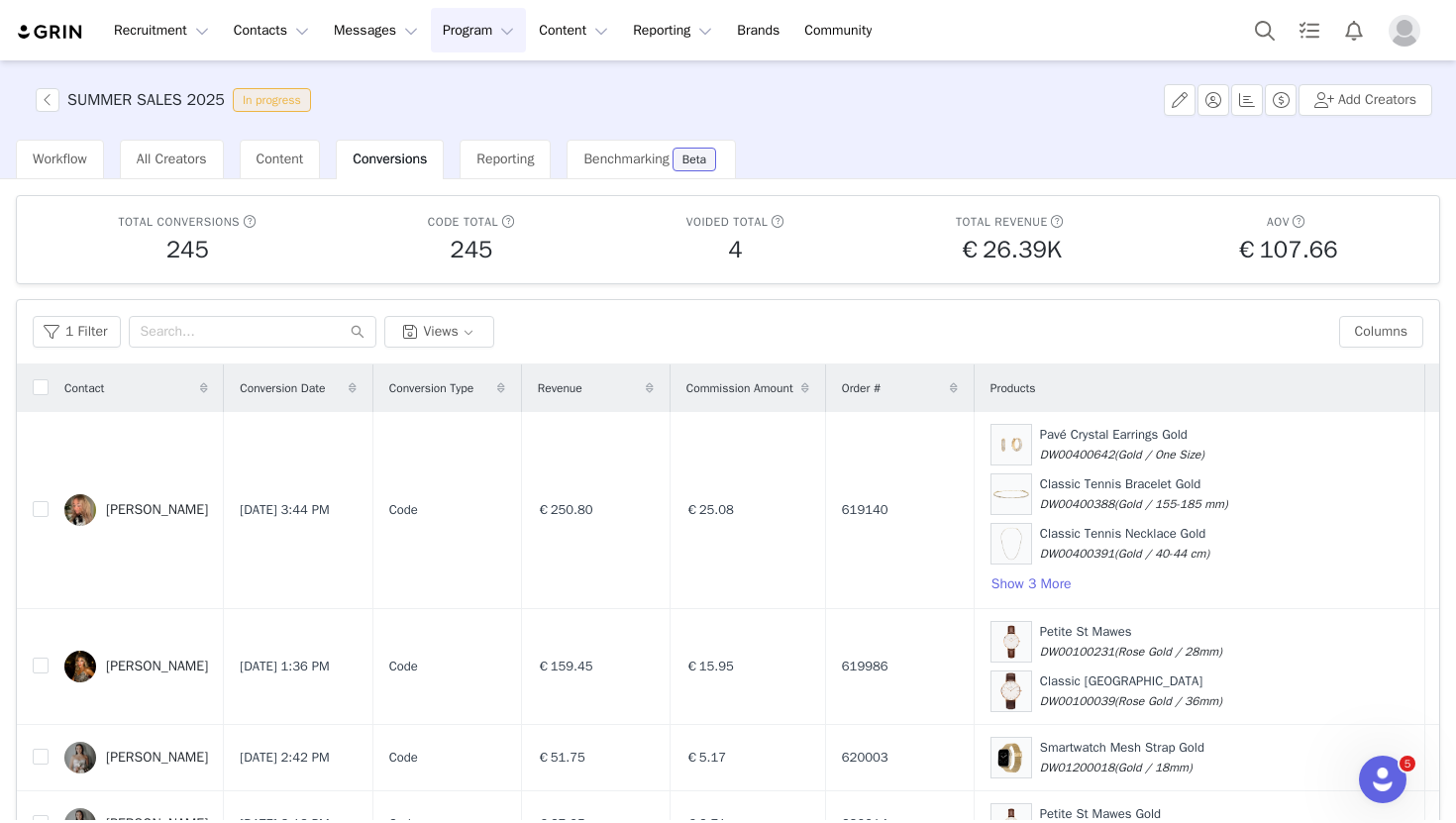 scroll, scrollTop: 143, scrollLeft: 0, axis: vertical 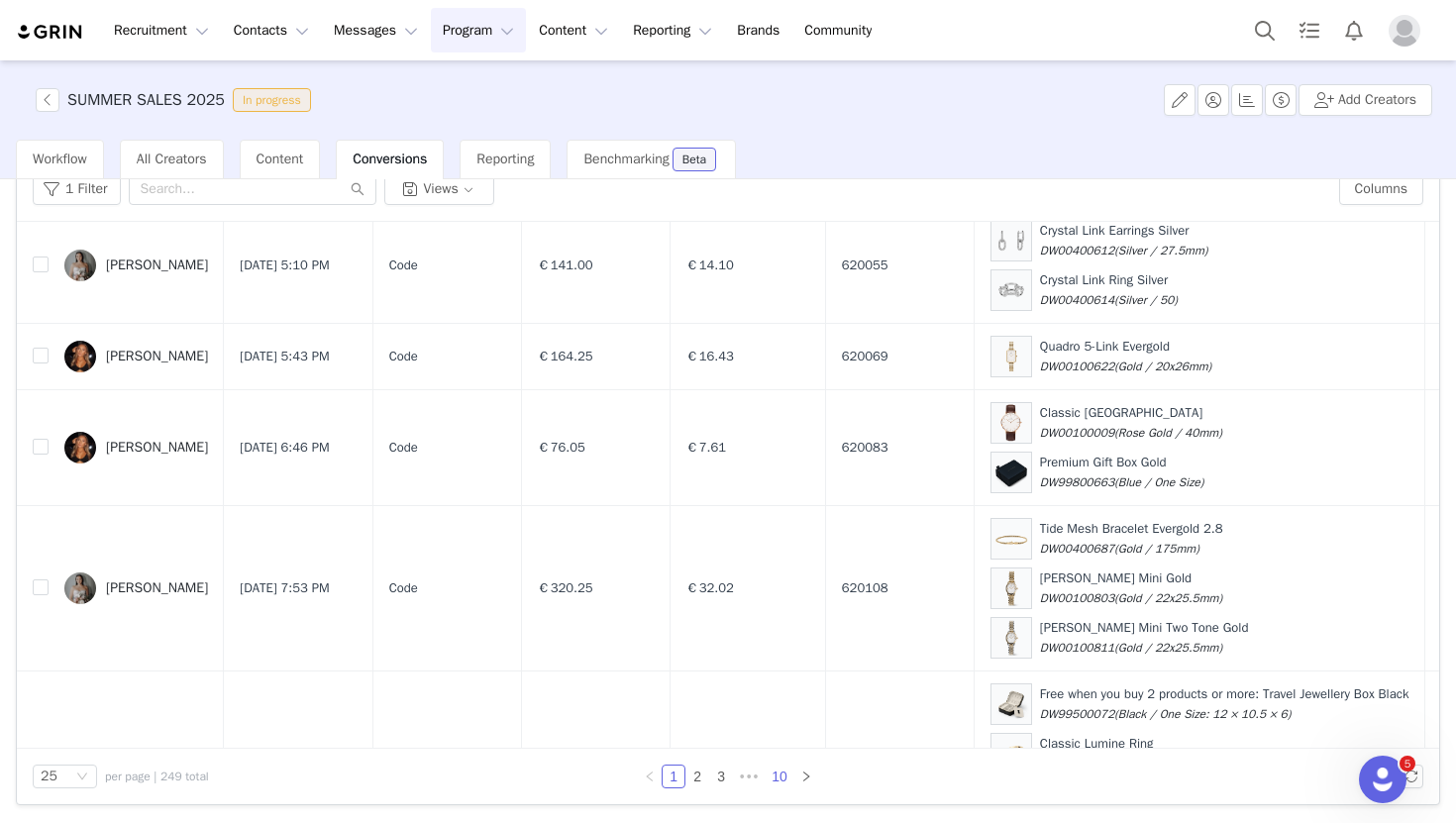 click on "10" at bounding box center [780, 776] 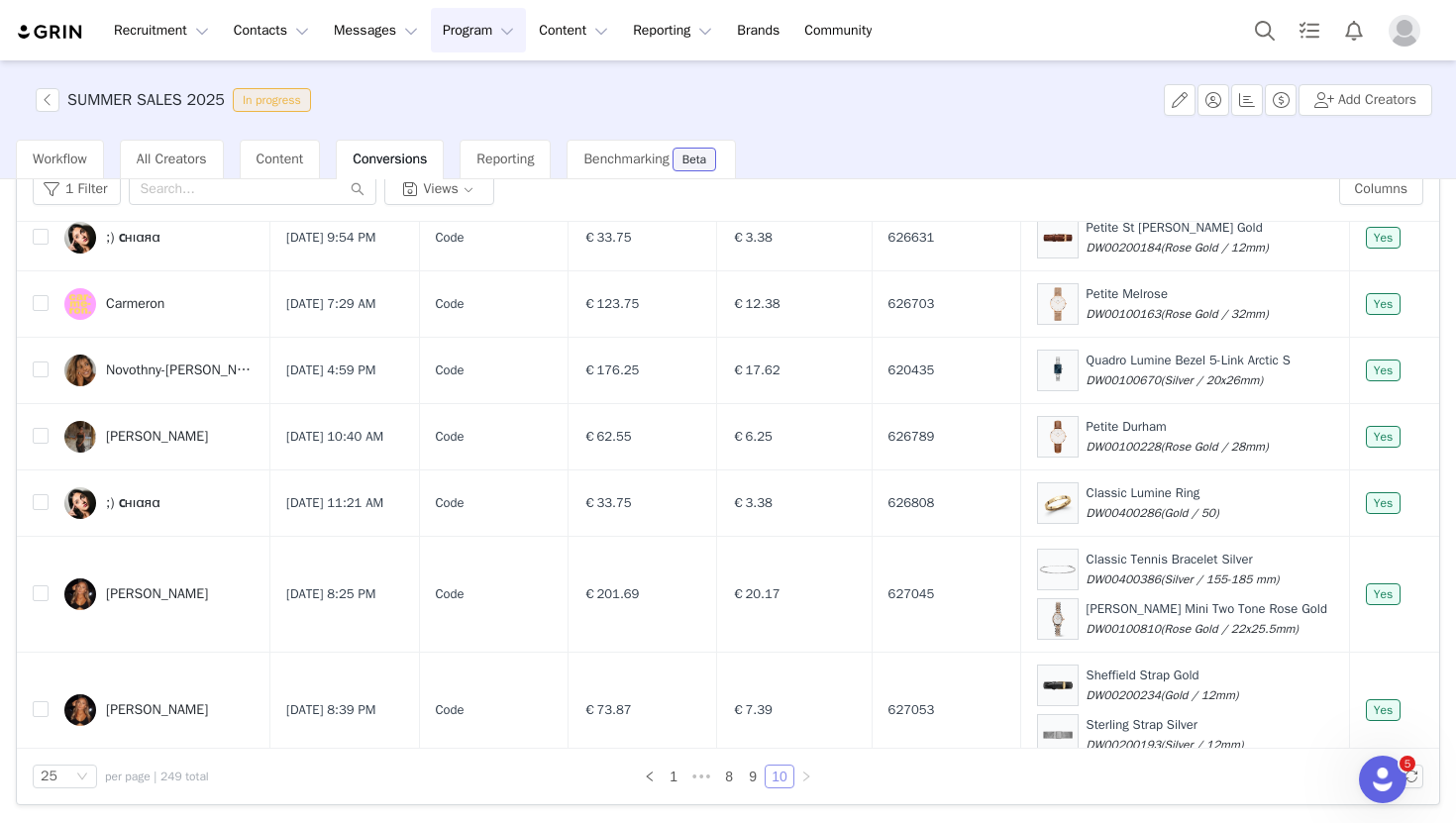 scroll, scrollTop: 1410, scrollLeft: 0, axis: vertical 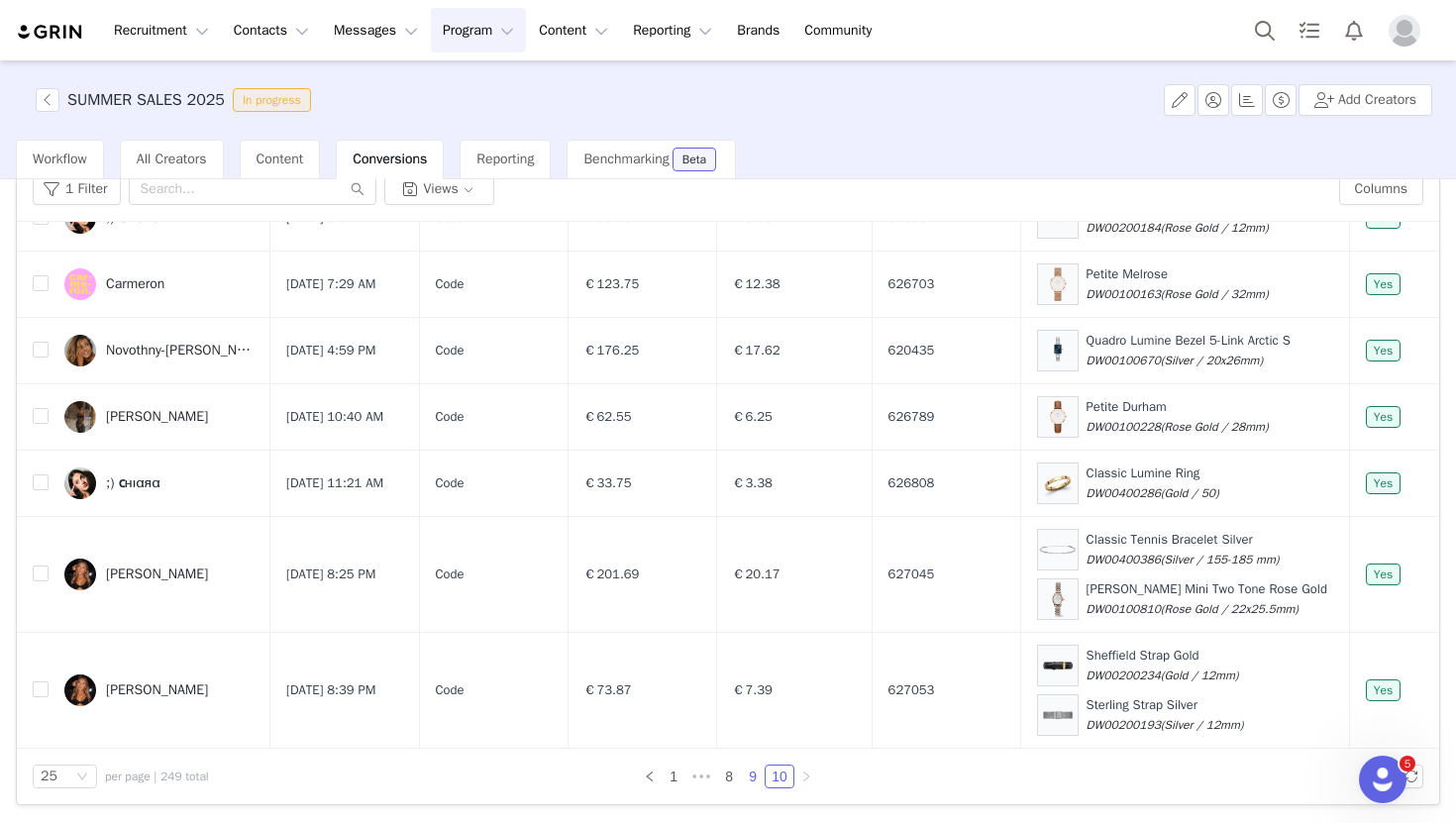 click on "9" at bounding box center [753, 776] 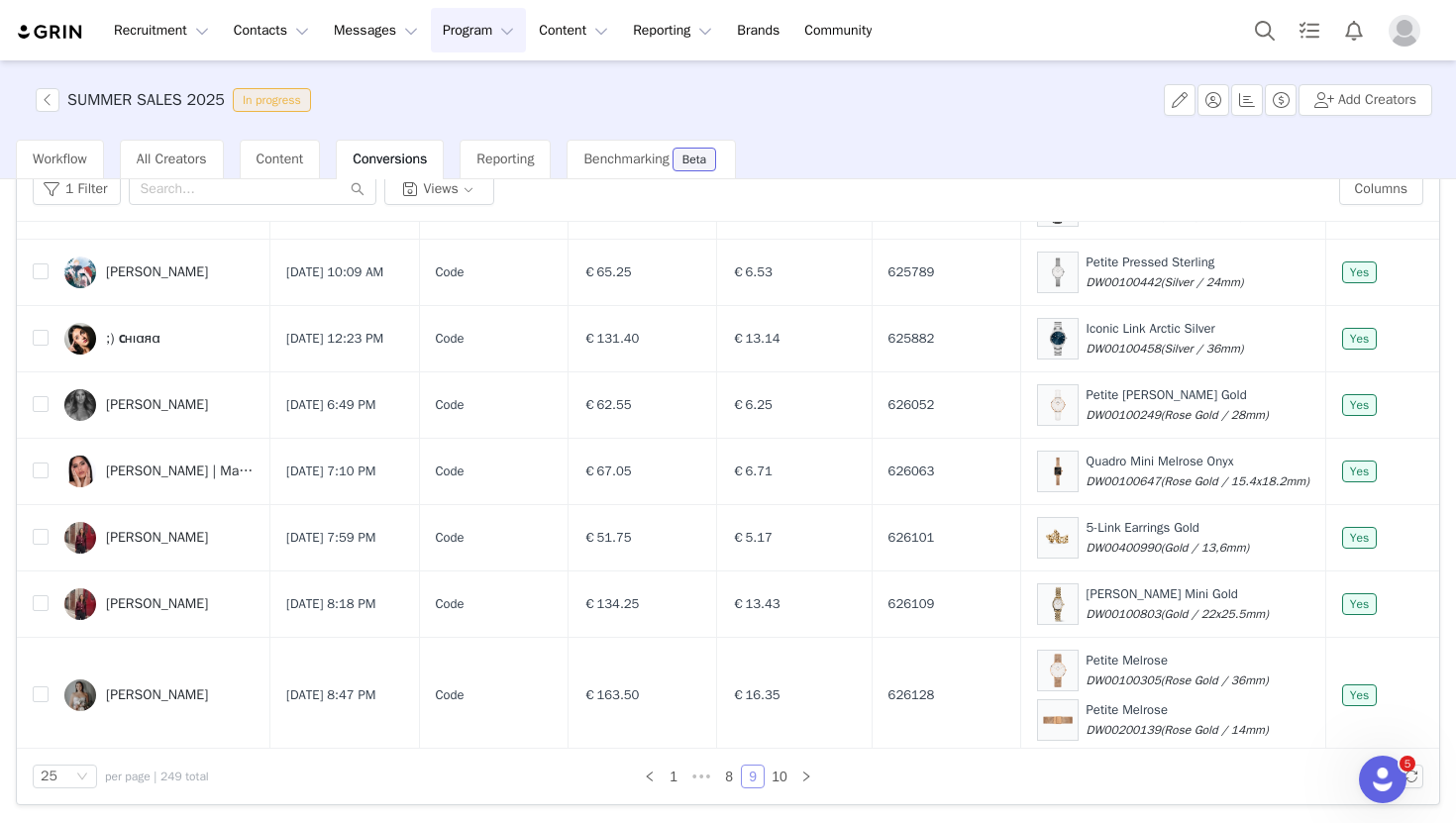 scroll, scrollTop: 1427, scrollLeft: 0, axis: vertical 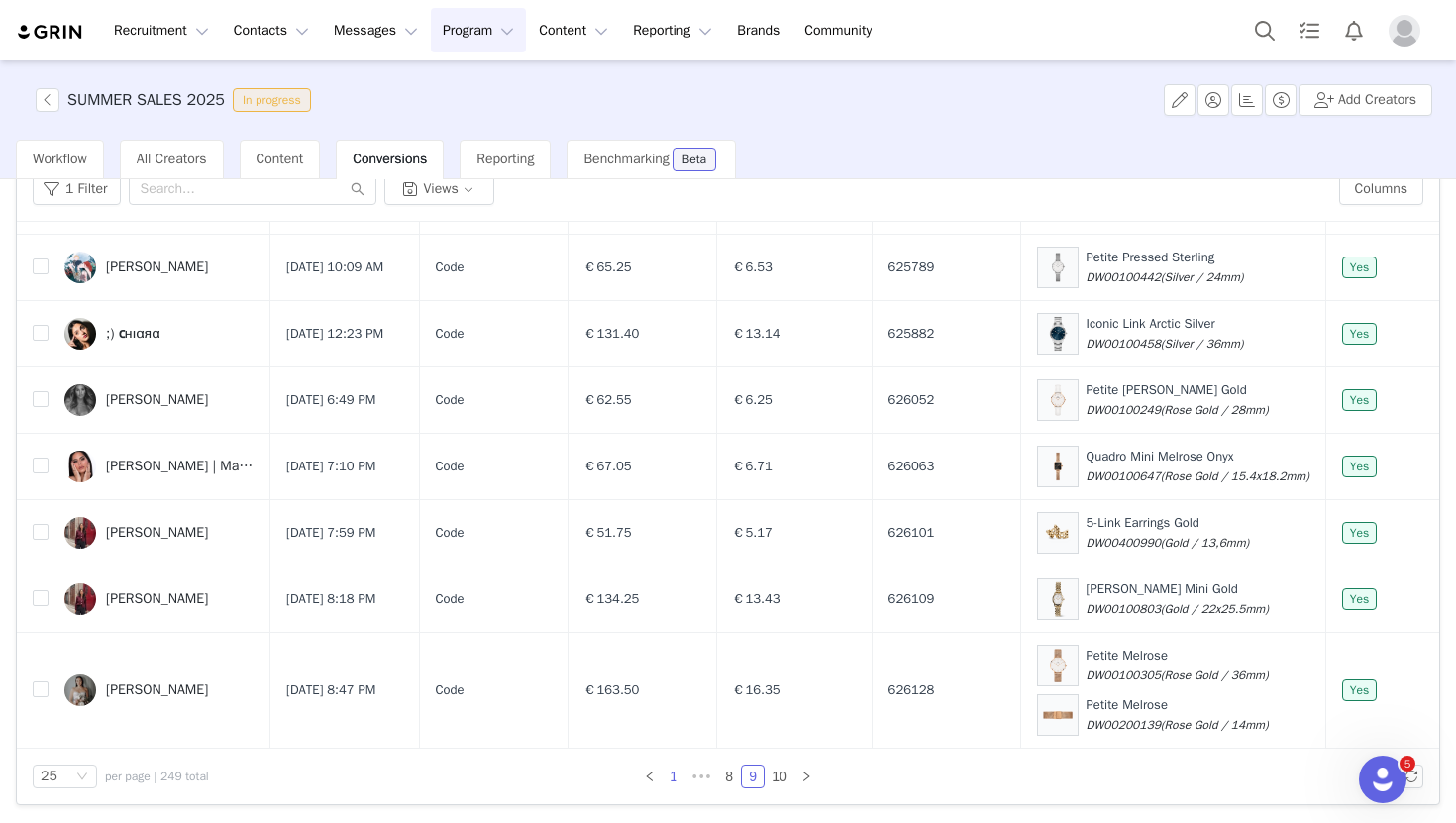 click on "1" at bounding box center (674, 776) 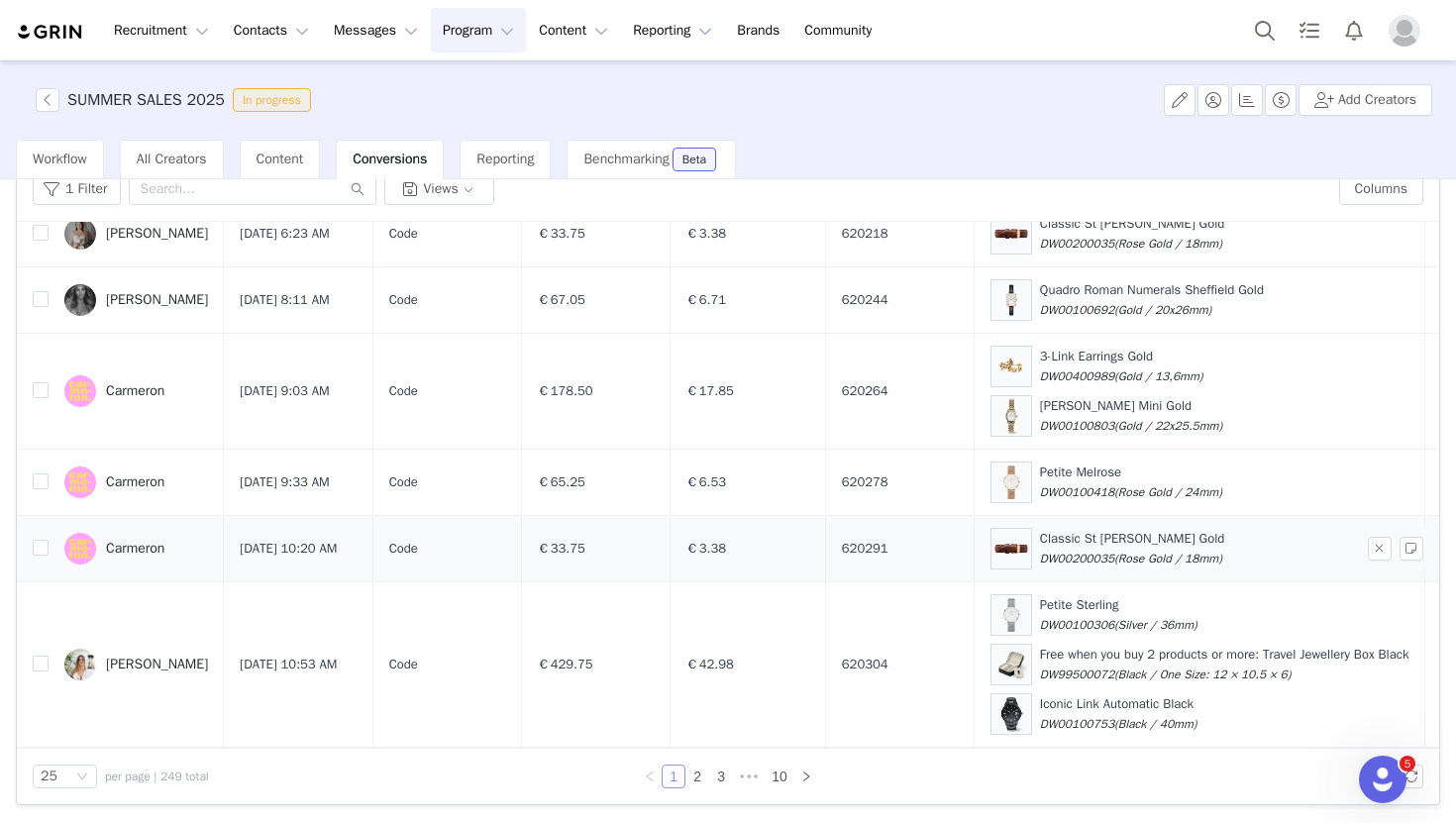 scroll, scrollTop: 2017, scrollLeft: 0, axis: vertical 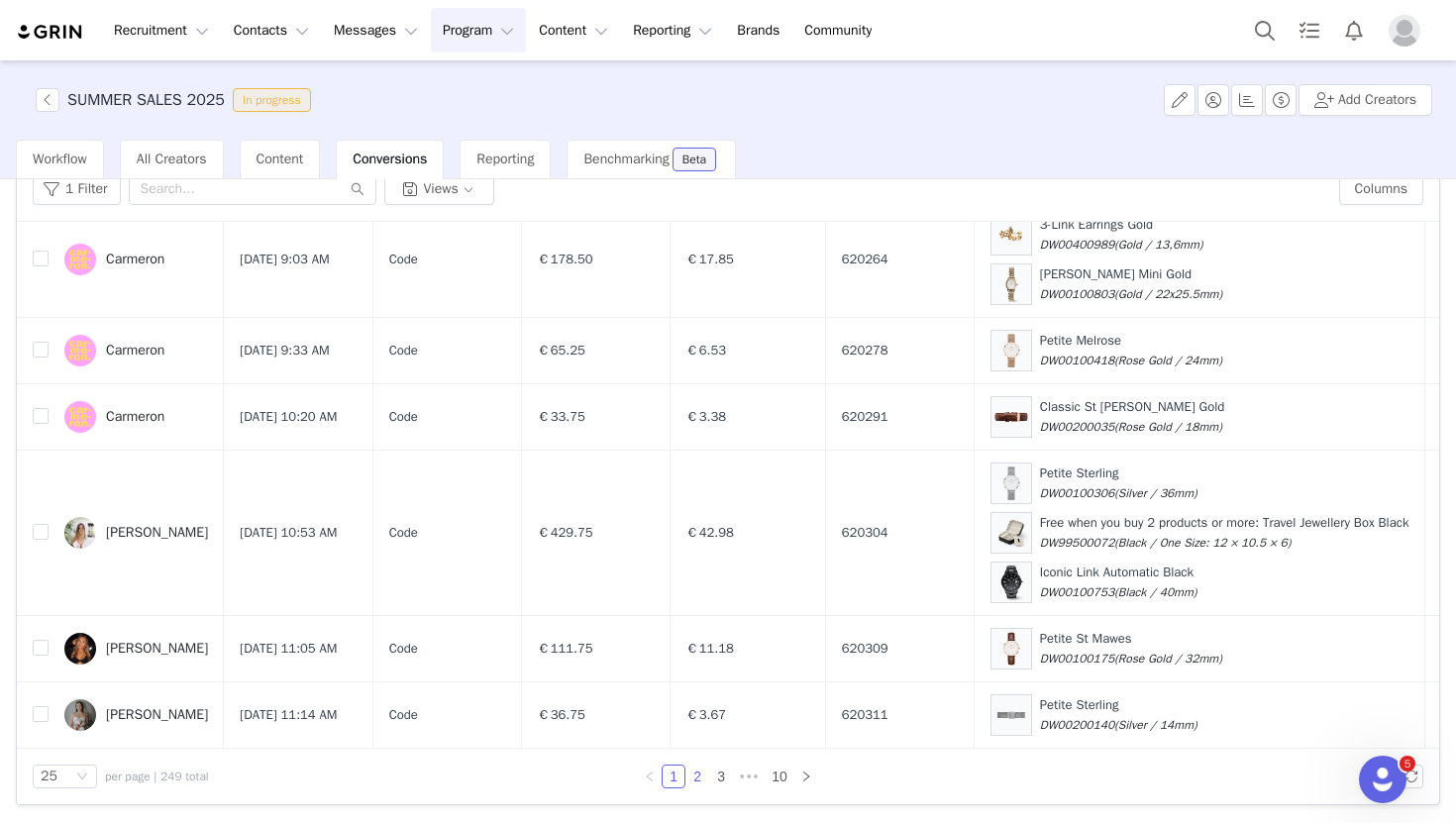 click on "2" at bounding box center (697, 776) 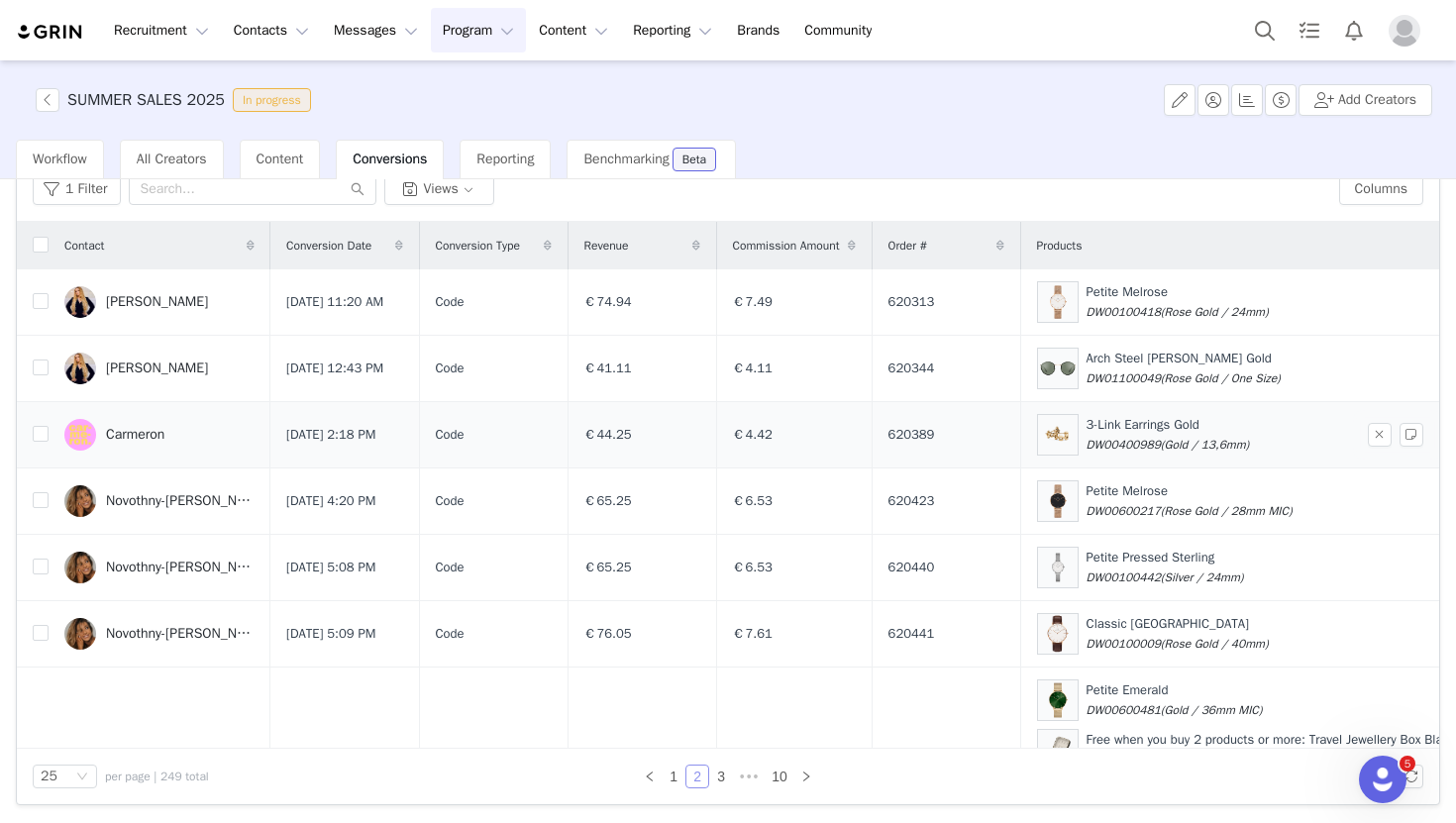 scroll, scrollTop: 0, scrollLeft: 0, axis: both 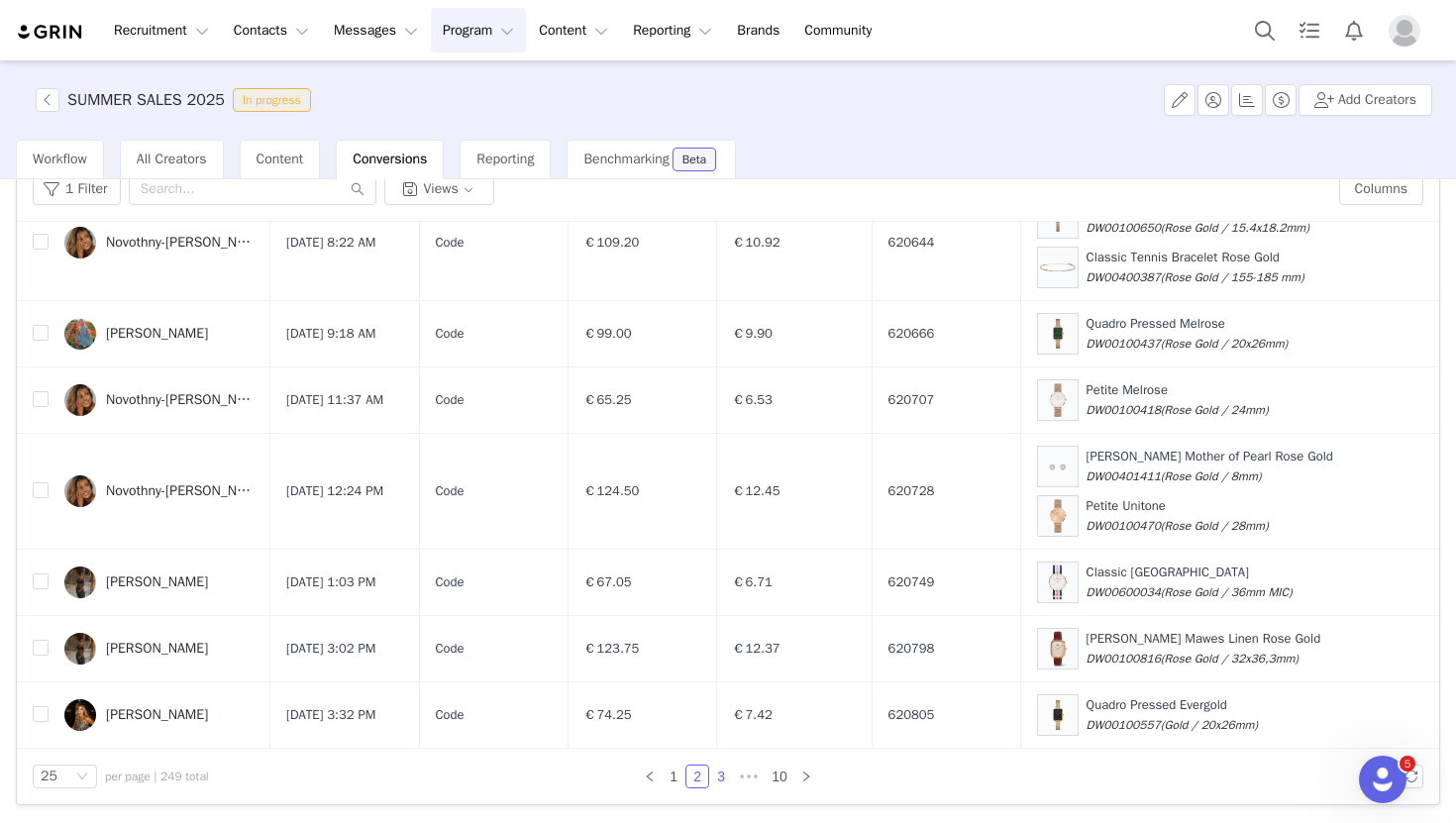 click on "3" at bounding box center [721, 776] 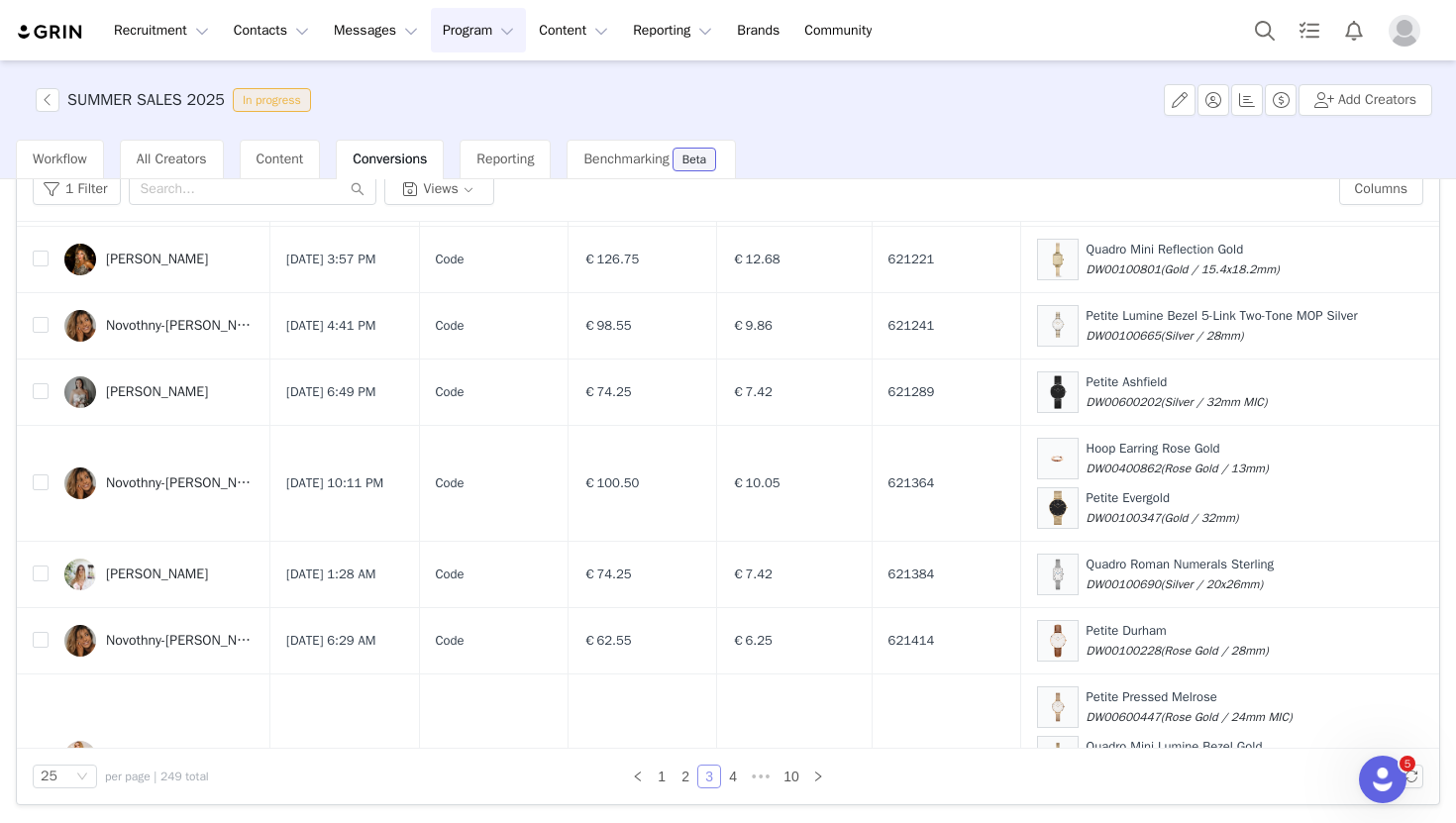 scroll, scrollTop: 1837, scrollLeft: 0, axis: vertical 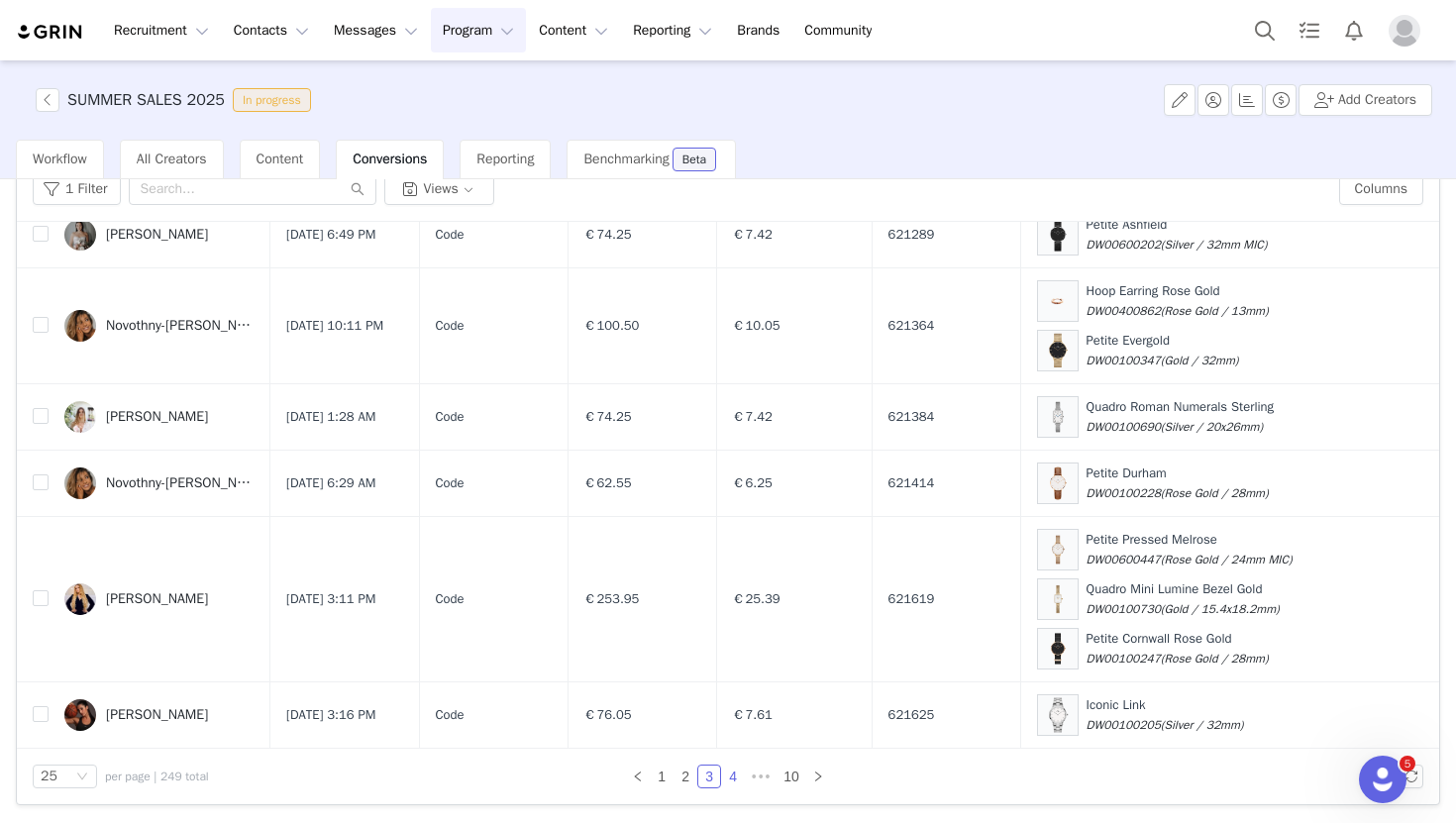 click on "4" at bounding box center (733, 776) 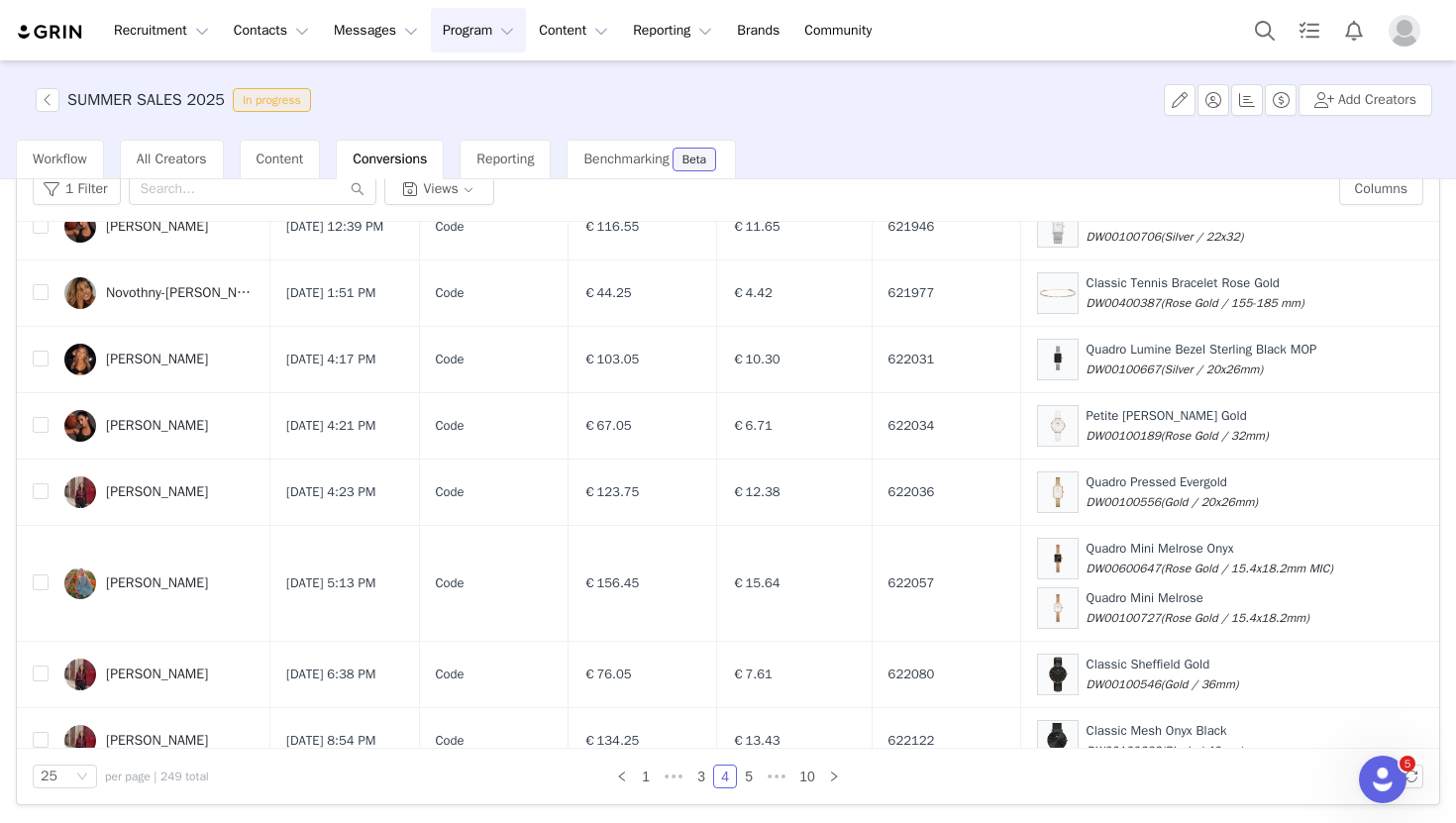 scroll, scrollTop: 1774, scrollLeft: 0, axis: vertical 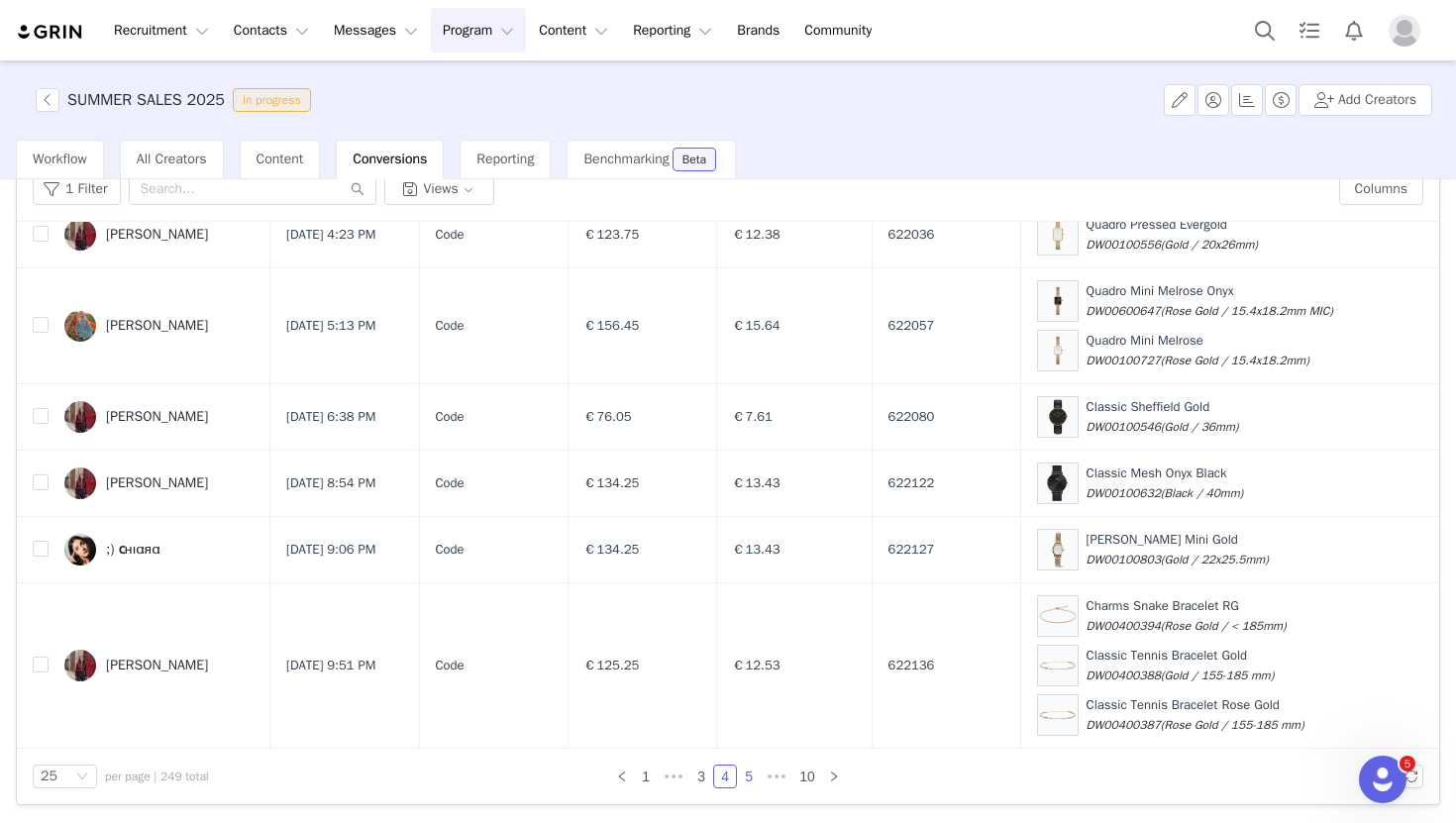 click on "5" at bounding box center [749, 776] 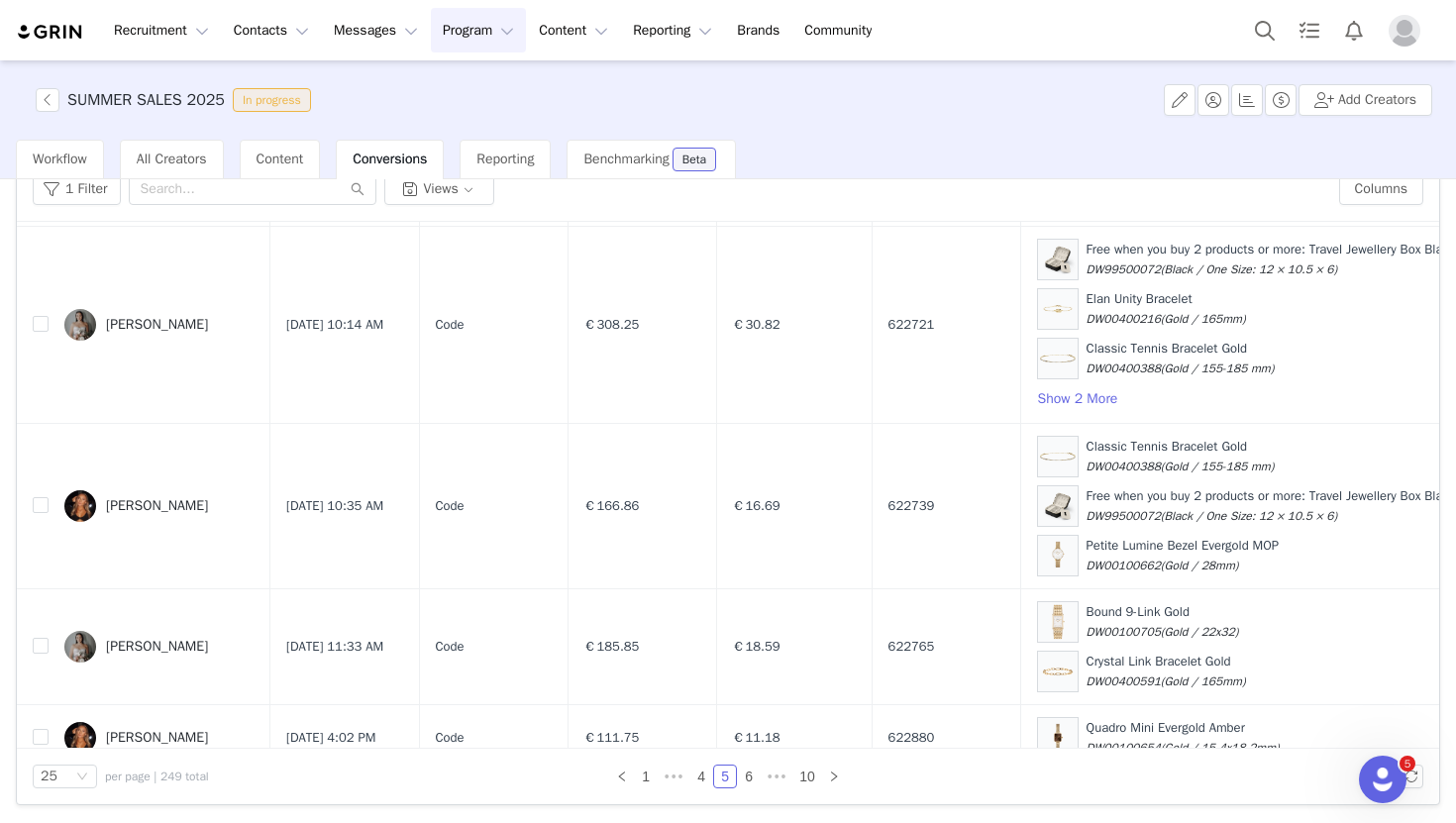 scroll, scrollTop: 1837, scrollLeft: 0, axis: vertical 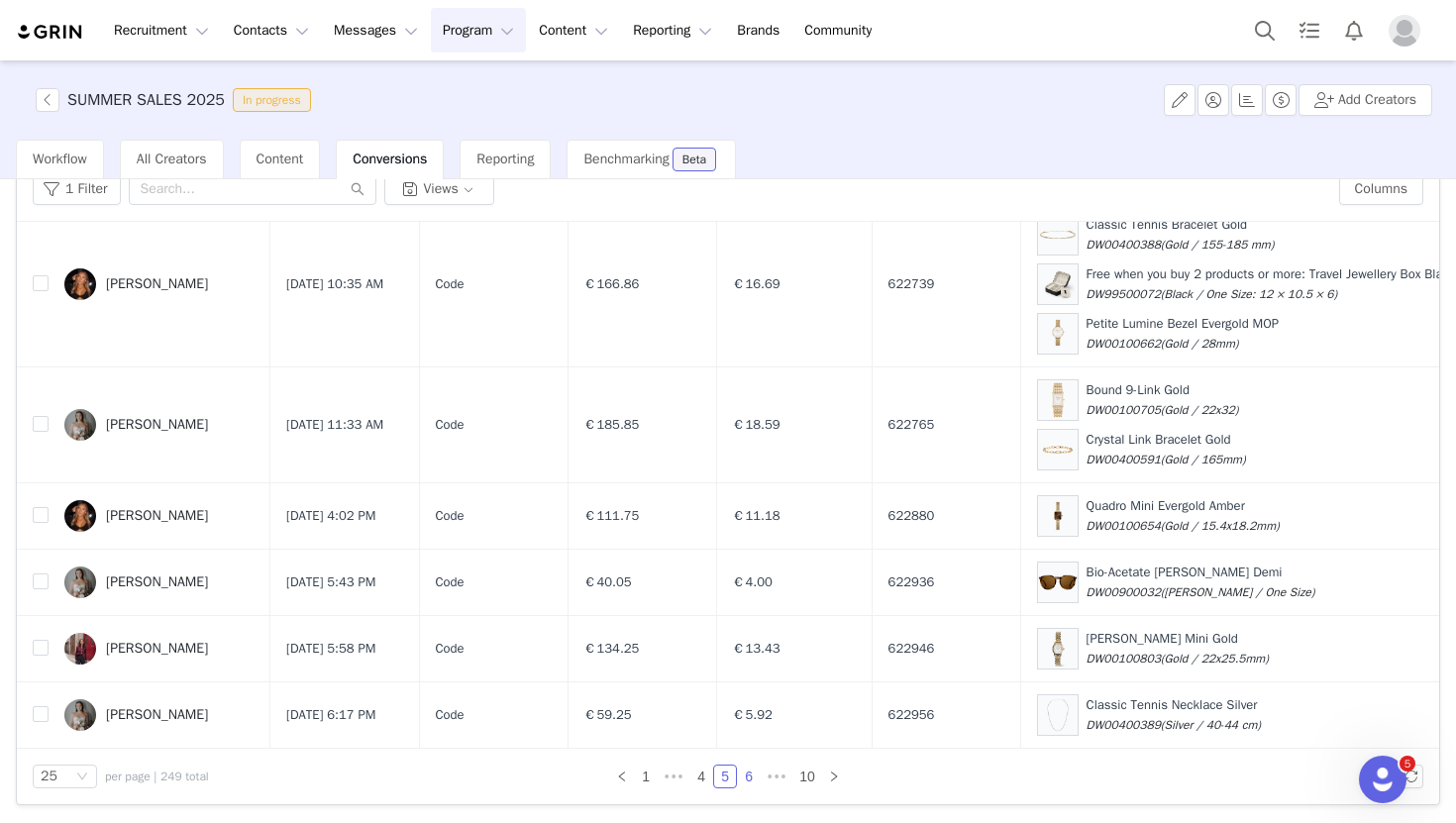 click on "6" at bounding box center (749, 776) 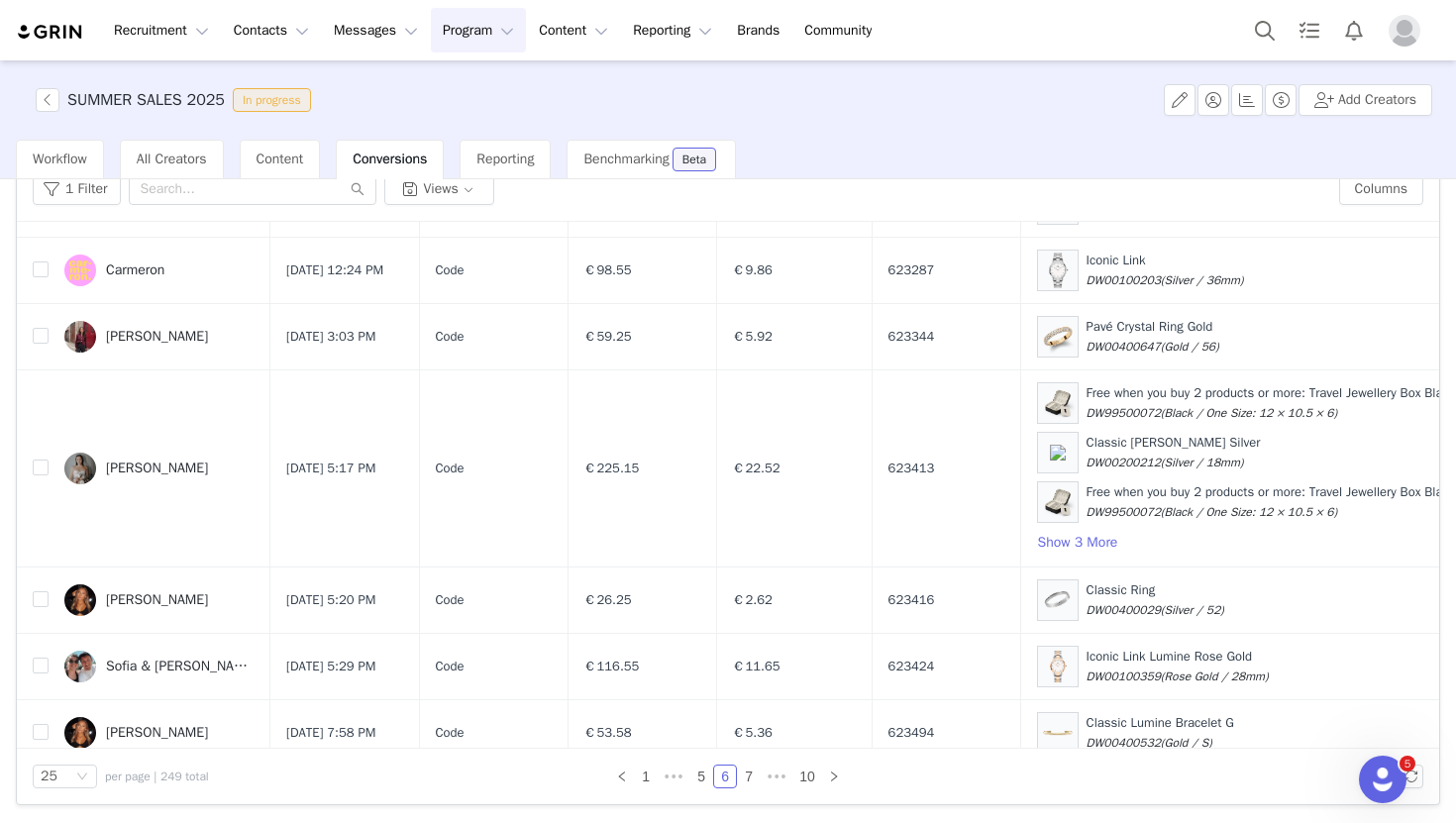 scroll, scrollTop: 1639, scrollLeft: 0, axis: vertical 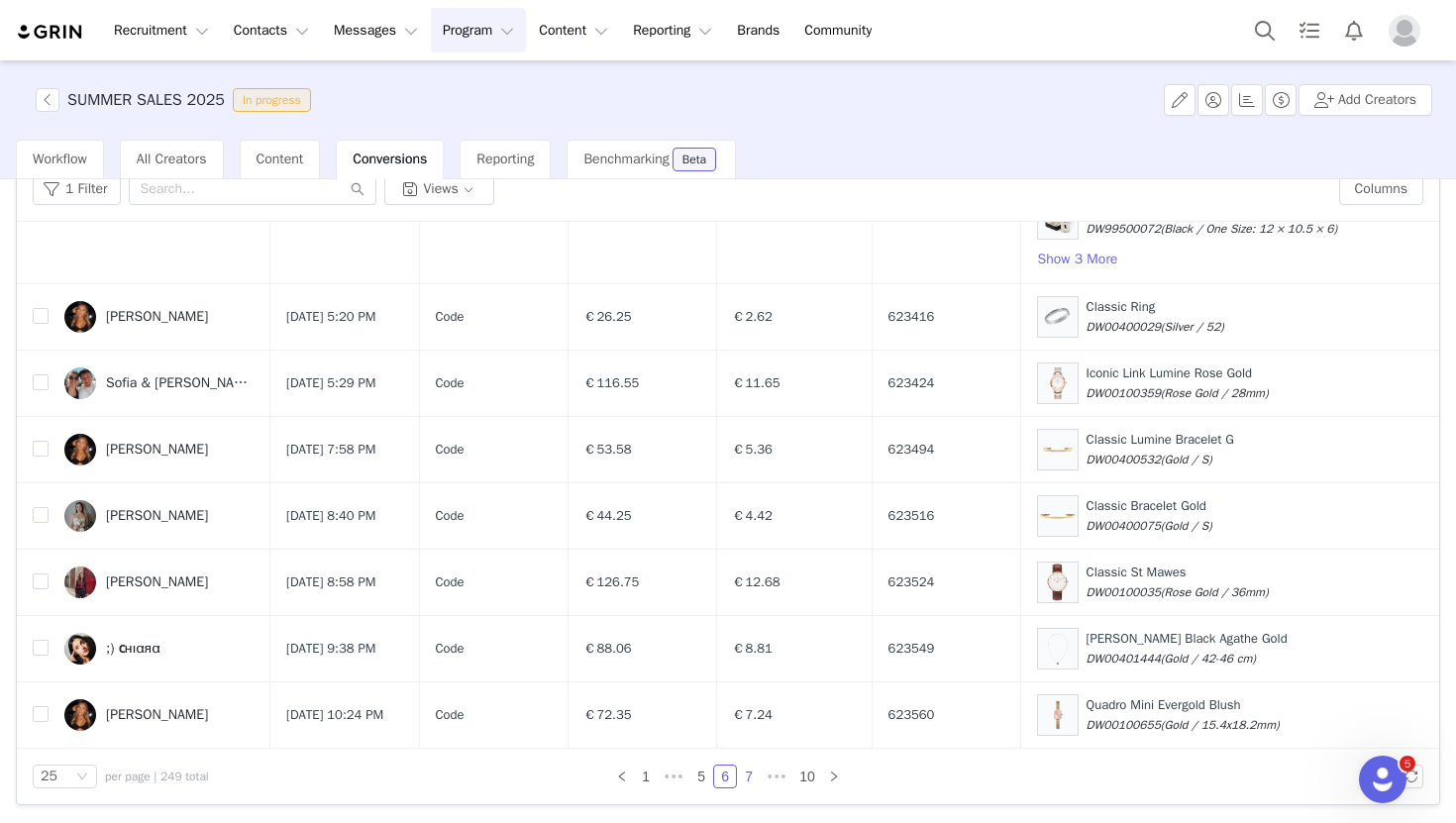 click on "7" at bounding box center (749, 776) 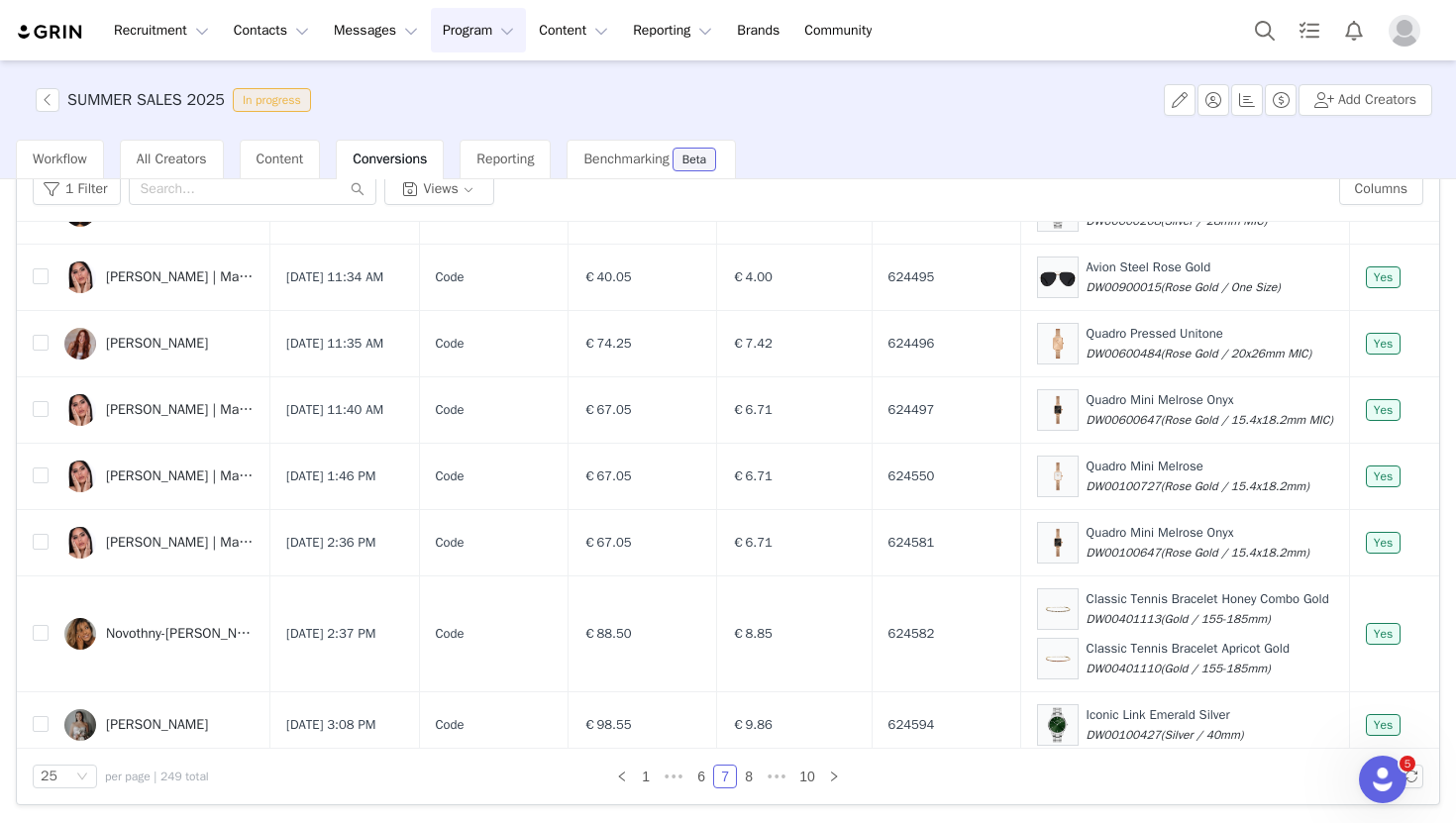 scroll, scrollTop: 1558, scrollLeft: 0, axis: vertical 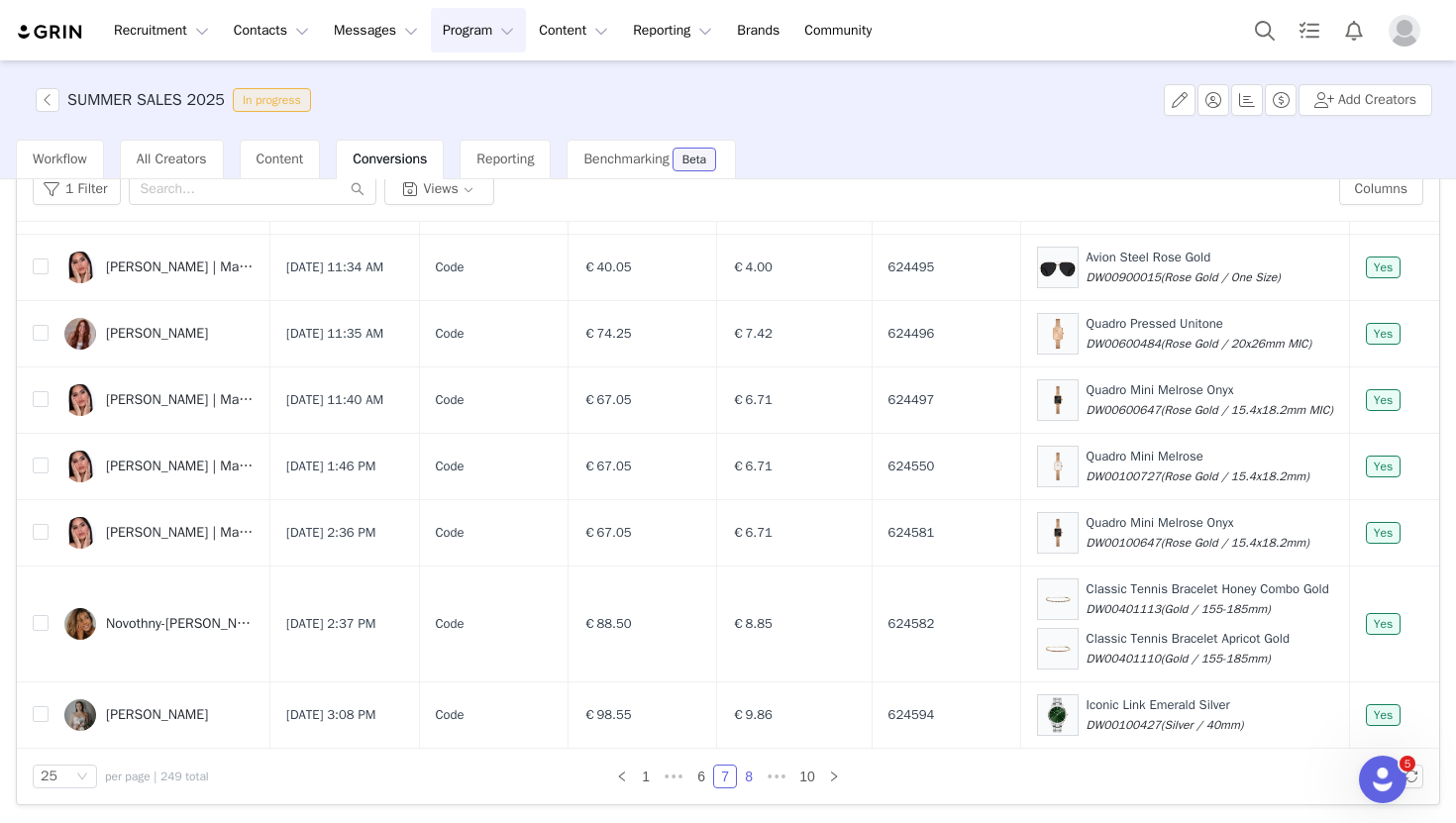 click on "8" at bounding box center (749, 776) 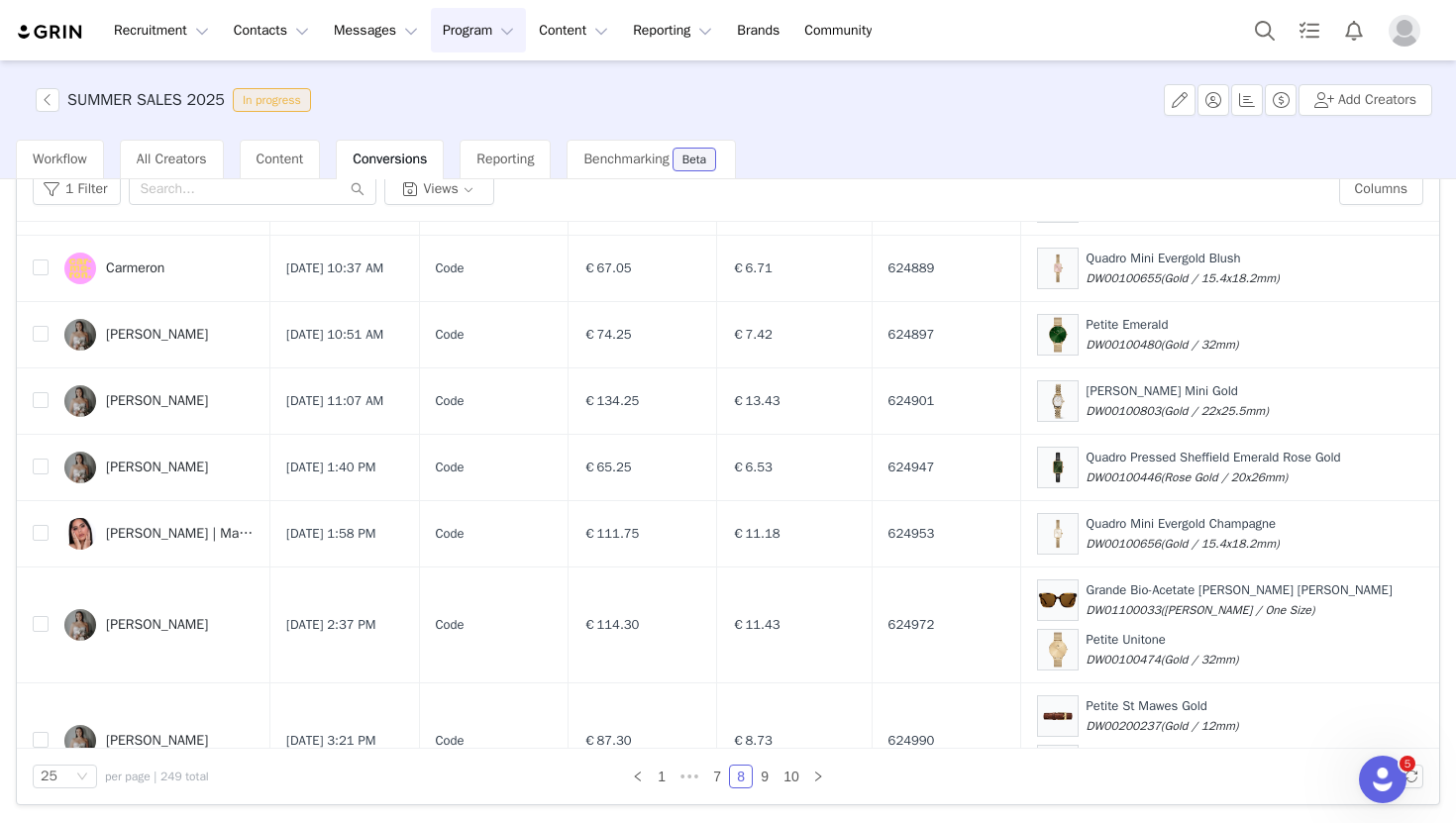 scroll, scrollTop: 1788, scrollLeft: 0, axis: vertical 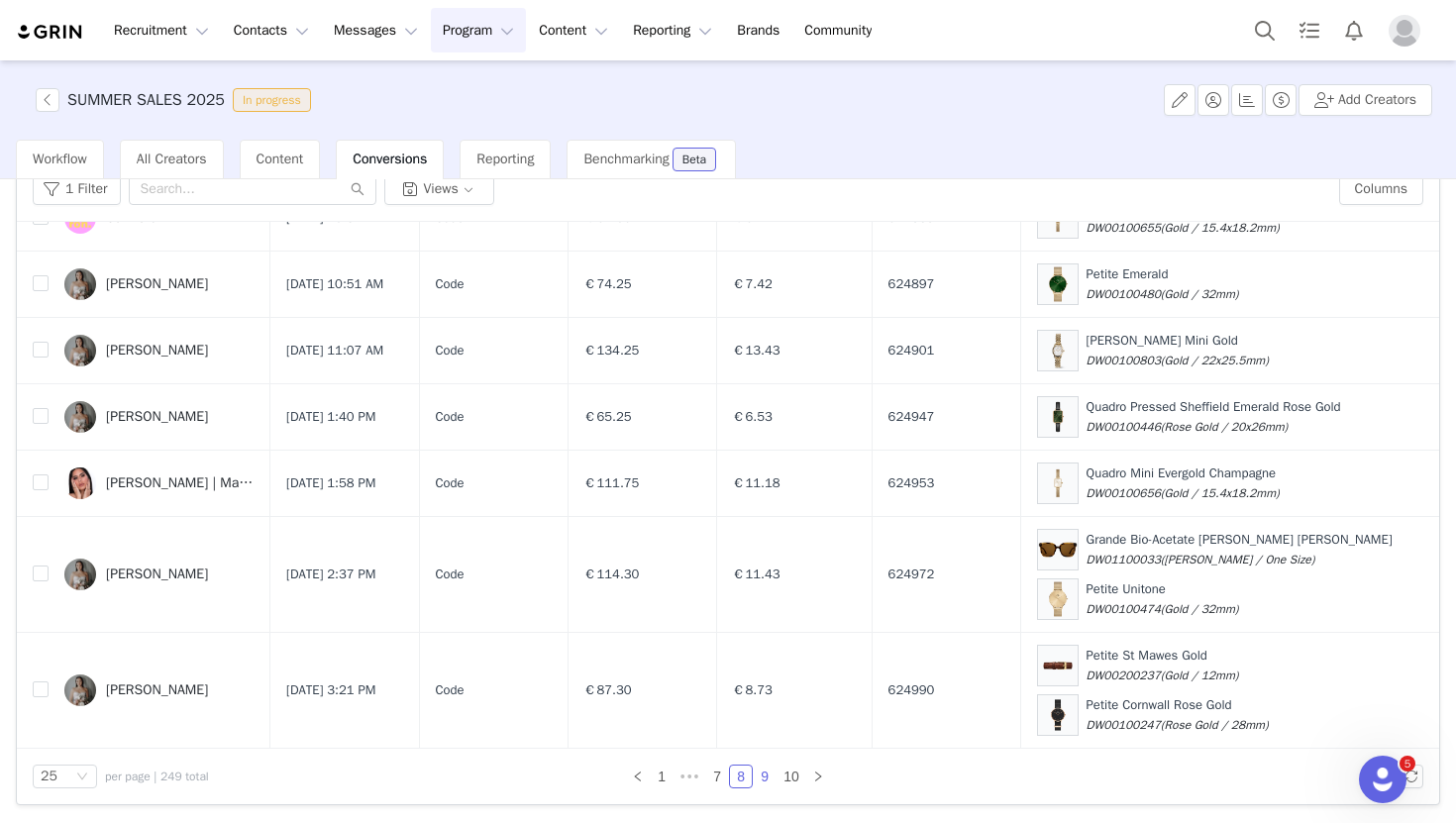 click on "9" at bounding box center [765, 776] 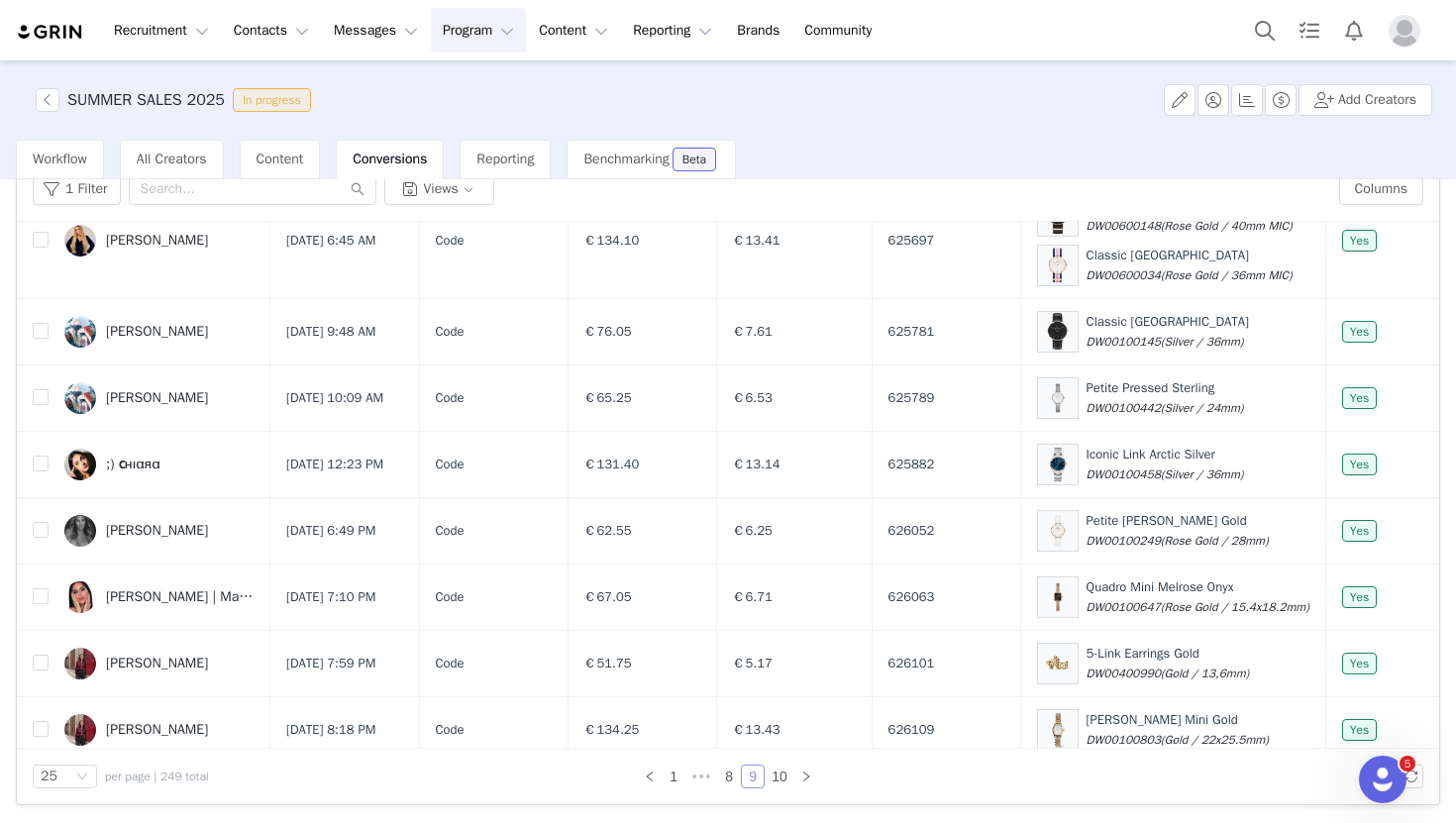 scroll, scrollTop: 1427, scrollLeft: 0, axis: vertical 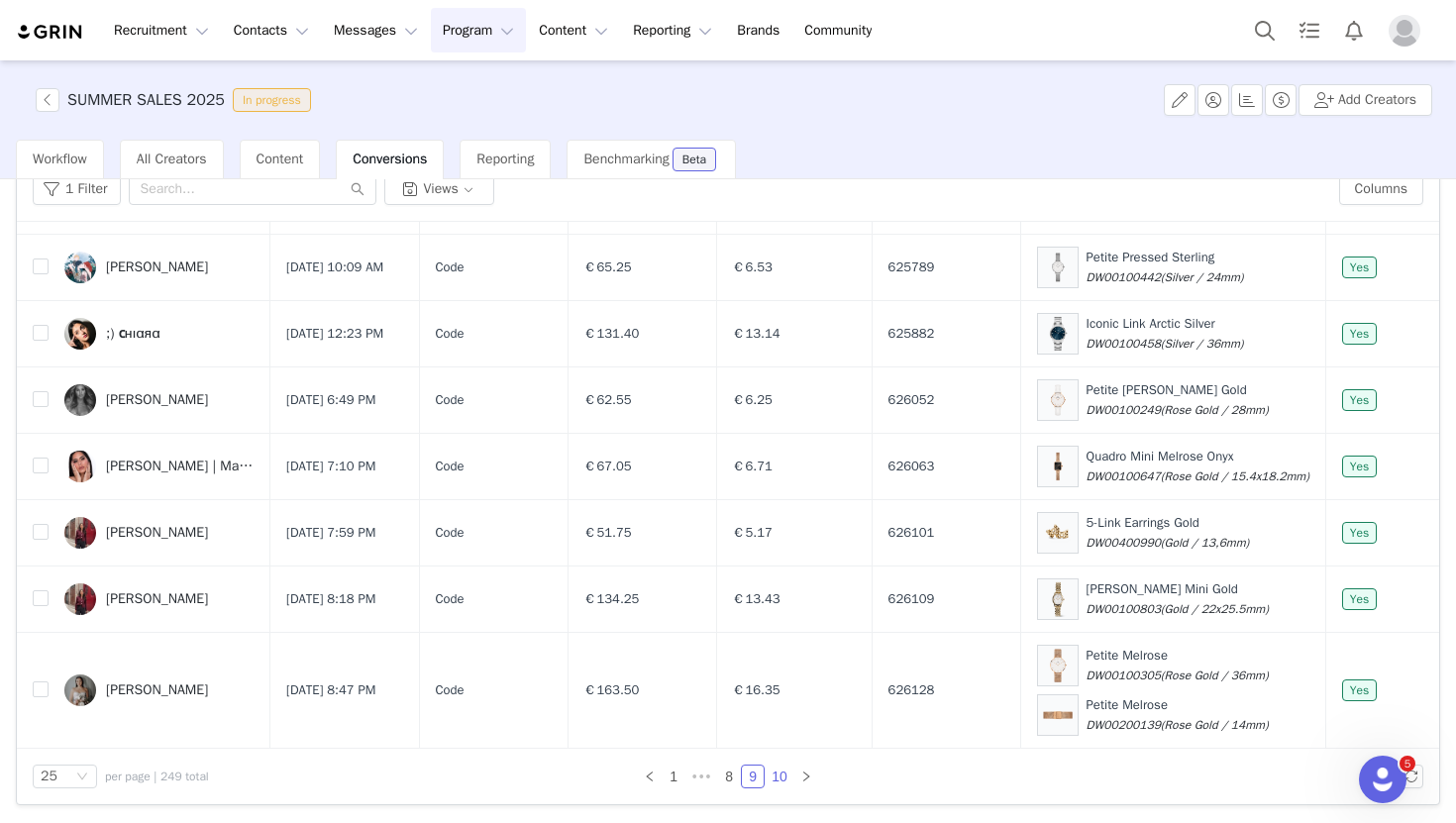click on "10" at bounding box center [780, 776] 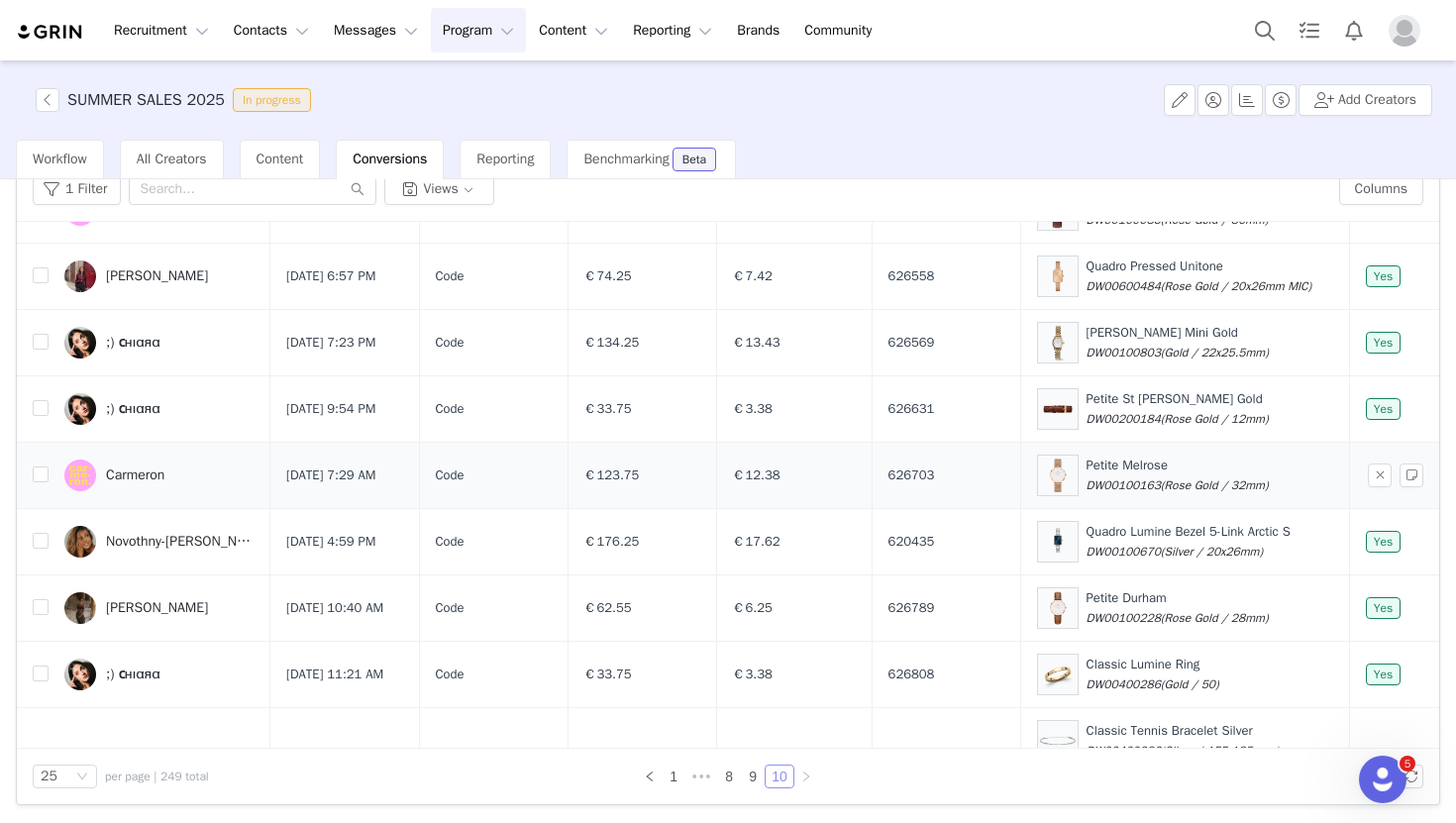 scroll, scrollTop: 1410, scrollLeft: 0, axis: vertical 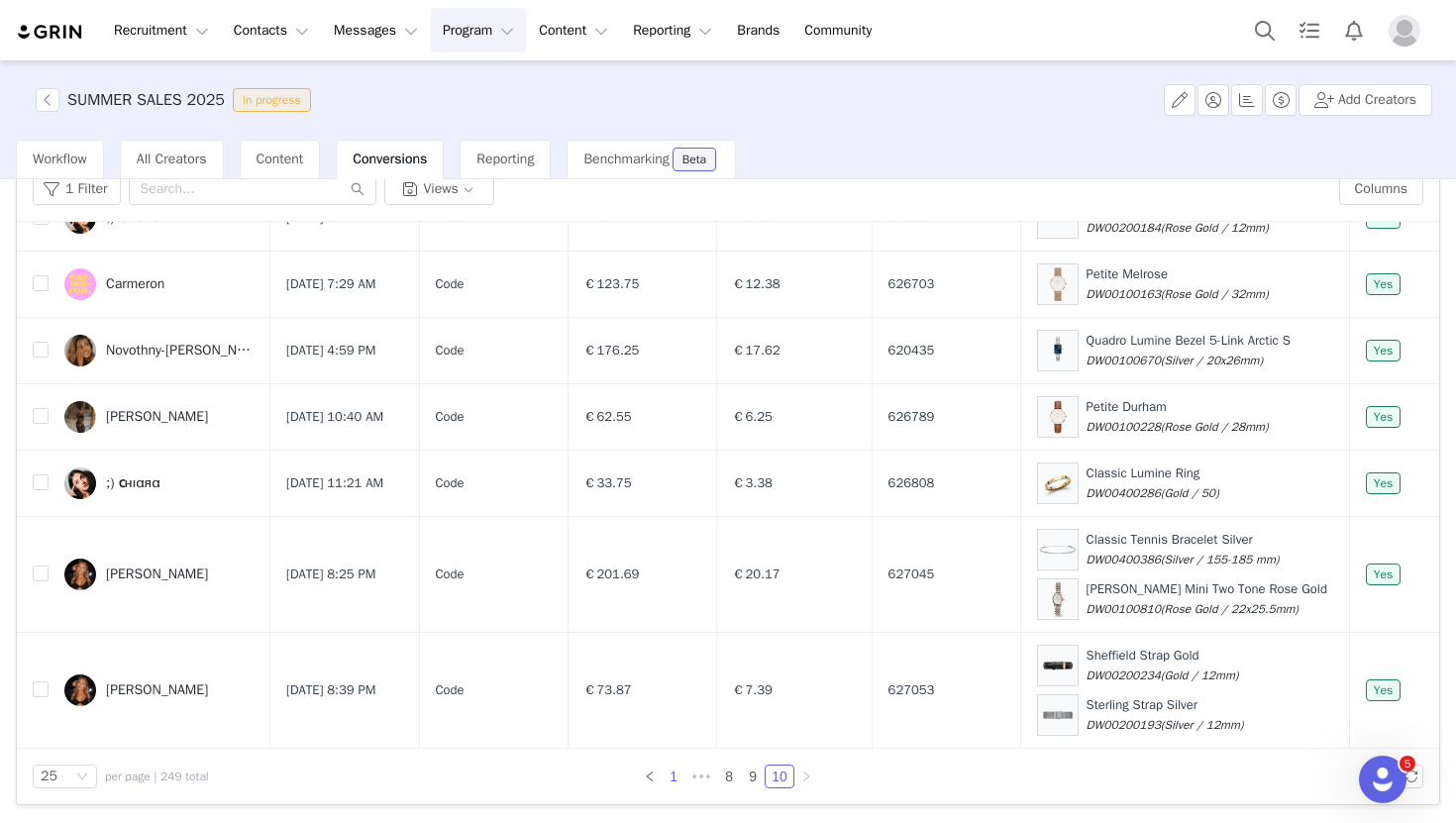 click on "1" at bounding box center [674, 776] 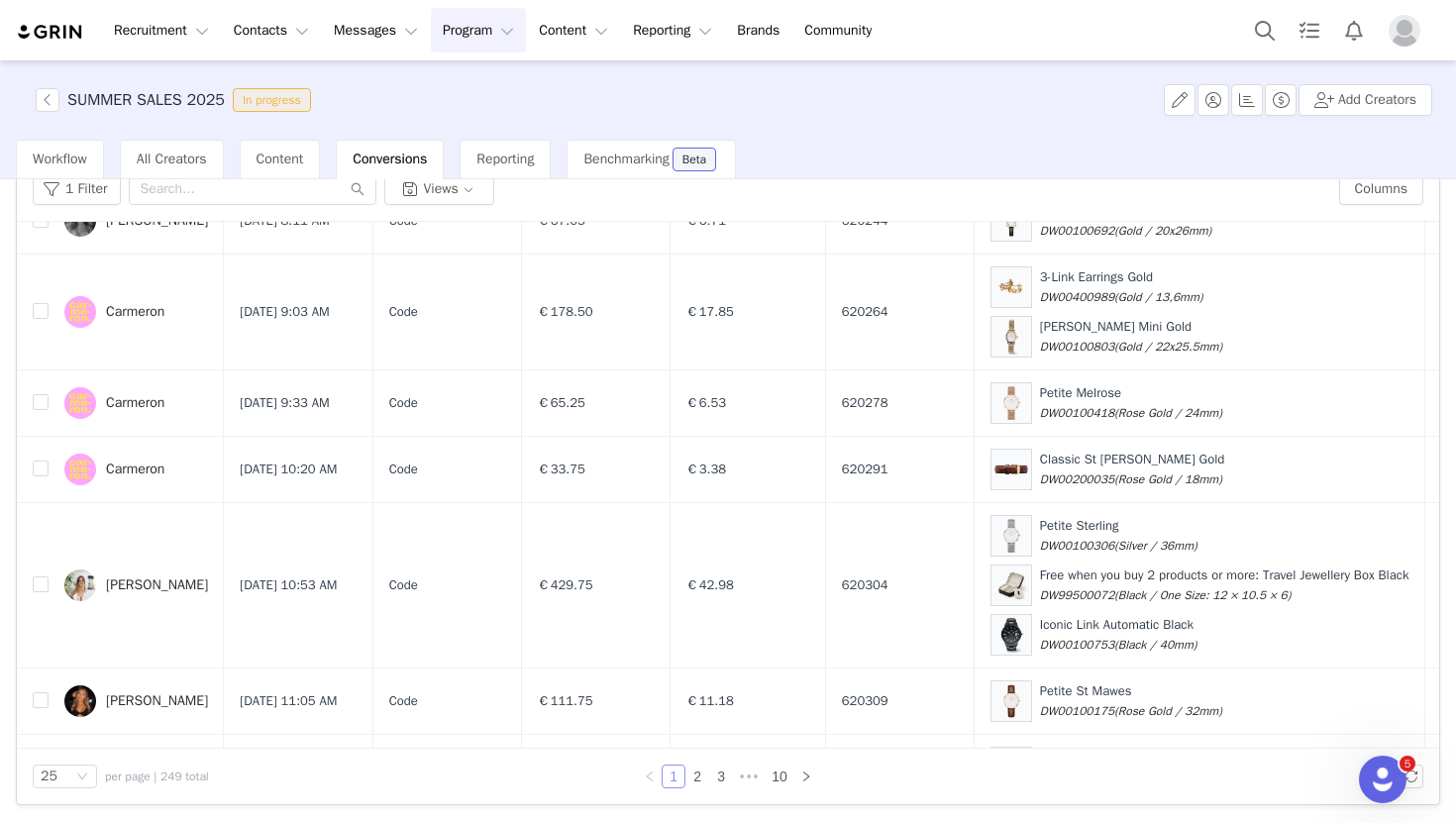 scroll, scrollTop: 2017, scrollLeft: 0, axis: vertical 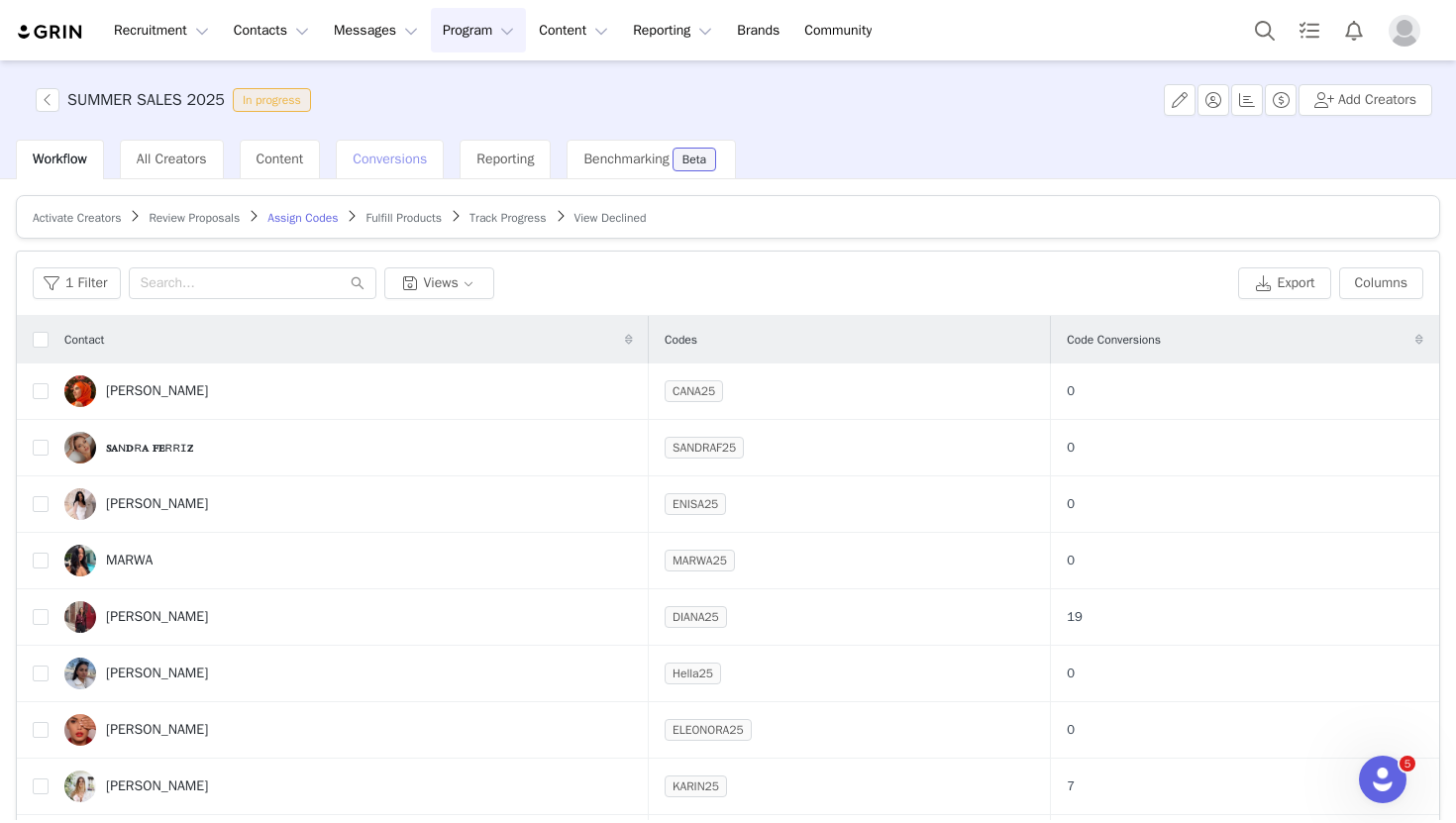 click on "Conversions" at bounding box center (389, 159) 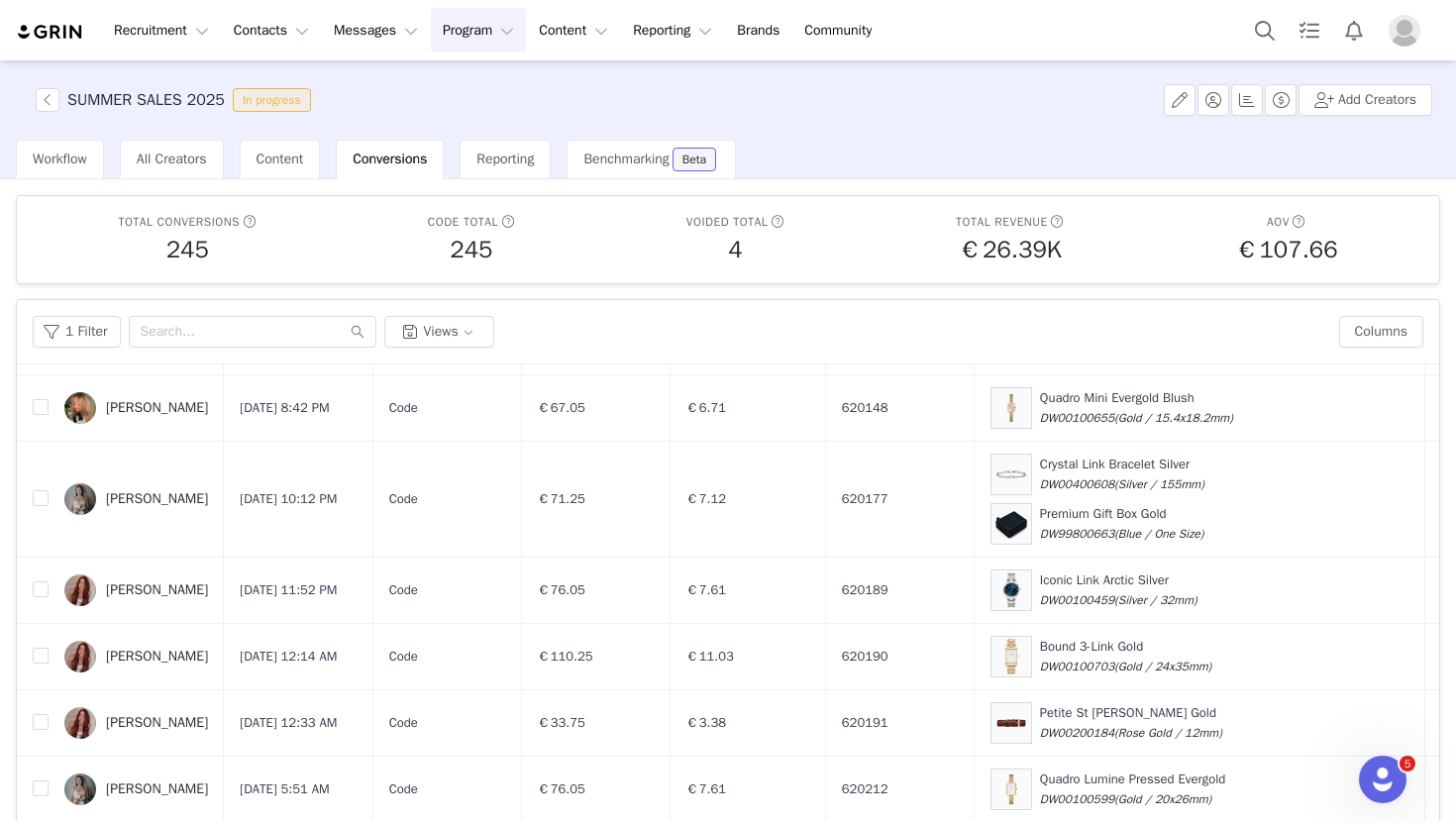 scroll, scrollTop: 2017, scrollLeft: 0, axis: vertical 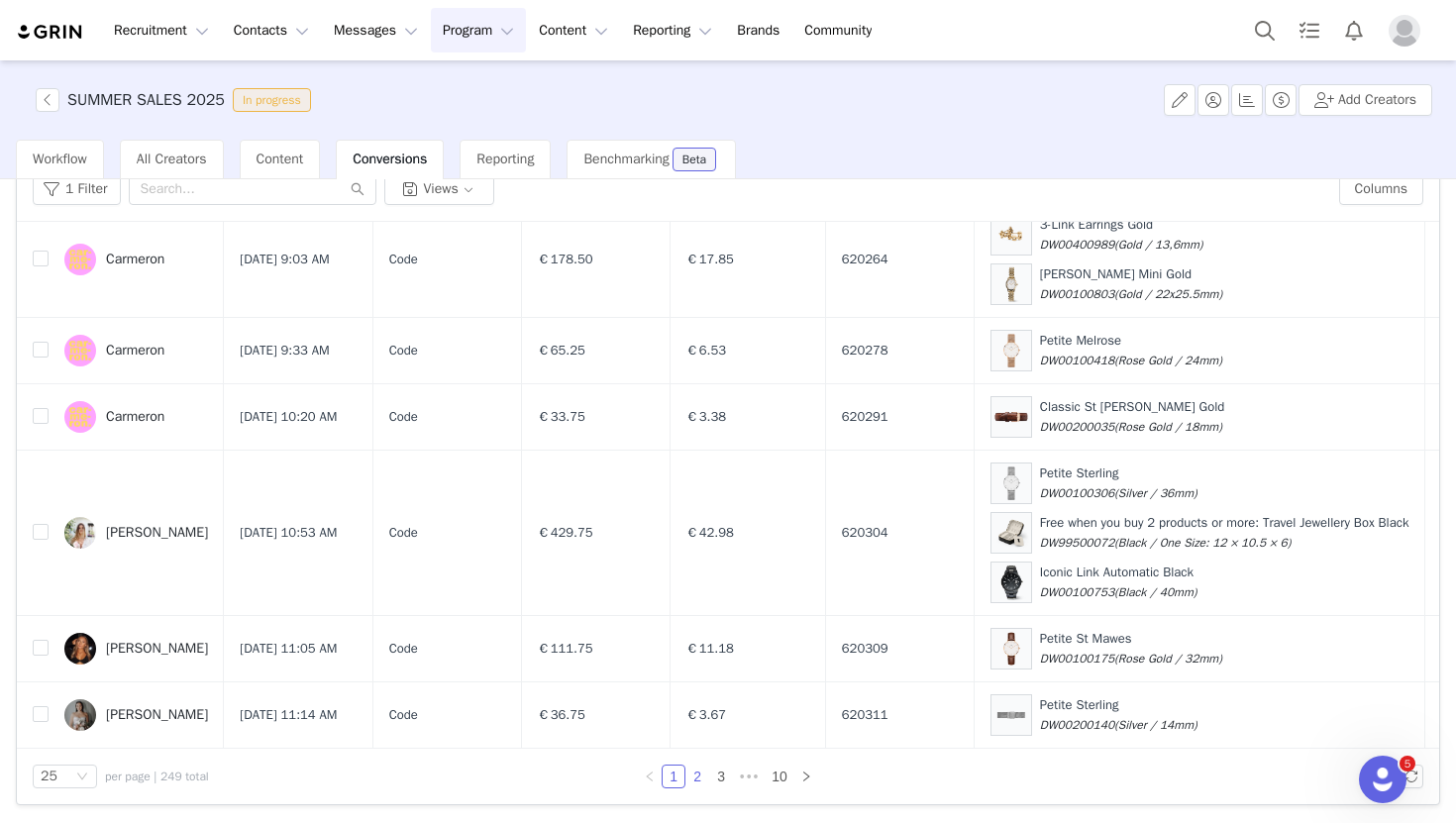 click on "2" at bounding box center [697, 776] 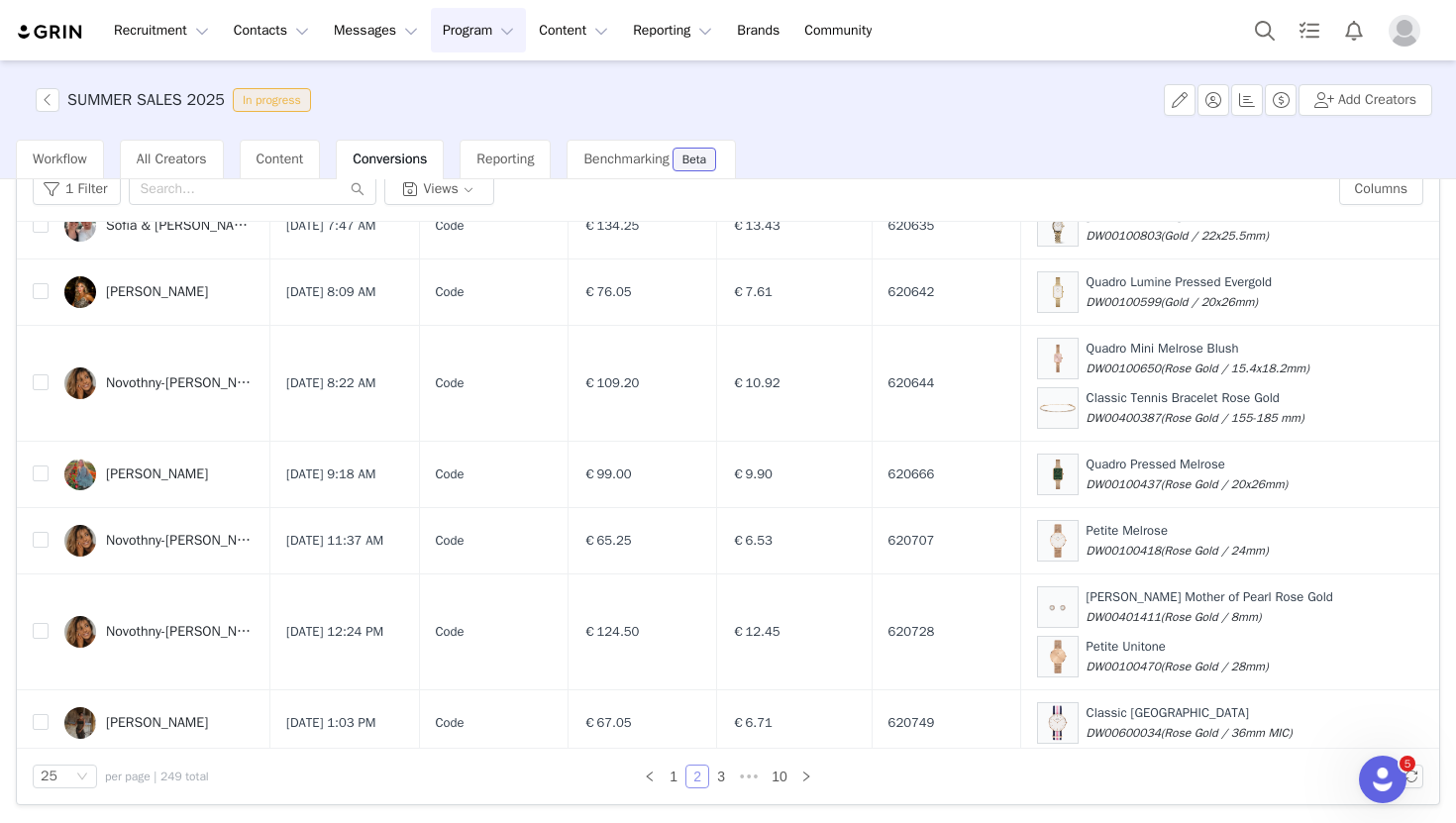 scroll, scrollTop: 1788, scrollLeft: 0, axis: vertical 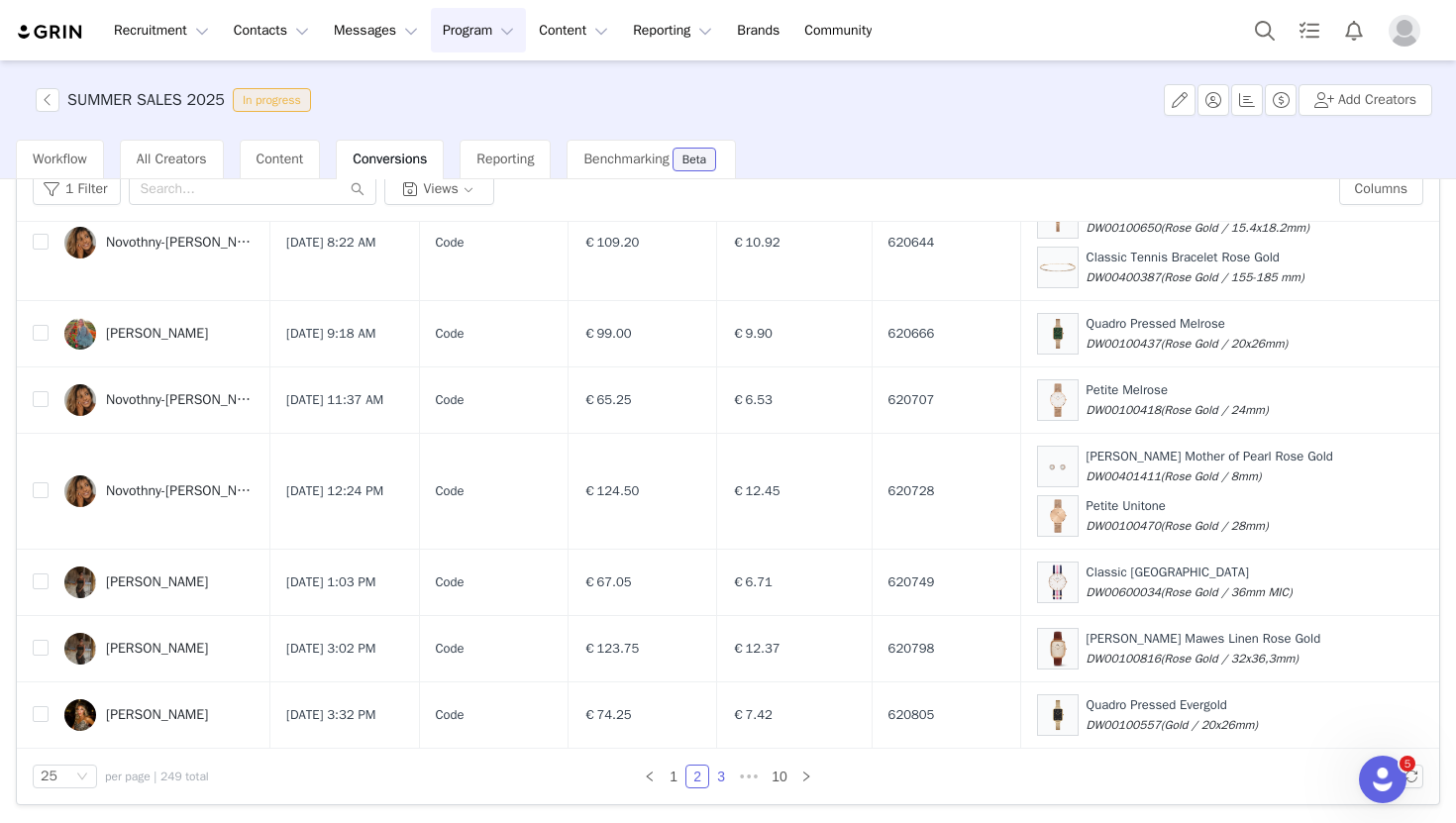 click on "3" at bounding box center (721, 776) 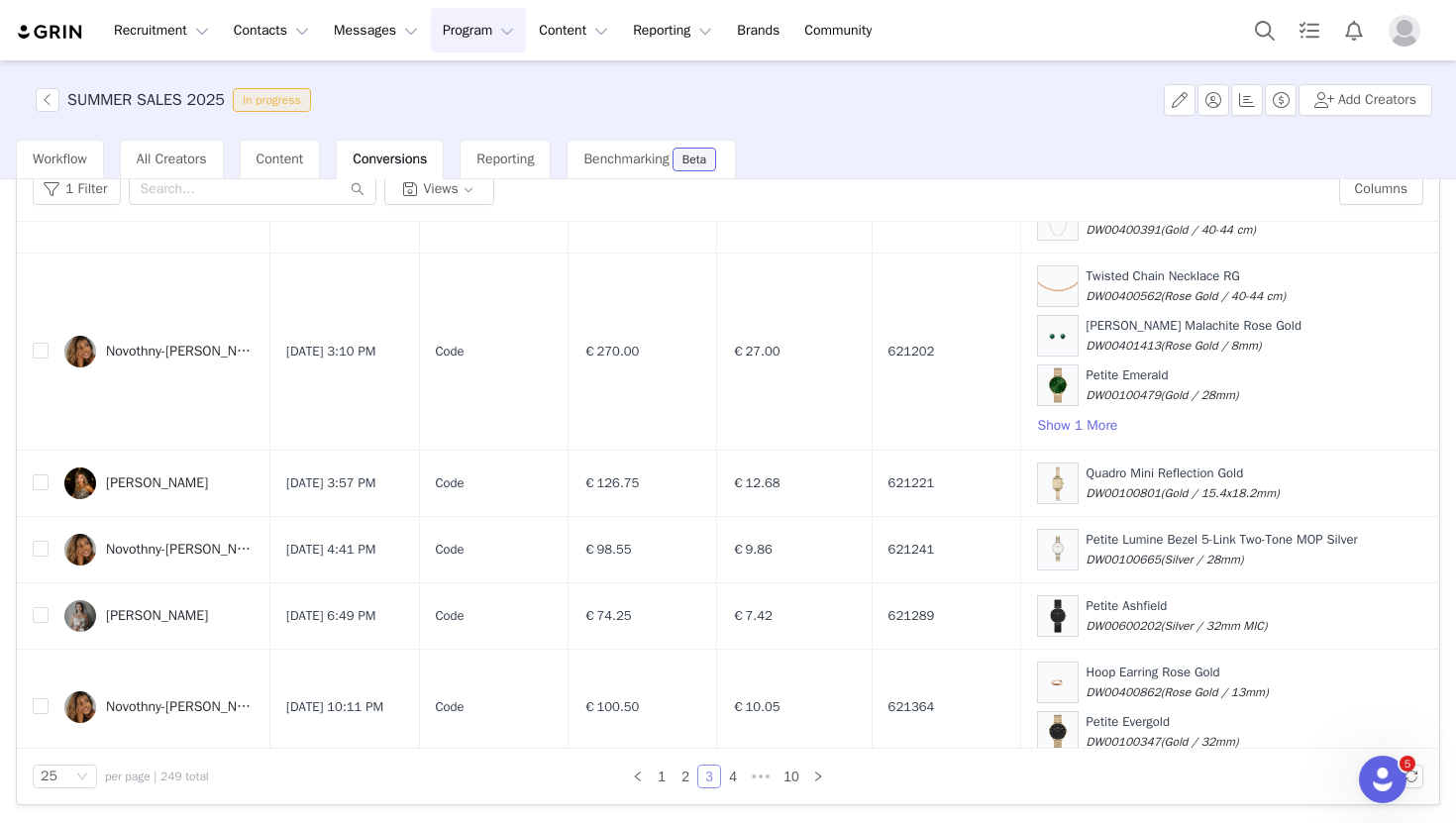 scroll, scrollTop: 1837, scrollLeft: 0, axis: vertical 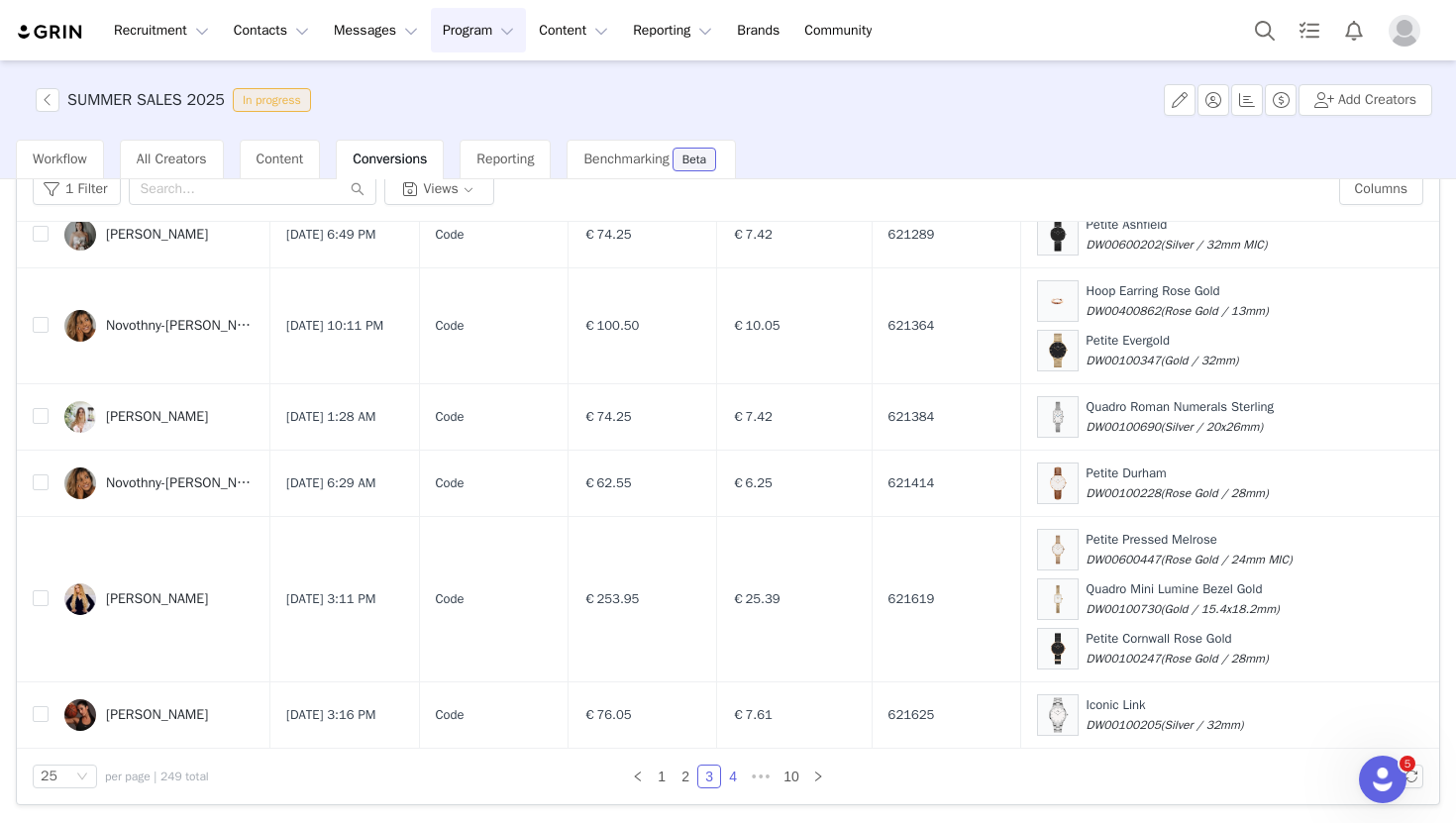 click on "4" at bounding box center (733, 776) 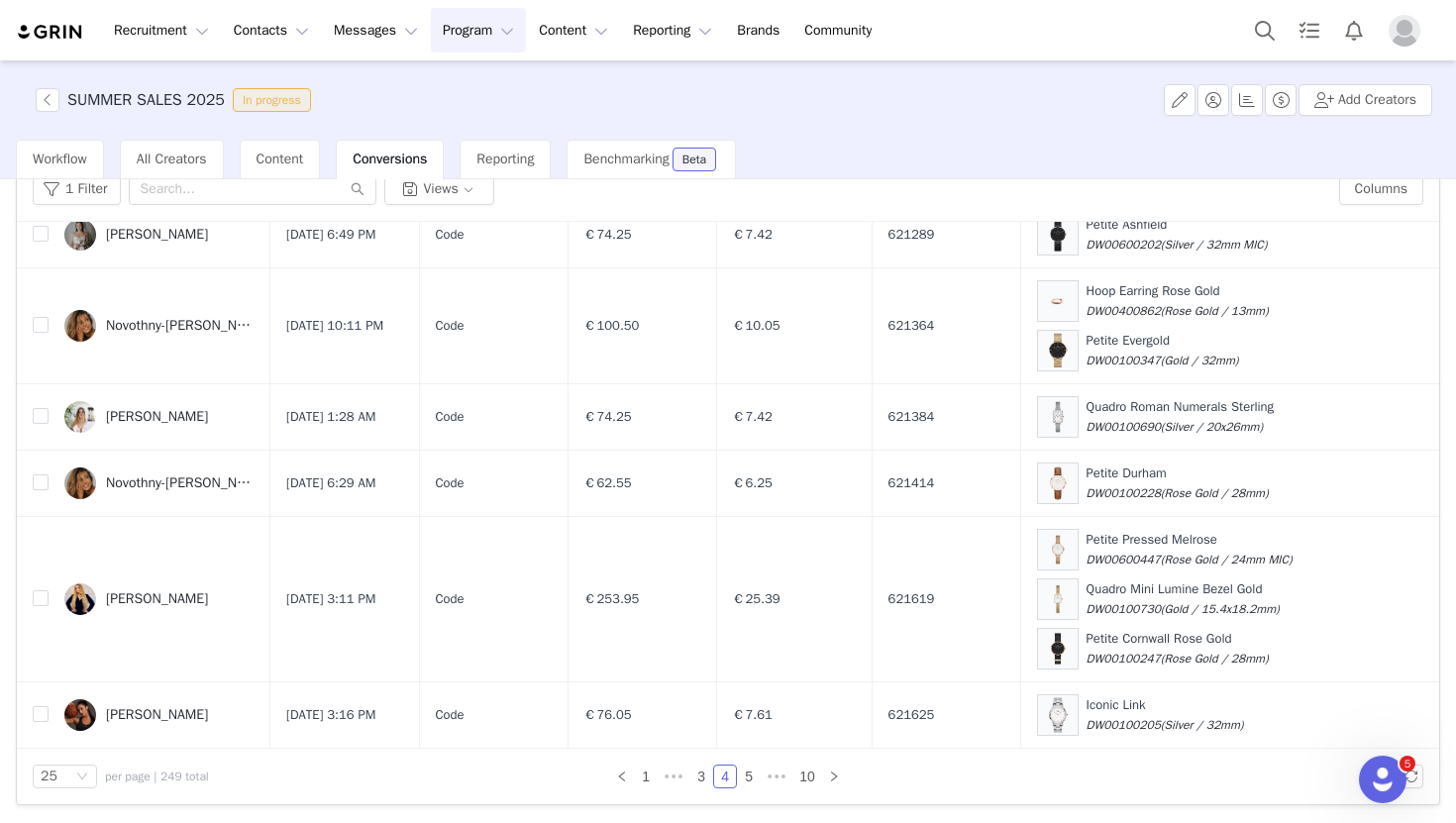 scroll, scrollTop: 0, scrollLeft: 0, axis: both 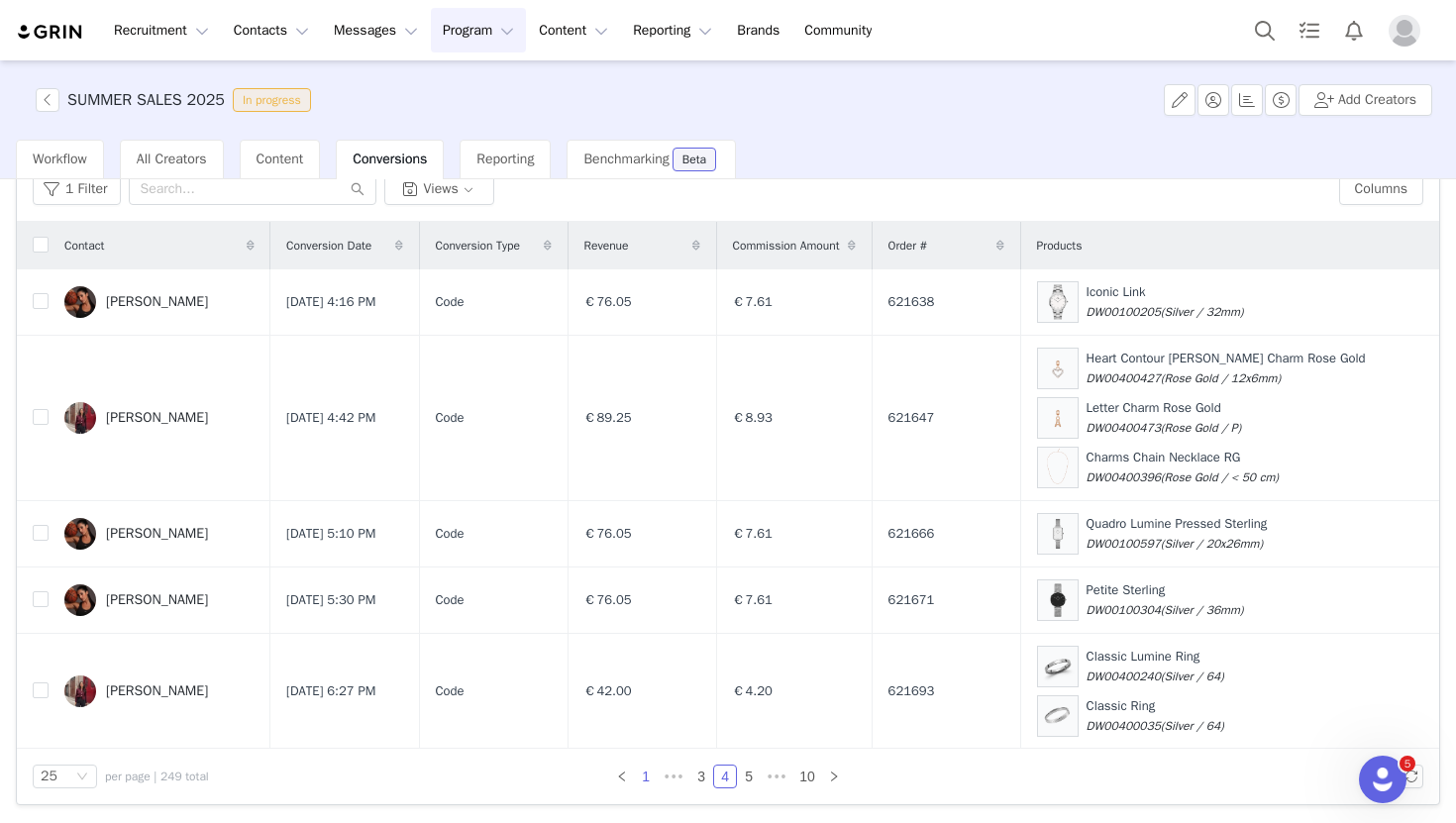 click on "1" at bounding box center (646, 776) 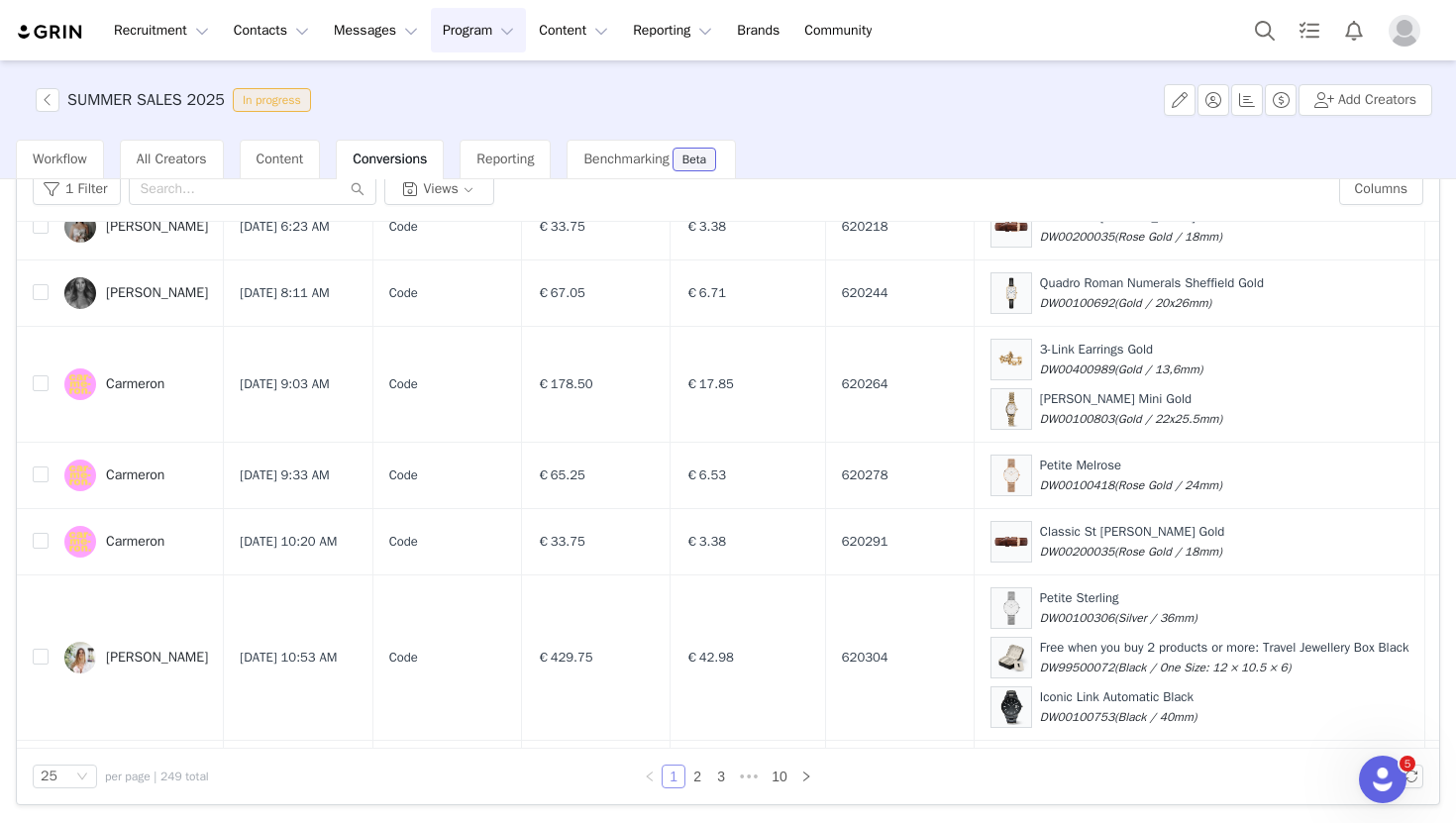 scroll, scrollTop: 2017, scrollLeft: 0, axis: vertical 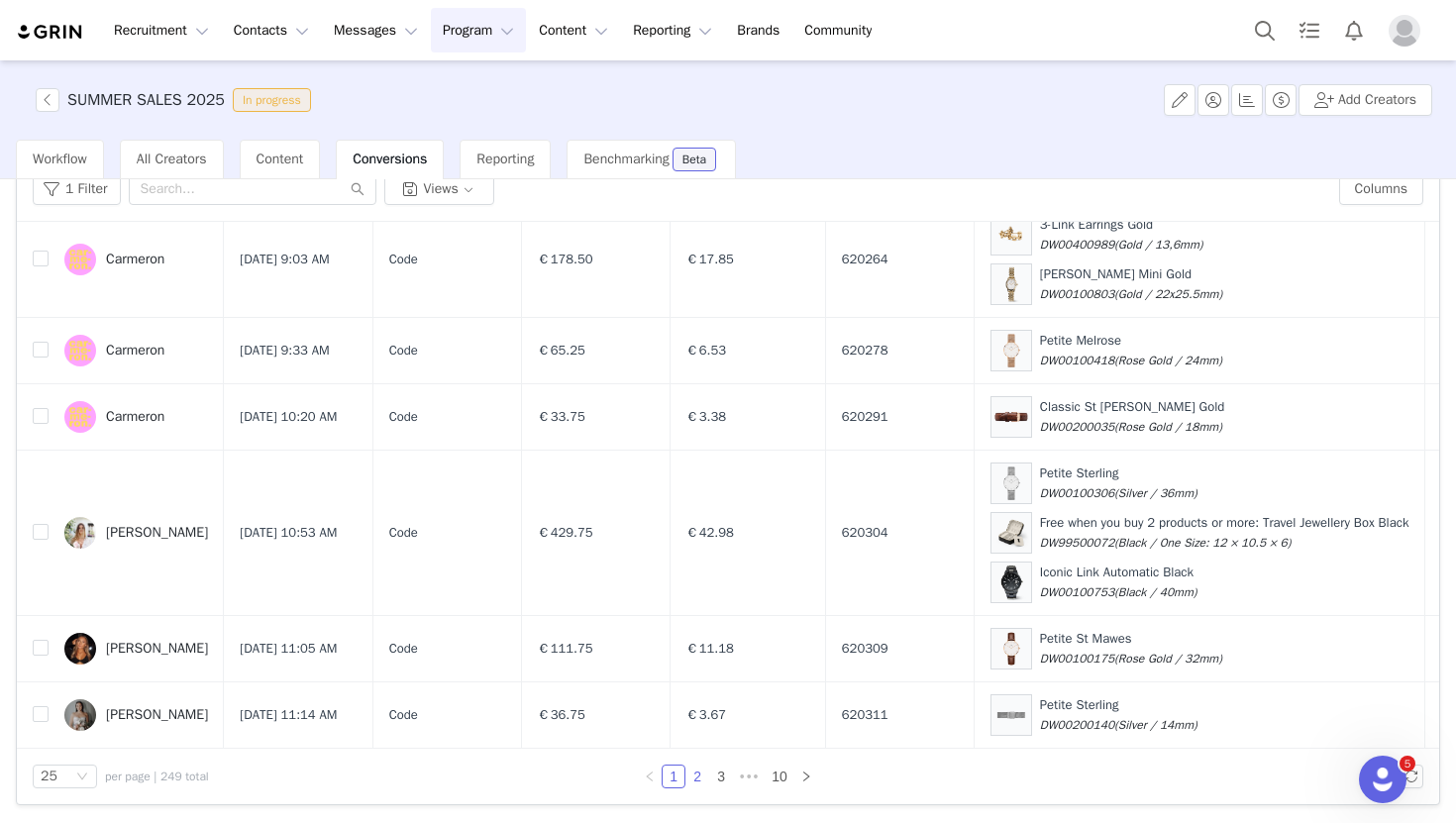 click on "2" at bounding box center [697, 776] 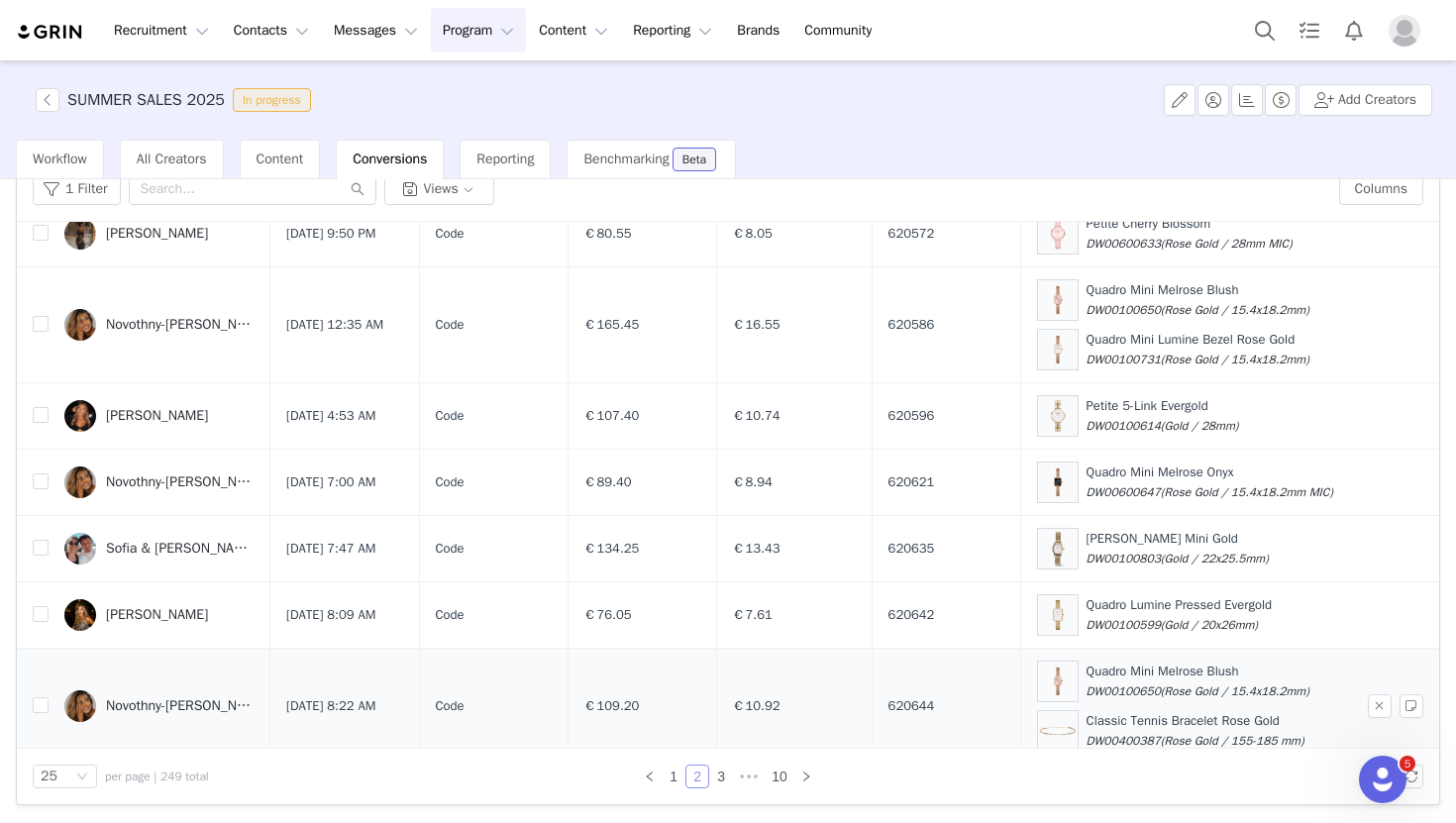 scroll, scrollTop: 1370, scrollLeft: 0, axis: vertical 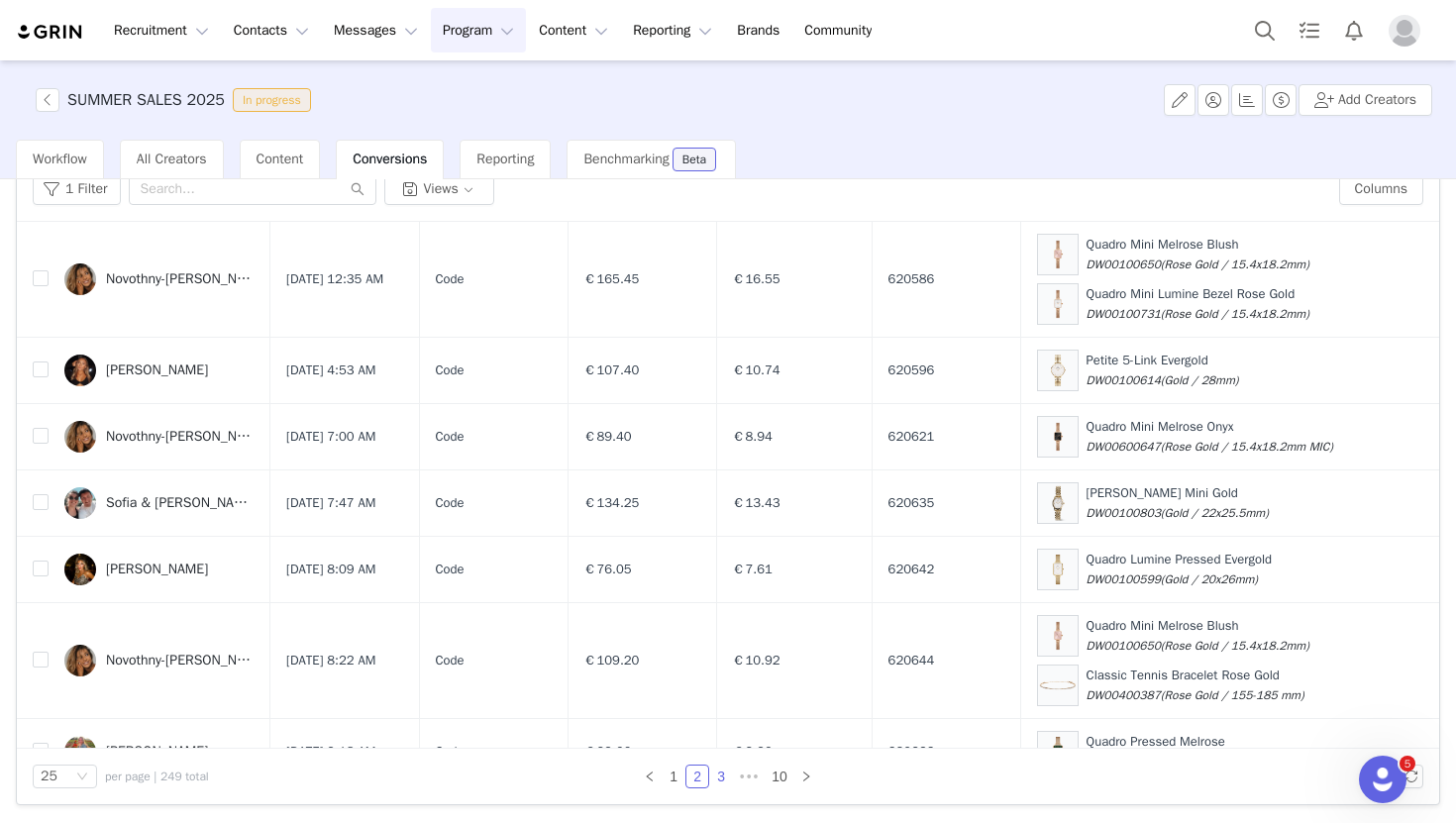 click on "3" at bounding box center (721, 776) 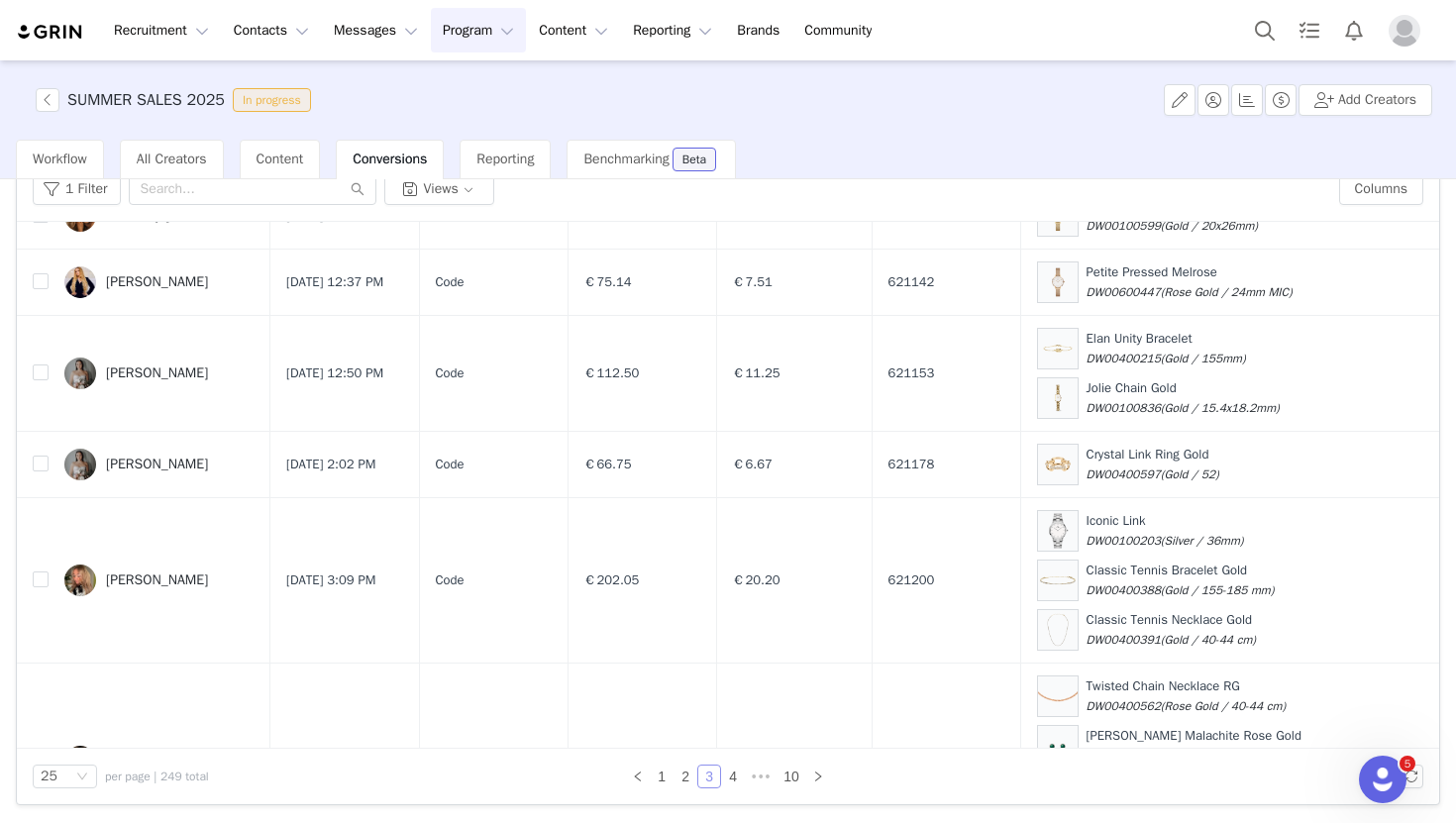 scroll, scrollTop: 1534, scrollLeft: 0, axis: vertical 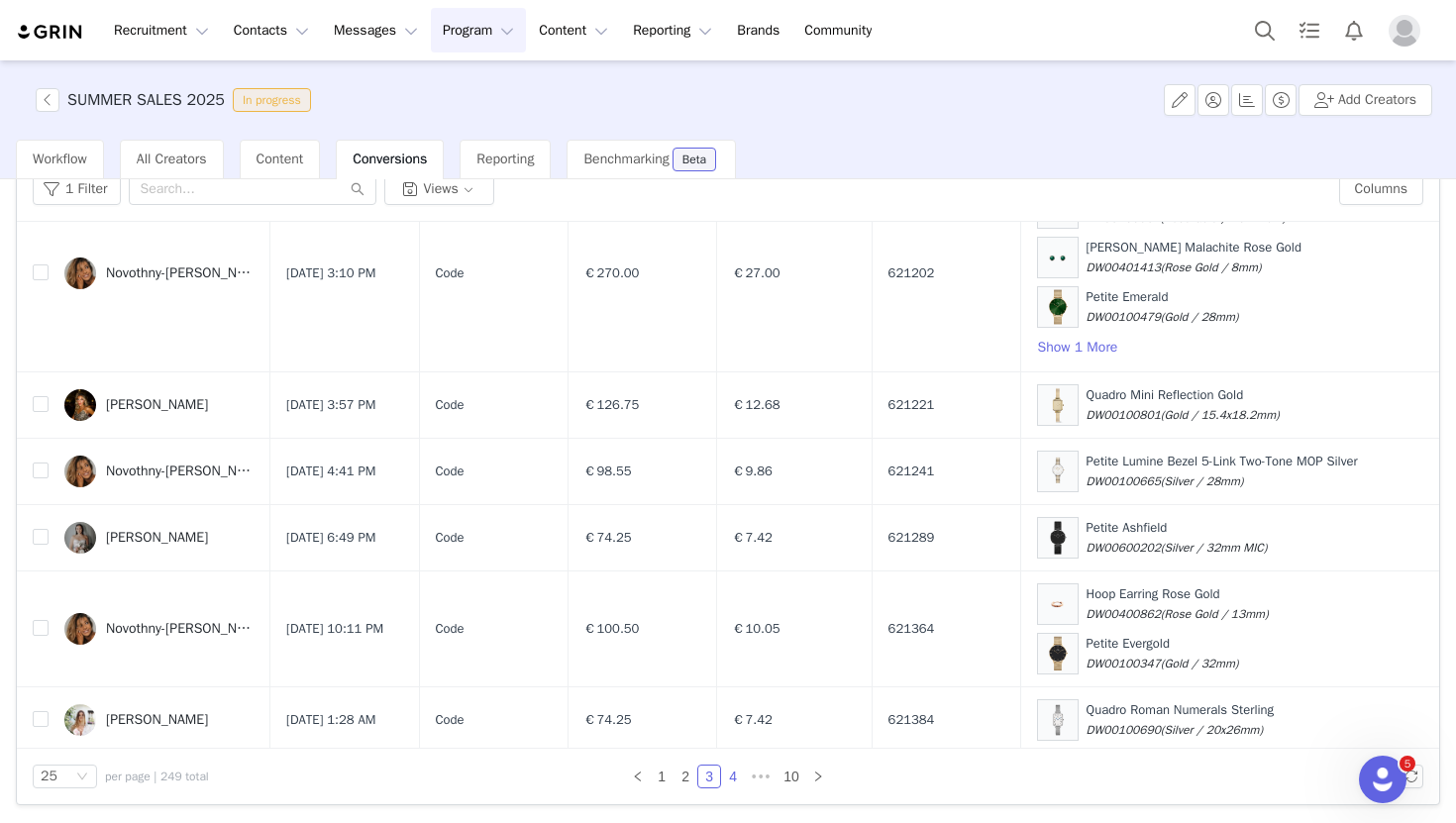click on "4" at bounding box center [733, 776] 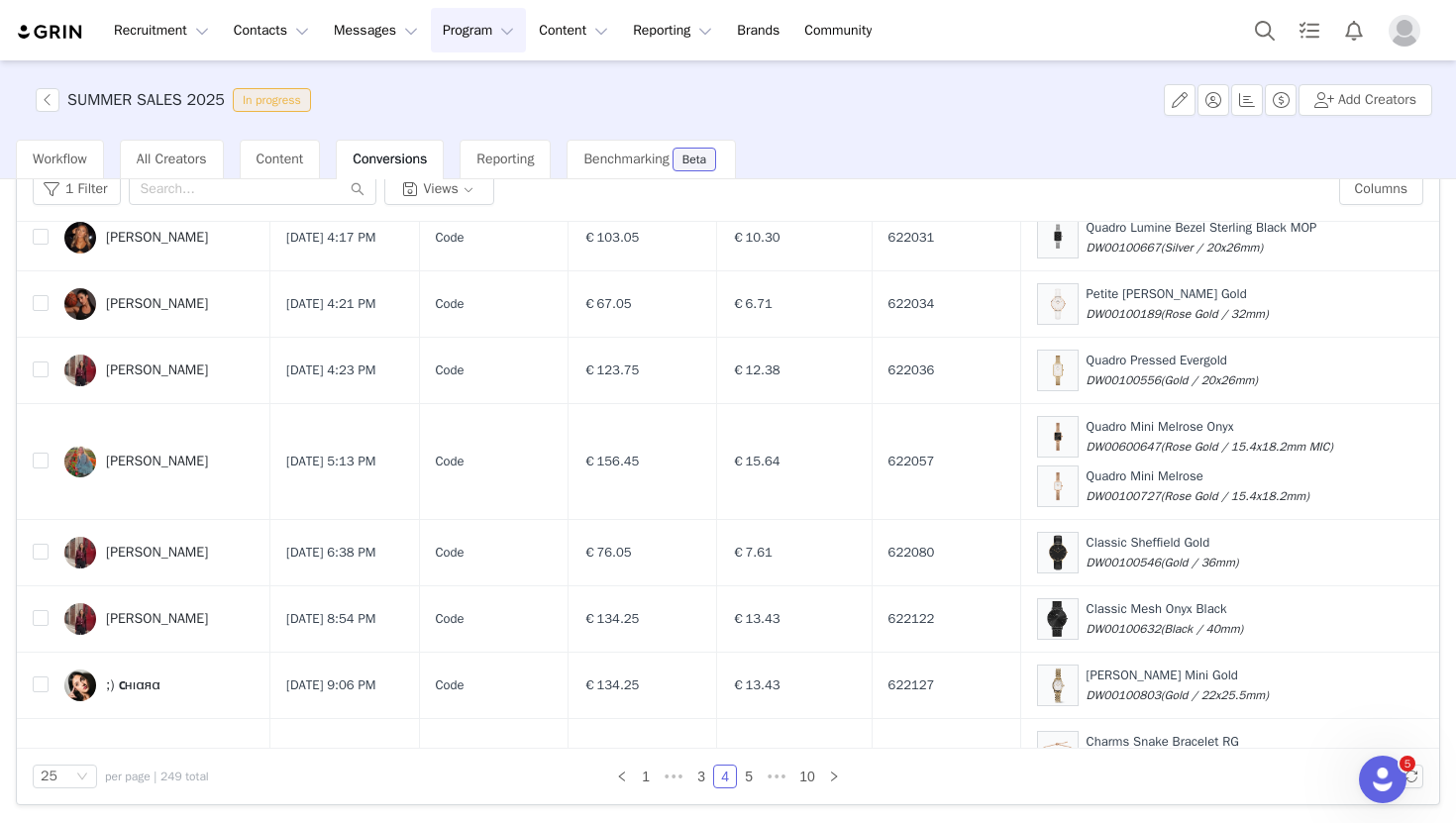 scroll, scrollTop: 1774, scrollLeft: 0, axis: vertical 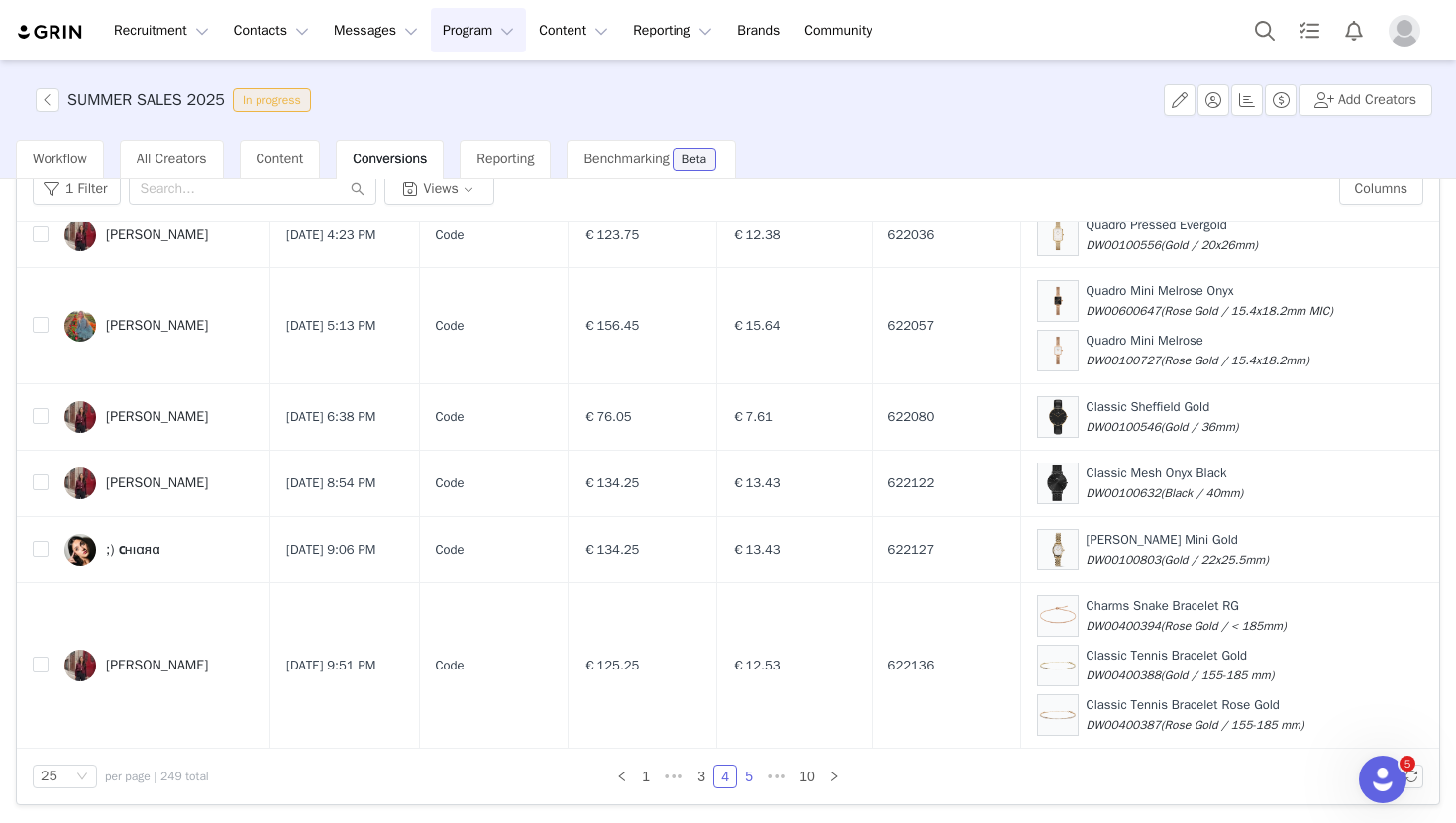 click on "5" at bounding box center [749, 776] 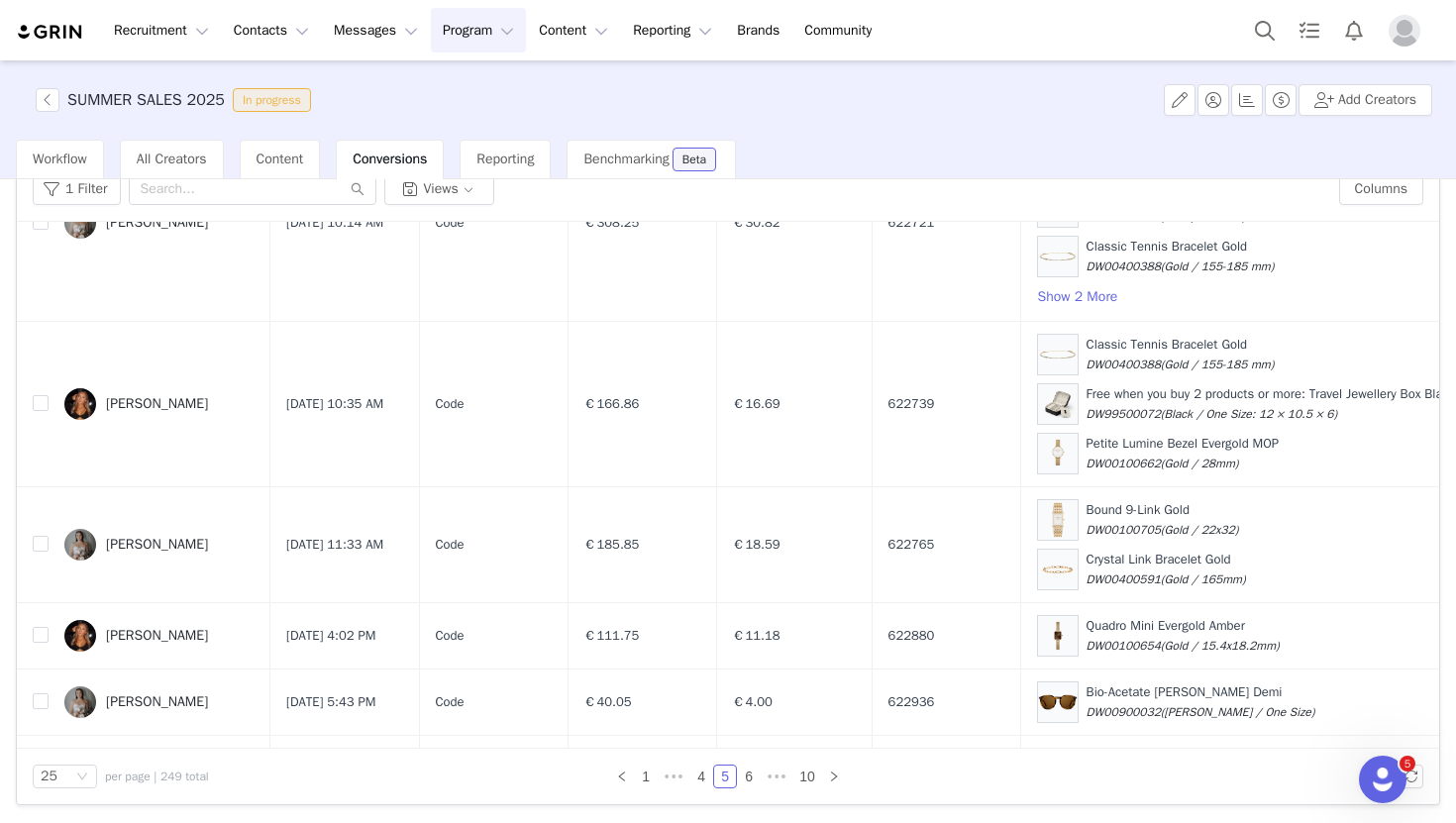 scroll, scrollTop: 1837, scrollLeft: 0, axis: vertical 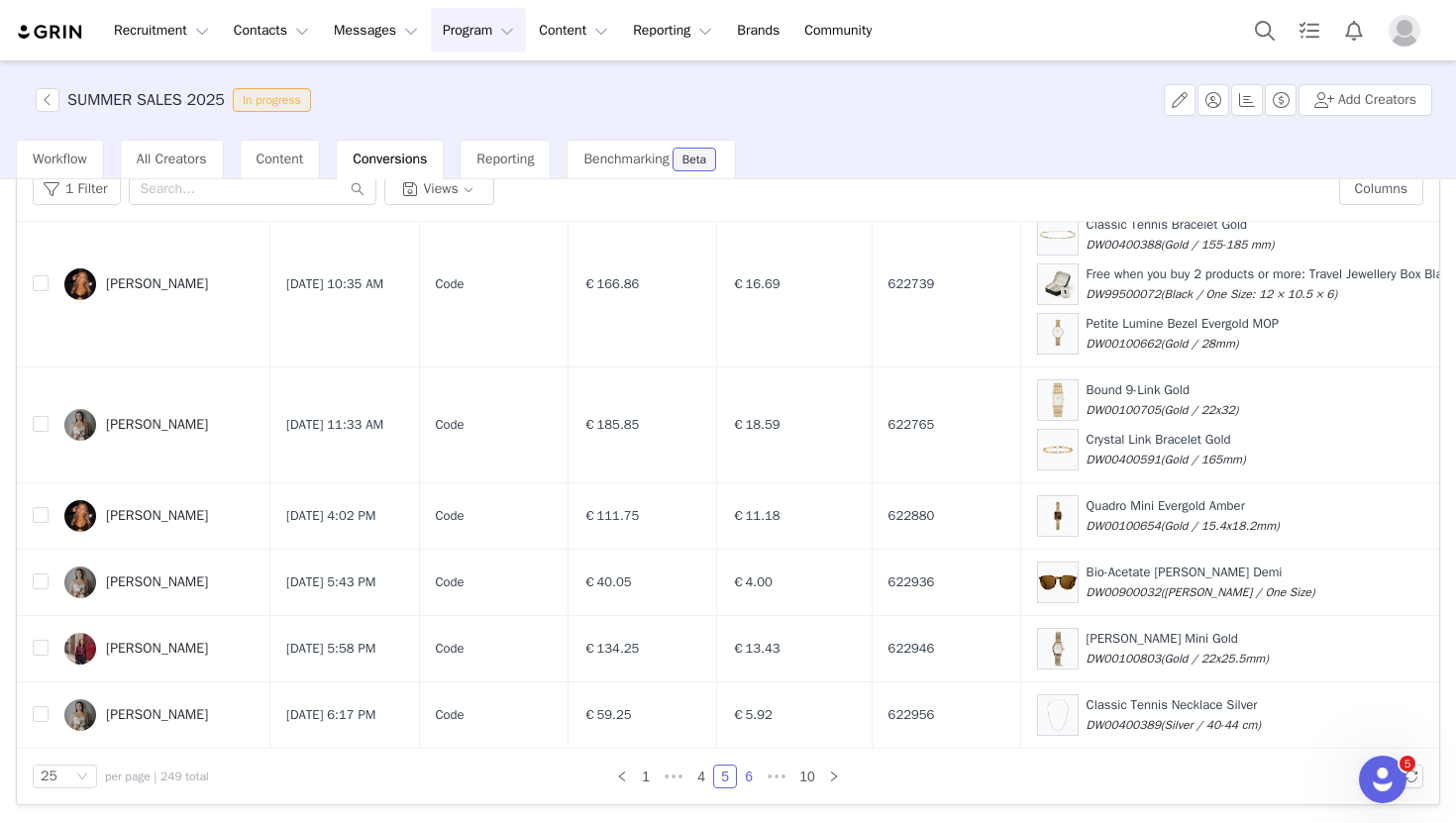 click on "6" at bounding box center [749, 776] 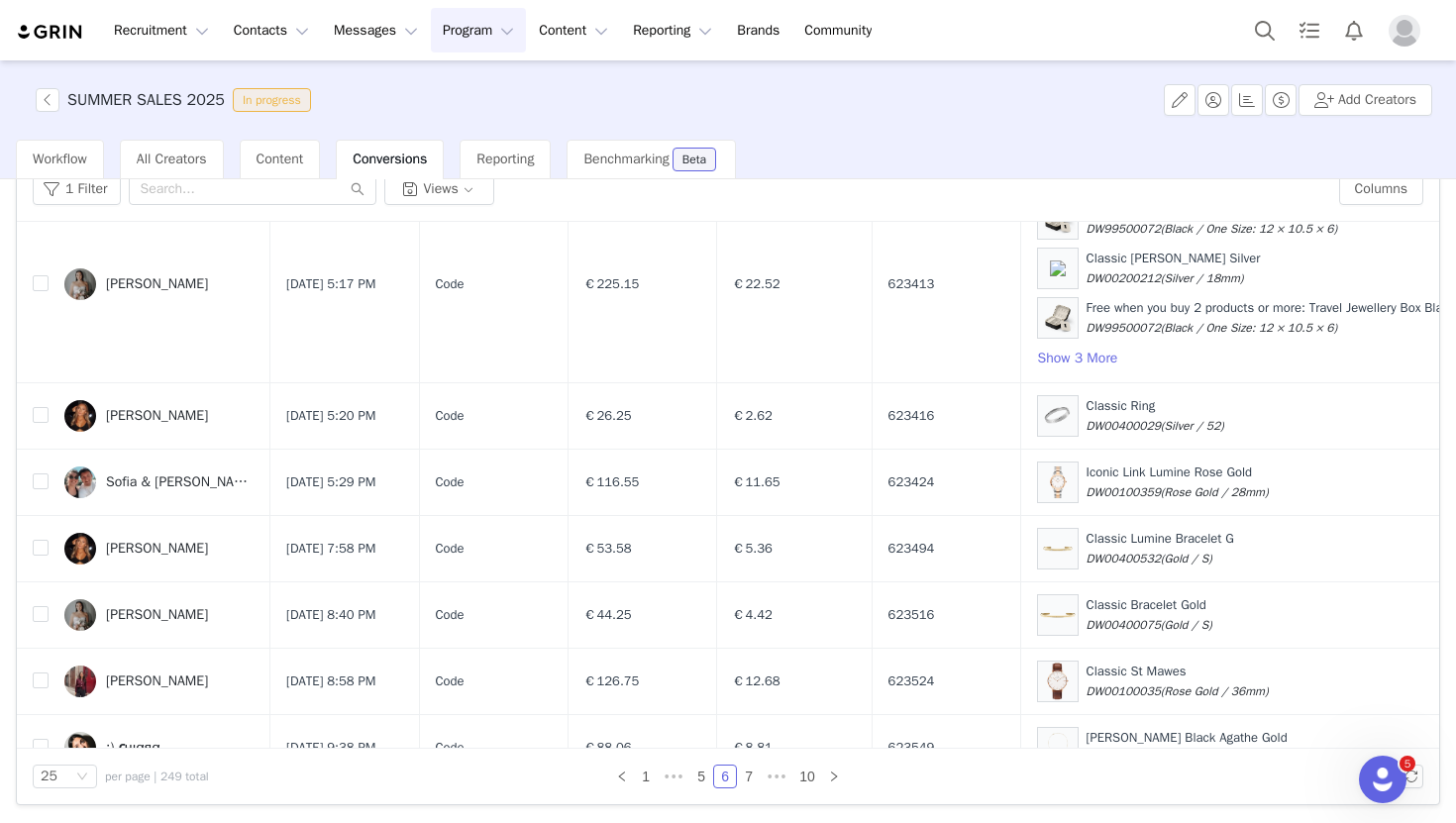 scroll, scrollTop: 1639, scrollLeft: 0, axis: vertical 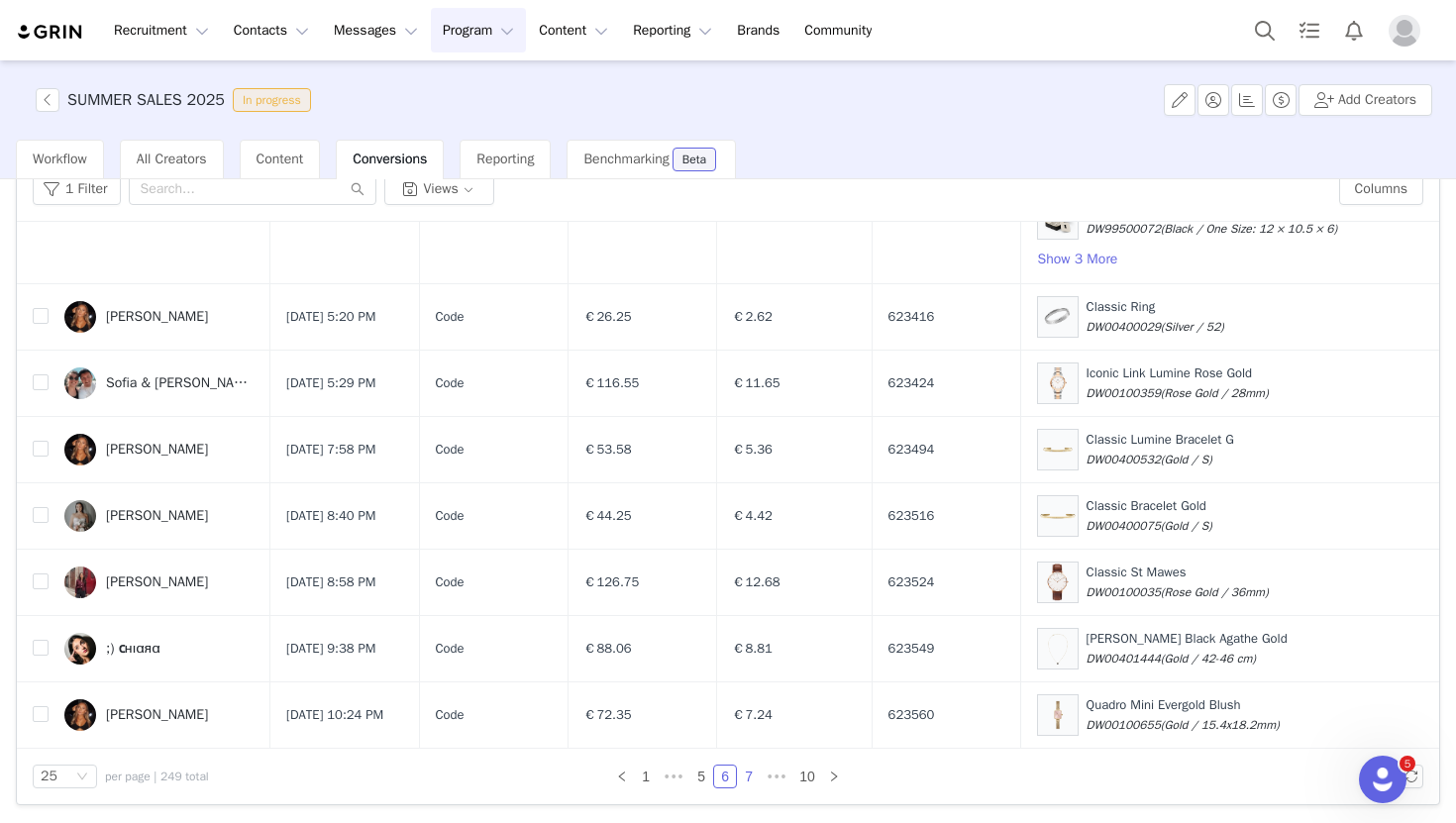 click on "7" at bounding box center (749, 776) 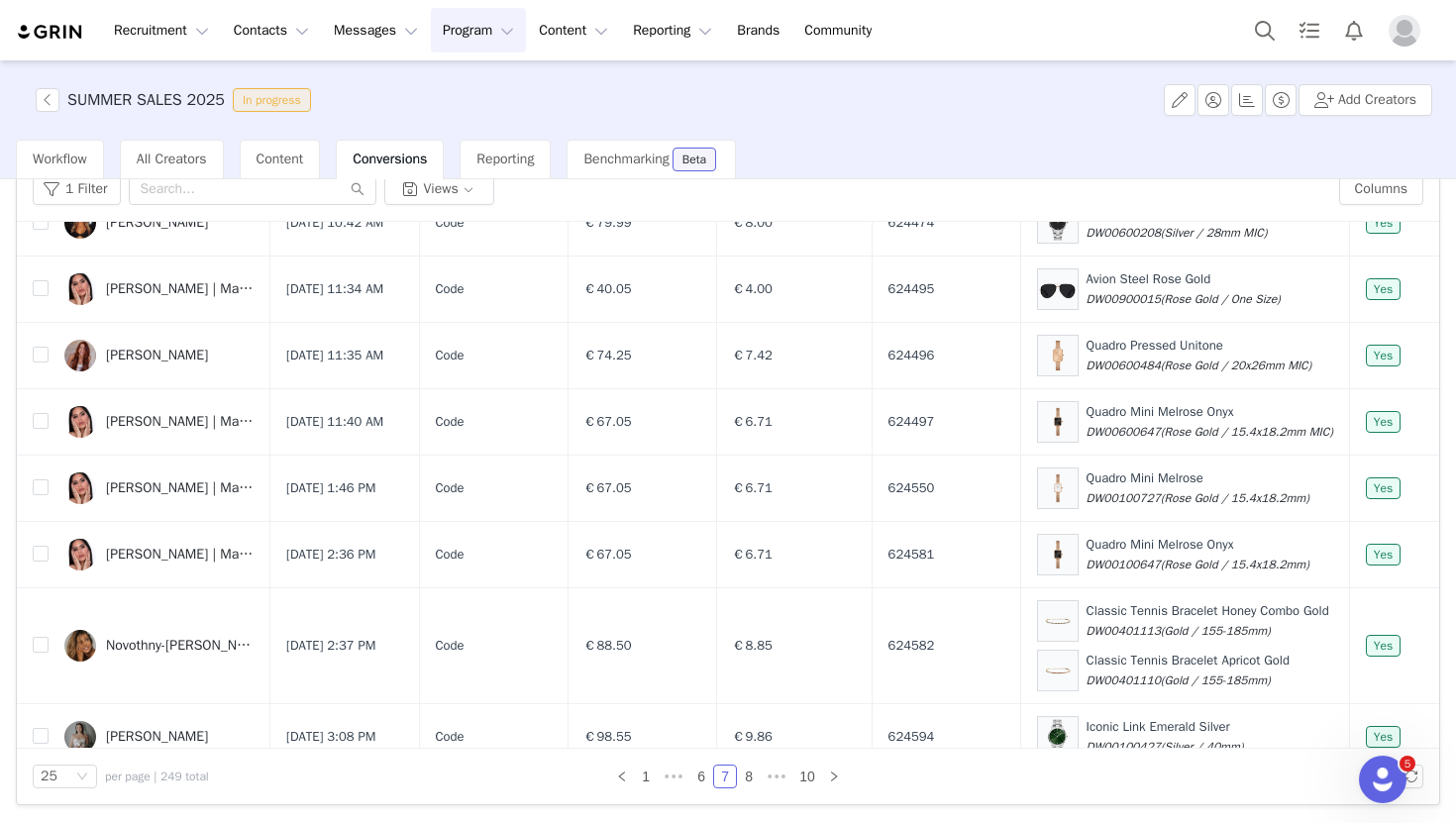 scroll, scrollTop: 1558, scrollLeft: 0, axis: vertical 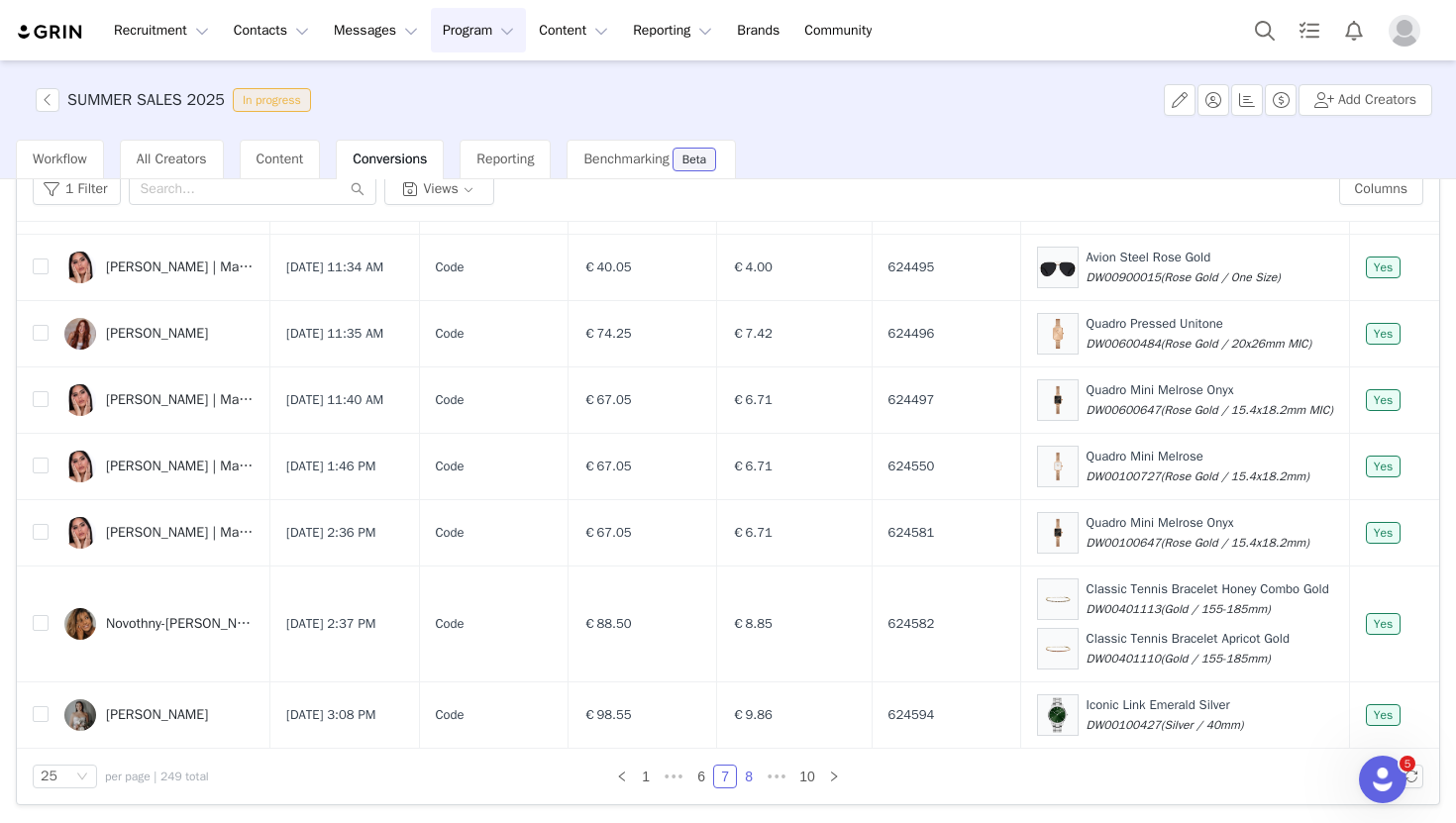 click on "8" at bounding box center [749, 776] 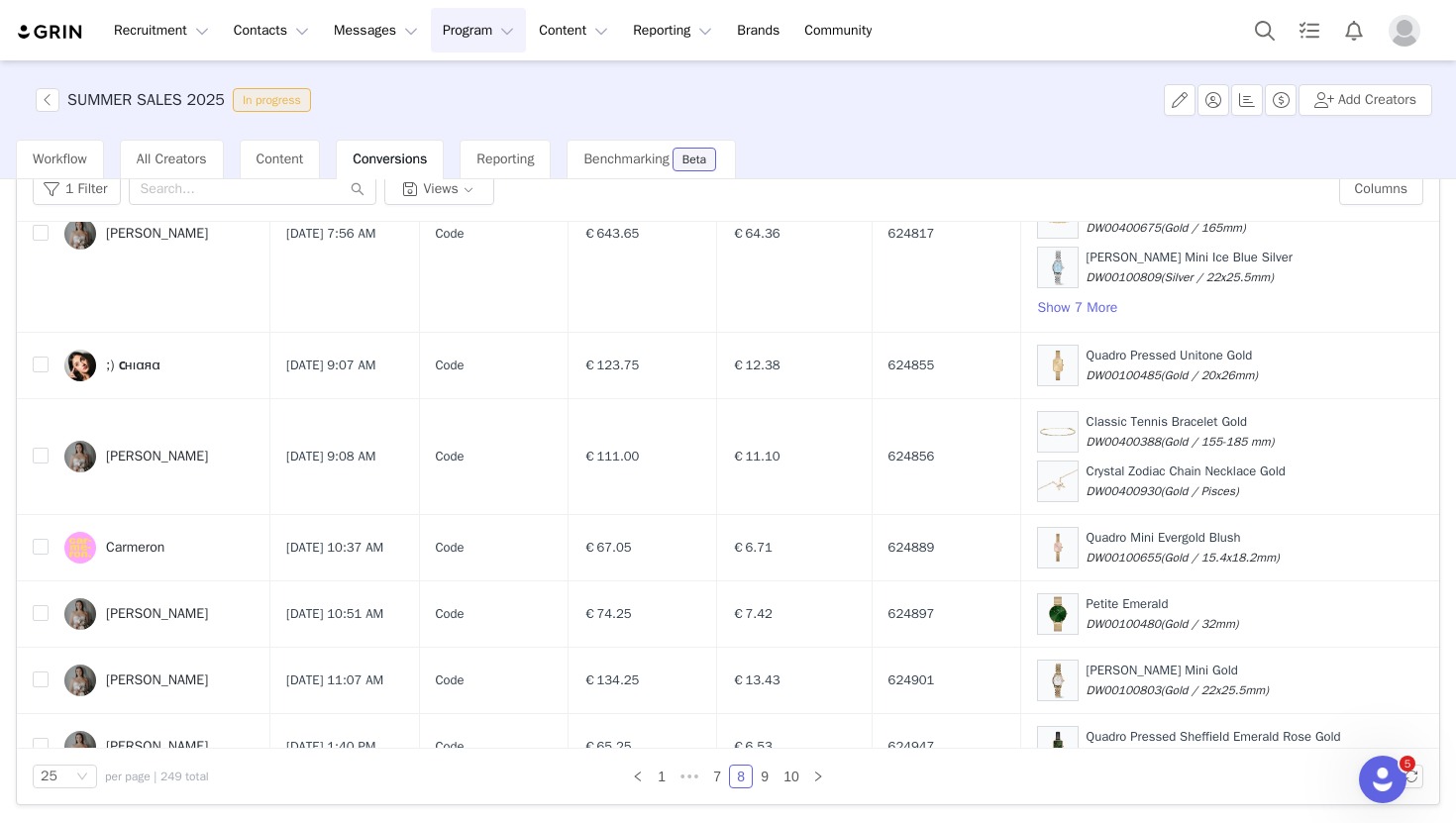scroll, scrollTop: 1788, scrollLeft: 0, axis: vertical 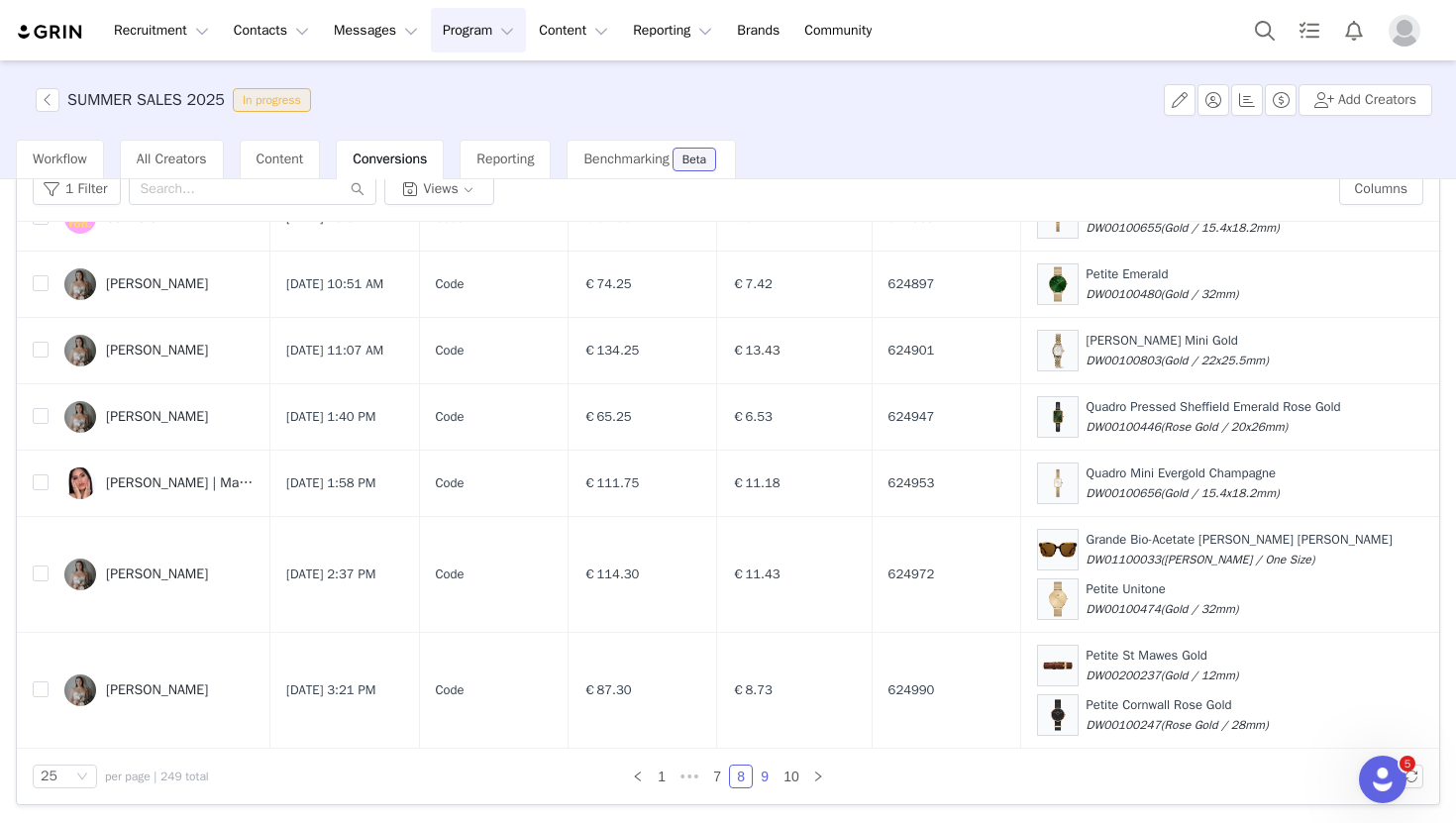 click on "9" at bounding box center [765, 776] 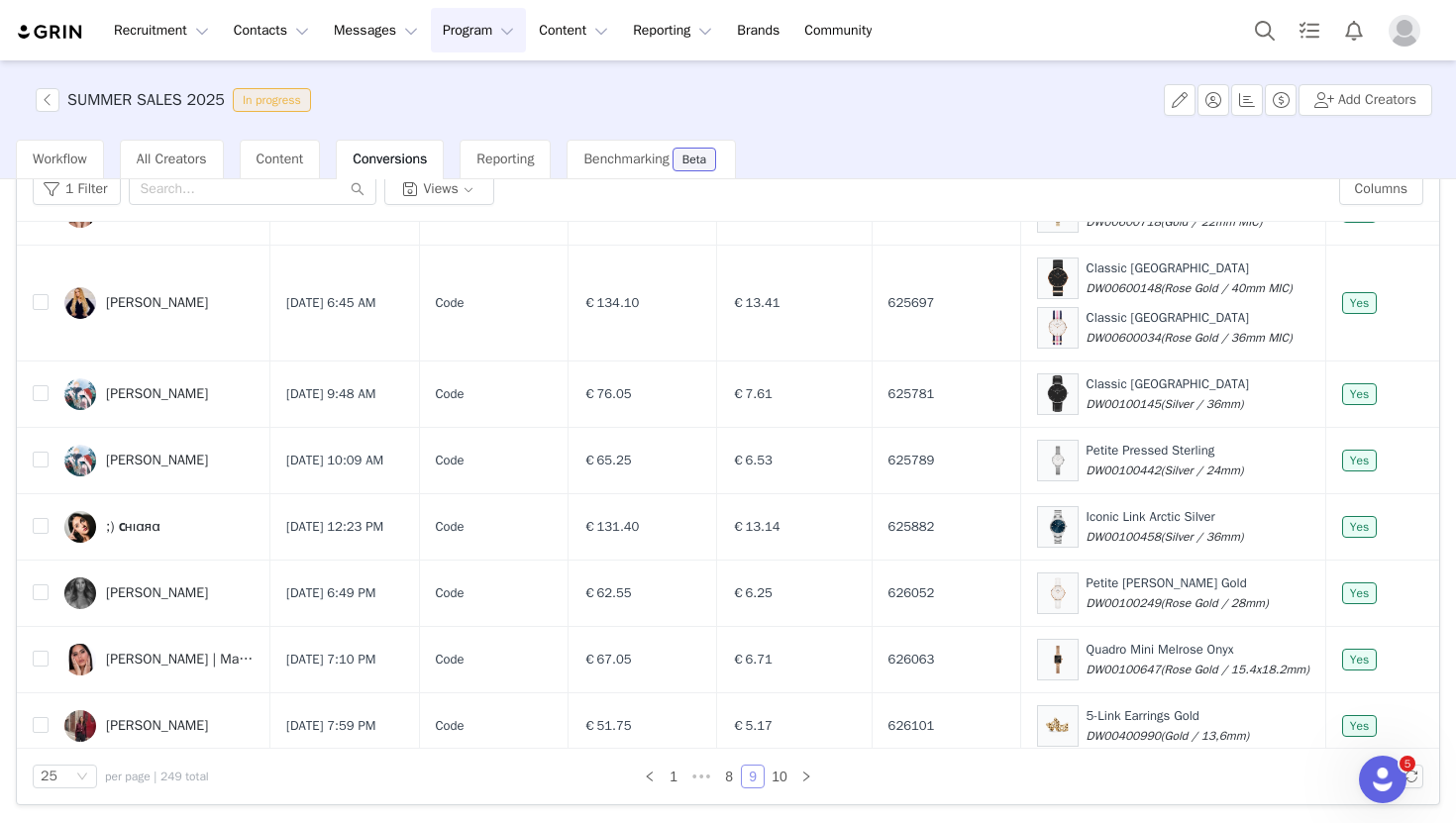 scroll, scrollTop: 1427, scrollLeft: 0, axis: vertical 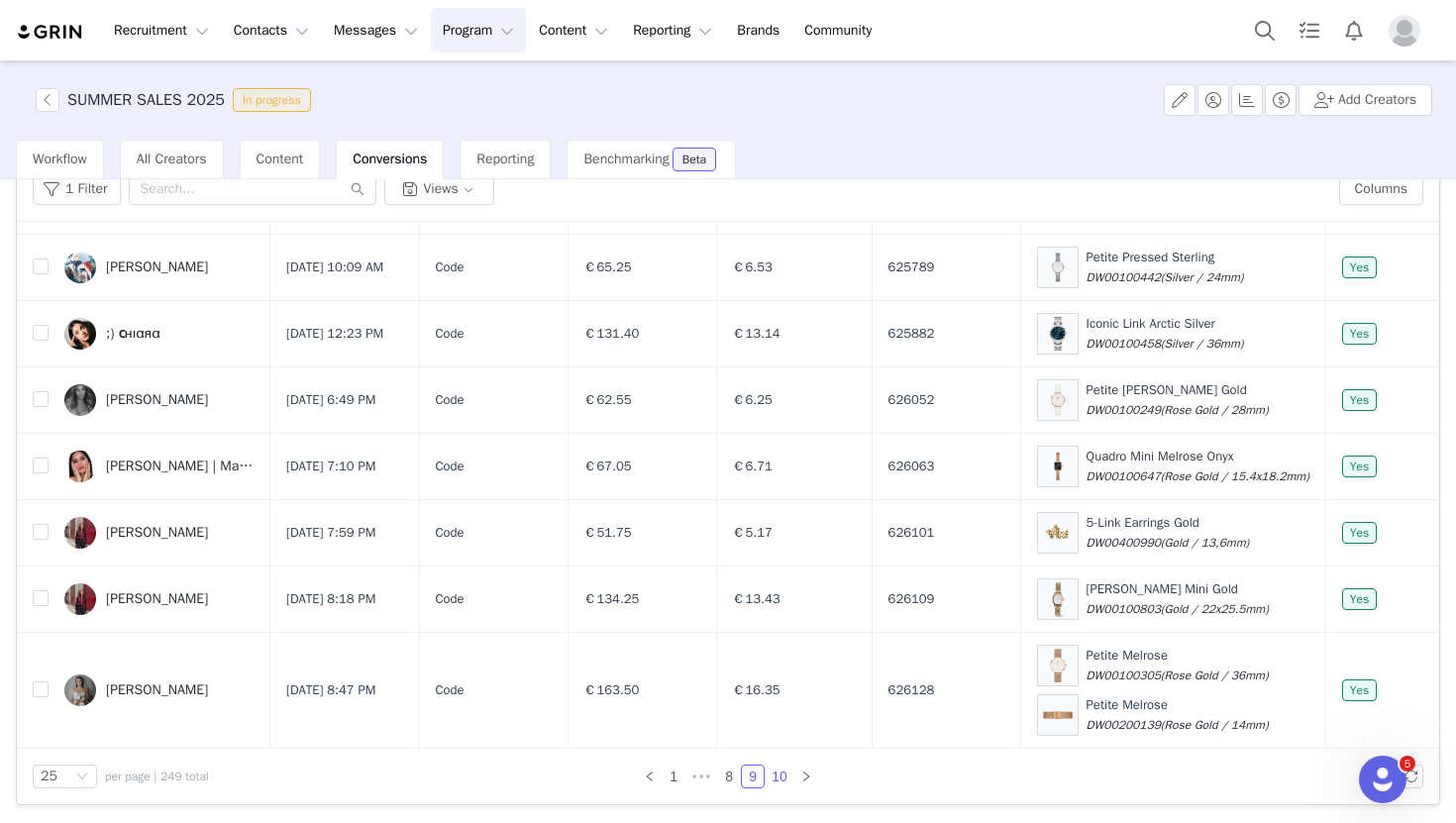 click on "10" at bounding box center [780, 776] 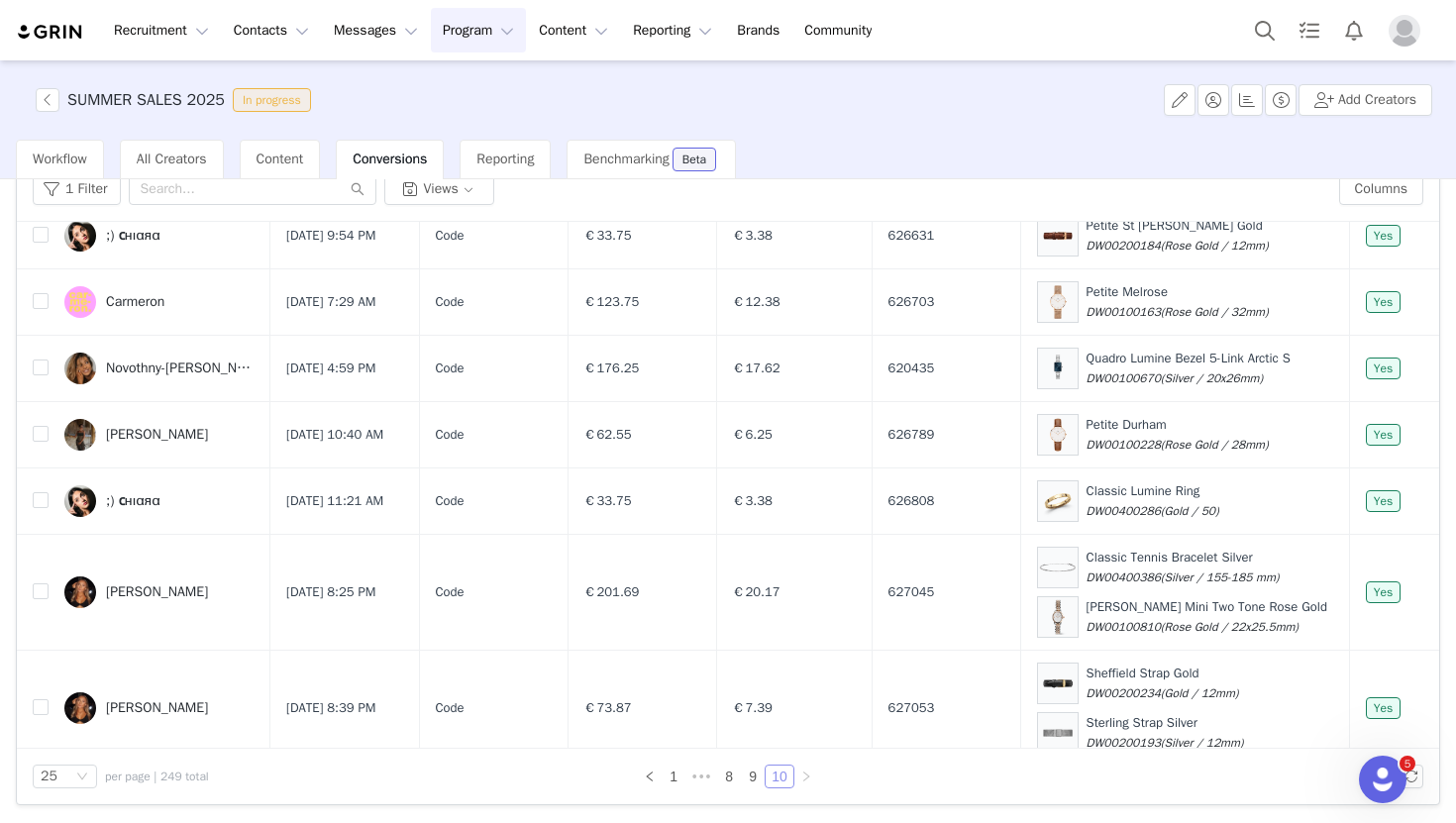 scroll, scrollTop: 1410, scrollLeft: 0, axis: vertical 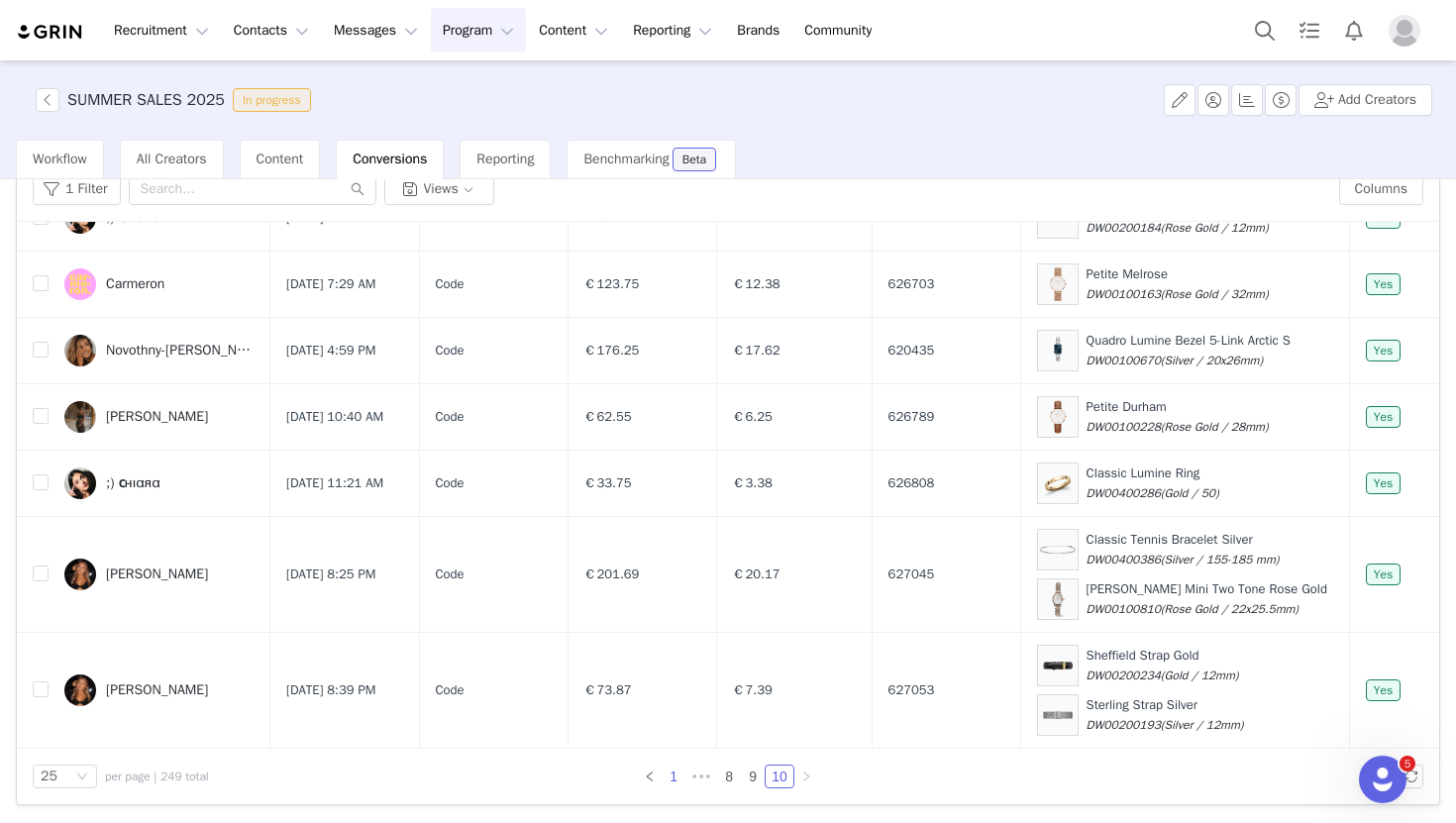 click on "1" at bounding box center [674, 776] 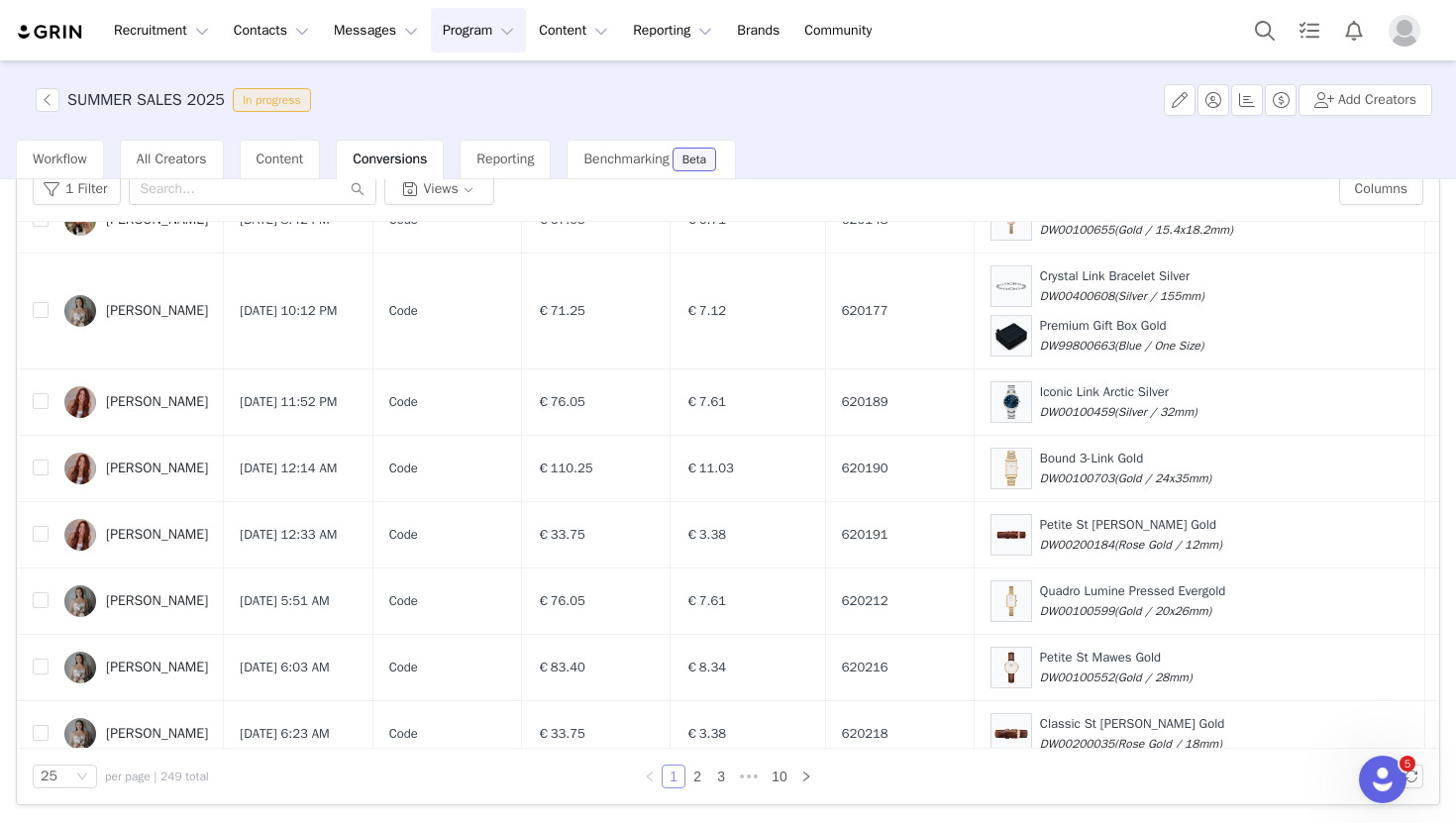 scroll, scrollTop: 2017, scrollLeft: 0, axis: vertical 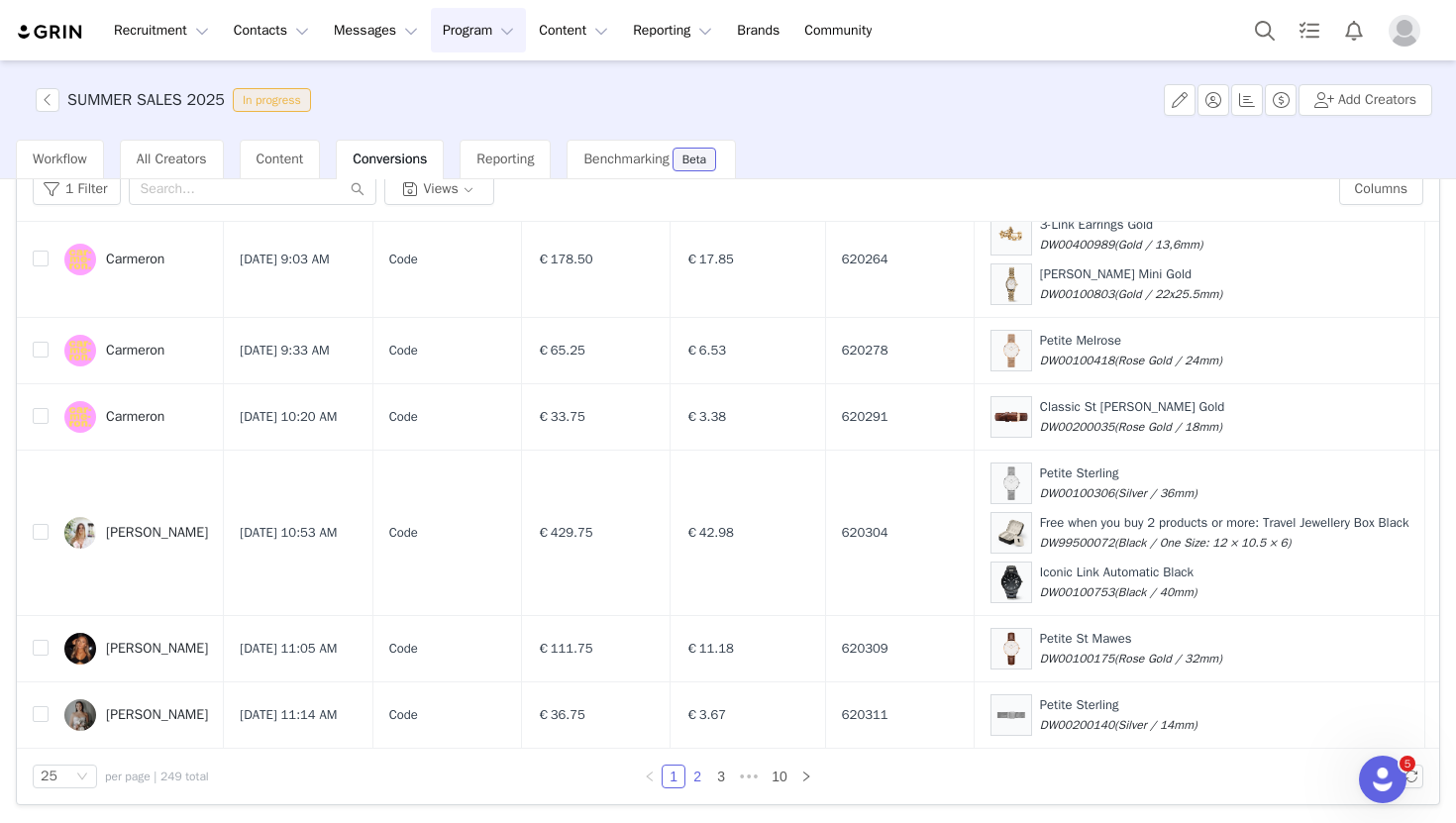 click on "2" at bounding box center (697, 776) 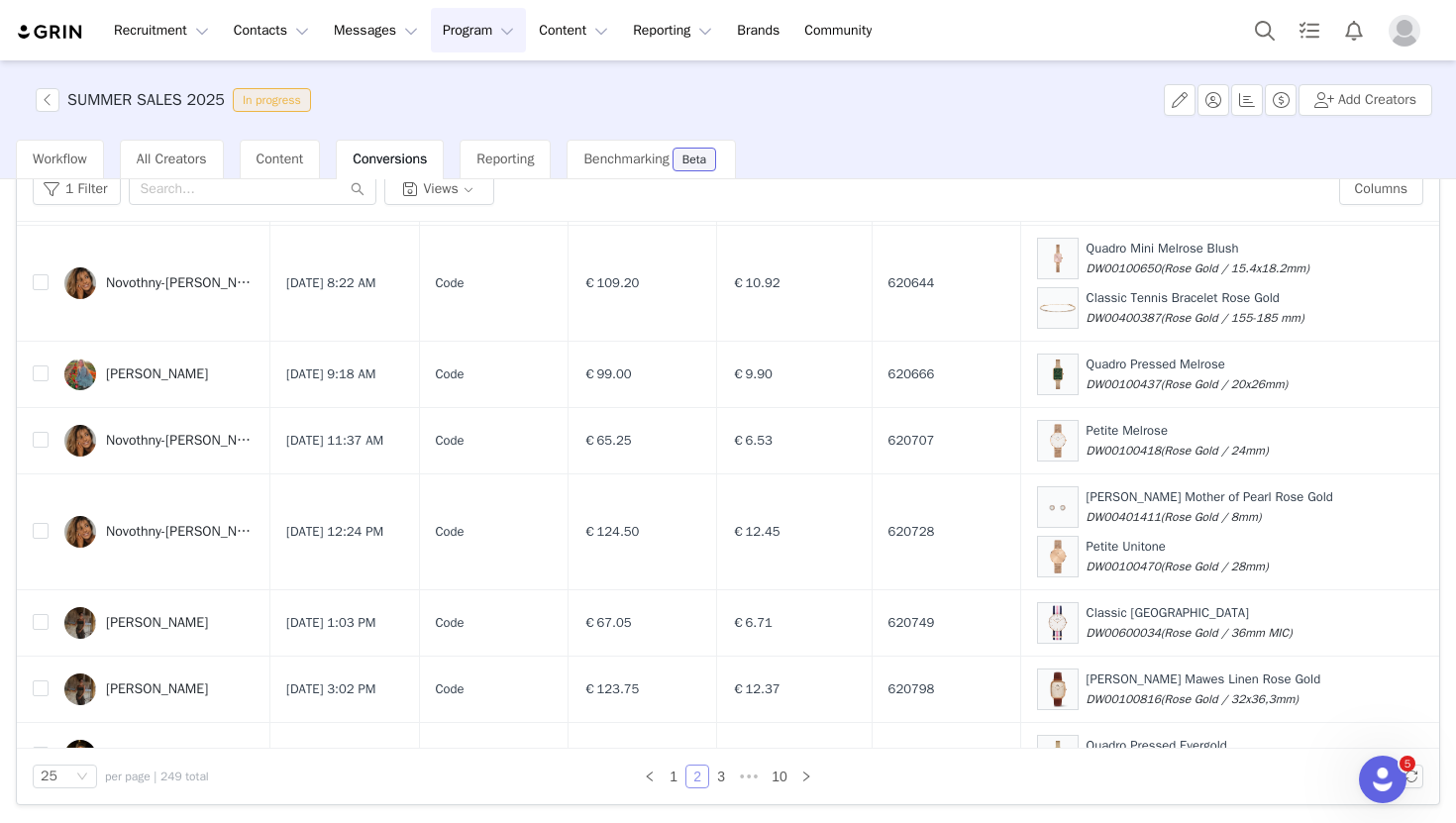 scroll, scrollTop: 1788, scrollLeft: 0, axis: vertical 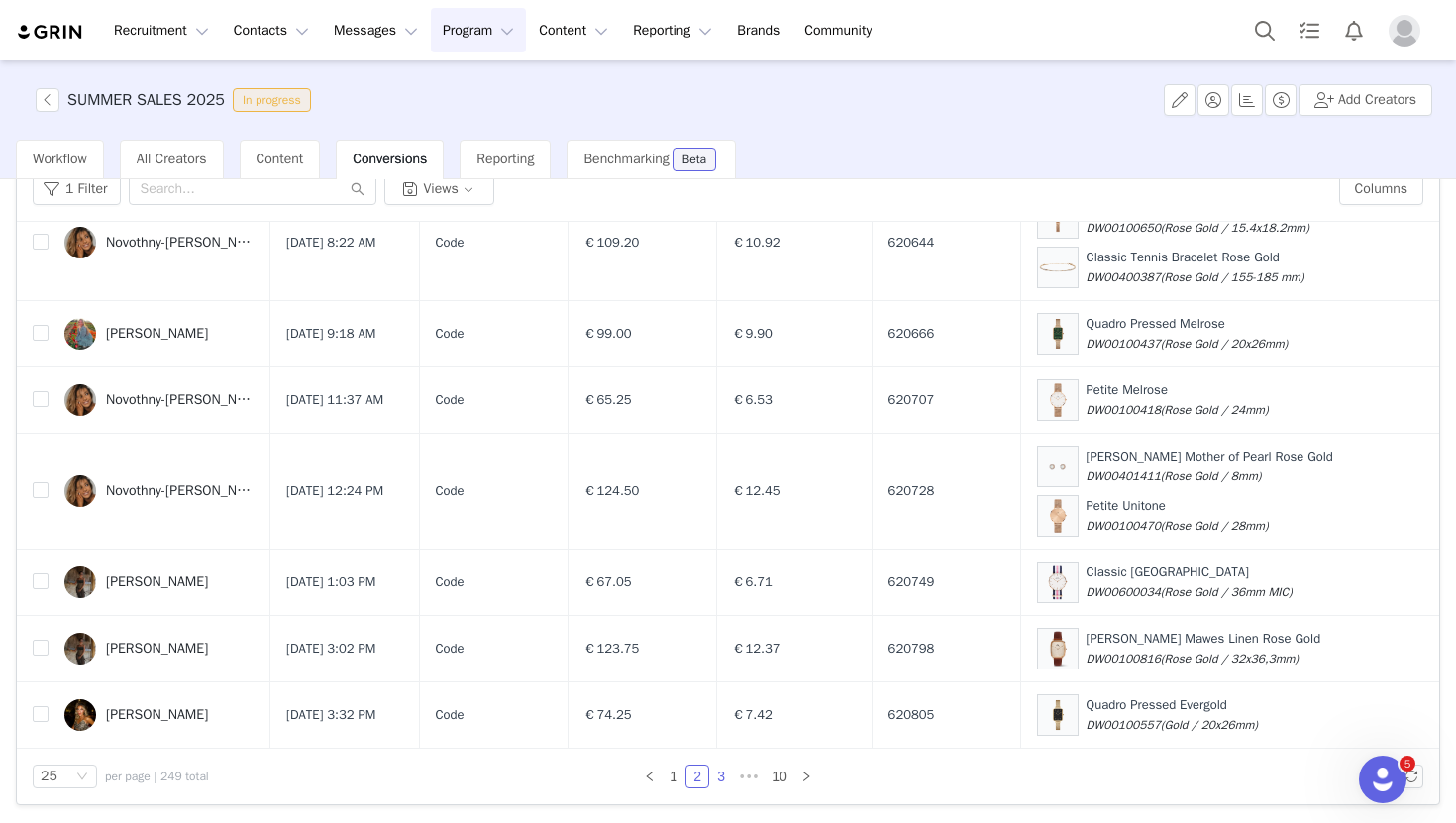 click on "3" at bounding box center (721, 776) 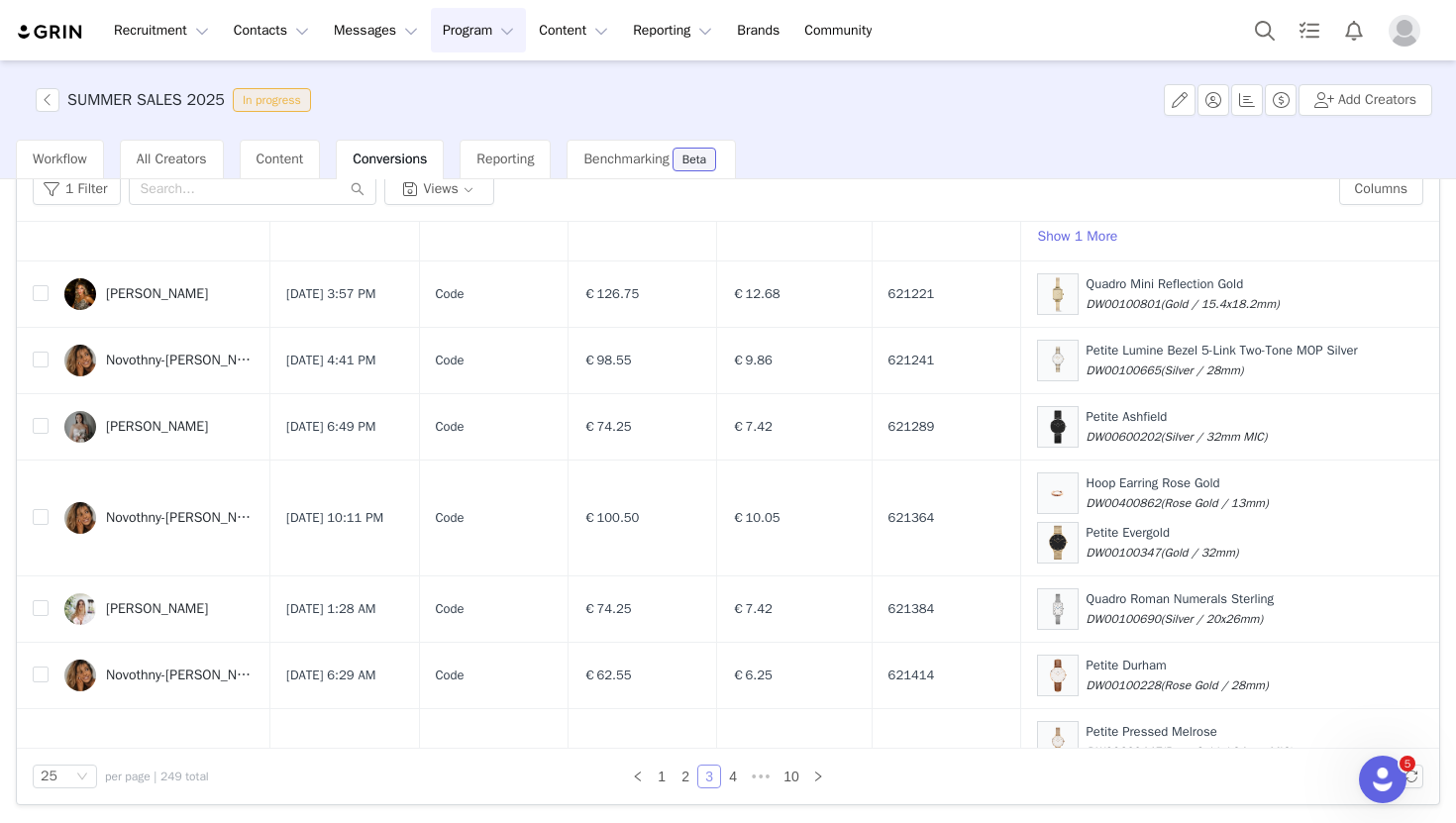 scroll, scrollTop: 1837, scrollLeft: 0, axis: vertical 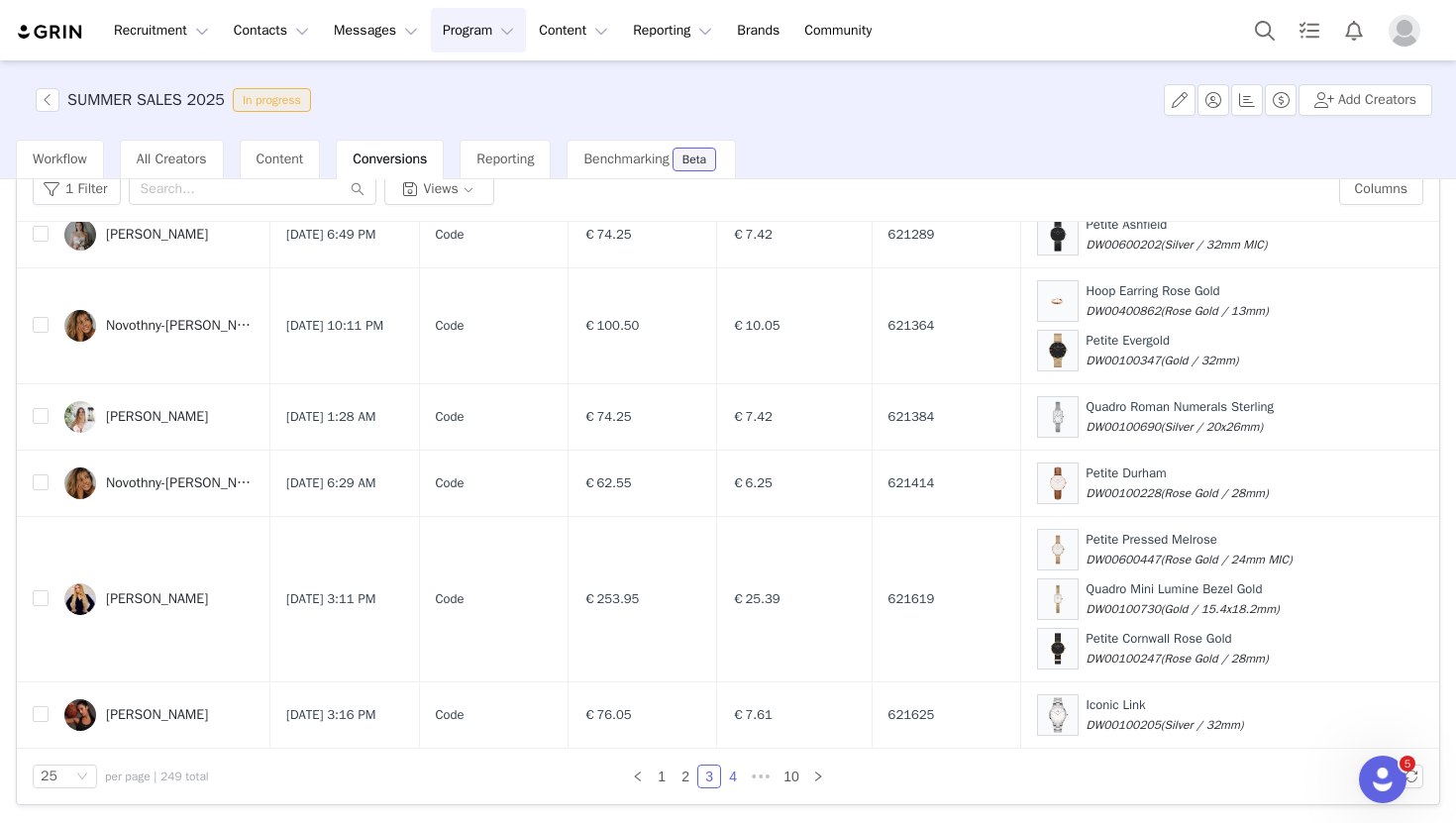 click on "4" at bounding box center (733, 776) 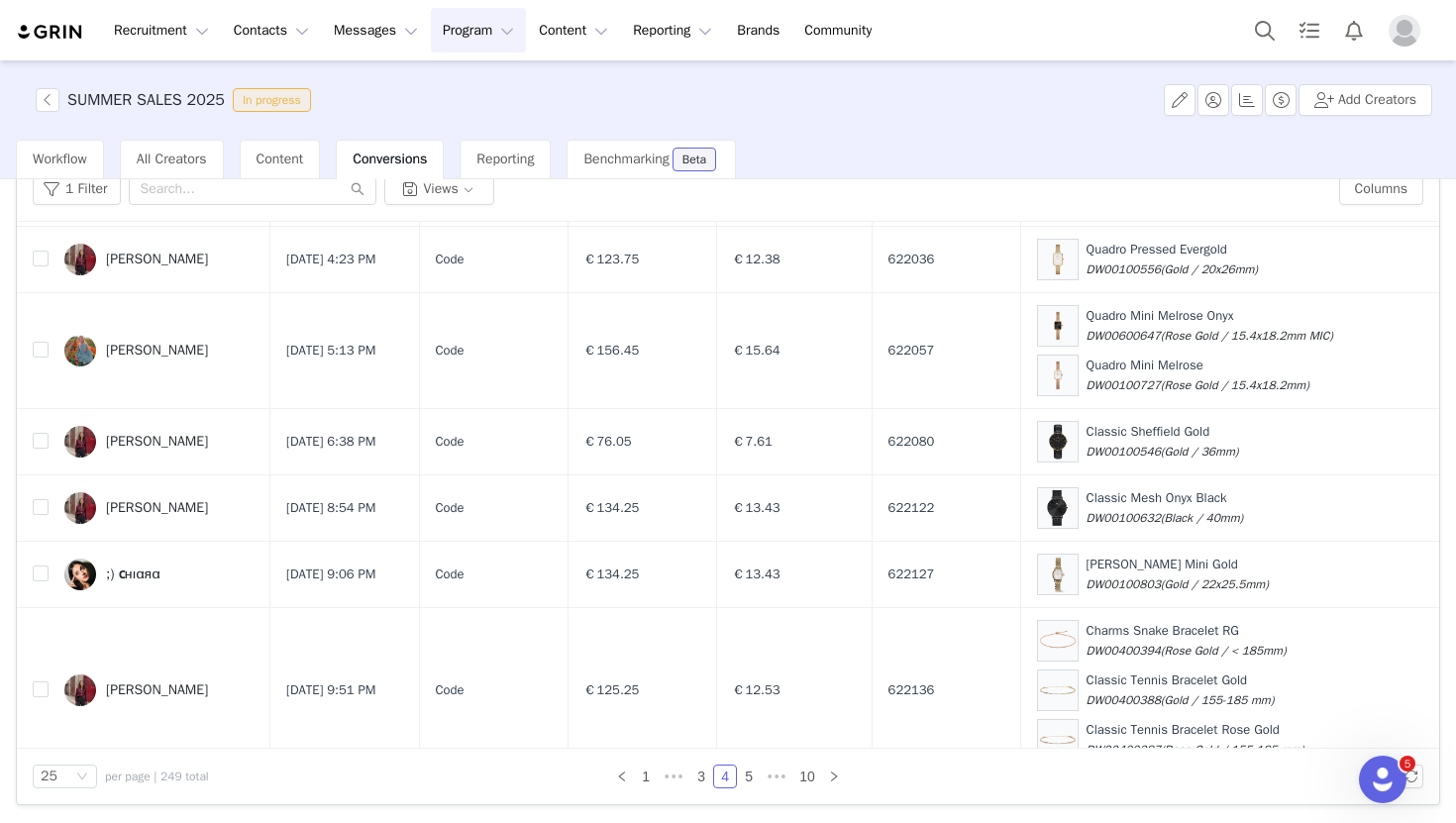 scroll, scrollTop: 1774, scrollLeft: 0, axis: vertical 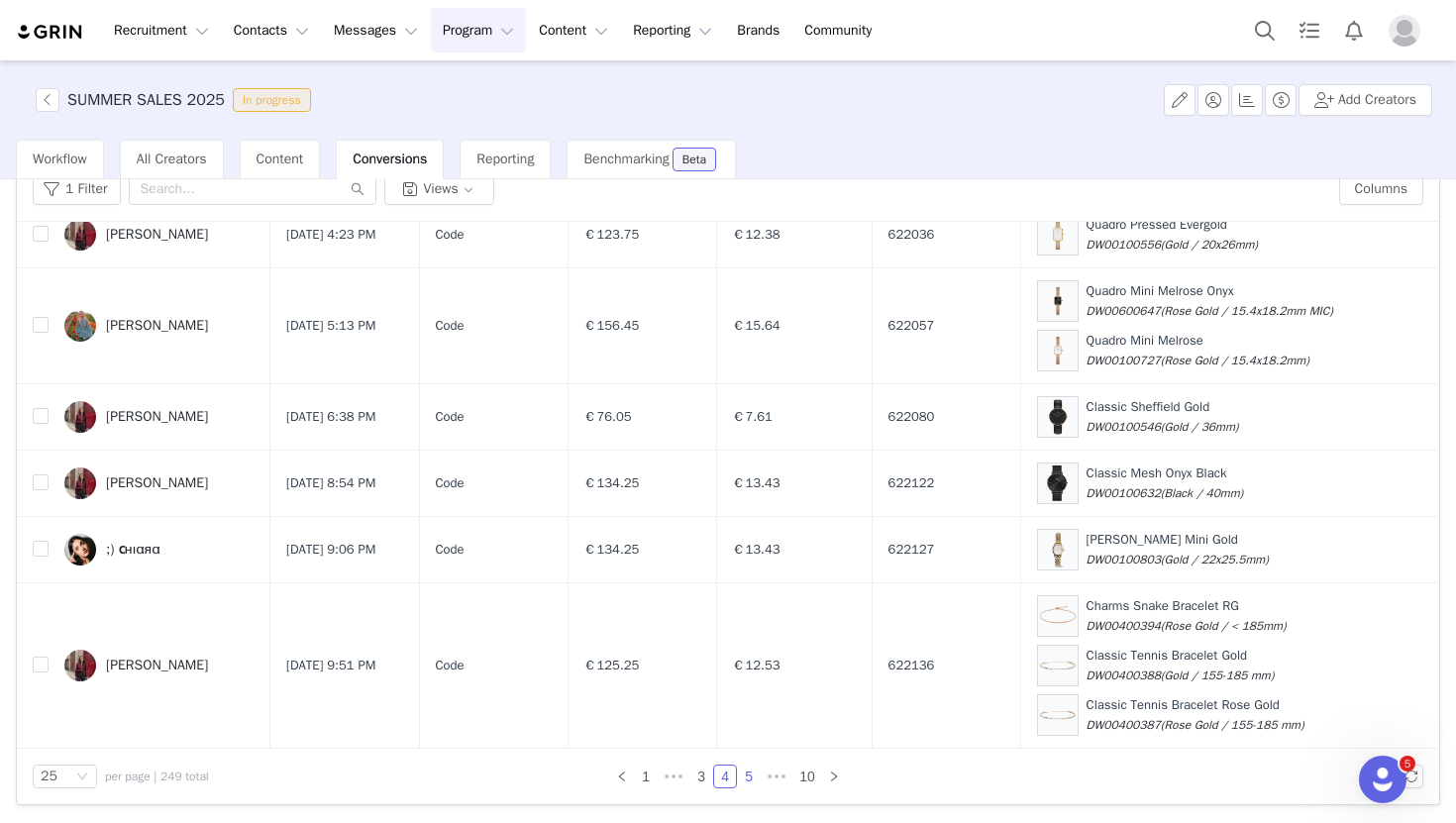 click on "5" at bounding box center [749, 776] 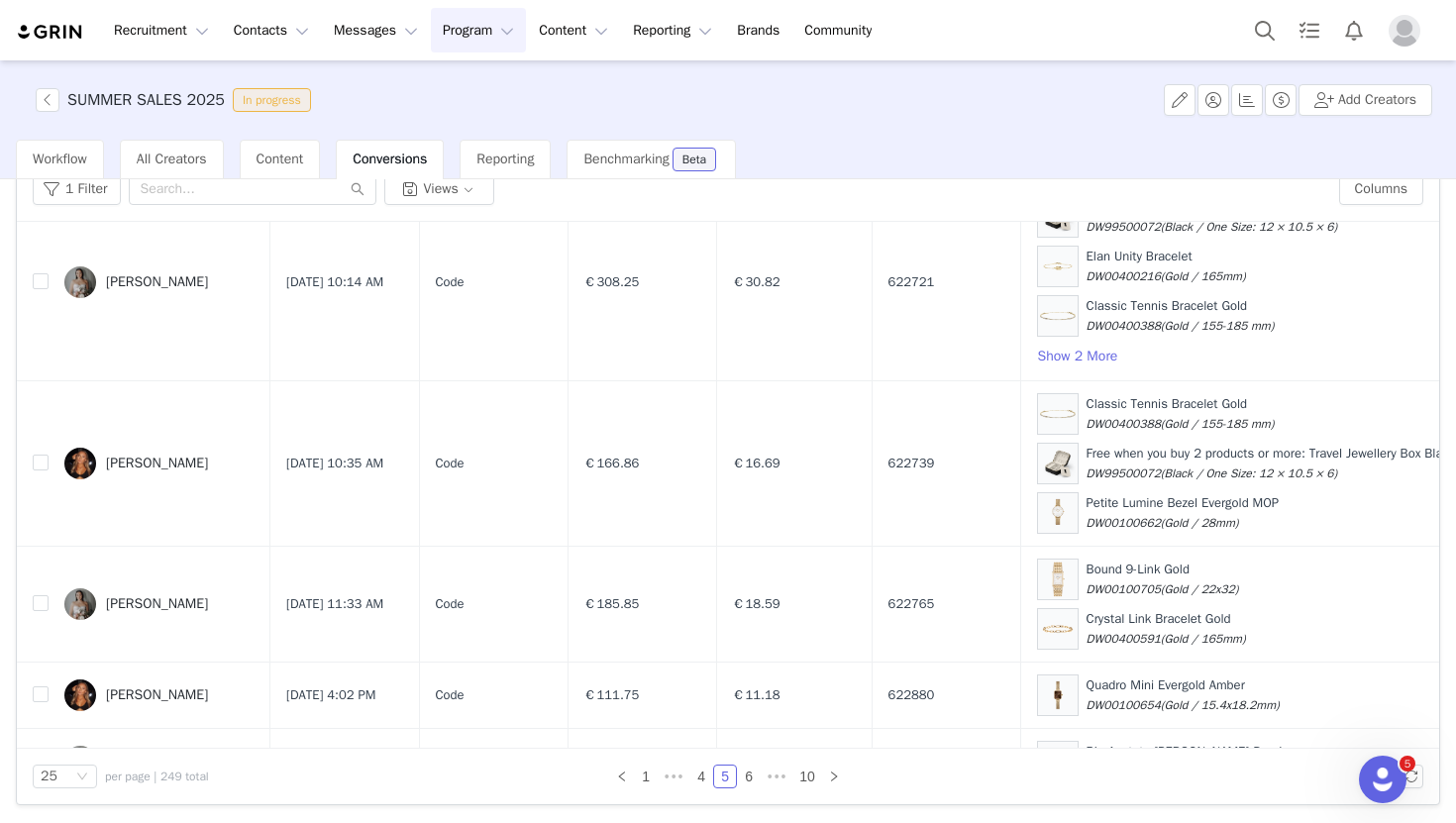 scroll, scrollTop: 1837, scrollLeft: 0, axis: vertical 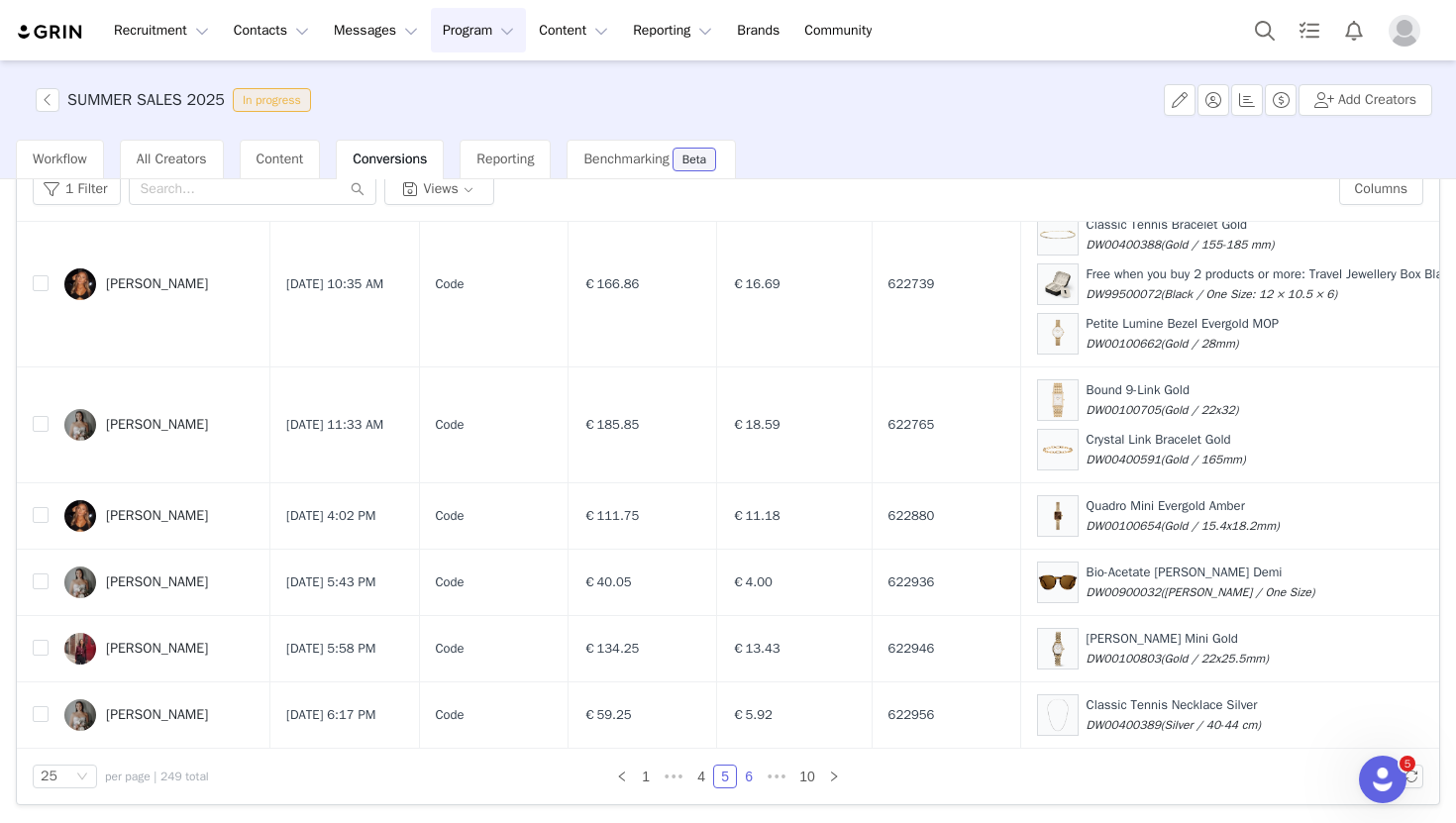 click on "6" at bounding box center [749, 776] 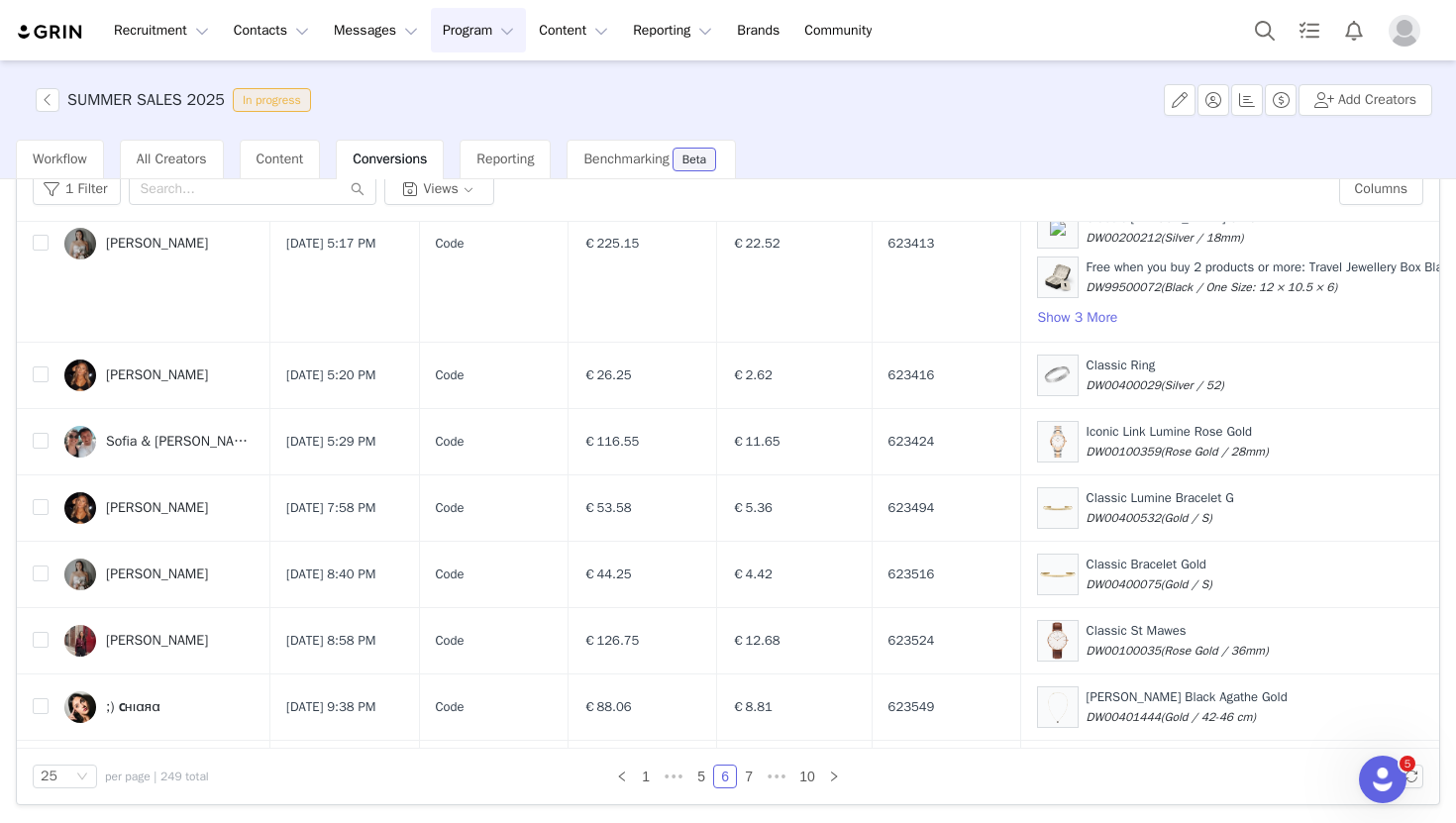 scroll, scrollTop: 1639, scrollLeft: 0, axis: vertical 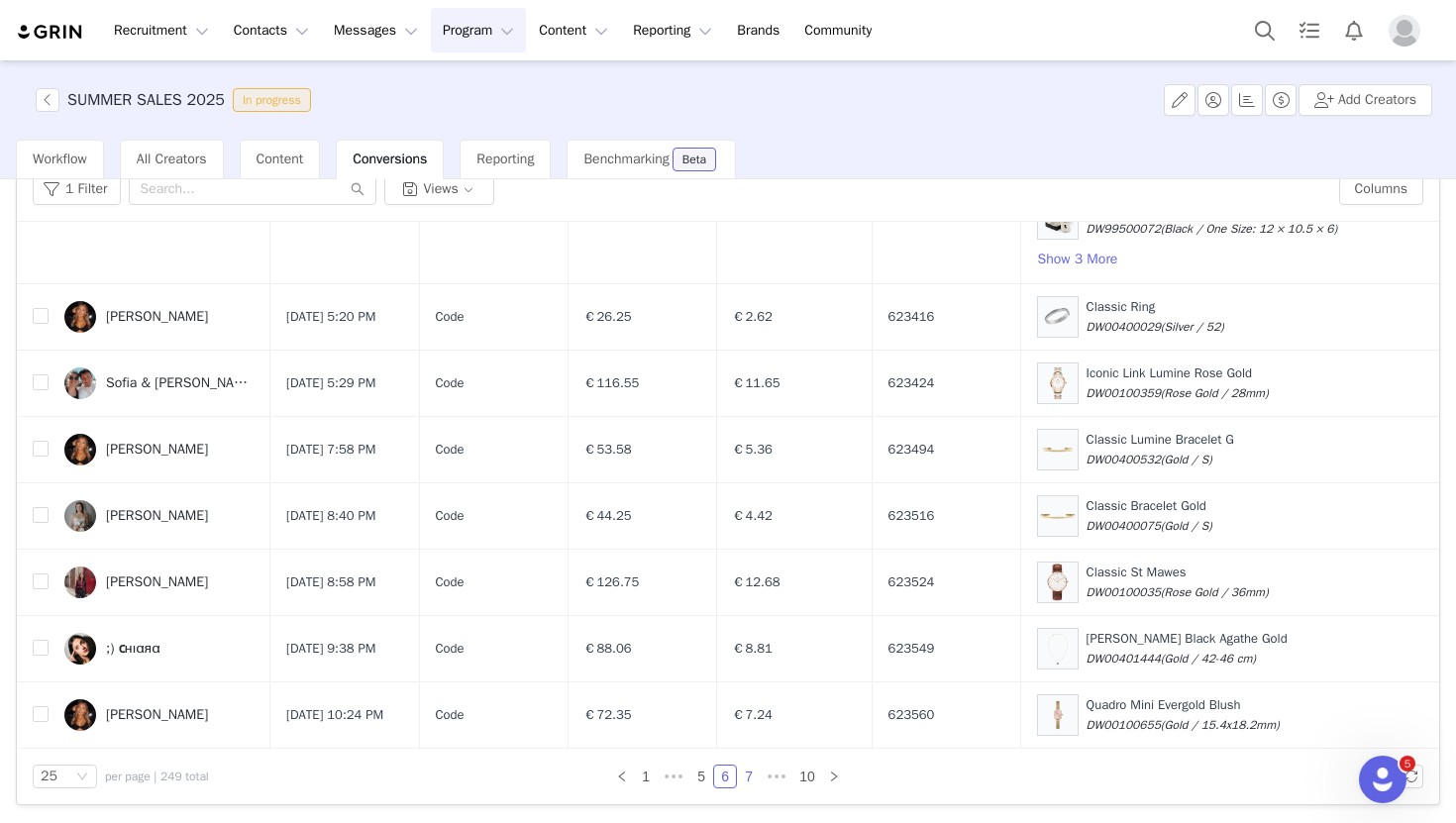 click on "7" at bounding box center [749, 776] 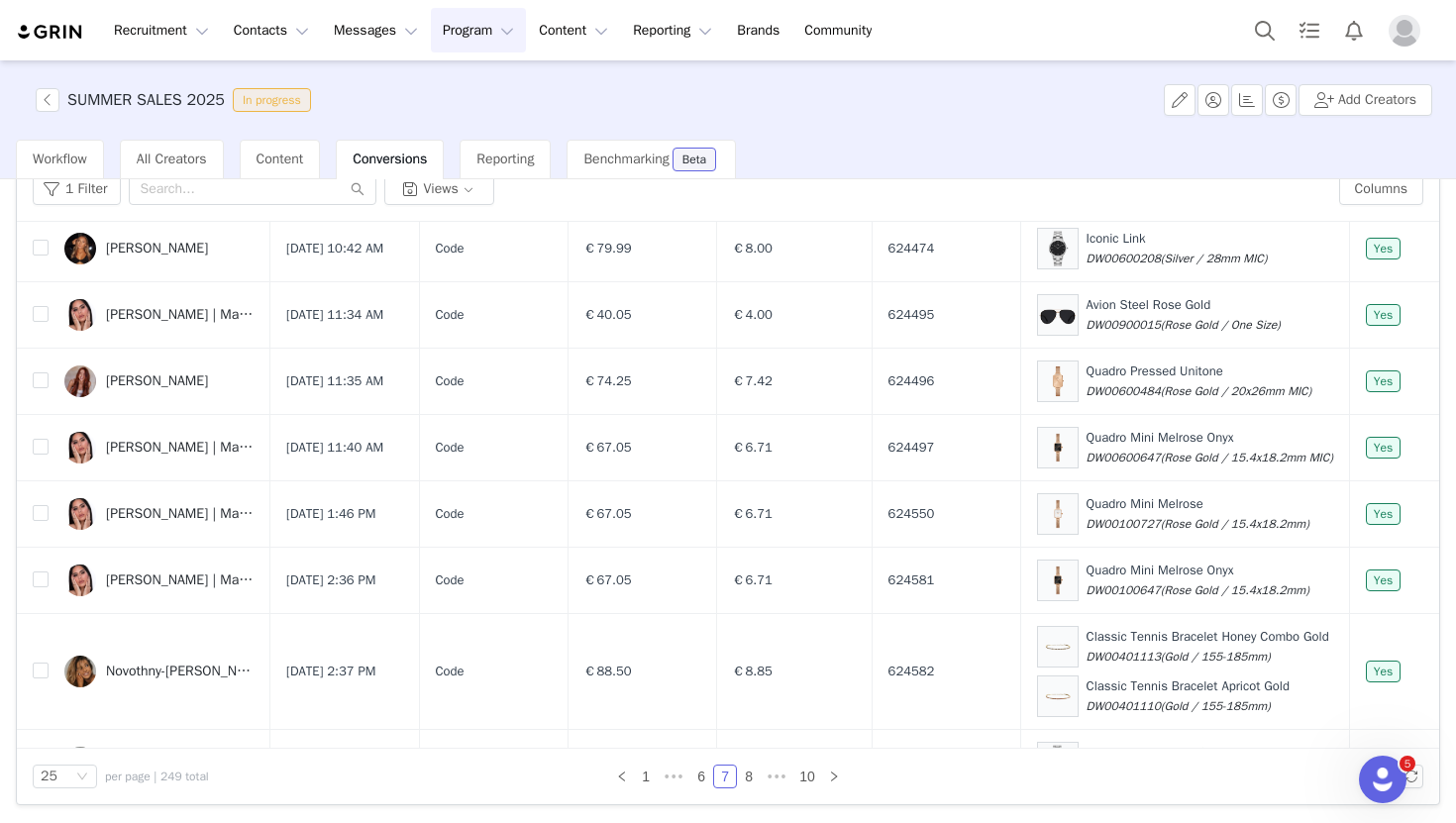 scroll, scrollTop: 1558, scrollLeft: 0, axis: vertical 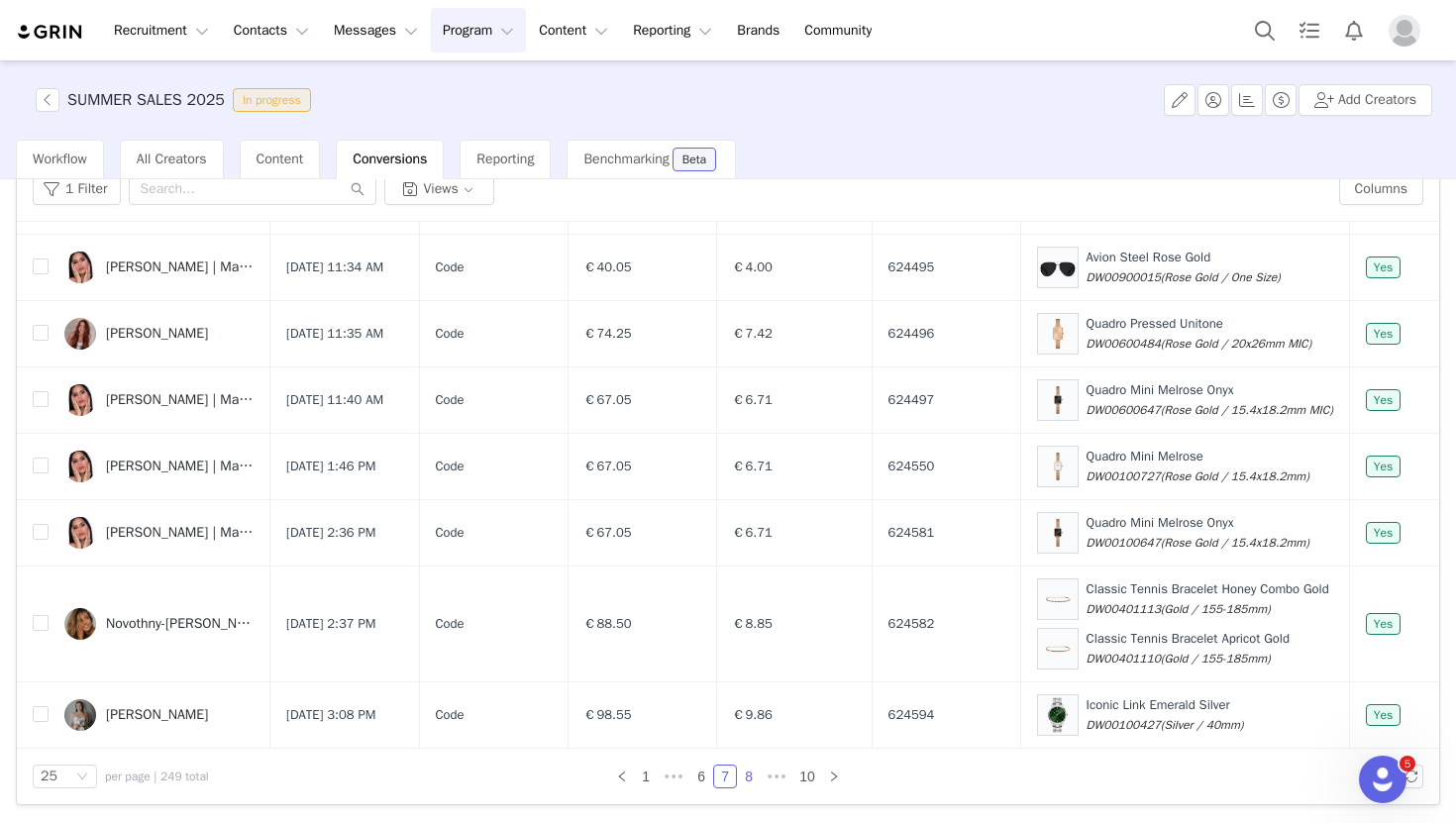 click on "8" at bounding box center [749, 776] 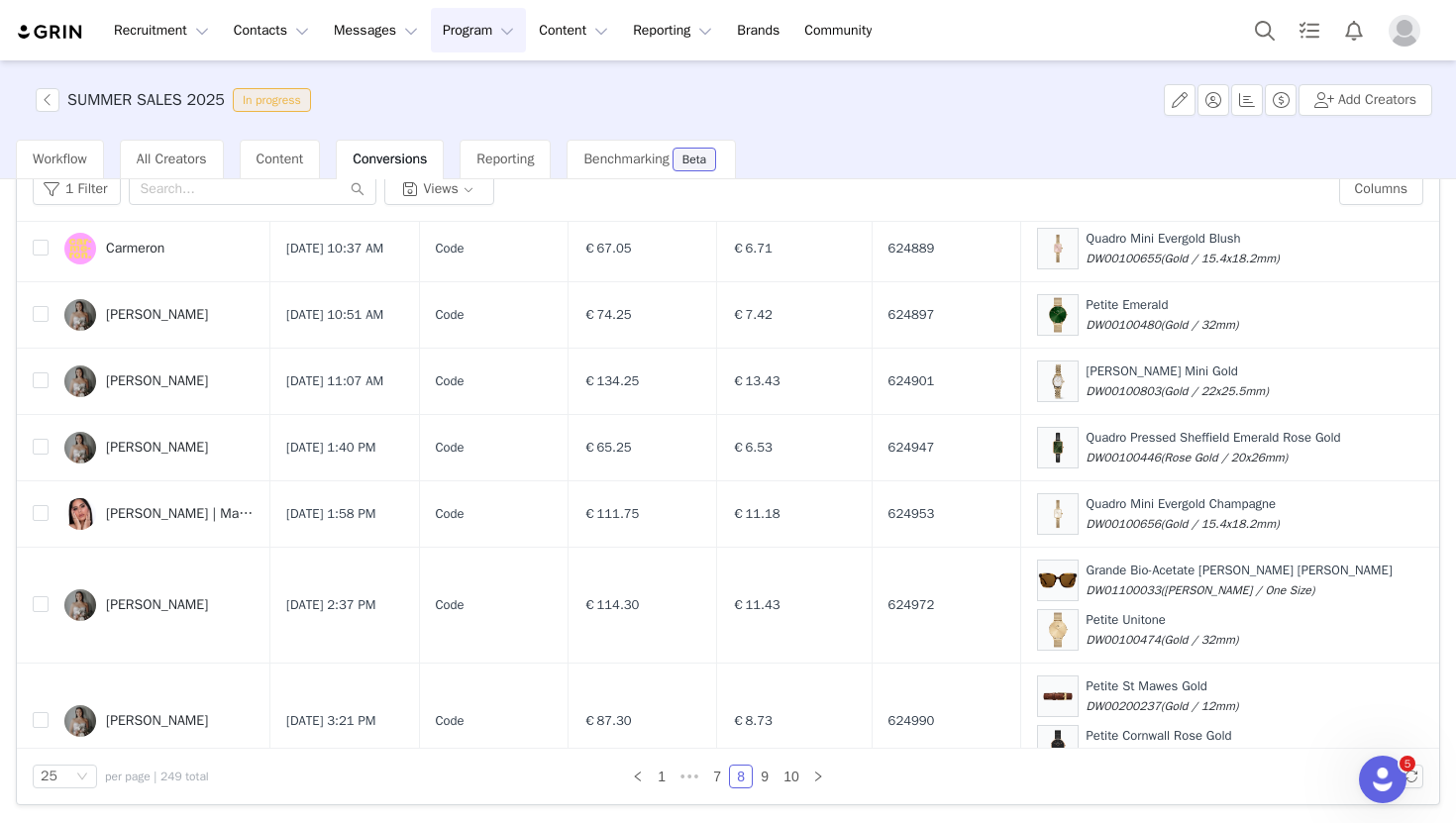 scroll, scrollTop: 1788, scrollLeft: 0, axis: vertical 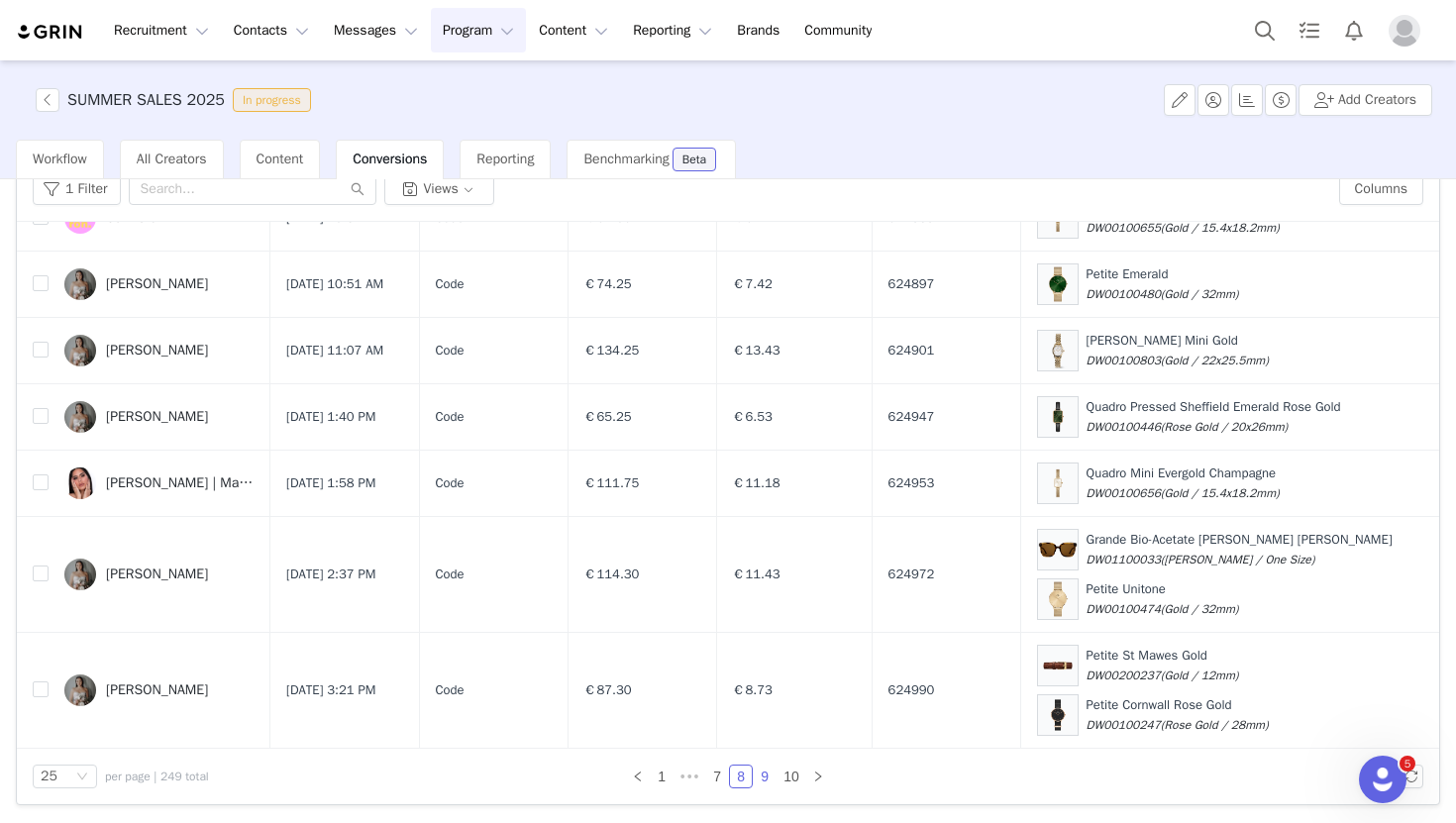 click on "9" at bounding box center [765, 776] 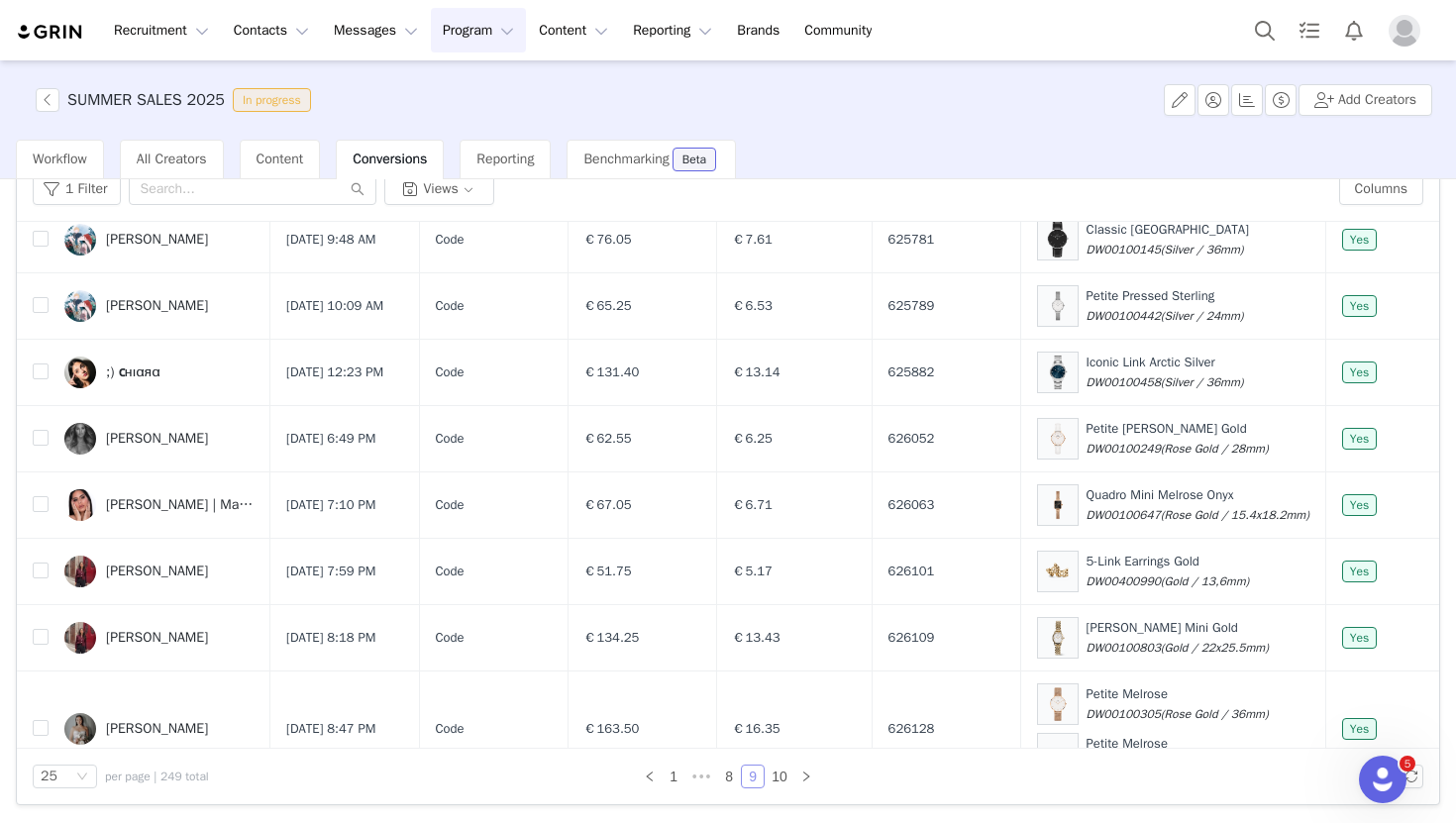 scroll, scrollTop: 1427, scrollLeft: 0, axis: vertical 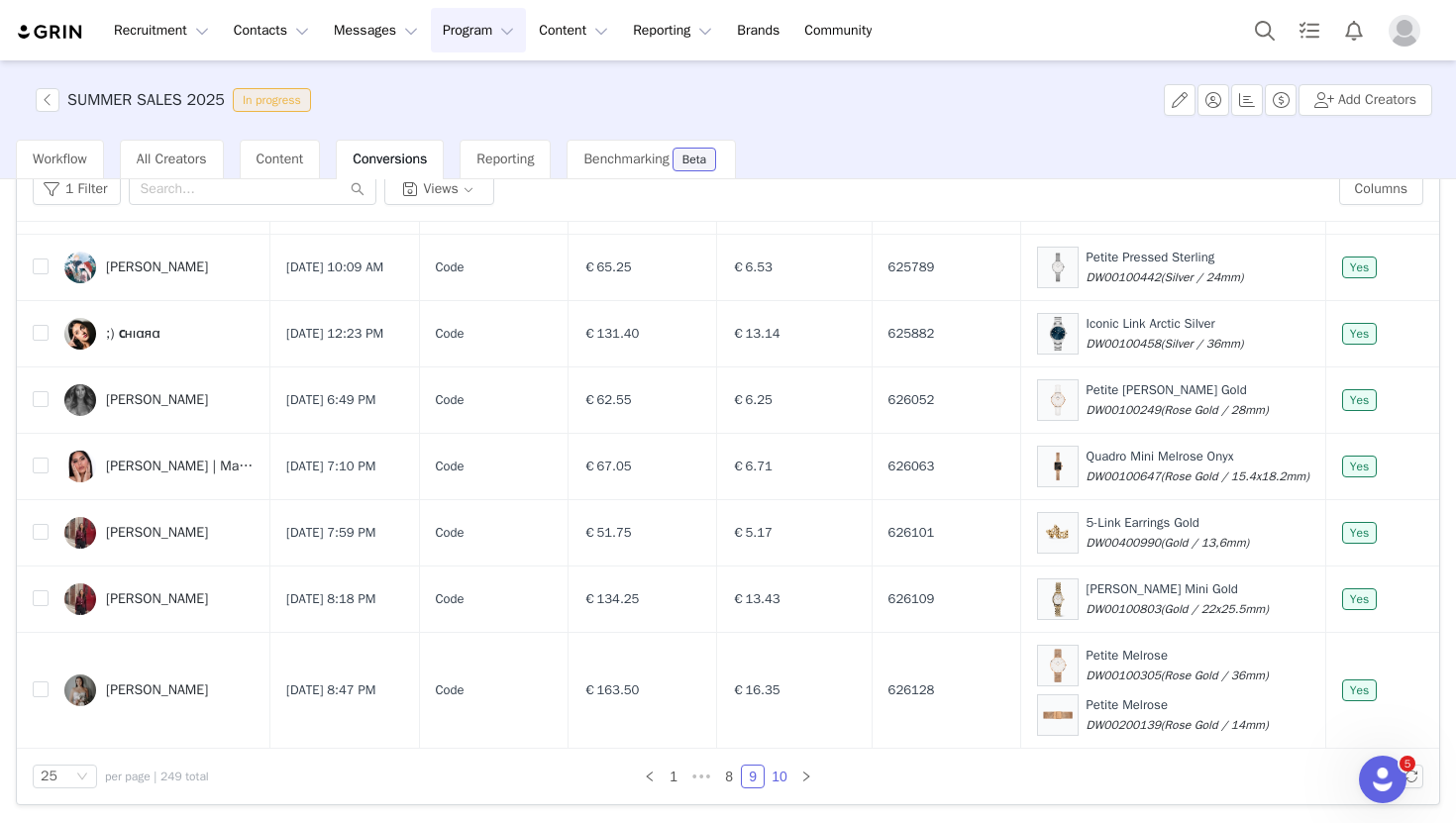 click on "10" at bounding box center (780, 776) 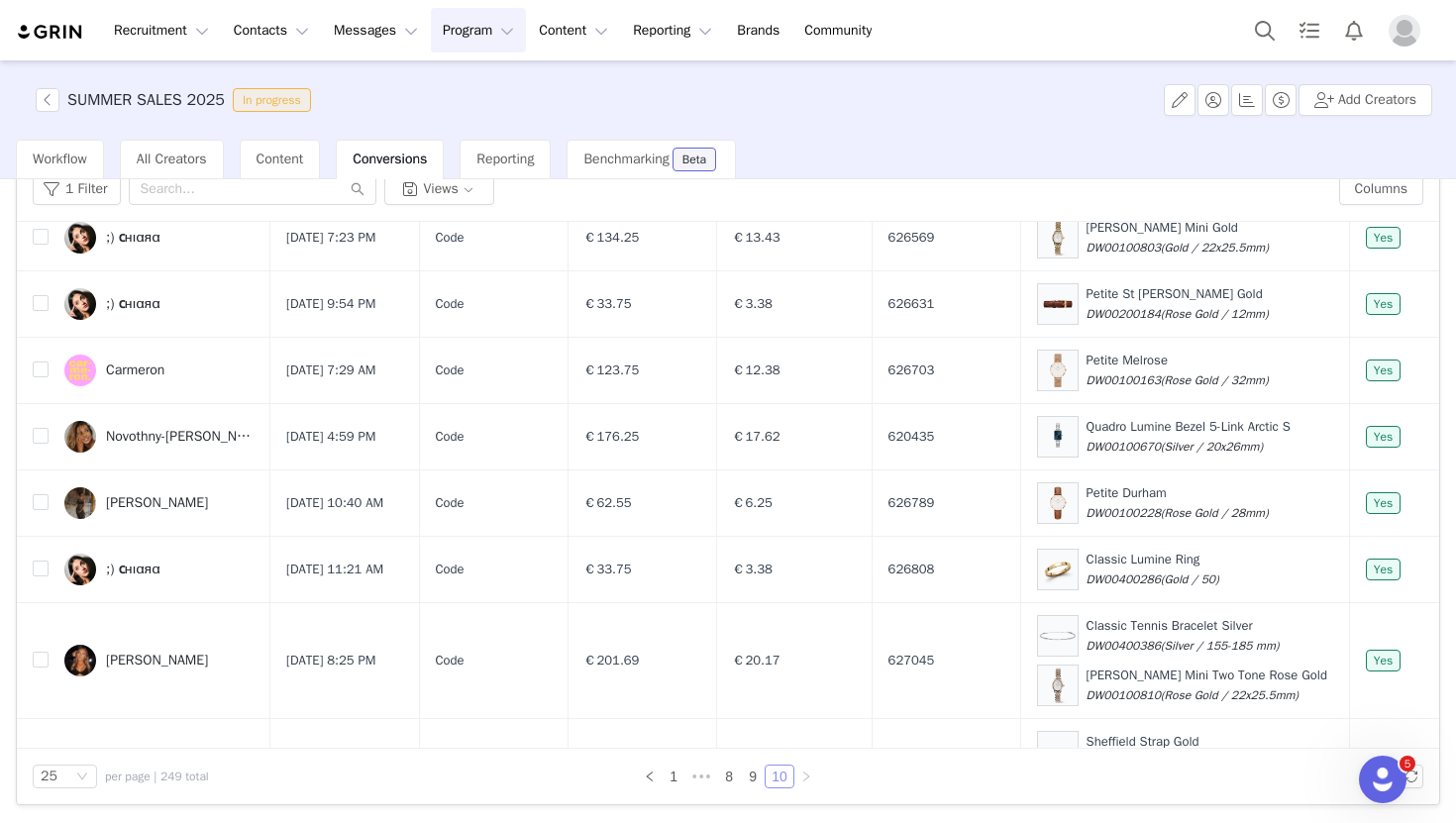 scroll, scrollTop: 1410, scrollLeft: 0, axis: vertical 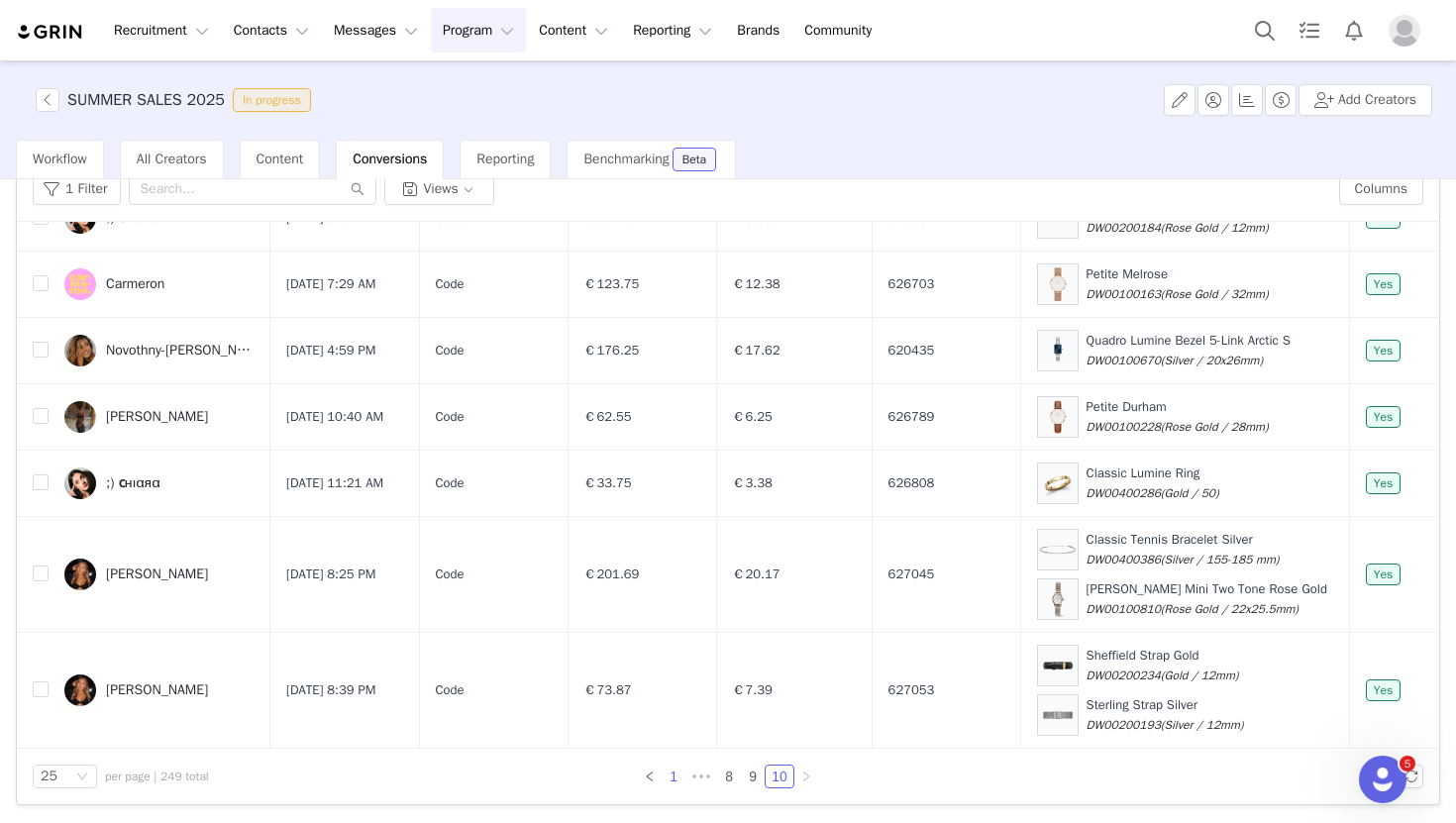 click on "1" at bounding box center (674, 776) 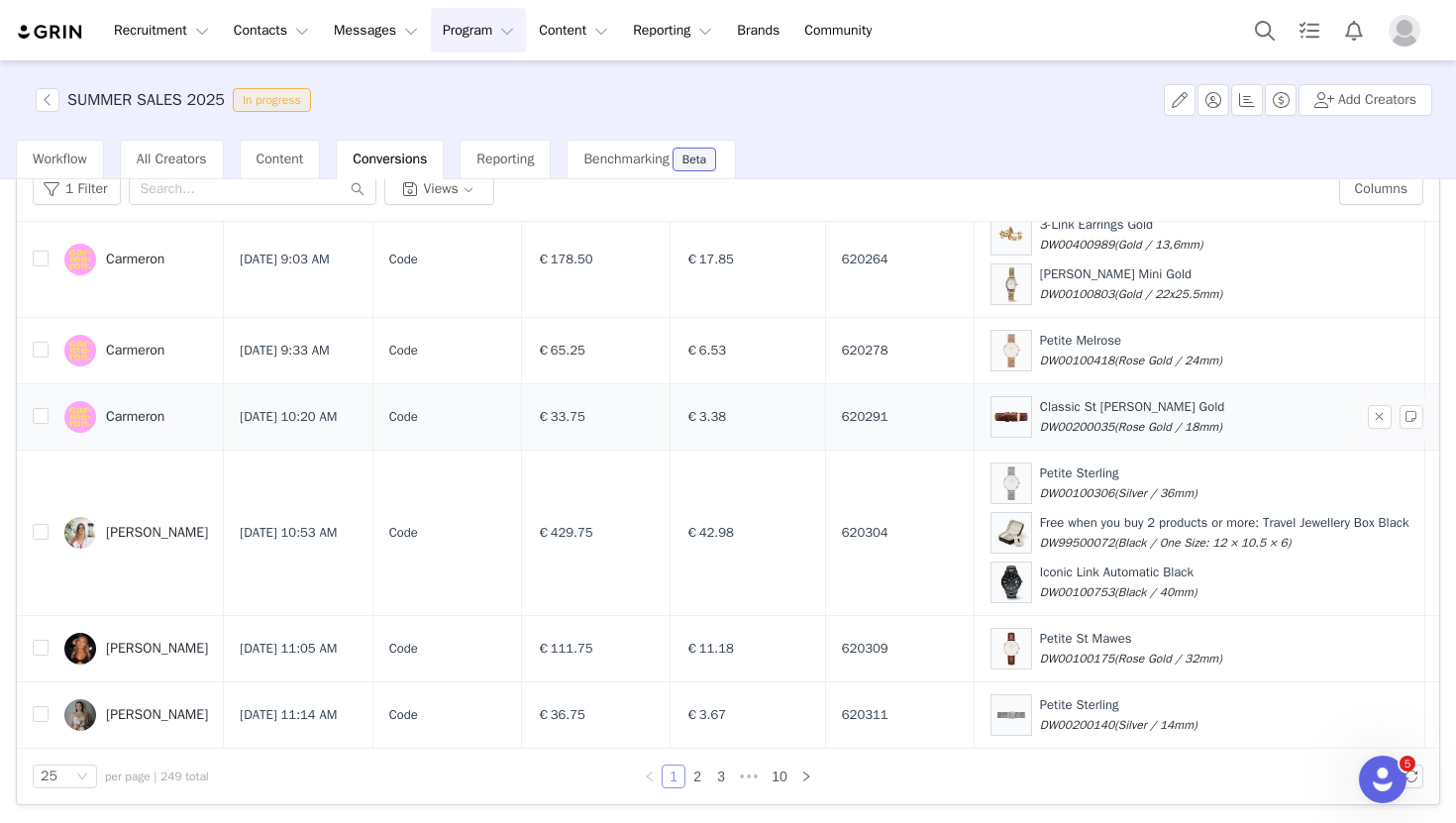 scroll, scrollTop: 2016, scrollLeft: 0, axis: vertical 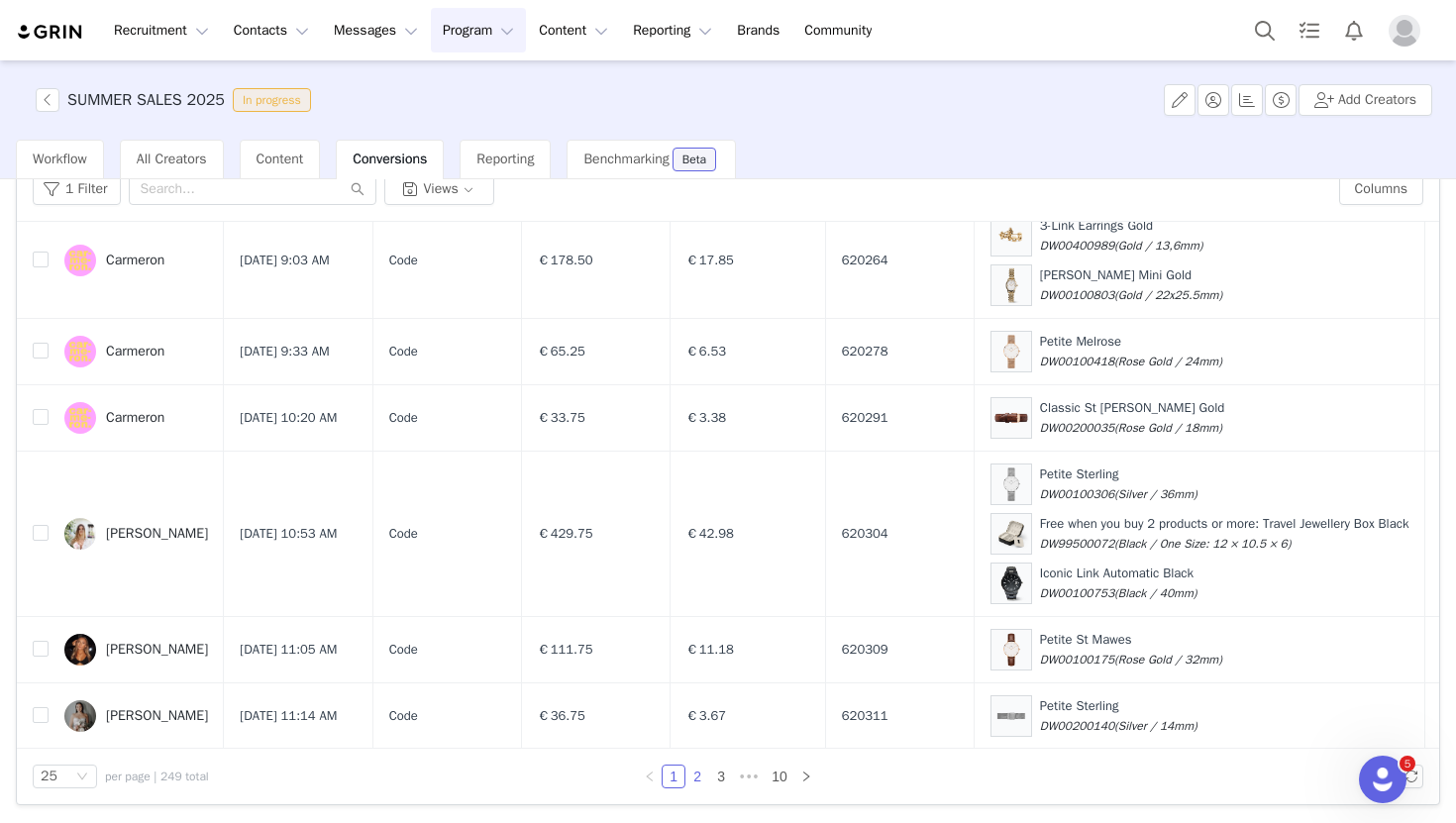 click on "2" at bounding box center (697, 776) 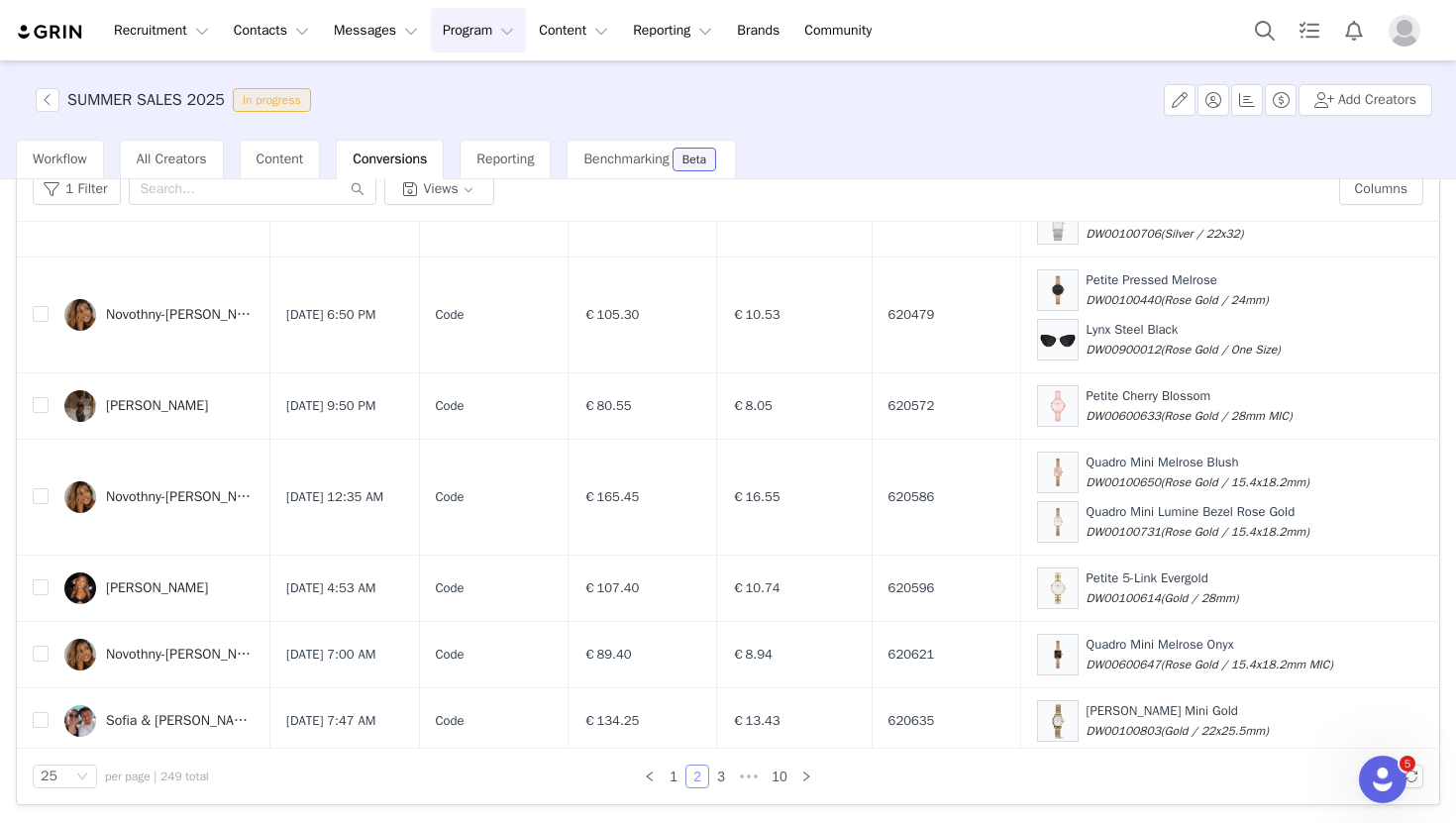 scroll, scrollTop: 1159, scrollLeft: 0, axis: vertical 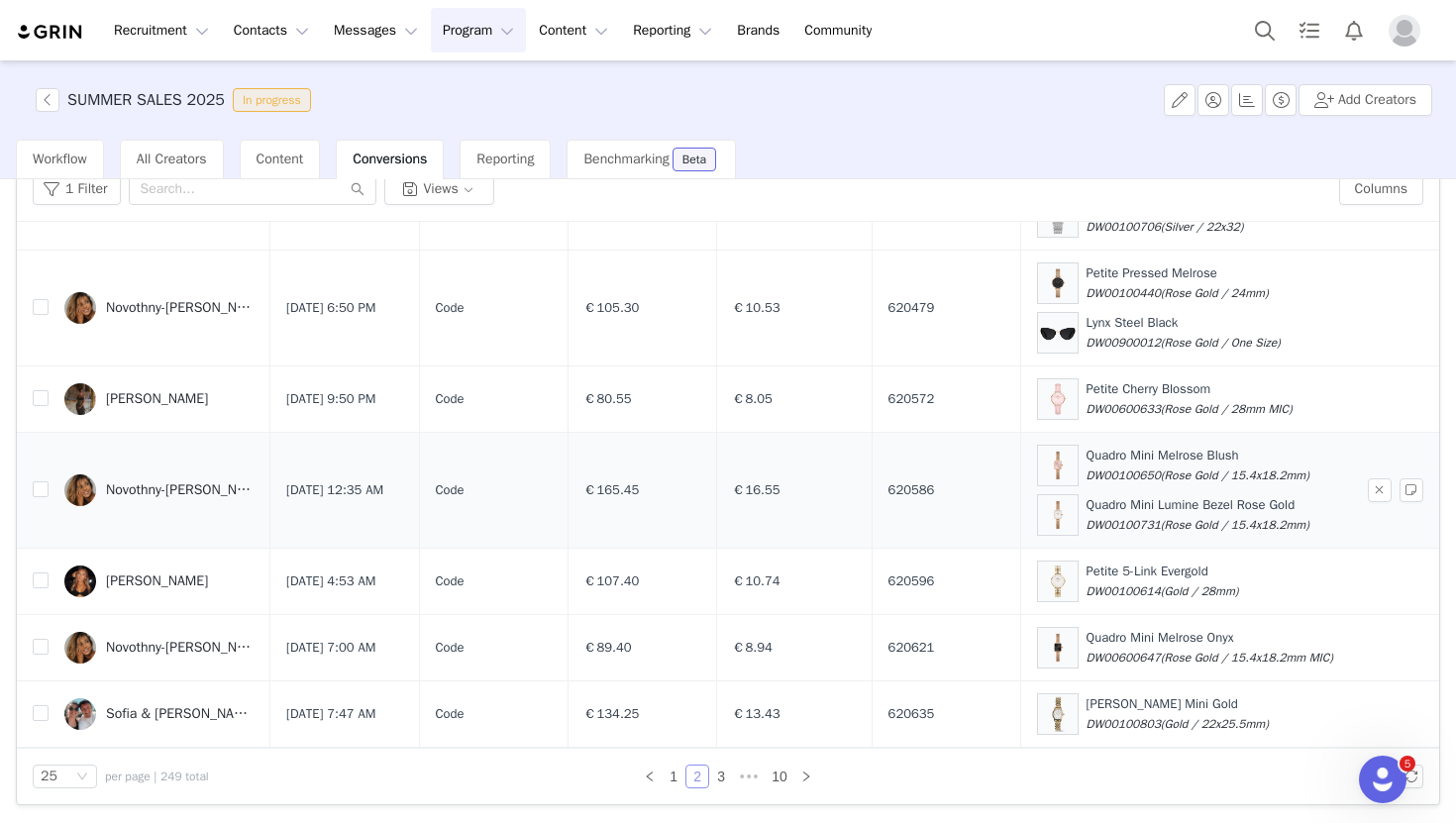 type 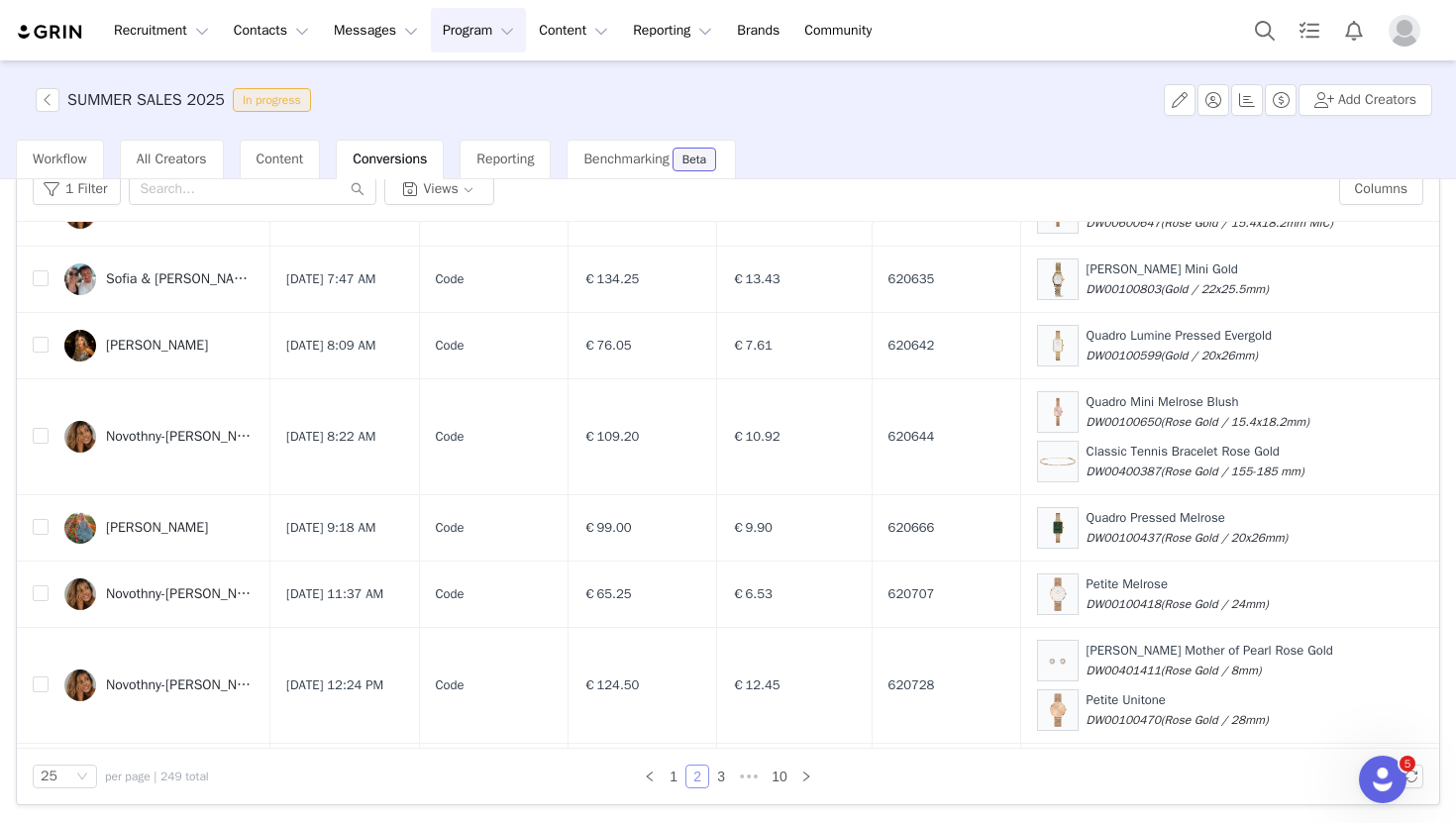 scroll, scrollTop: 1788, scrollLeft: 0, axis: vertical 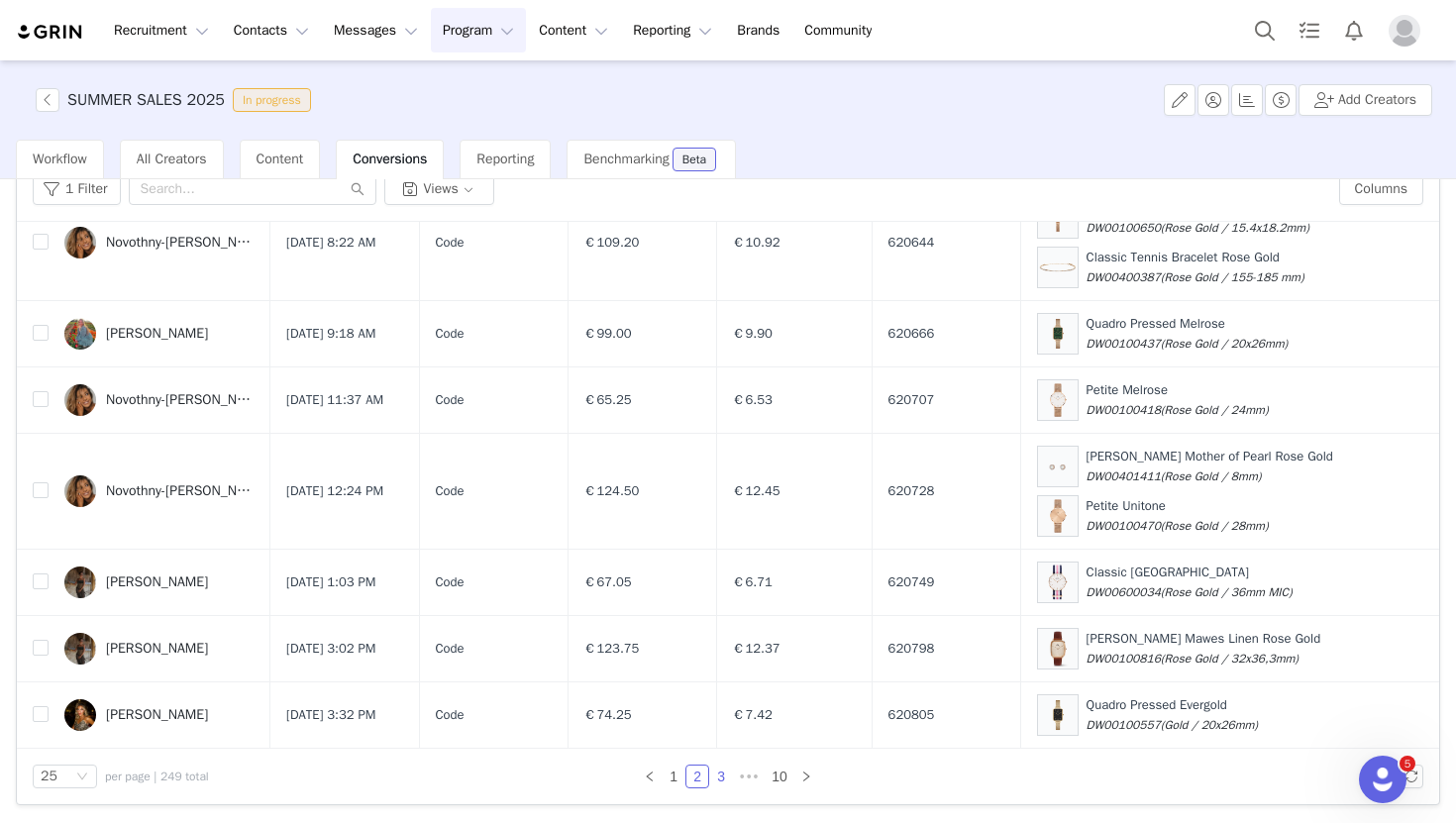click on "3" at bounding box center (721, 776) 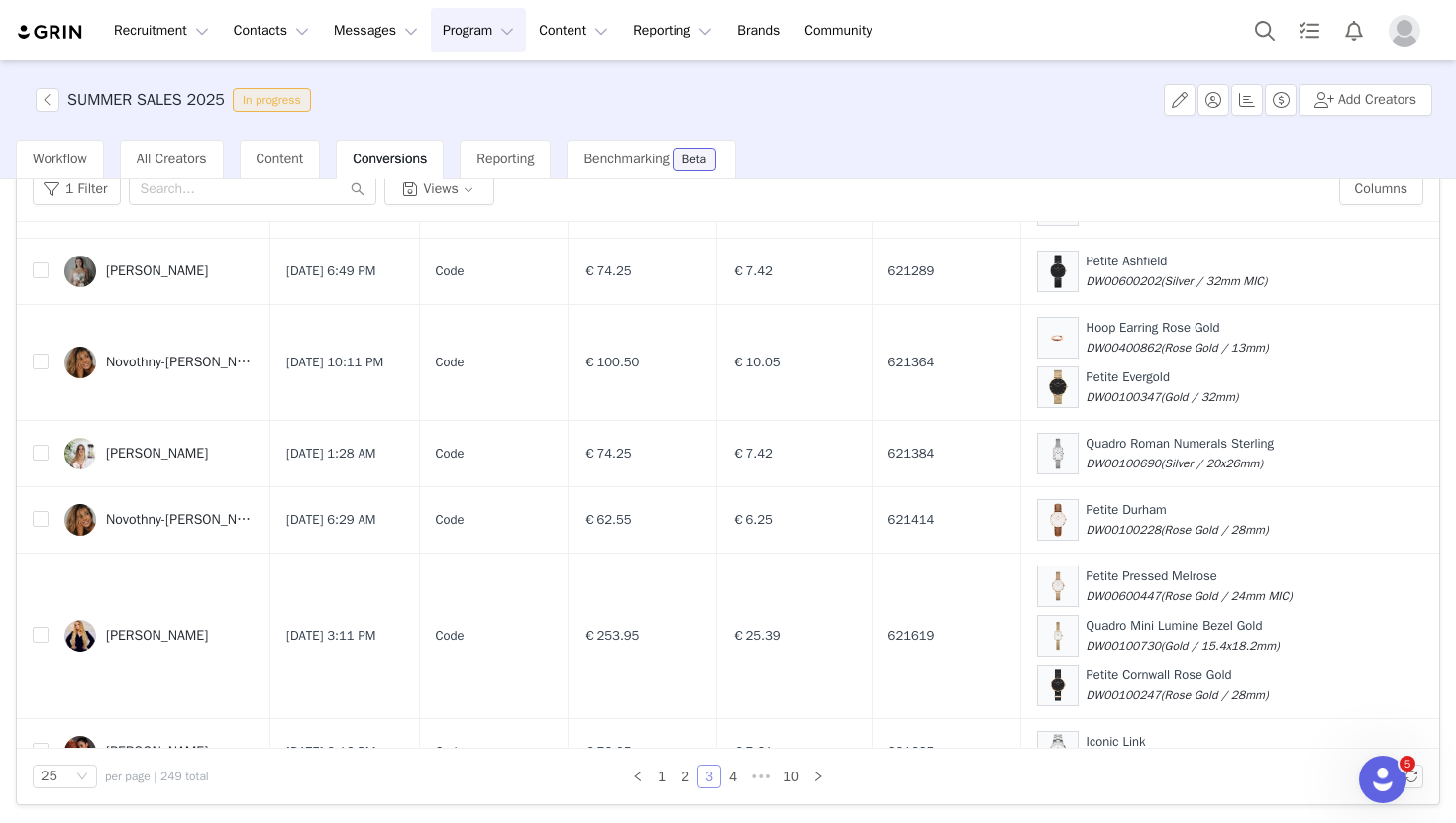 scroll, scrollTop: 1837, scrollLeft: 0, axis: vertical 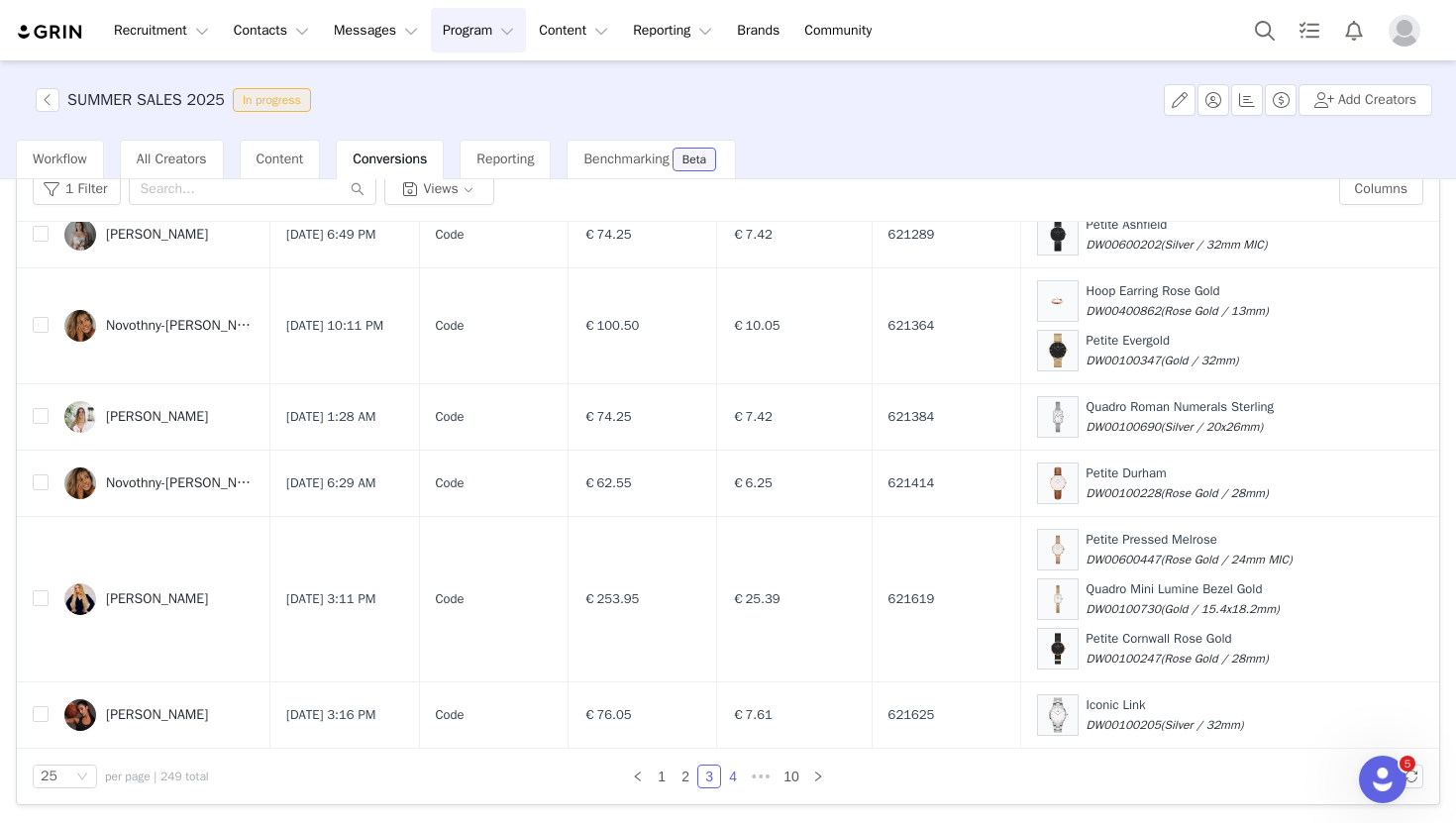 click on "4" at bounding box center (733, 776) 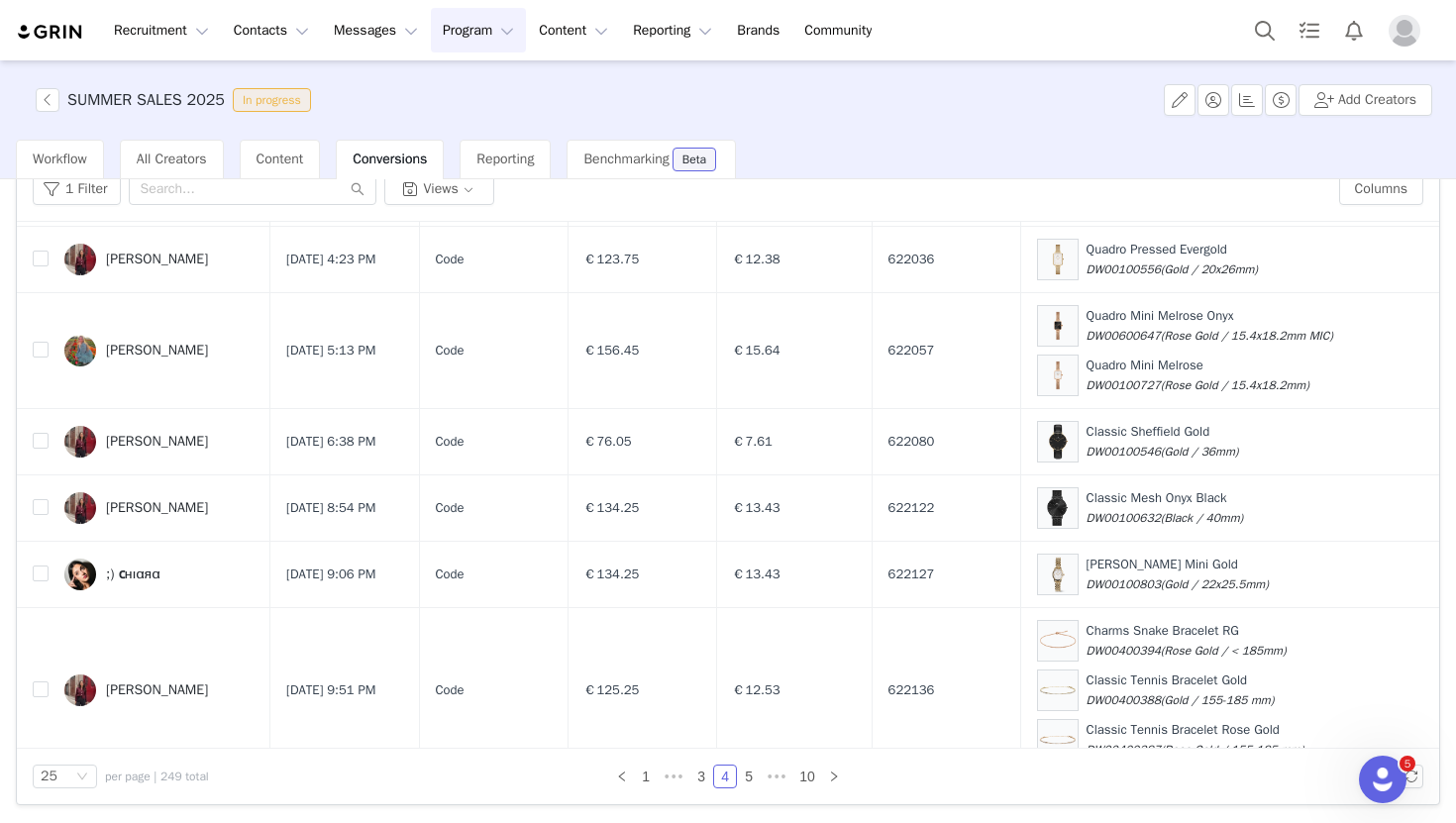 scroll, scrollTop: 1774, scrollLeft: 0, axis: vertical 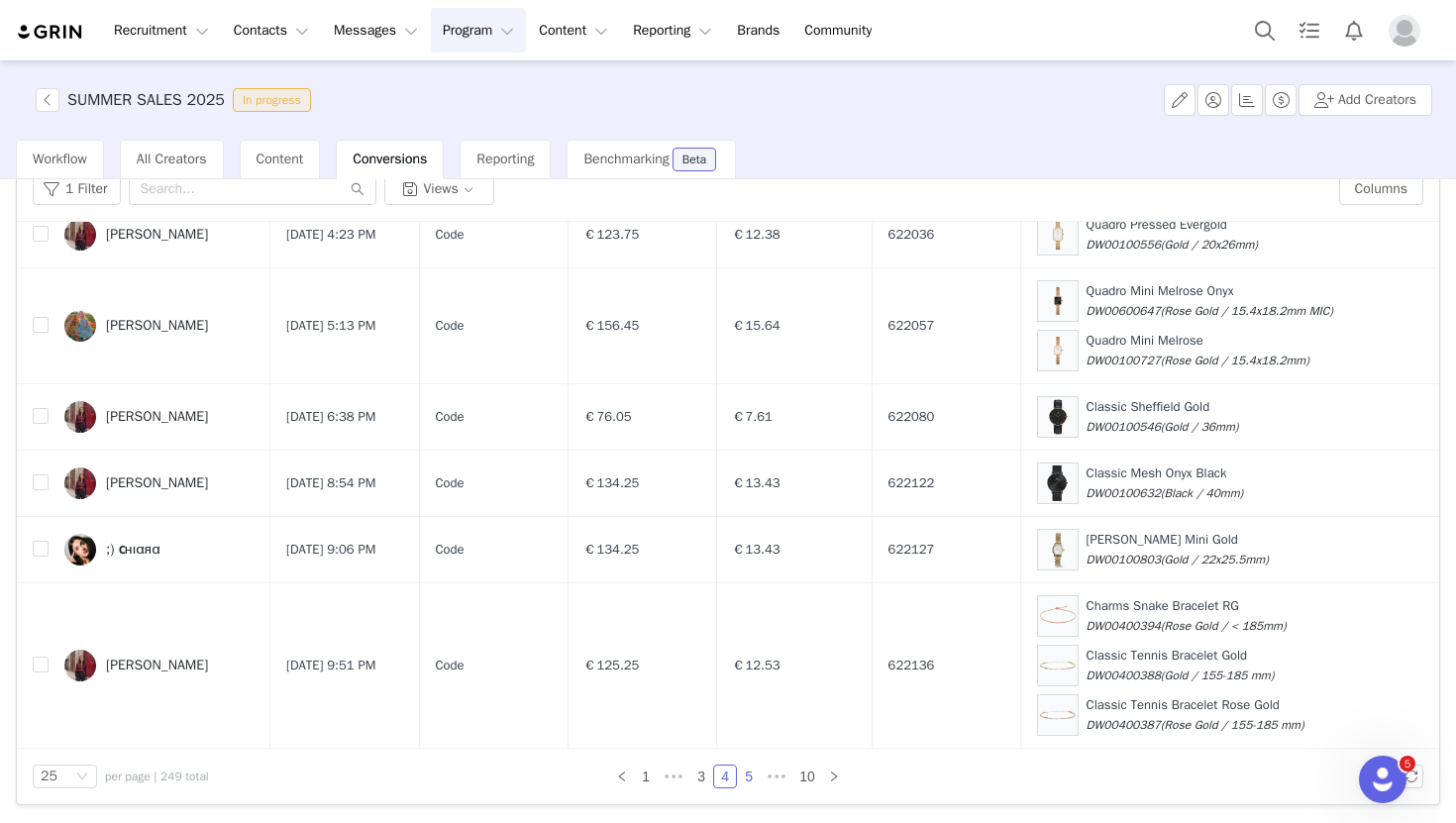 click on "5" at bounding box center [749, 776] 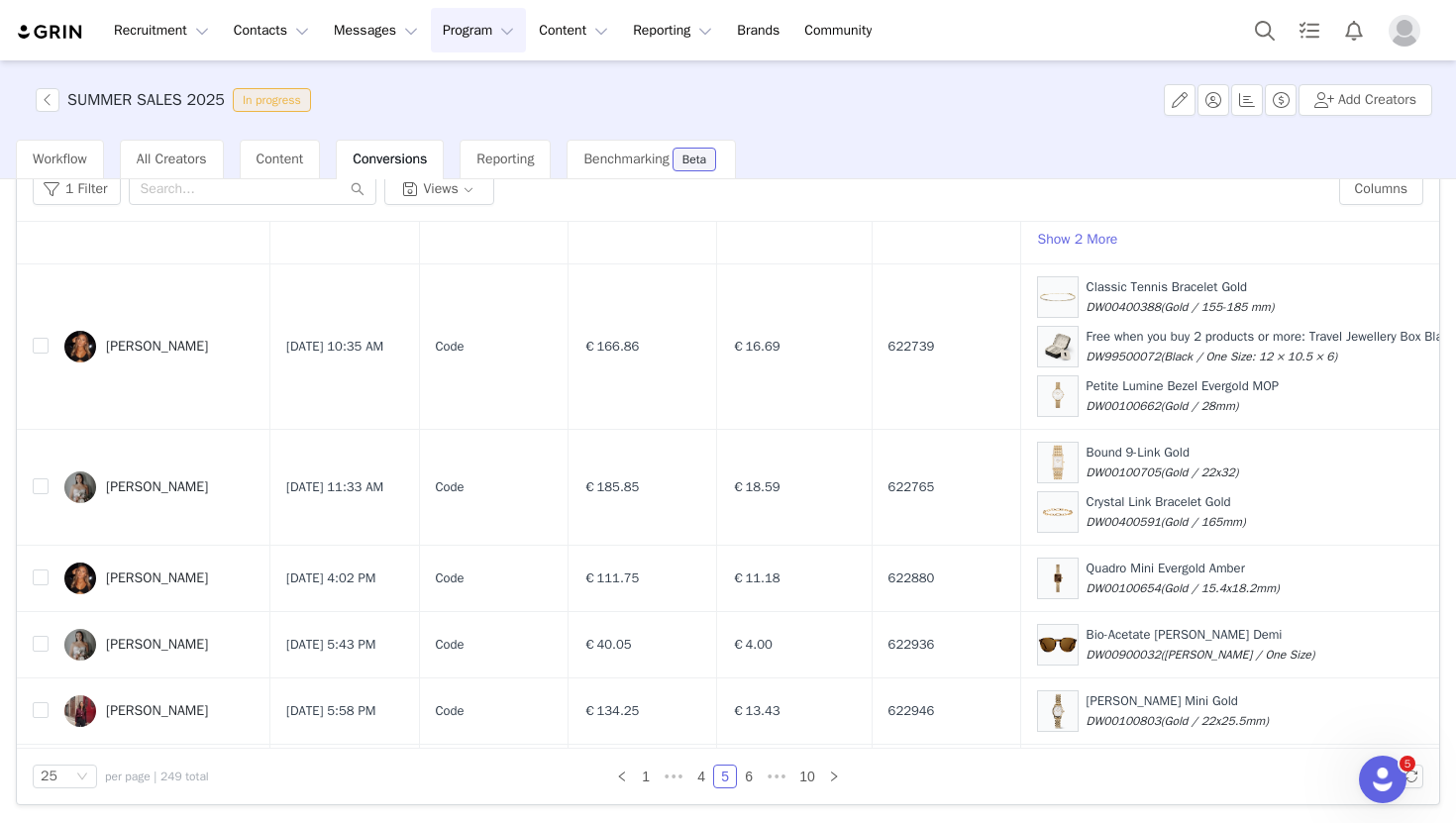 scroll, scrollTop: 1837, scrollLeft: 0, axis: vertical 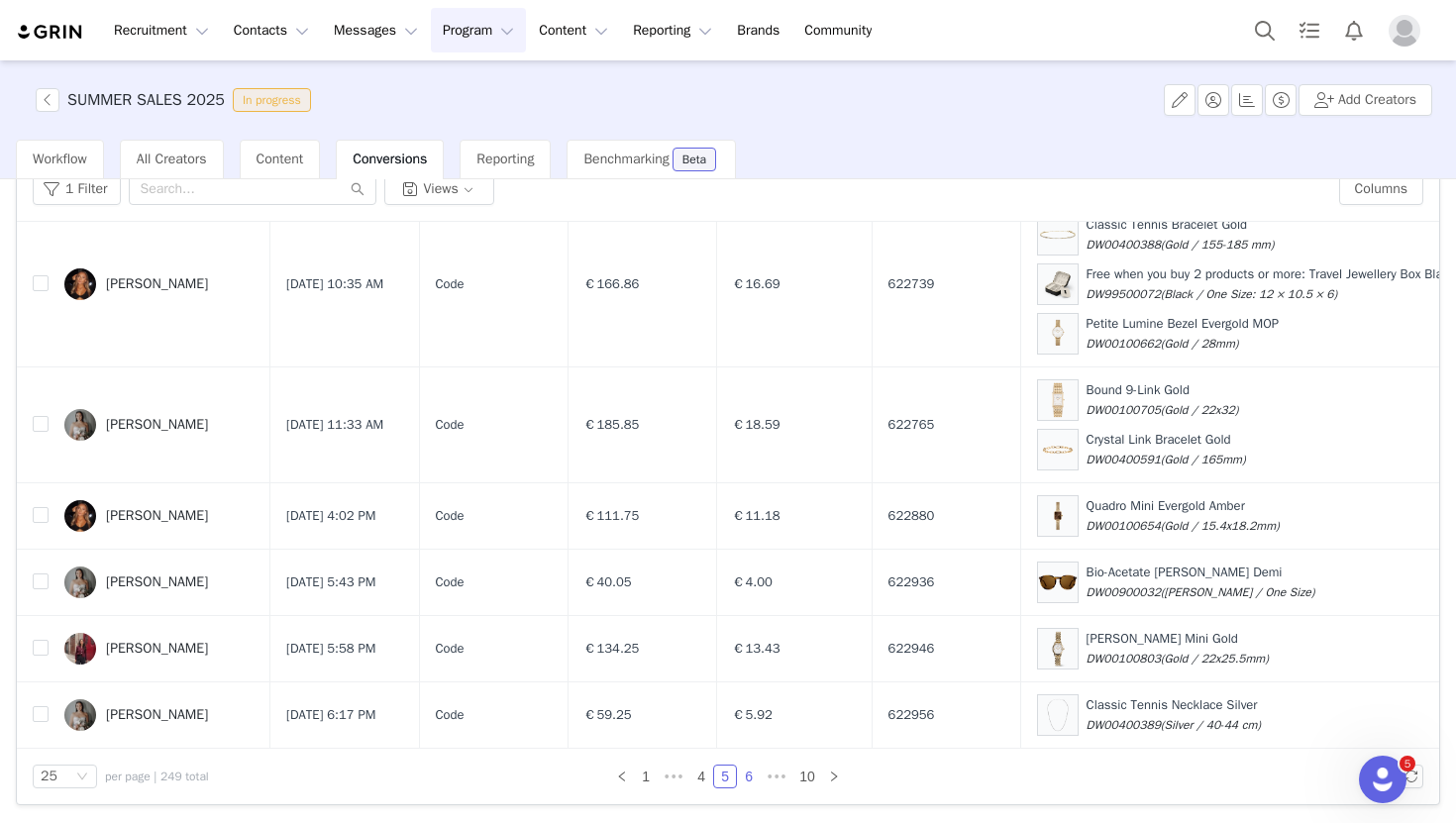 click on "6" at bounding box center [749, 776] 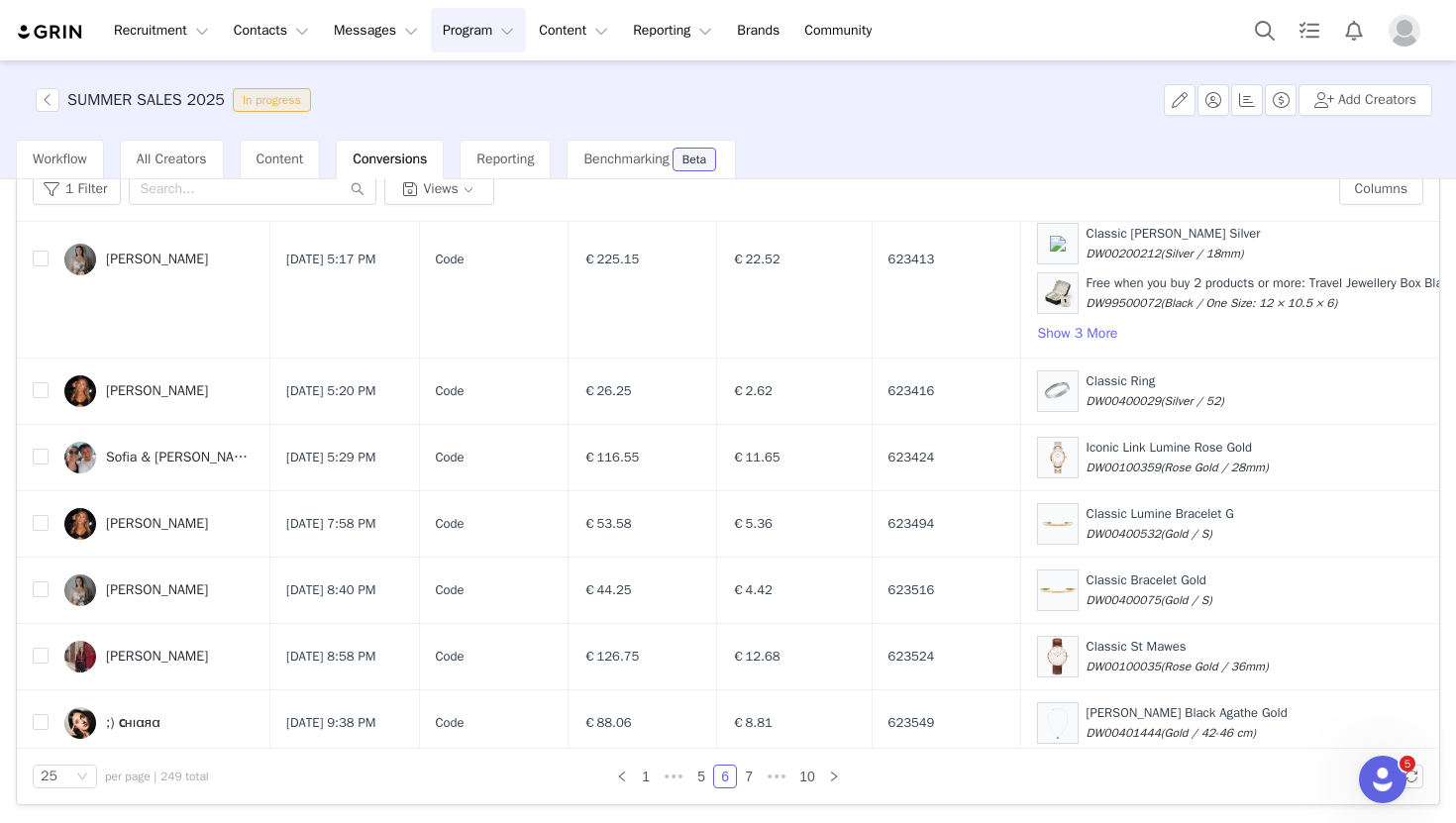scroll, scrollTop: 1639, scrollLeft: 0, axis: vertical 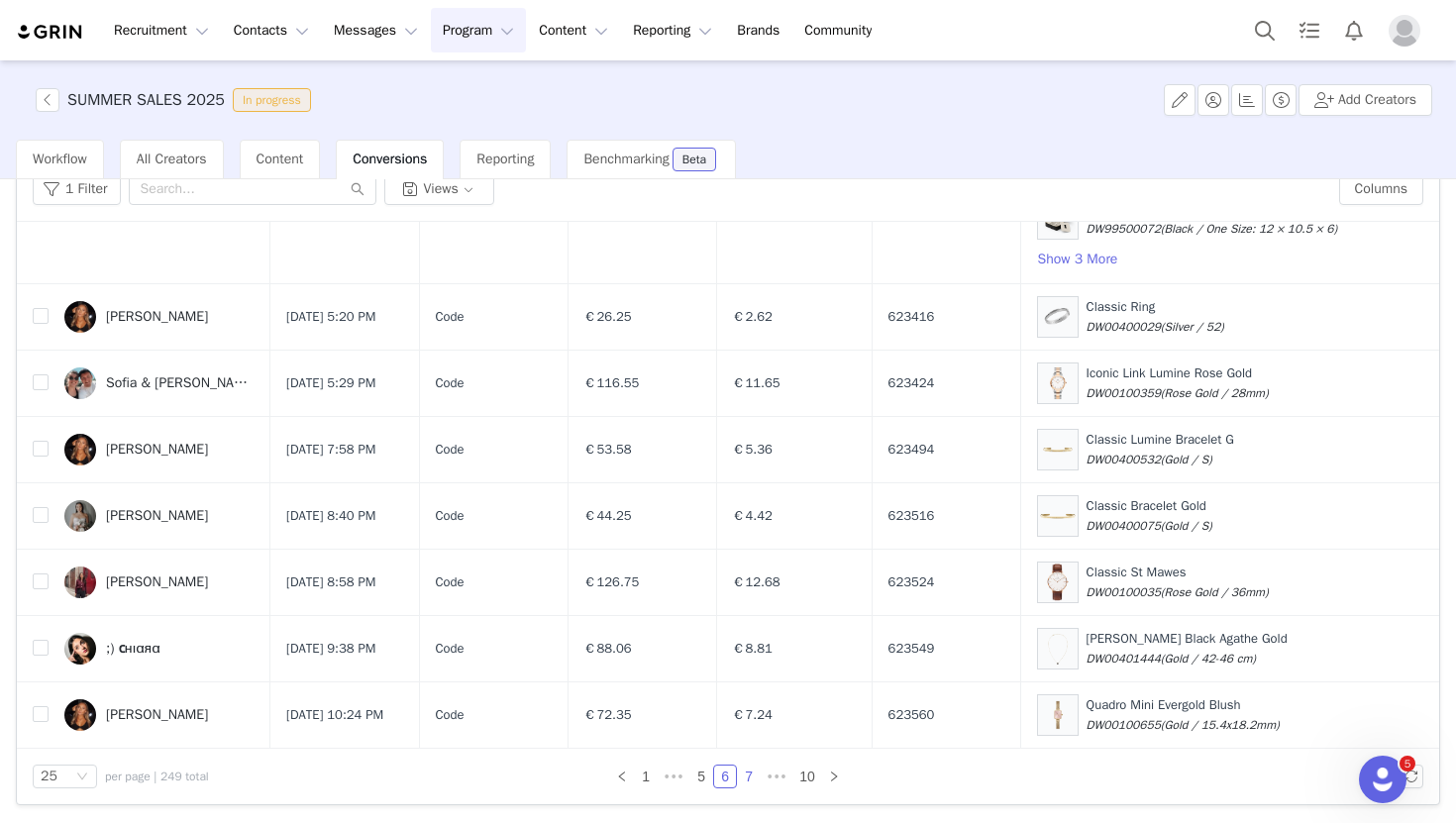 click on "7" at bounding box center [749, 776] 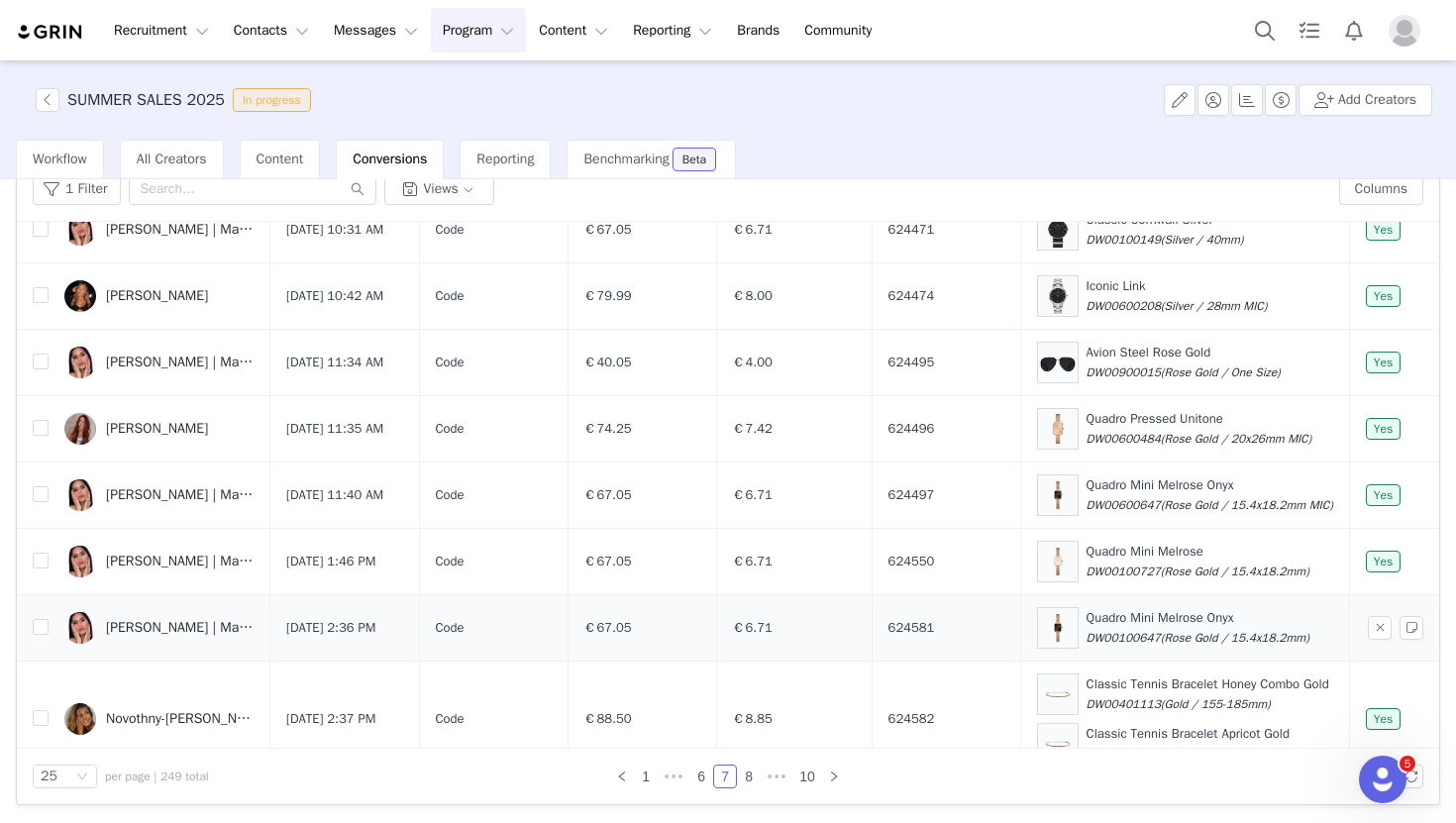 scroll, scrollTop: 1480, scrollLeft: 0, axis: vertical 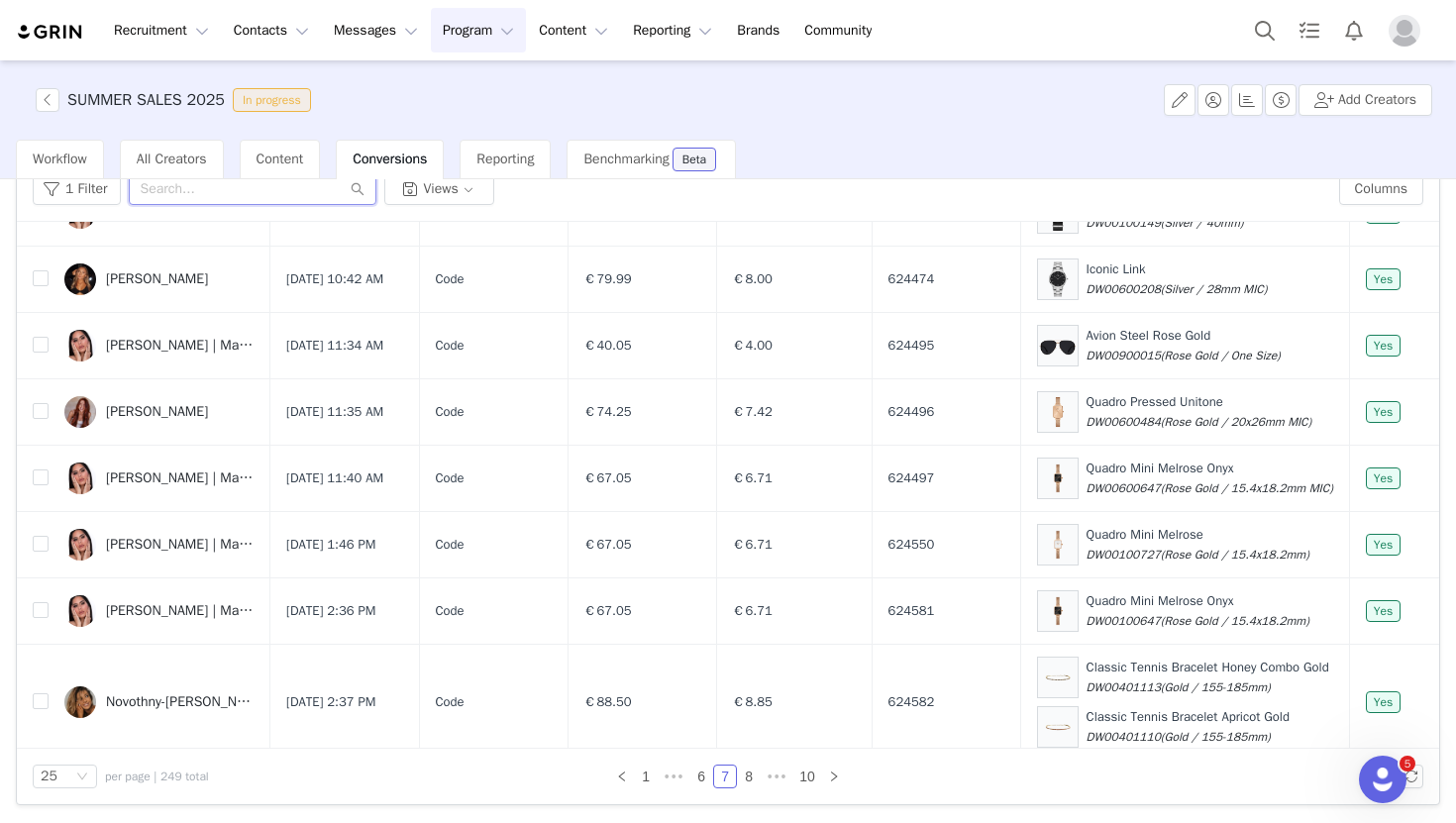 click at bounding box center (253, 189) 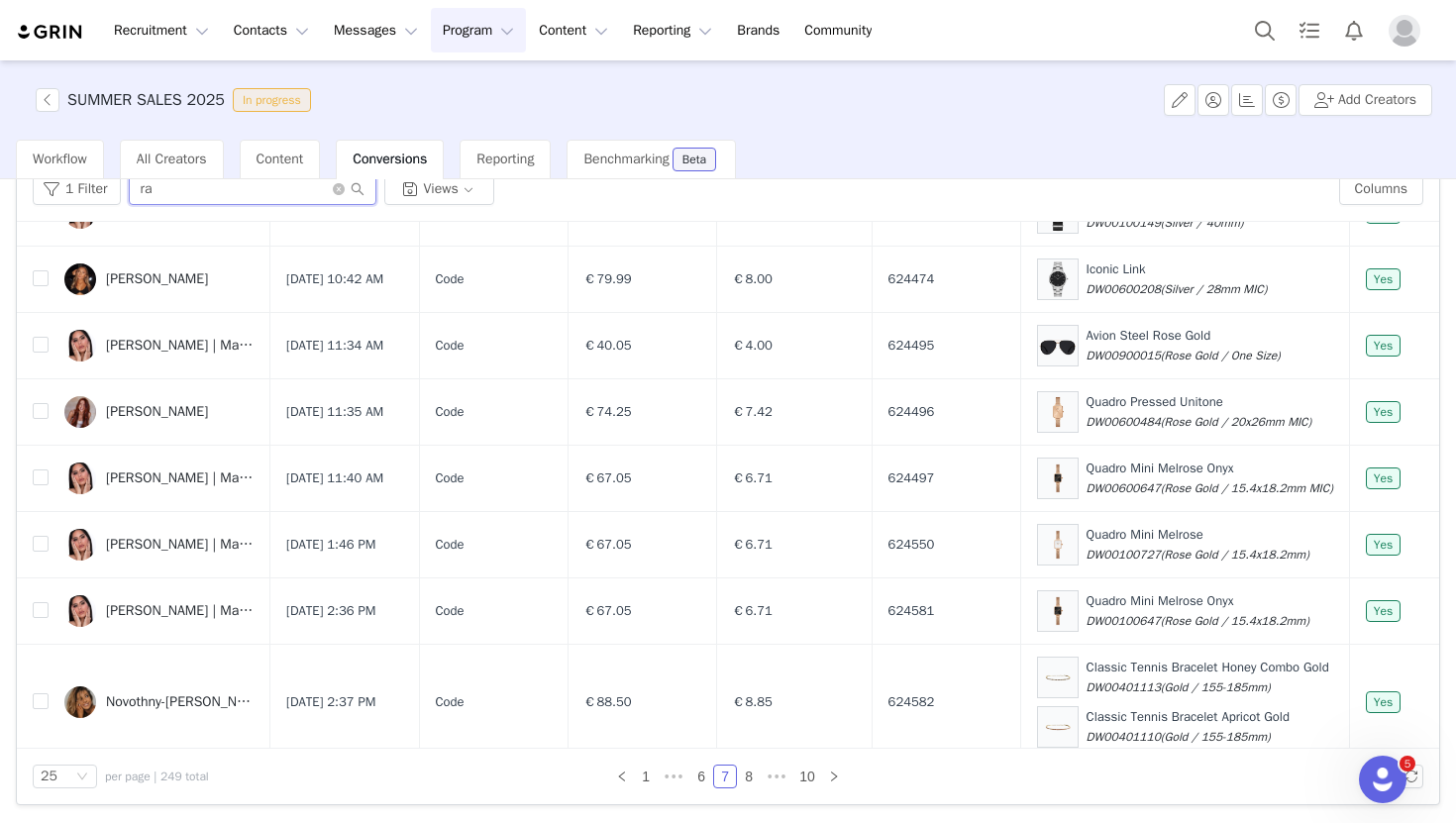 type on "r" 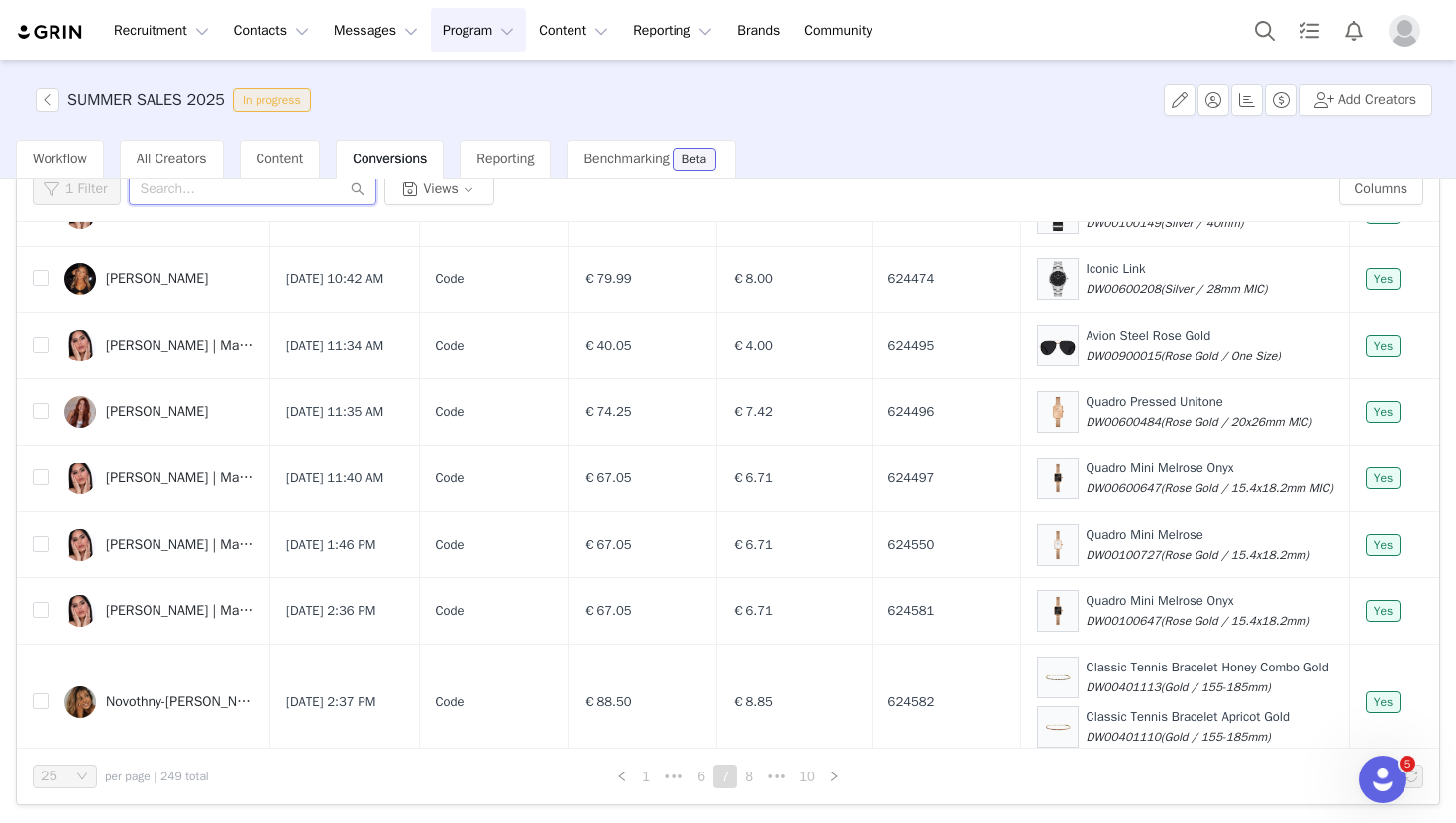 scroll, scrollTop: 0, scrollLeft: 0, axis: both 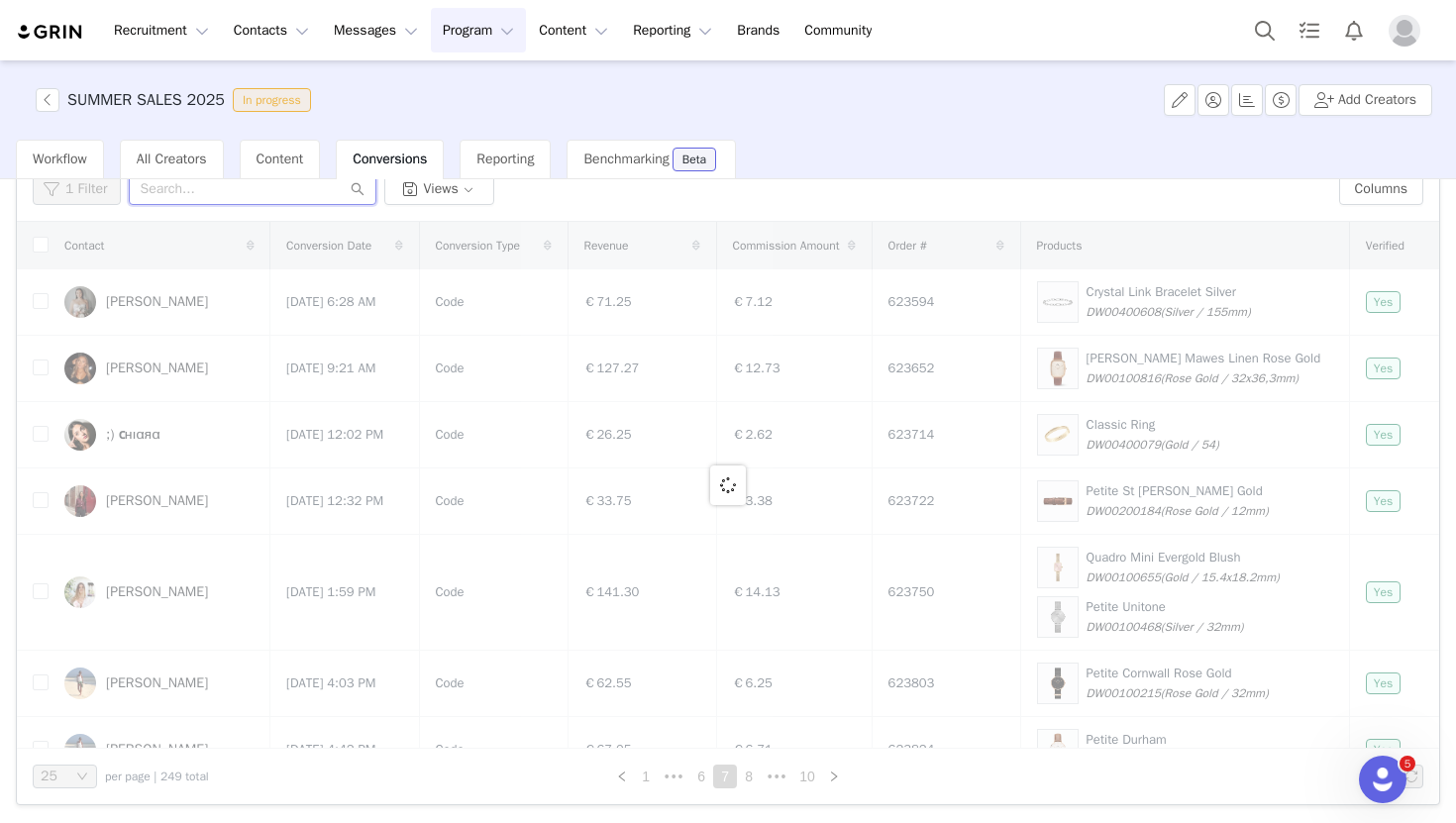type on "h" 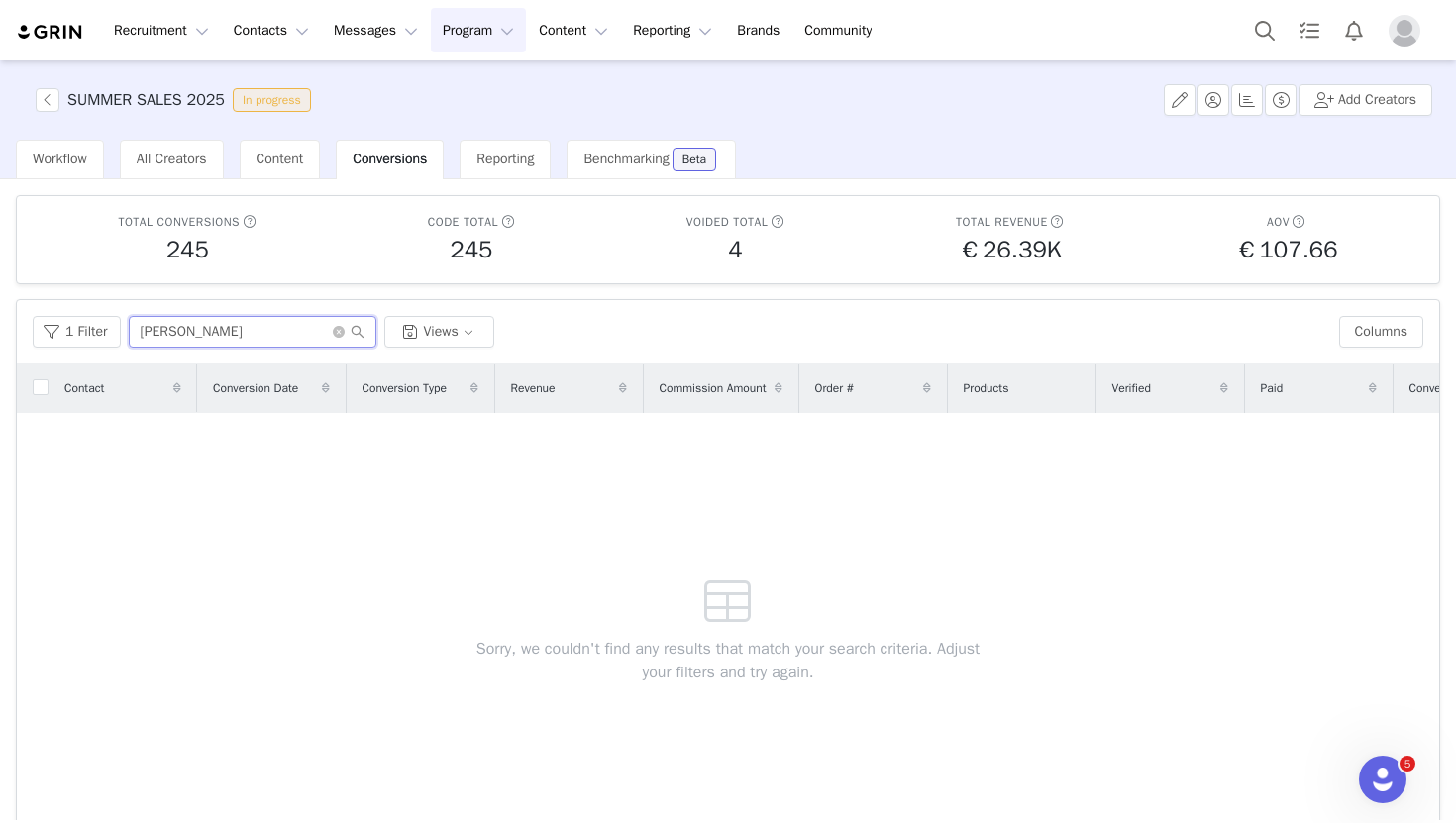 scroll, scrollTop: 88, scrollLeft: 0, axis: vertical 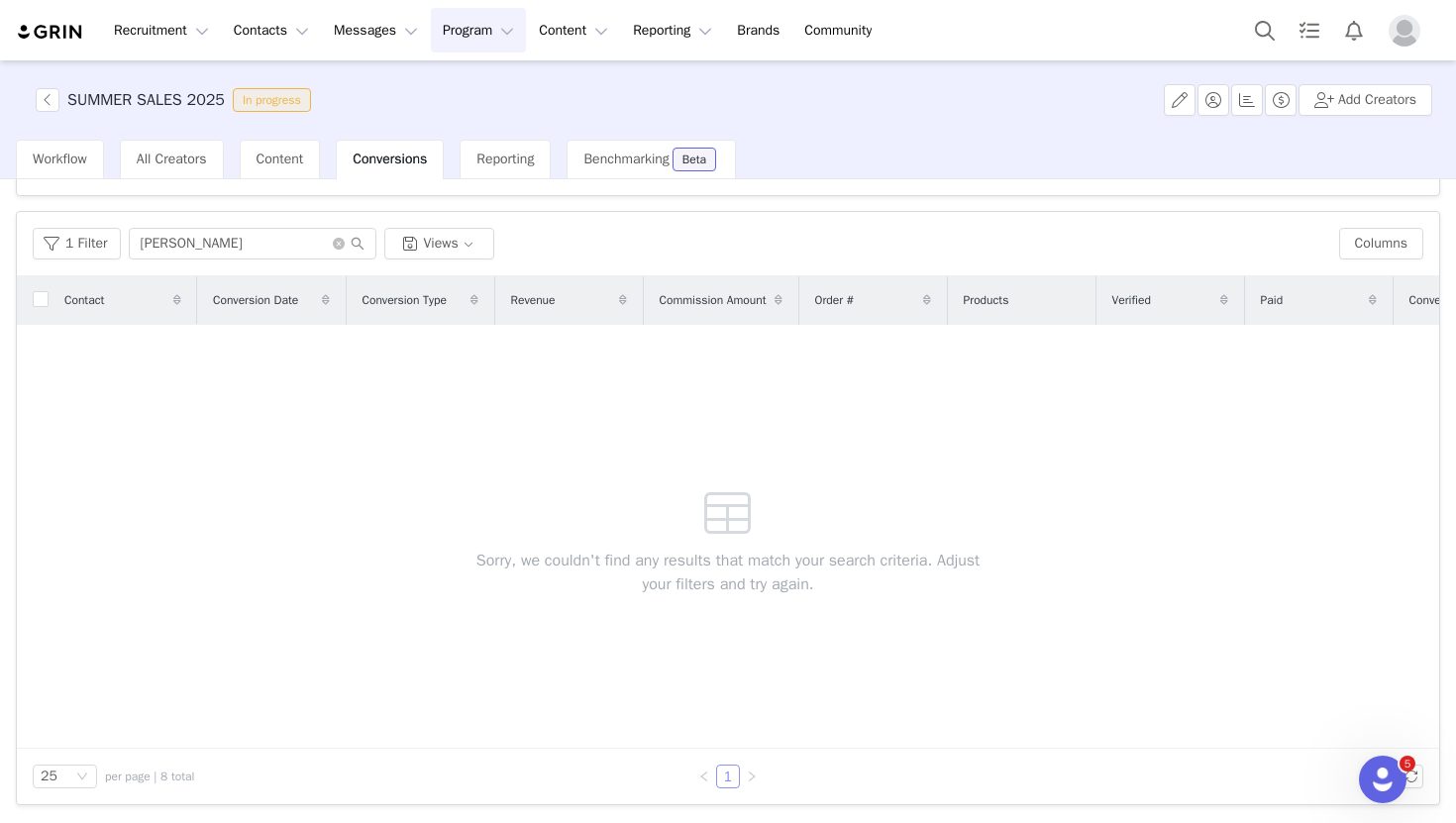 click on "1" at bounding box center [728, 776] 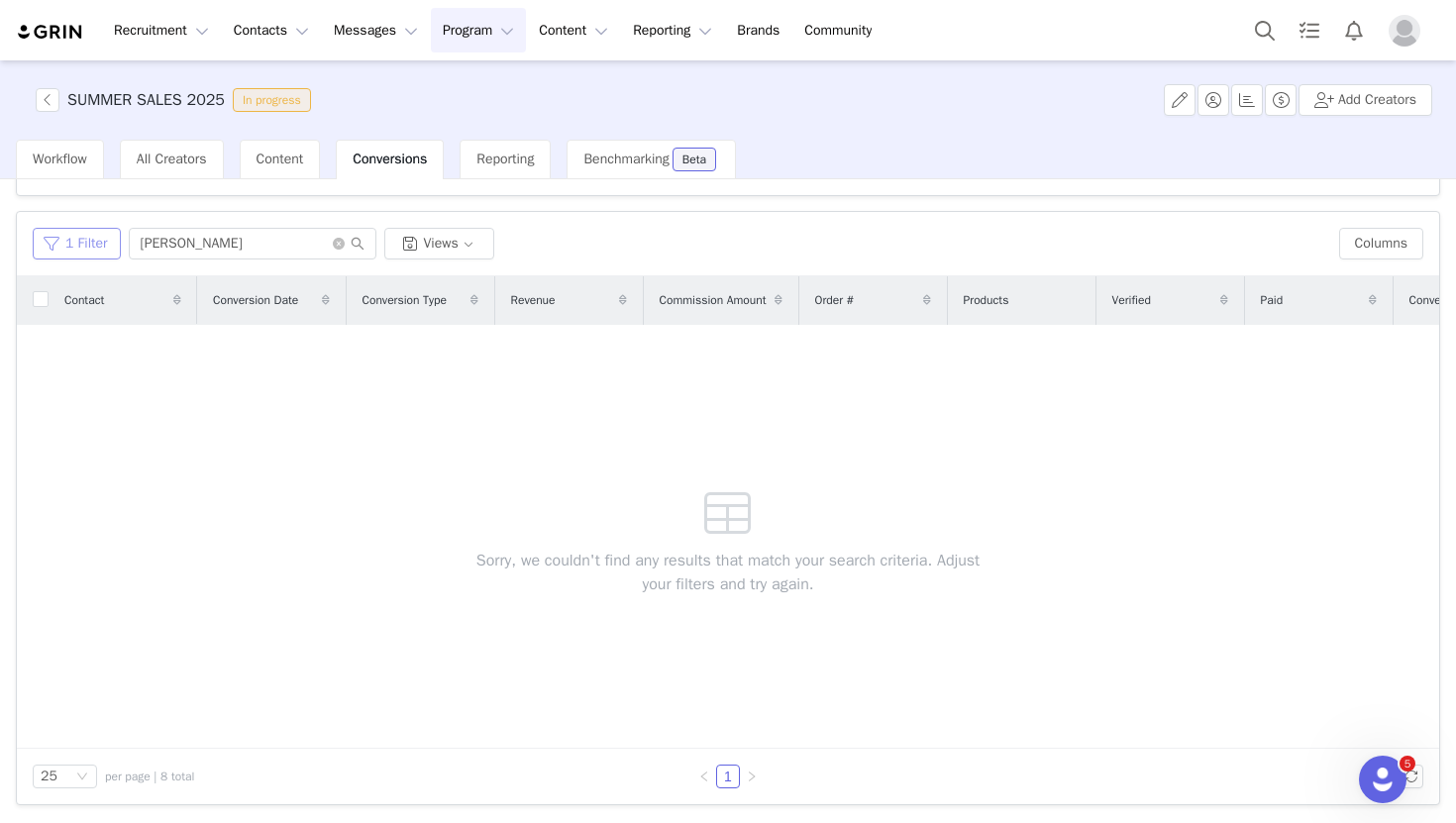 click on "1 Filter" at bounding box center (76, 244) 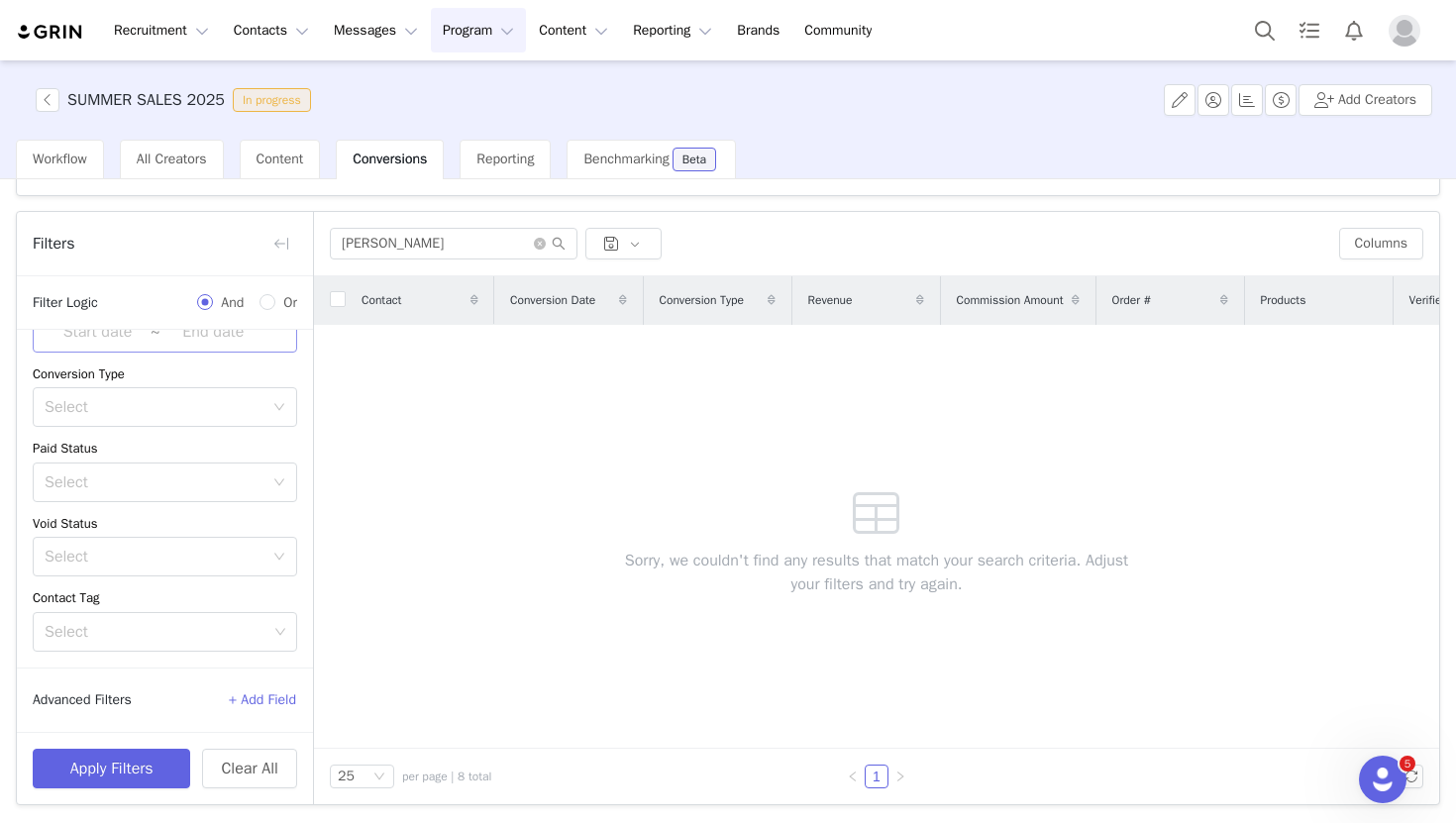 scroll, scrollTop: 0, scrollLeft: 0, axis: both 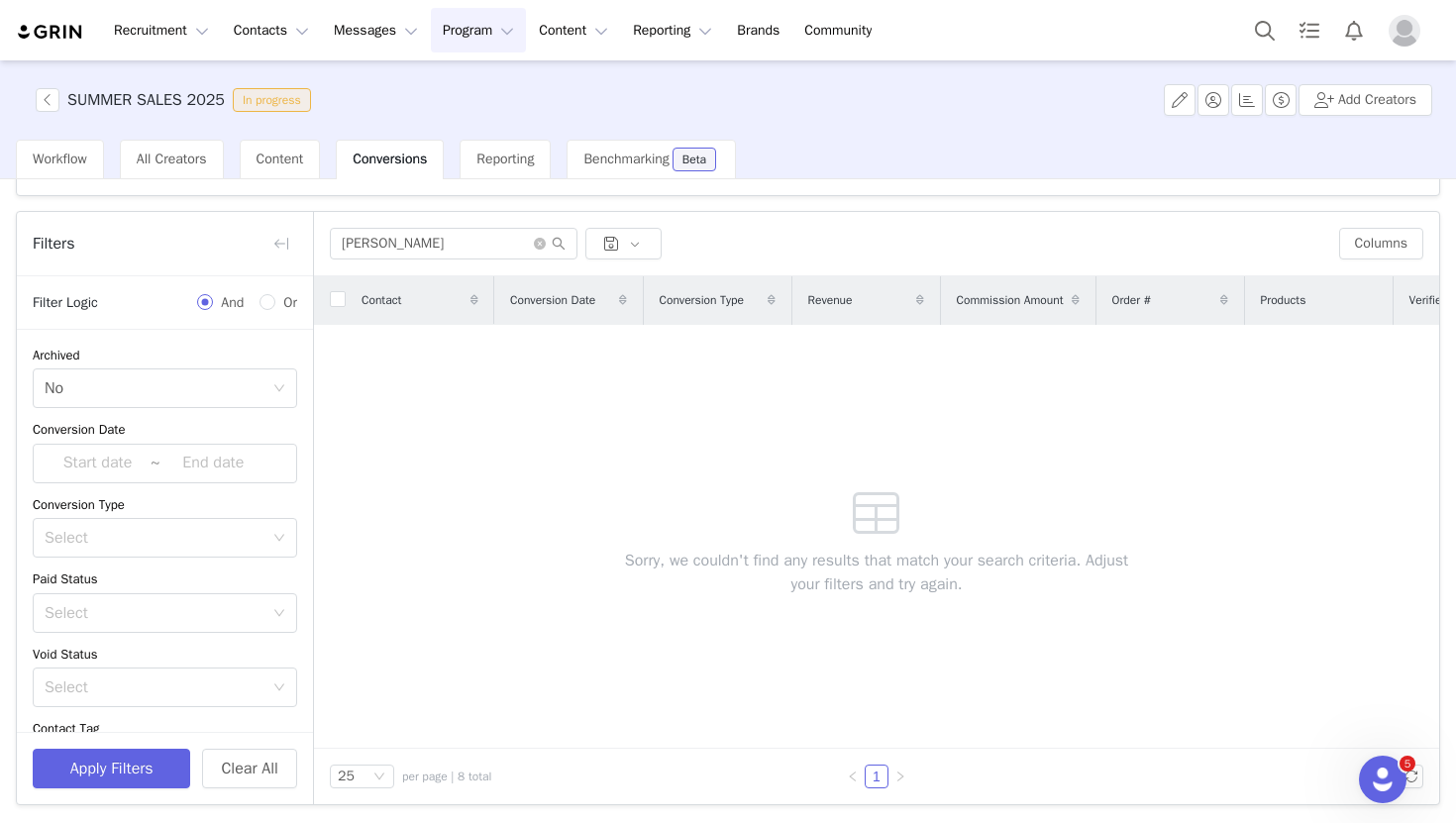click on "Contact   Conversion Date   Conversion Type   Revenue   Commission Amount   Order #   Products   Verified   Paid   Conversion Source   Sorry, we couldn't find any results that match your search criteria. Adjust your filters and try again." at bounding box center [877, 512] 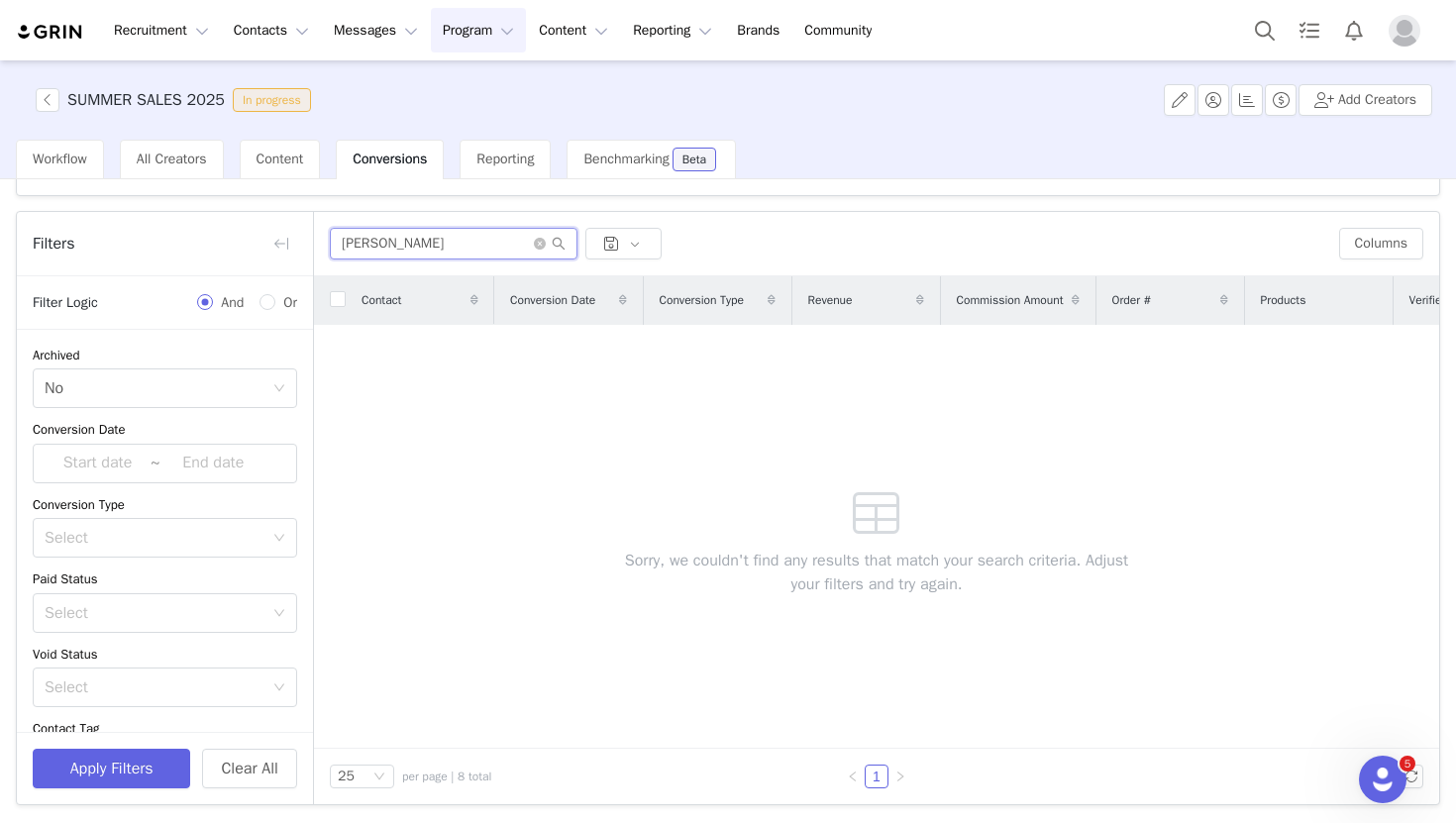 click on "hillary" at bounding box center [454, 244] 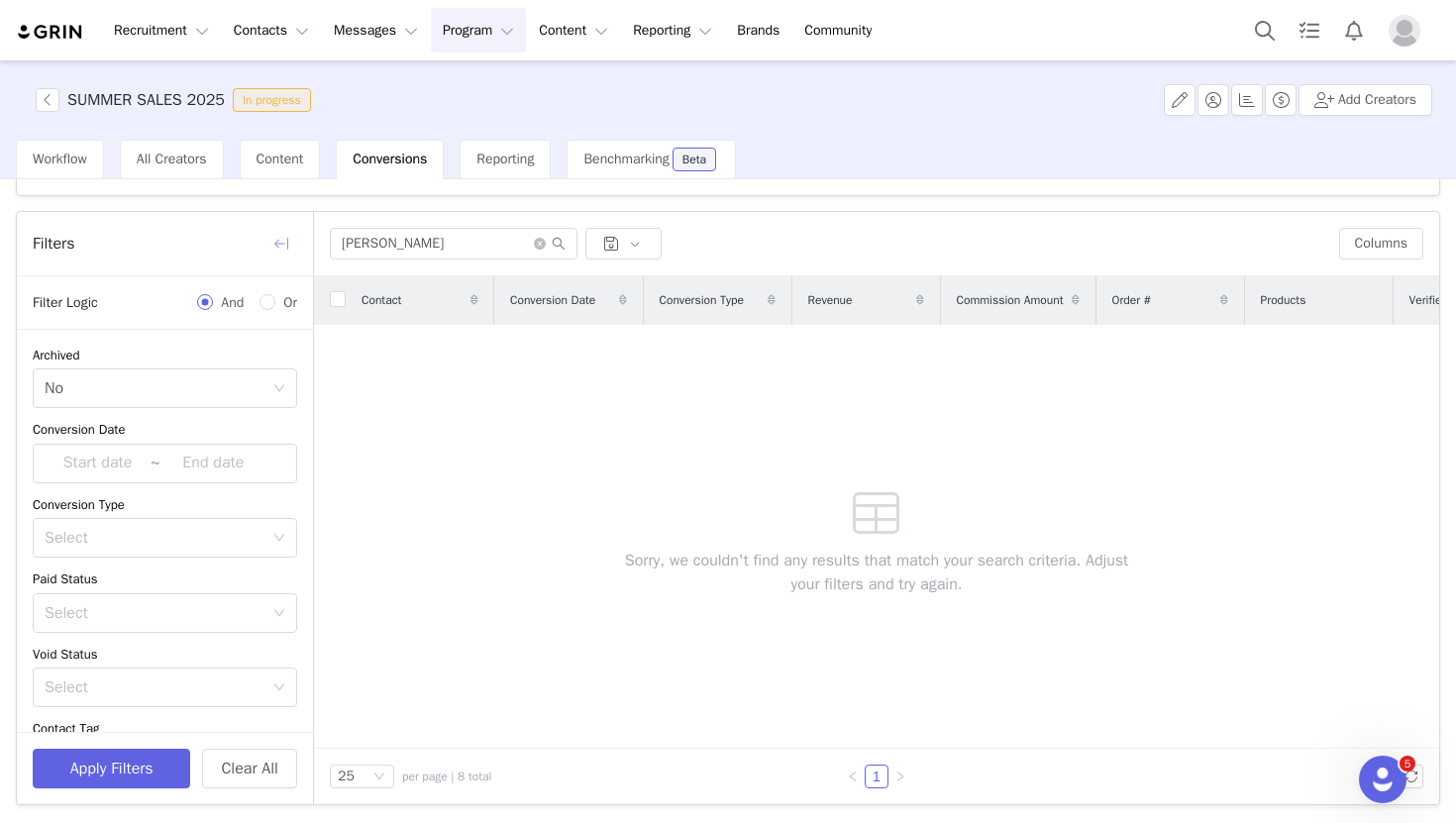 click at bounding box center (281, 244) 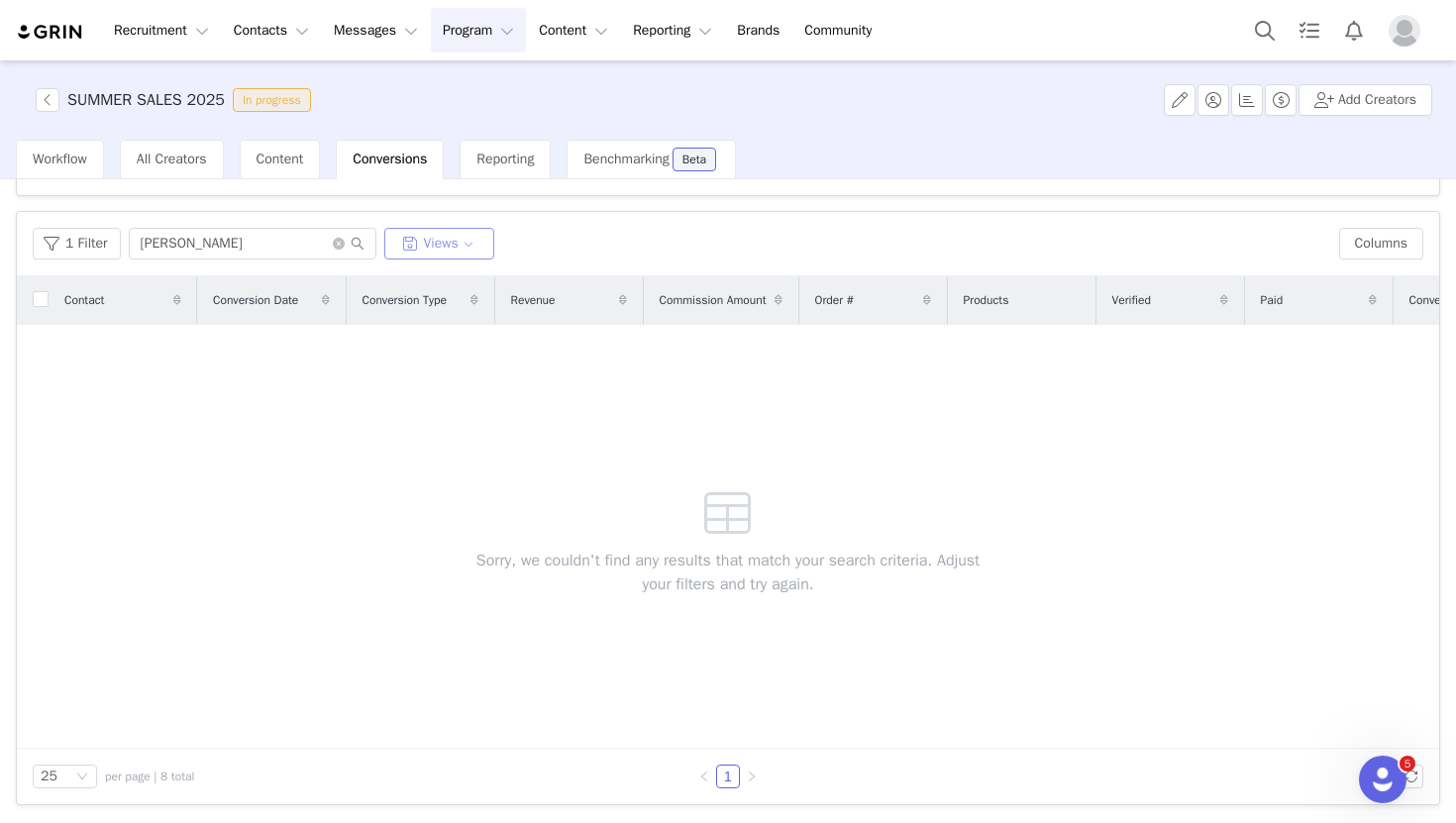 click on "Views" at bounding box center [440, 244] 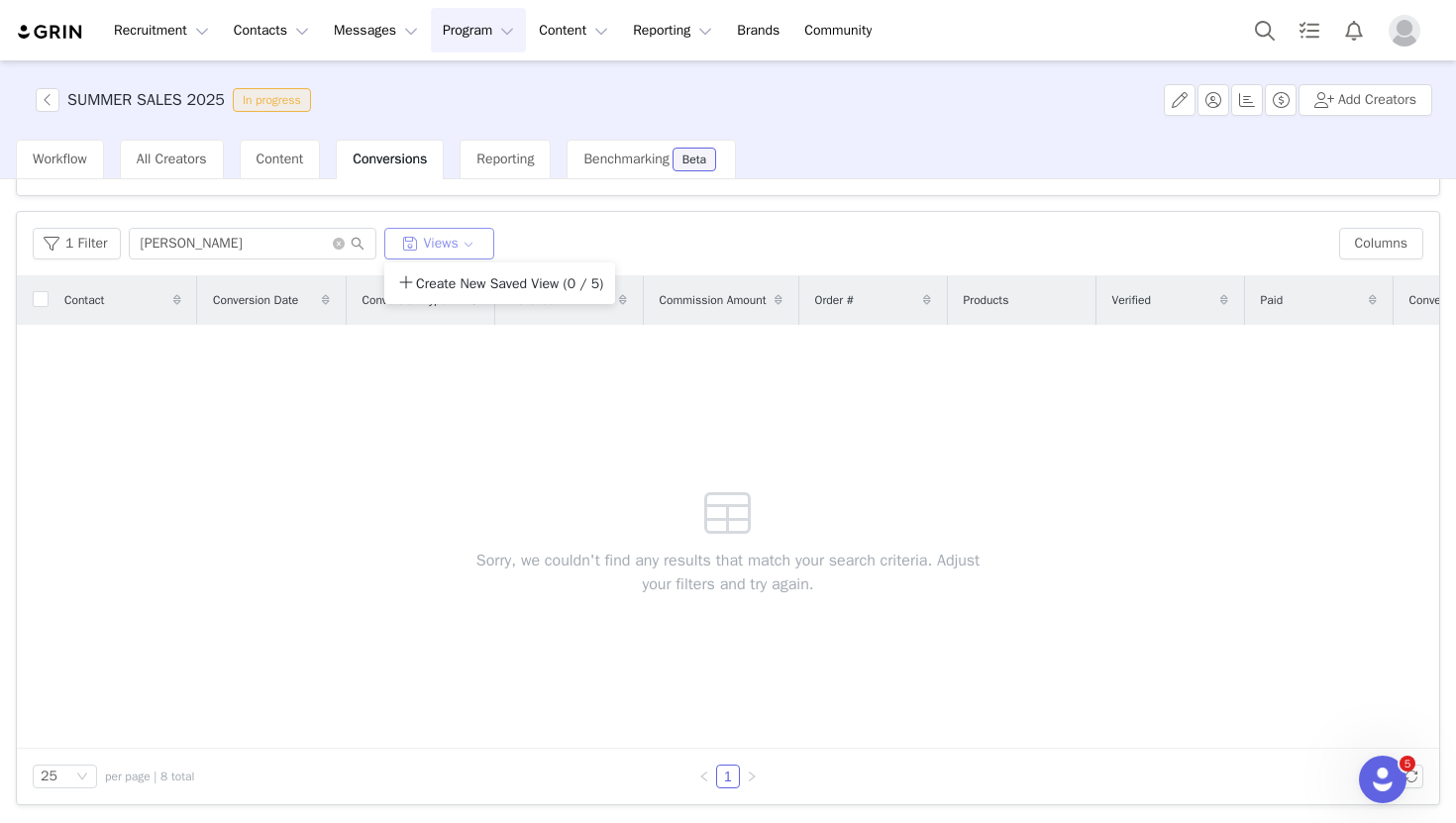 click on "Views" at bounding box center [440, 244] 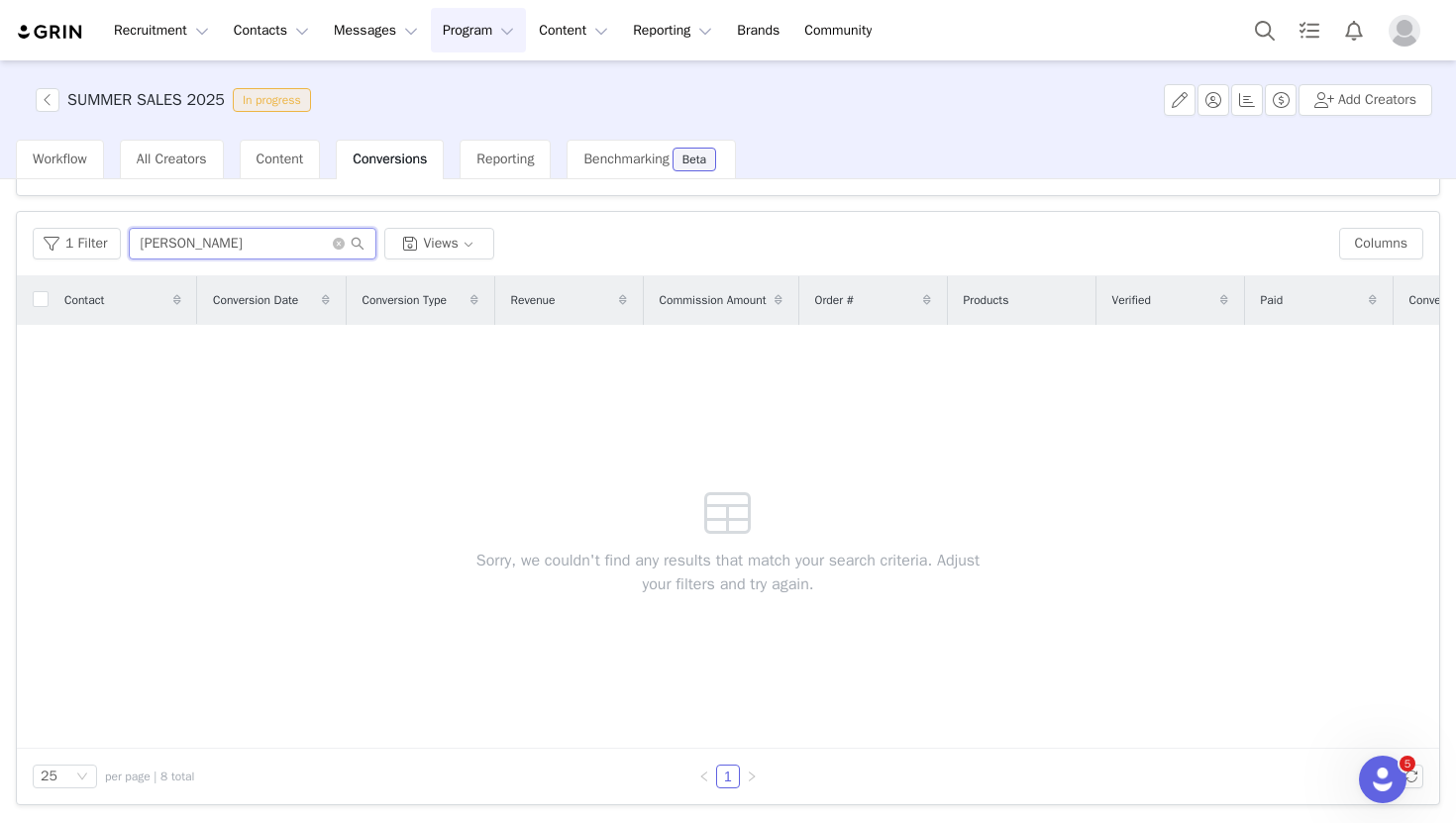 click on "Hillary" at bounding box center (253, 244) 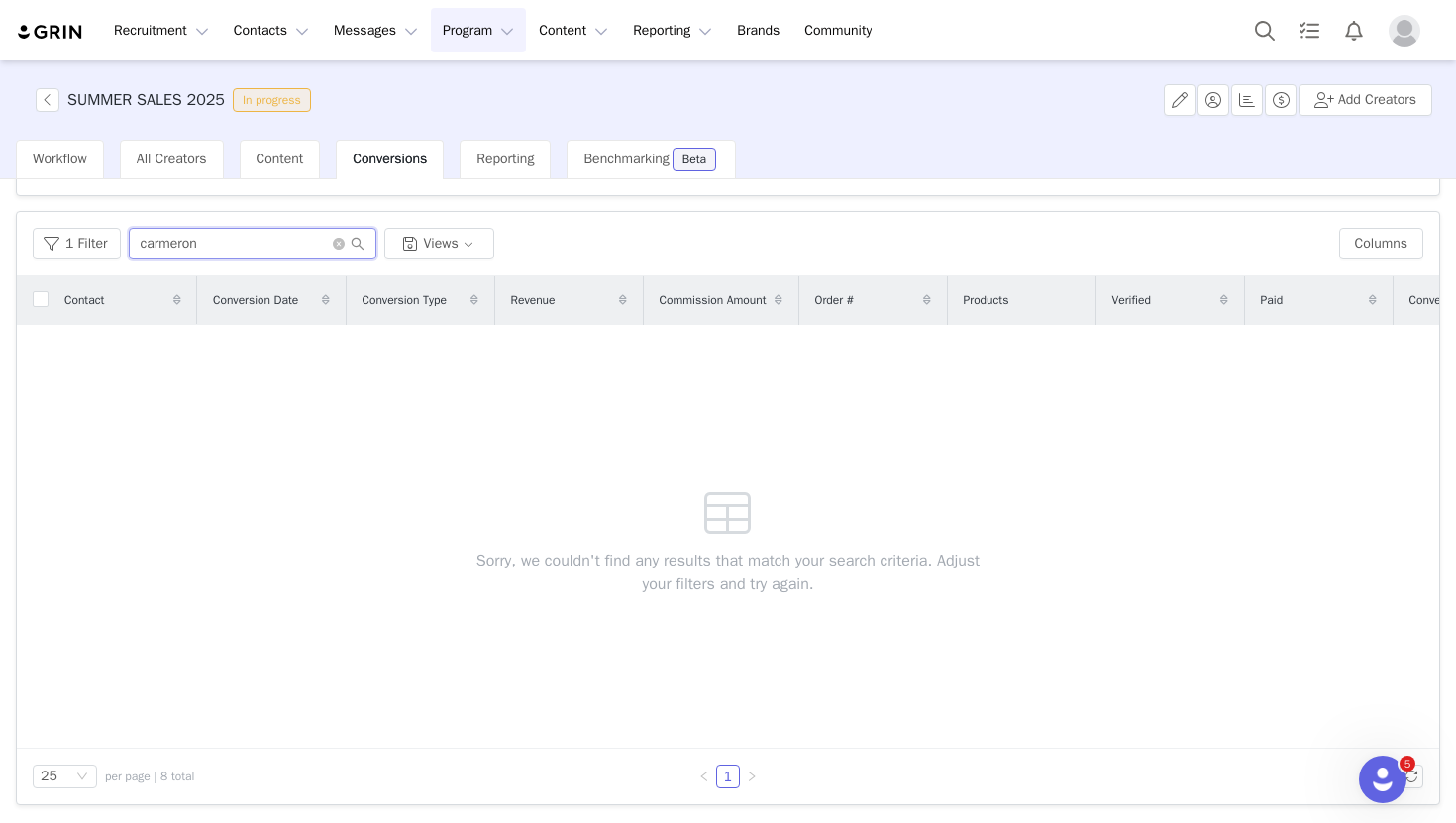 type on "carmeron" 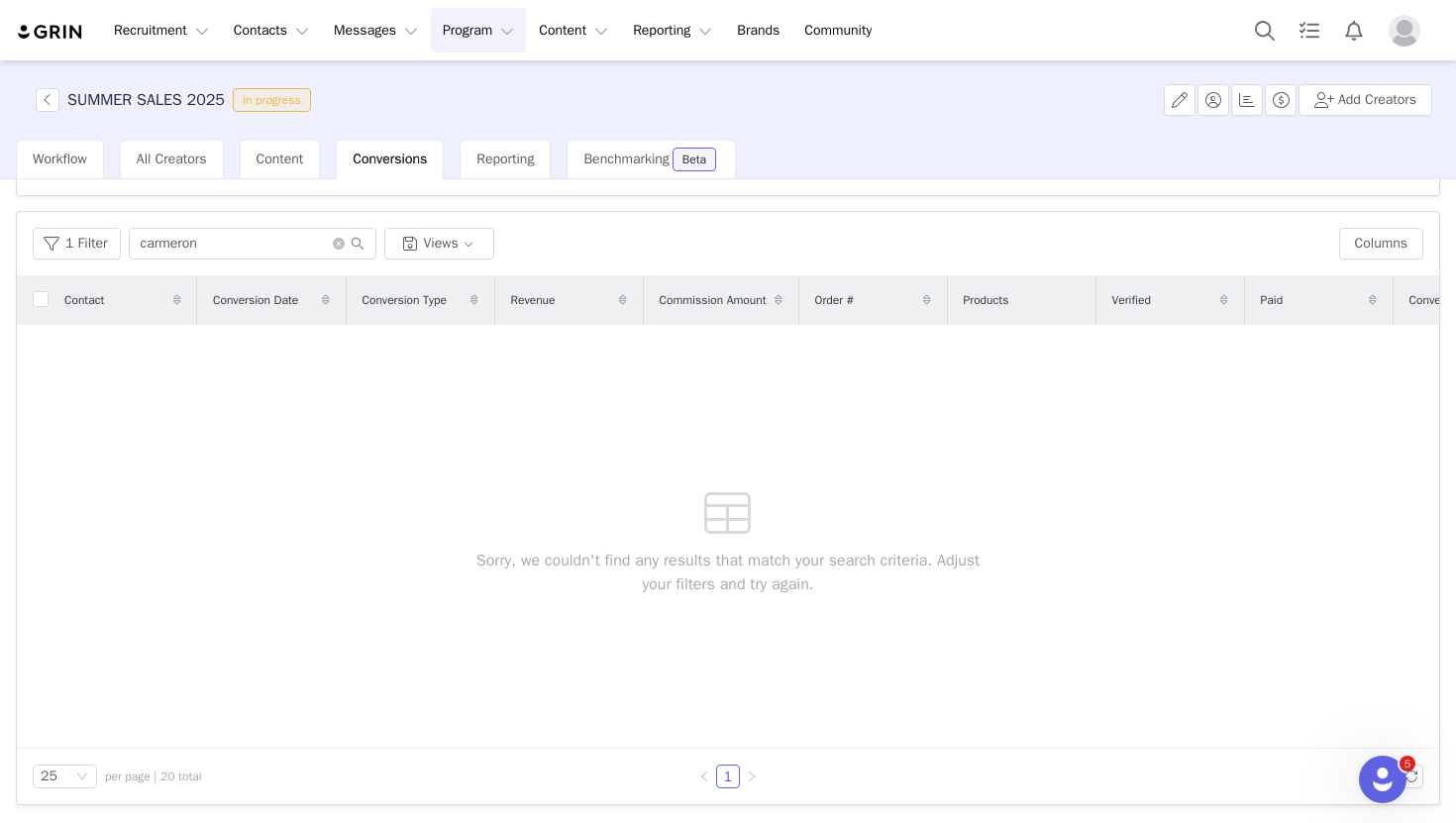 click on "Conversions" at bounding box center [389, 158] 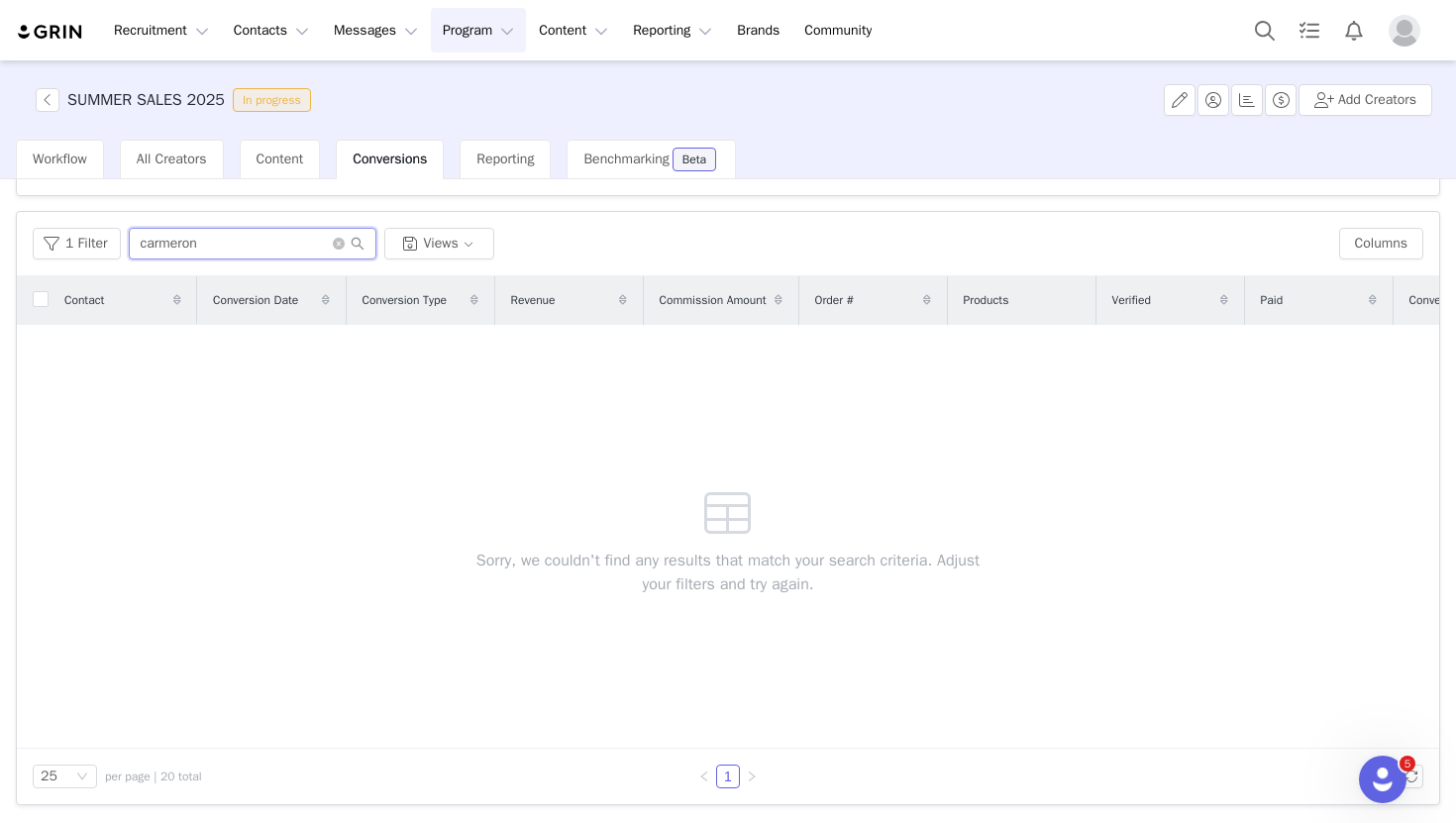 drag, startPoint x: 257, startPoint y: 250, endPoint x: 133, endPoint y: 249, distance: 124.004 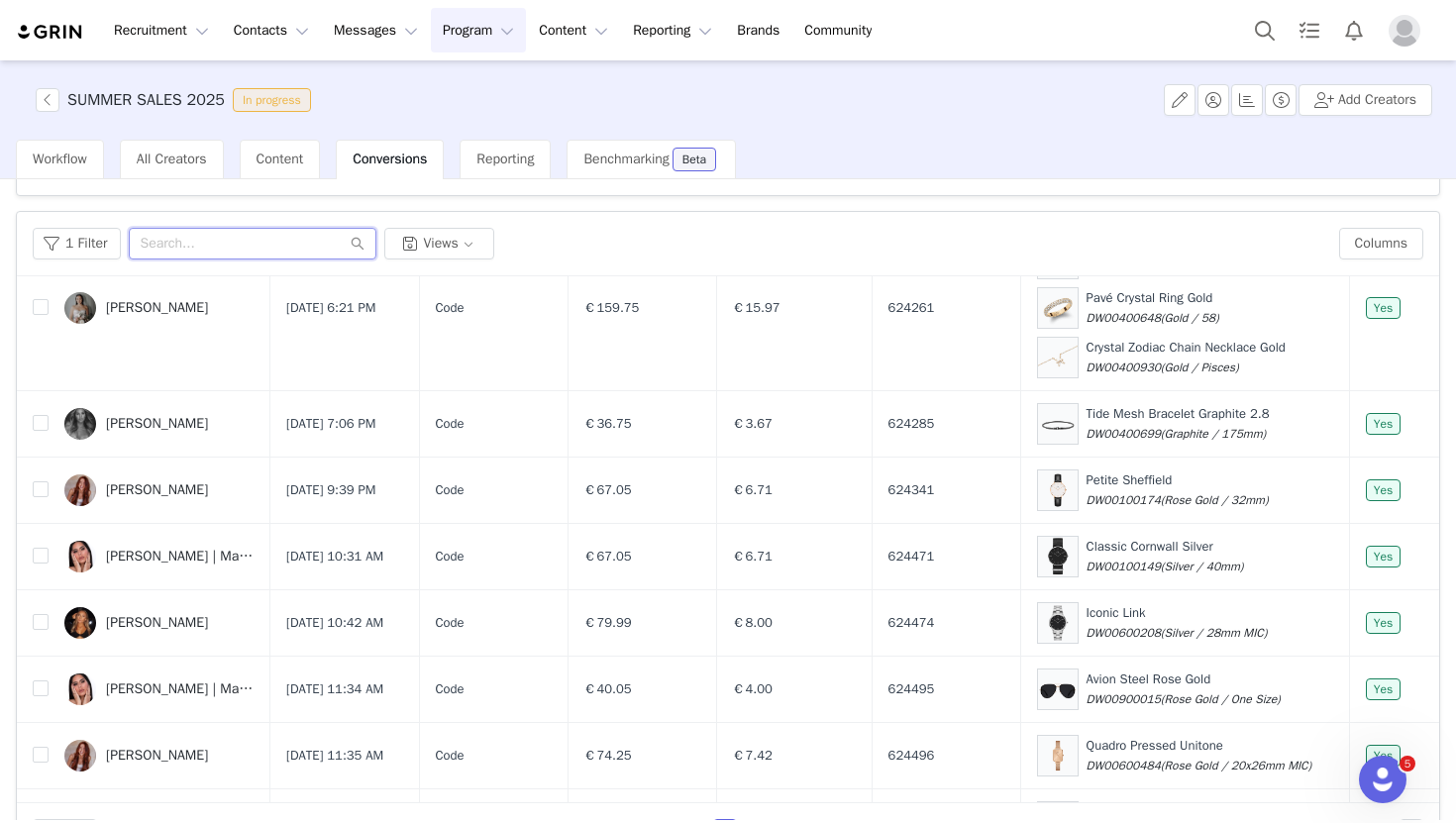 scroll, scrollTop: 1558, scrollLeft: 0, axis: vertical 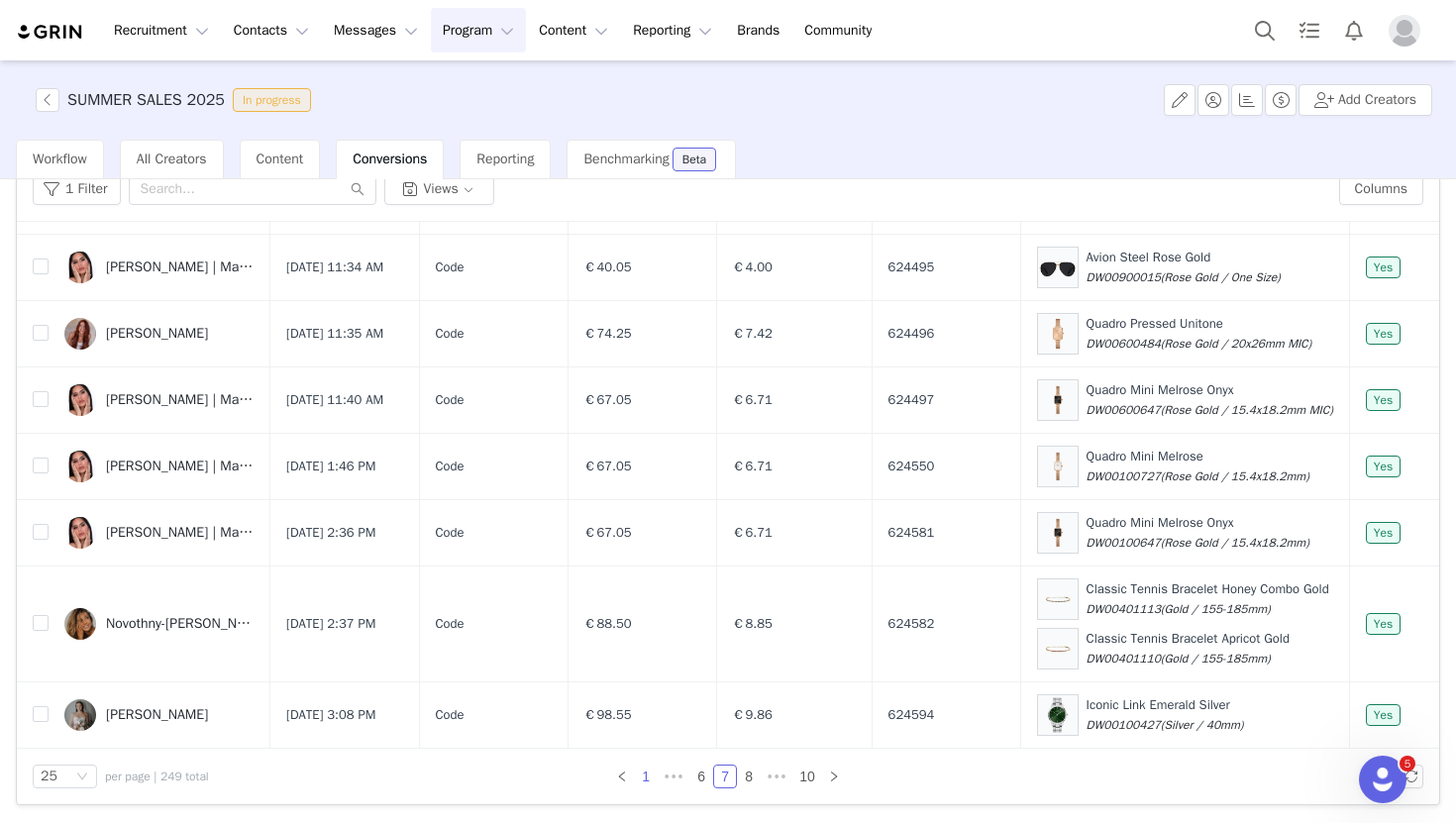 click on "1" at bounding box center [646, 776] 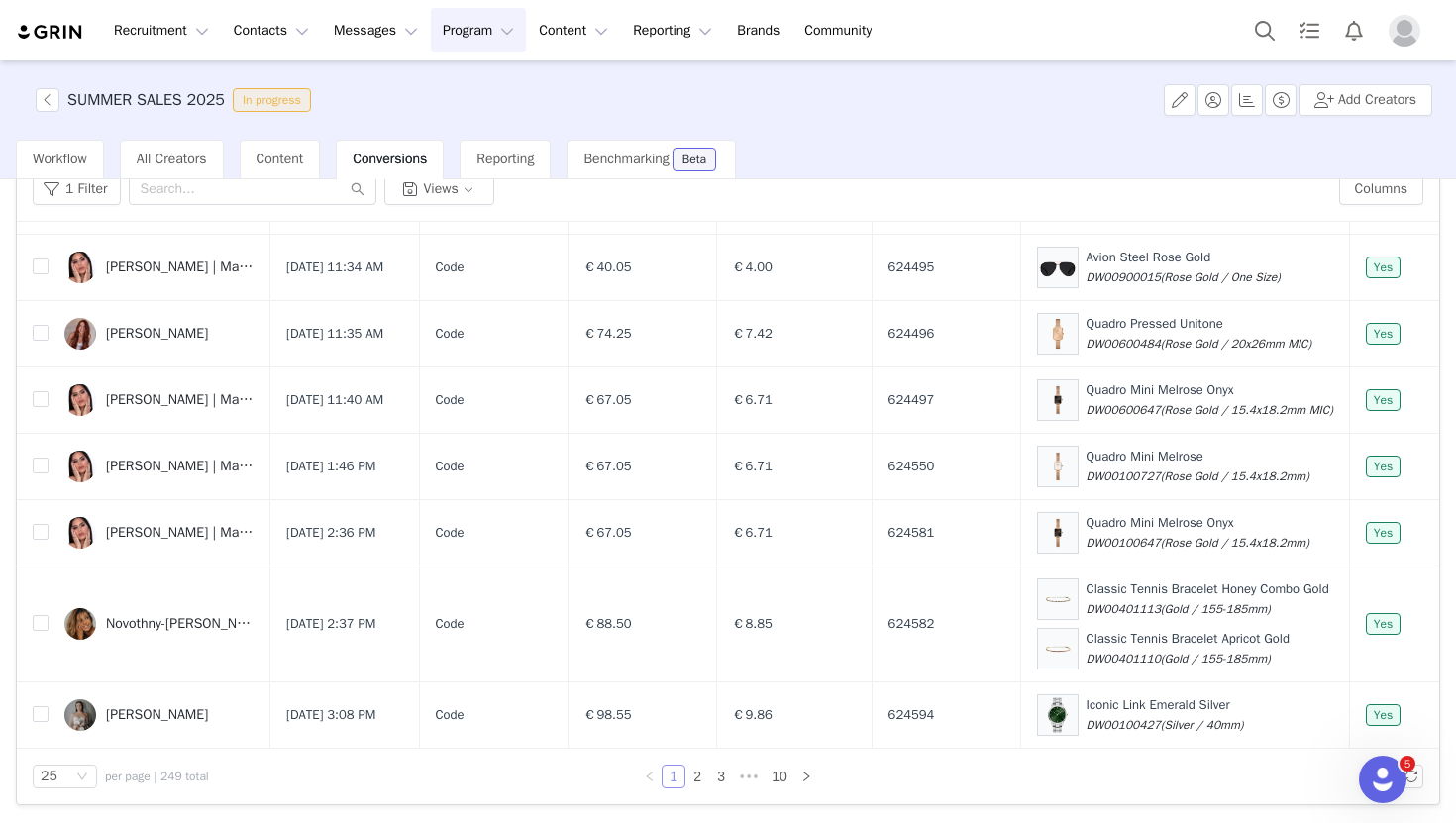 scroll, scrollTop: 0, scrollLeft: 0, axis: both 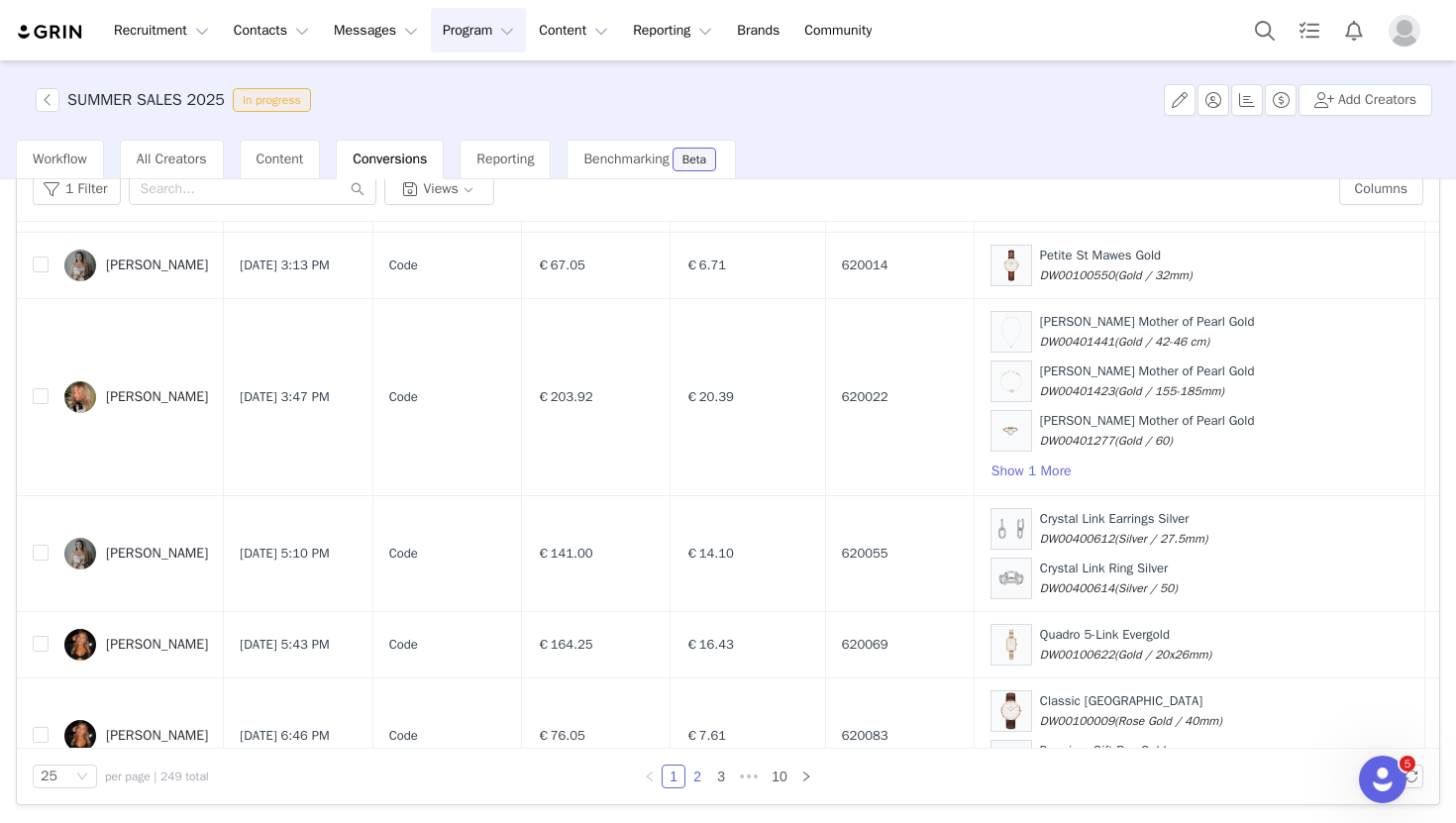 click on "2" at bounding box center [697, 776] 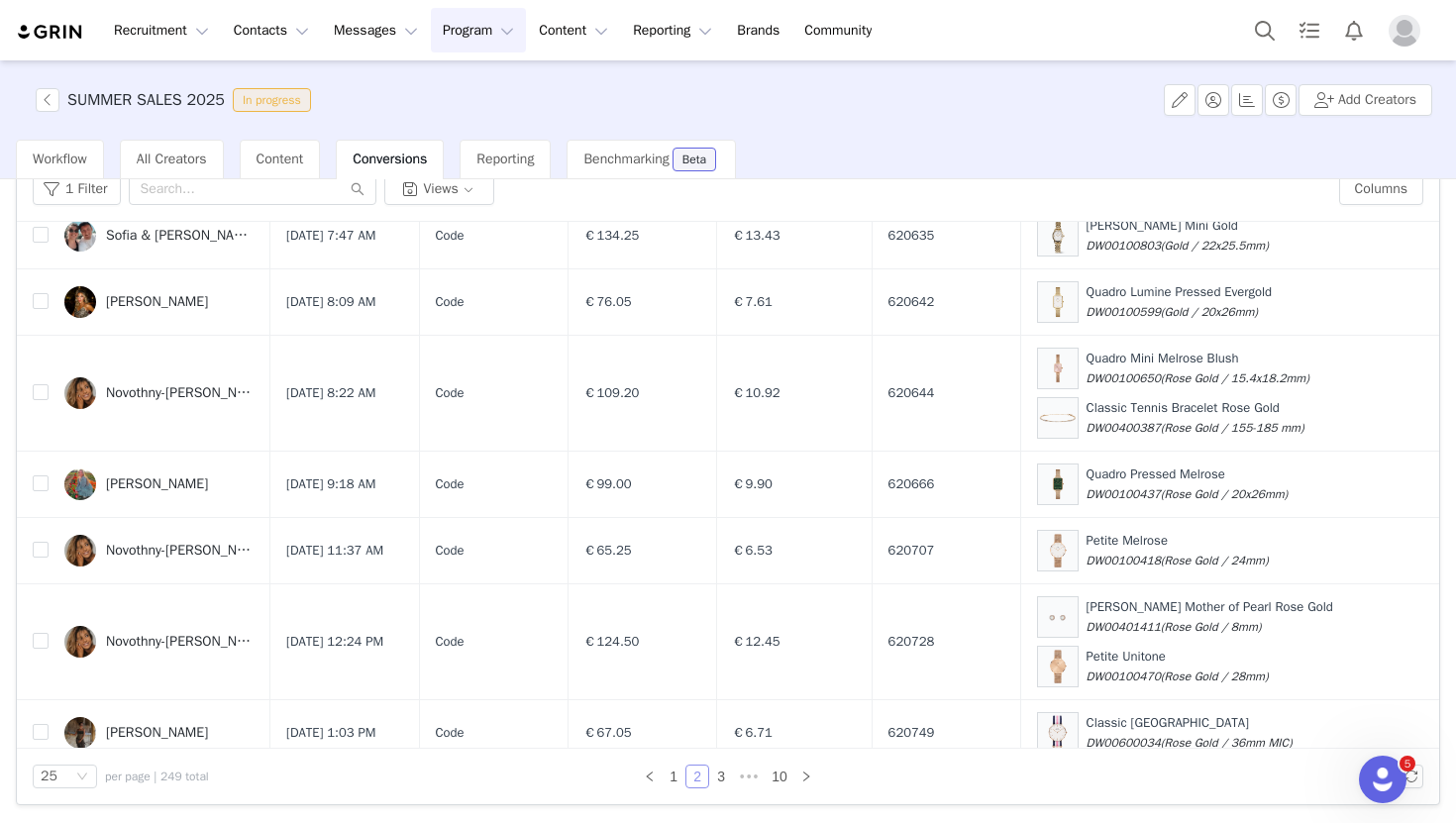 scroll, scrollTop: 1788, scrollLeft: 0, axis: vertical 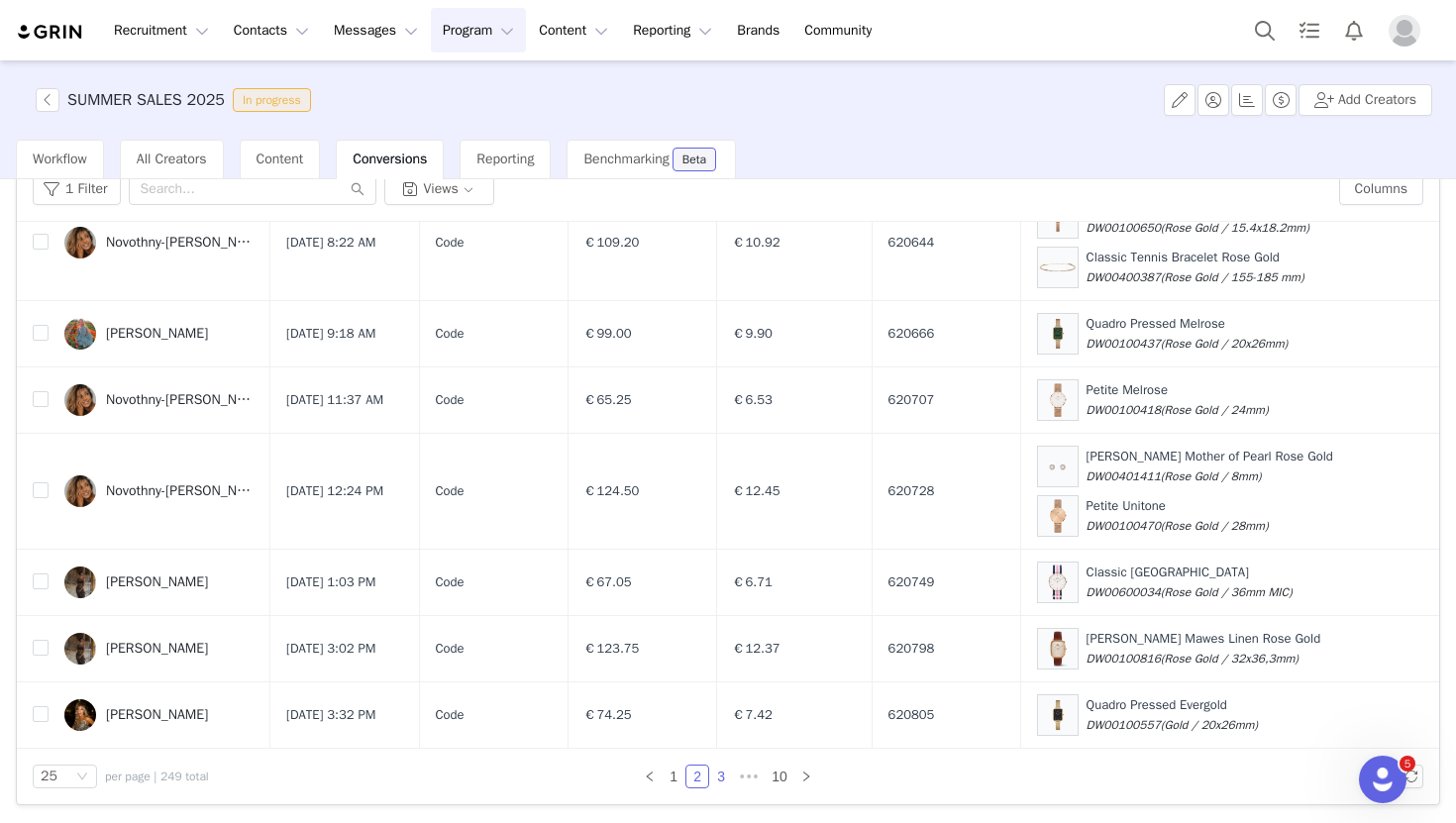 click on "3" at bounding box center (721, 776) 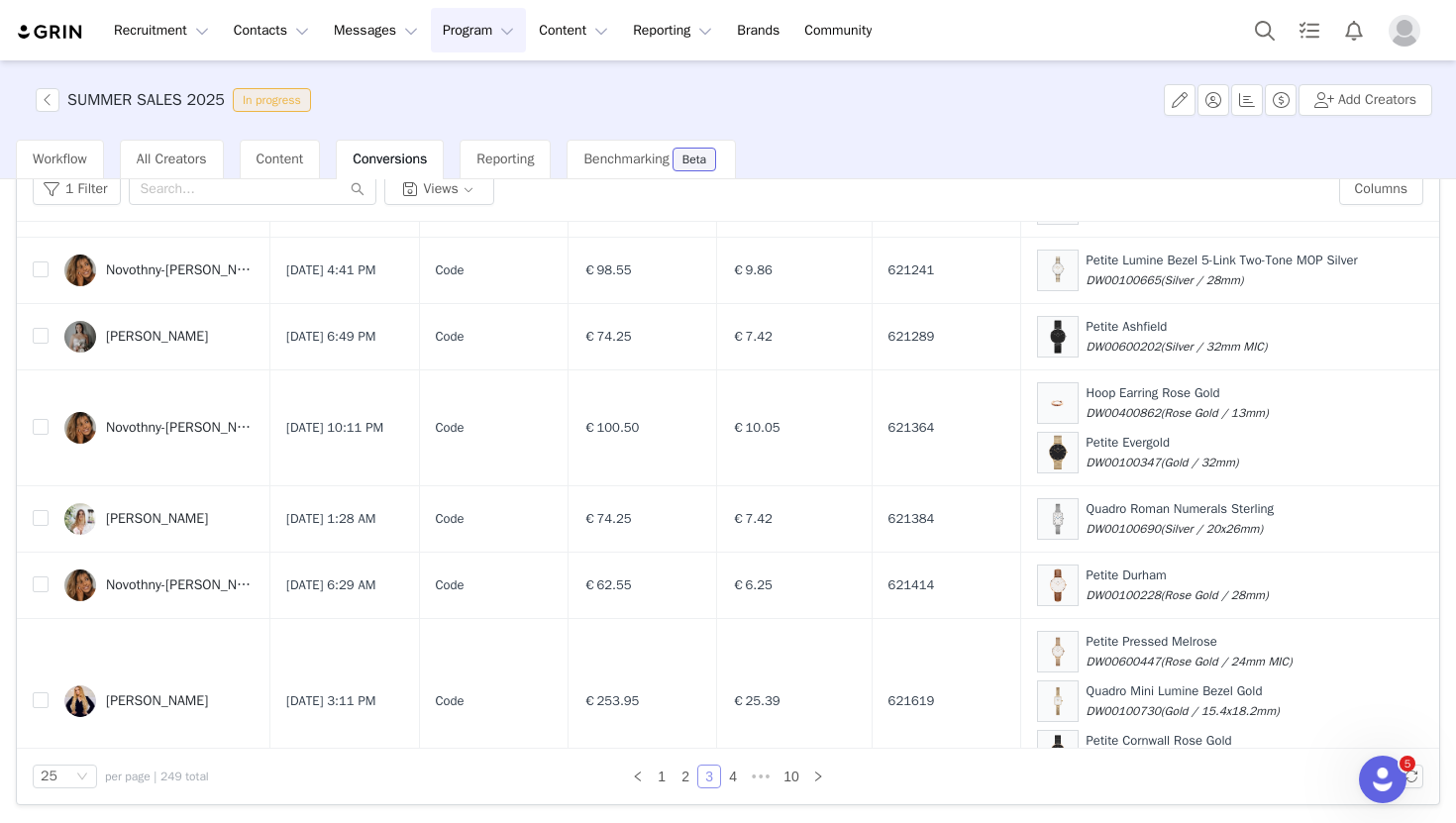 scroll, scrollTop: 1837, scrollLeft: 0, axis: vertical 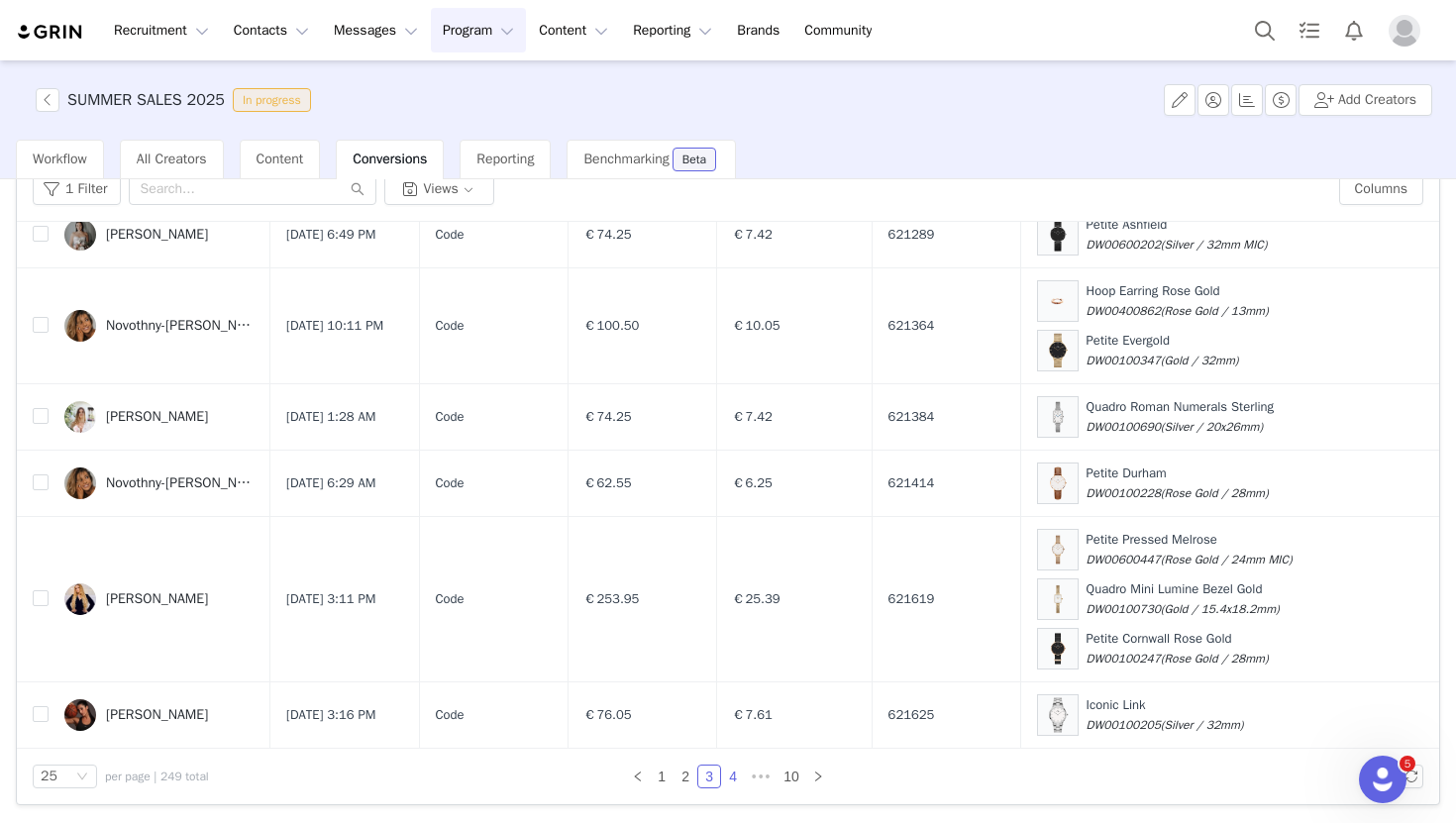 click on "4" at bounding box center [733, 776] 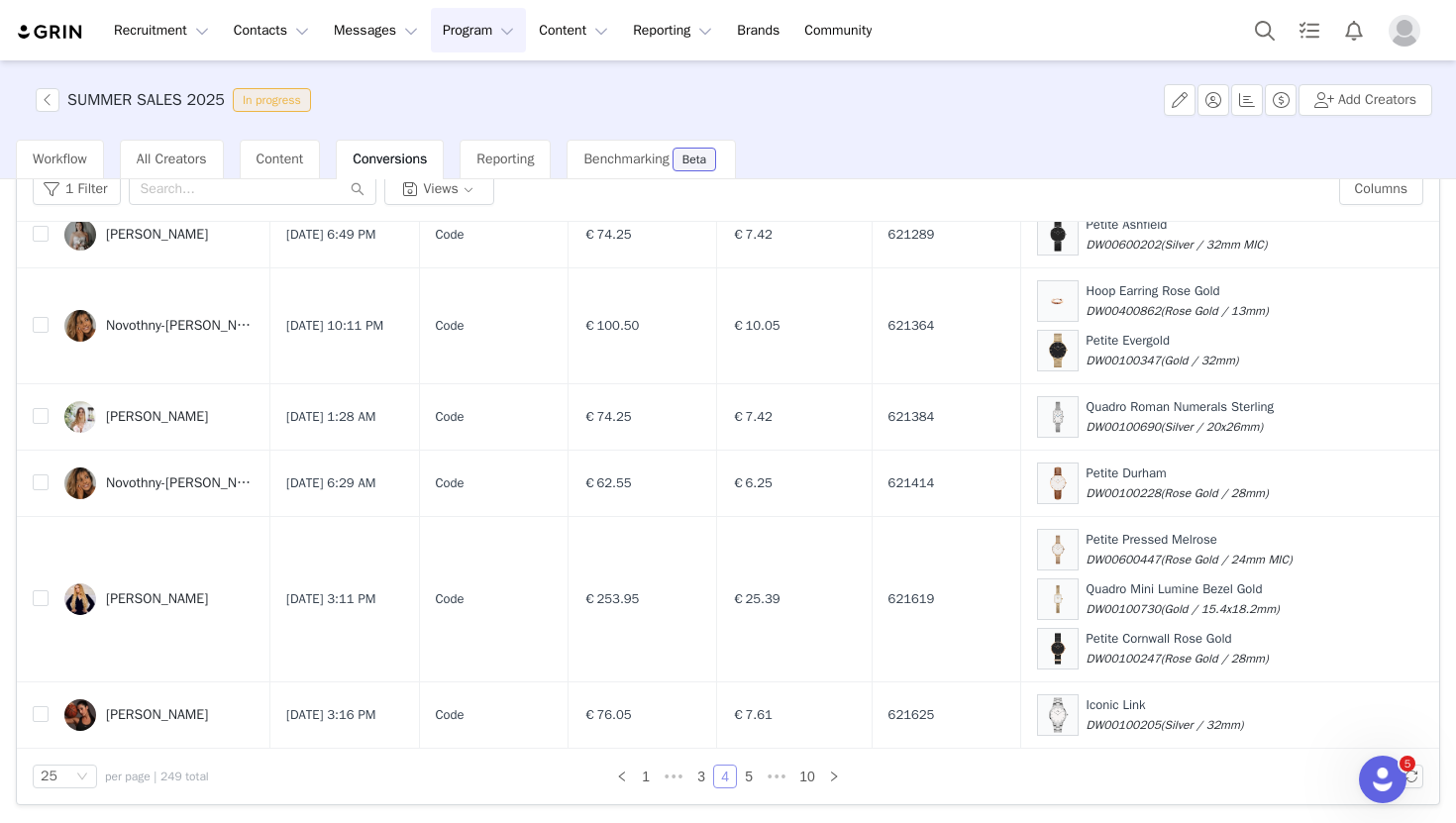 scroll, scrollTop: 0, scrollLeft: 0, axis: both 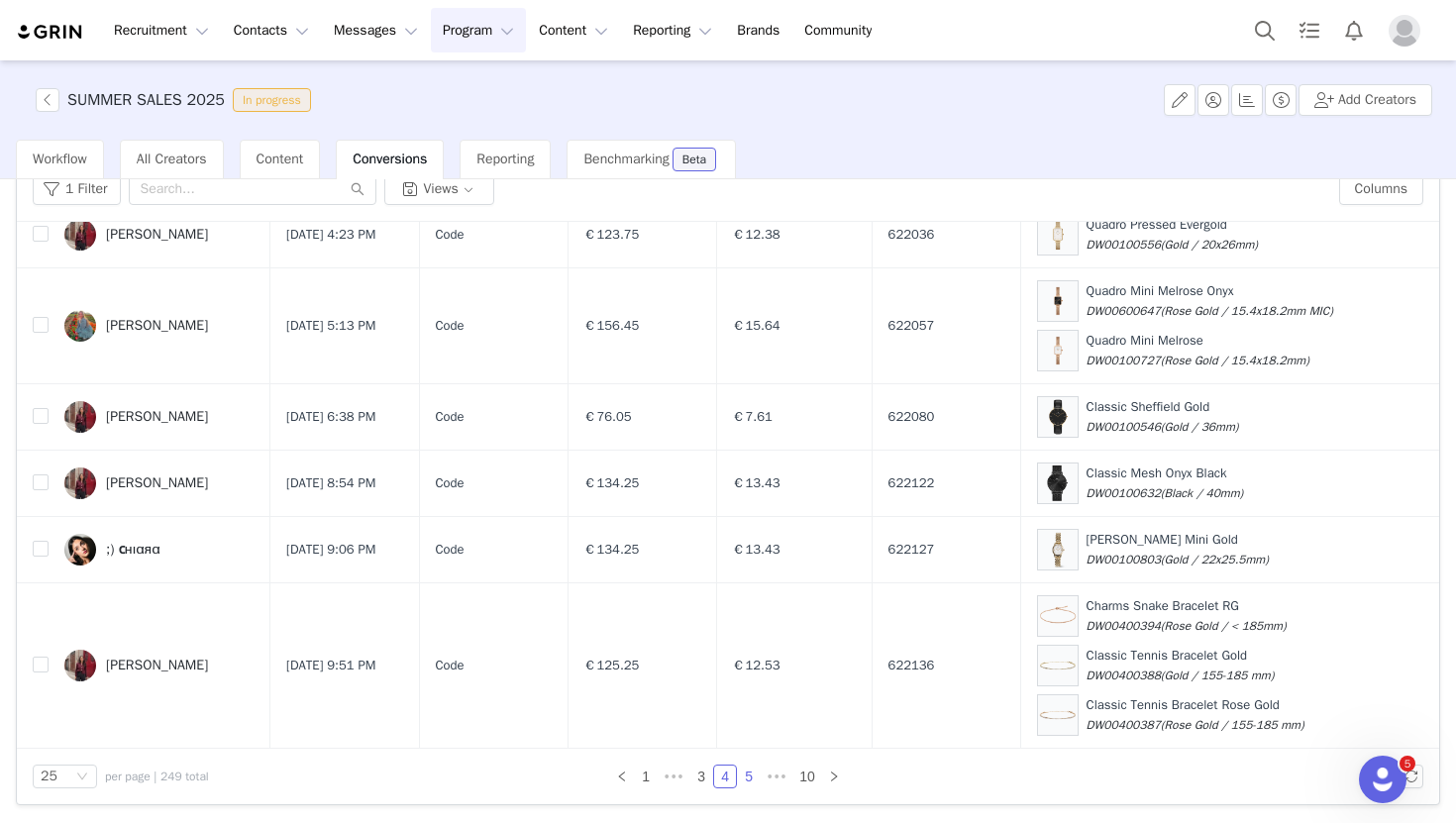 click on "5" at bounding box center (749, 776) 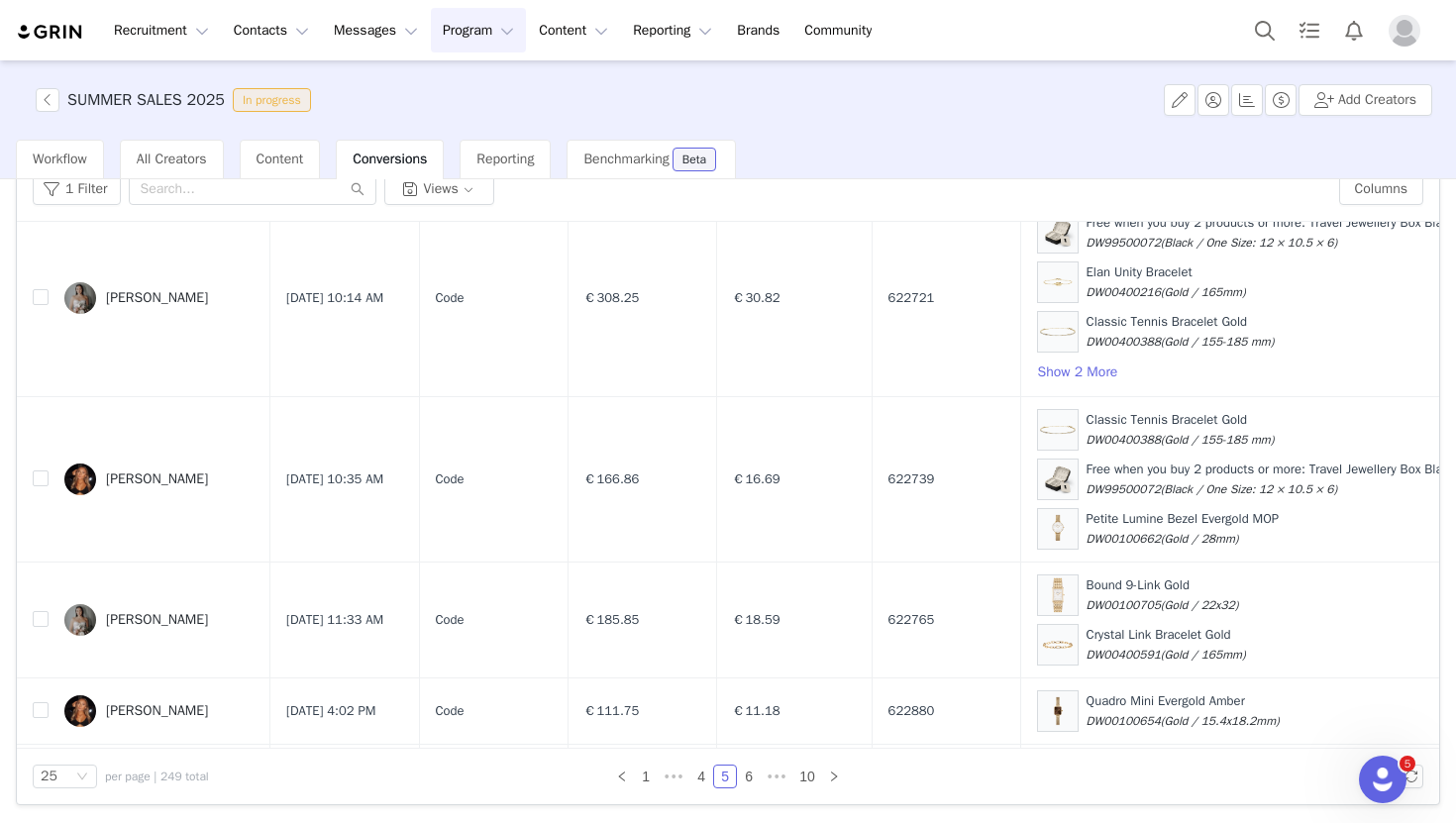 scroll, scrollTop: 1837, scrollLeft: 0, axis: vertical 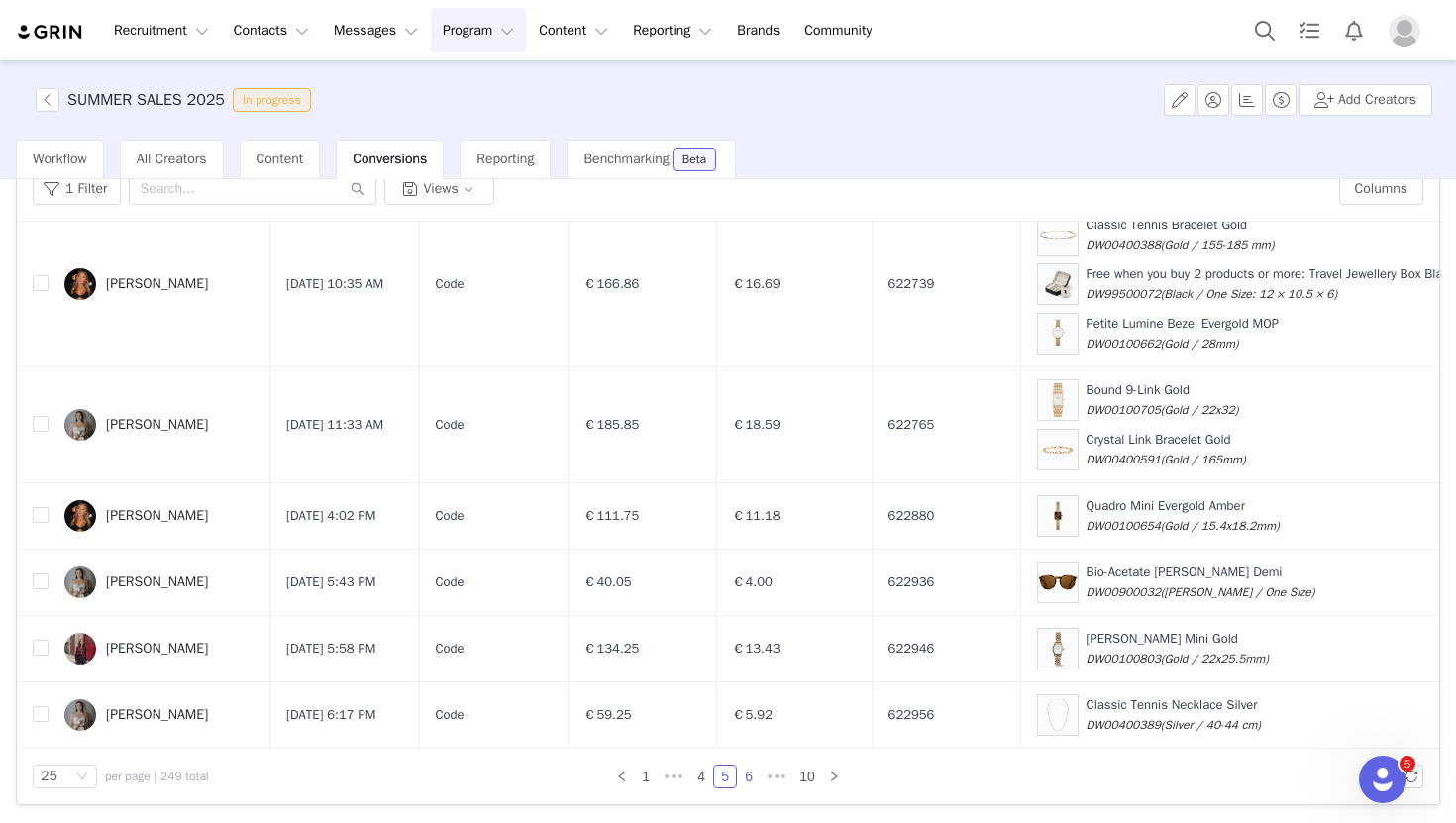 click on "6" at bounding box center [749, 776] 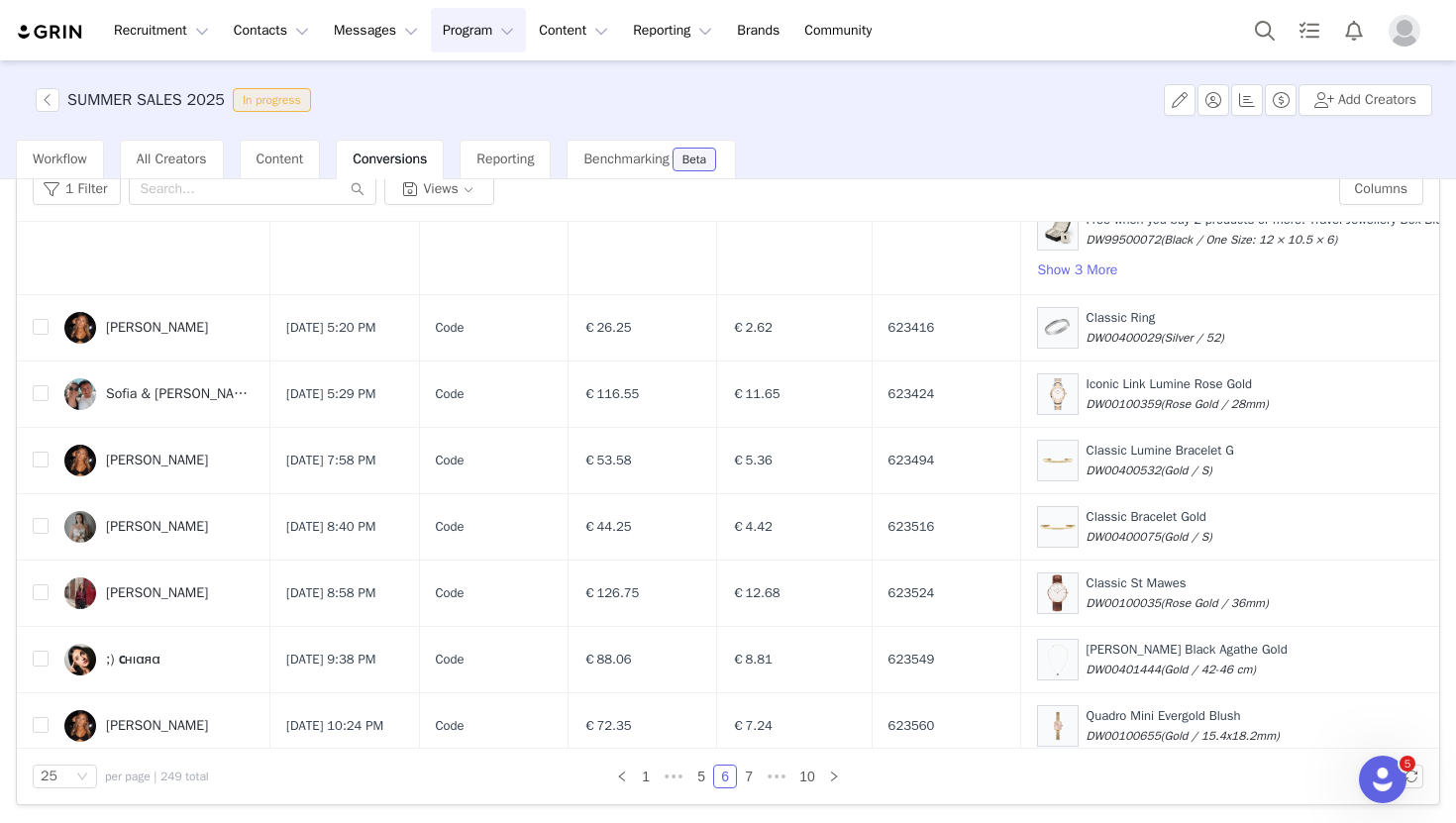 scroll, scrollTop: 1639, scrollLeft: 0, axis: vertical 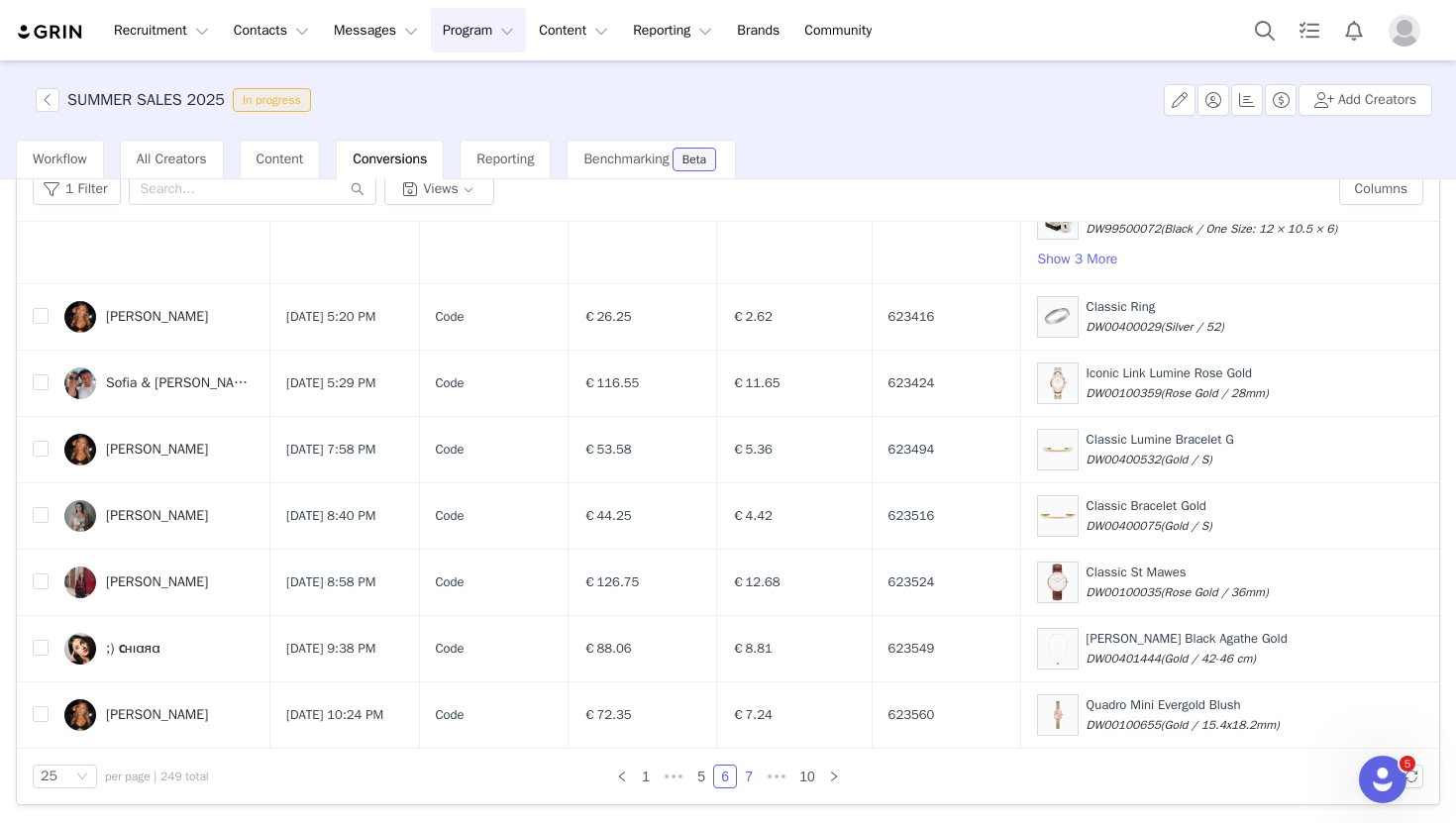 click on "7" at bounding box center (749, 776) 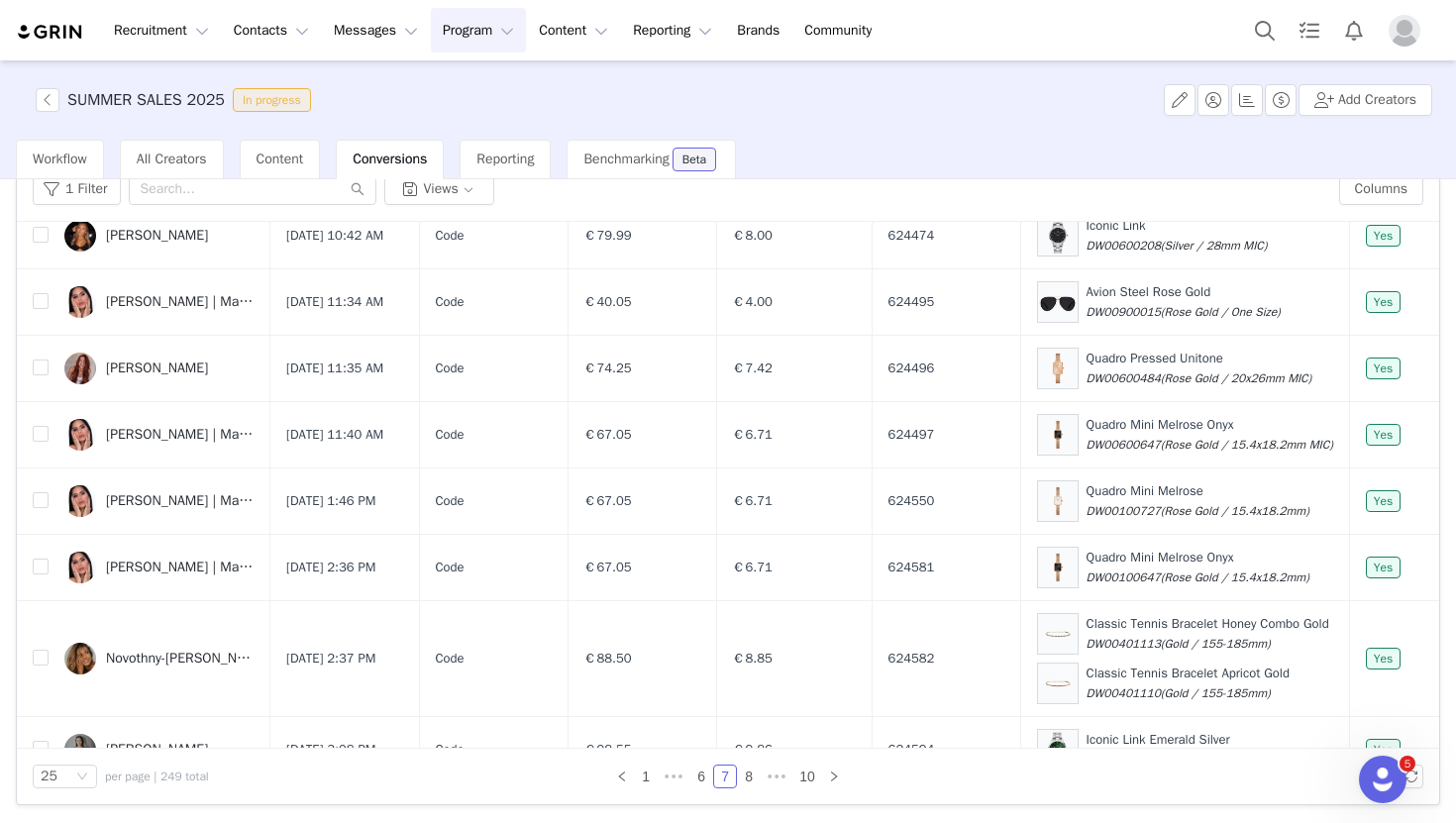 scroll, scrollTop: 1558, scrollLeft: 0, axis: vertical 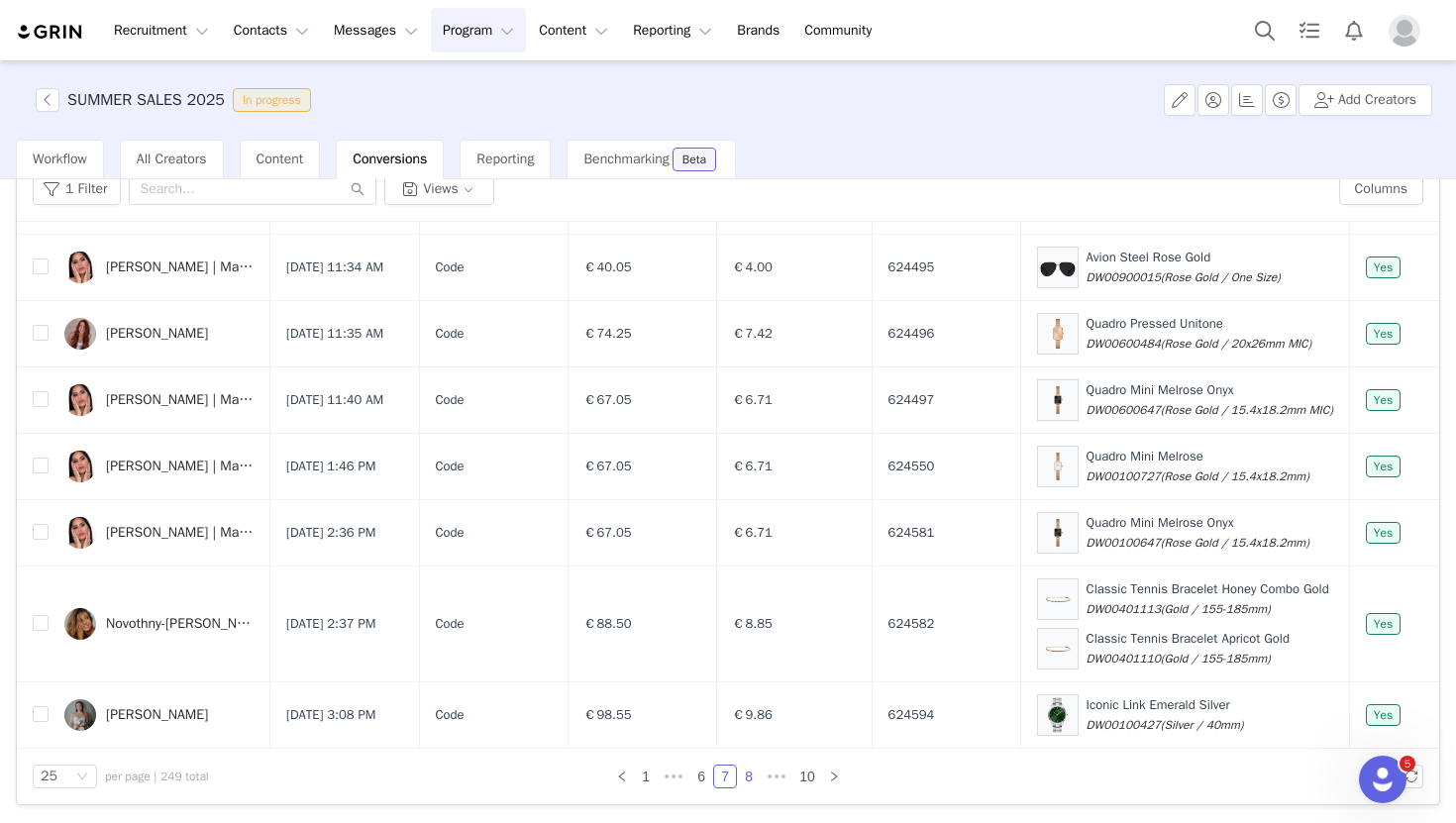 click on "8" at bounding box center [749, 776] 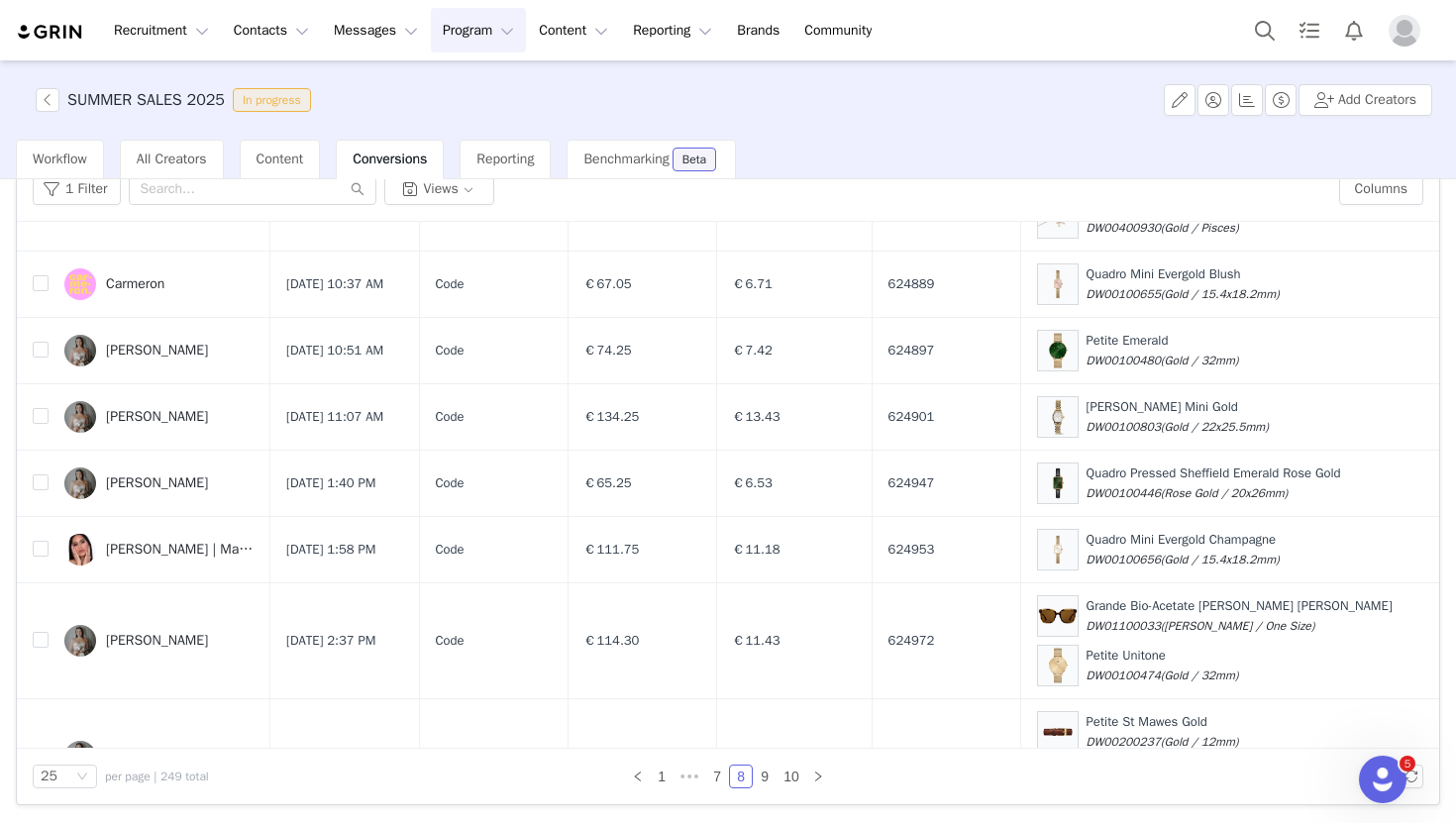 scroll, scrollTop: 1788, scrollLeft: 0, axis: vertical 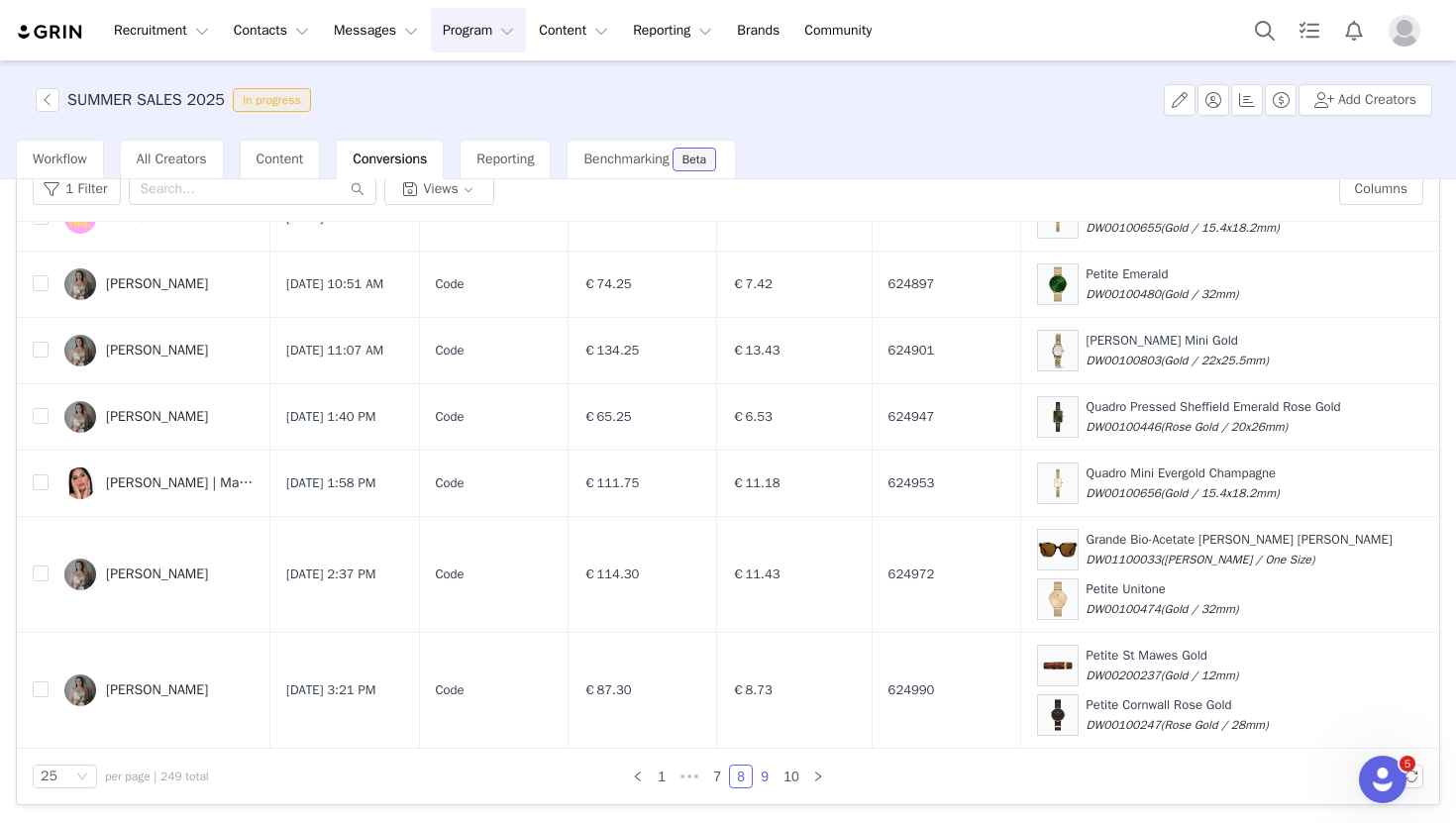 click on "9" at bounding box center [765, 776] 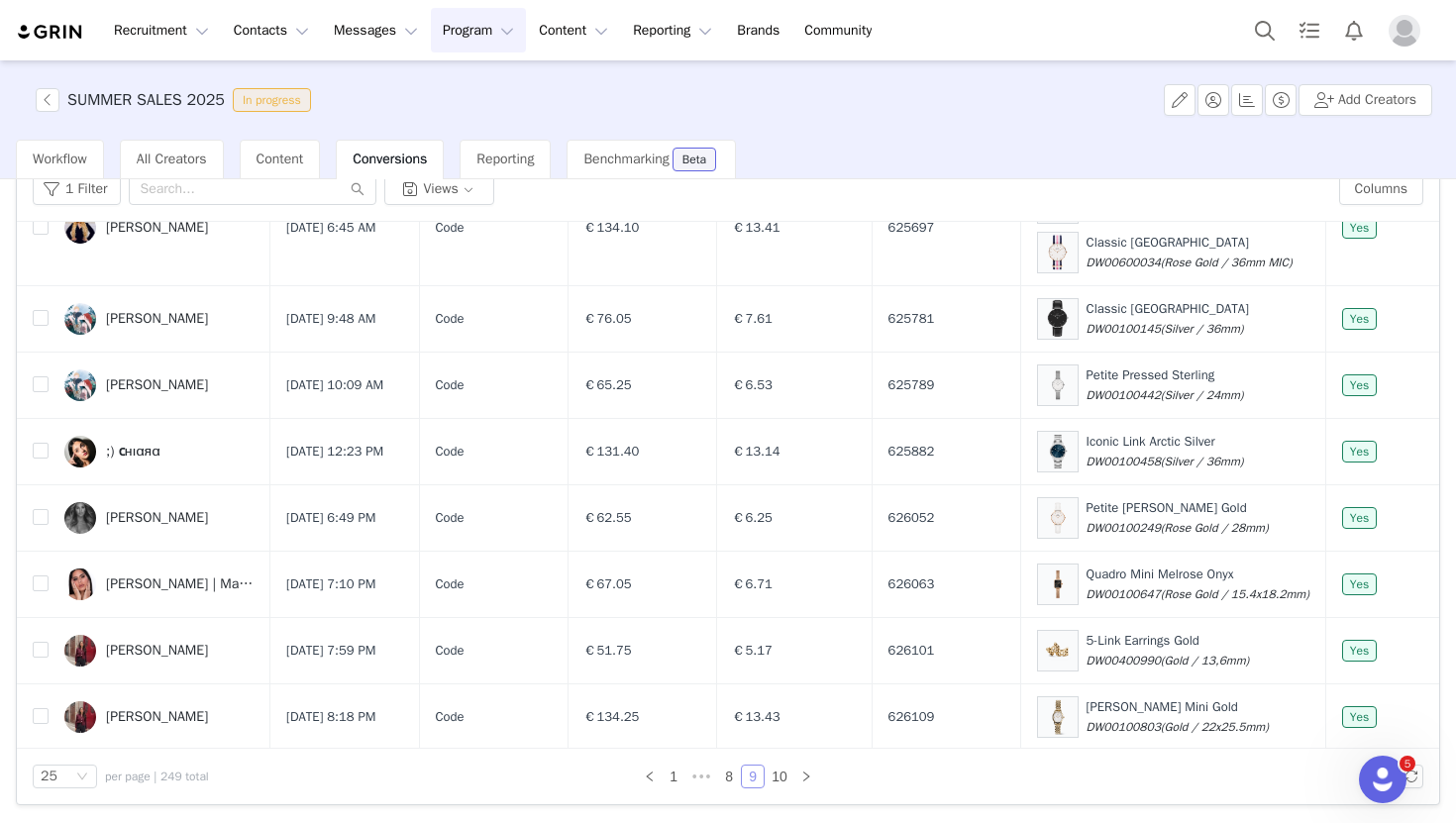 scroll, scrollTop: 1427, scrollLeft: 0, axis: vertical 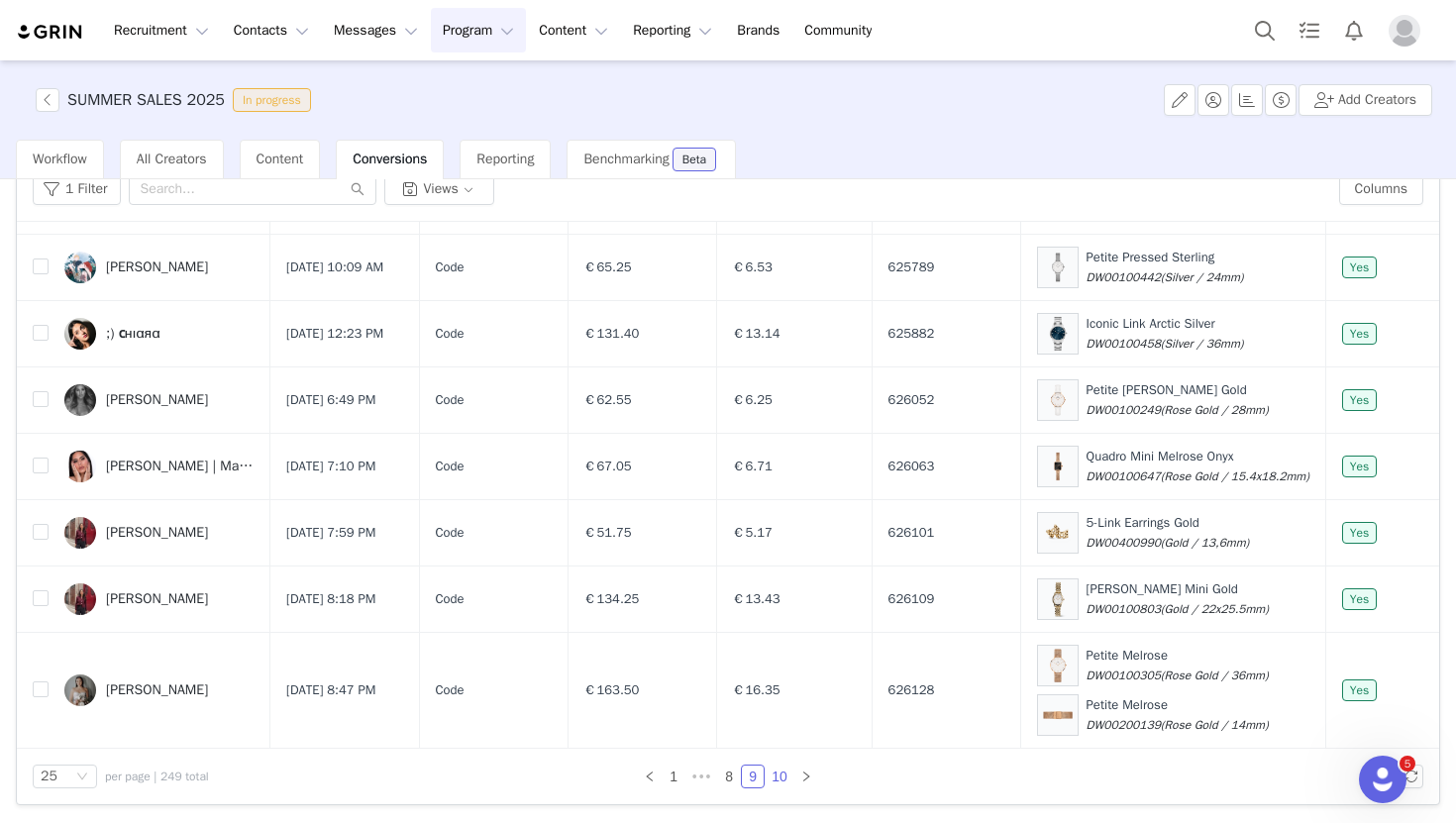 click on "10" at bounding box center [780, 776] 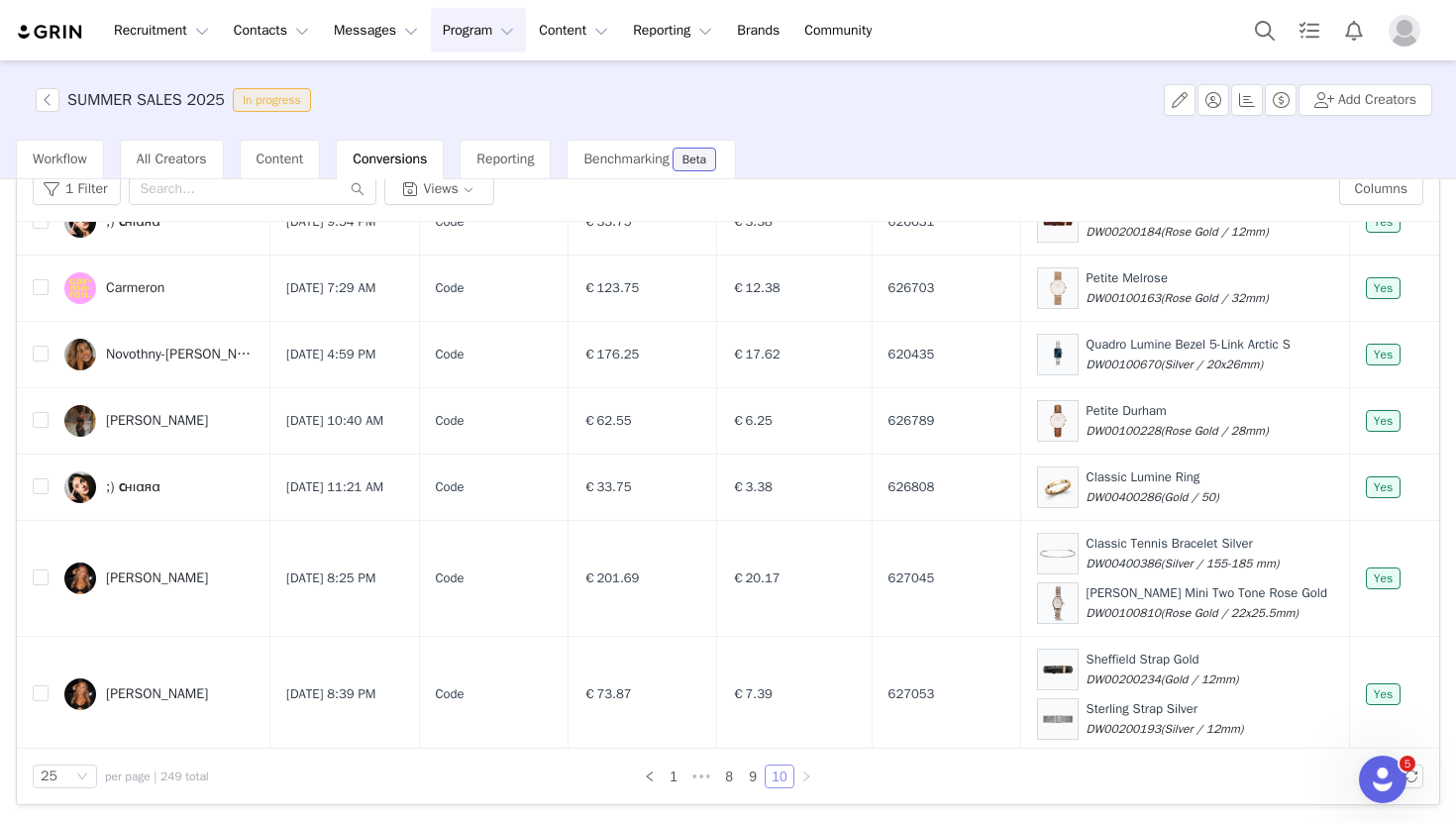 scroll, scrollTop: 1410, scrollLeft: 0, axis: vertical 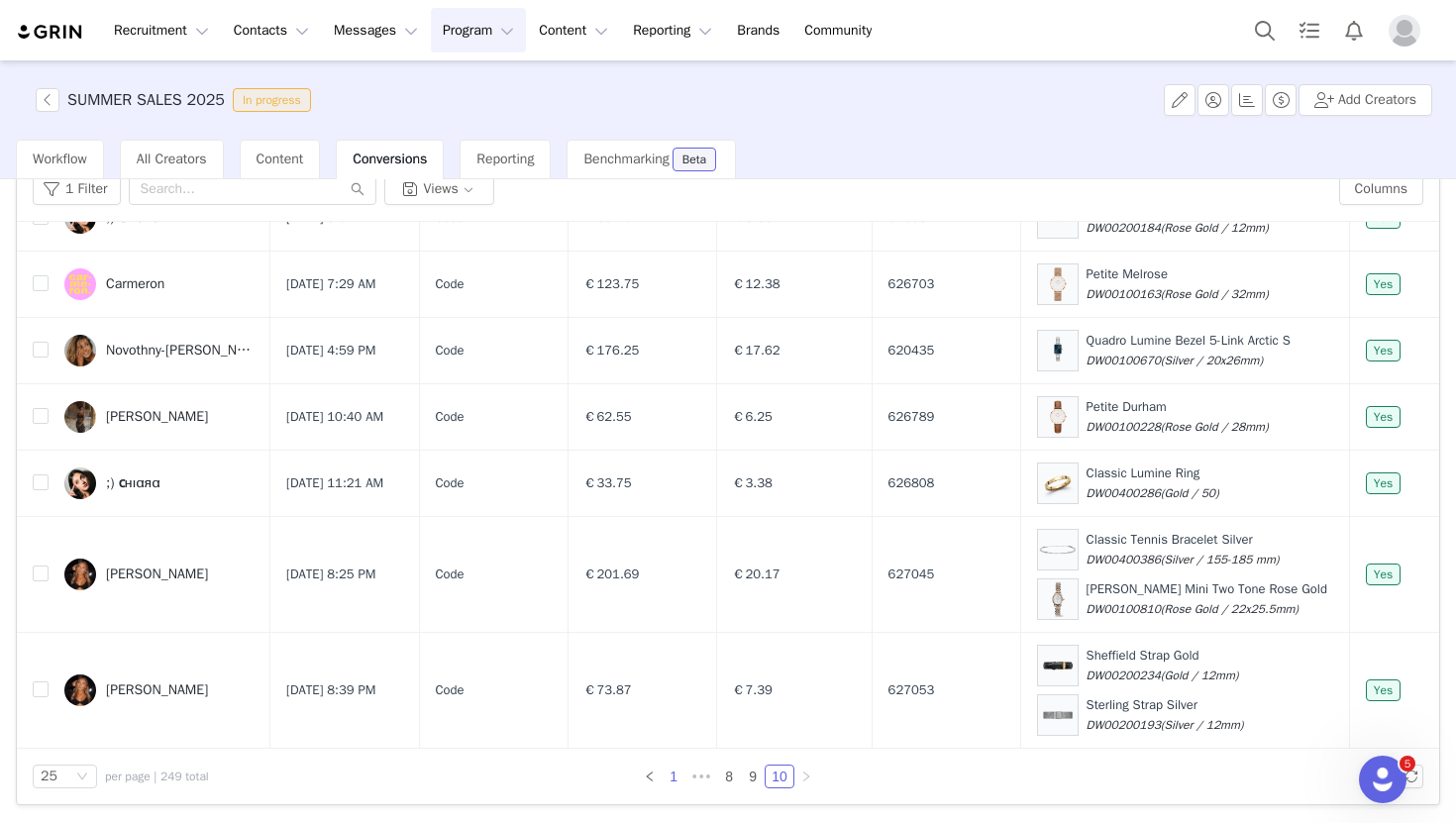 click on "1" at bounding box center [674, 776] 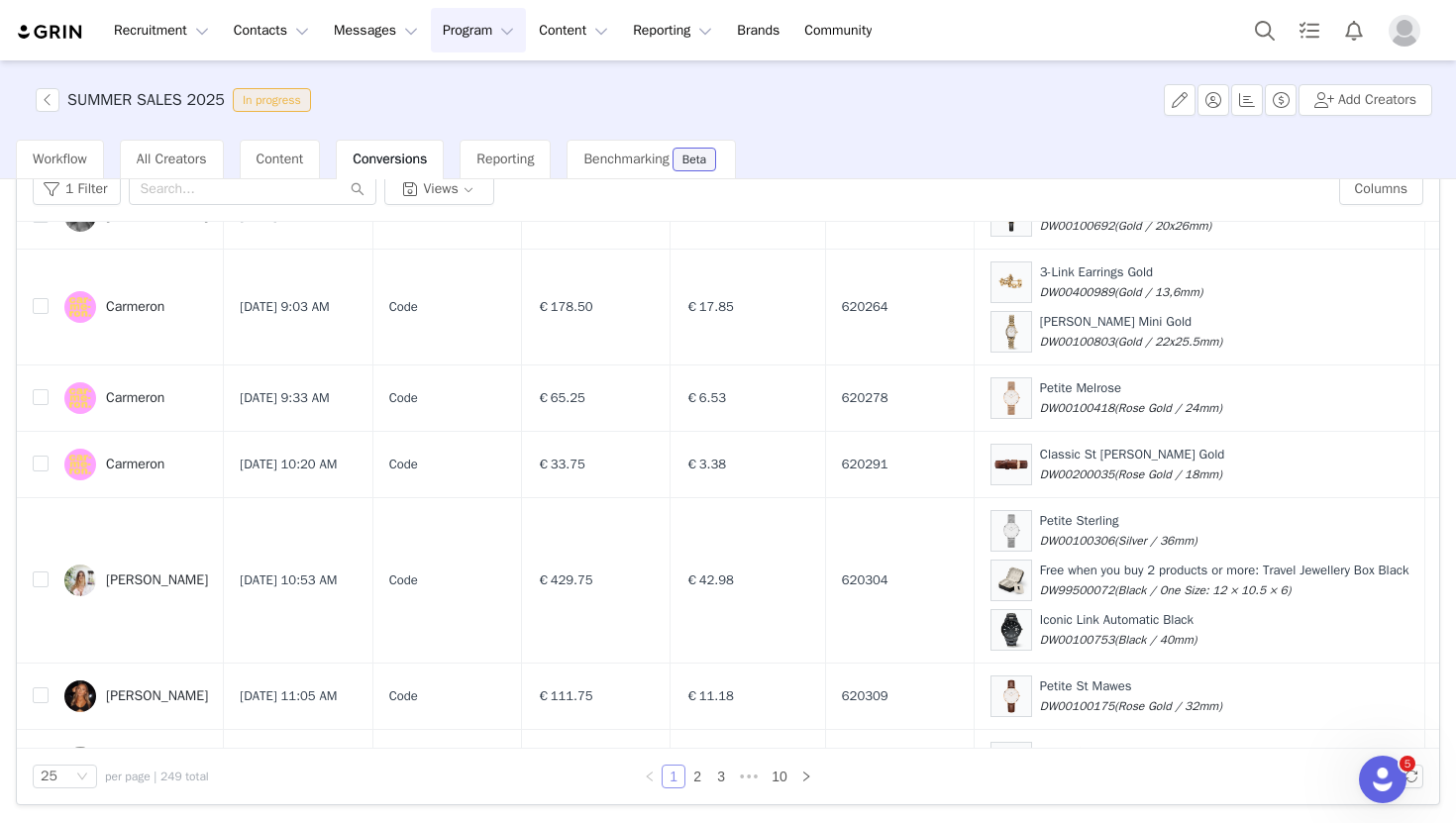 scroll, scrollTop: 2017, scrollLeft: 0, axis: vertical 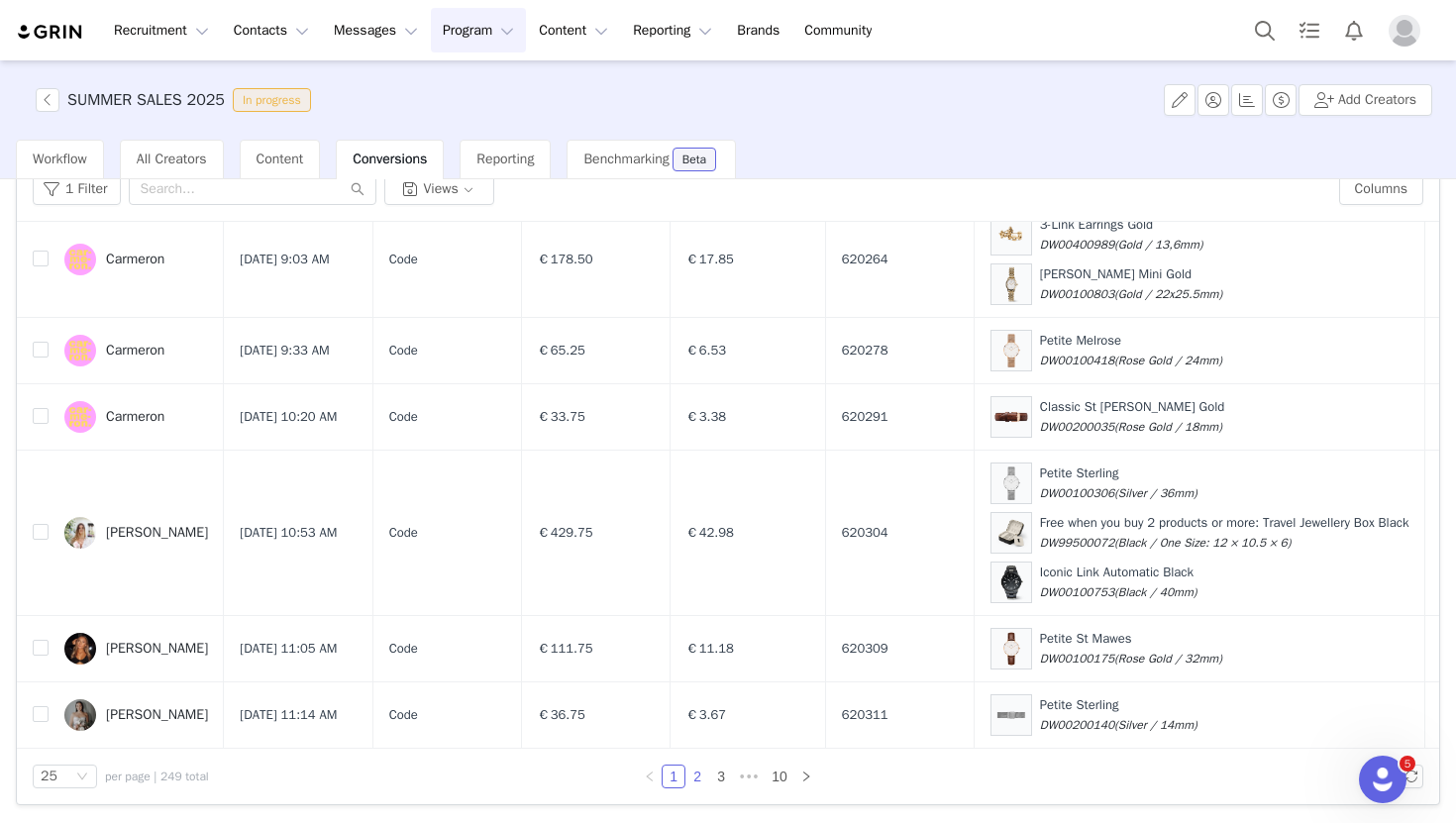 click on "2" at bounding box center (697, 776) 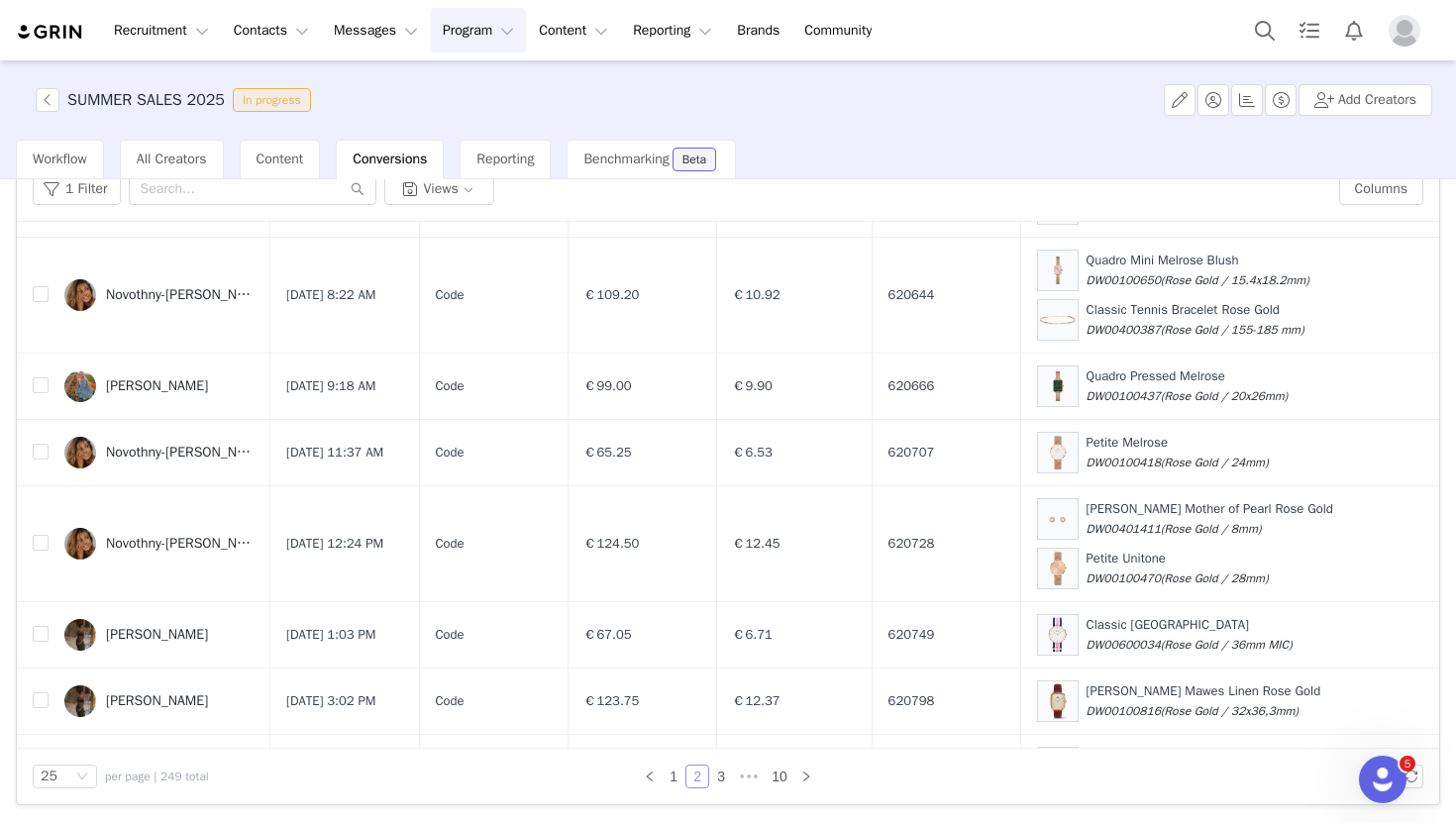 scroll, scrollTop: 1788, scrollLeft: 0, axis: vertical 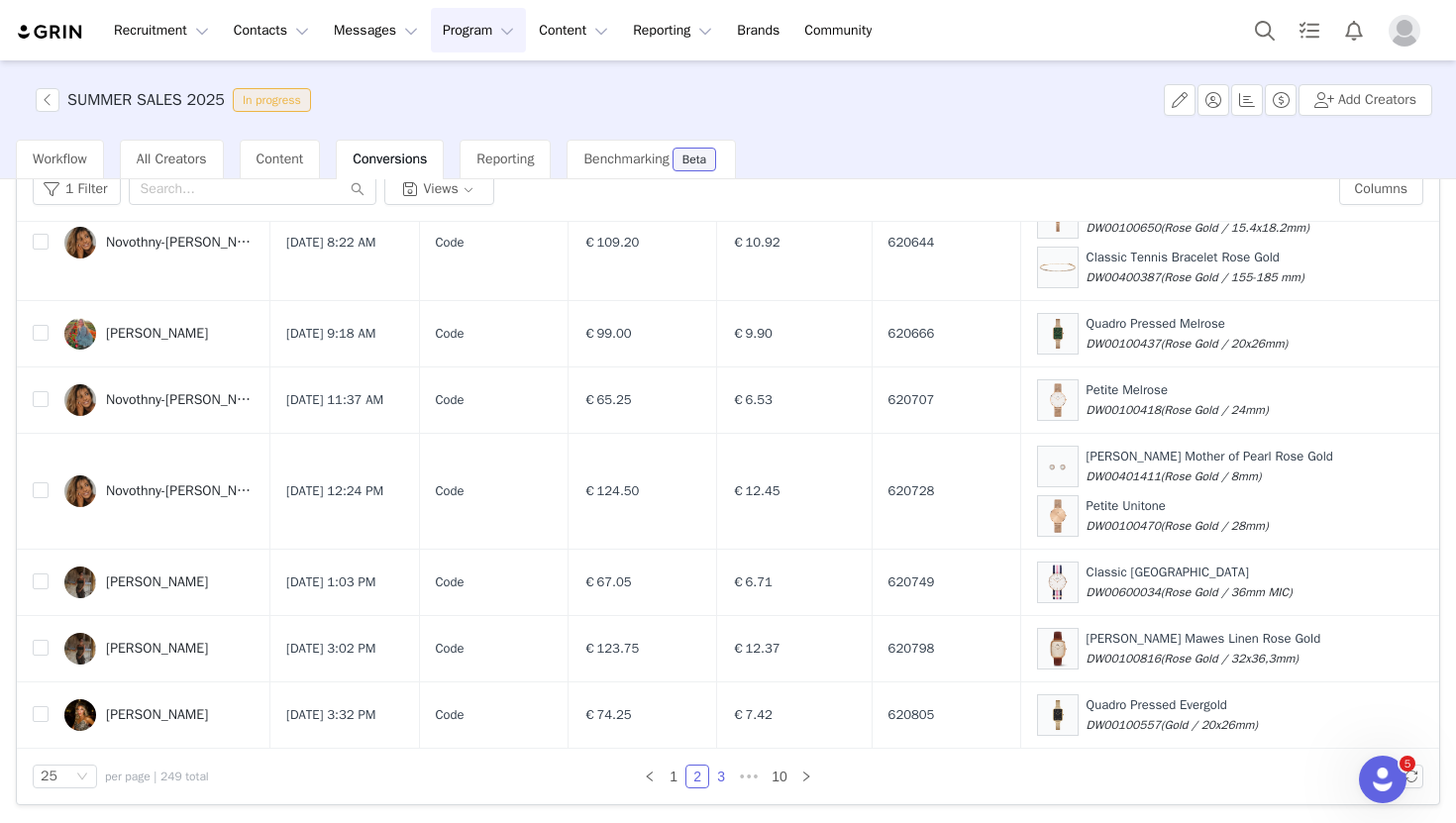 click on "3" at bounding box center (721, 776) 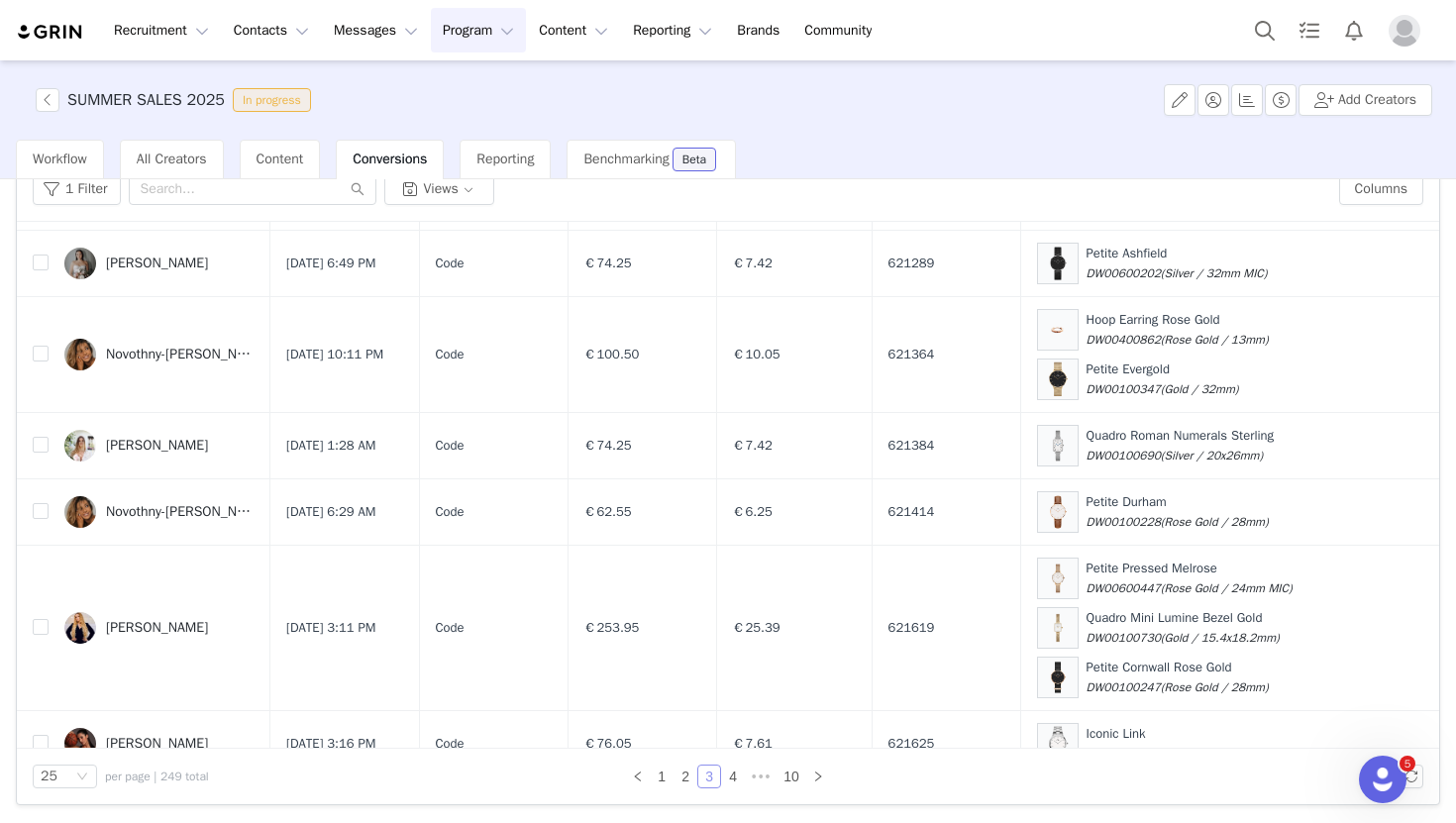 scroll, scrollTop: 1837, scrollLeft: 0, axis: vertical 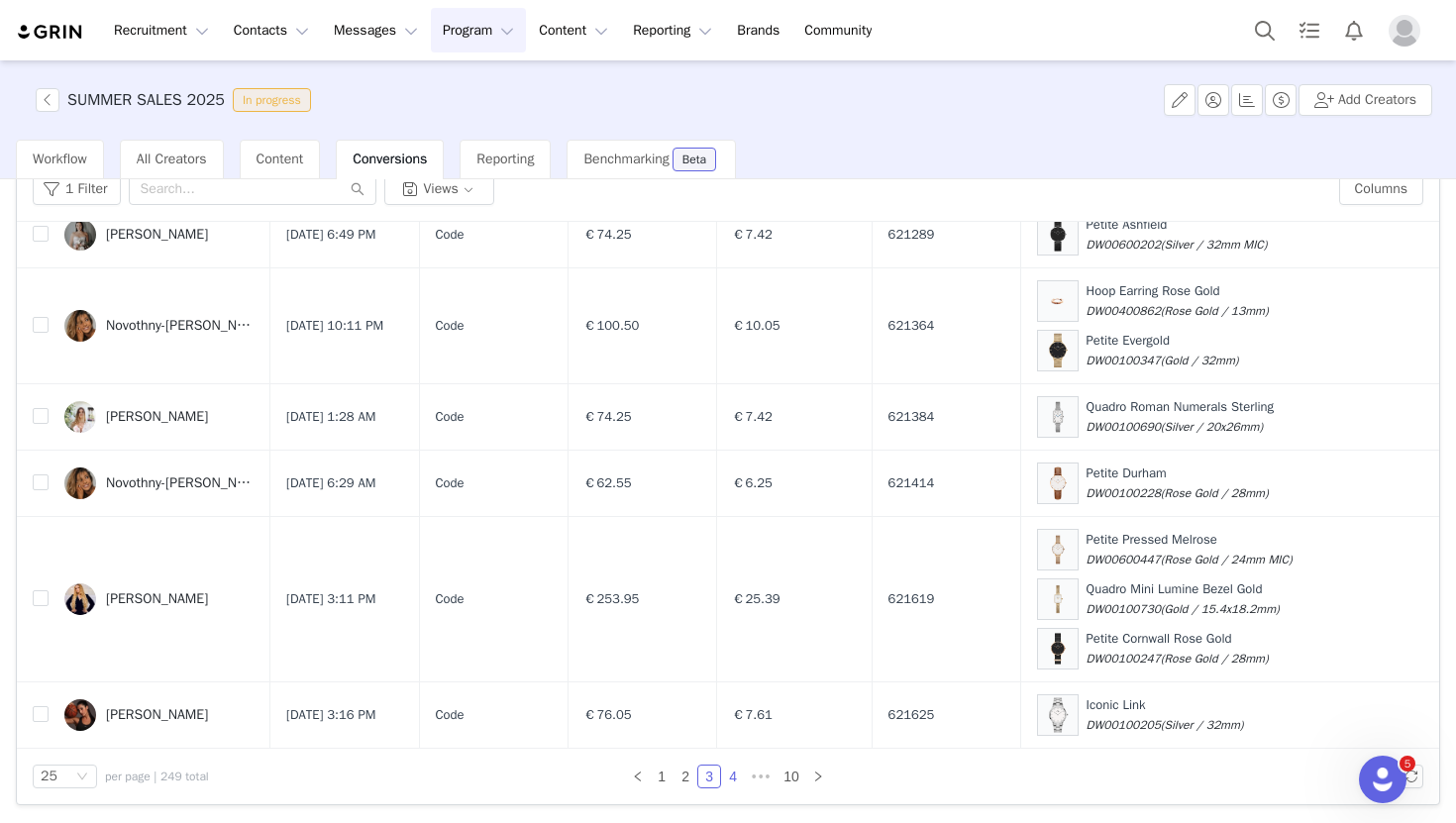 click on "4" at bounding box center (733, 776) 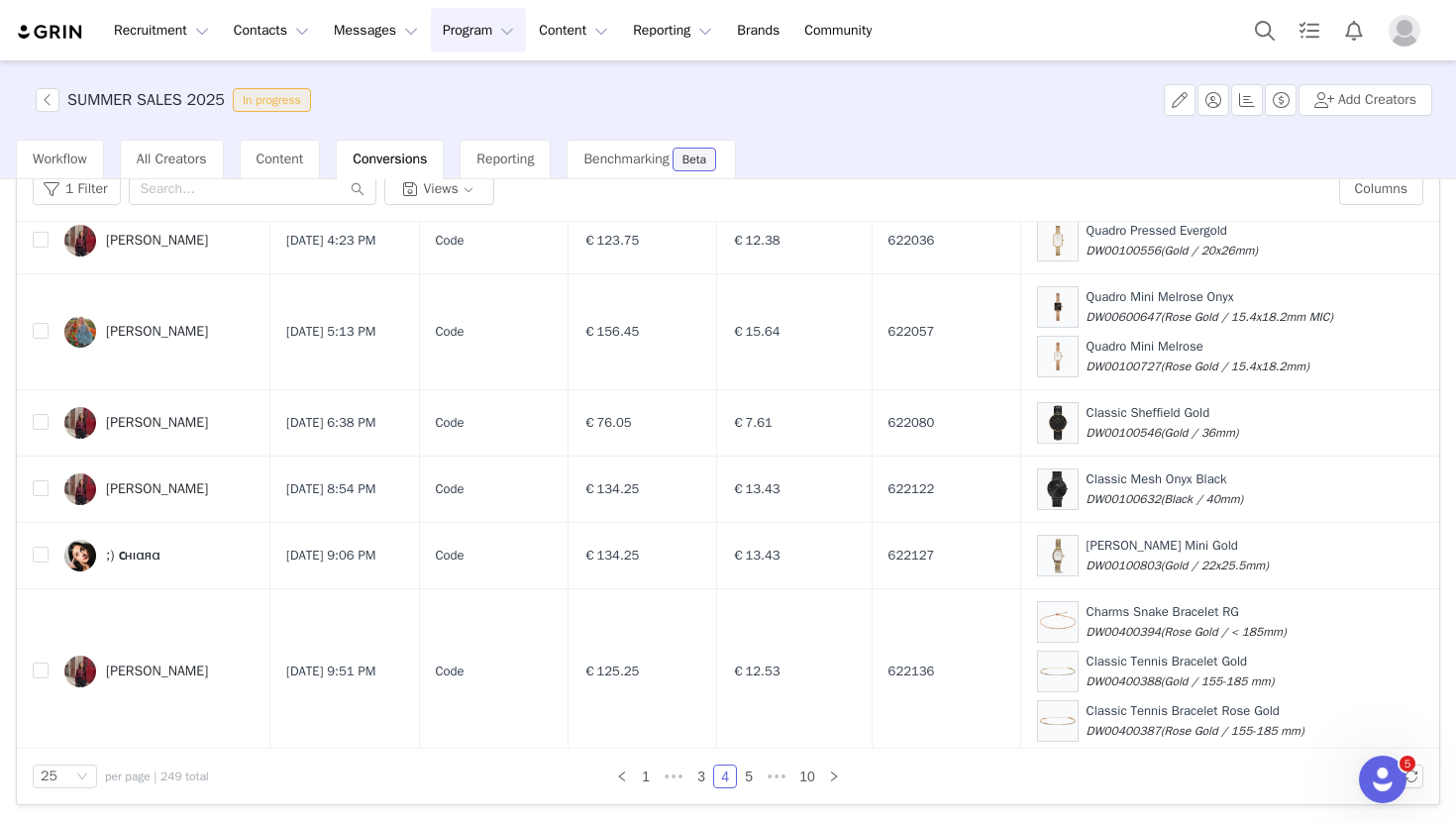 scroll, scrollTop: 1774, scrollLeft: 0, axis: vertical 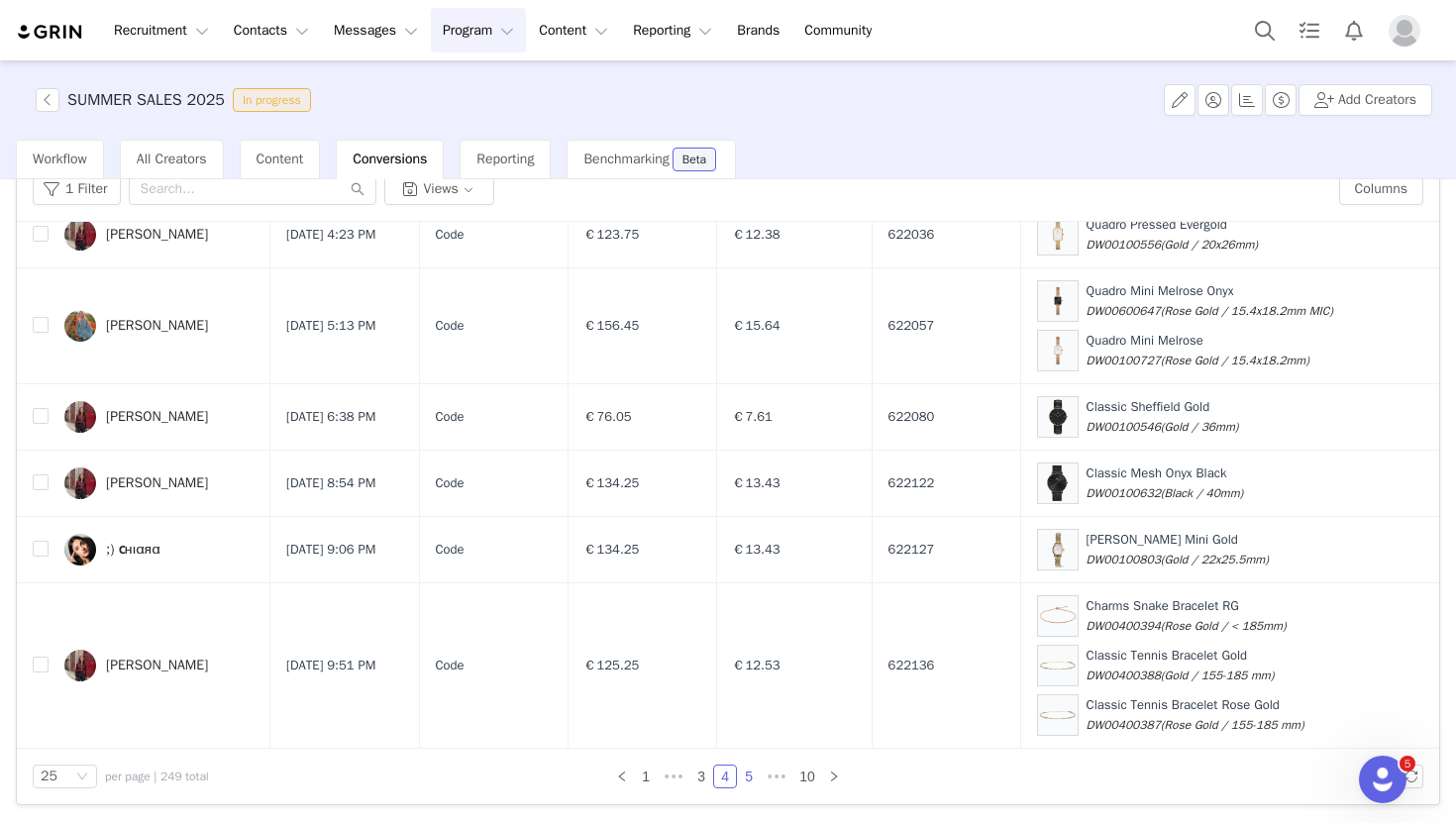 click on "5" at bounding box center [749, 776] 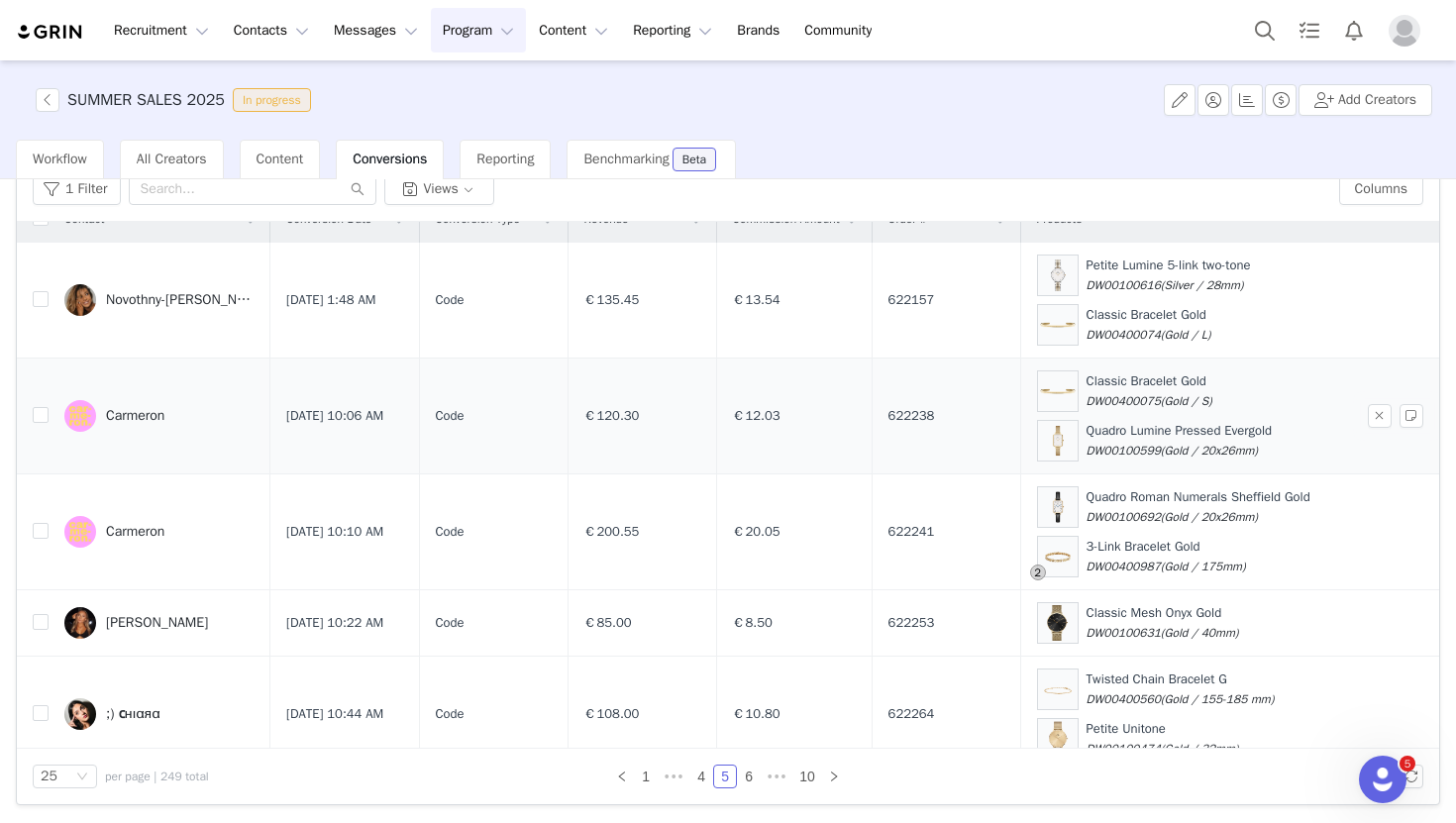 scroll, scrollTop: 62, scrollLeft: 0, axis: vertical 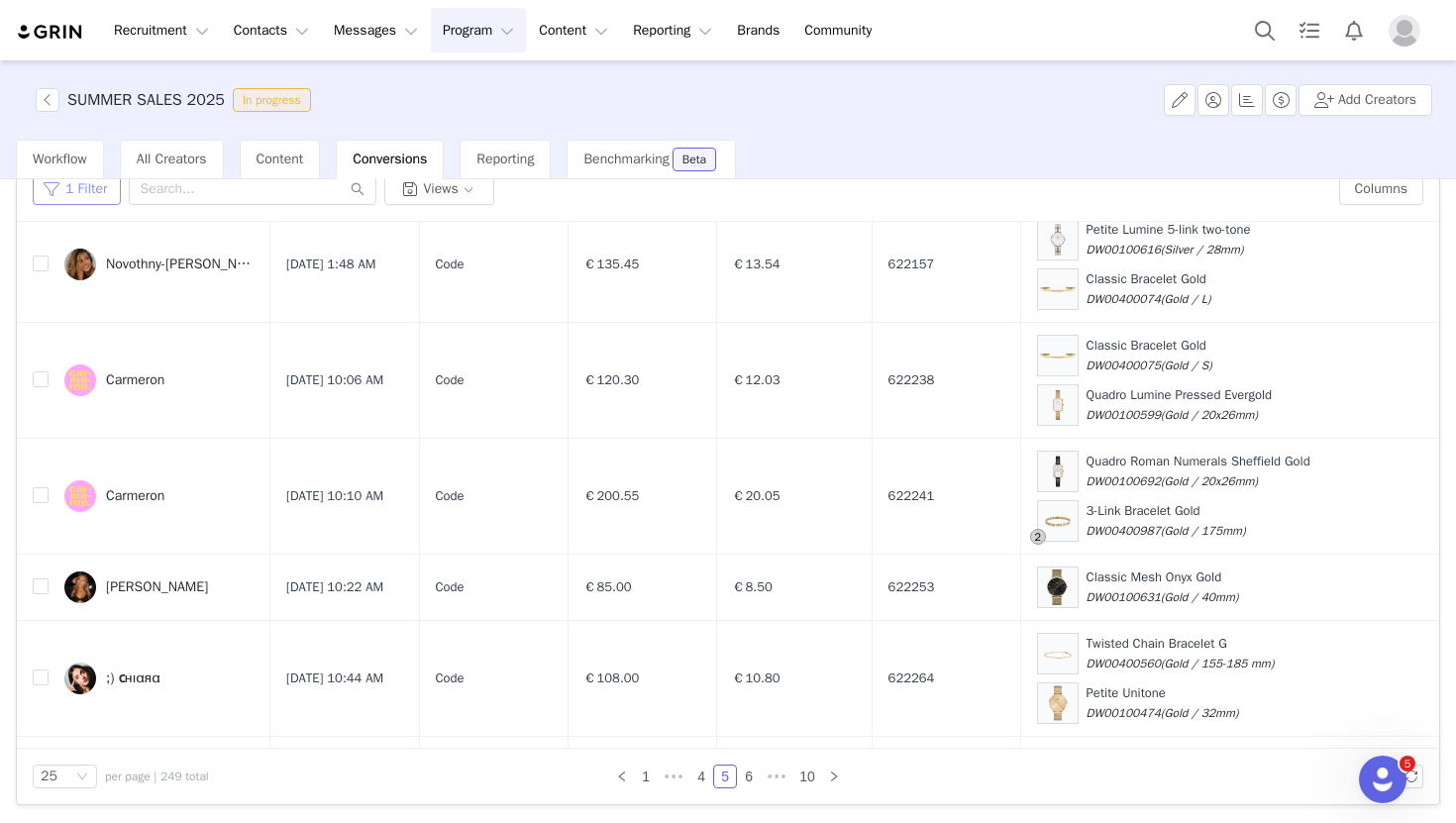 click on "1 Filter" at bounding box center [76, 189] 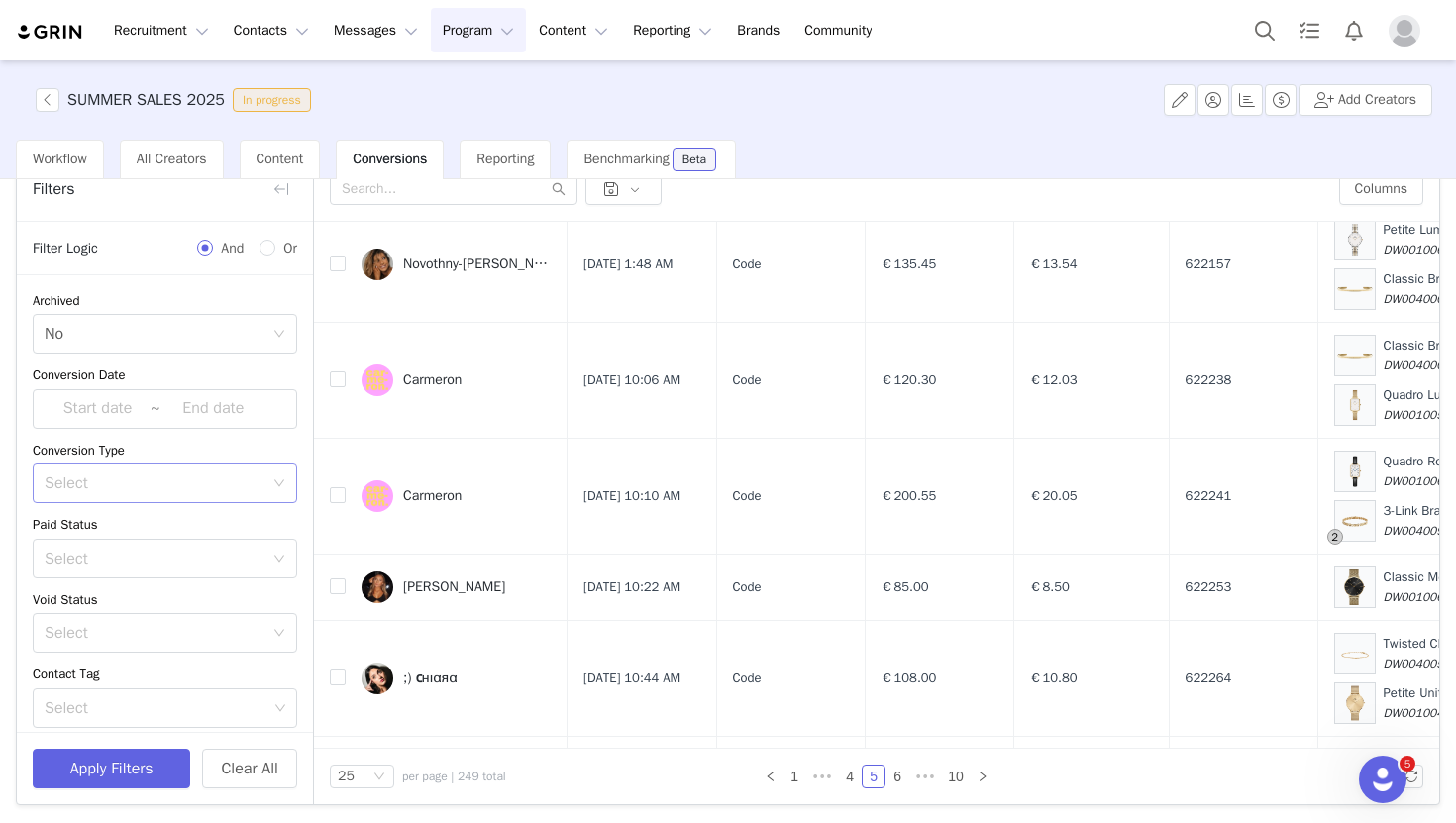 click on "Select" at bounding box center (154, 483) 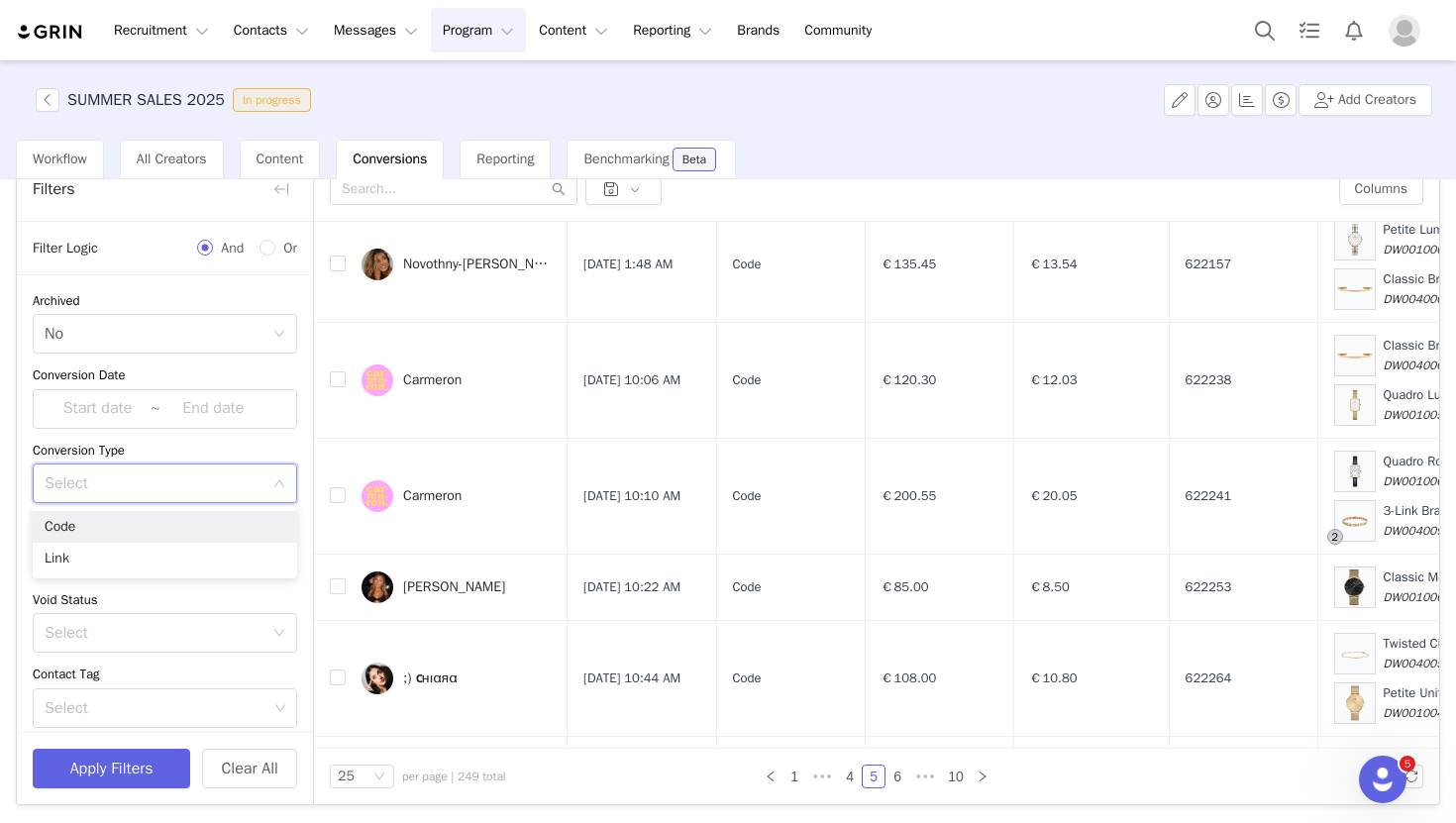 click on "Select" at bounding box center [154, 483] 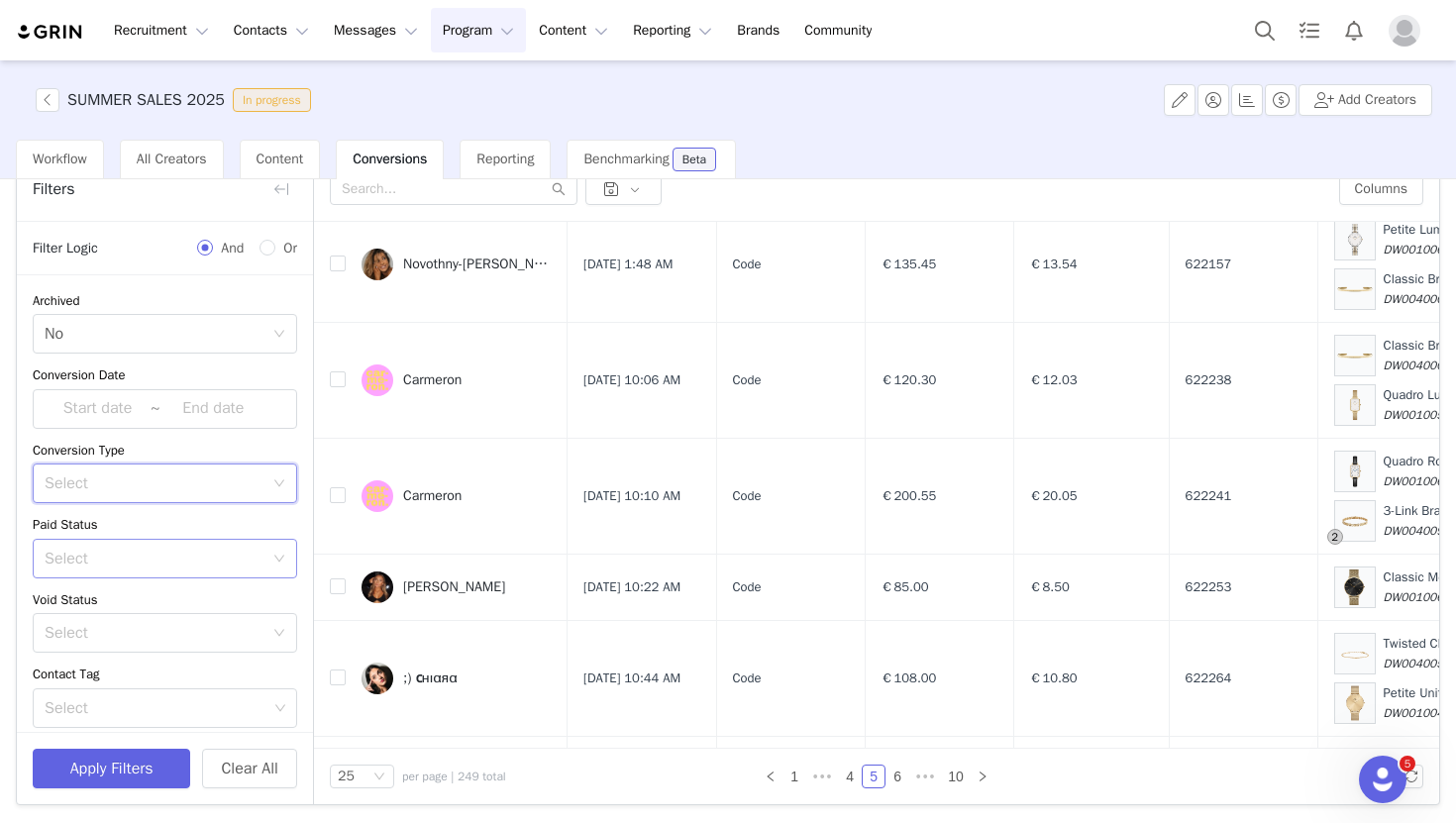 click on "Select" at bounding box center [154, 559] 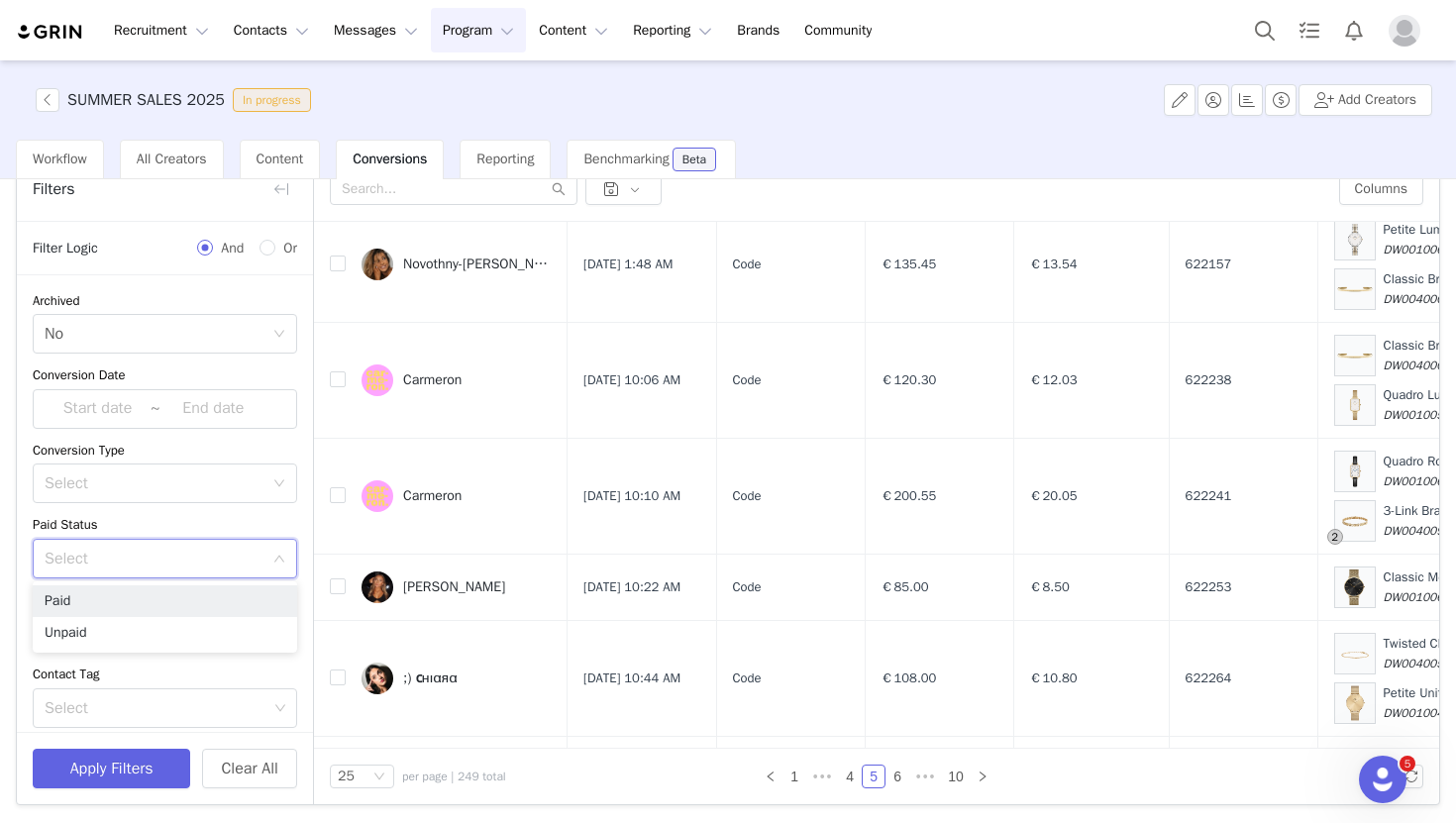 click on "Select" at bounding box center (154, 559) 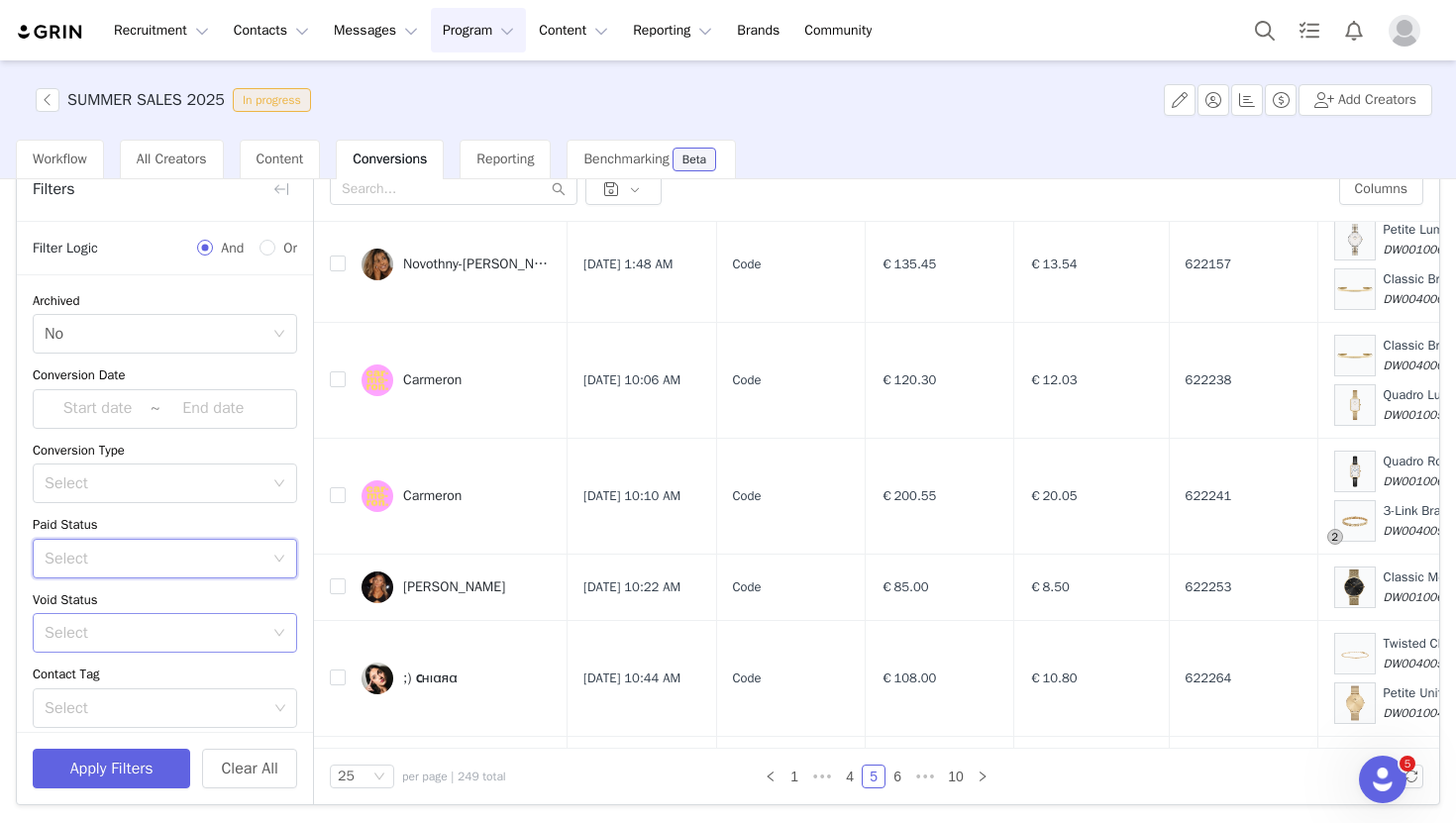 click on "Select" at bounding box center (158, 633) 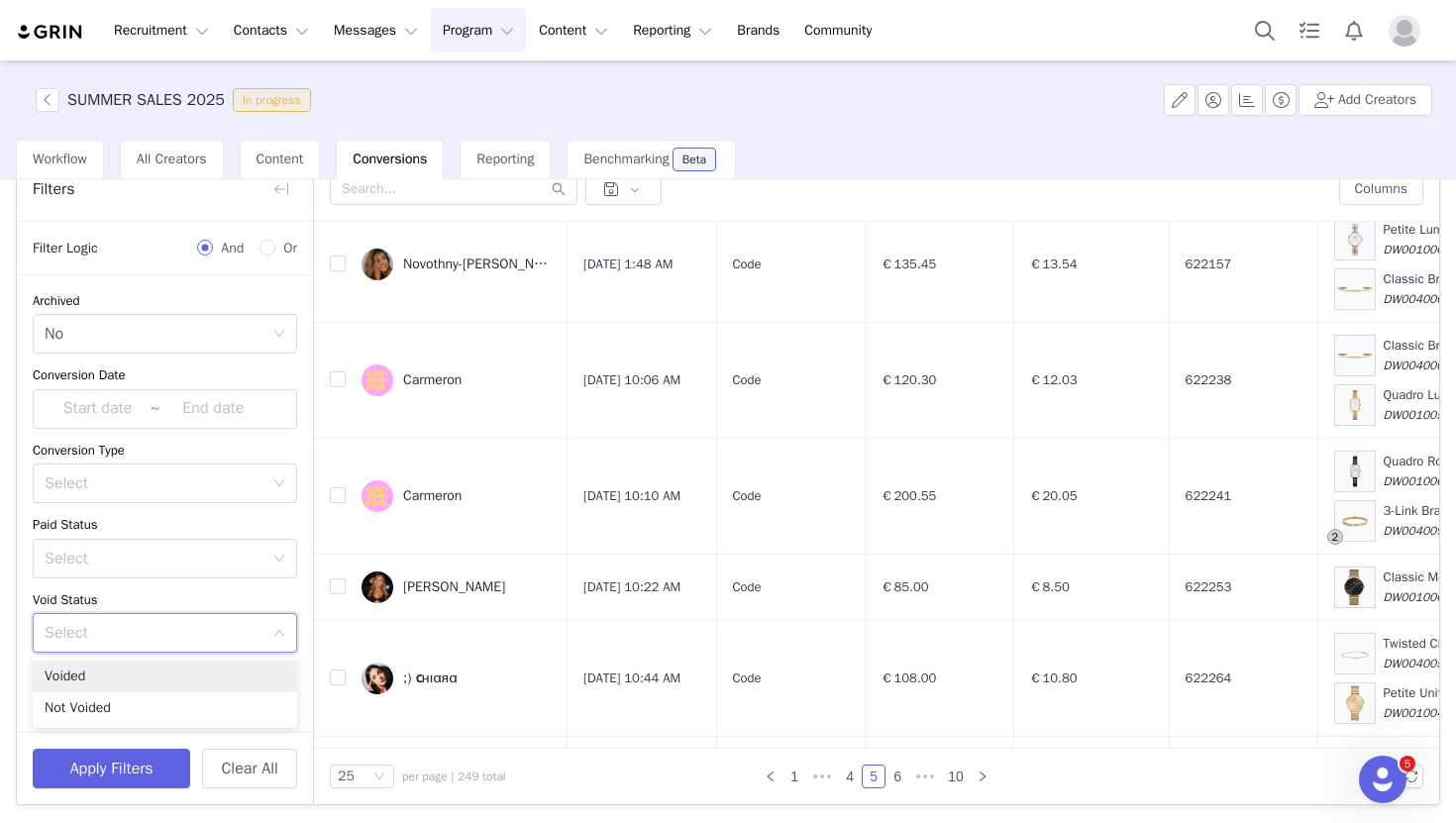 click on "Select" at bounding box center (154, 633) 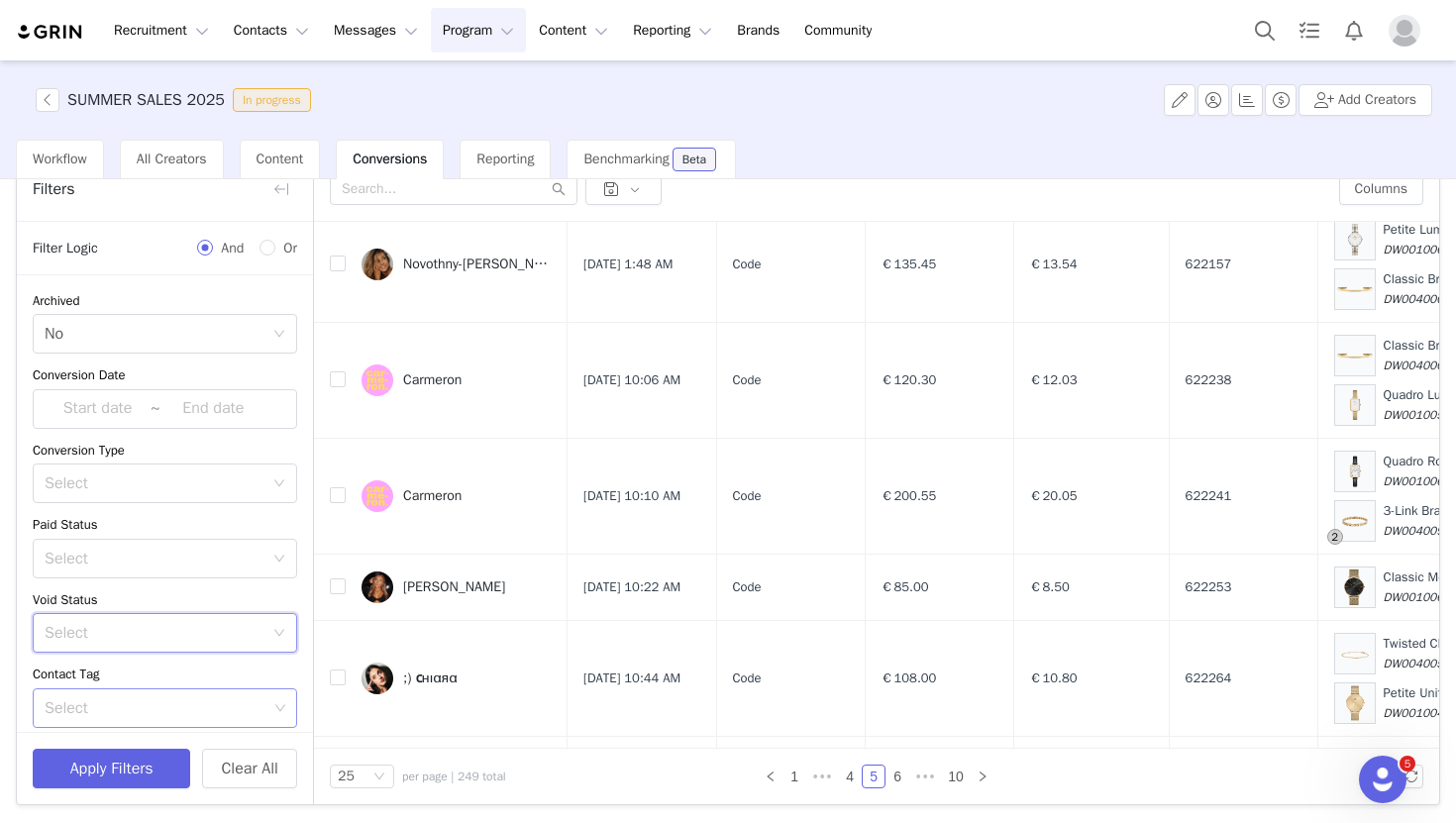 click on "Select" at bounding box center [156, 708] 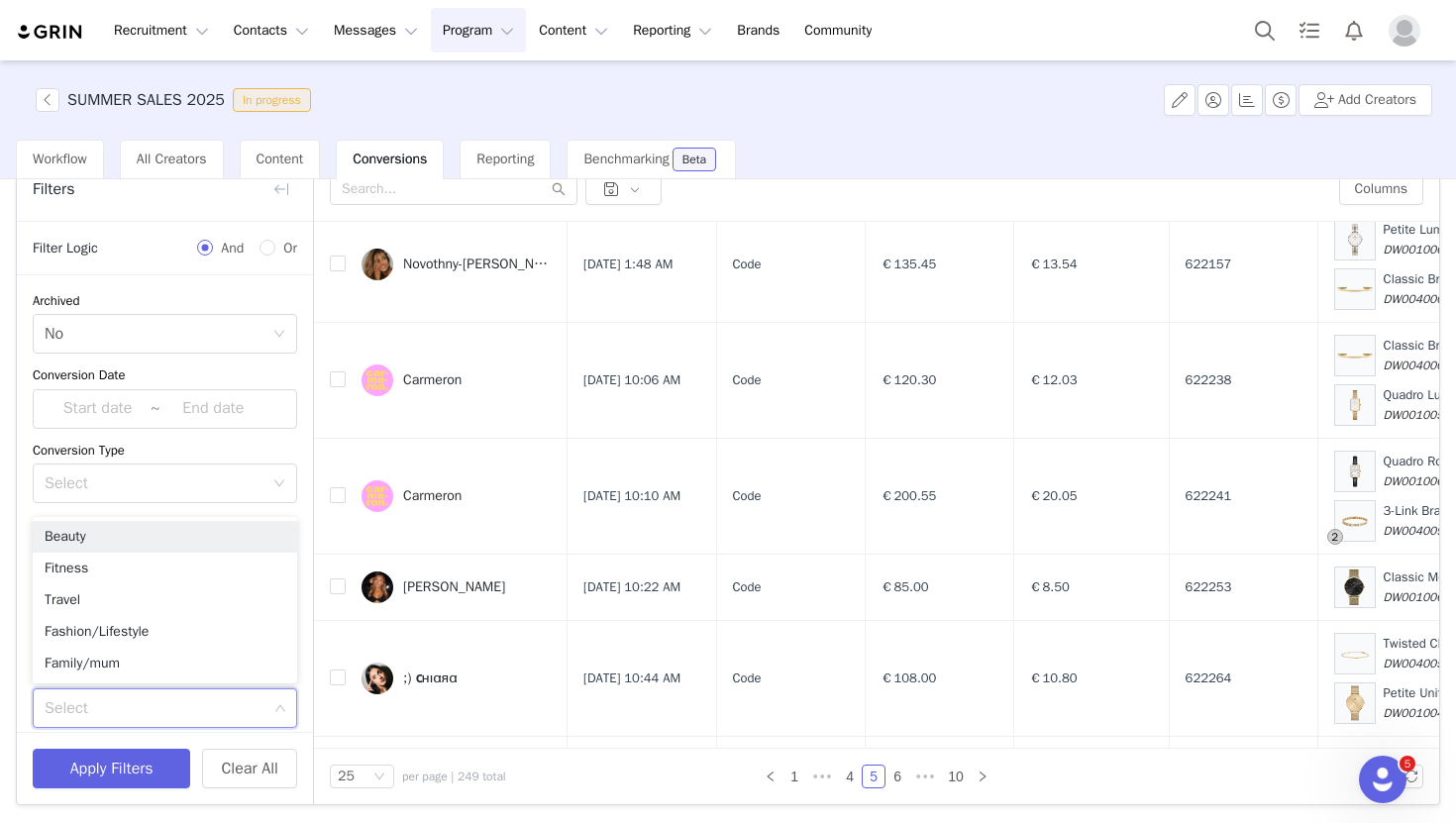 scroll, scrollTop: 76, scrollLeft: 0, axis: vertical 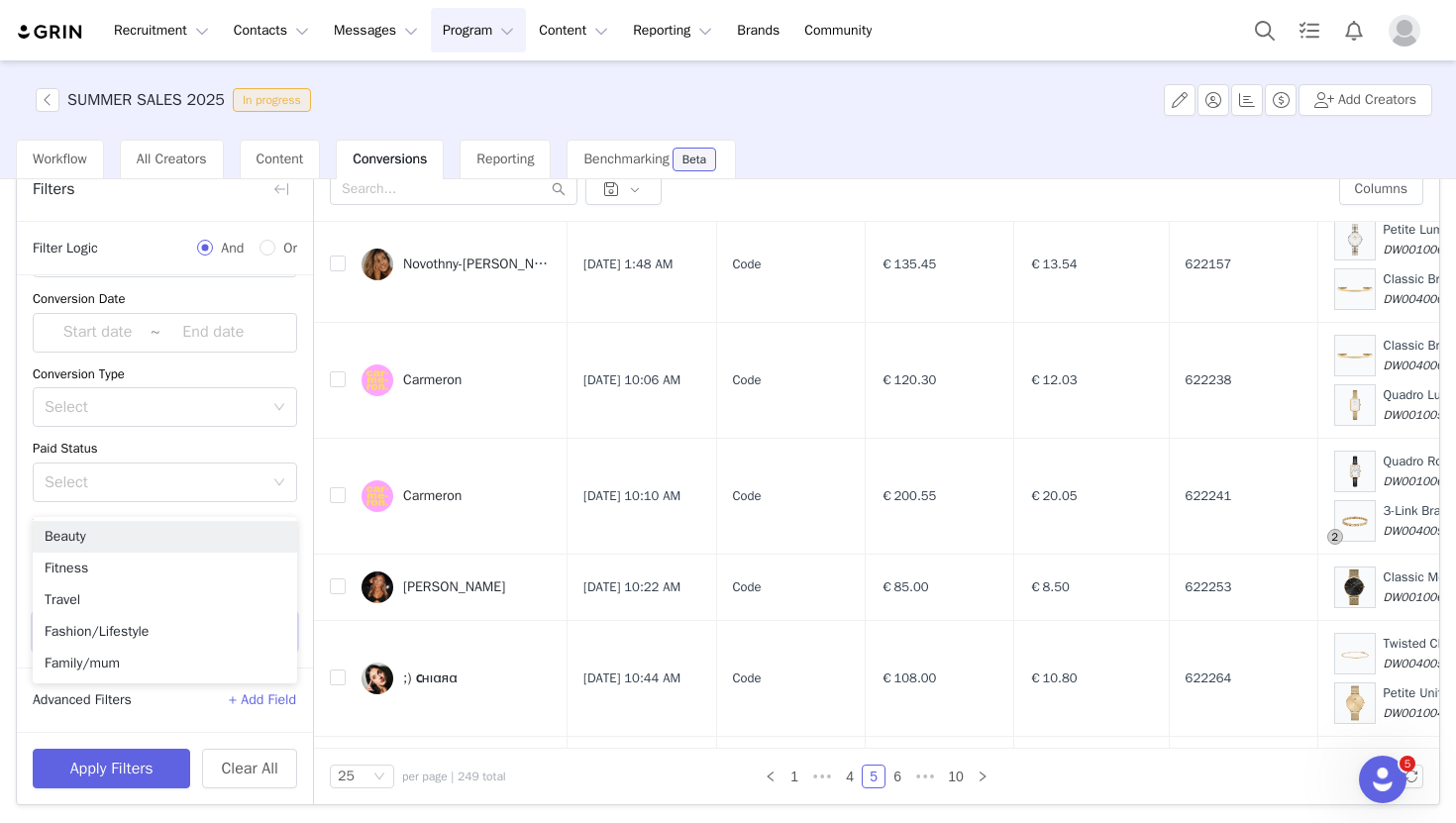 click on "Advanced Filters   + Add Field" at bounding box center [164, 700] 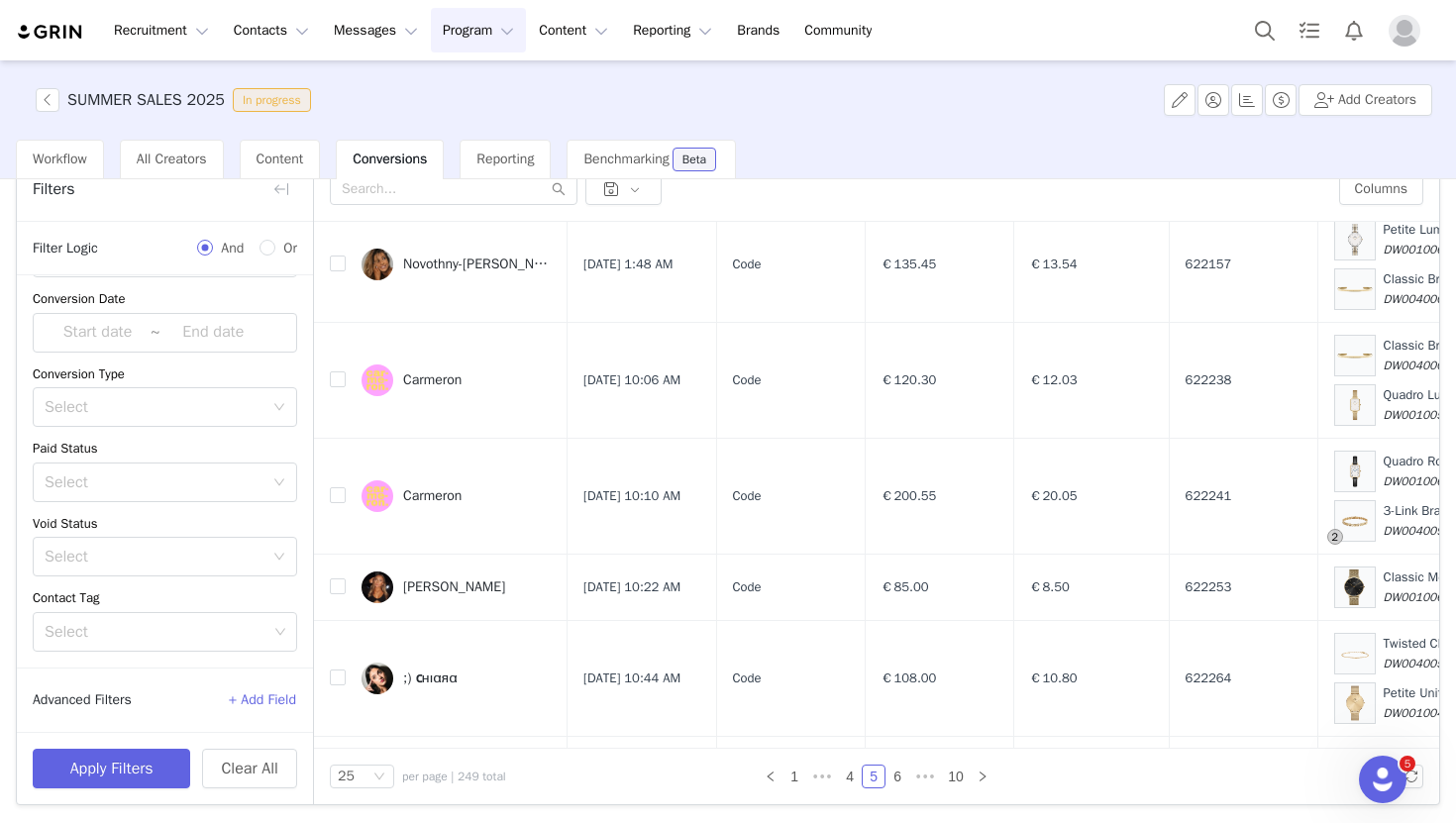 click on "Advanced Filters   + Add Field" at bounding box center (164, 700) 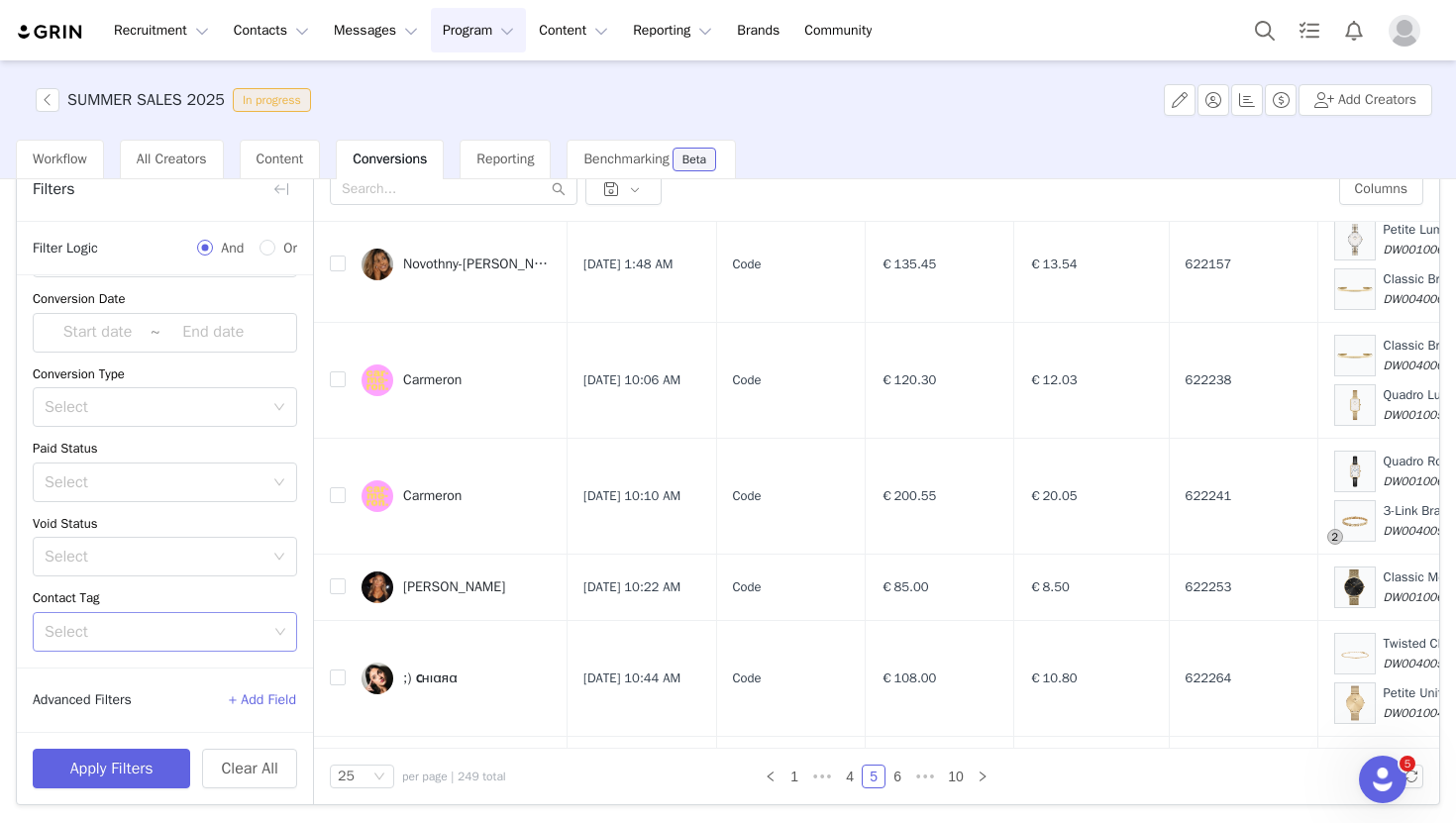 click on "Select" at bounding box center (157, 632) 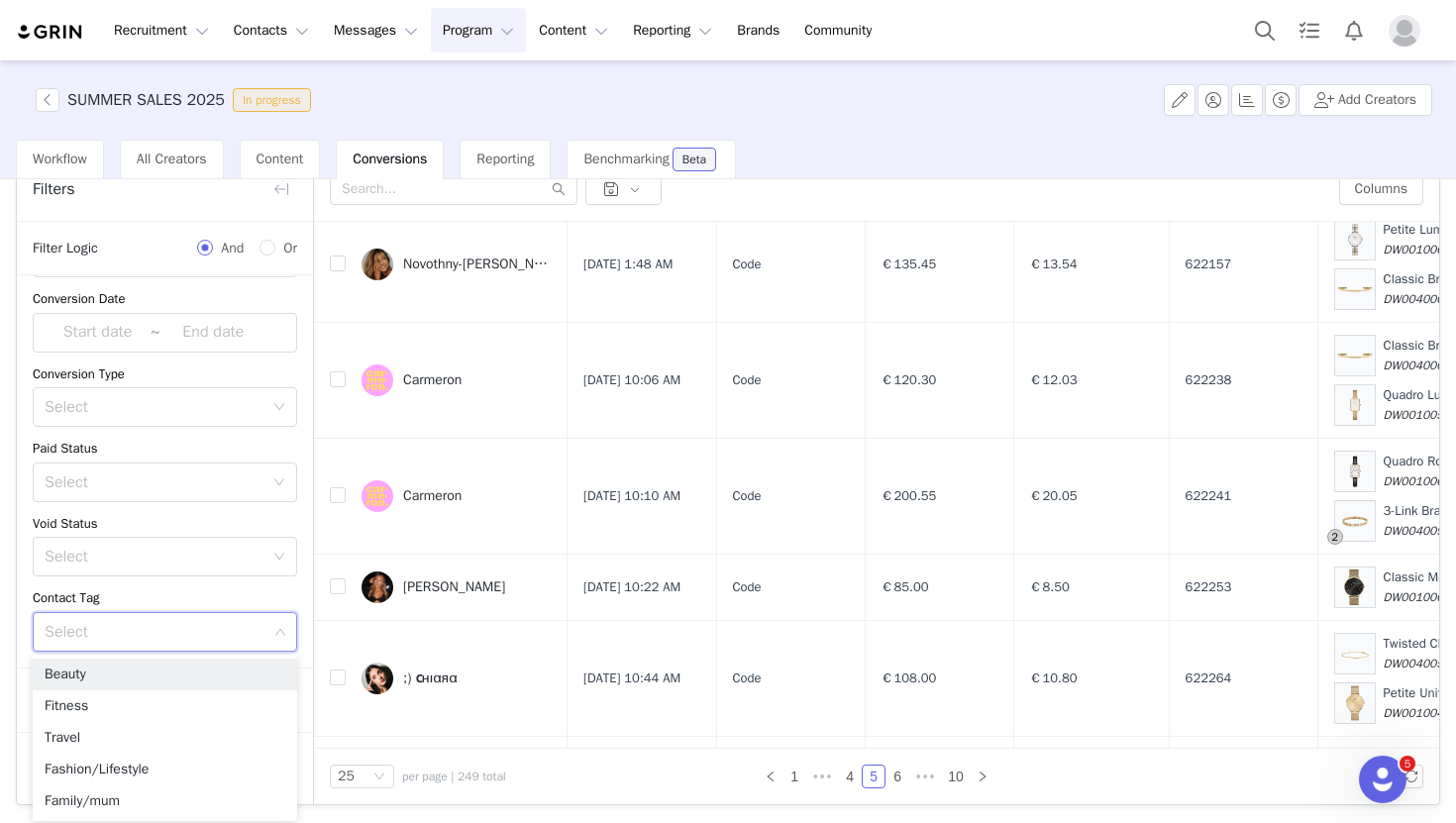 click on "Select" at bounding box center (157, 632) 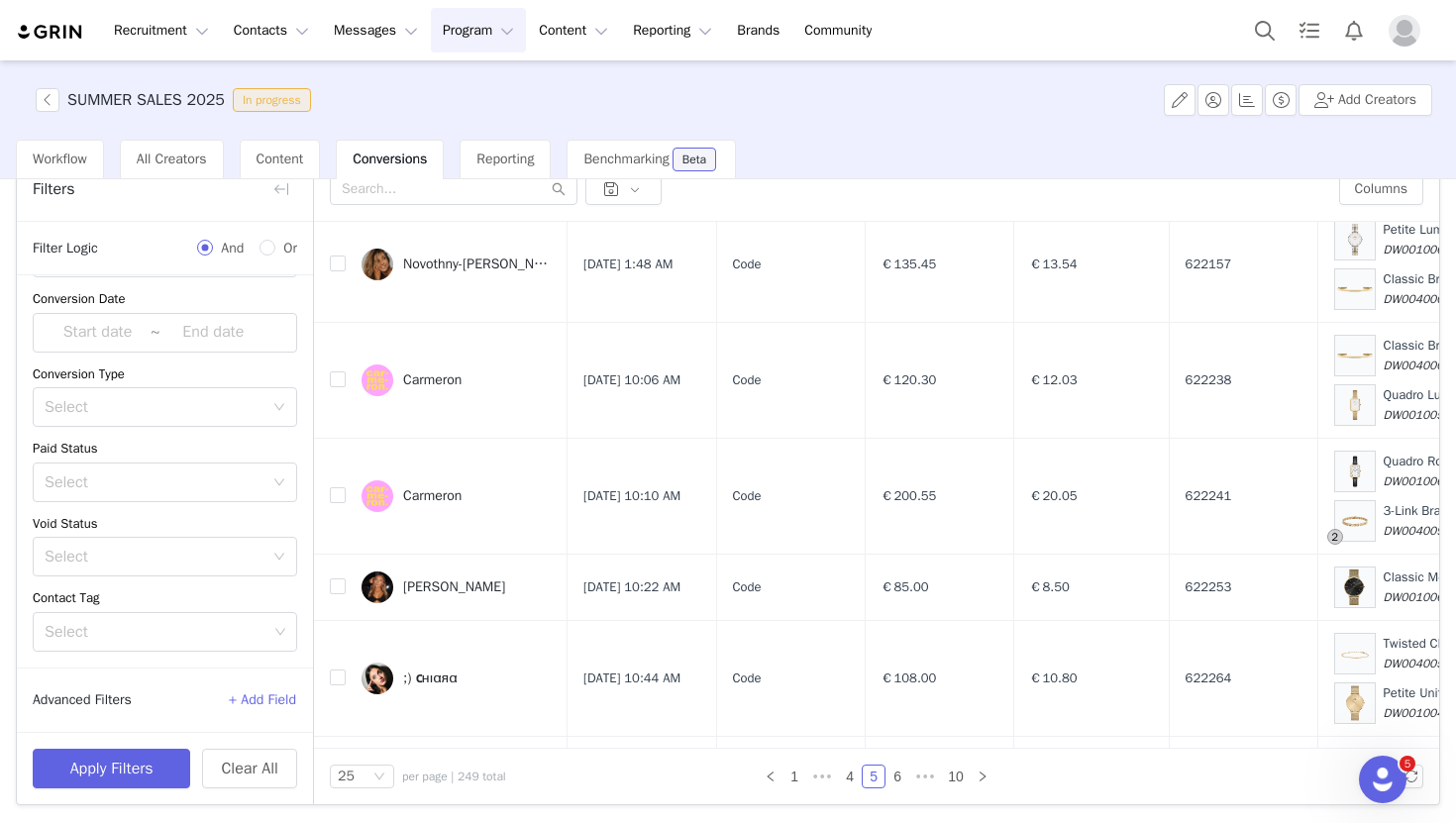 scroll, scrollTop: 0, scrollLeft: 0, axis: both 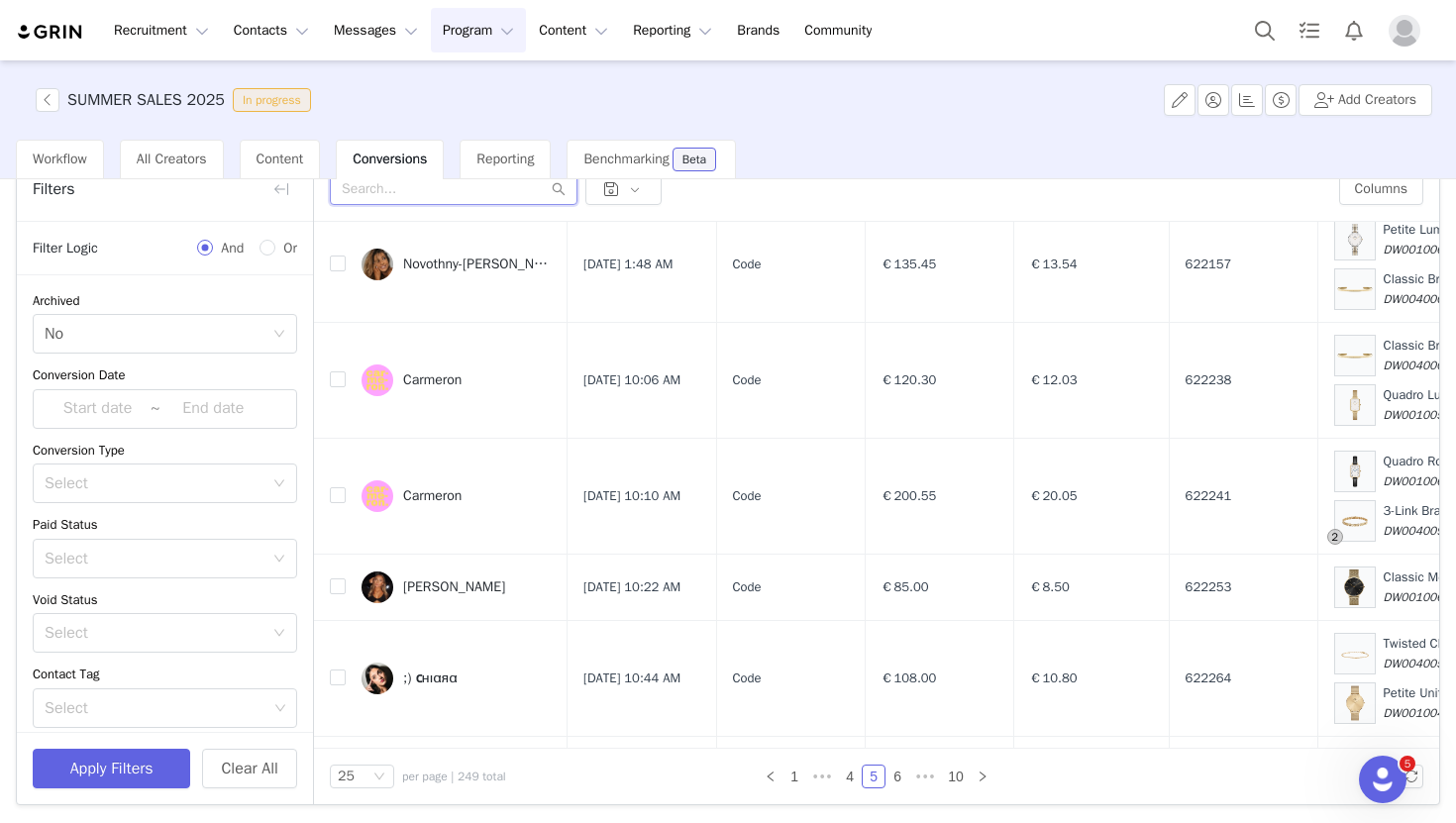 click at bounding box center (454, 189) 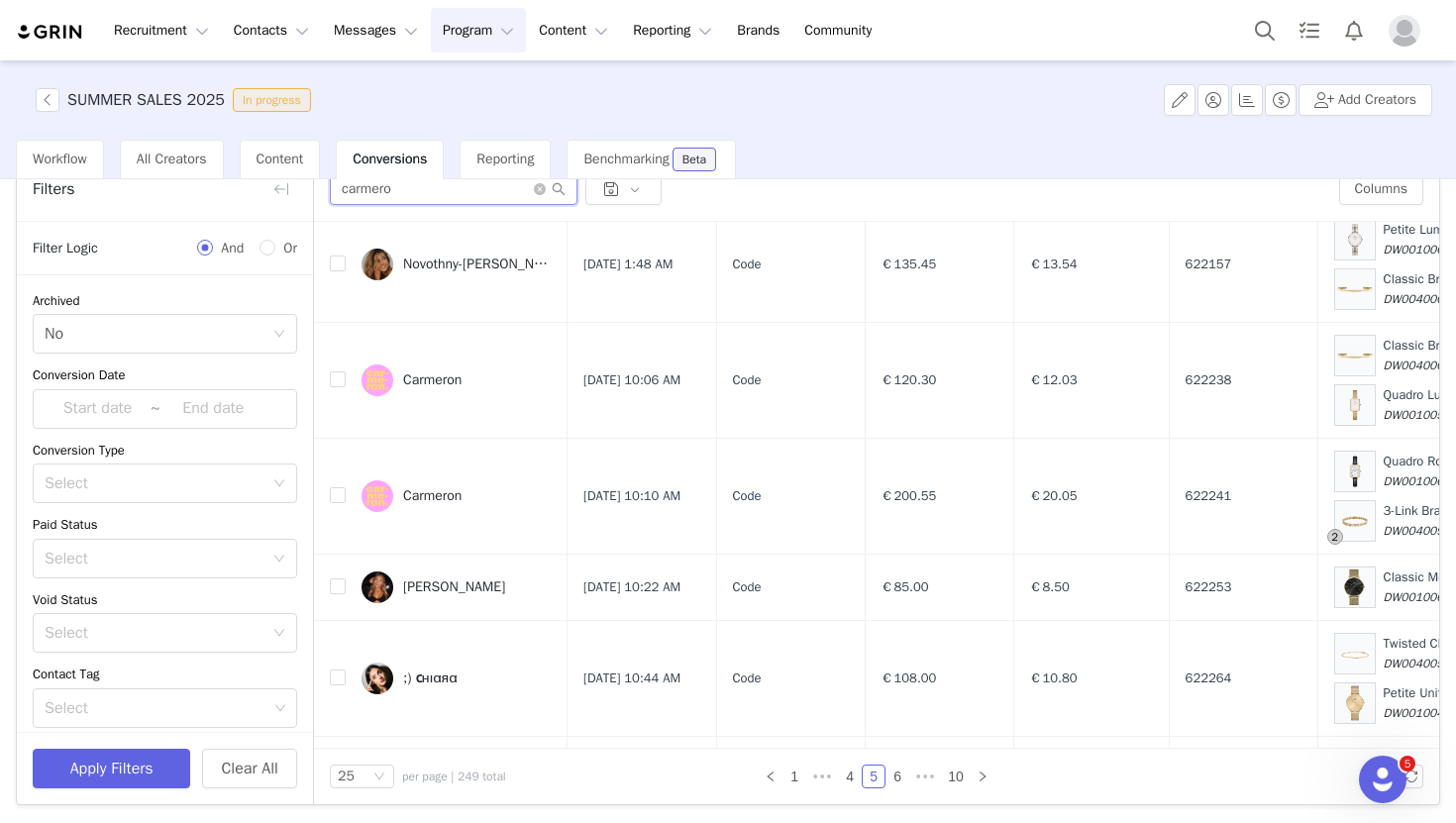 scroll, scrollTop: 0, scrollLeft: 0, axis: both 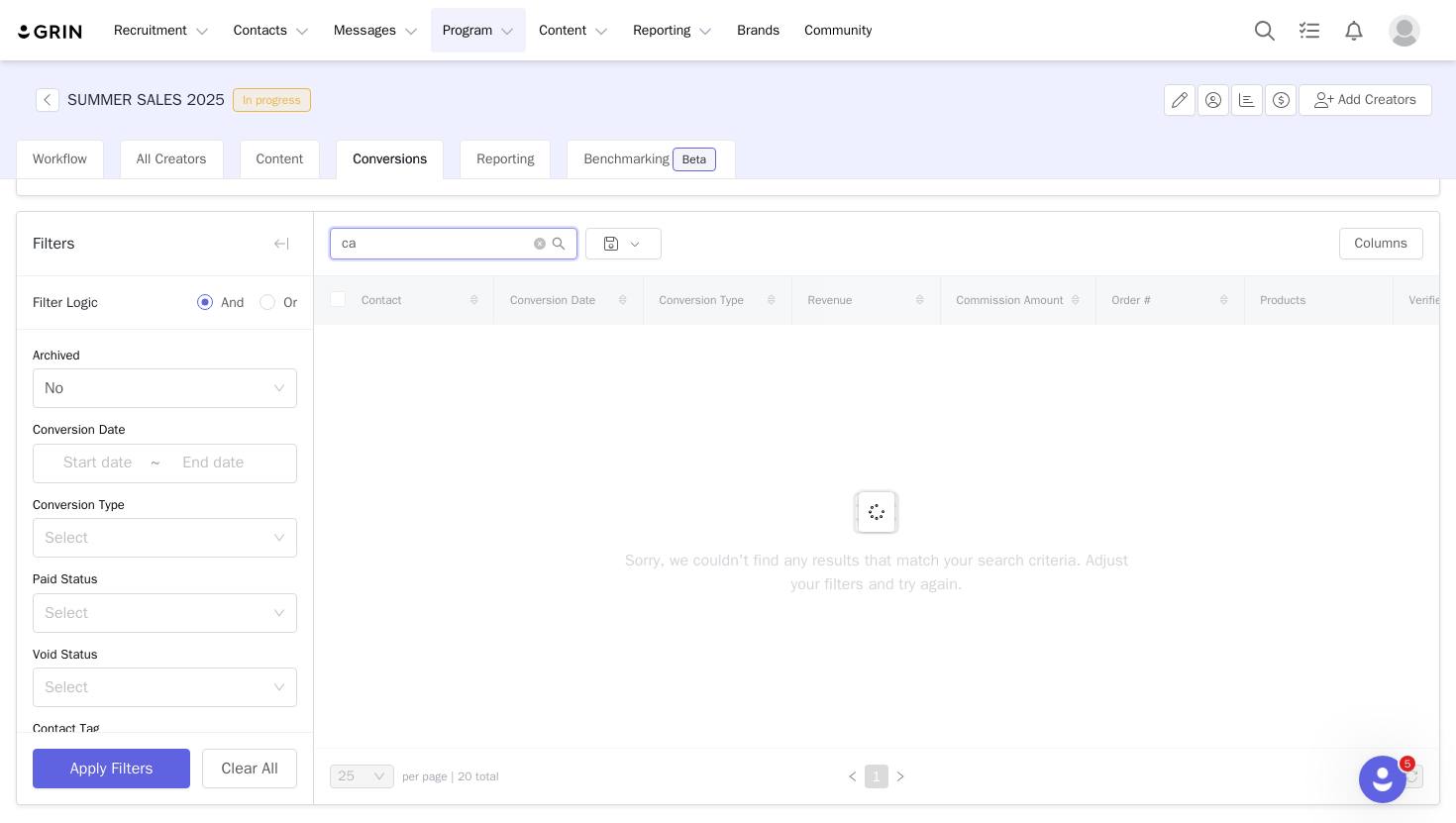 type on "c" 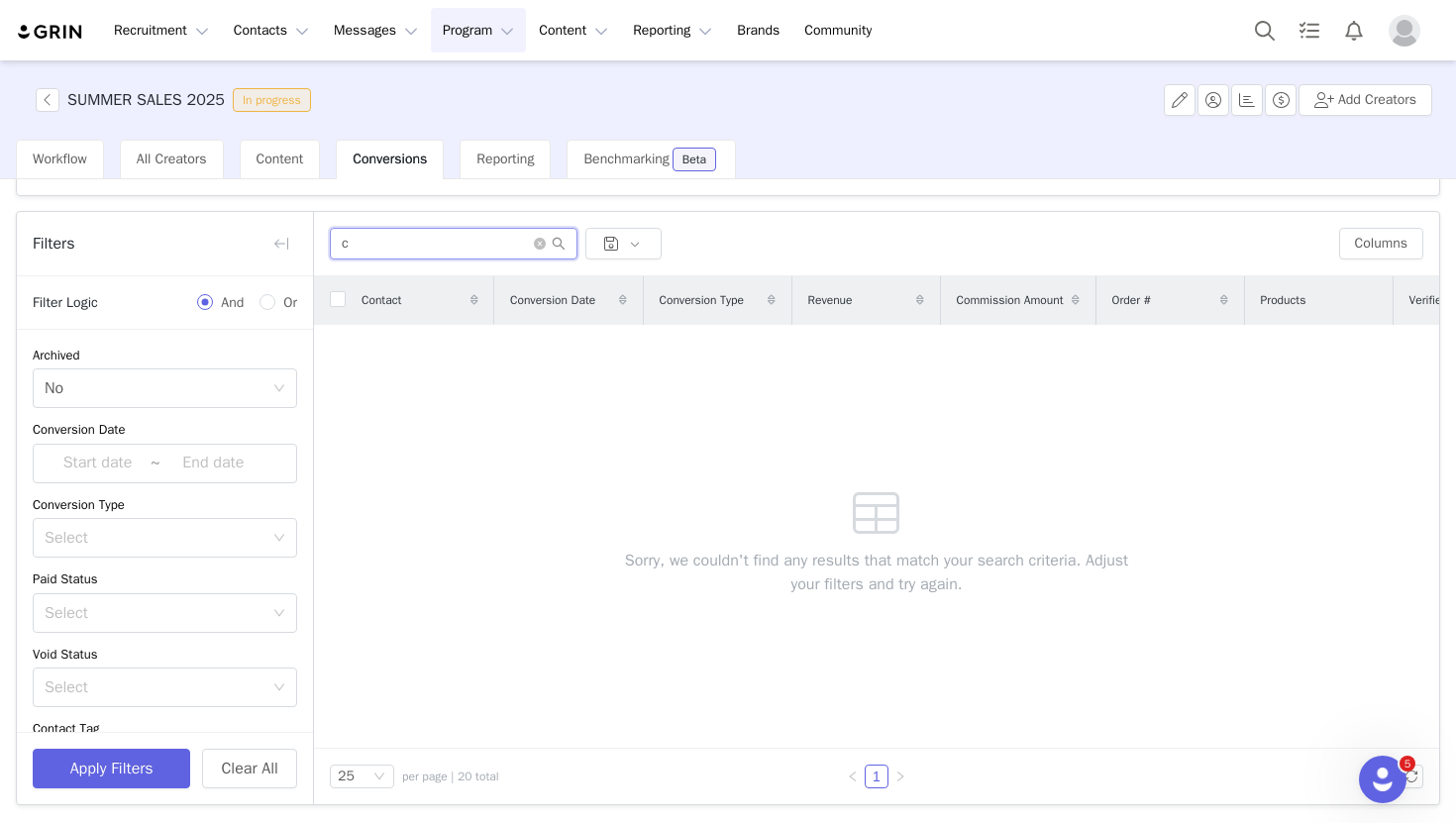 type 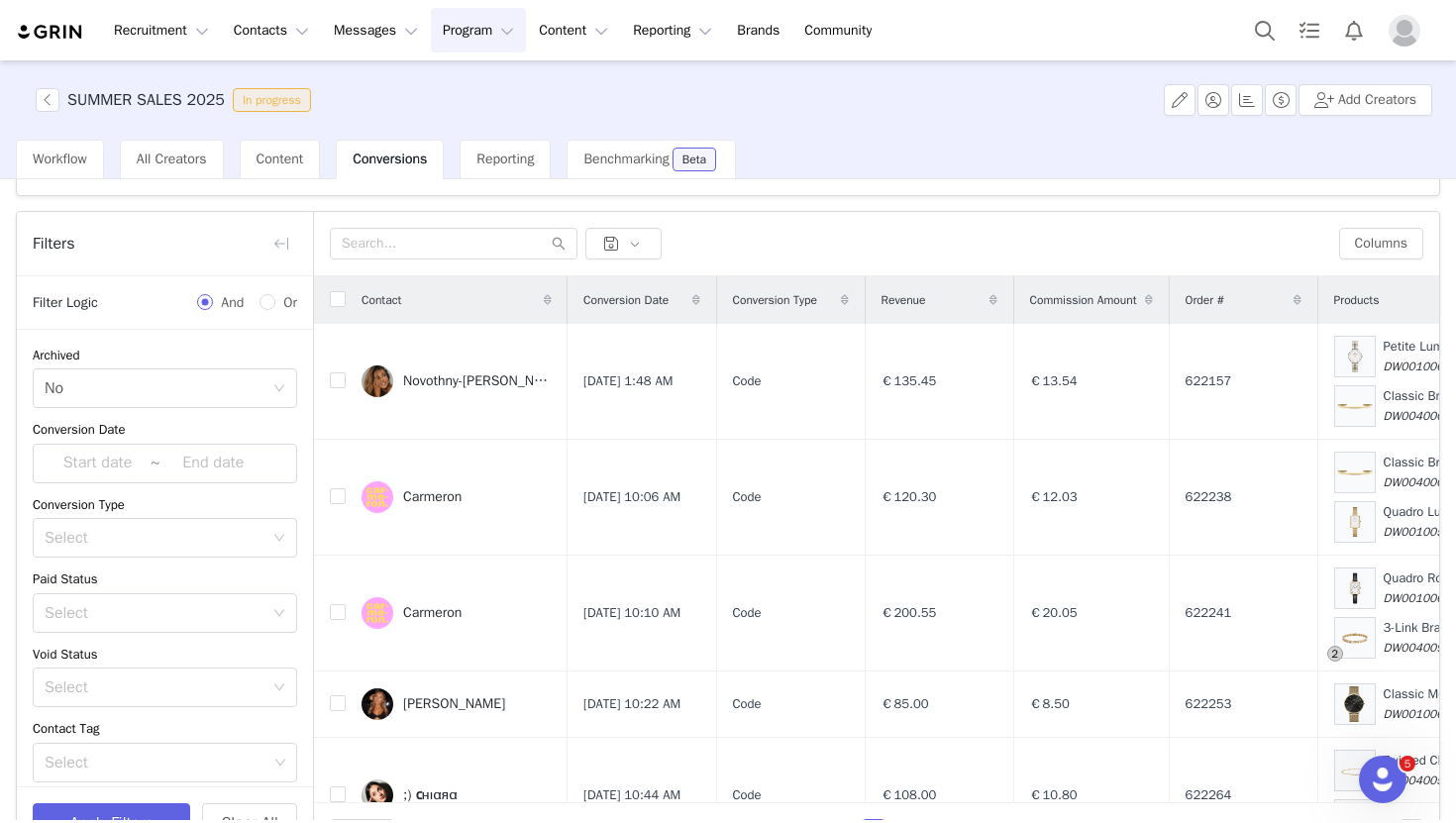 click on "Archived" at bounding box center [164, 356] 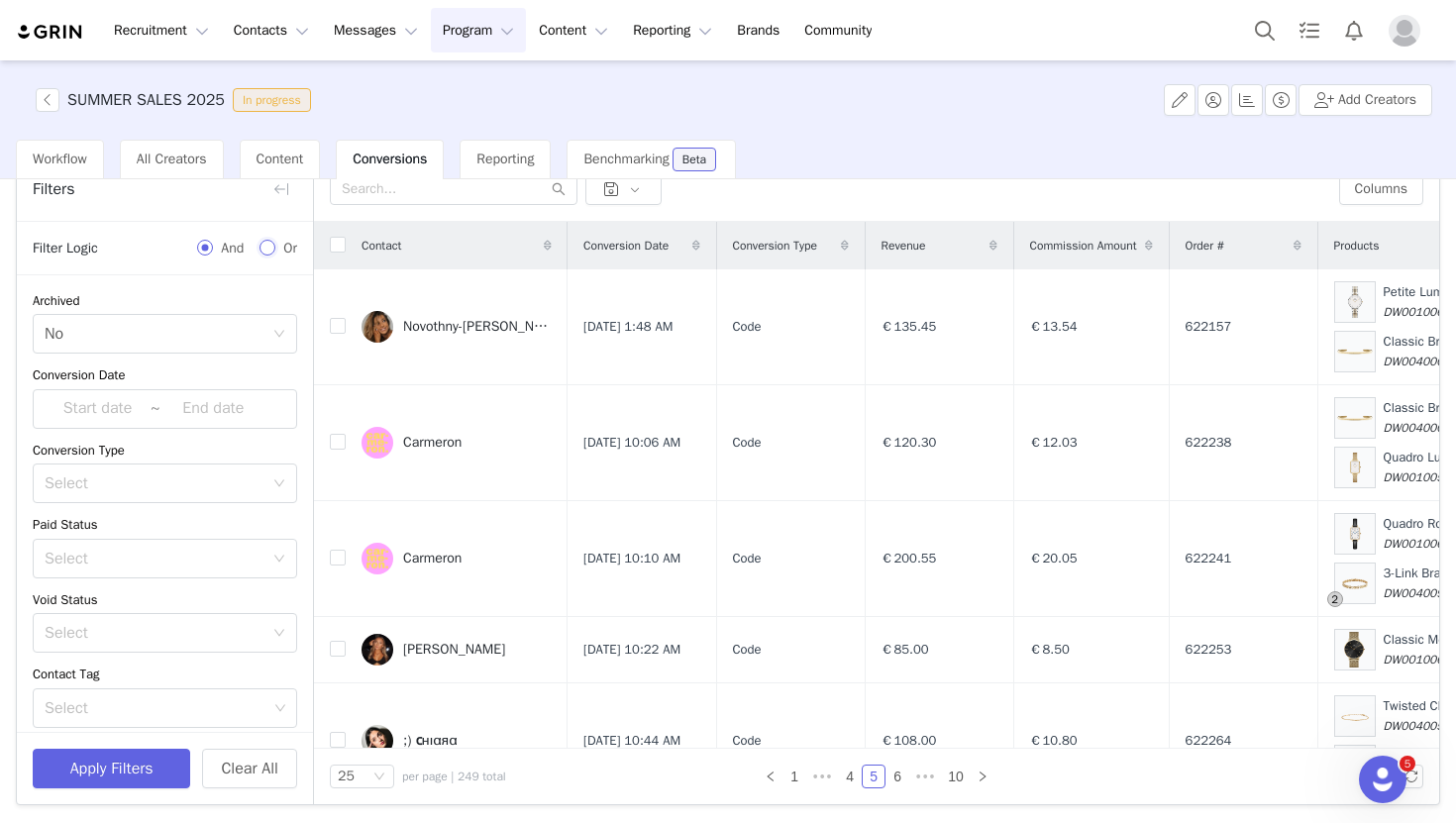 click on "Or" at bounding box center [267, 248] 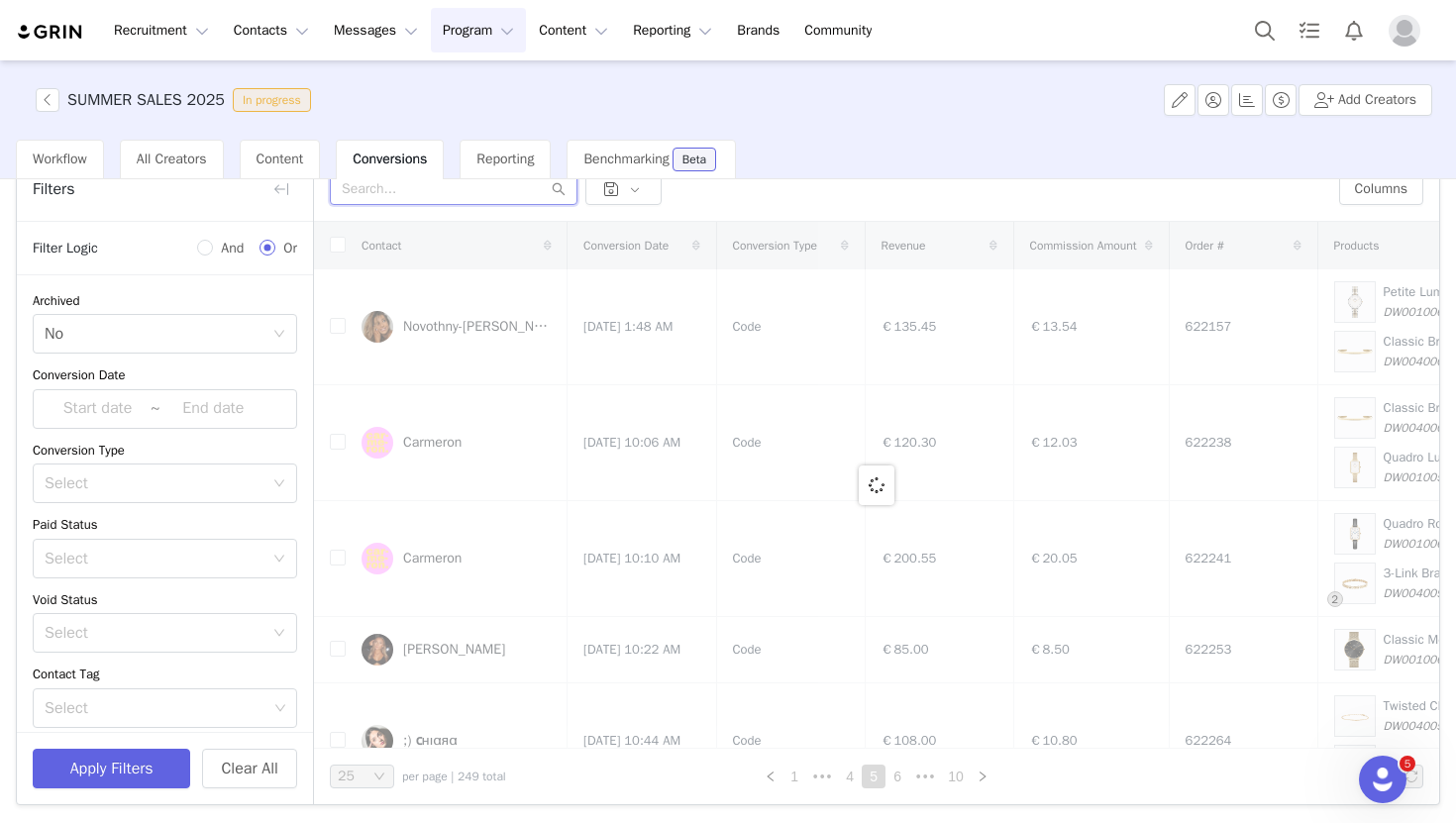click at bounding box center (454, 189) 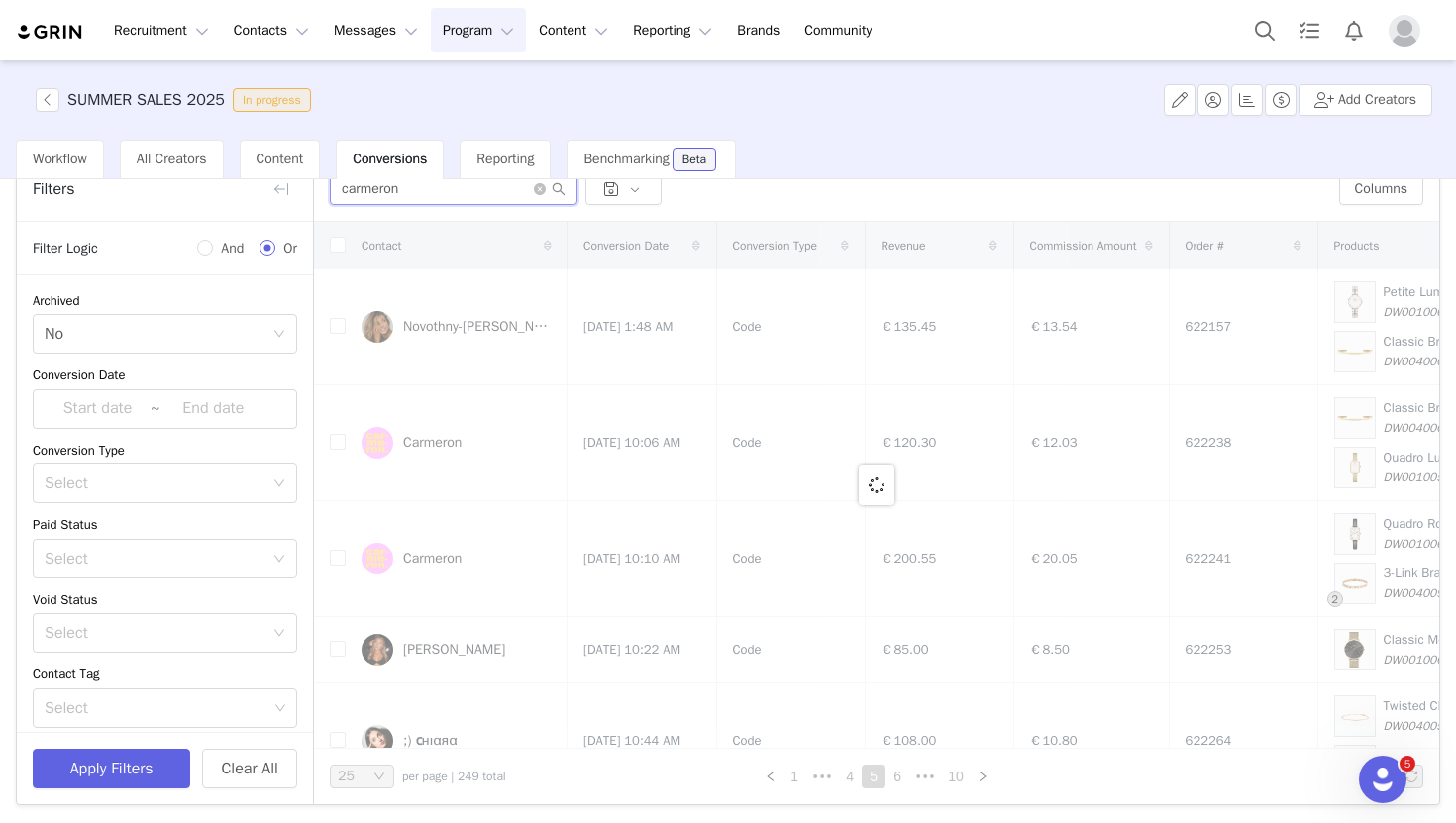 scroll, scrollTop: 88, scrollLeft: 0, axis: vertical 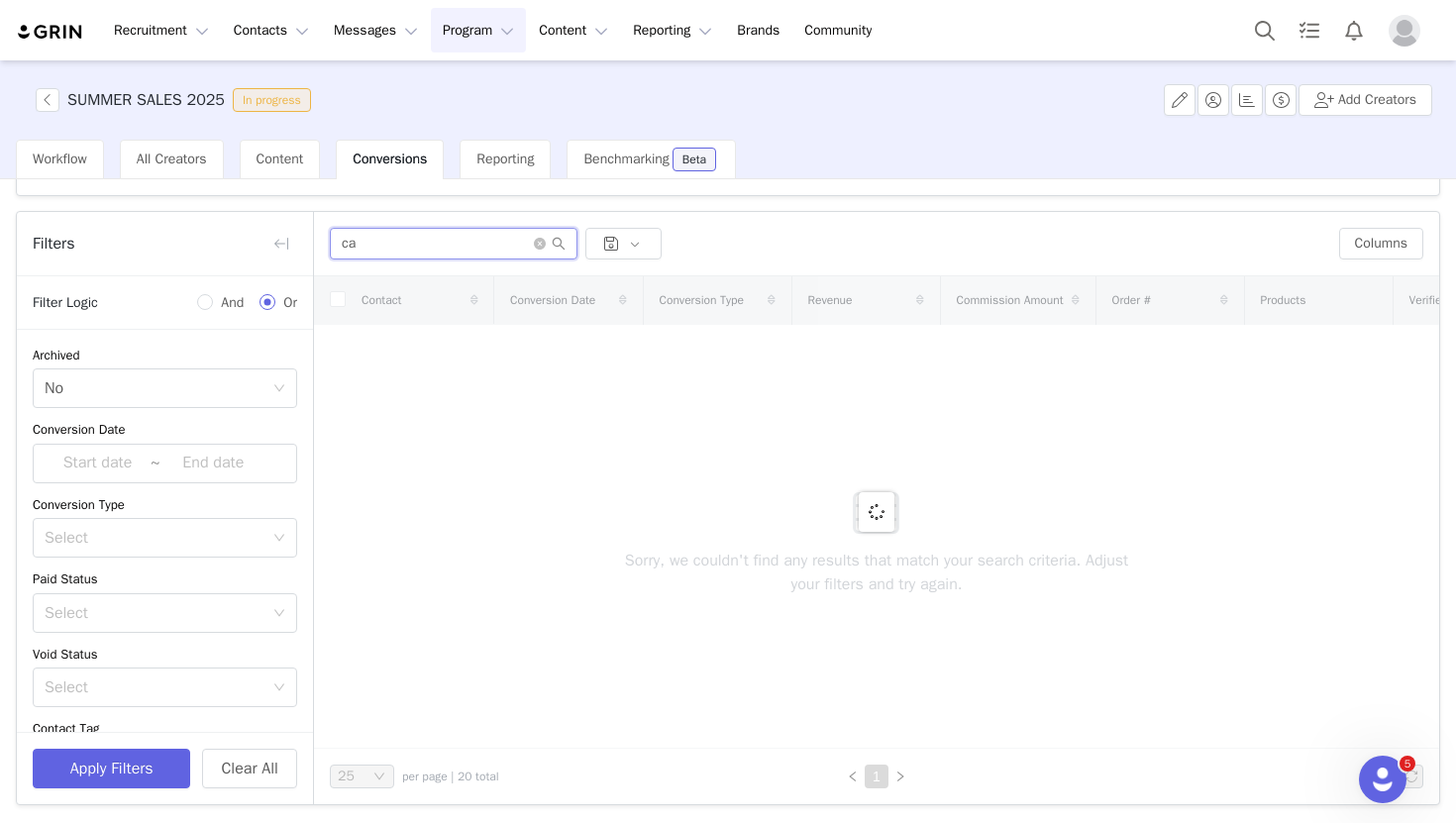 type on "c" 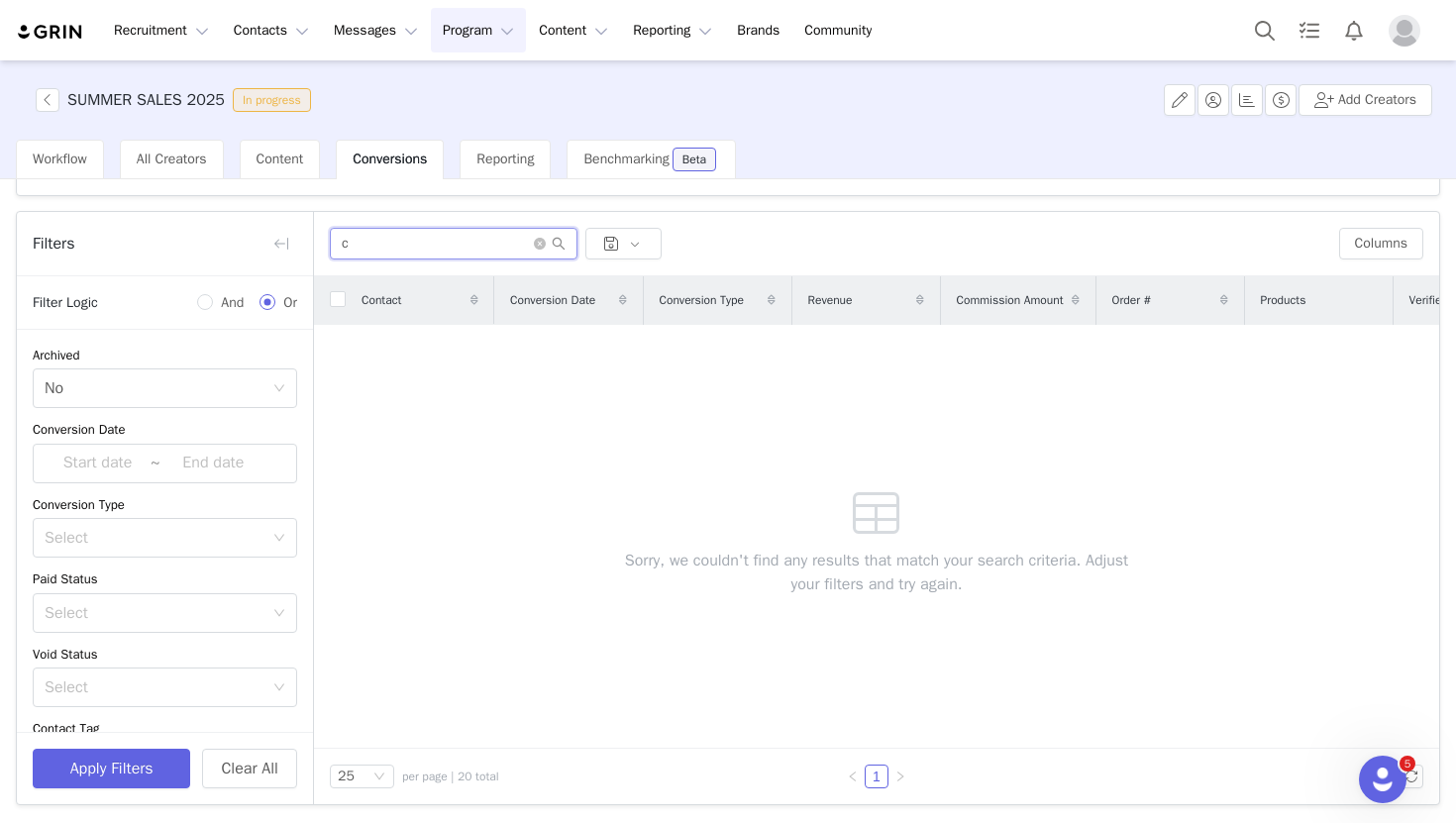 type 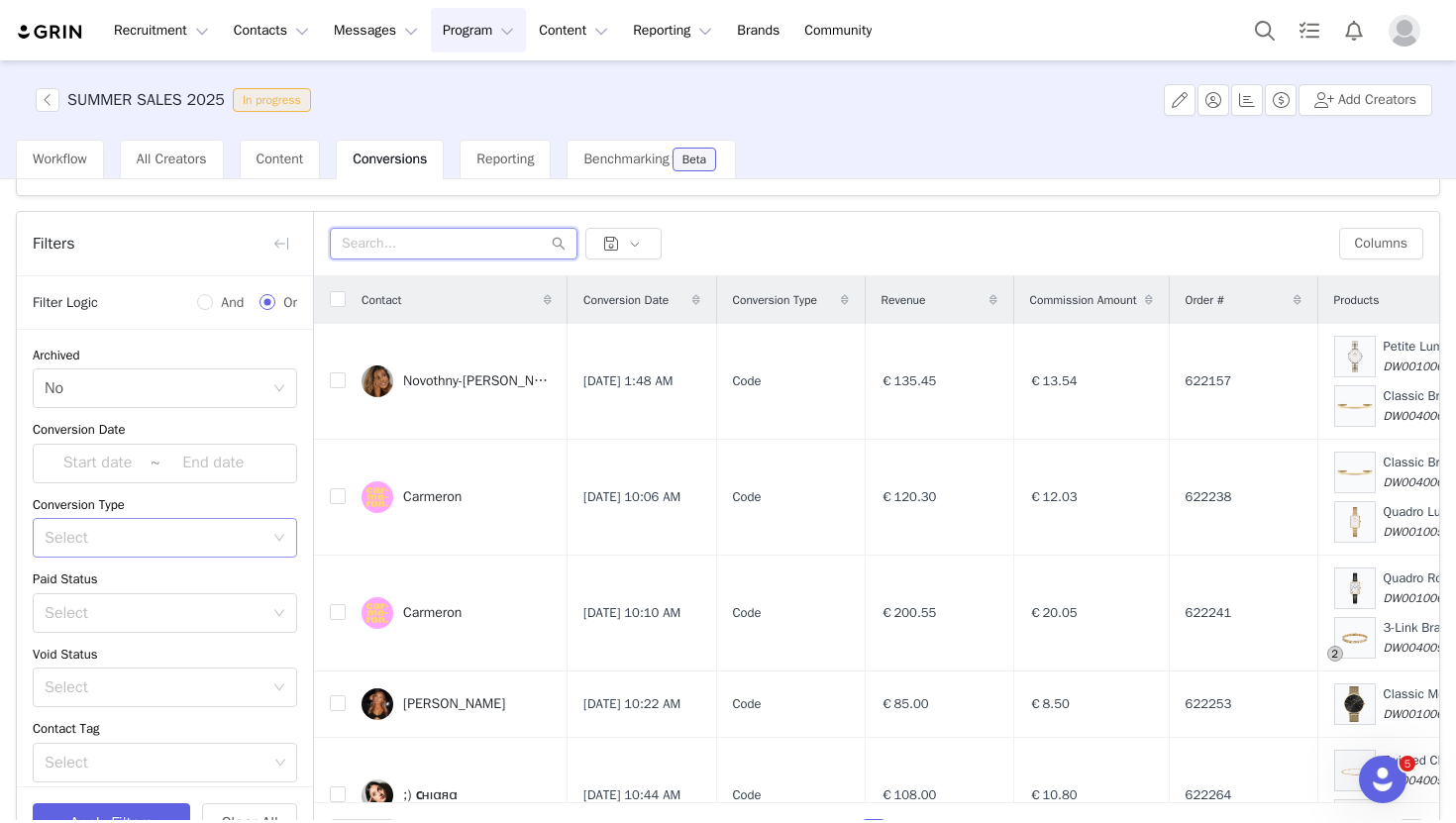 scroll, scrollTop: 143, scrollLeft: 0, axis: vertical 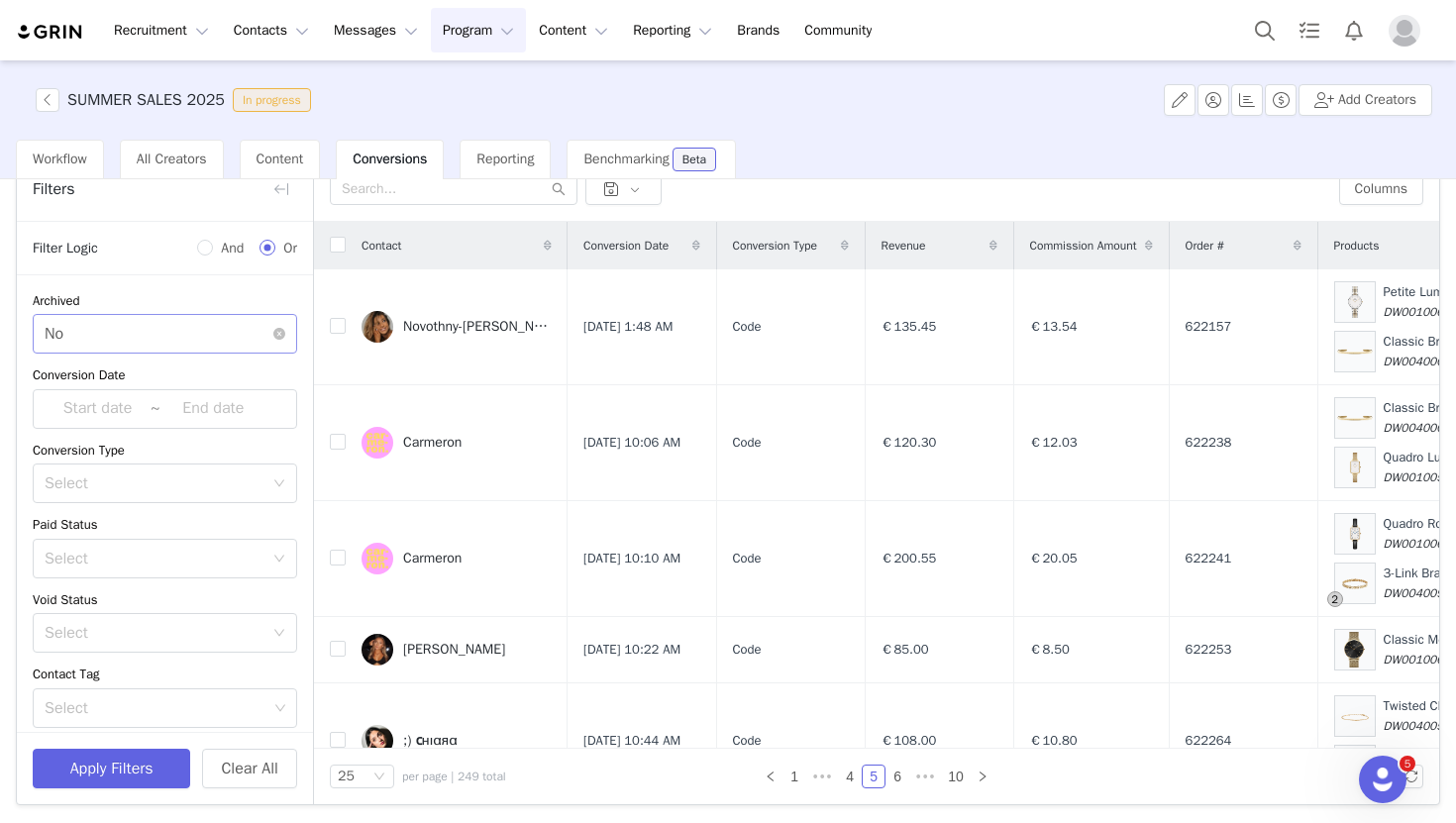 click on "Select No" at bounding box center (158, 334) 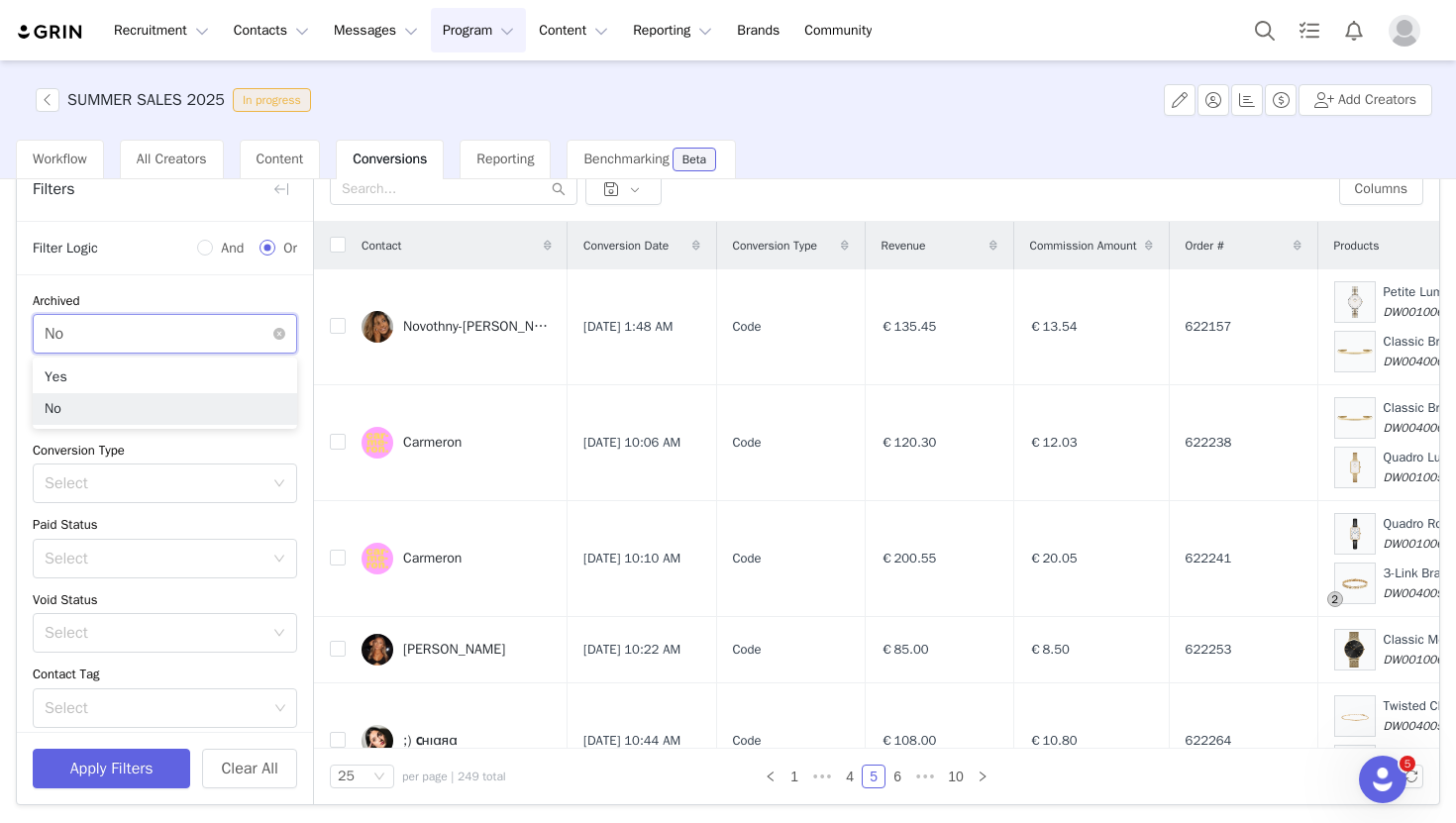 click on "Select No" at bounding box center (158, 334) 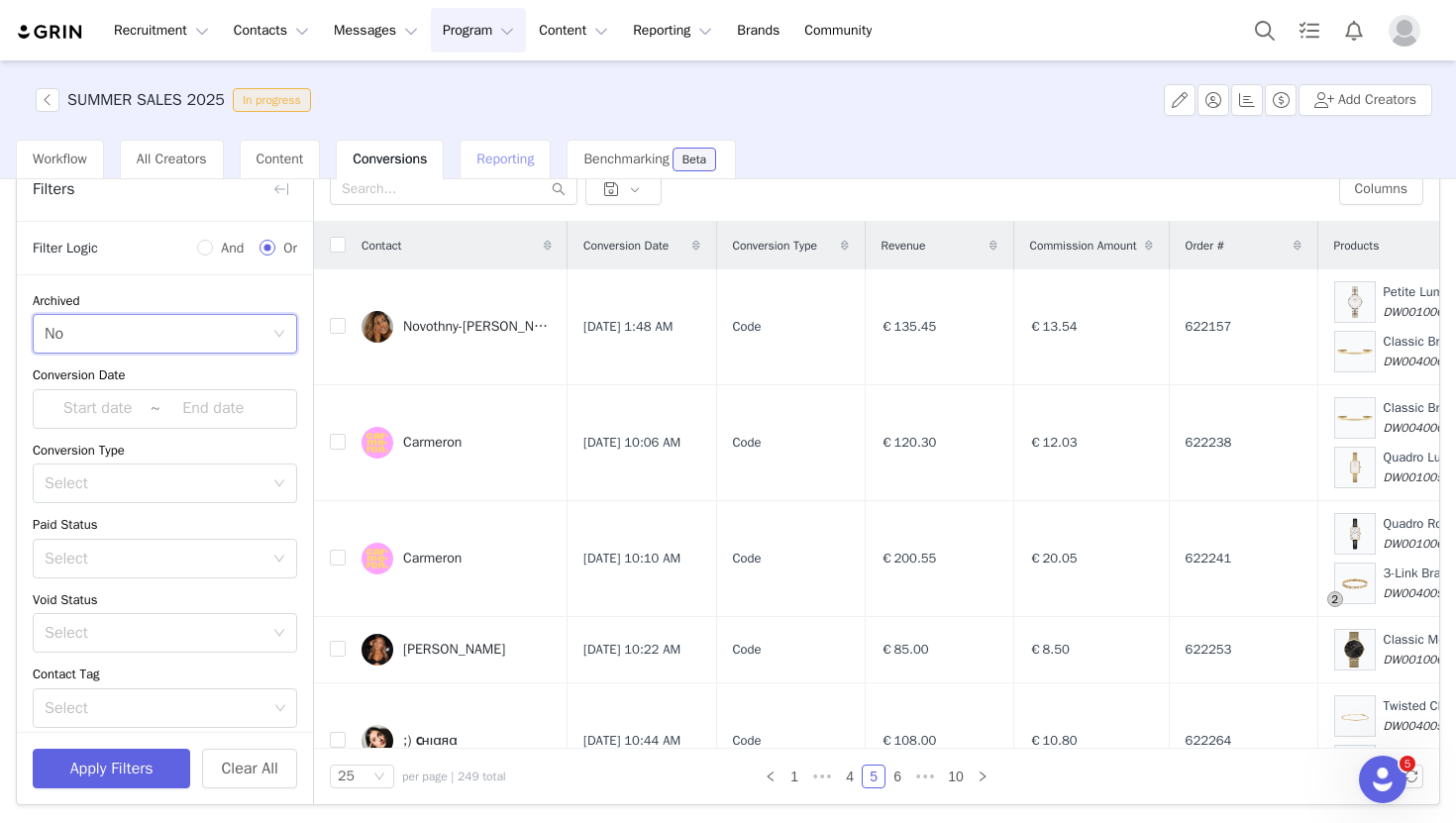 click on "Reporting" at bounding box center [505, 158] 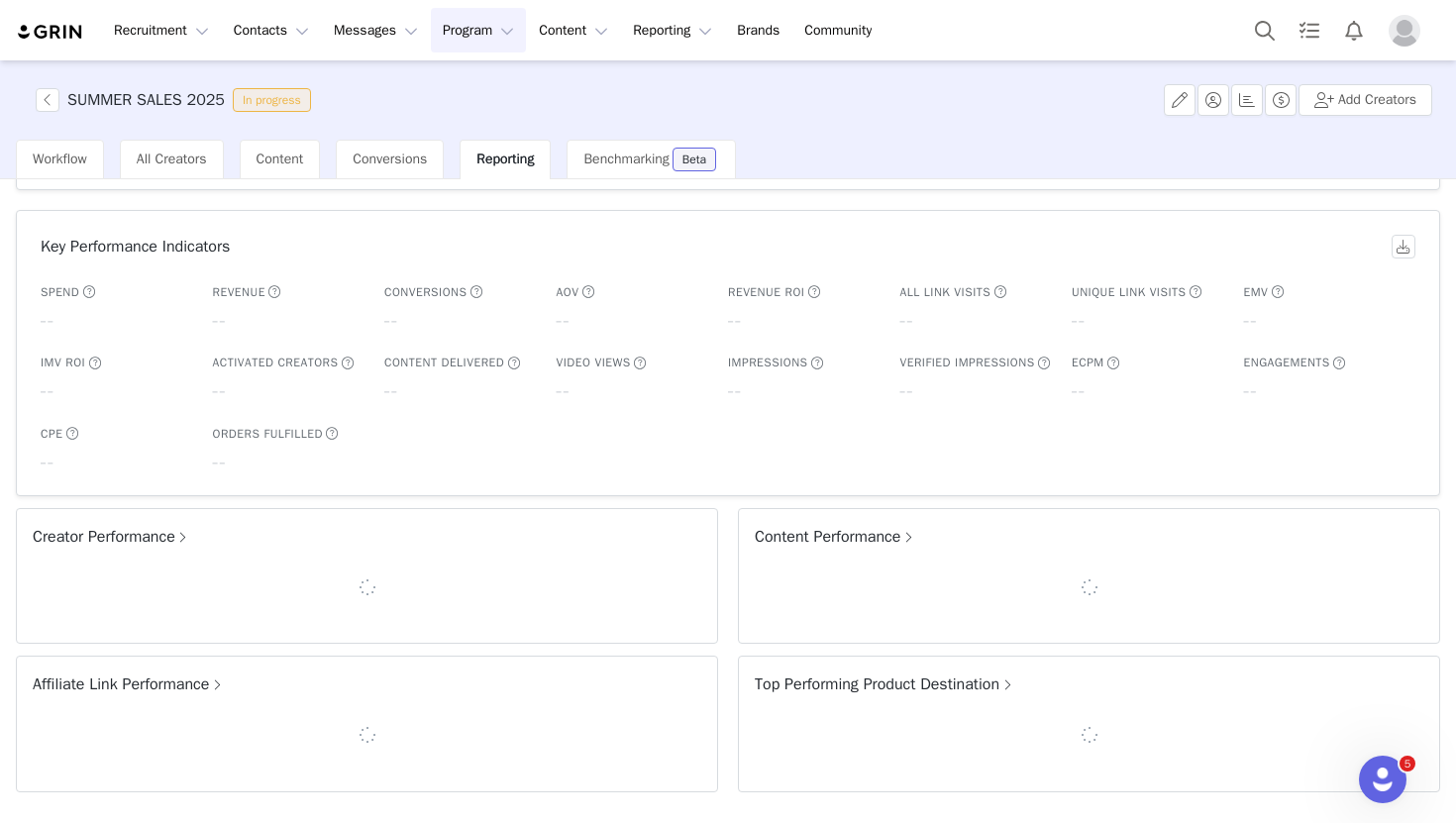 scroll, scrollTop: 127, scrollLeft: 0, axis: vertical 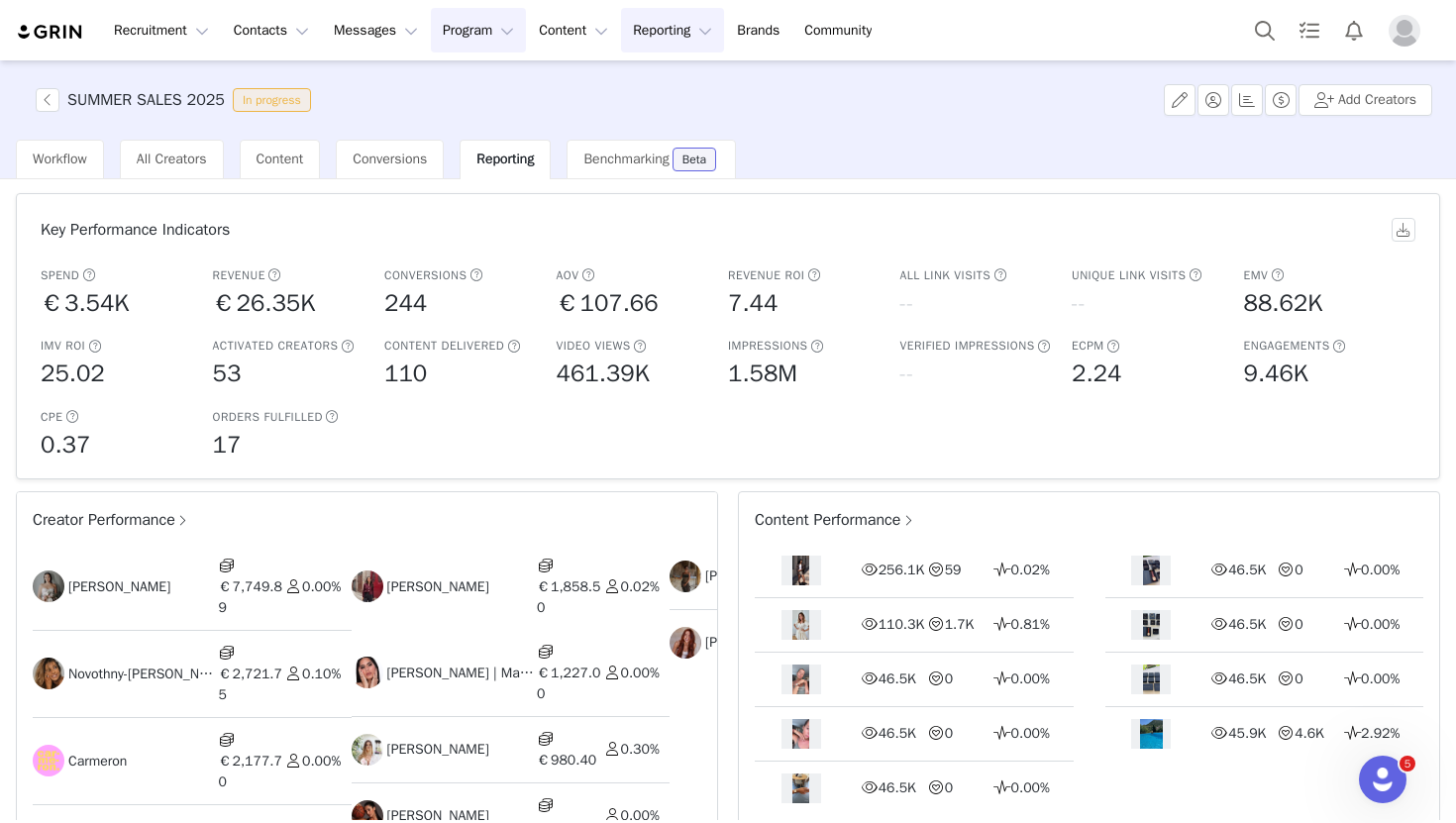 click on "Reporting Reporting" at bounding box center [673, 30] 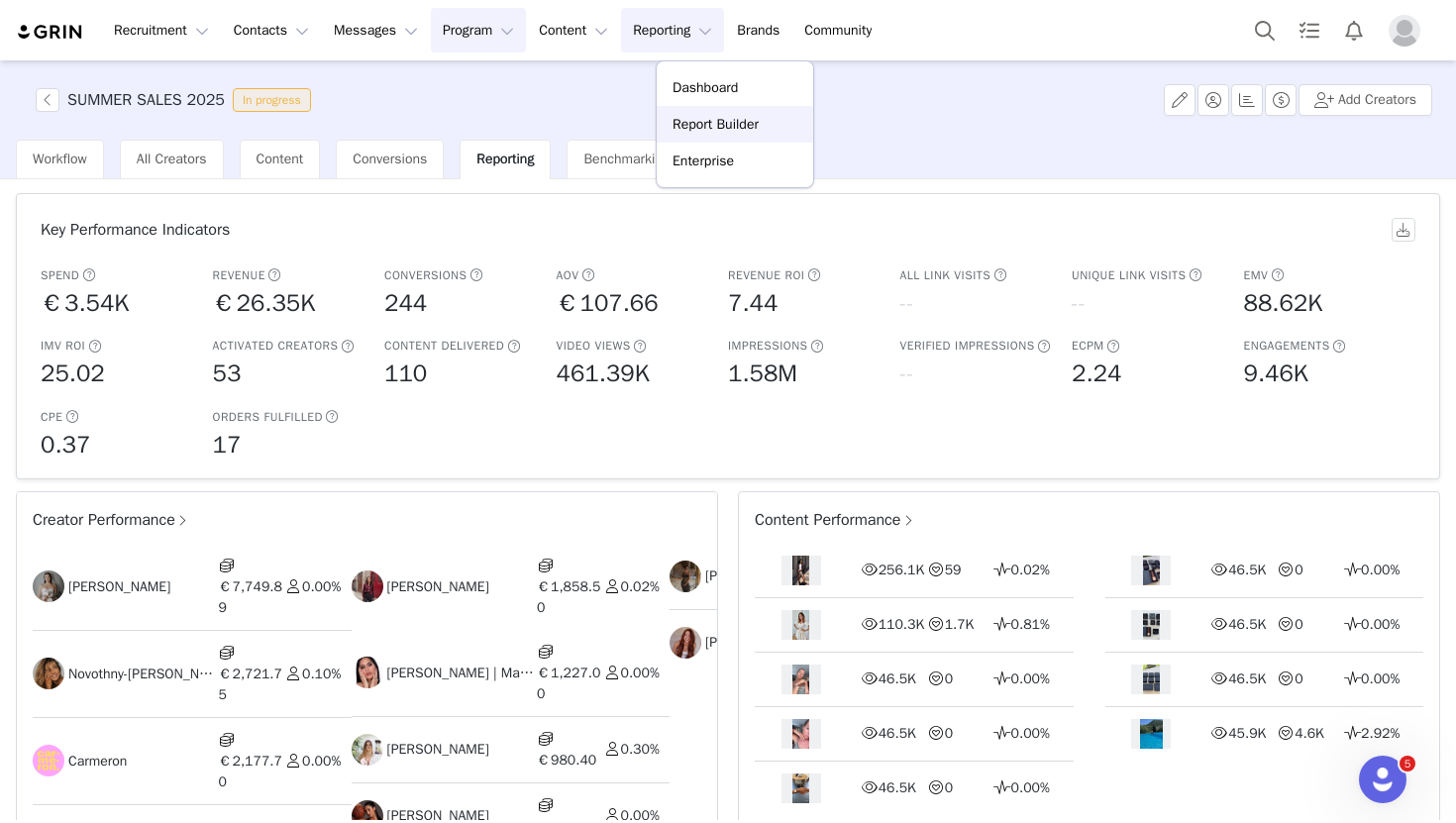 click on "Report Builder" at bounding box center [715, 124] 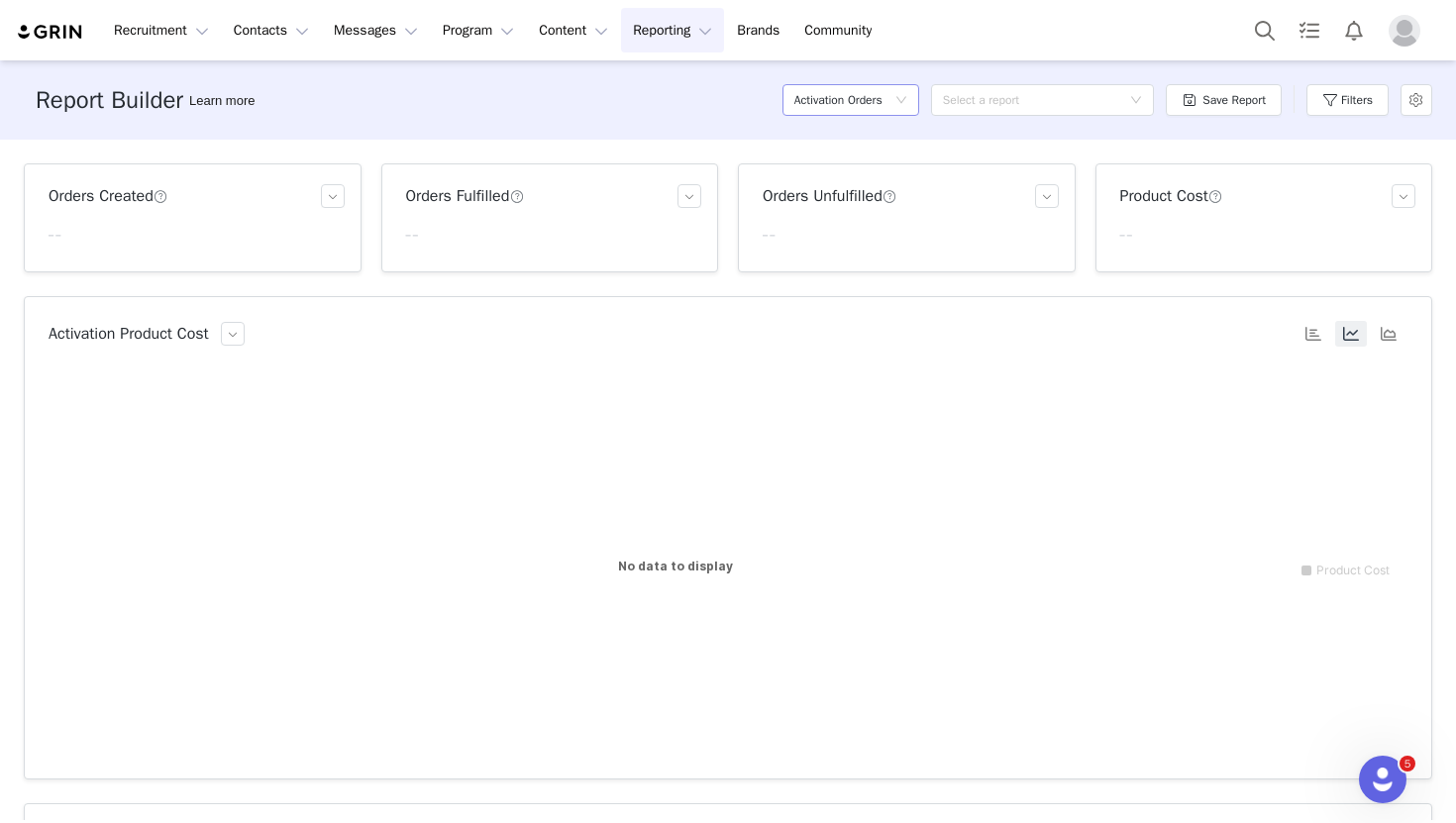 click on "Activation Orders" at bounding box center (838, 100) 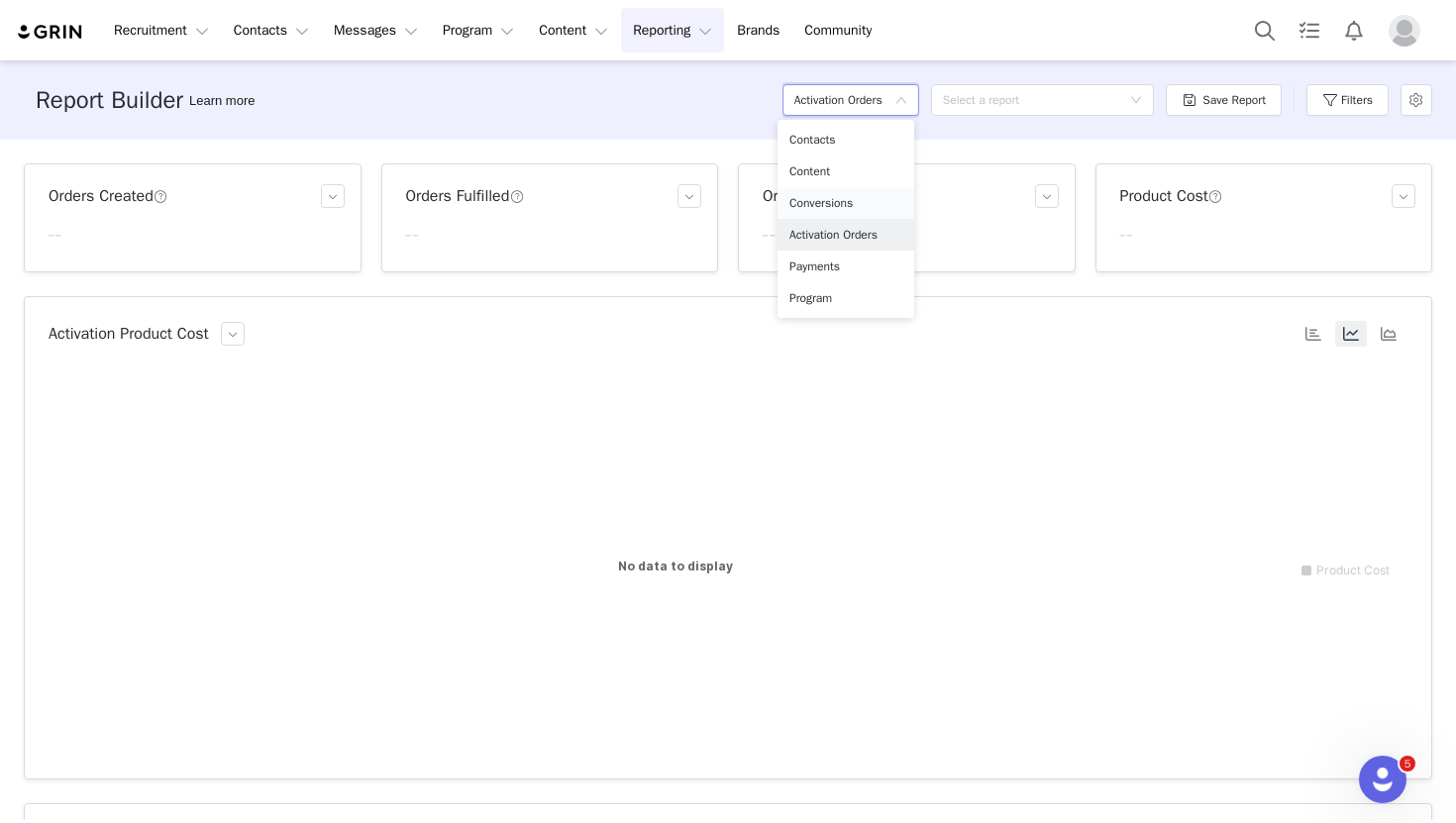 click on "Conversions" at bounding box center [846, 203] 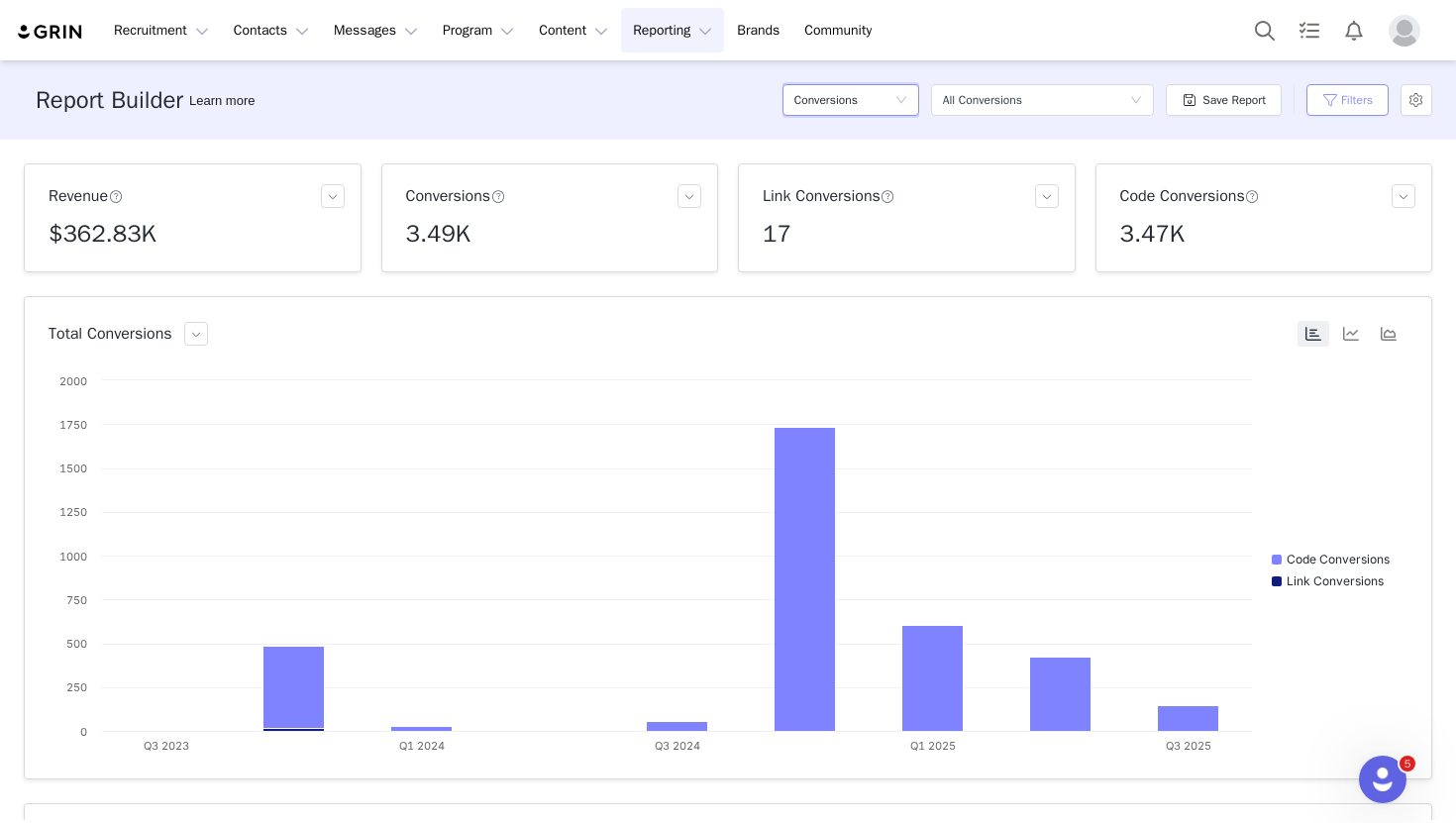 click on "Filters" at bounding box center (1347, 100) 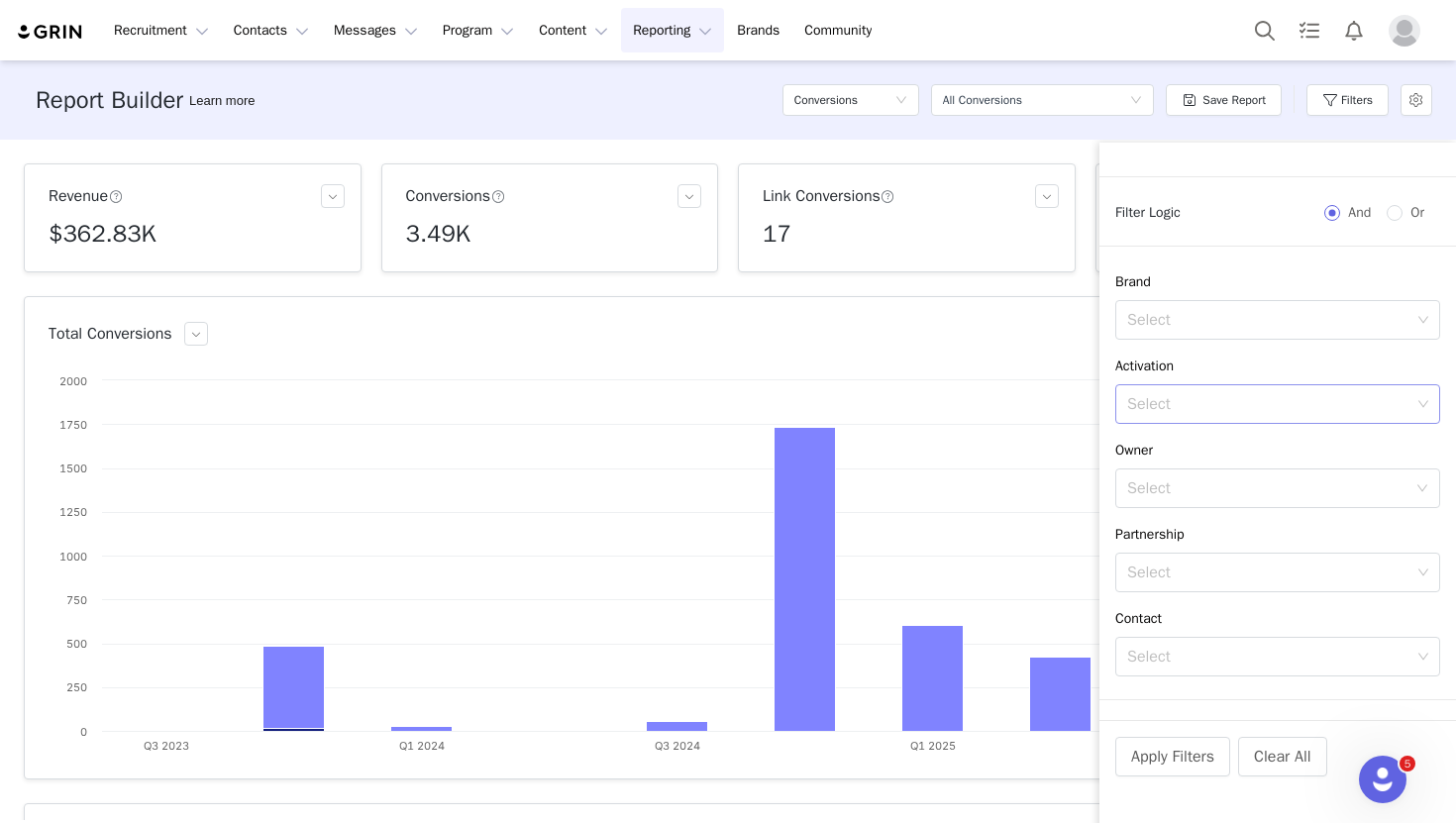 scroll, scrollTop: 118, scrollLeft: 0, axis: vertical 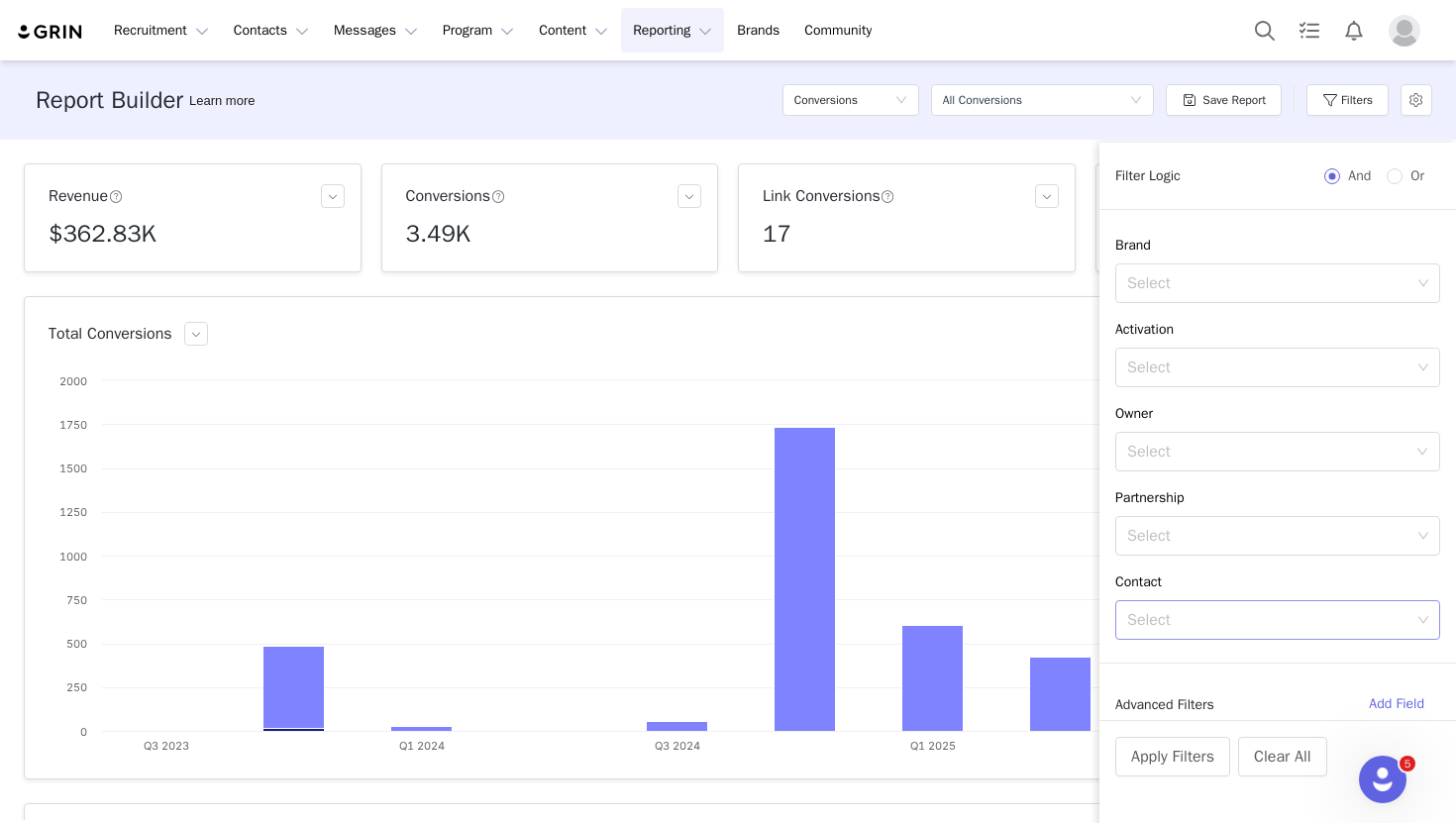 click on "Select" at bounding box center [1270, 620] 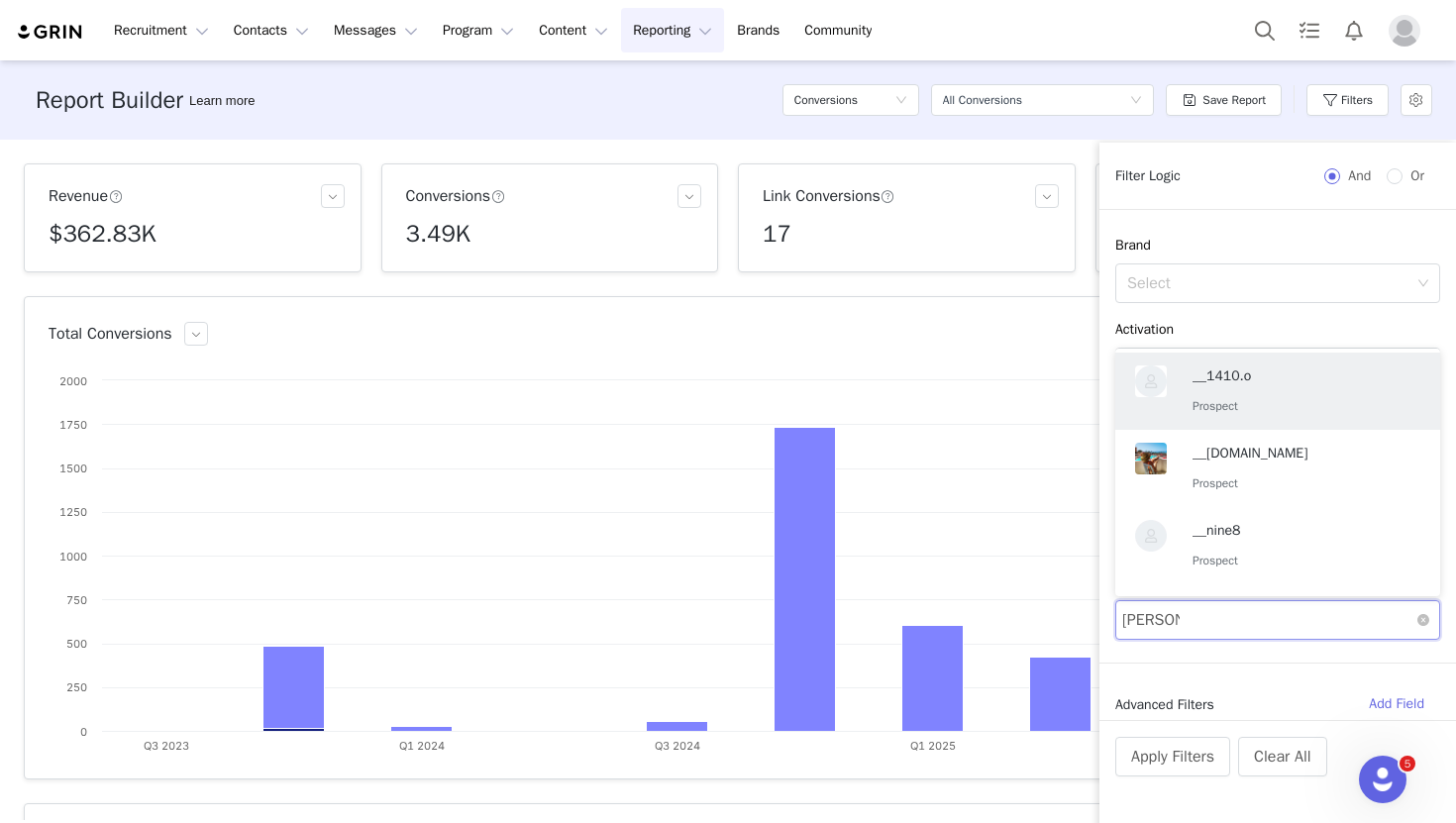 type on "raquel_" 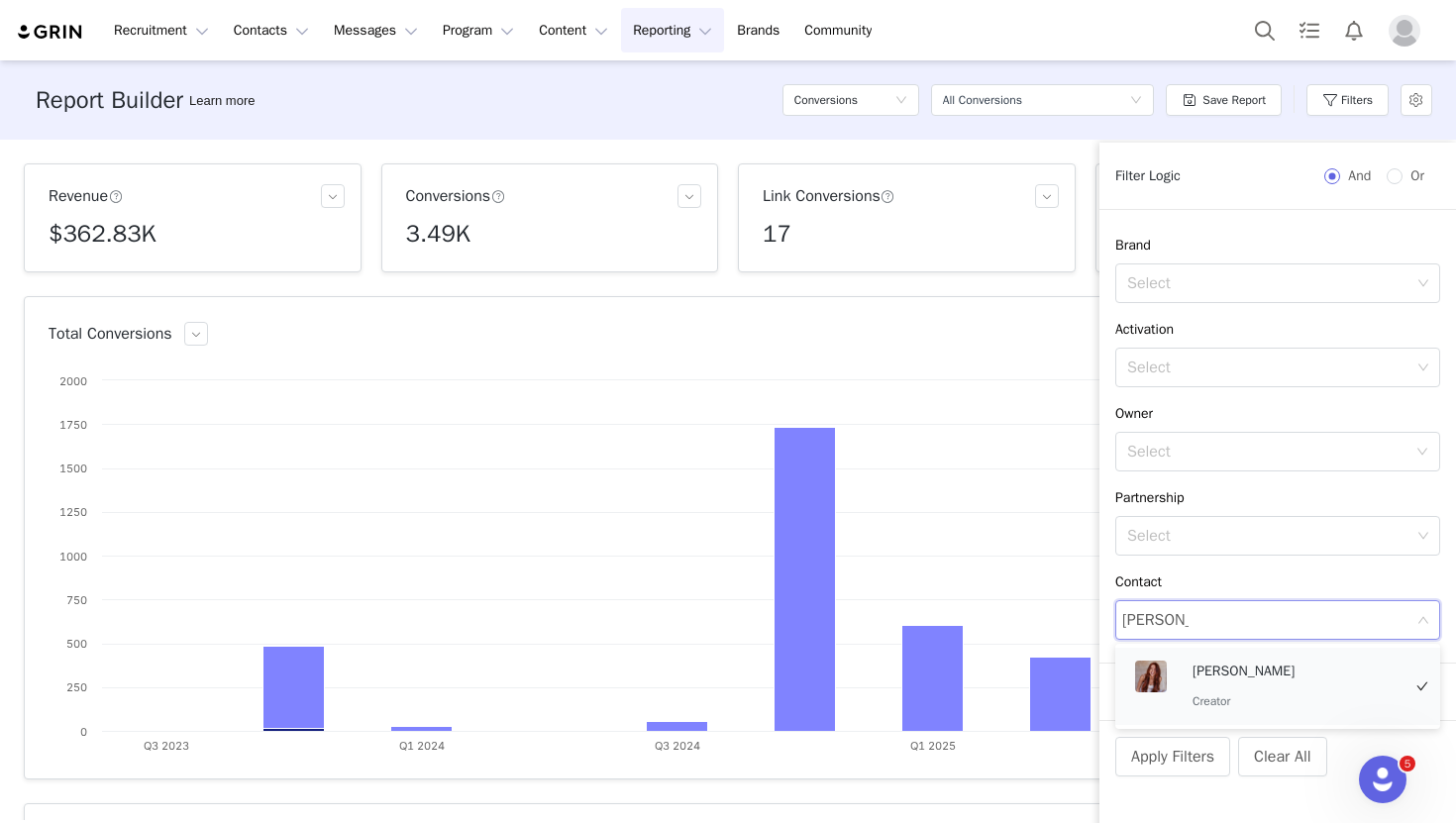 click on "Raquel Reitx" at bounding box center (1297, 671) 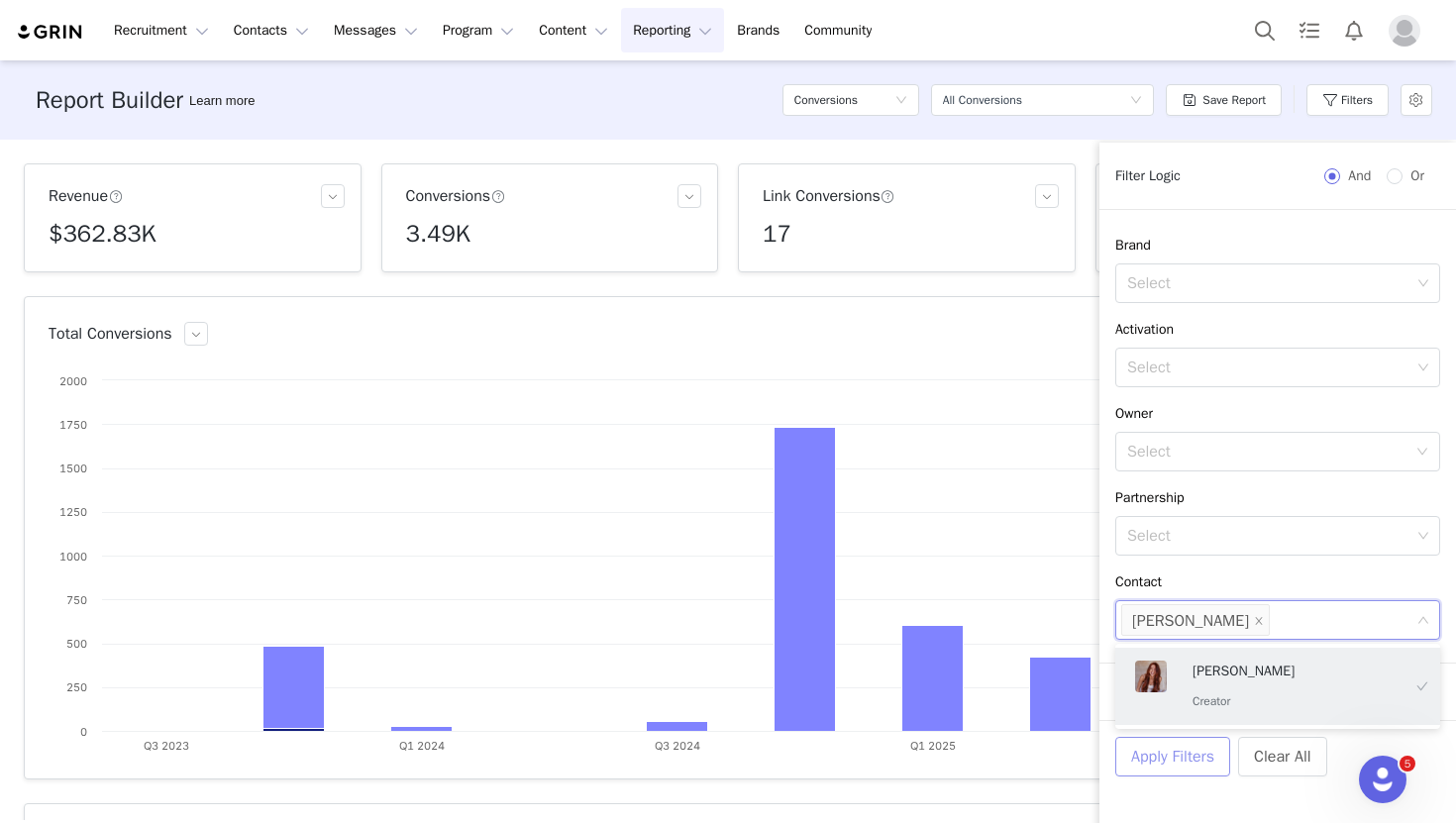 click on "Apply Filters" at bounding box center [1173, 757] 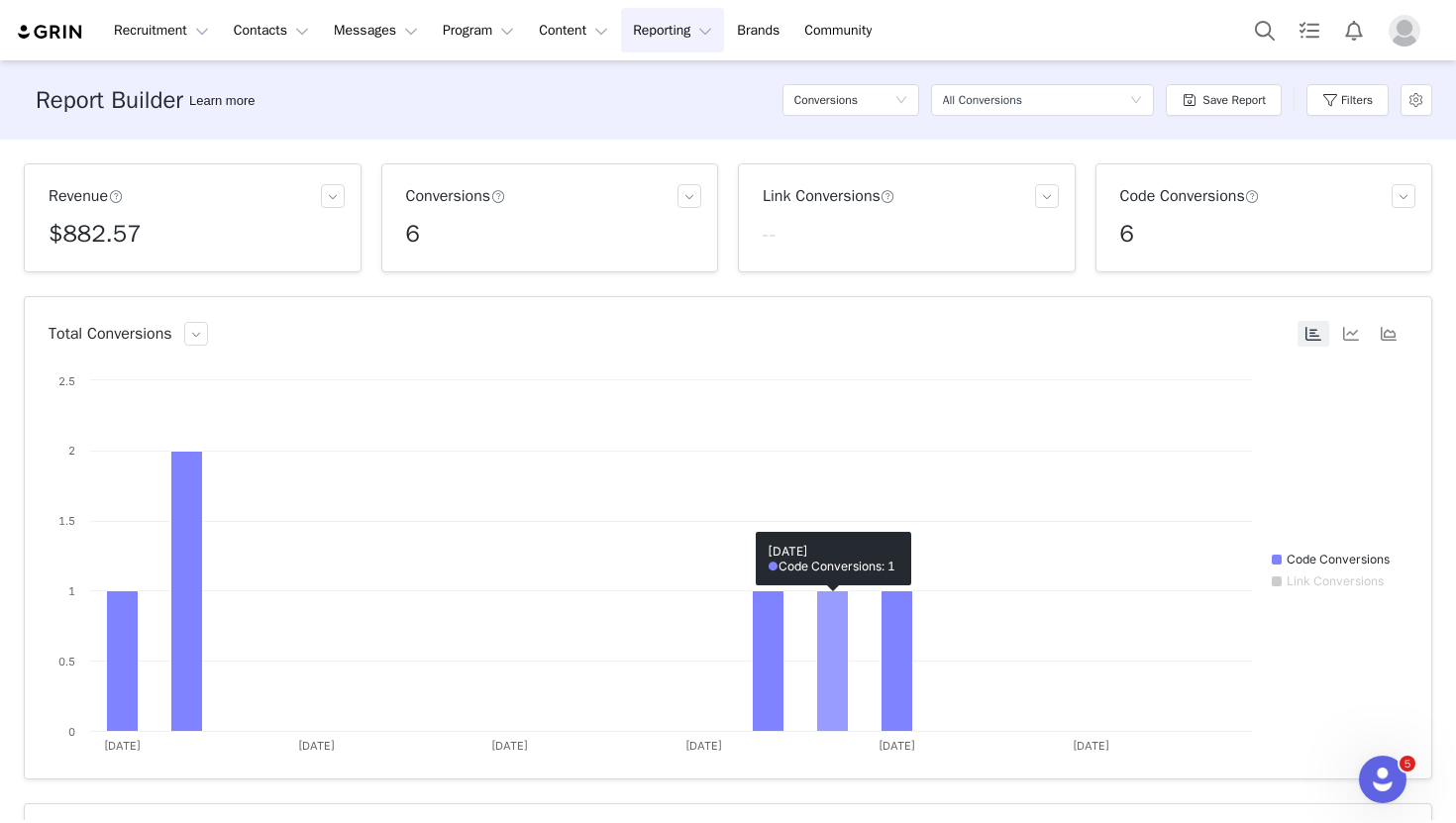 type 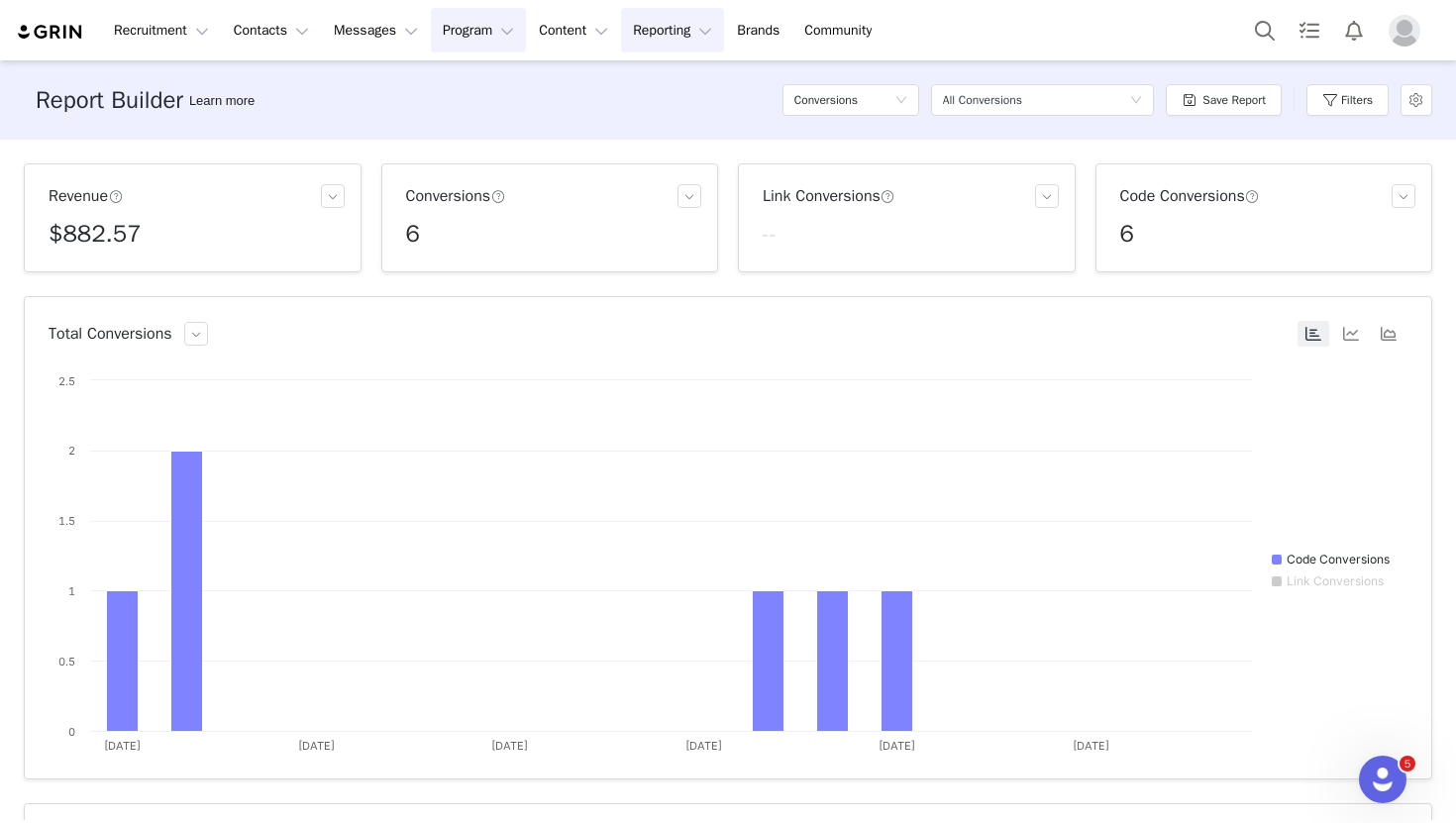 click on "Program Program" at bounding box center [478, 30] 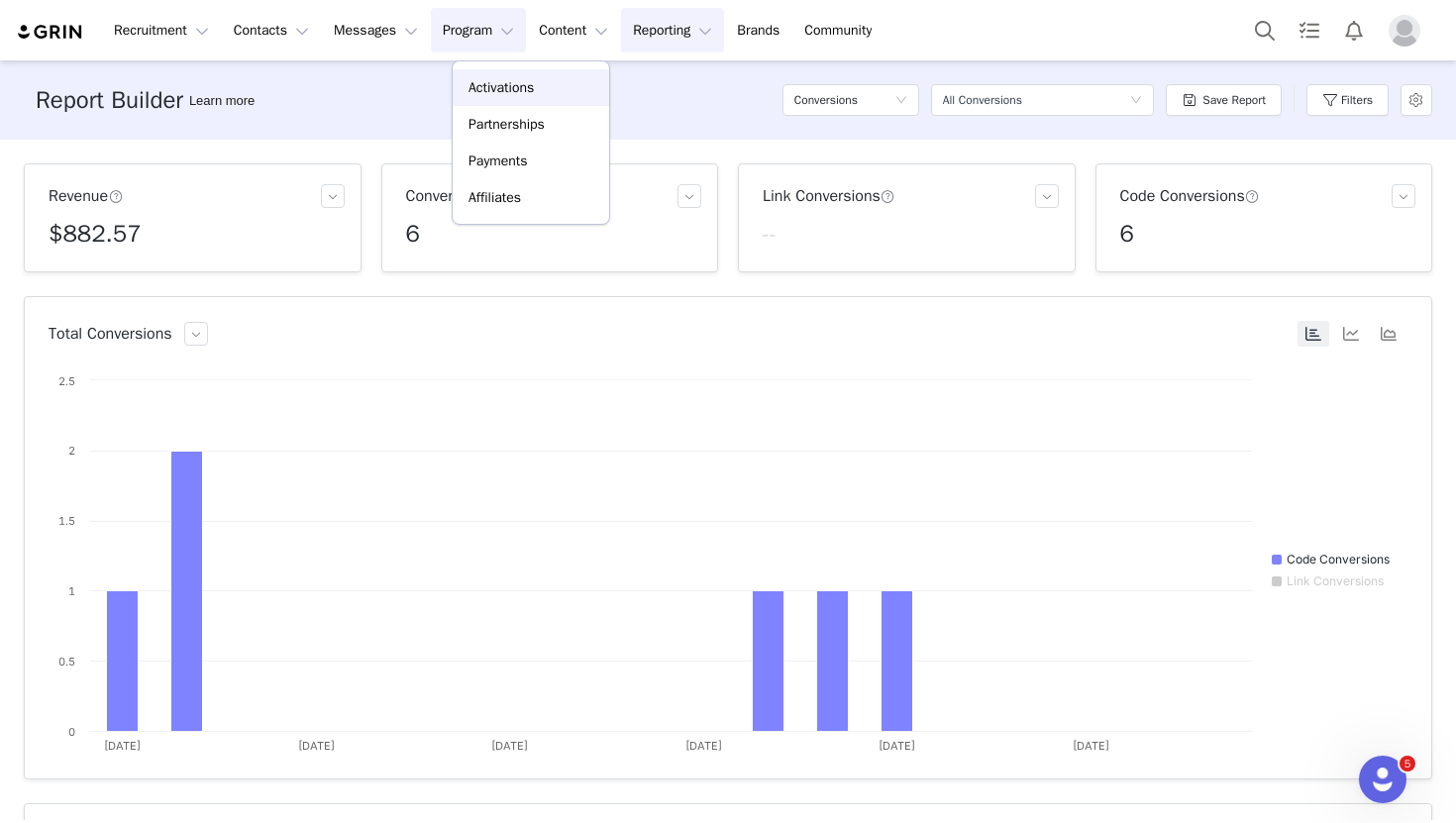 click on "Activations" at bounding box center (501, 87) 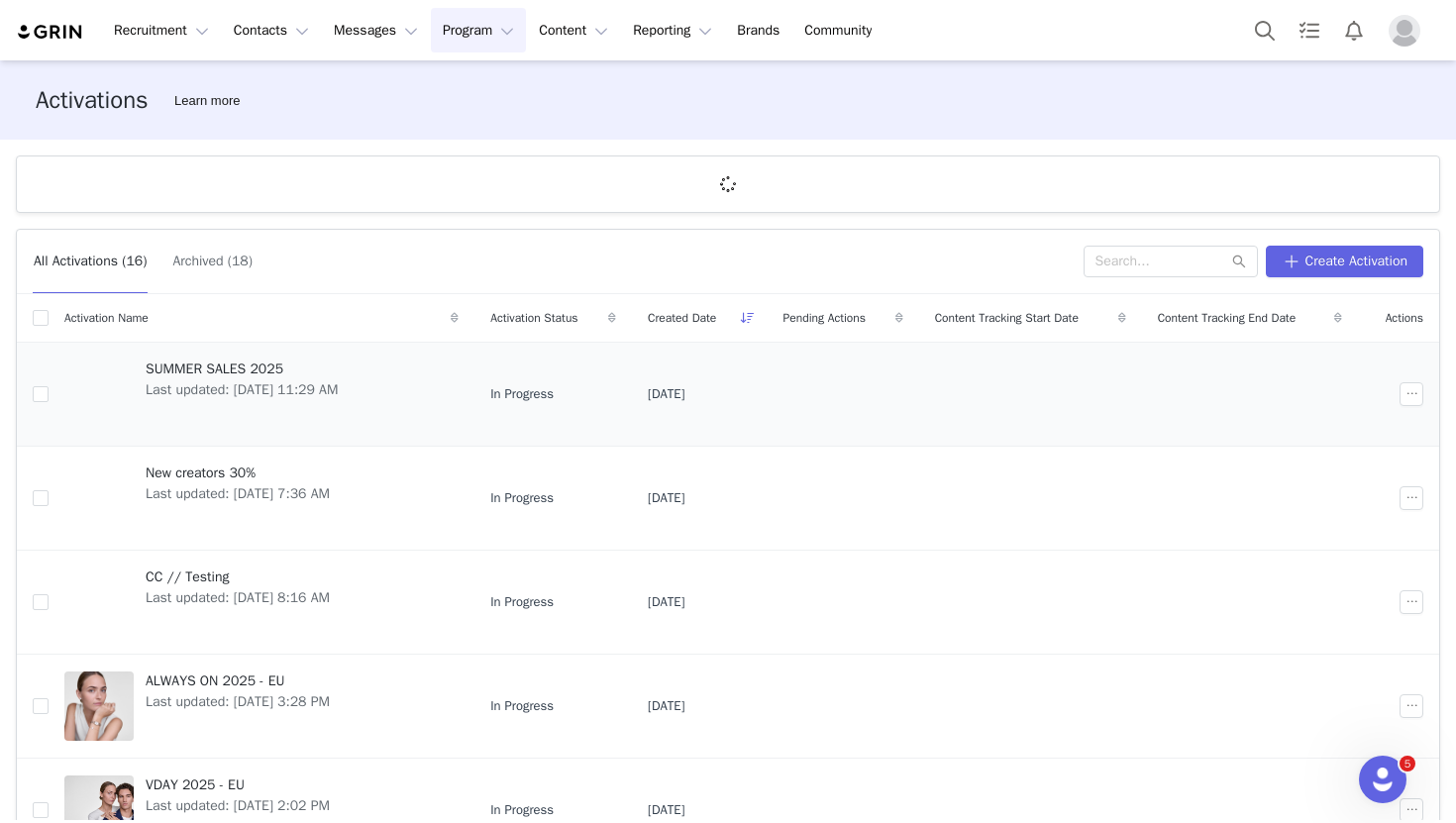click on "SUMMER SALES 2025" at bounding box center (242, 368) 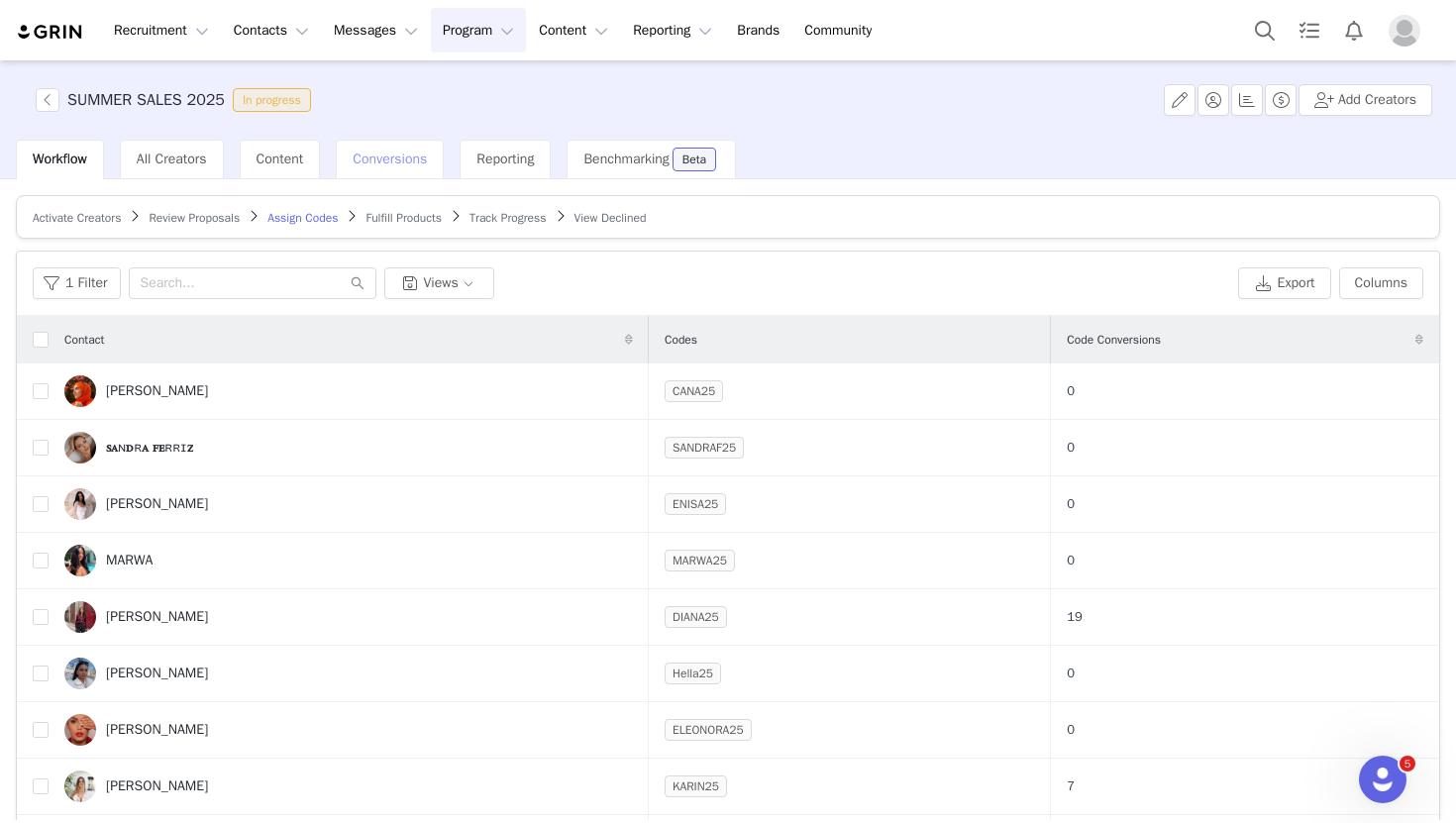 click on "Conversions" at bounding box center (389, 158) 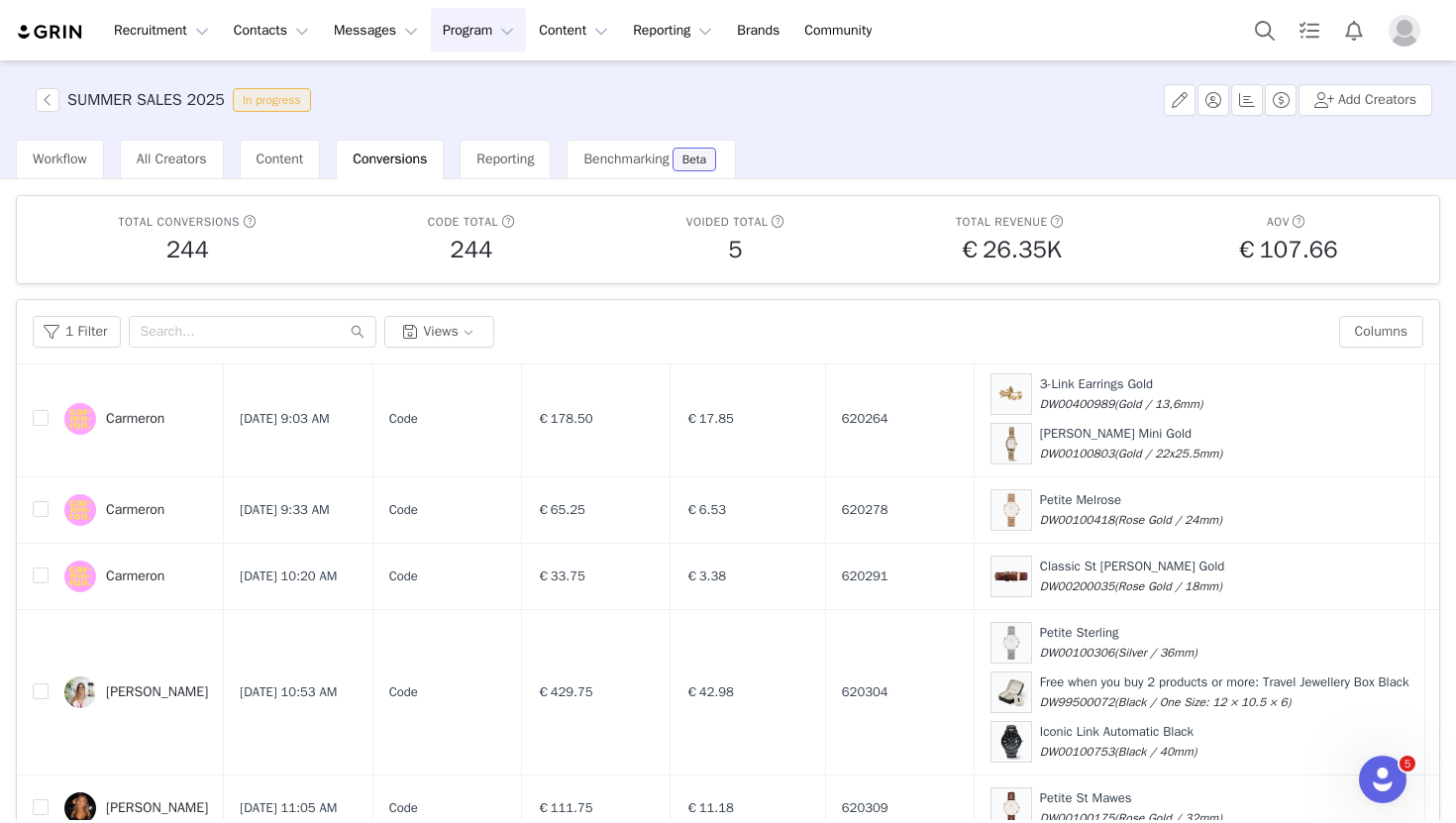 scroll, scrollTop: 2017, scrollLeft: 0, axis: vertical 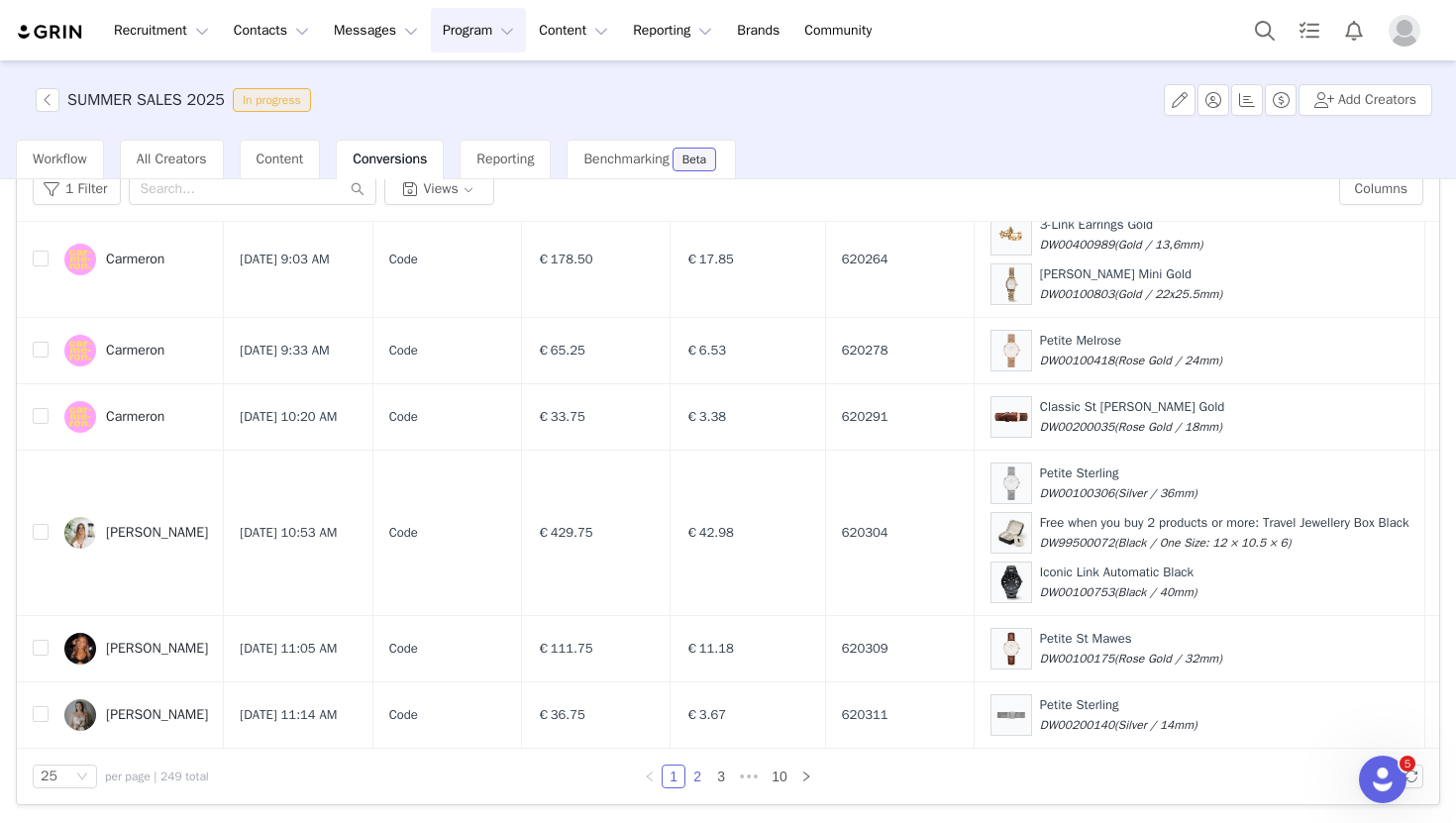 click on "2" at bounding box center (697, 776) 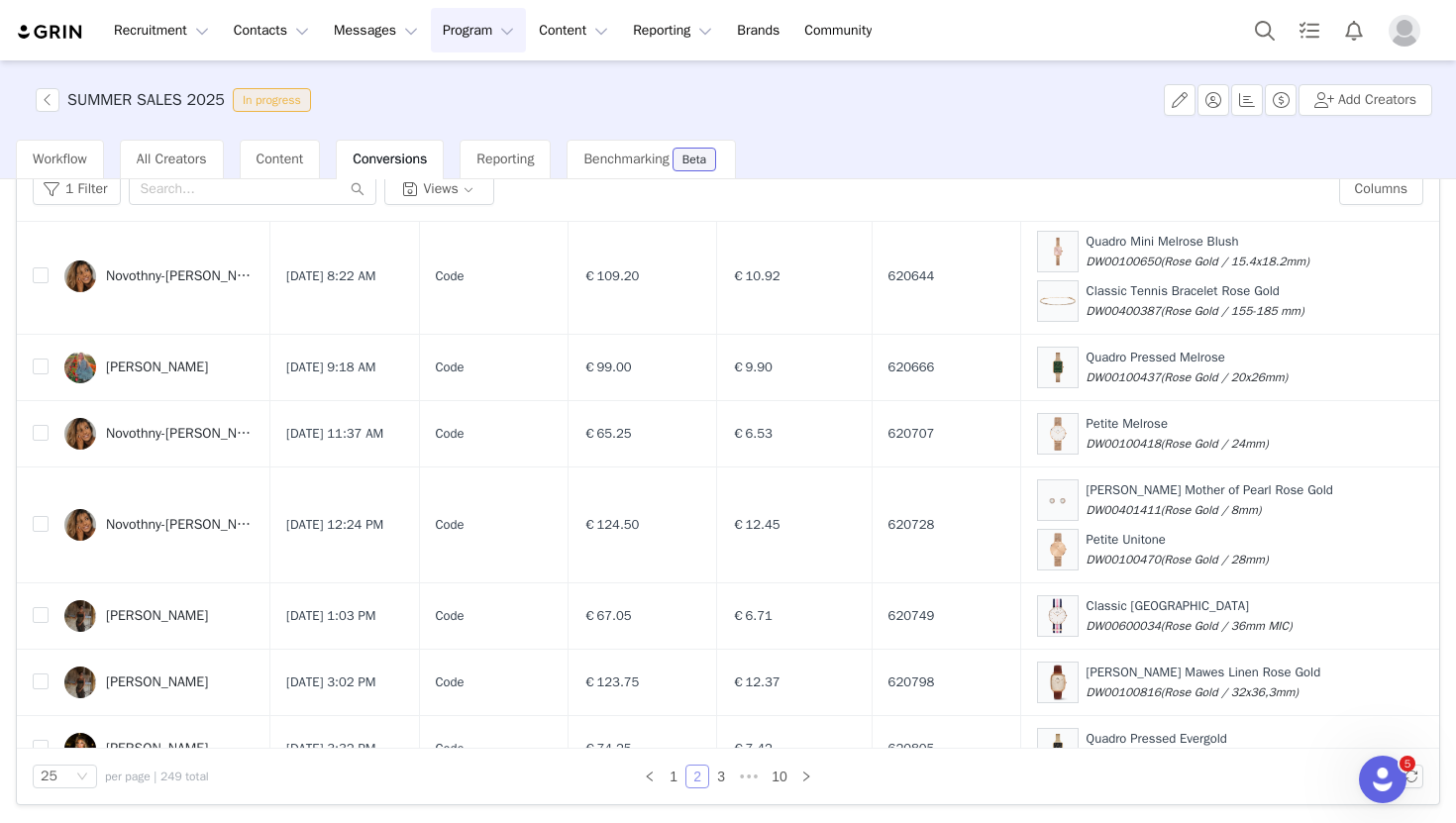 scroll, scrollTop: 1788, scrollLeft: 0, axis: vertical 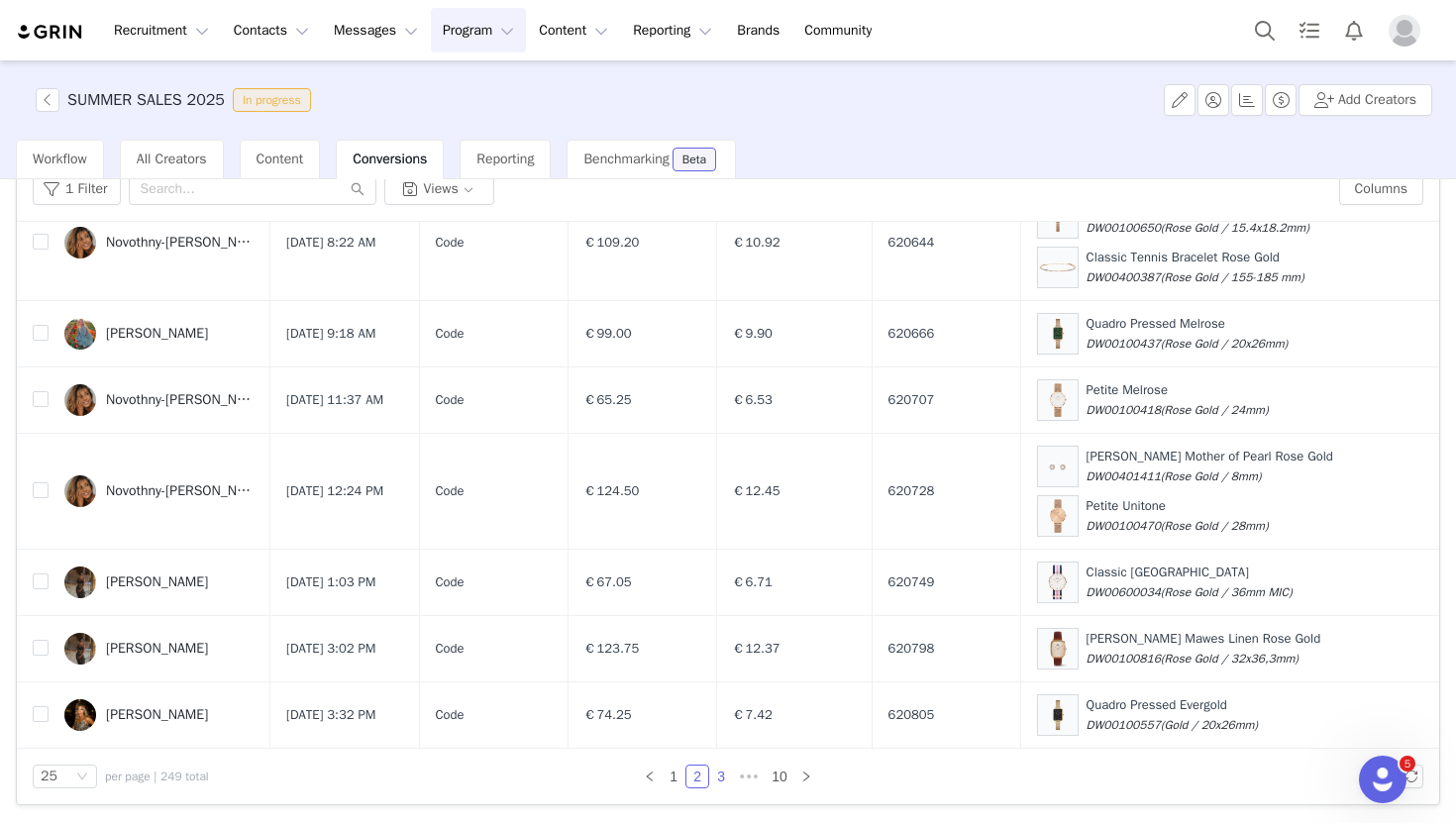 click on "3" at bounding box center [721, 776] 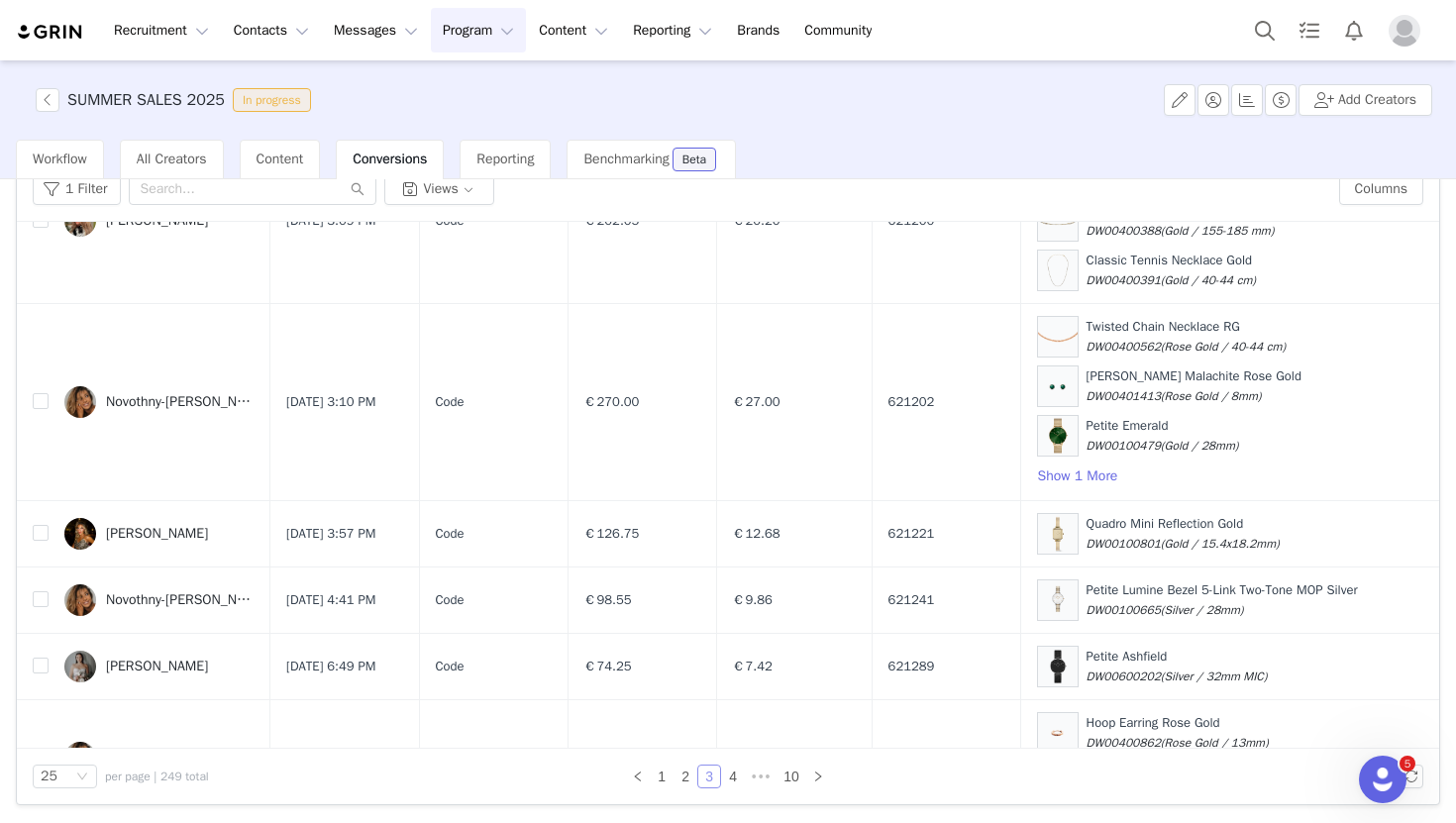 scroll, scrollTop: 1385, scrollLeft: 0, axis: vertical 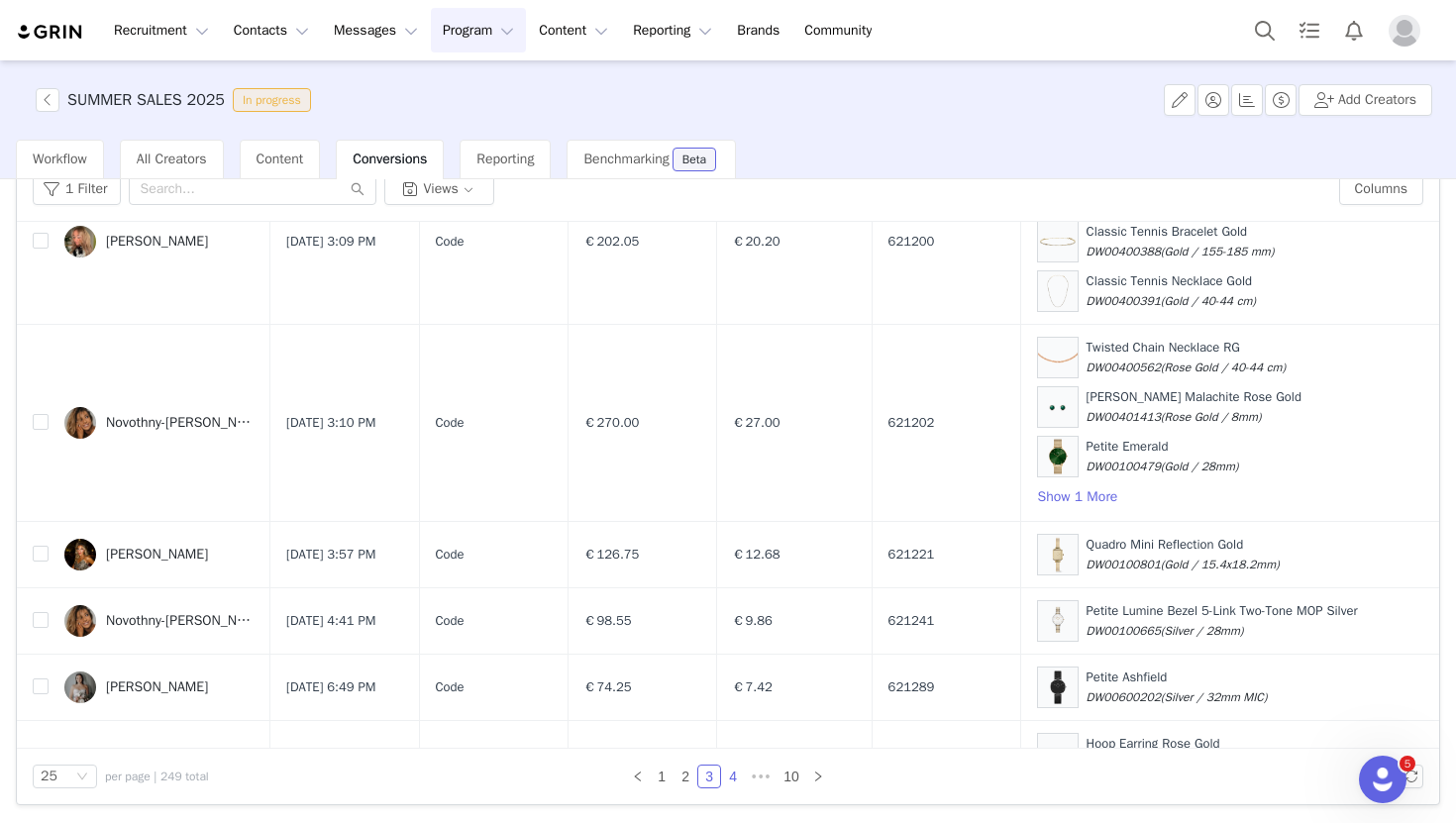 click on "4" at bounding box center [733, 776] 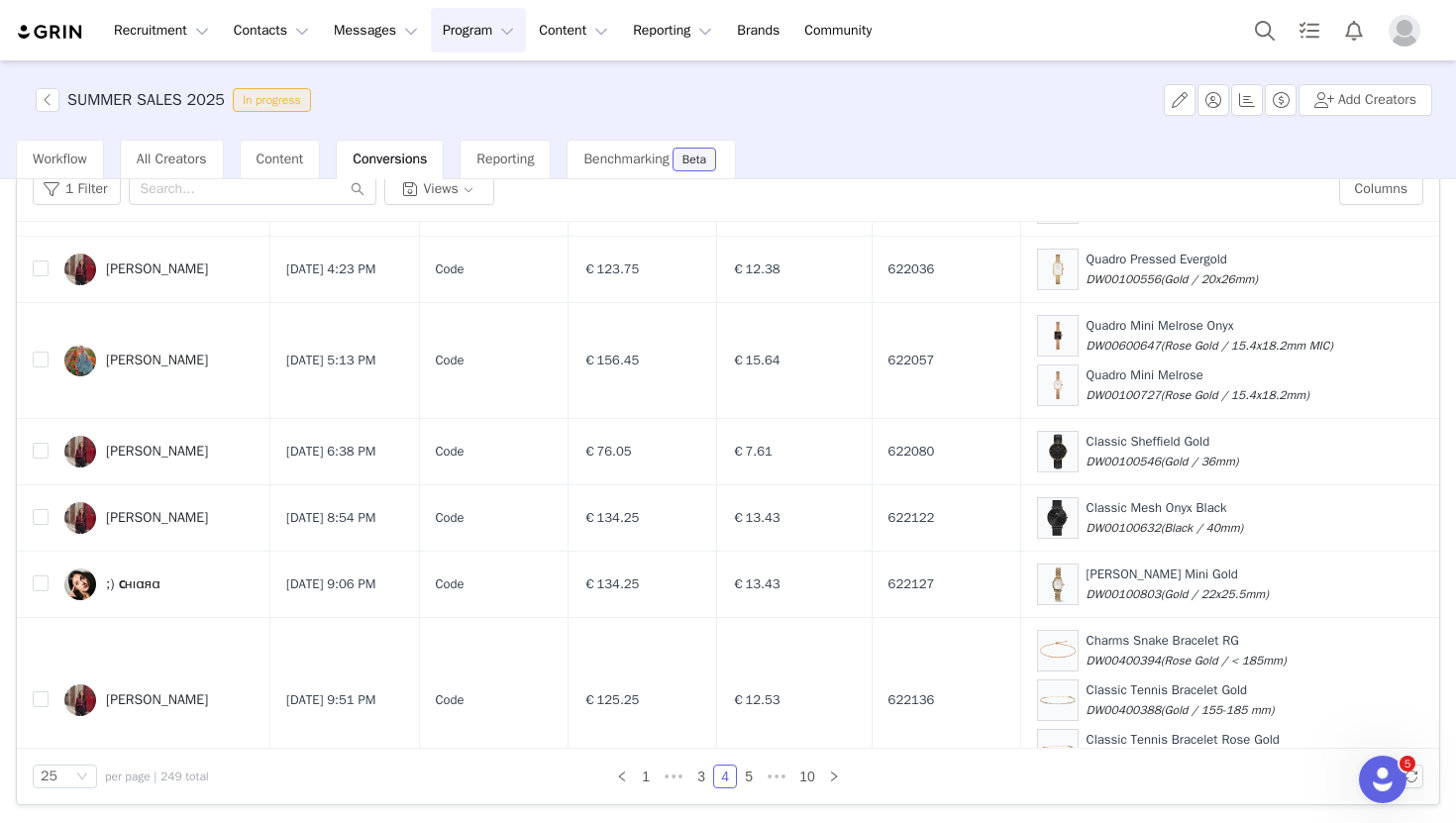 scroll, scrollTop: 1774, scrollLeft: 0, axis: vertical 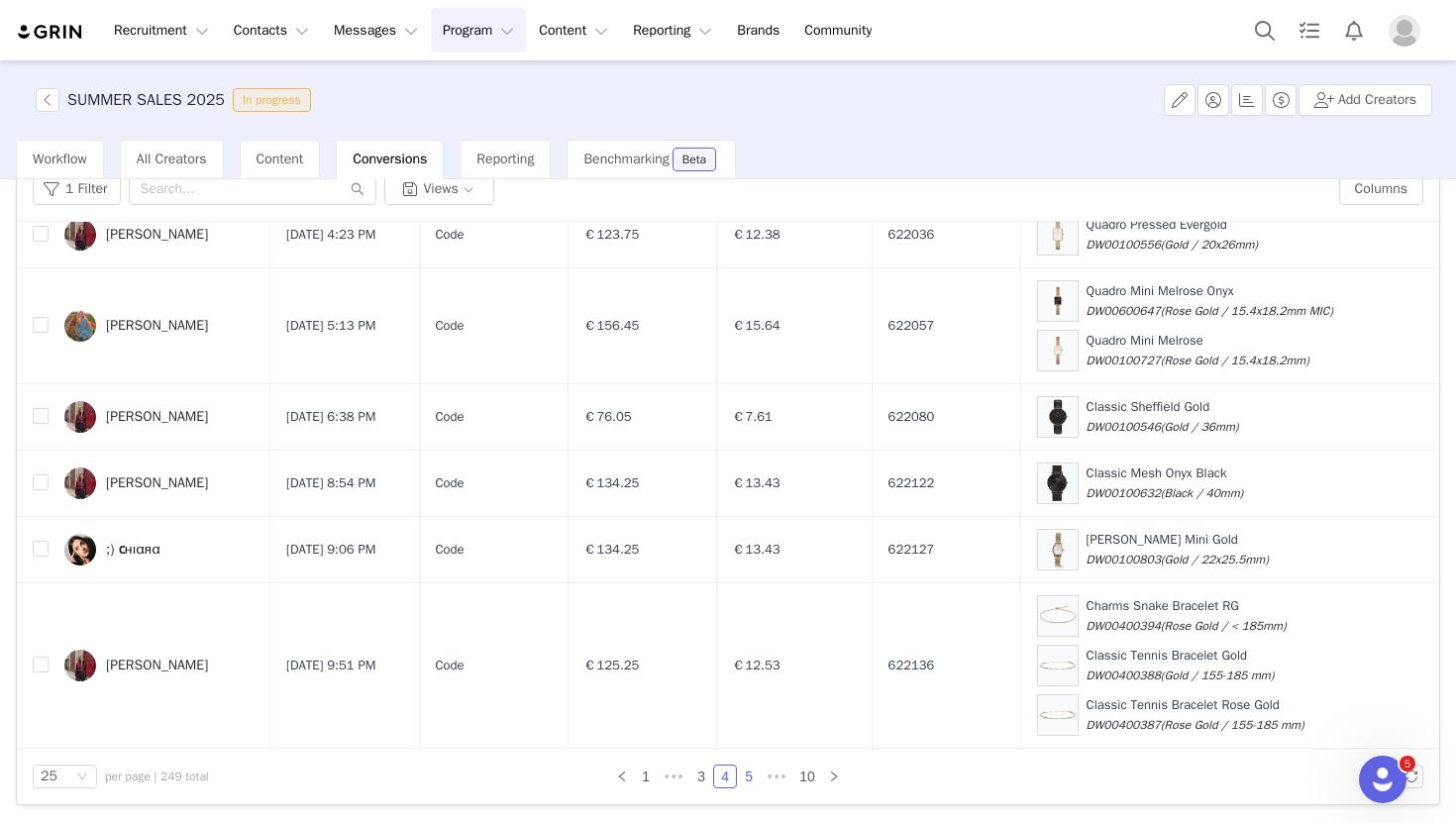 click on "5" at bounding box center [749, 776] 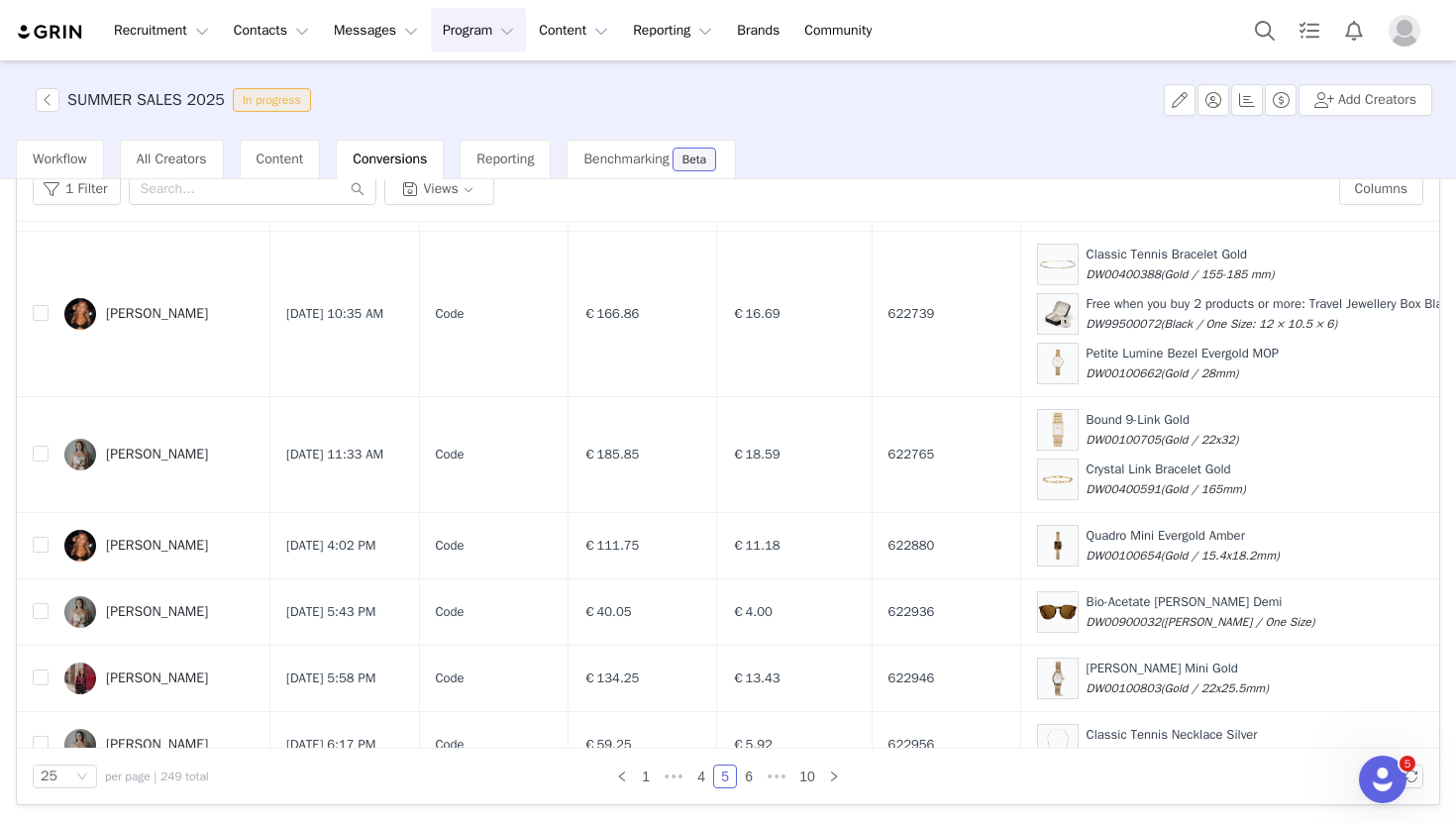 scroll, scrollTop: 1837, scrollLeft: 0, axis: vertical 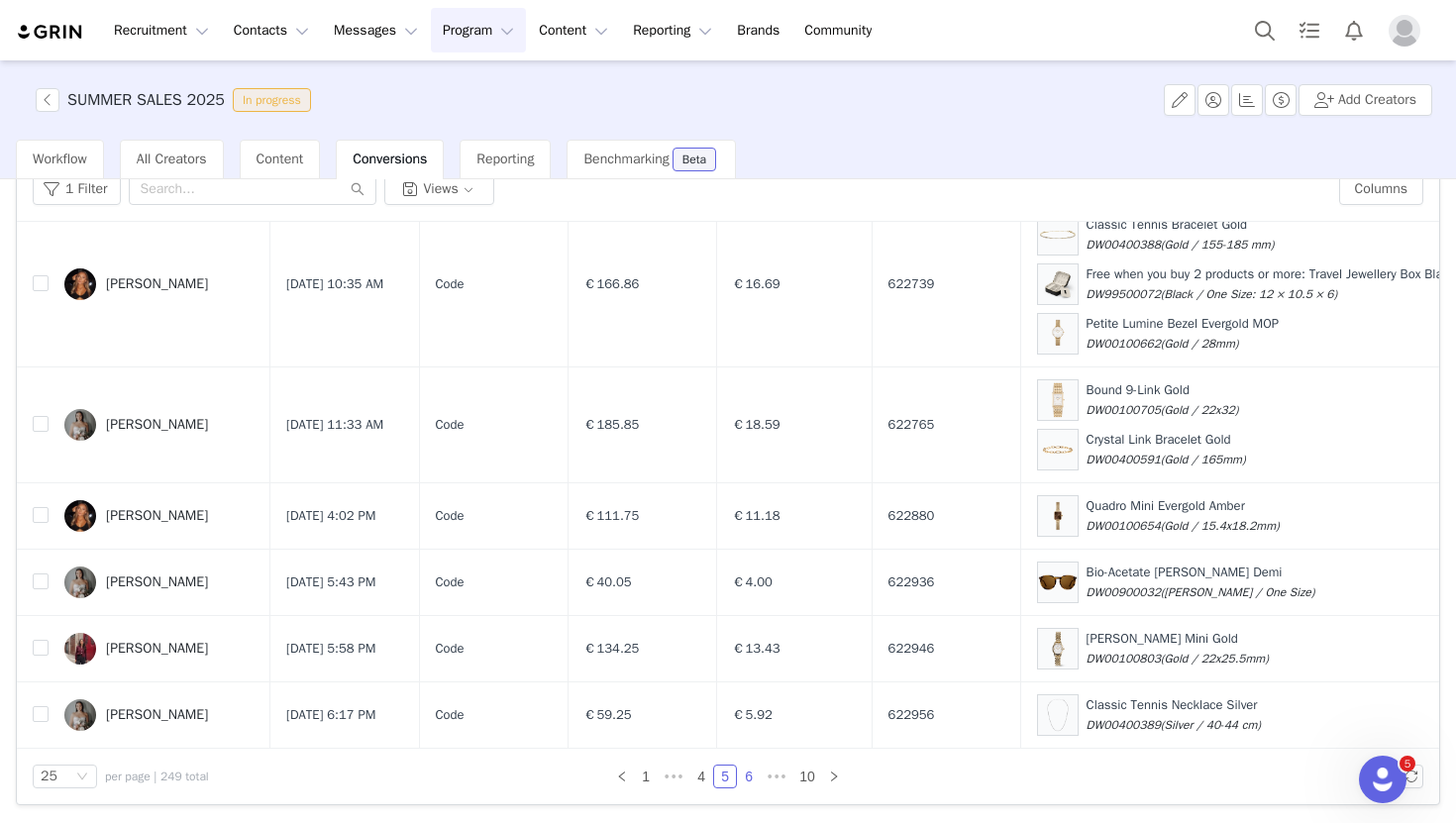 click on "6" at bounding box center (749, 776) 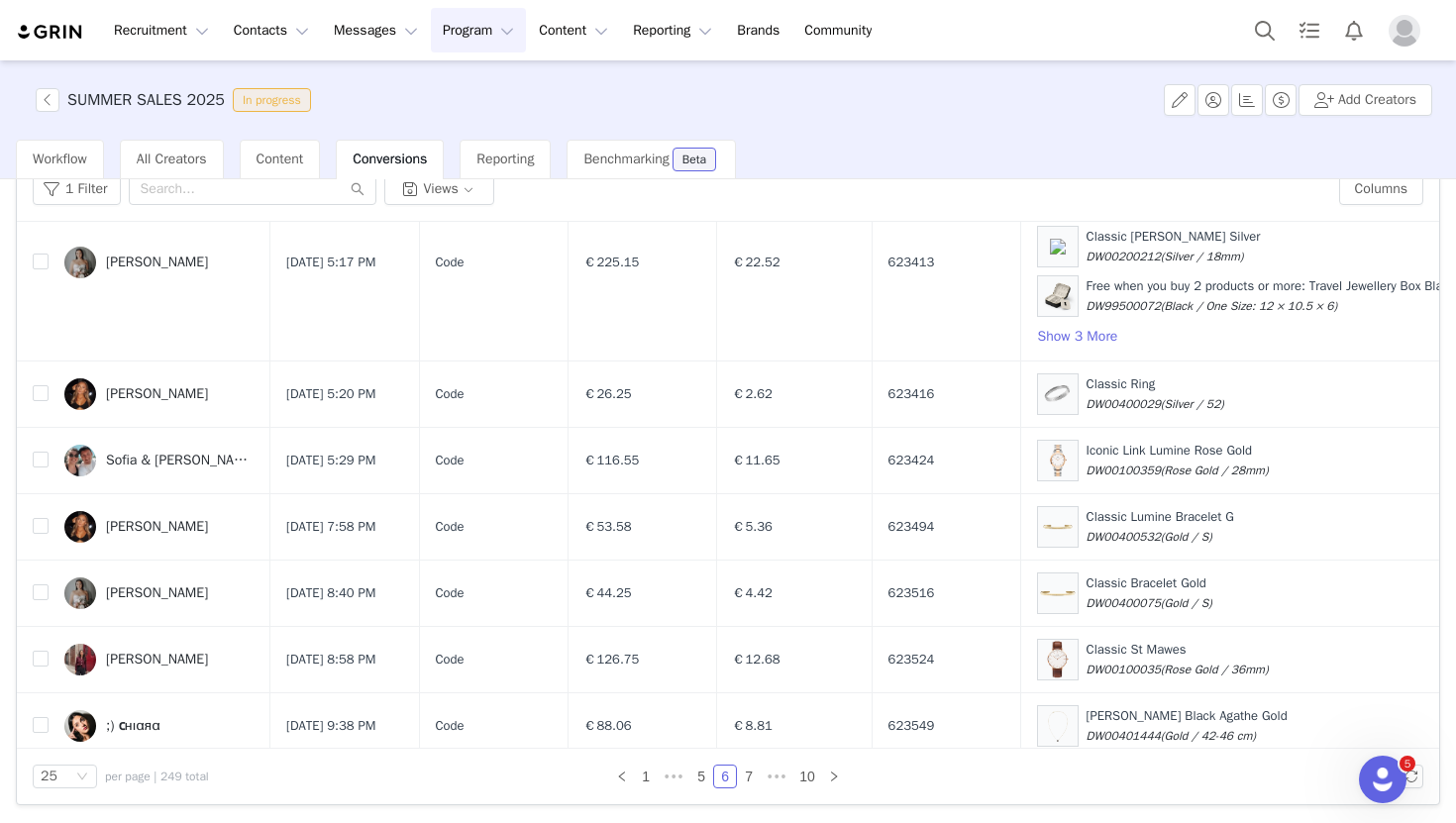 scroll, scrollTop: 1639, scrollLeft: 0, axis: vertical 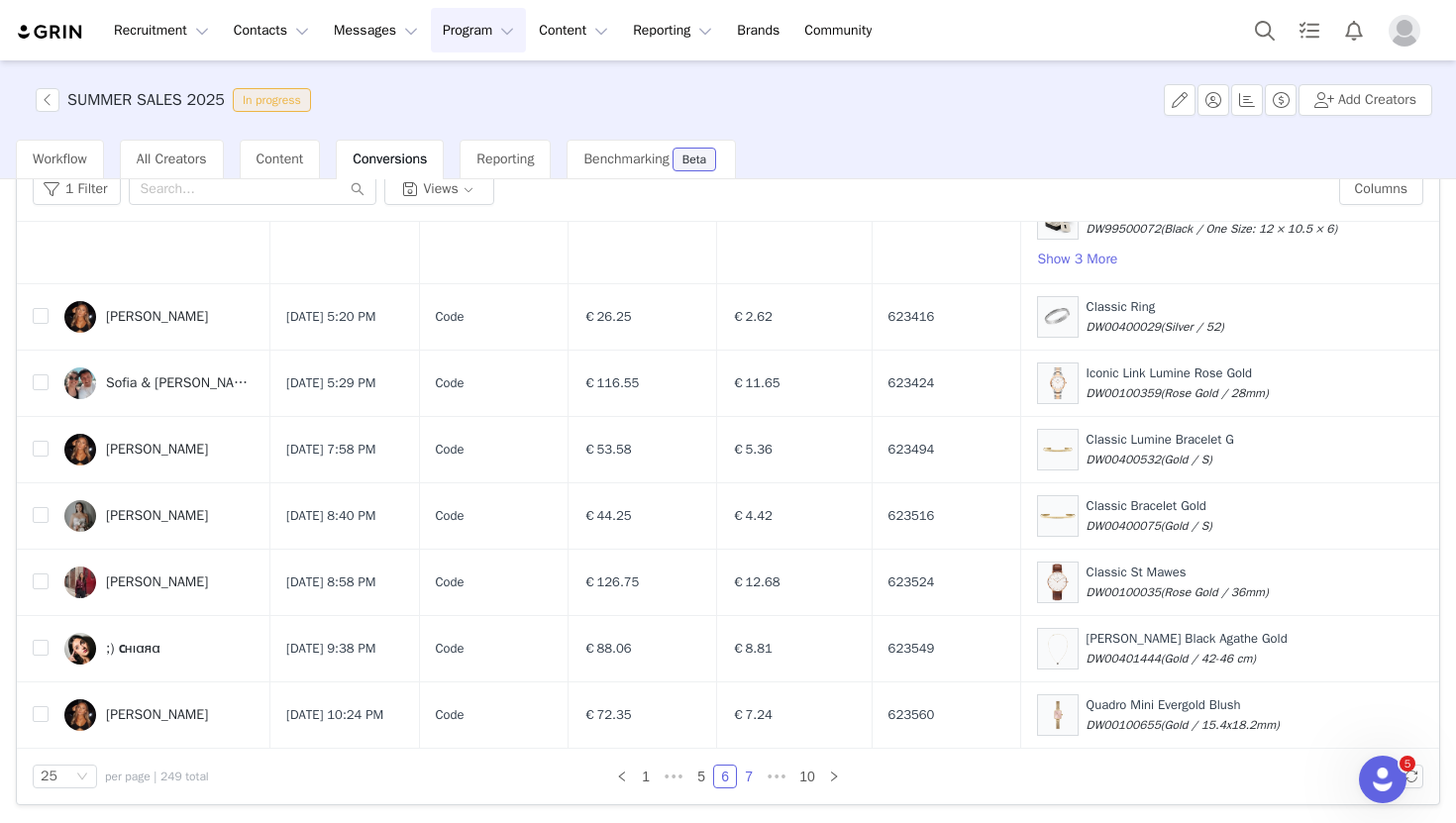 click on "7" at bounding box center (749, 776) 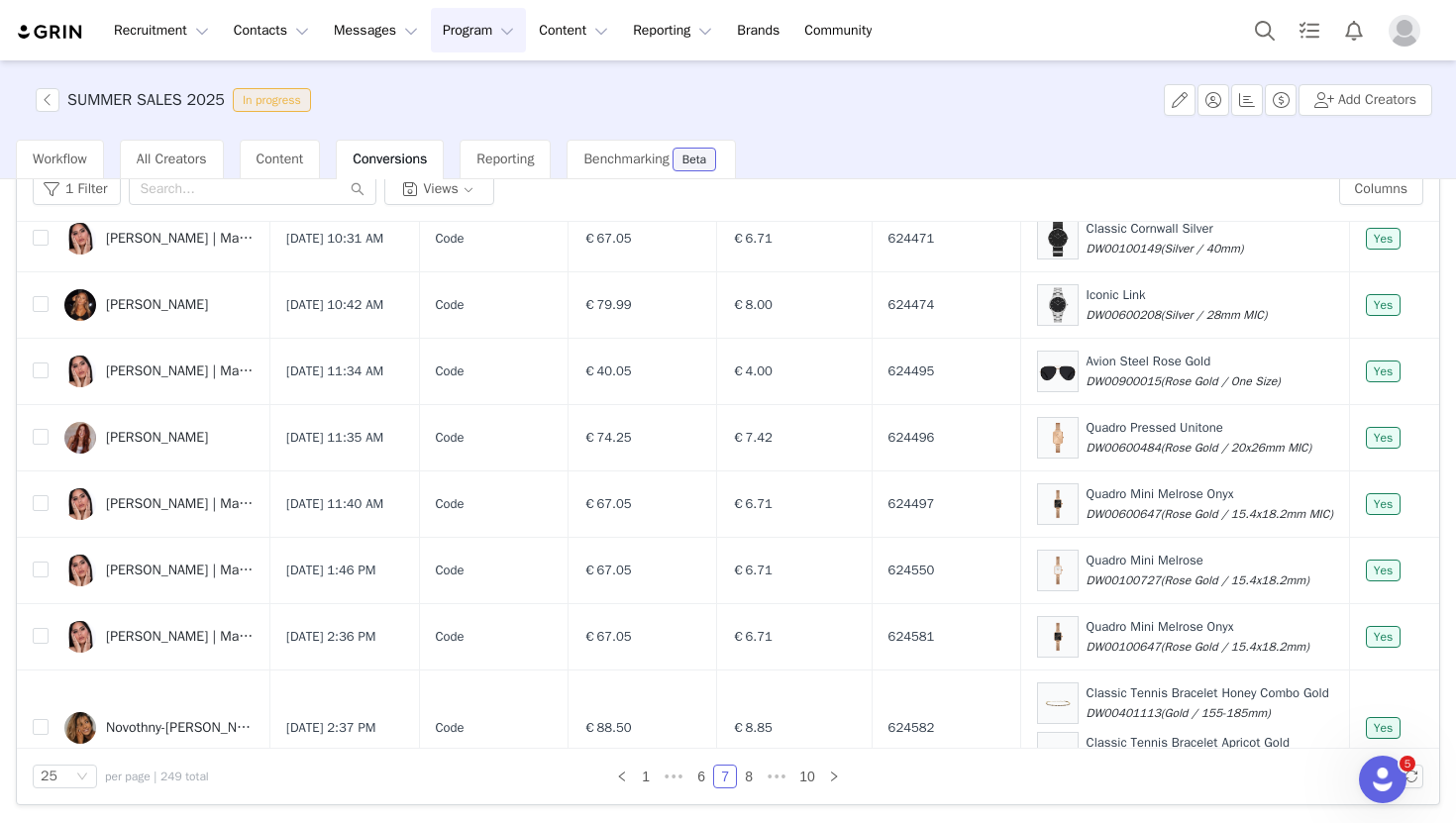 scroll, scrollTop: 1558, scrollLeft: 0, axis: vertical 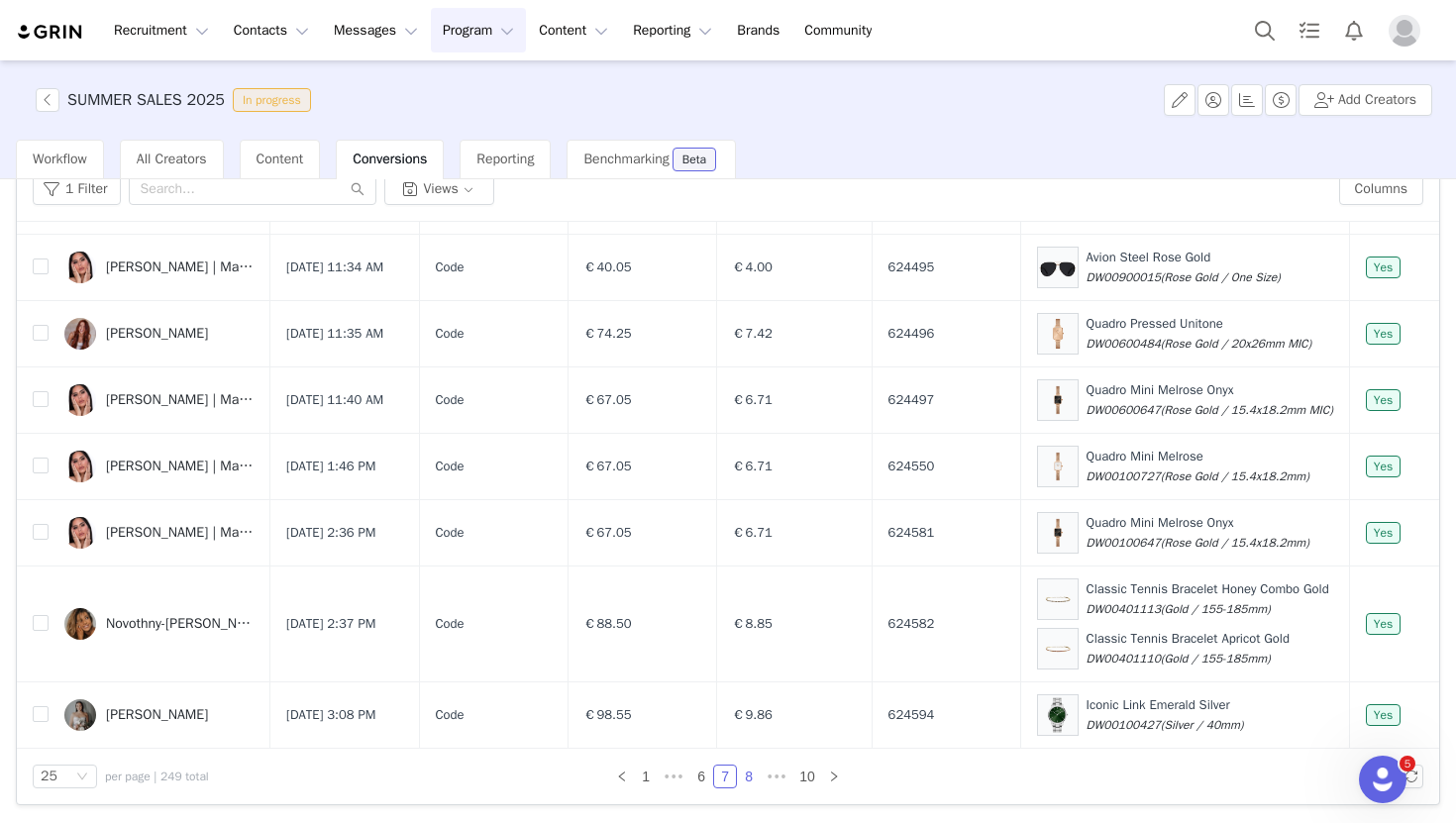 click on "8" at bounding box center [749, 776] 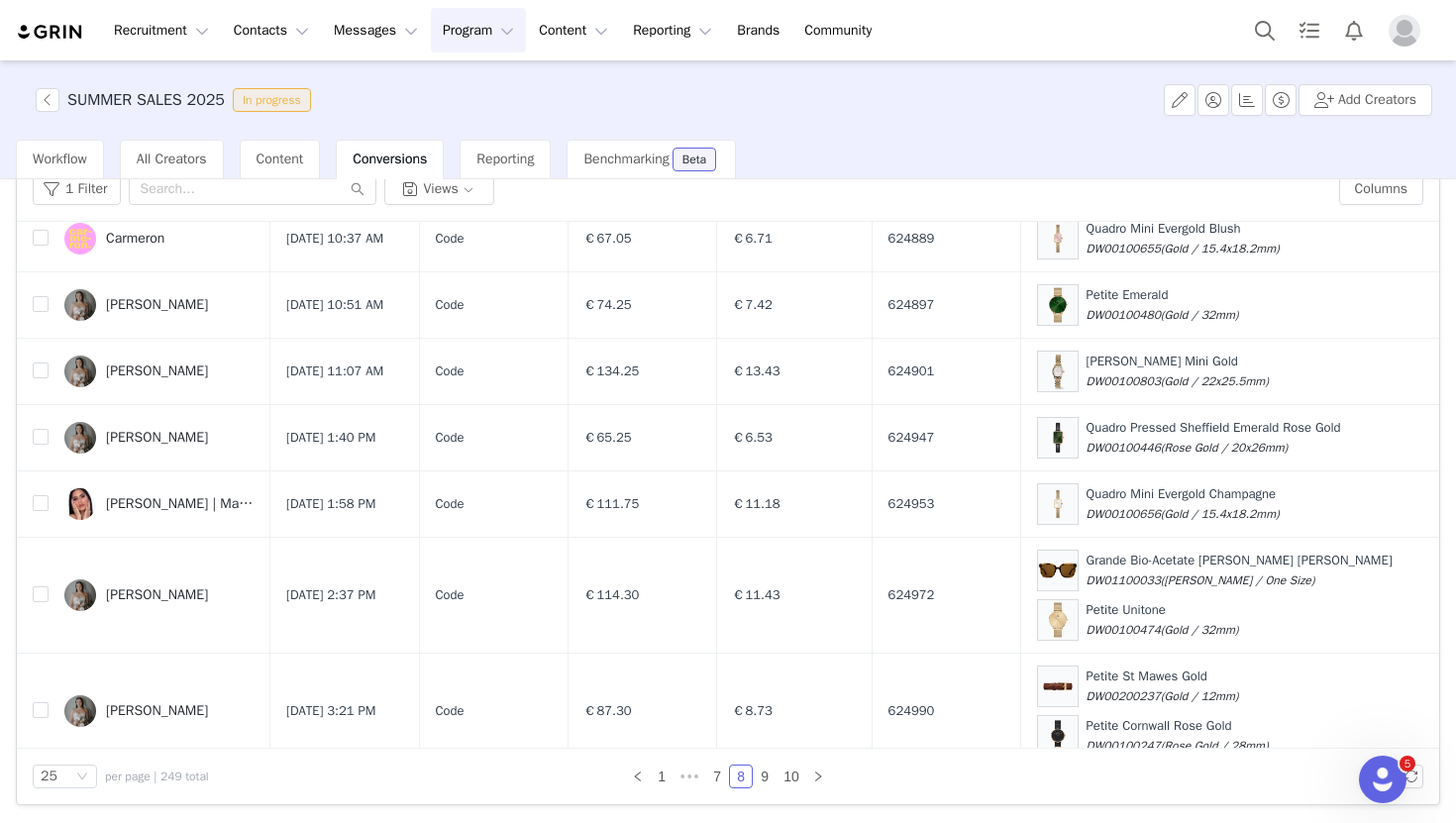 scroll, scrollTop: 1788, scrollLeft: 0, axis: vertical 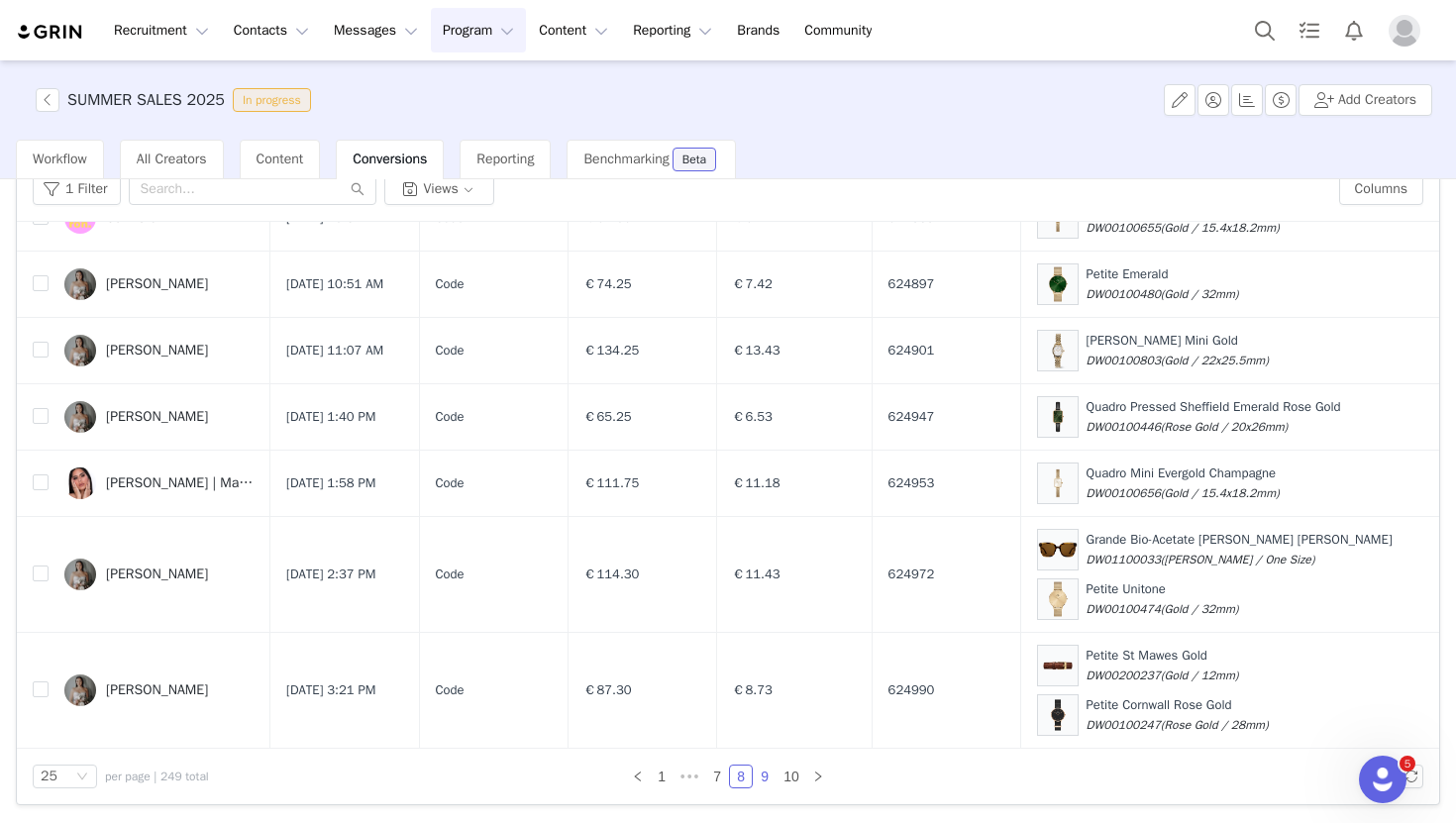 click on "9" at bounding box center (765, 776) 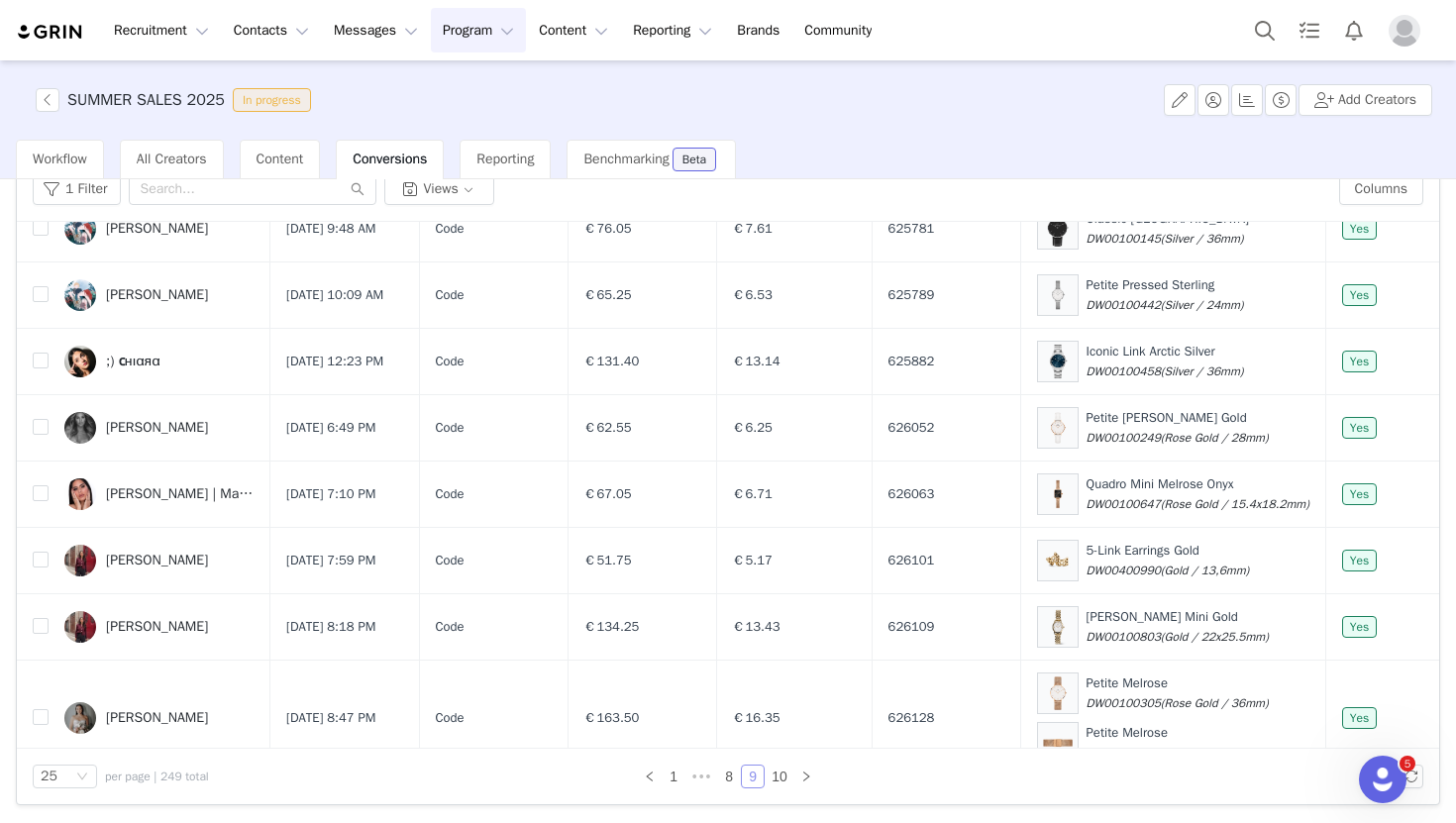 scroll, scrollTop: 1427, scrollLeft: 0, axis: vertical 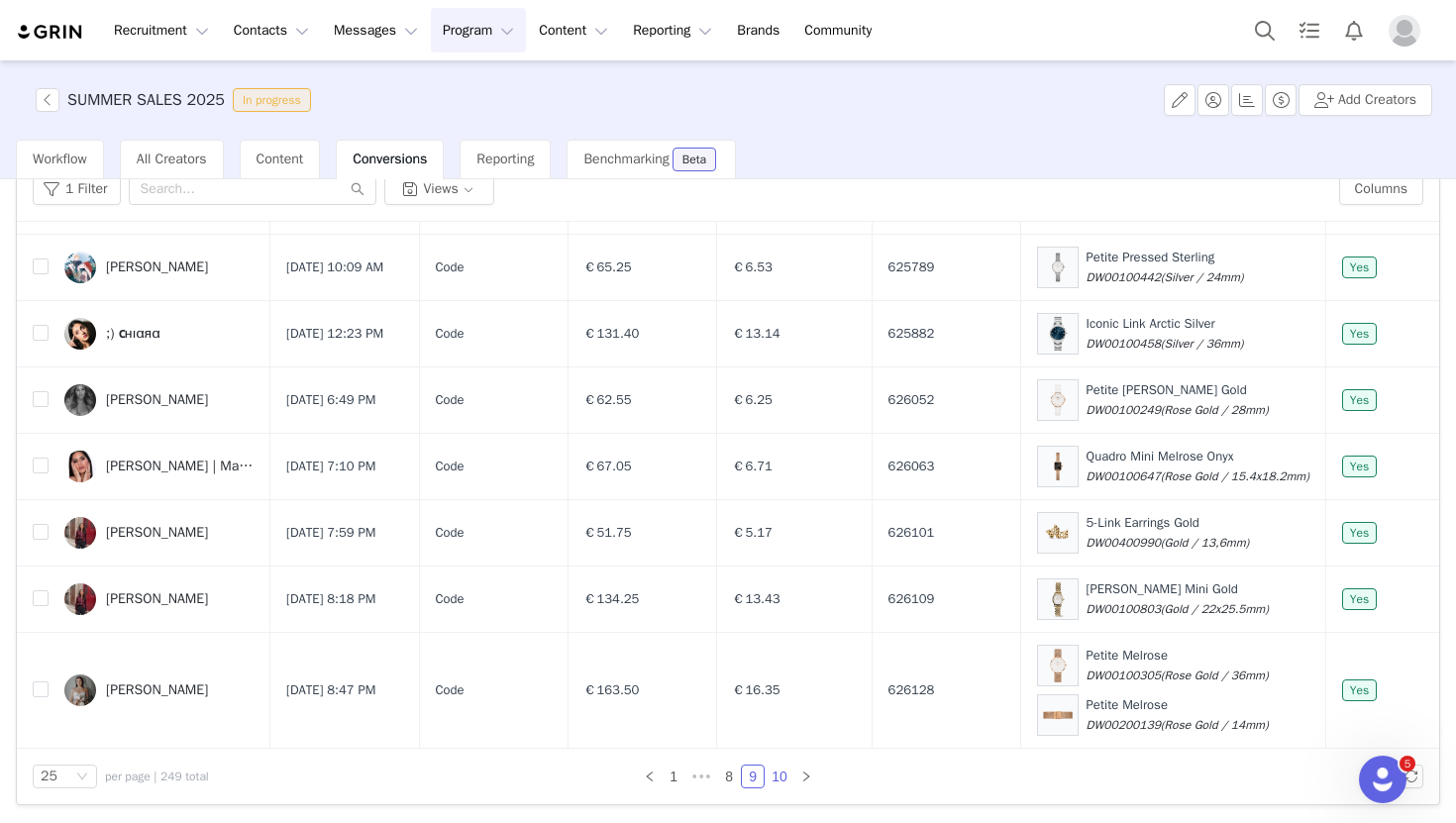 click on "10" at bounding box center [780, 776] 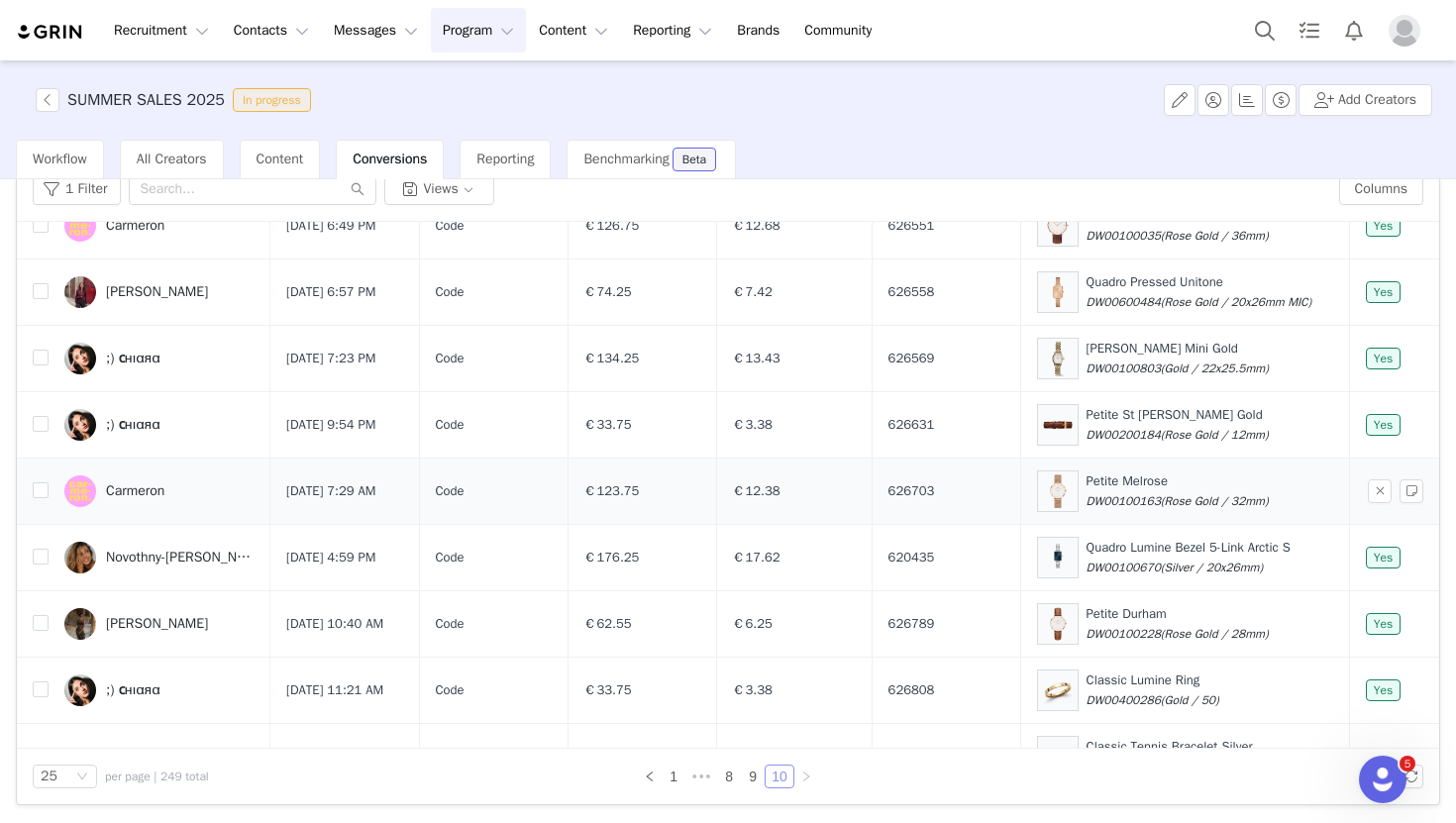 scroll, scrollTop: 1201, scrollLeft: 0, axis: vertical 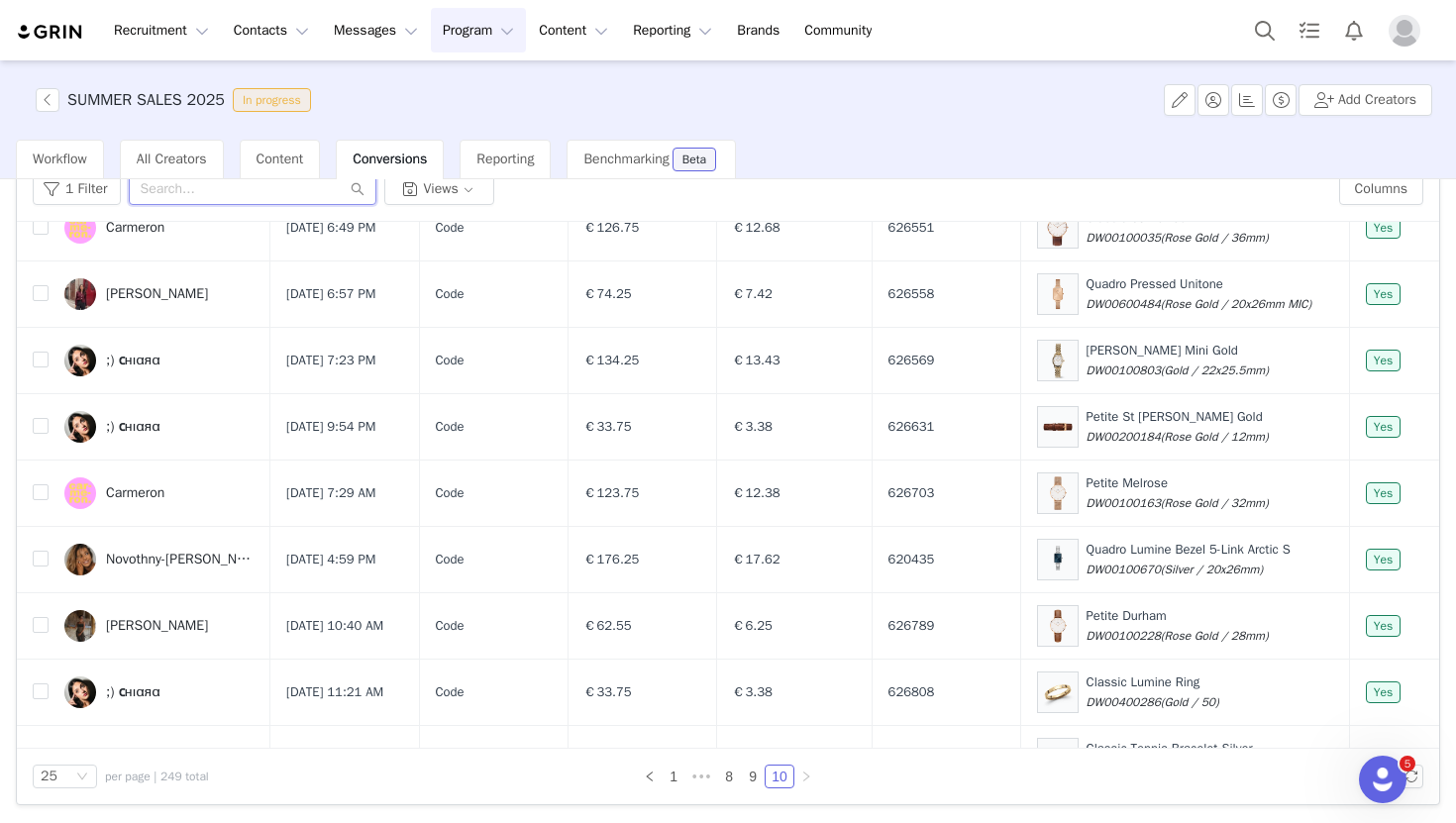 click at bounding box center [253, 189] 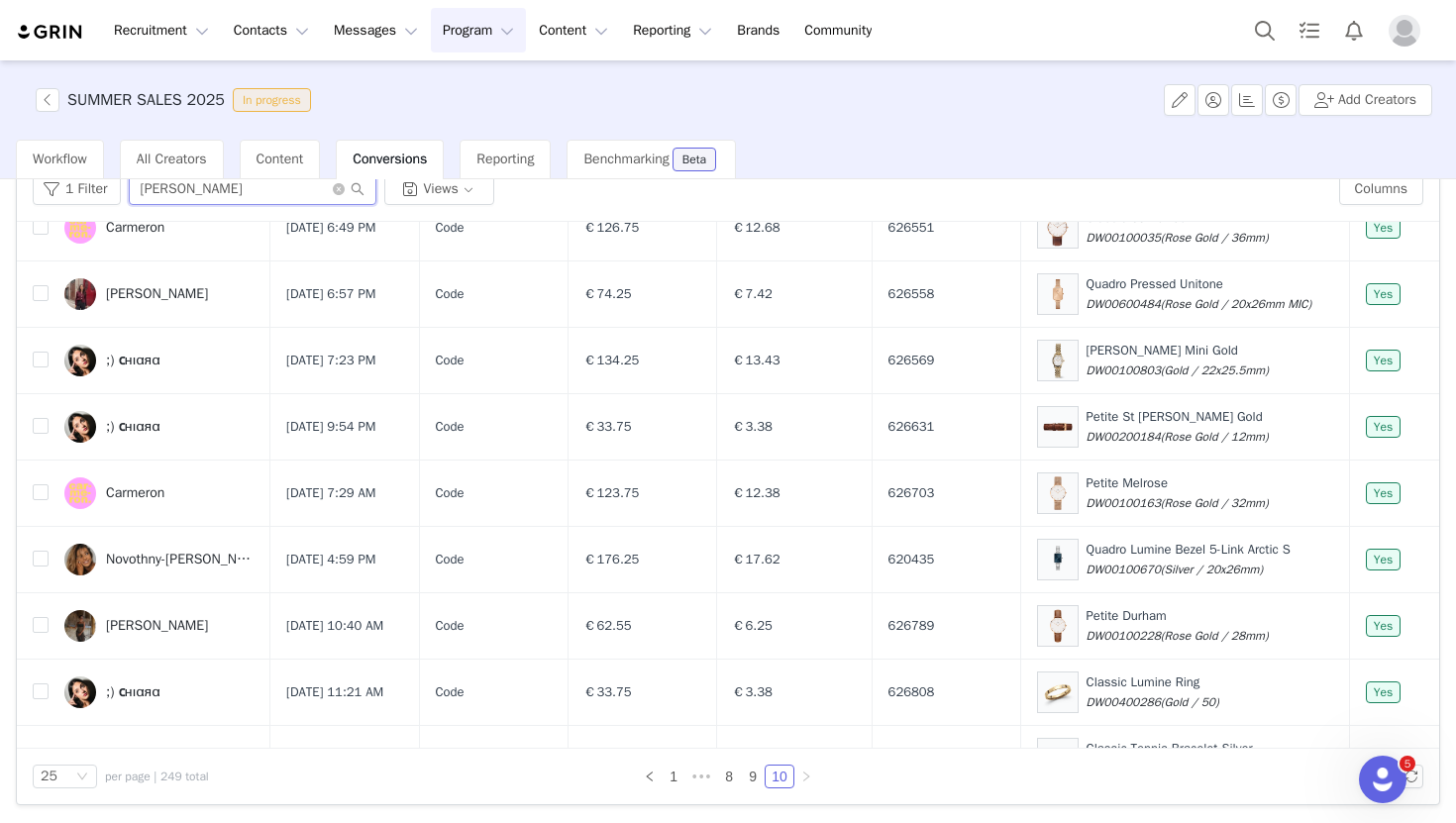 scroll, scrollTop: 0, scrollLeft: 0, axis: both 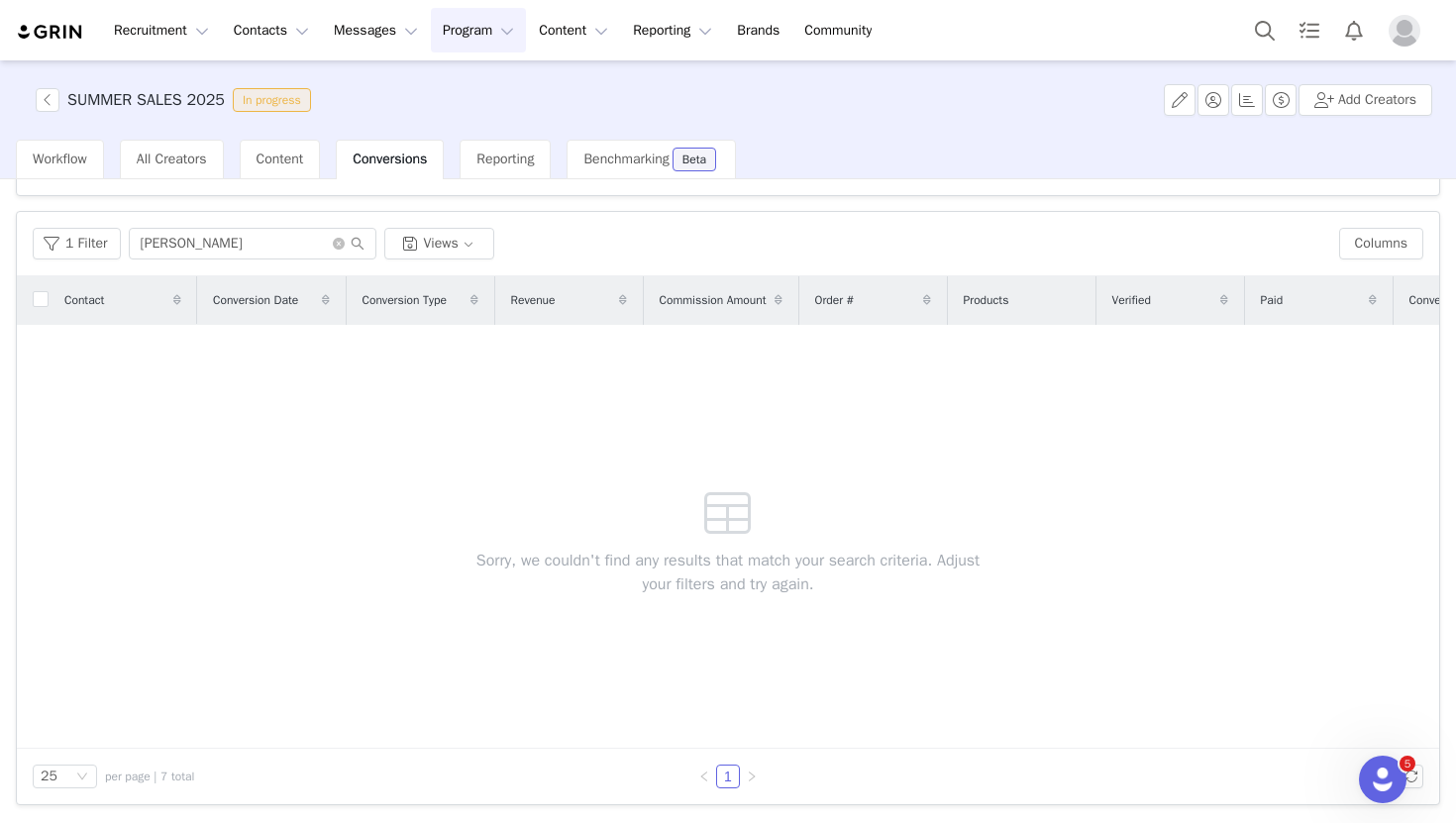 click on "1 Filter raquel Views         Columns" at bounding box center [728, 244] 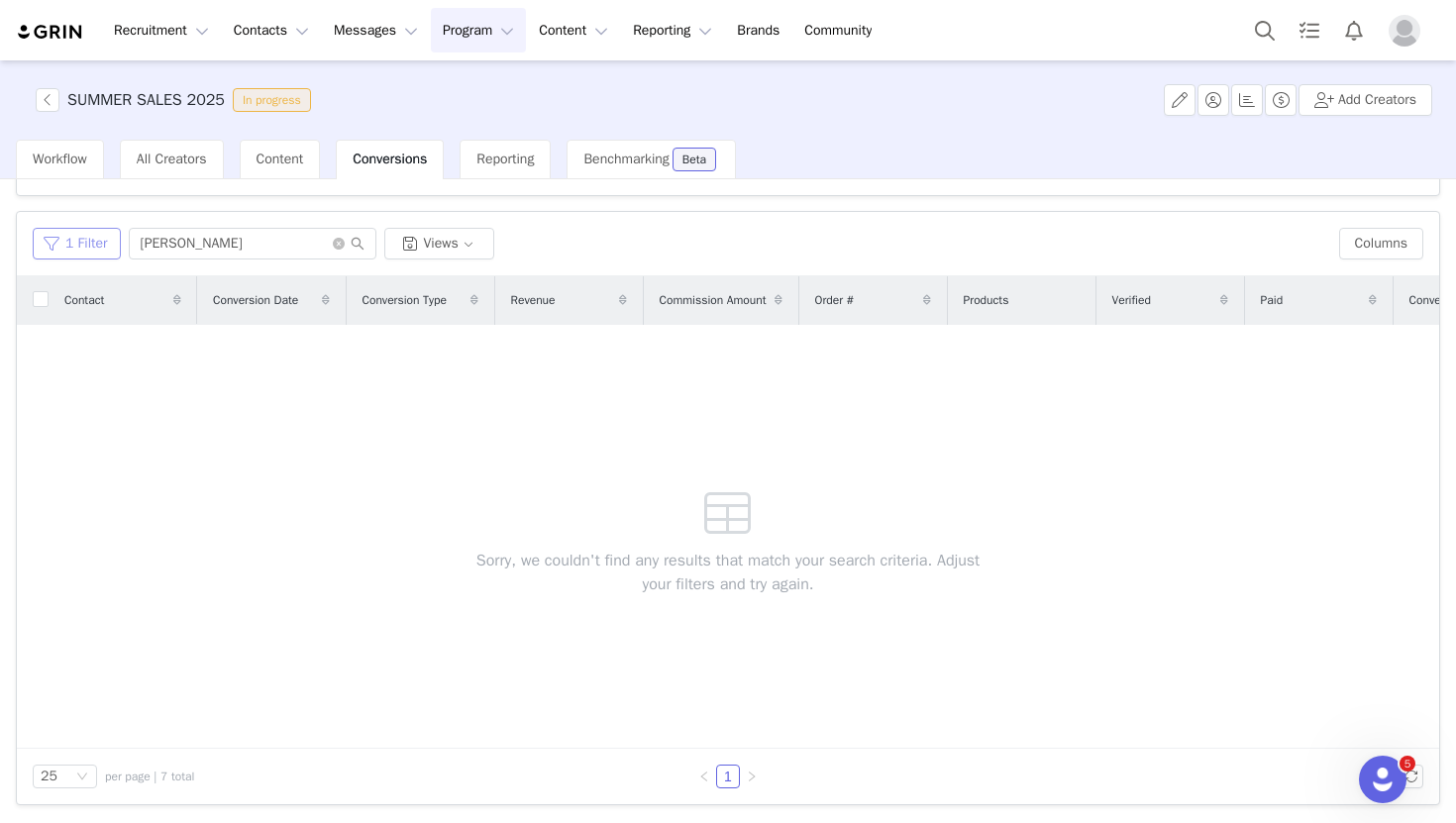 click on "1 Filter" at bounding box center [76, 244] 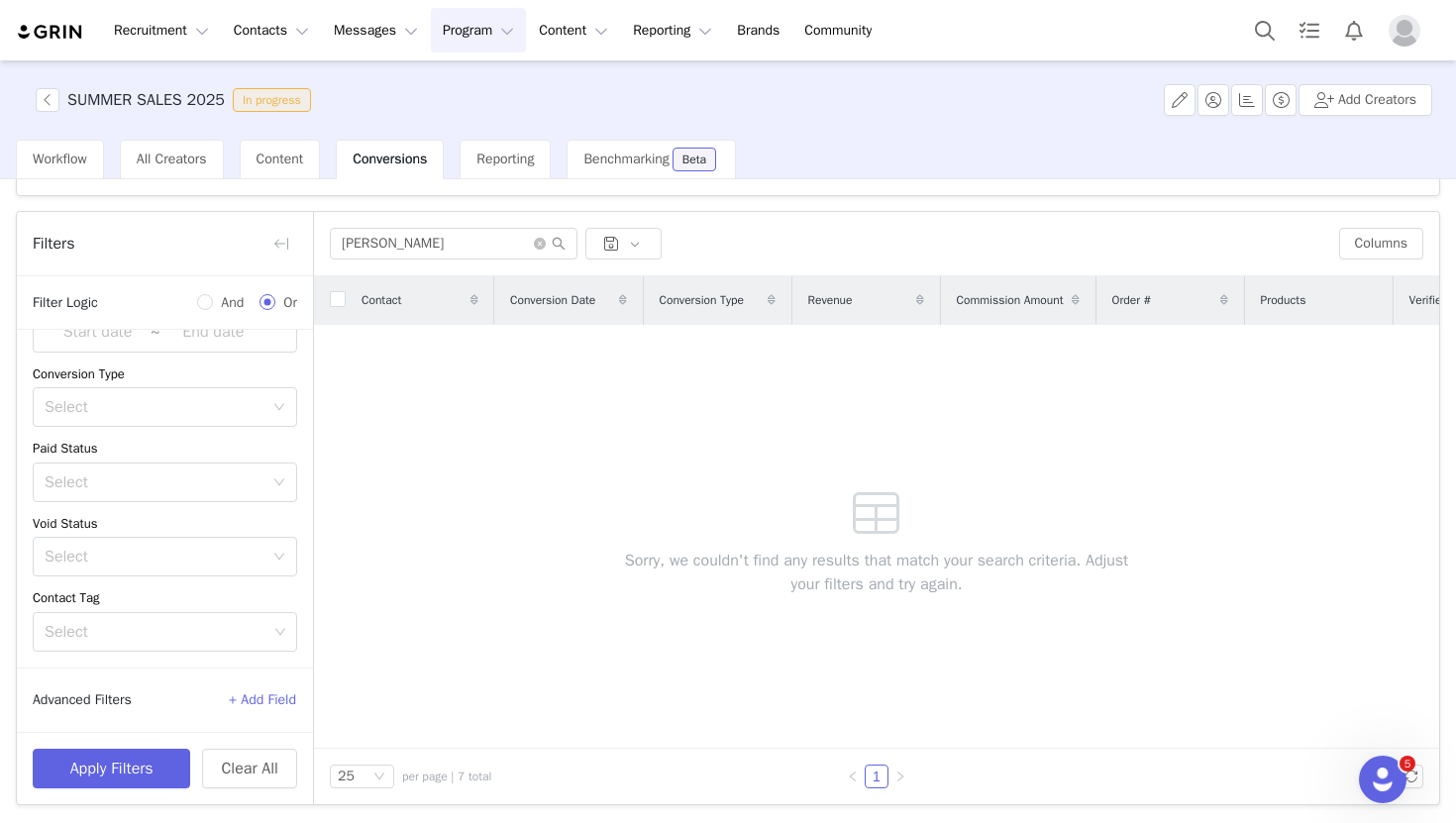 scroll, scrollTop: 0, scrollLeft: 0, axis: both 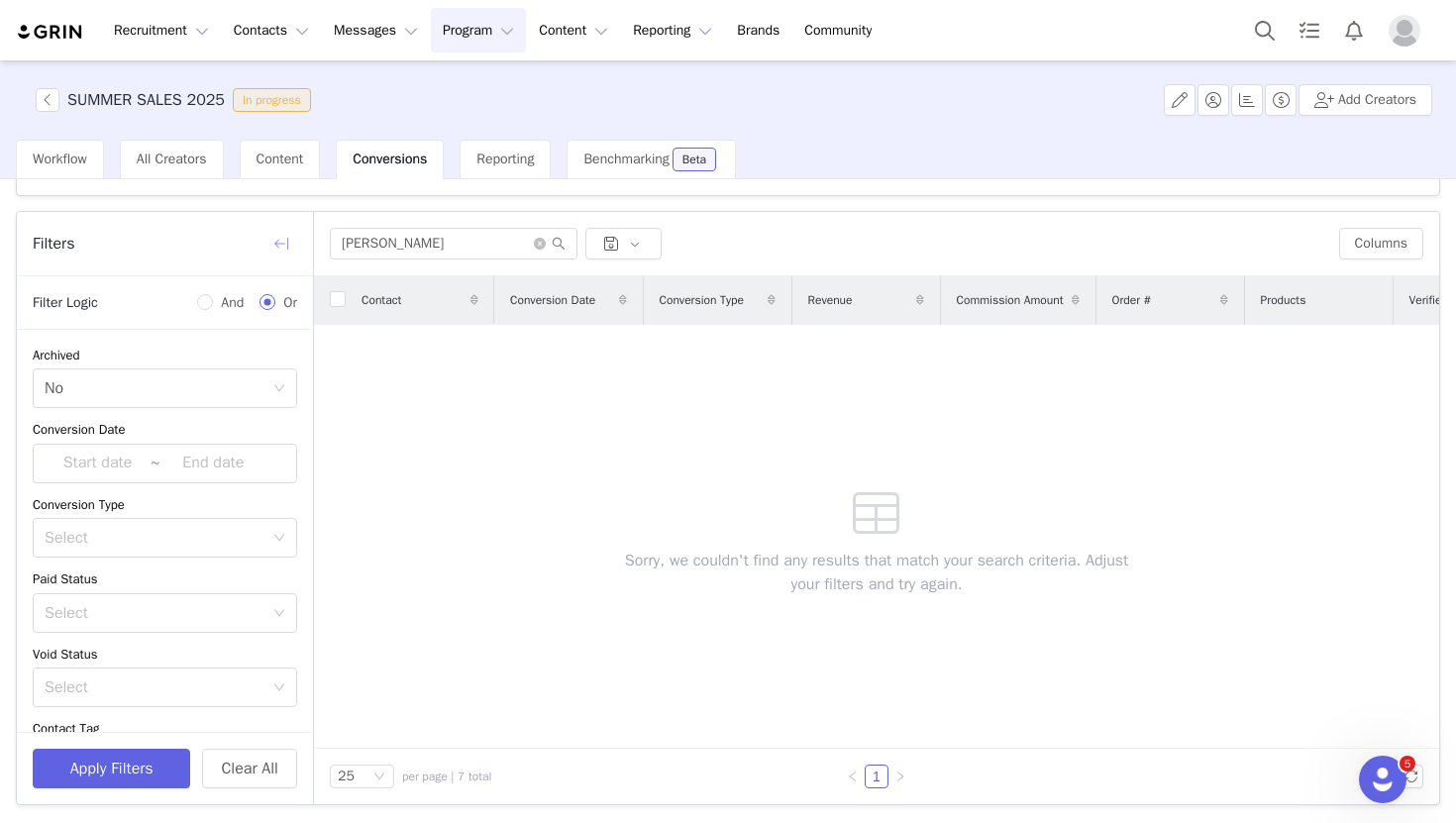 click at bounding box center (281, 244) 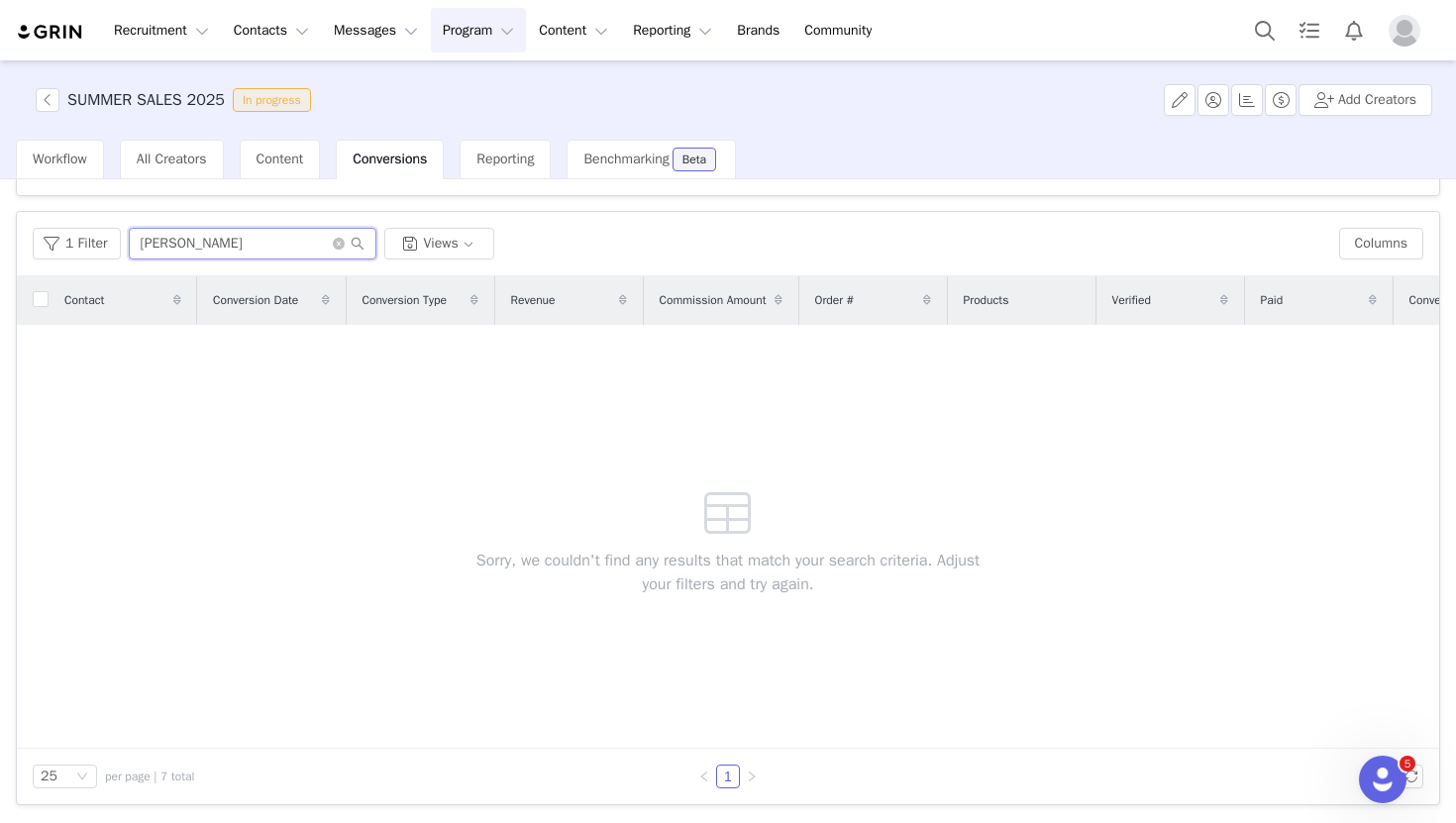click on "raquel" at bounding box center (253, 244) 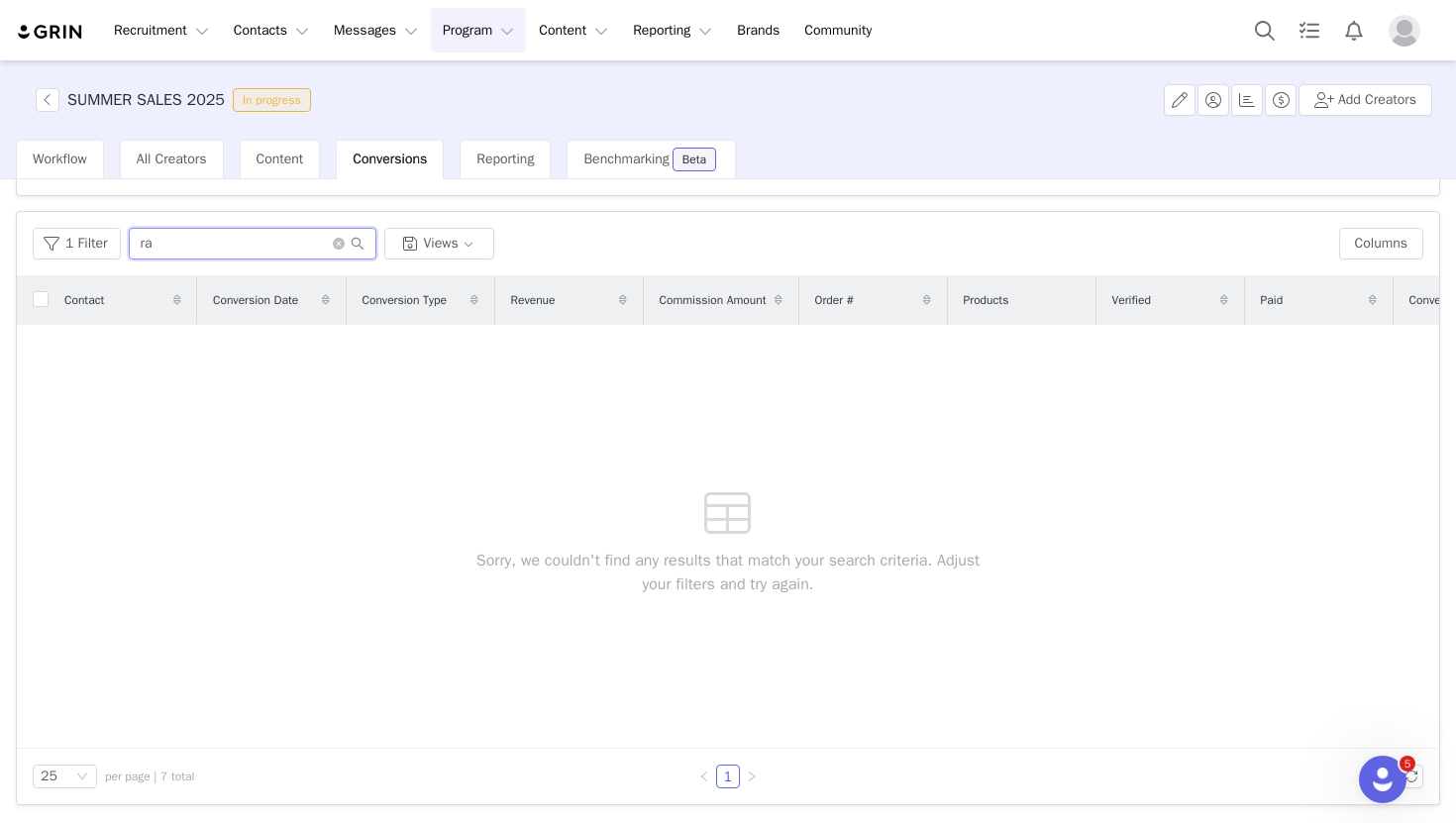 type on "r" 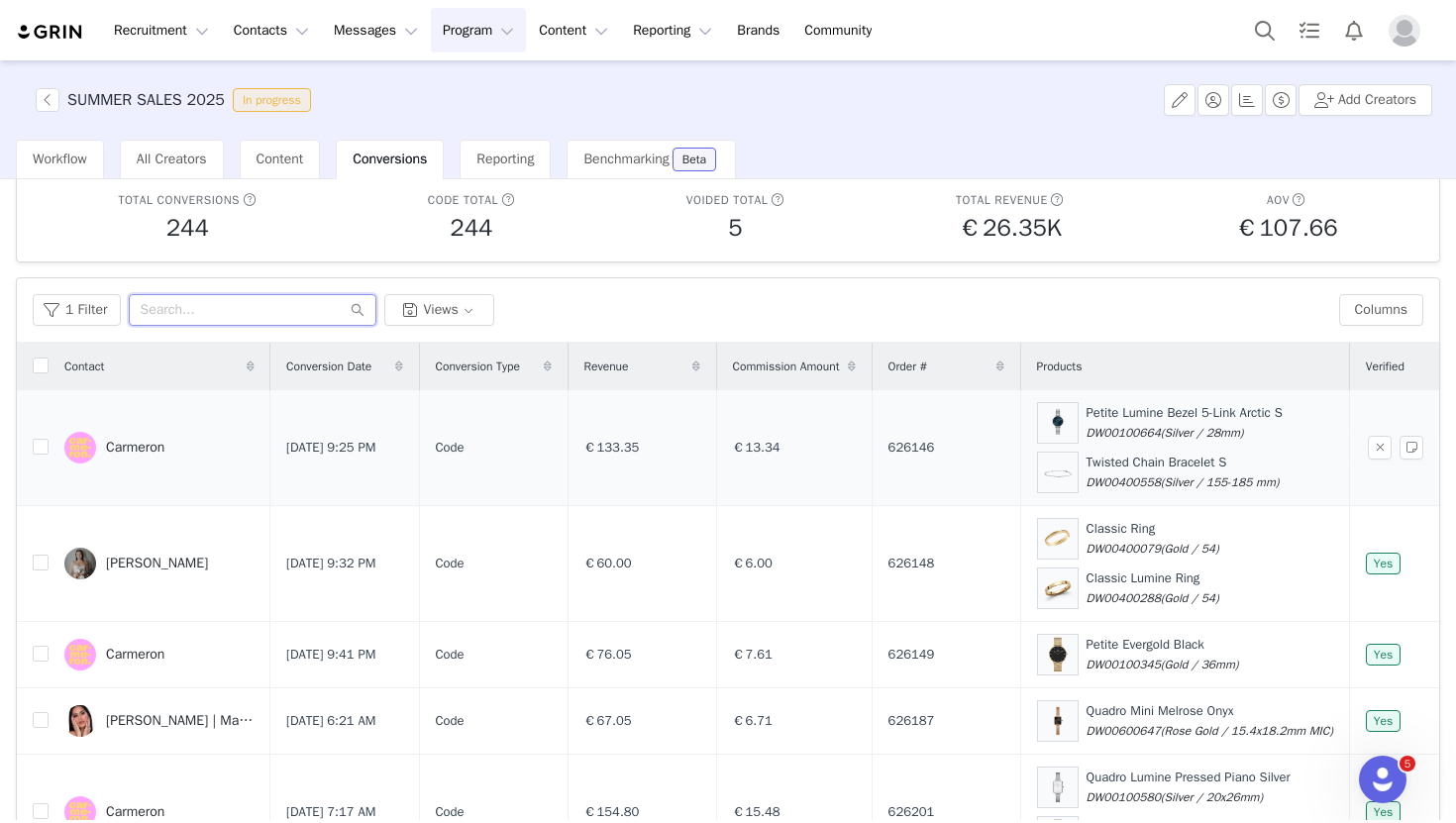 scroll, scrollTop: 6, scrollLeft: 0, axis: vertical 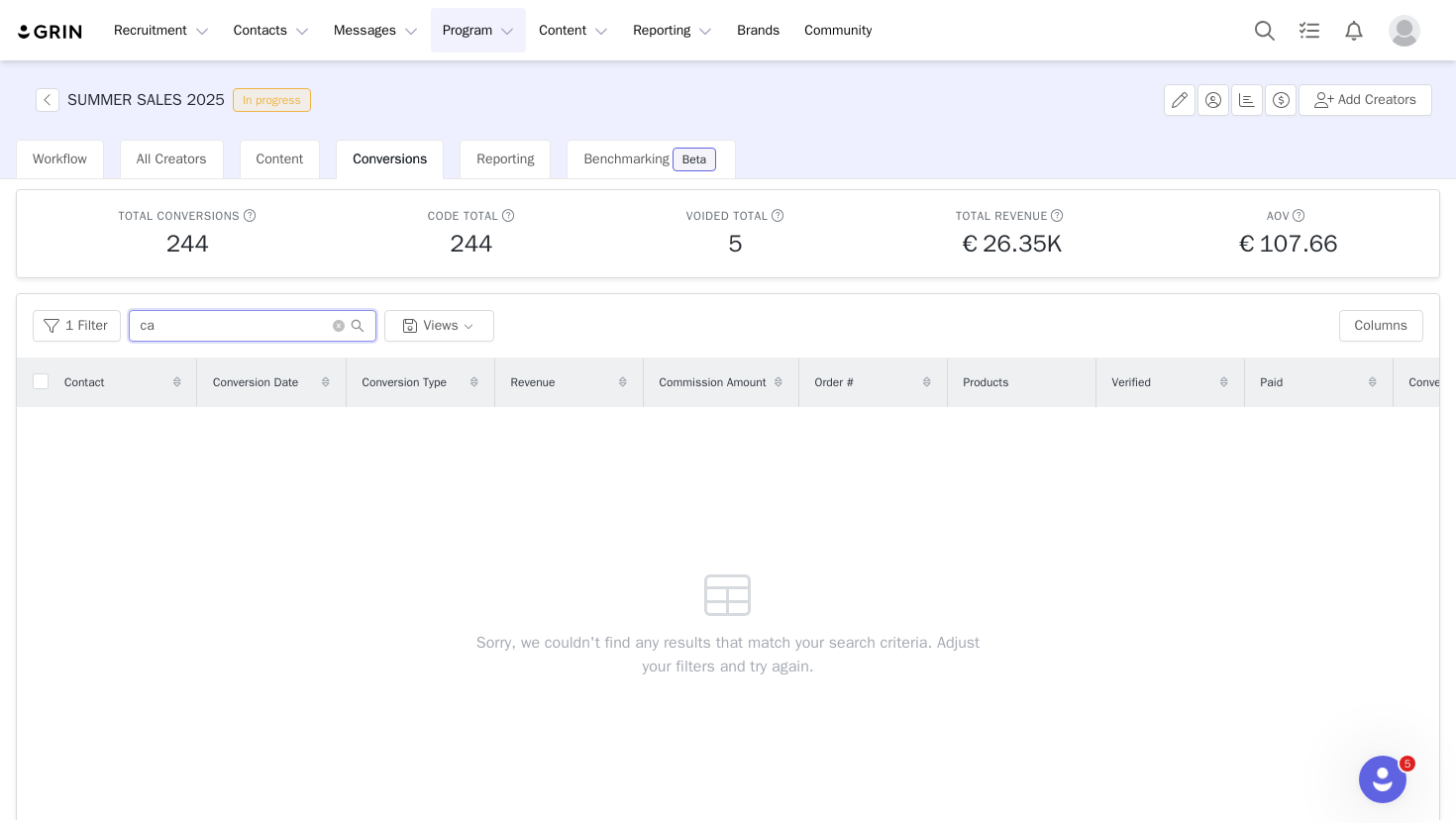 type on "c" 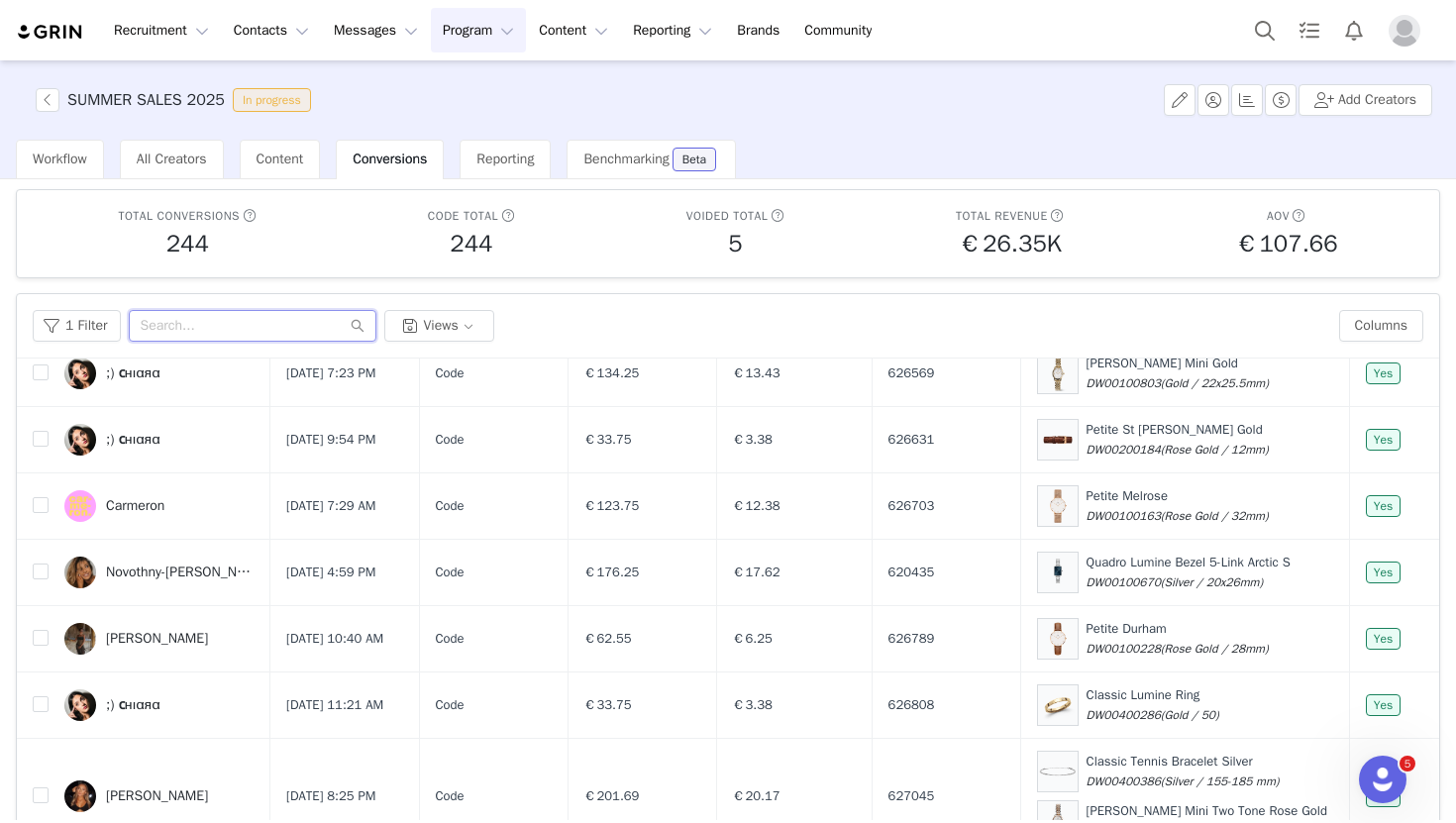 scroll, scrollTop: 1410, scrollLeft: 0, axis: vertical 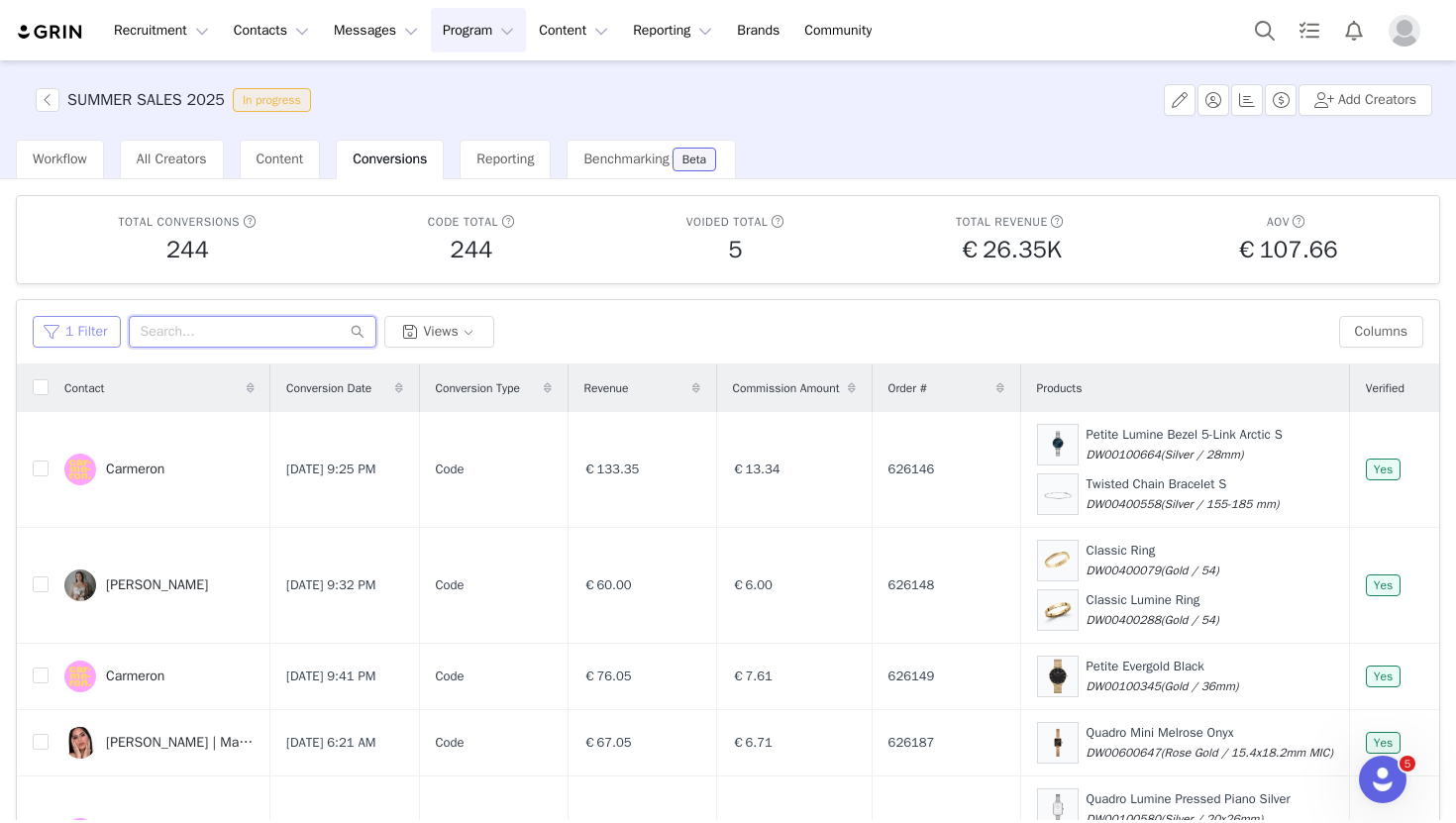 type 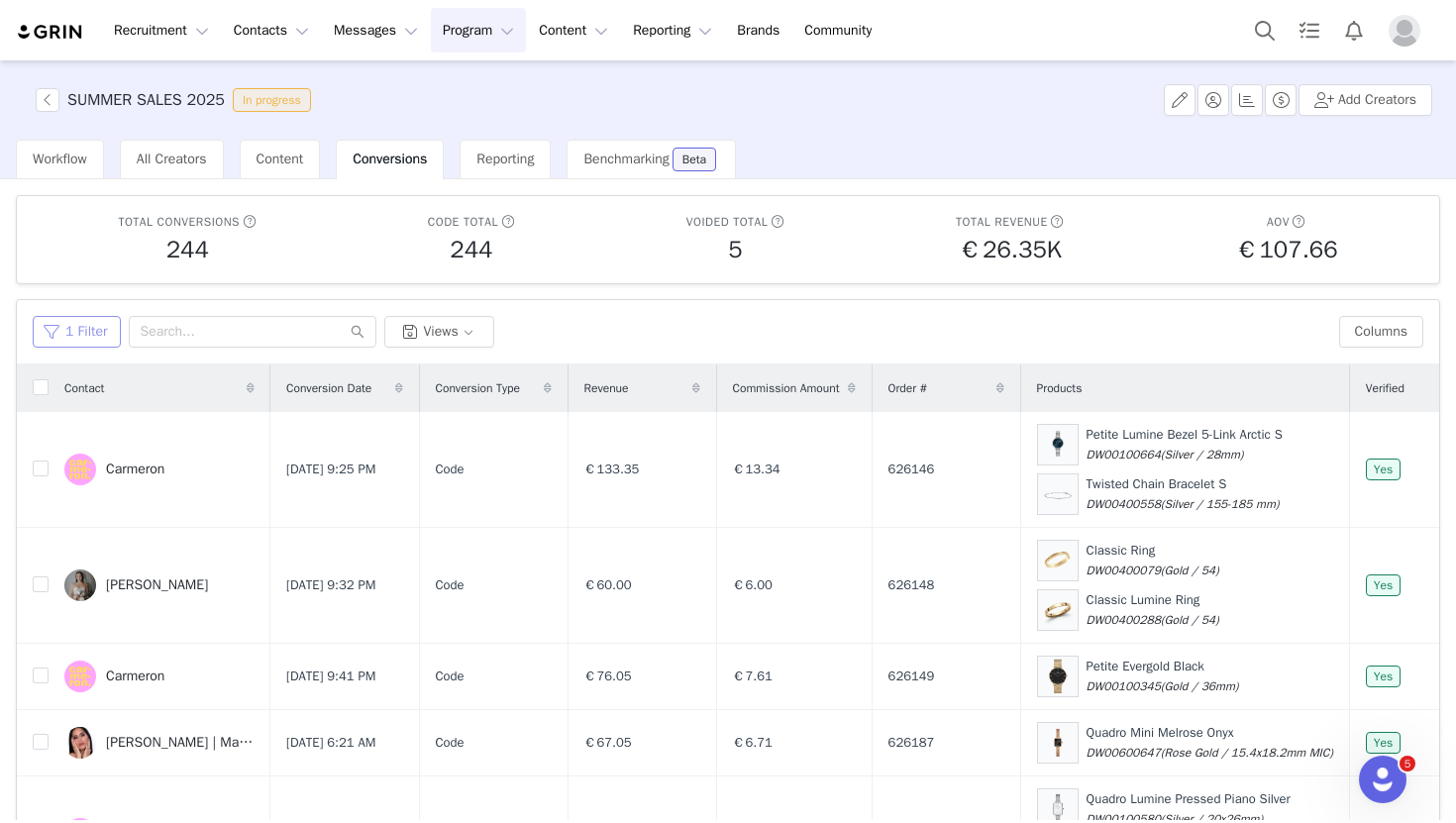 click on "1 Filter" at bounding box center (76, 332) 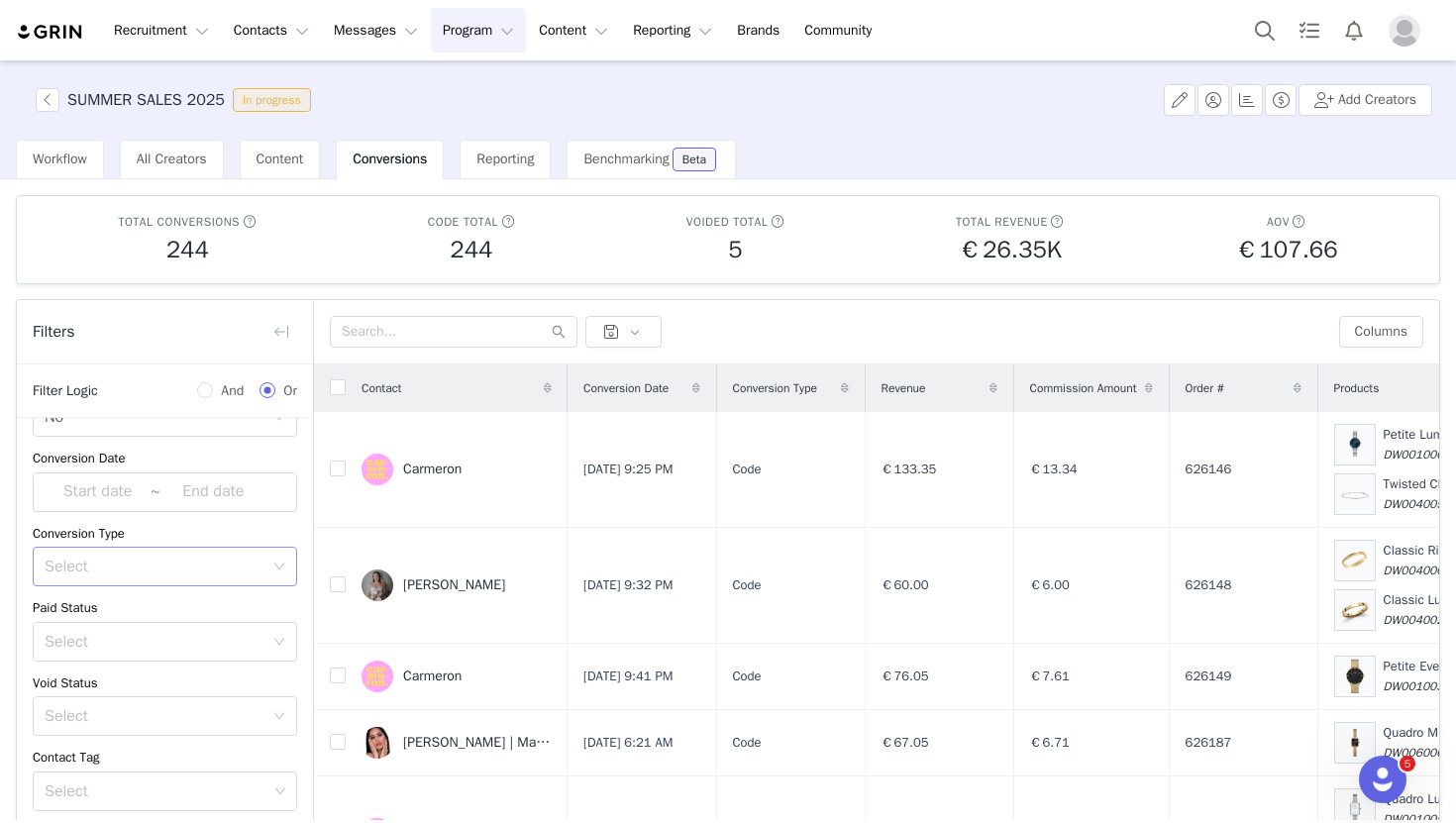 scroll, scrollTop: 76, scrollLeft: 0, axis: vertical 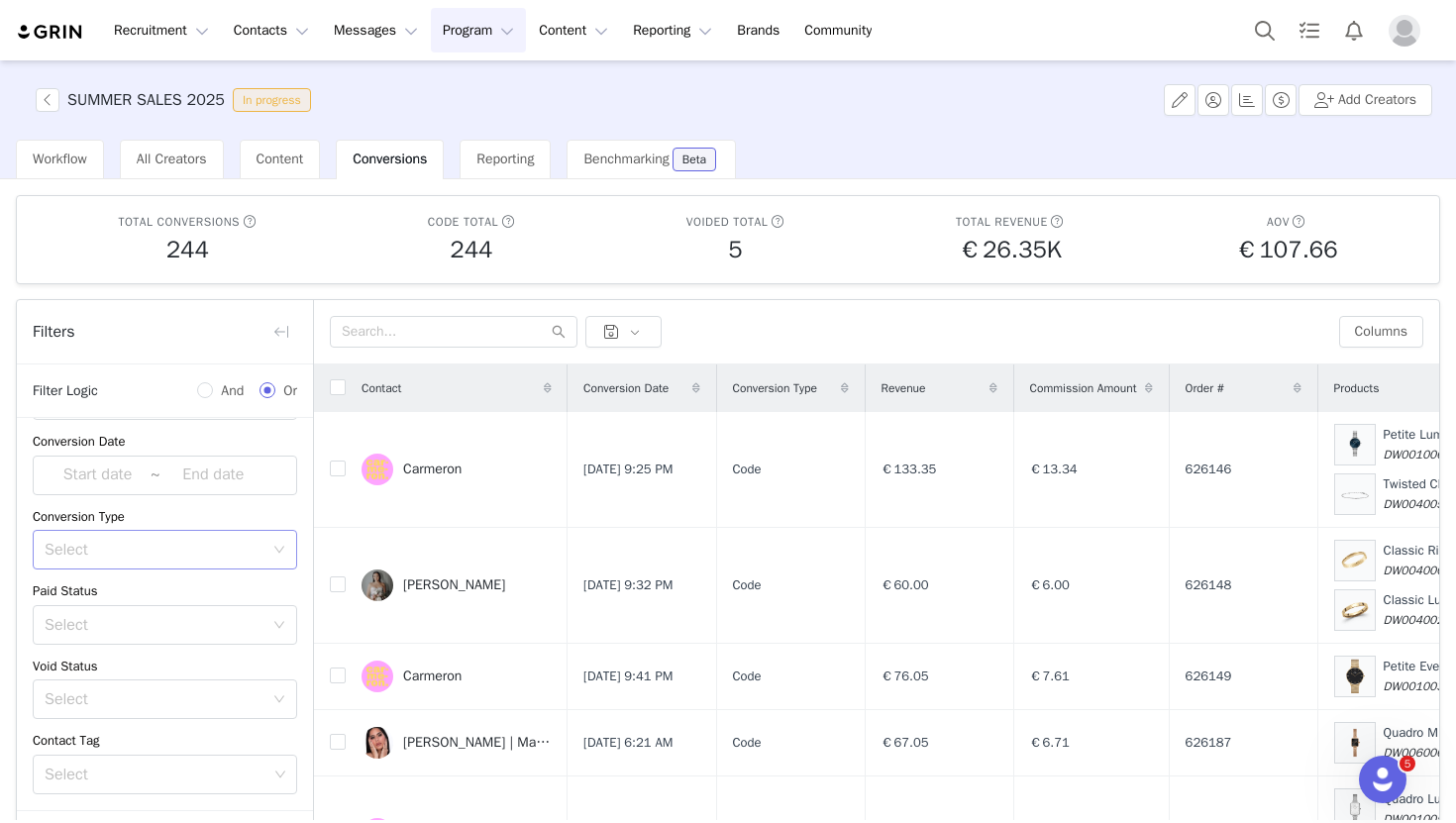 click on "Select" at bounding box center (154, 550) 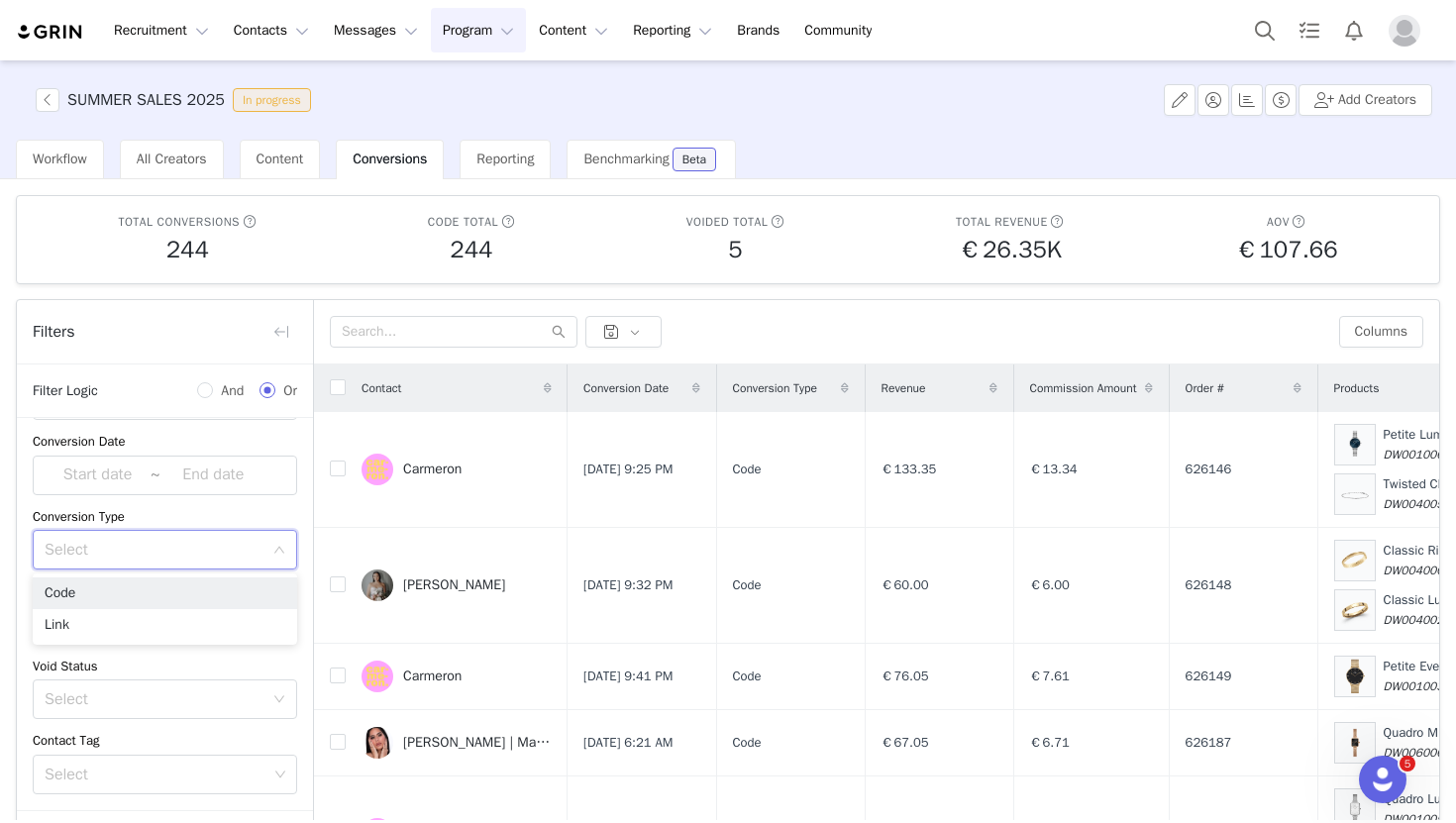click on "Select" at bounding box center (154, 550) 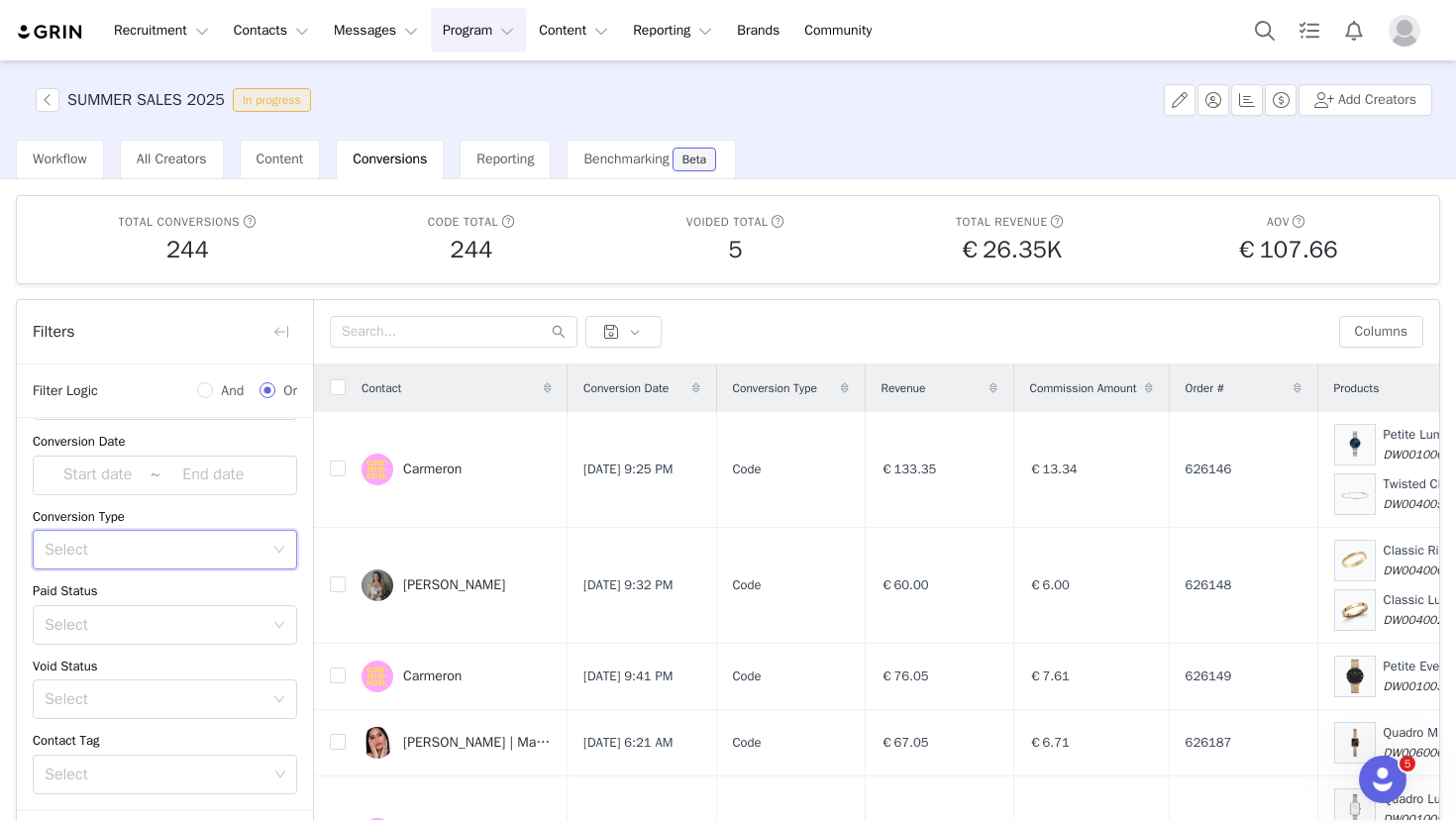 click on "Conversion Type" at bounding box center (164, 517) 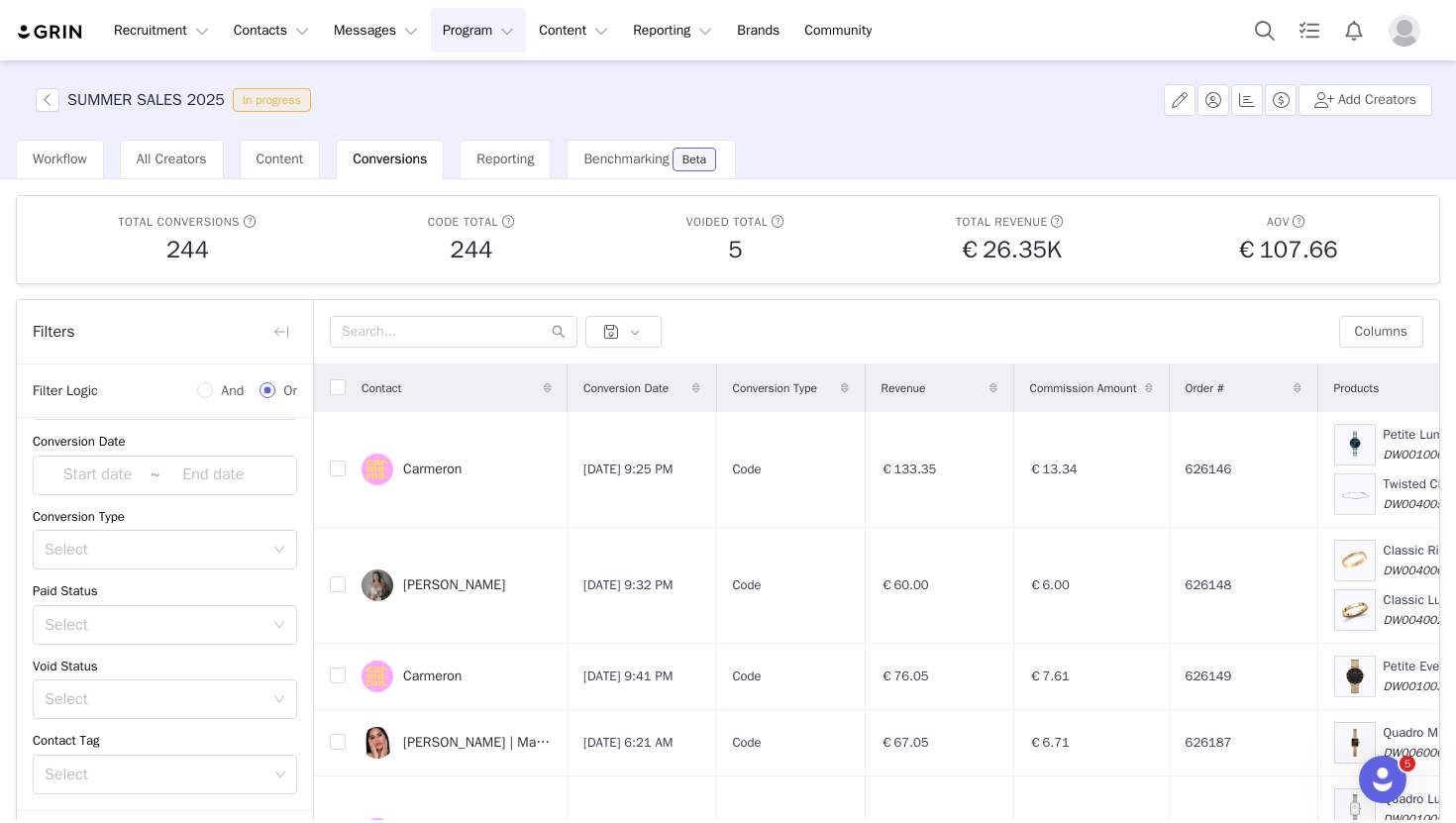 scroll, scrollTop: 53, scrollLeft: 0, axis: vertical 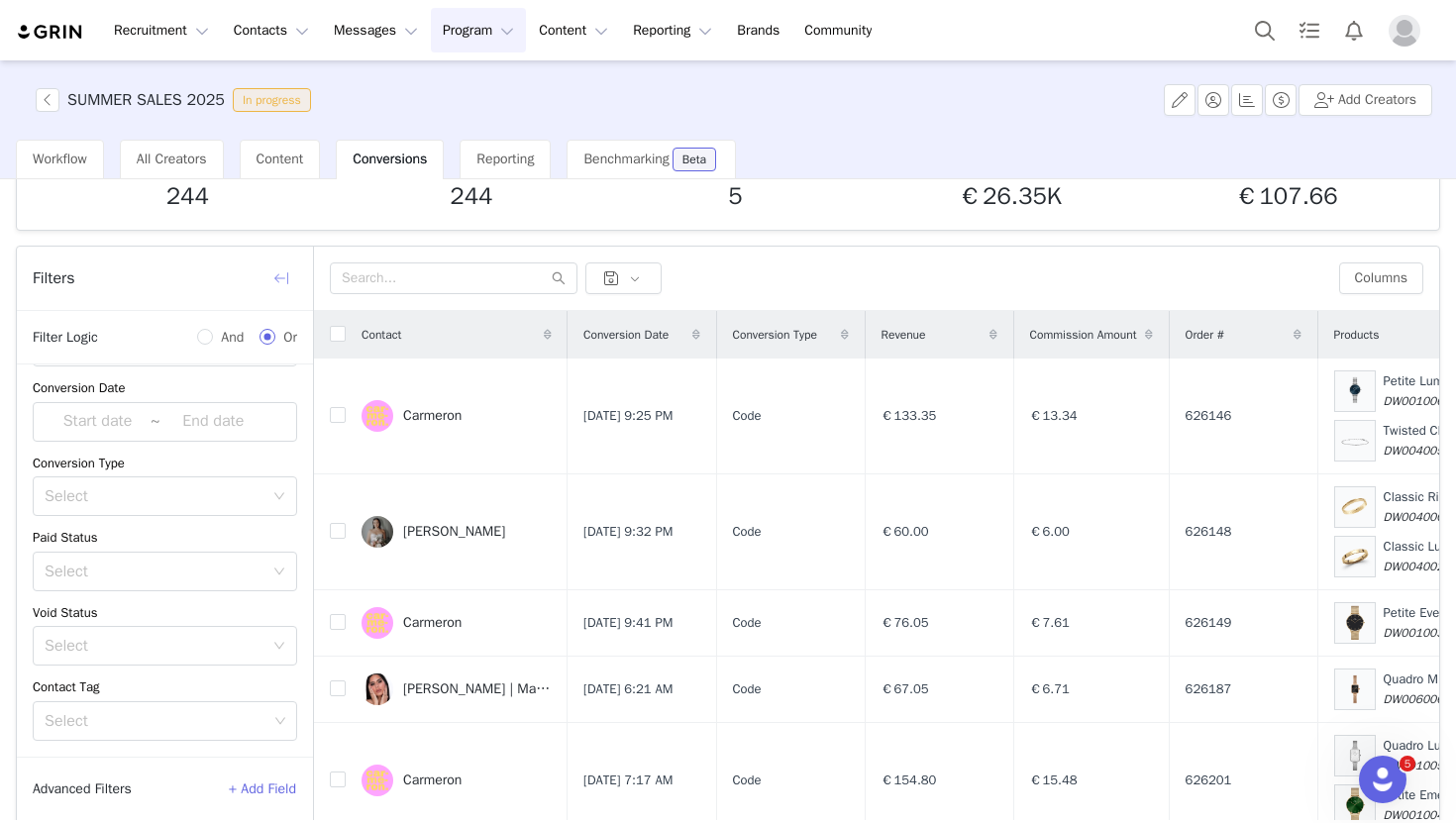 click at bounding box center [281, 278] 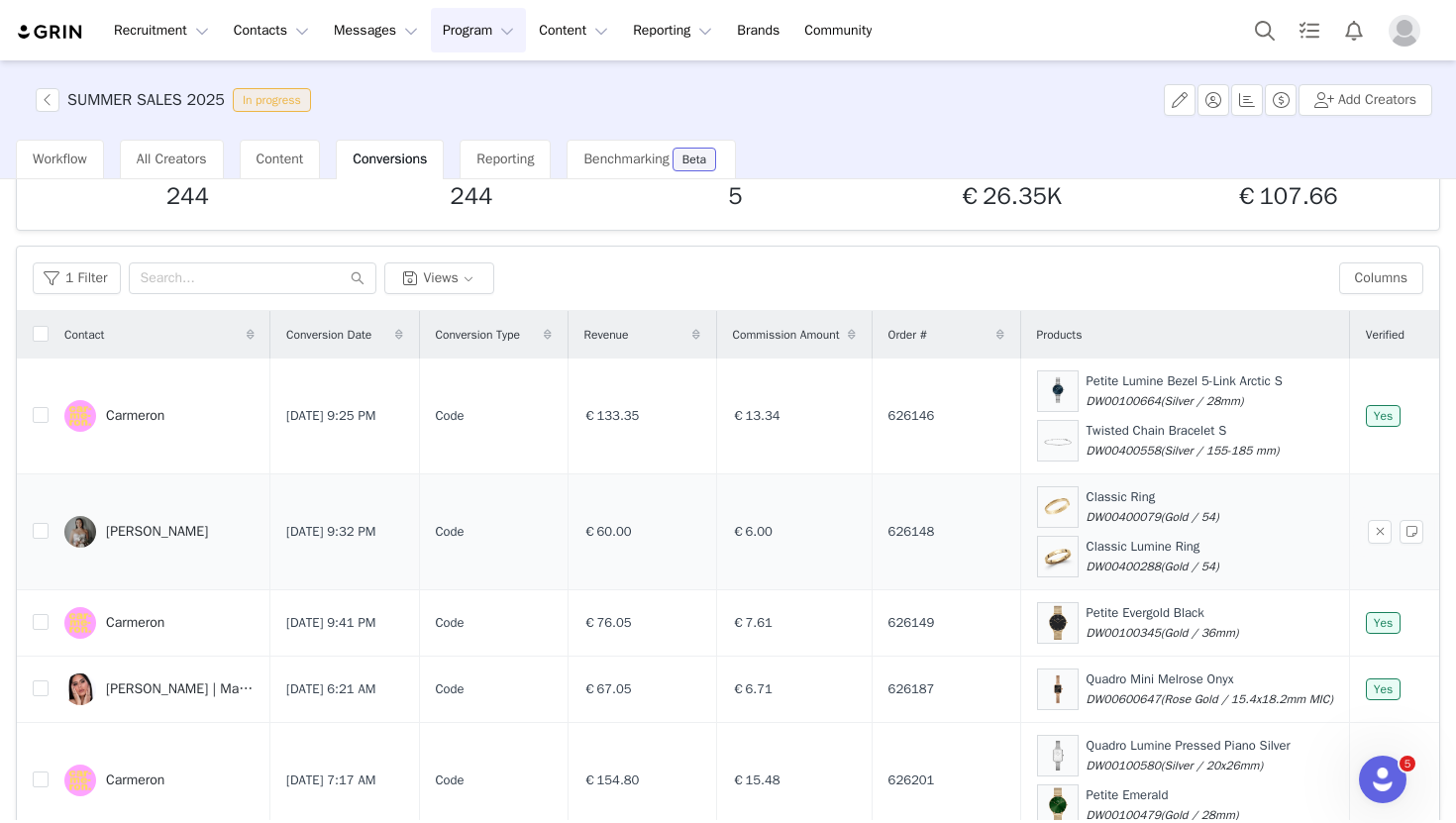 scroll, scrollTop: 0, scrollLeft: 0, axis: both 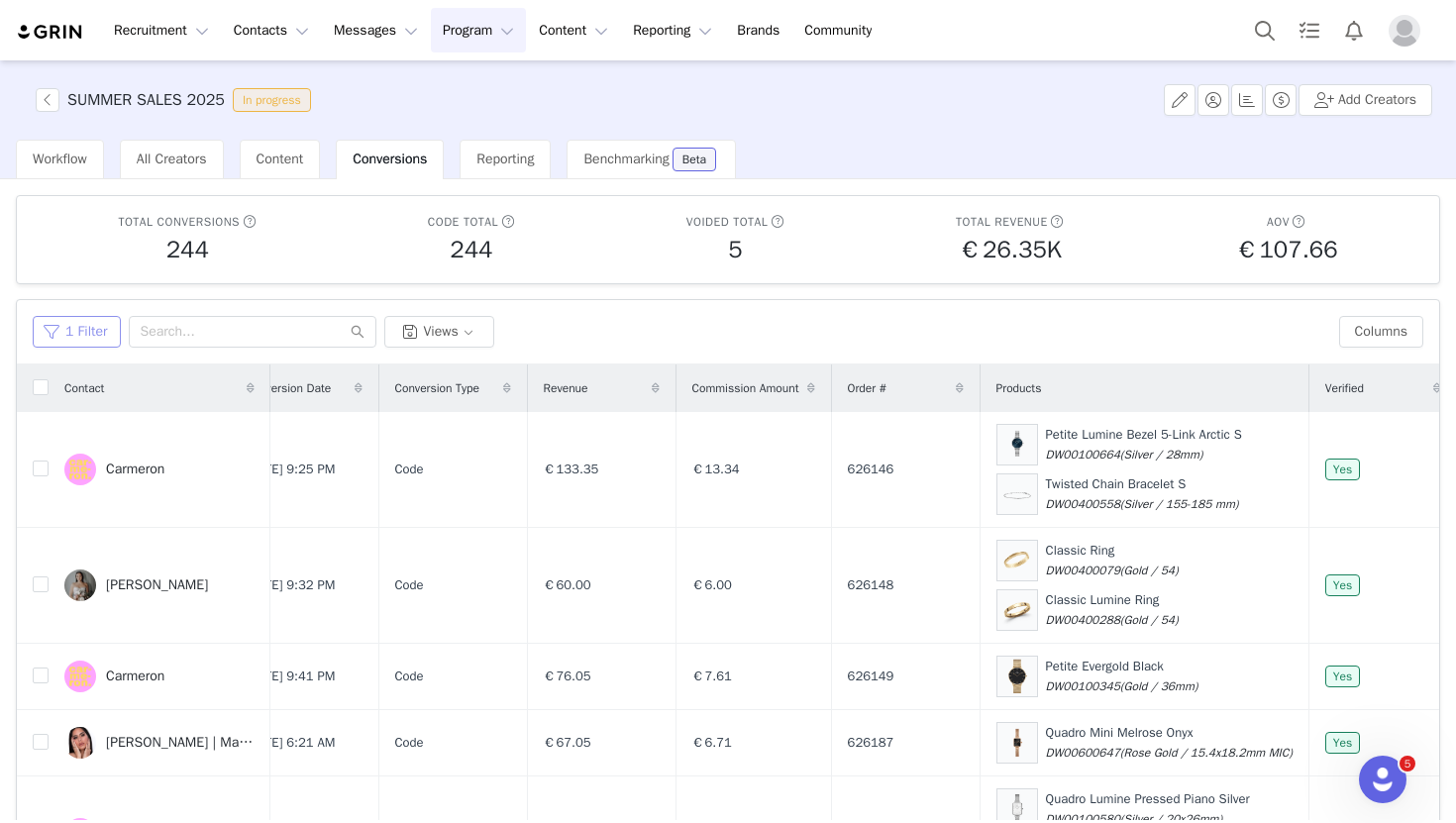 click on "1 Filter" at bounding box center (76, 332) 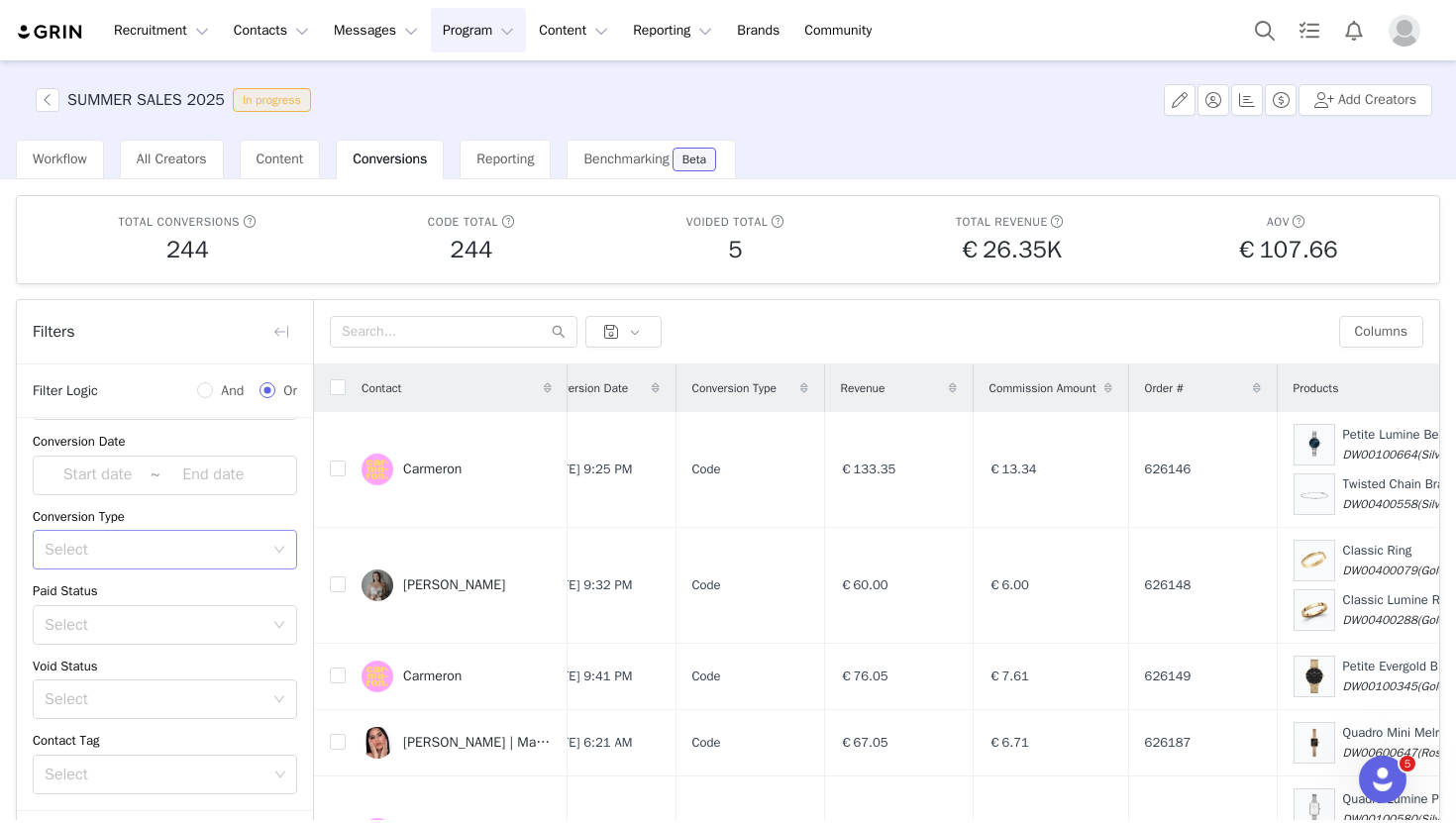 scroll, scrollTop: 143, scrollLeft: 0, axis: vertical 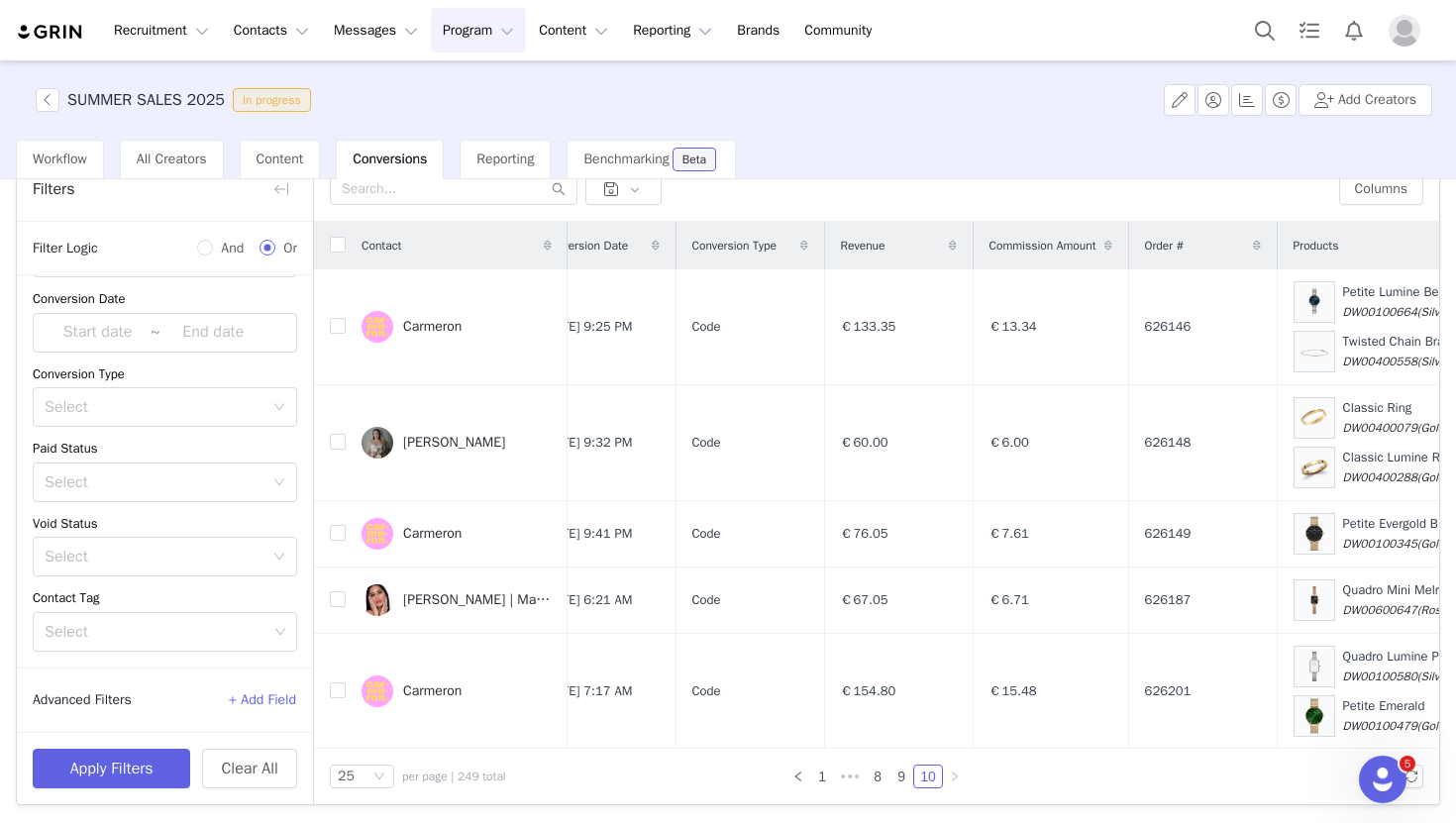 click on "+ Add Field" at bounding box center (262, 700) 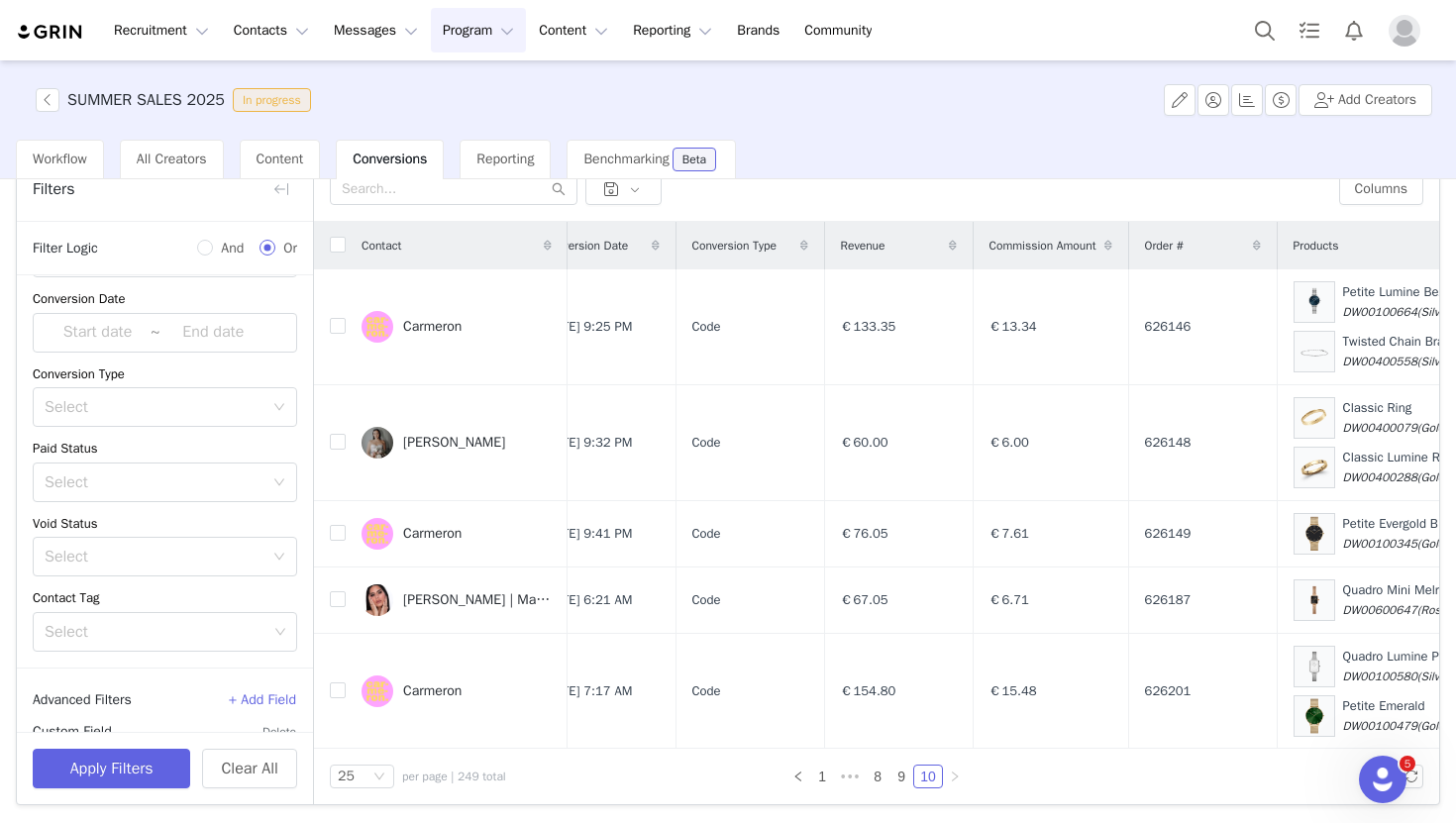 scroll, scrollTop: 155, scrollLeft: 0, axis: vertical 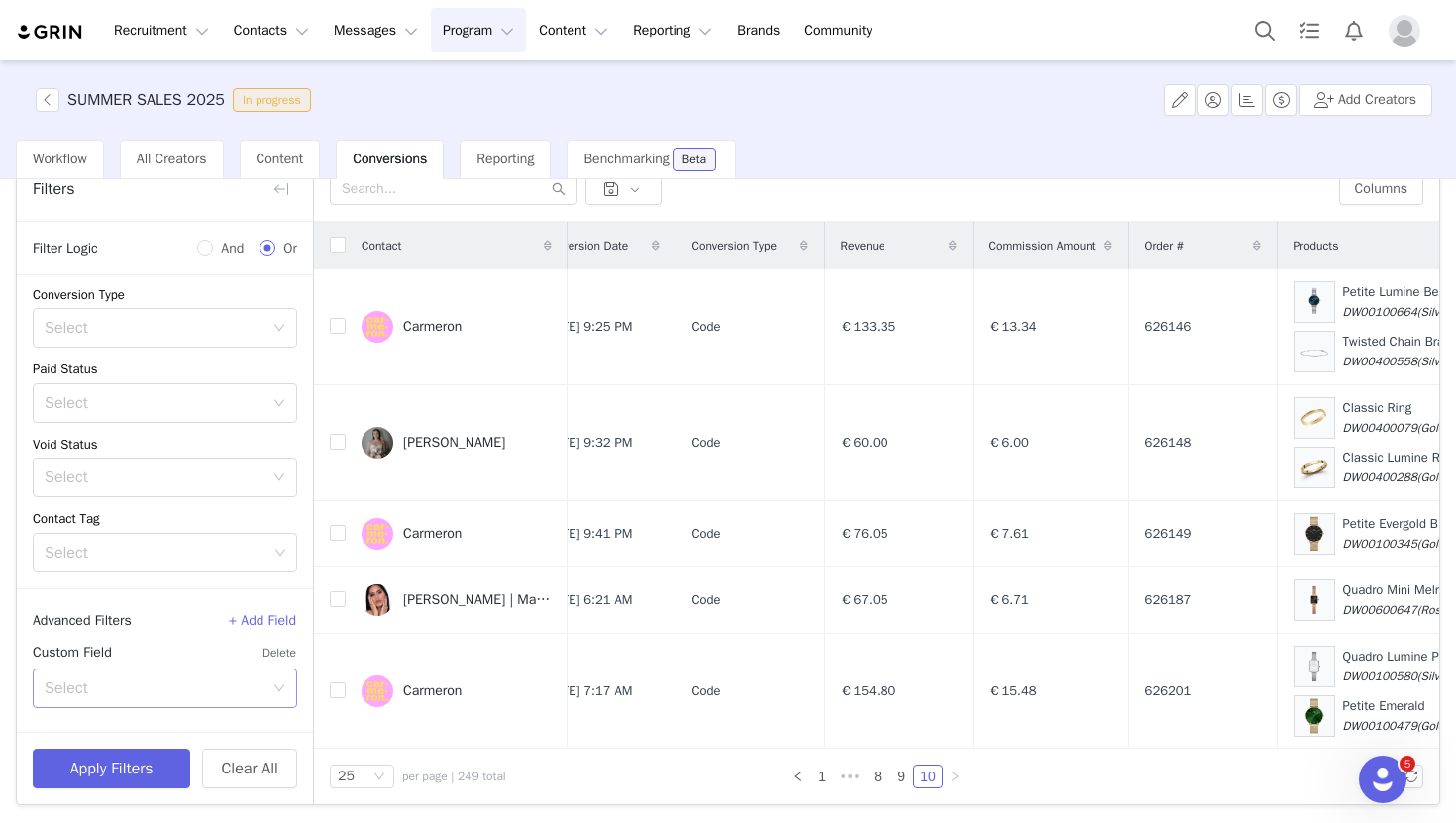 click on "Select" at bounding box center [154, 688] 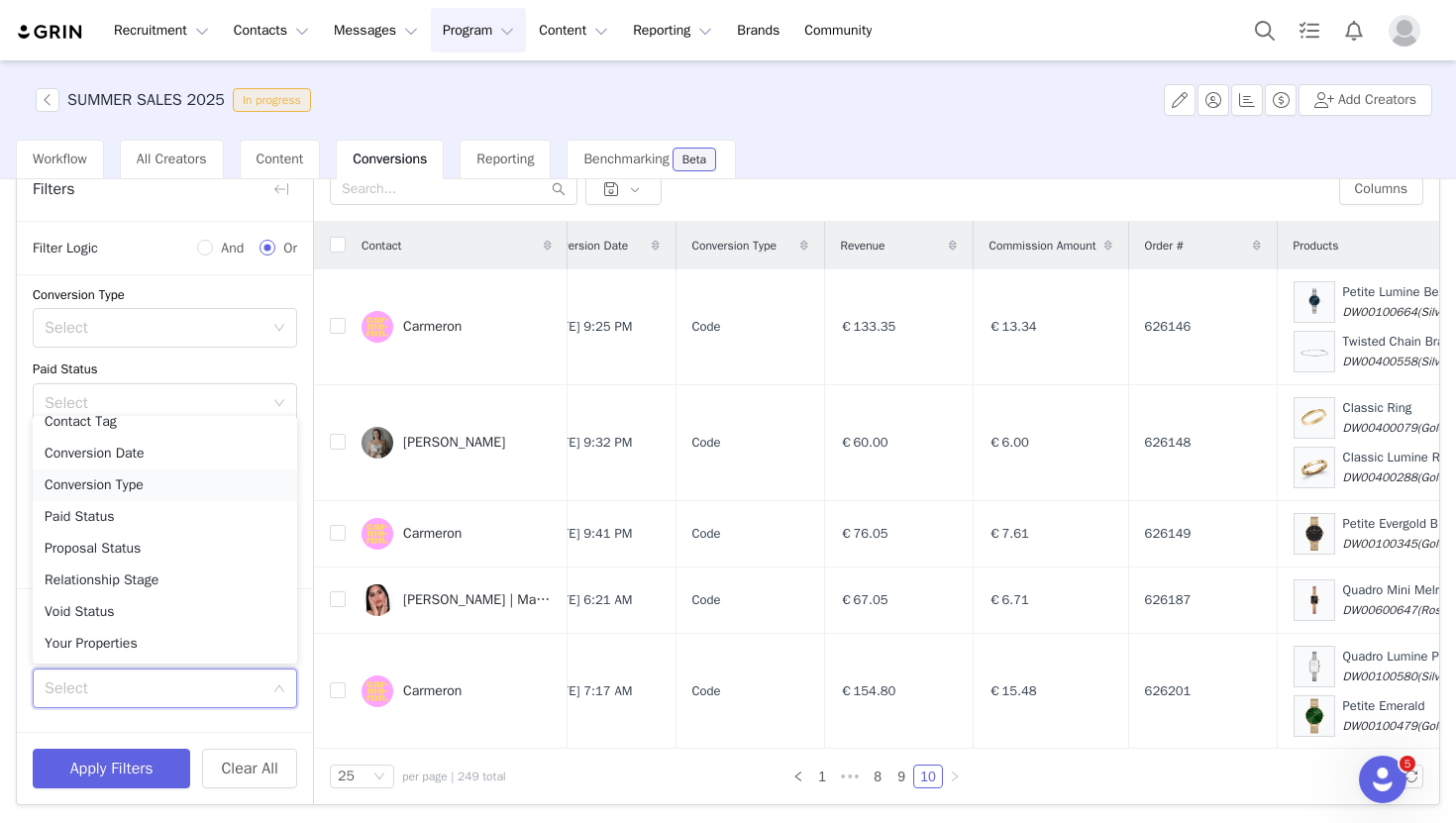 scroll, scrollTop: 0, scrollLeft: 0, axis: both 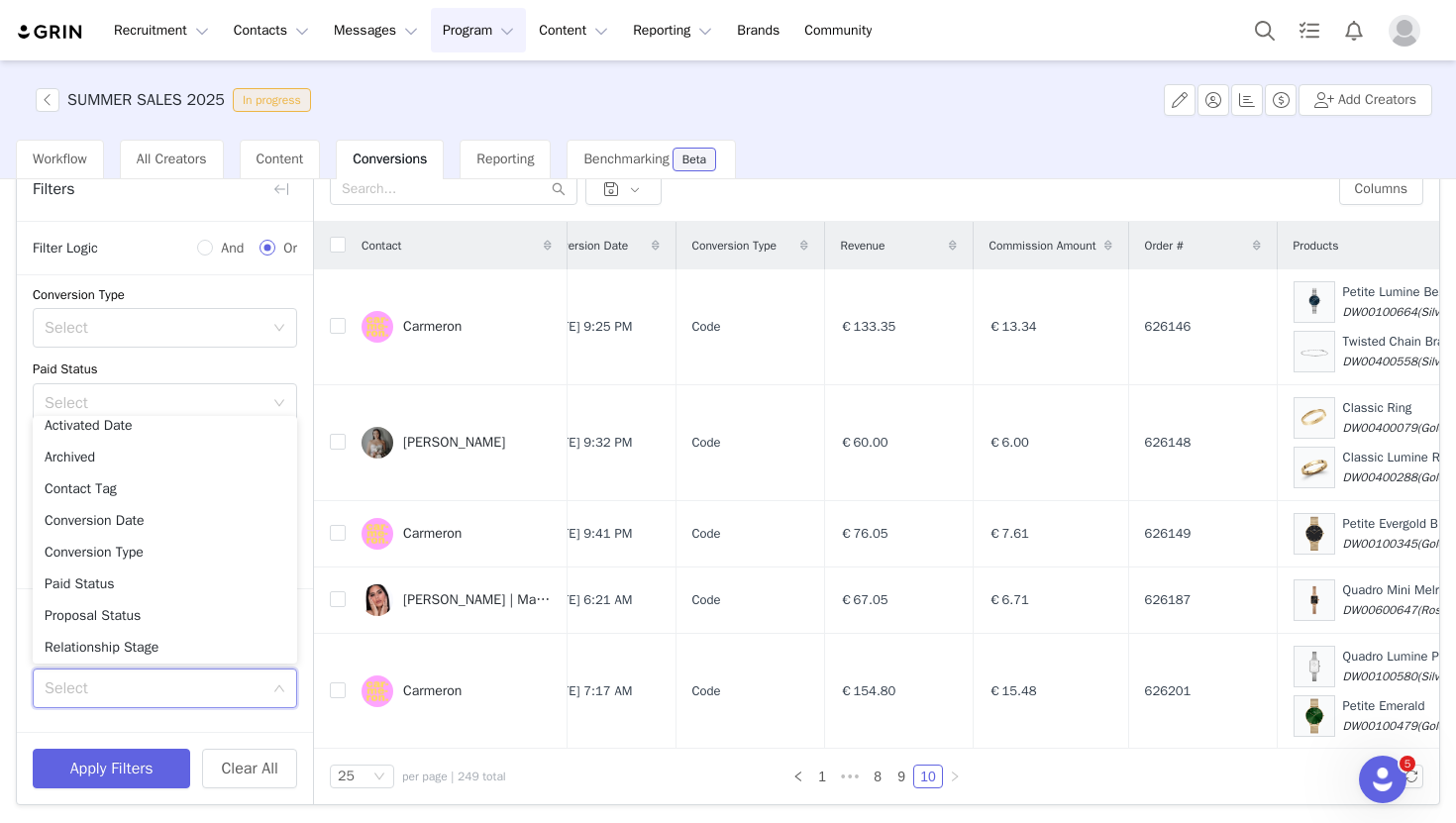 click 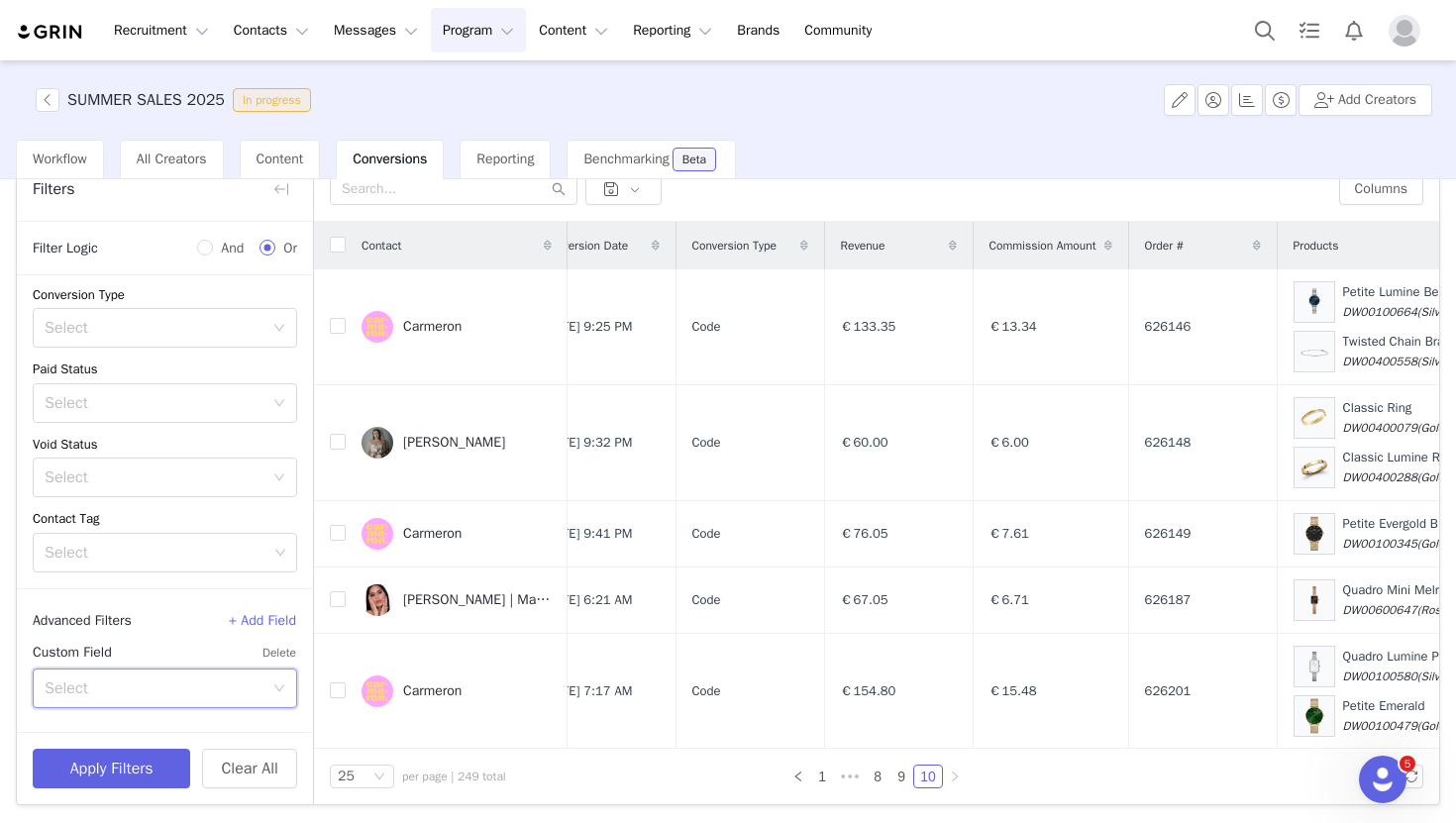 scroll, scrollTop: 4, scrollLeft: 0, axis: vertical 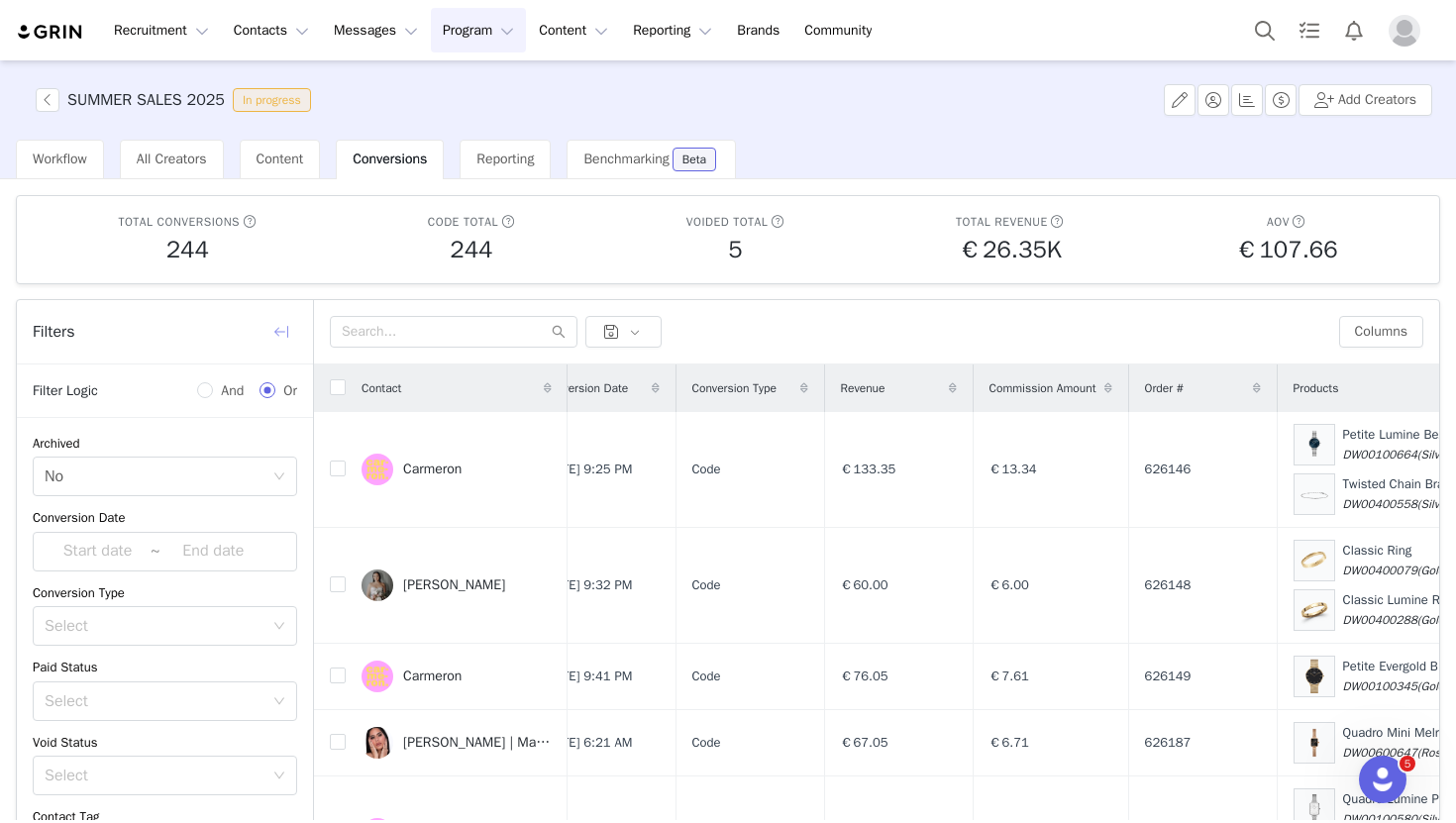 click at bounding box center (281, 332) 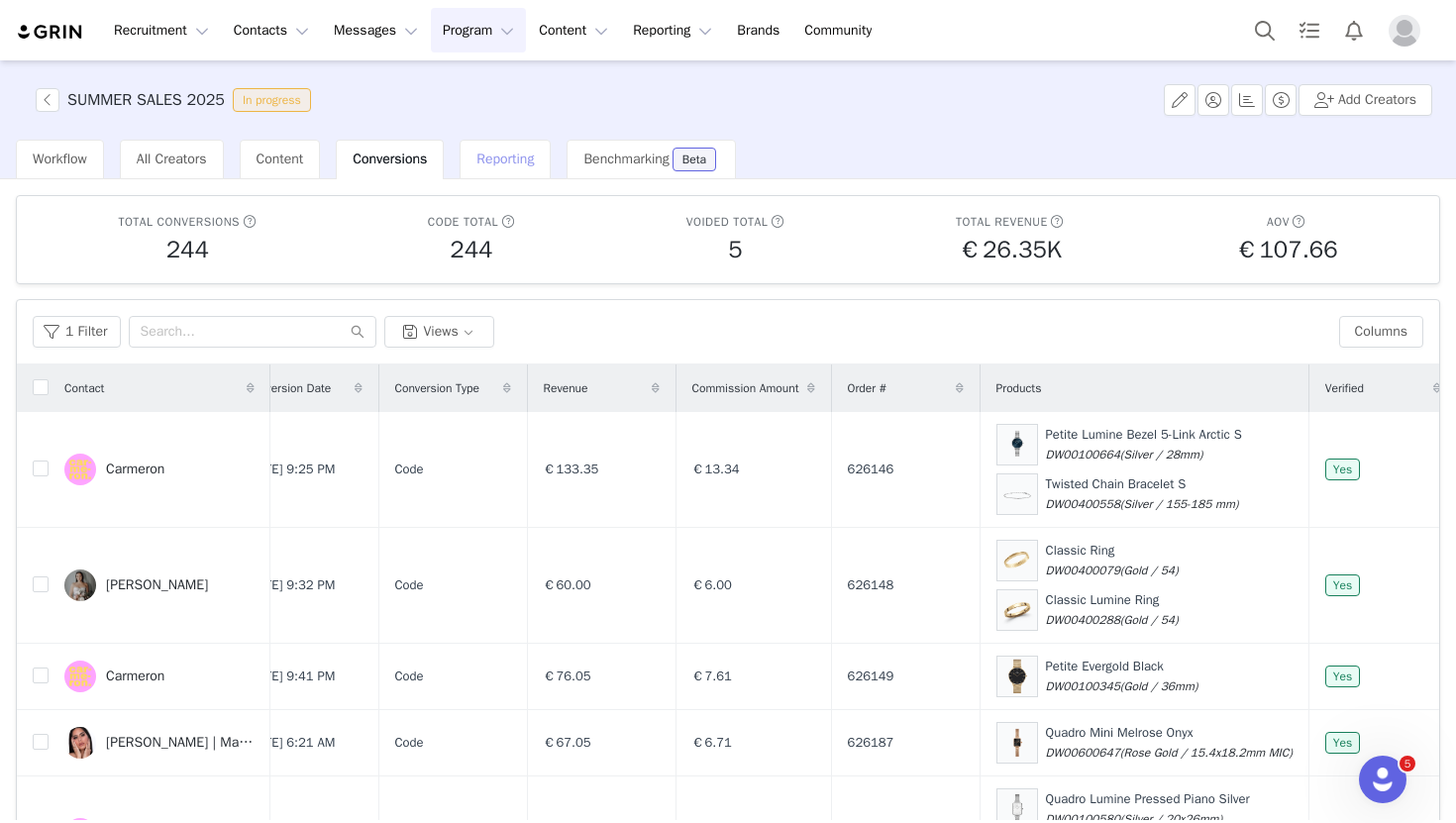 click on "Reporting" at bounding box center (505, 158) 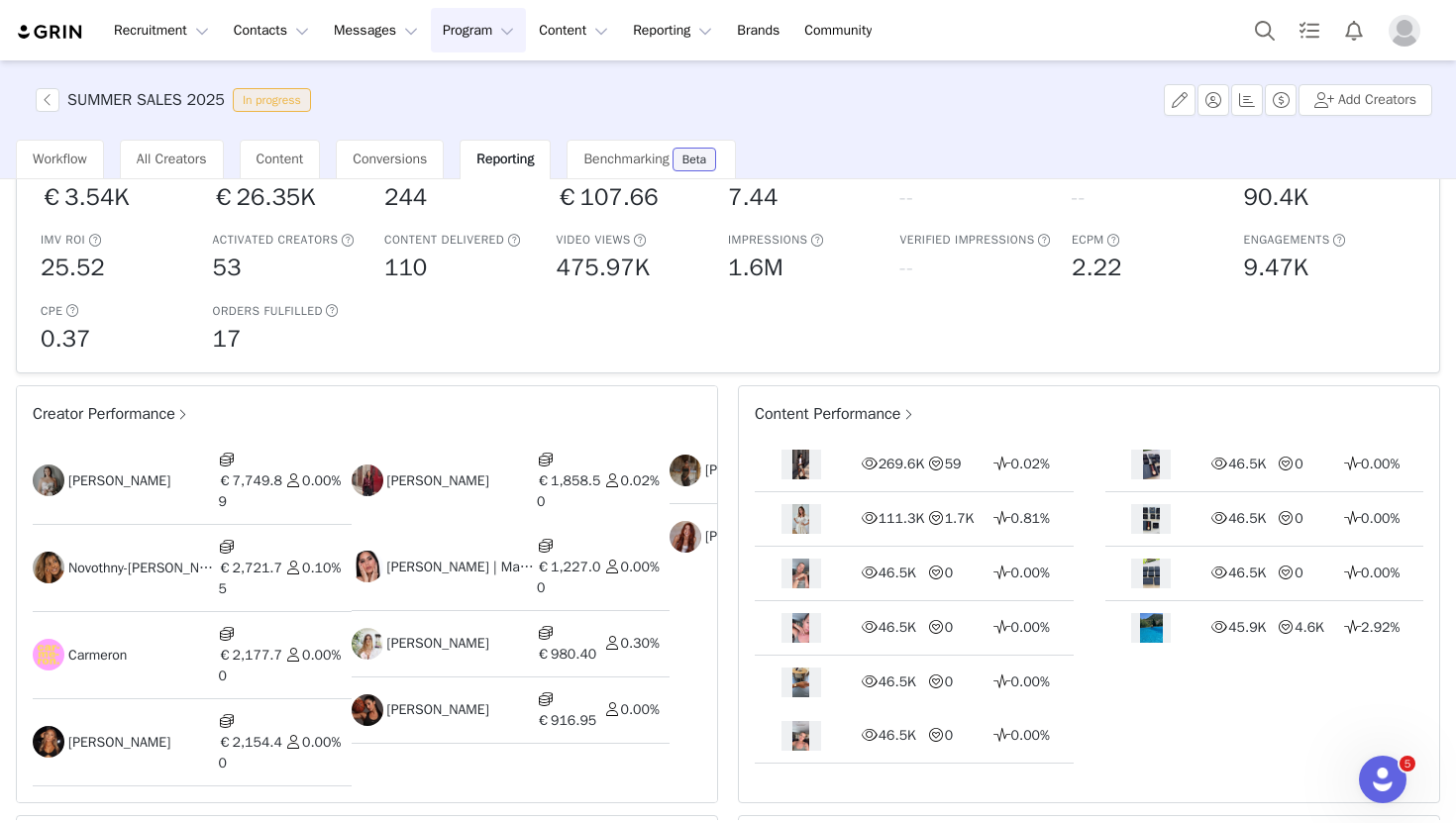 scroll, scrollTop: 291, scrollLeft: 0, axis: vertical 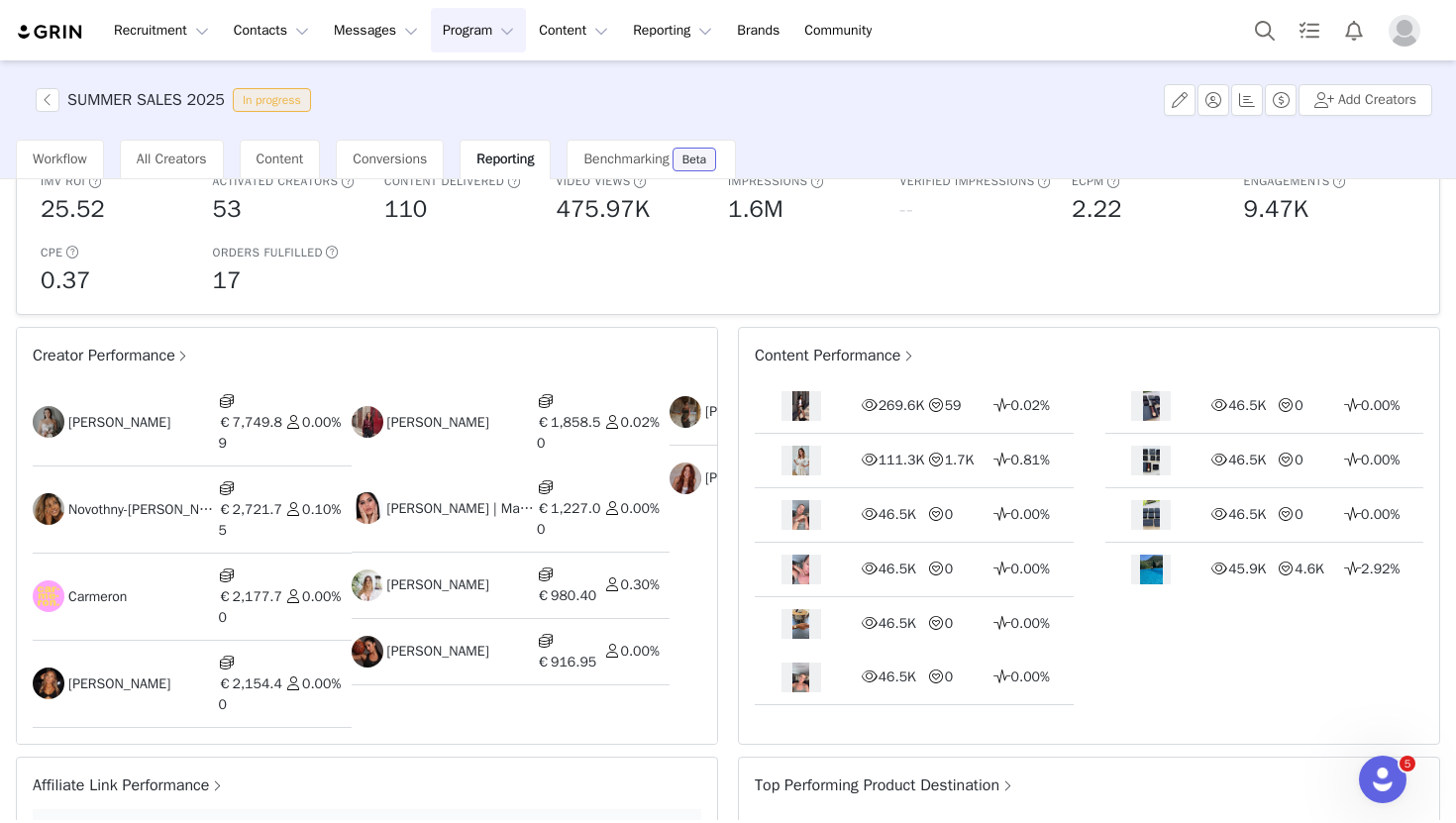 click on "Creator Performance" at bounding box center [111, 356] 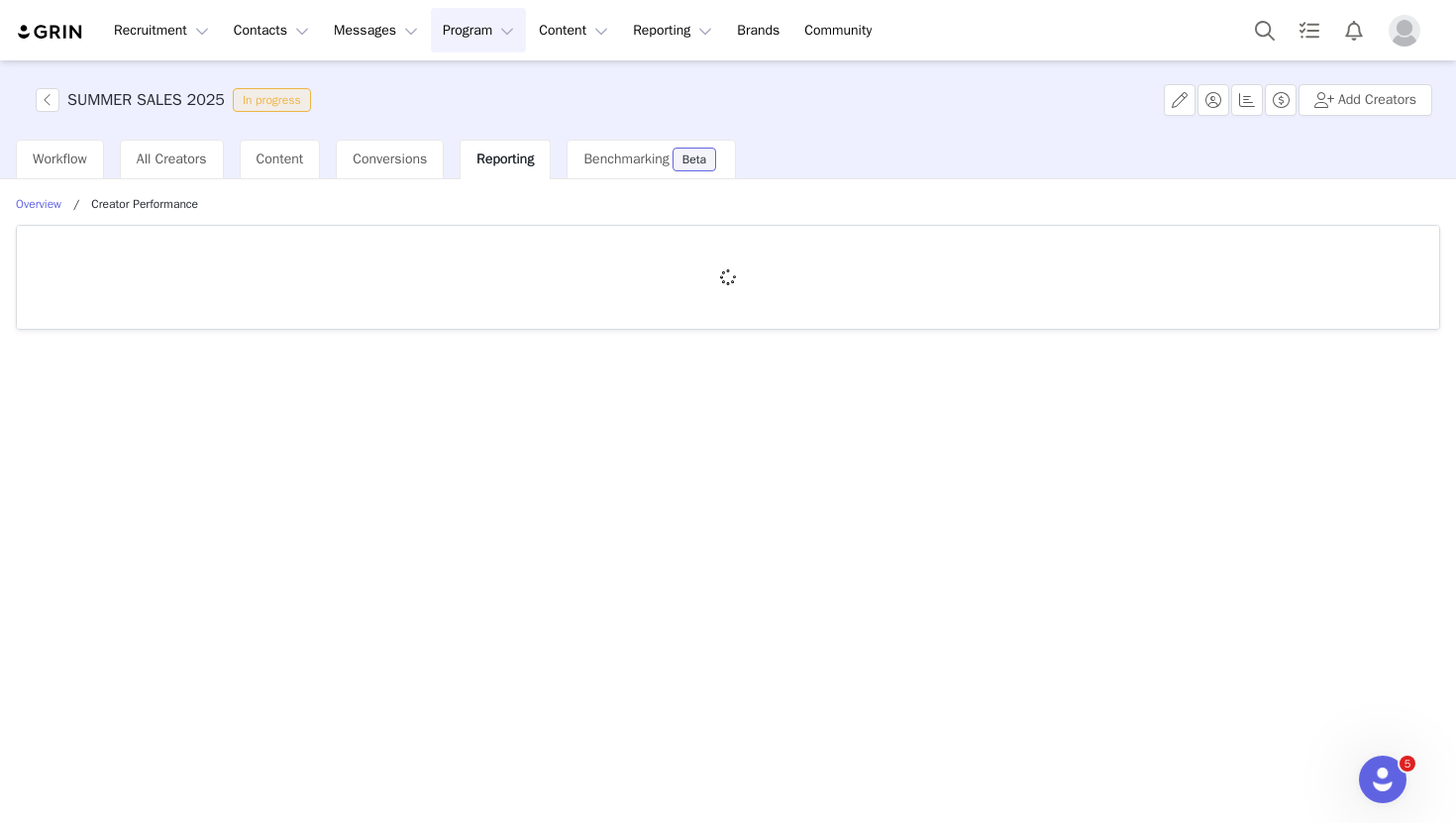scroll, scrollTop: 0, scrollLeft: 0, axis: both 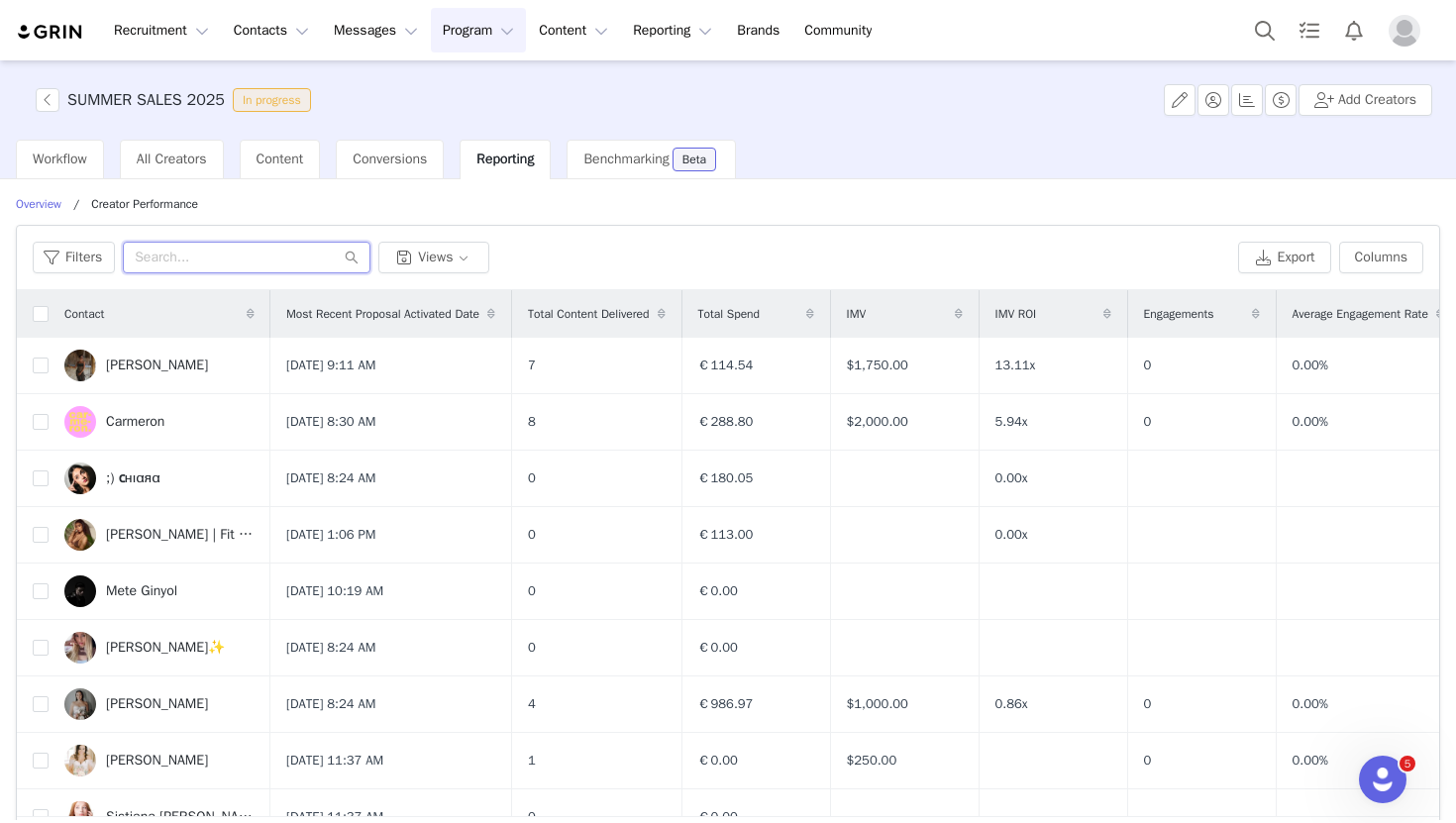 click at bounding box center [247, 257] 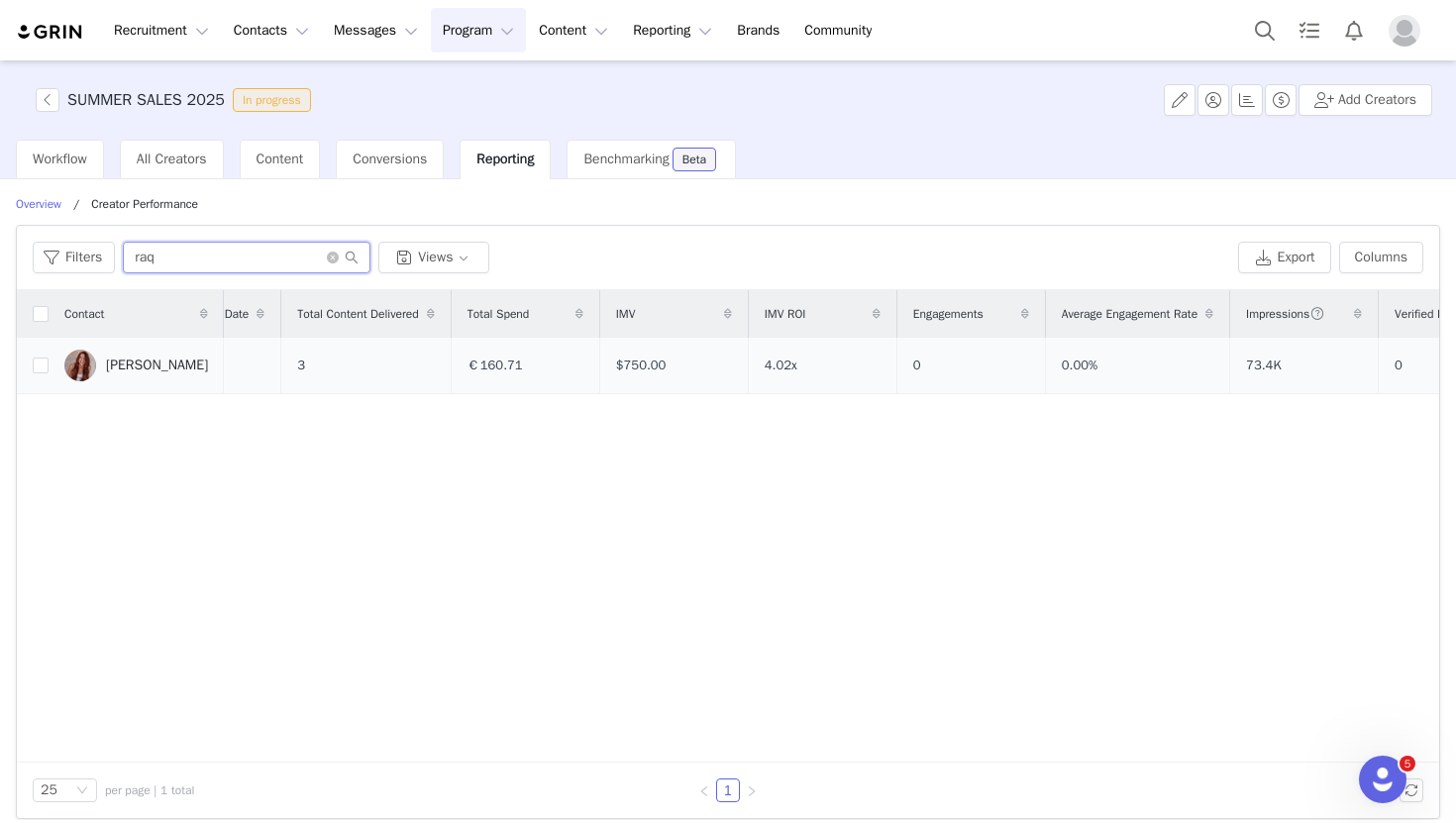 scroll, scrollTop: 0, scrollLeft: 356, axis: horizontal 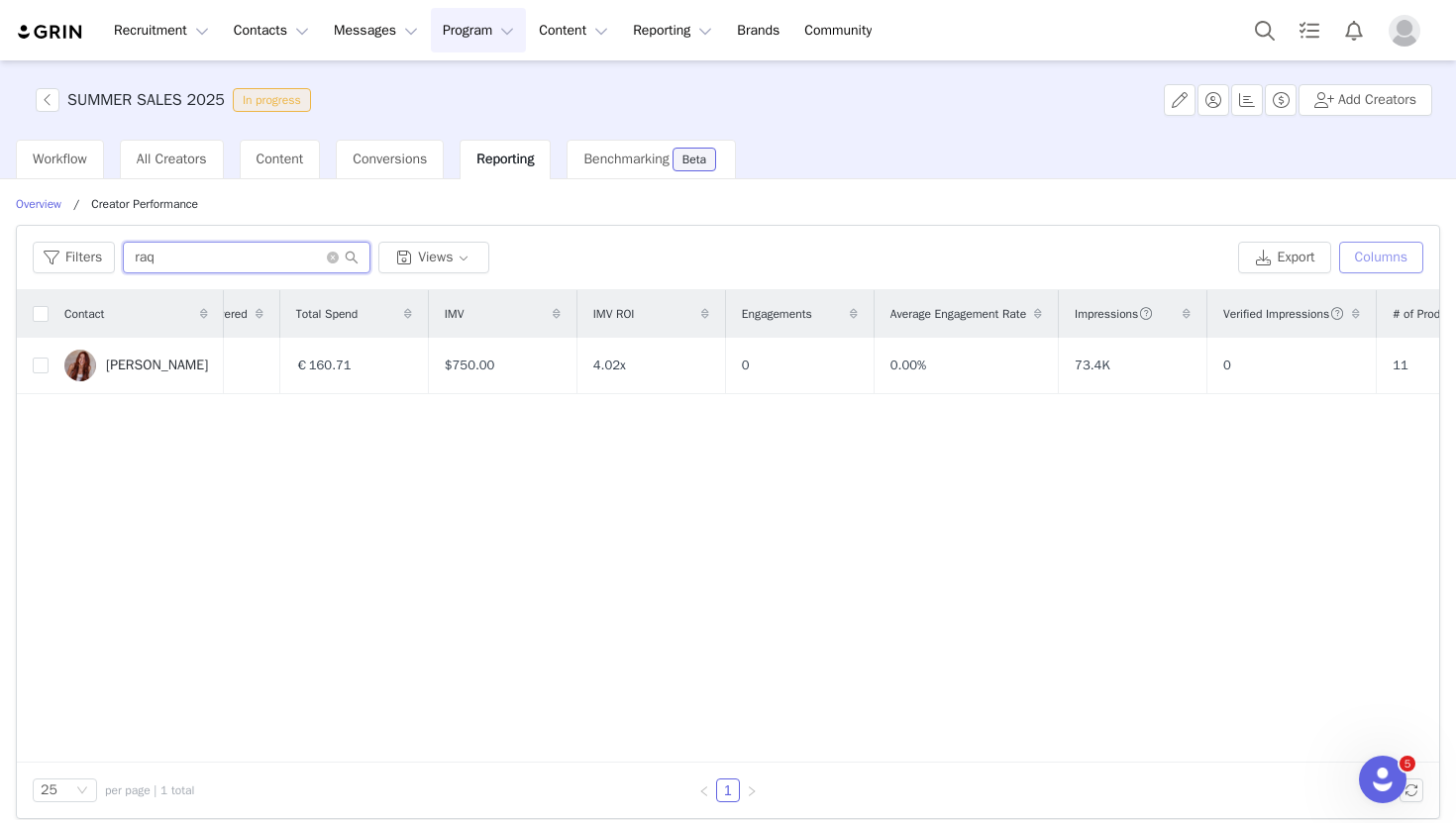 type on "raq" 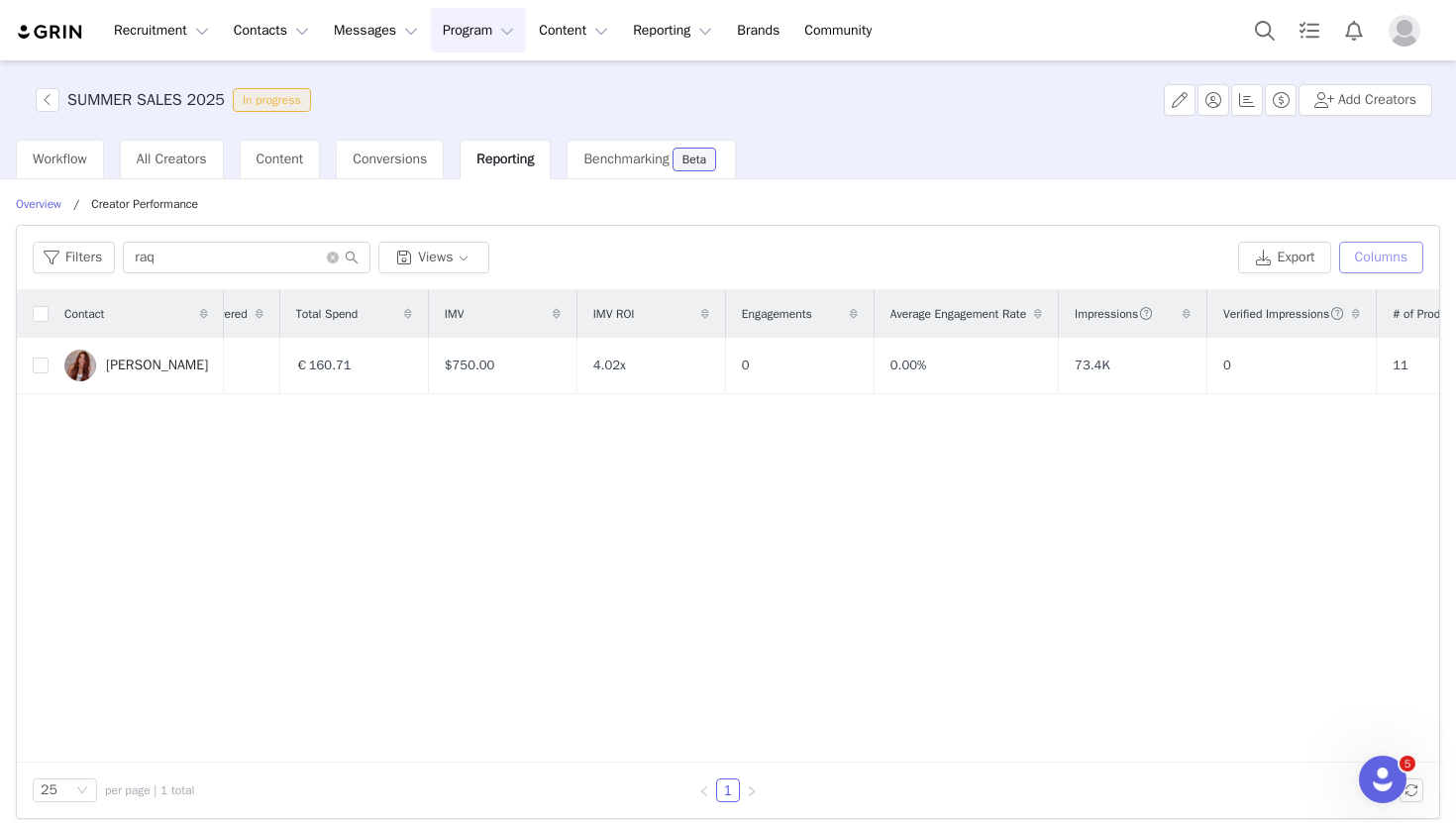 click on "Columns" at bounding box center [1381, 257] 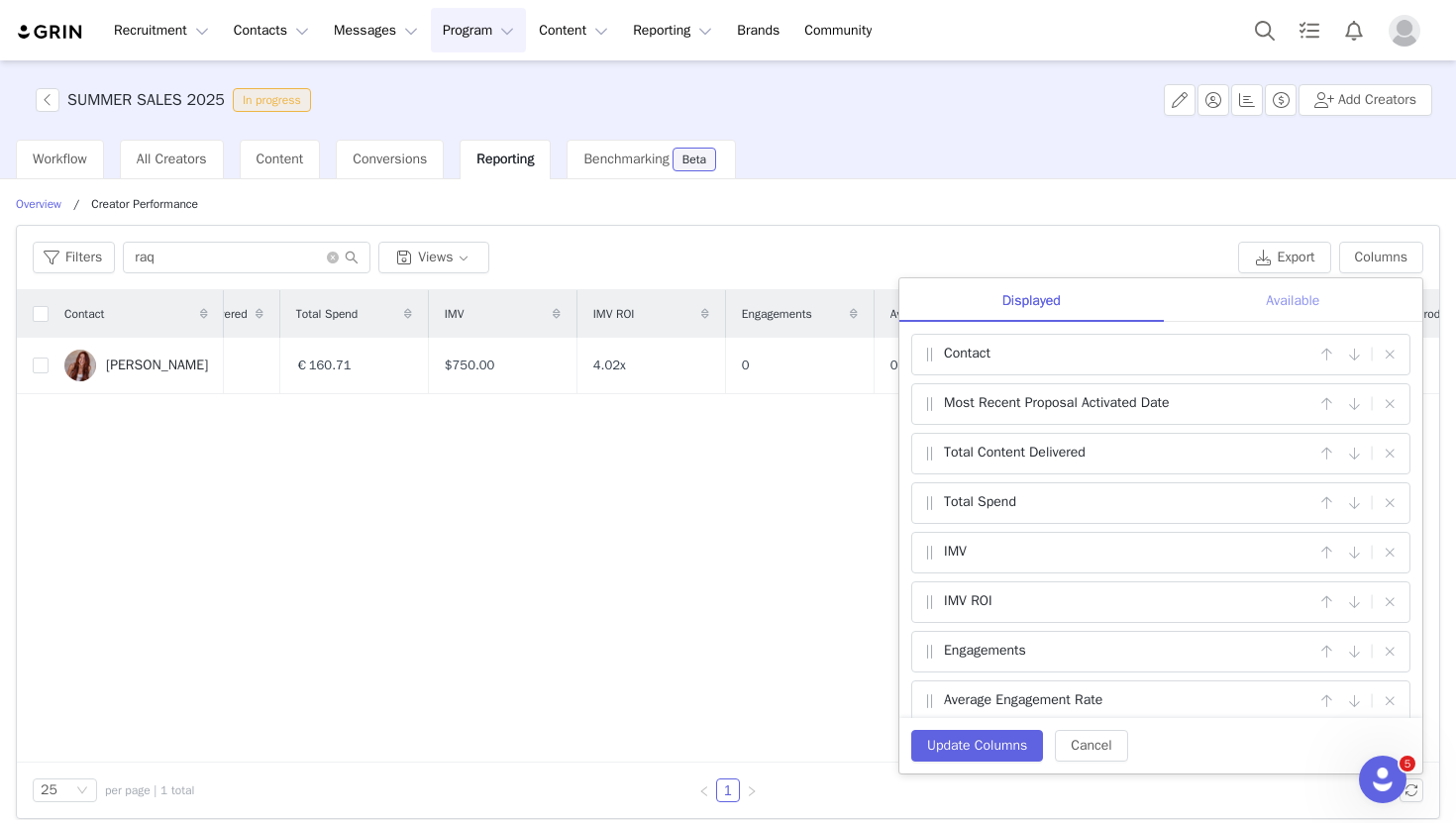 click on "Available" at bounding box center (1293, 300) 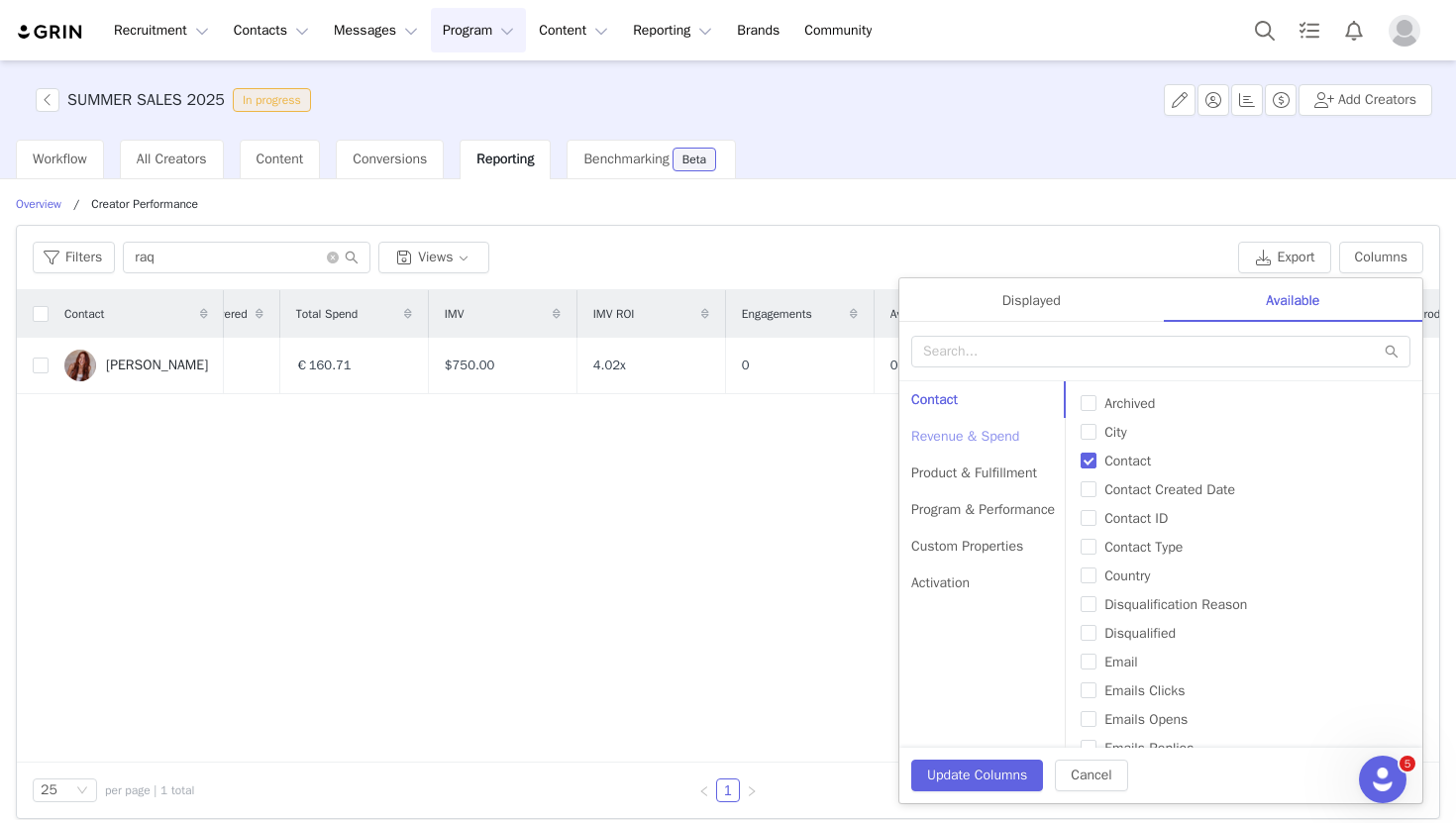 click on "Revenue & Spend" at bounding box center [983, 436] 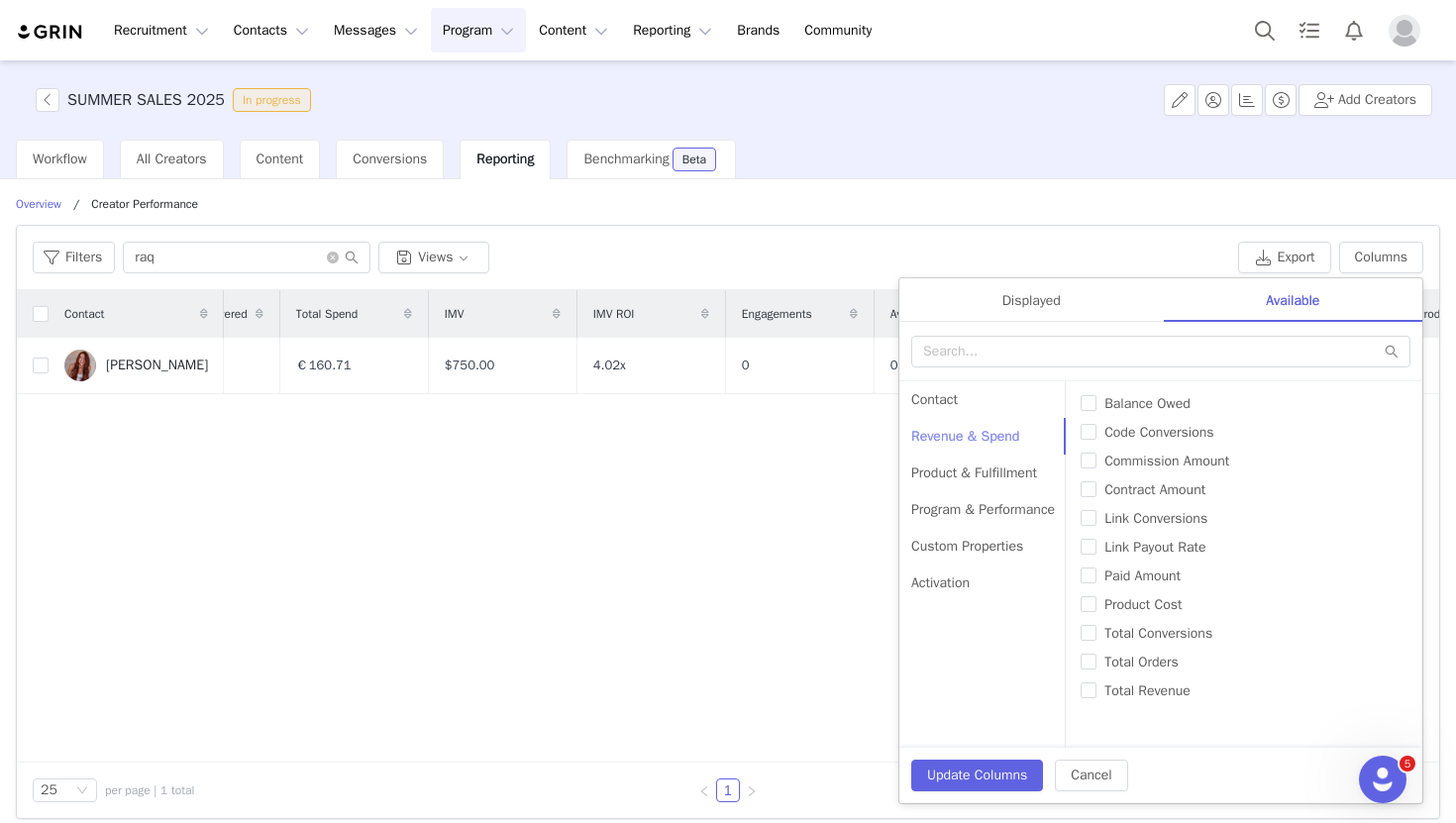 click on "Revenue & Spend" at bounding box center [983, 436] 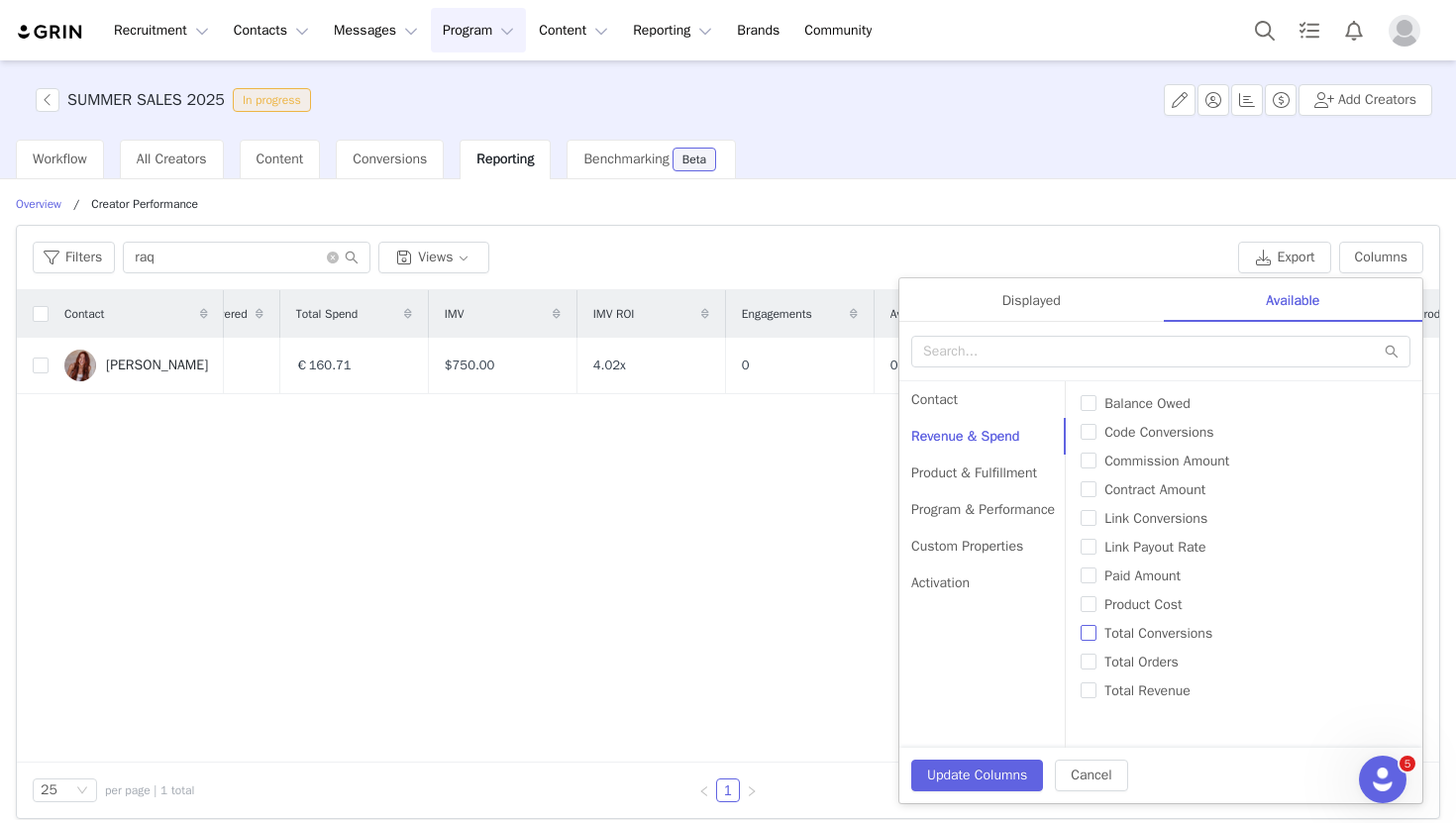 click on "Total Conversions" at bounding box center (1158, 633) 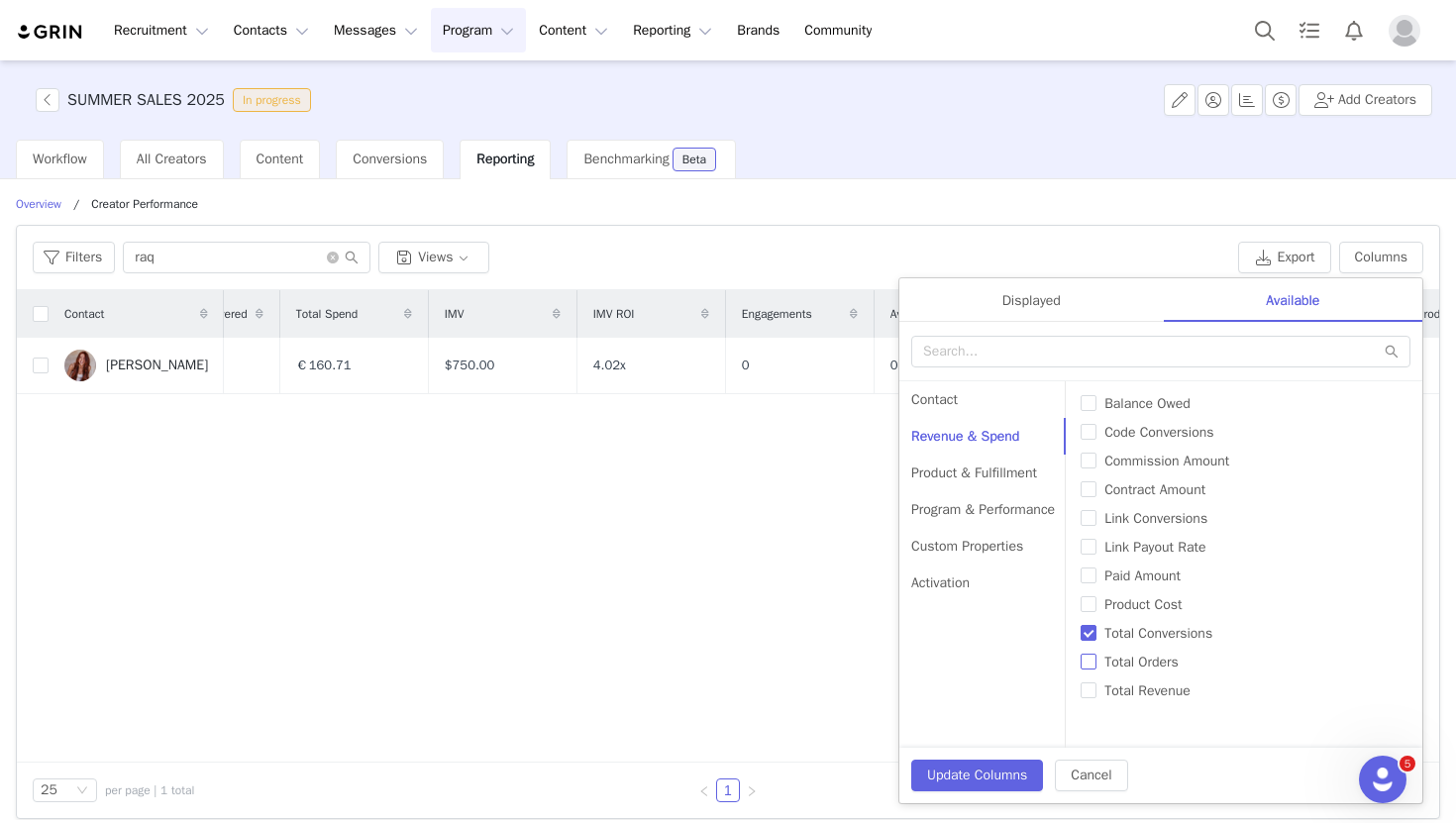 click on "Total Orders" at bounding box center (1141, 662) 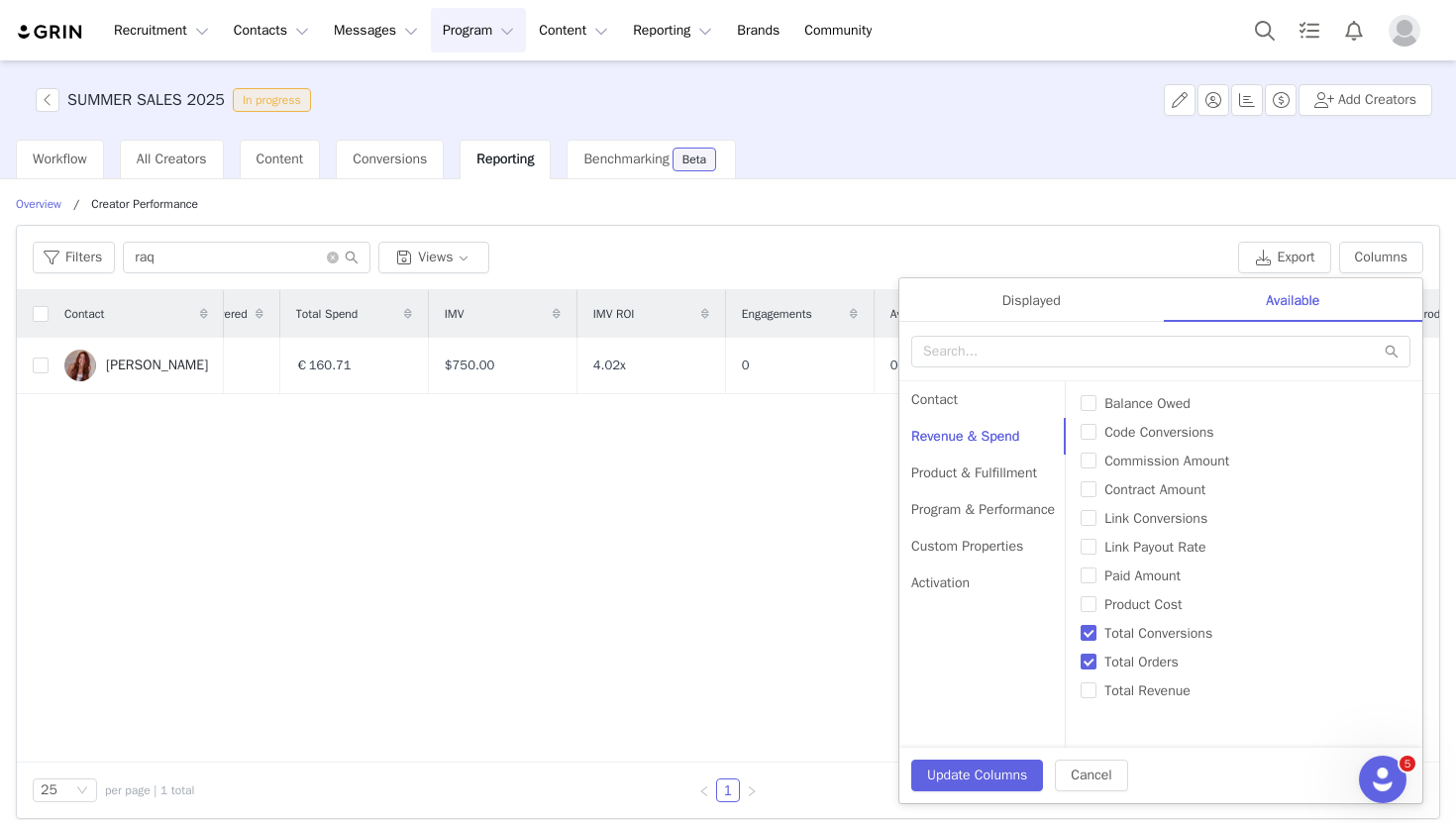 click on "Balance Owed   Code Conversions   Commission Amount   Contract Amount   Link Conversions   Link Payout Rate   Paid Amount   Product Cost   Total Conversions   Total Orders   Total Revenue" at bounding box center [1243, 565] 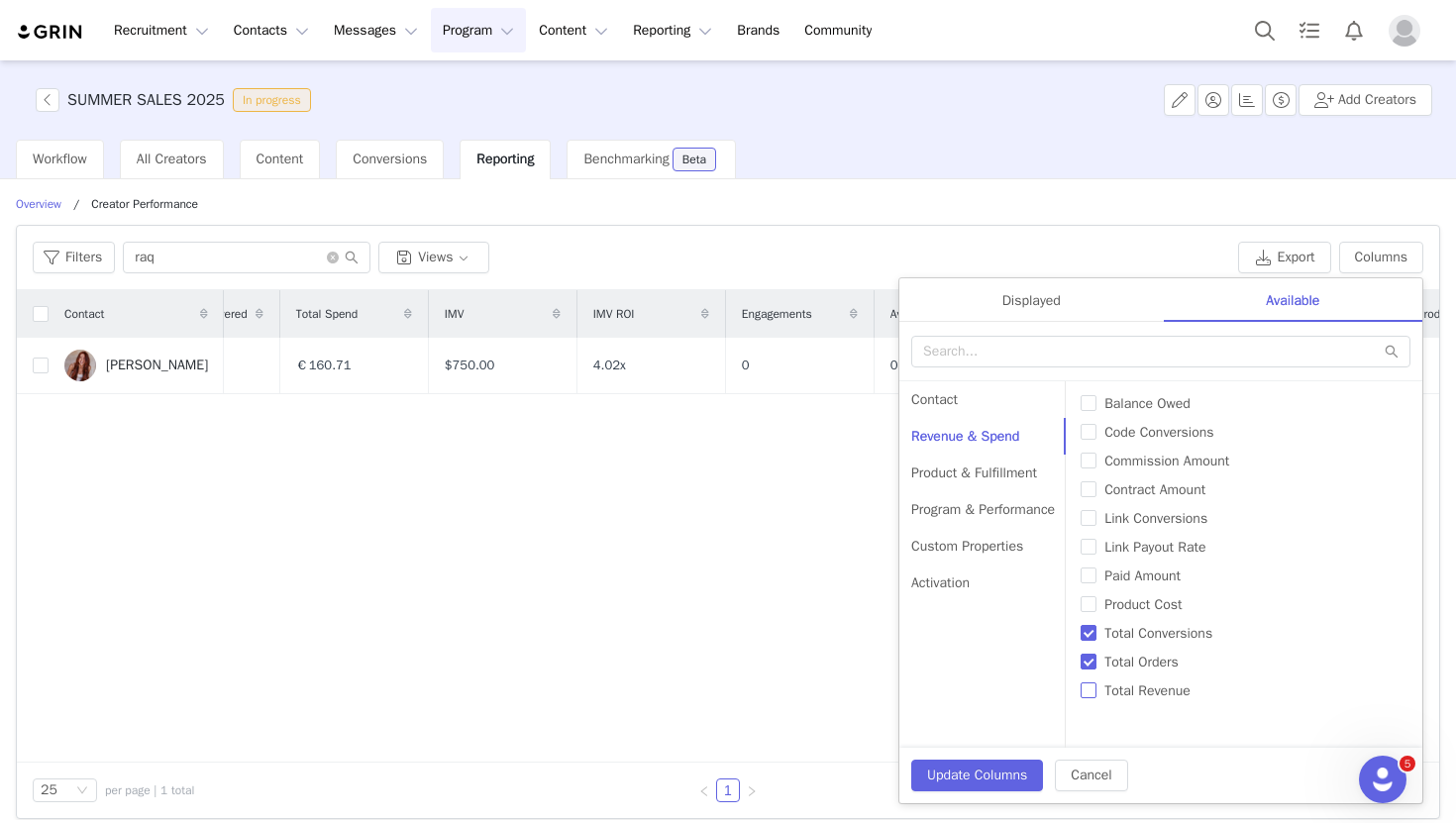 click on "Total Revenue" at bounding box center (1243, 690) 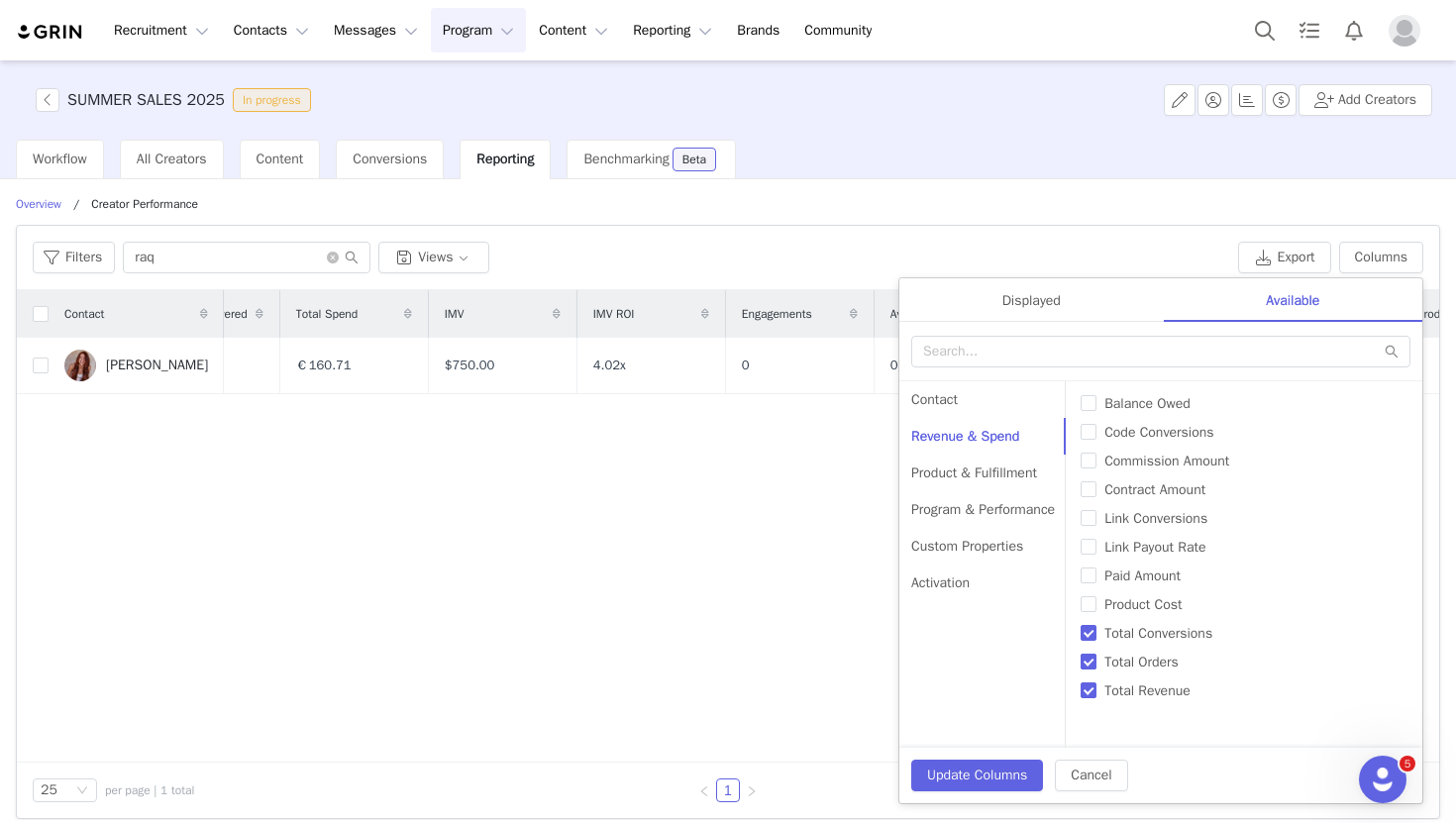 click on "Total Orders" at bounding box center (1089, 662) 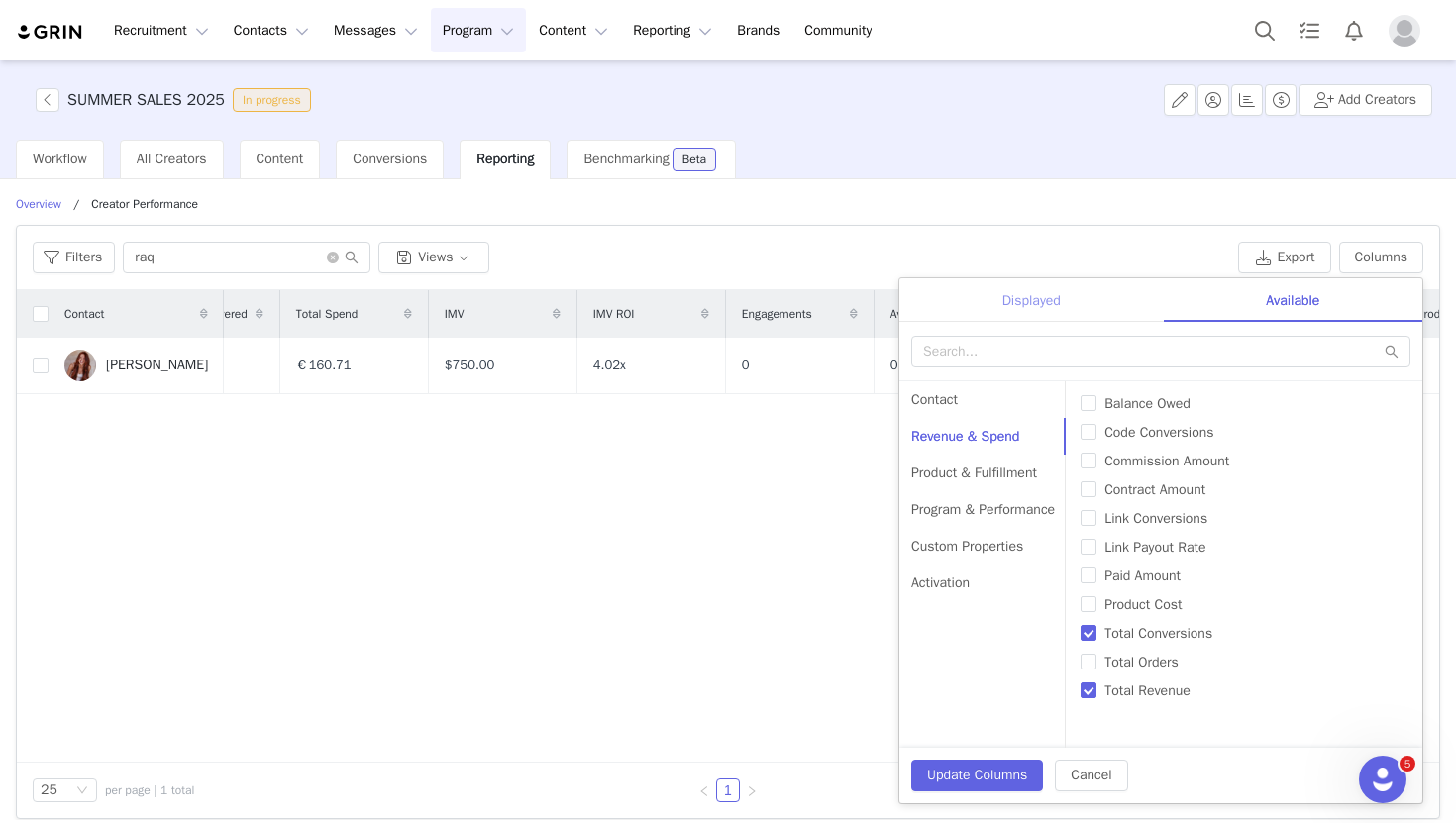 click on "Displayed" at bounding box center [1031, 300] 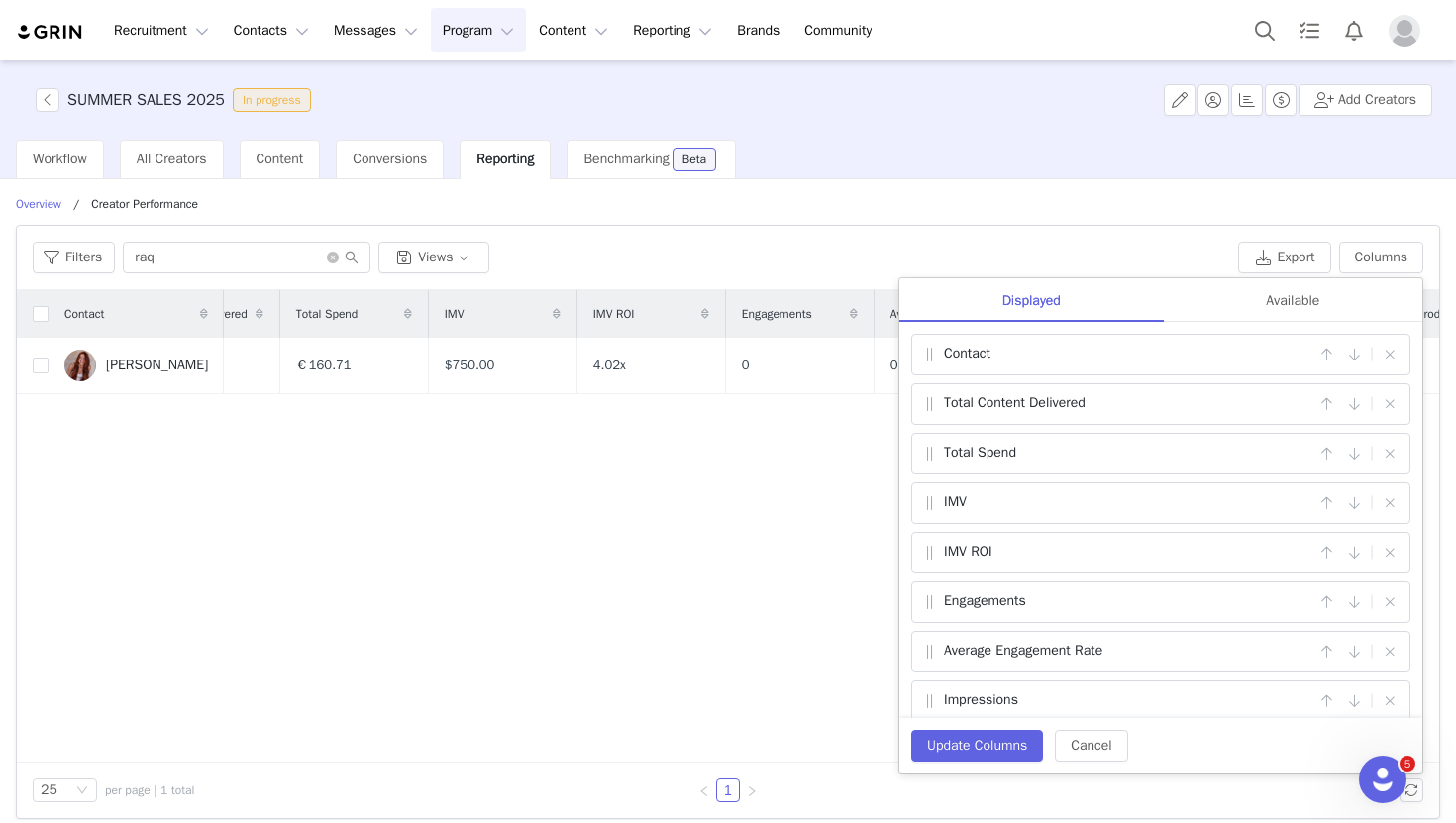 scroll, scrollTop: 164, scrollLeft: 0, axis: vertical 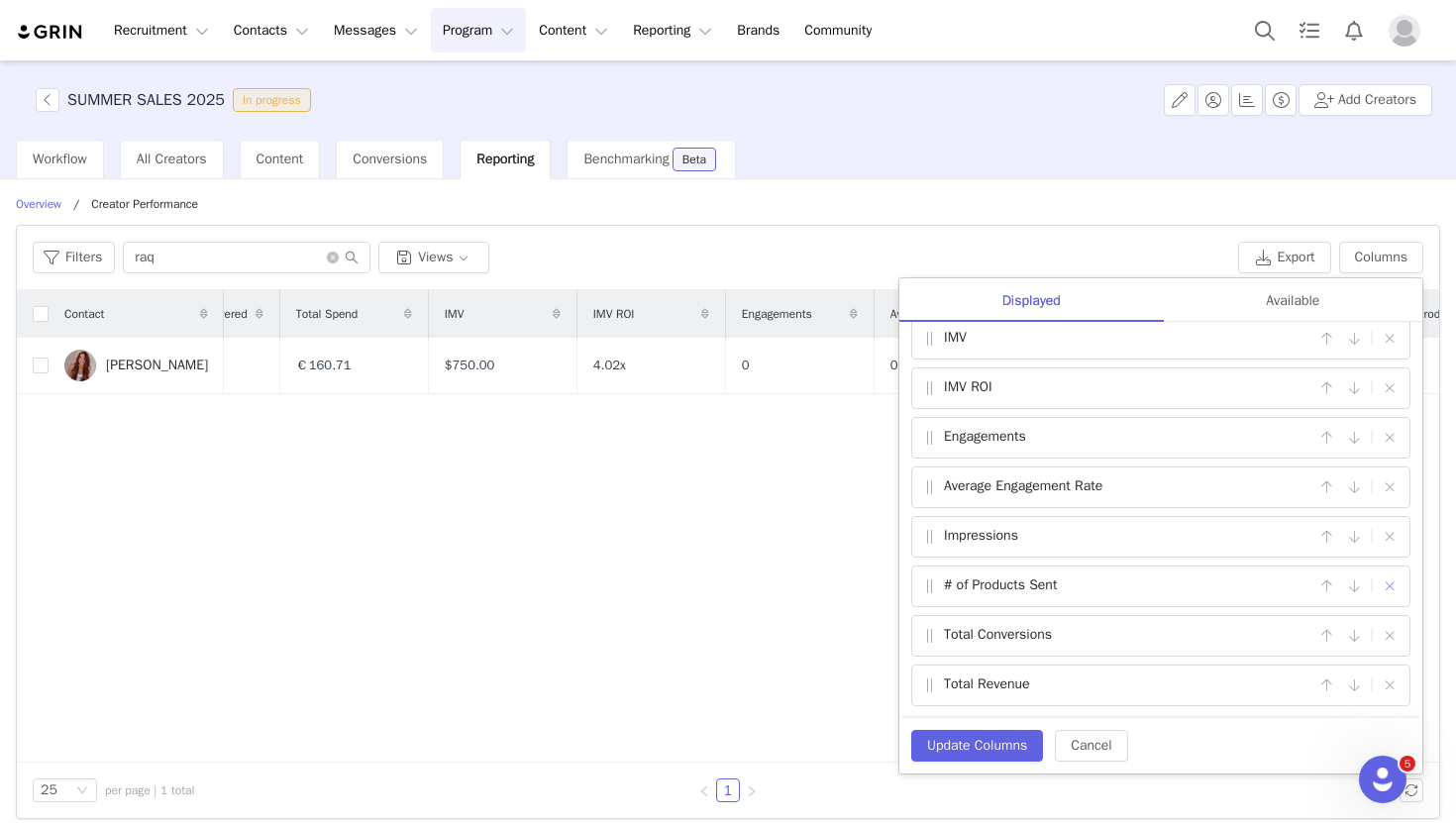 click at bounding box center [1390, 586] 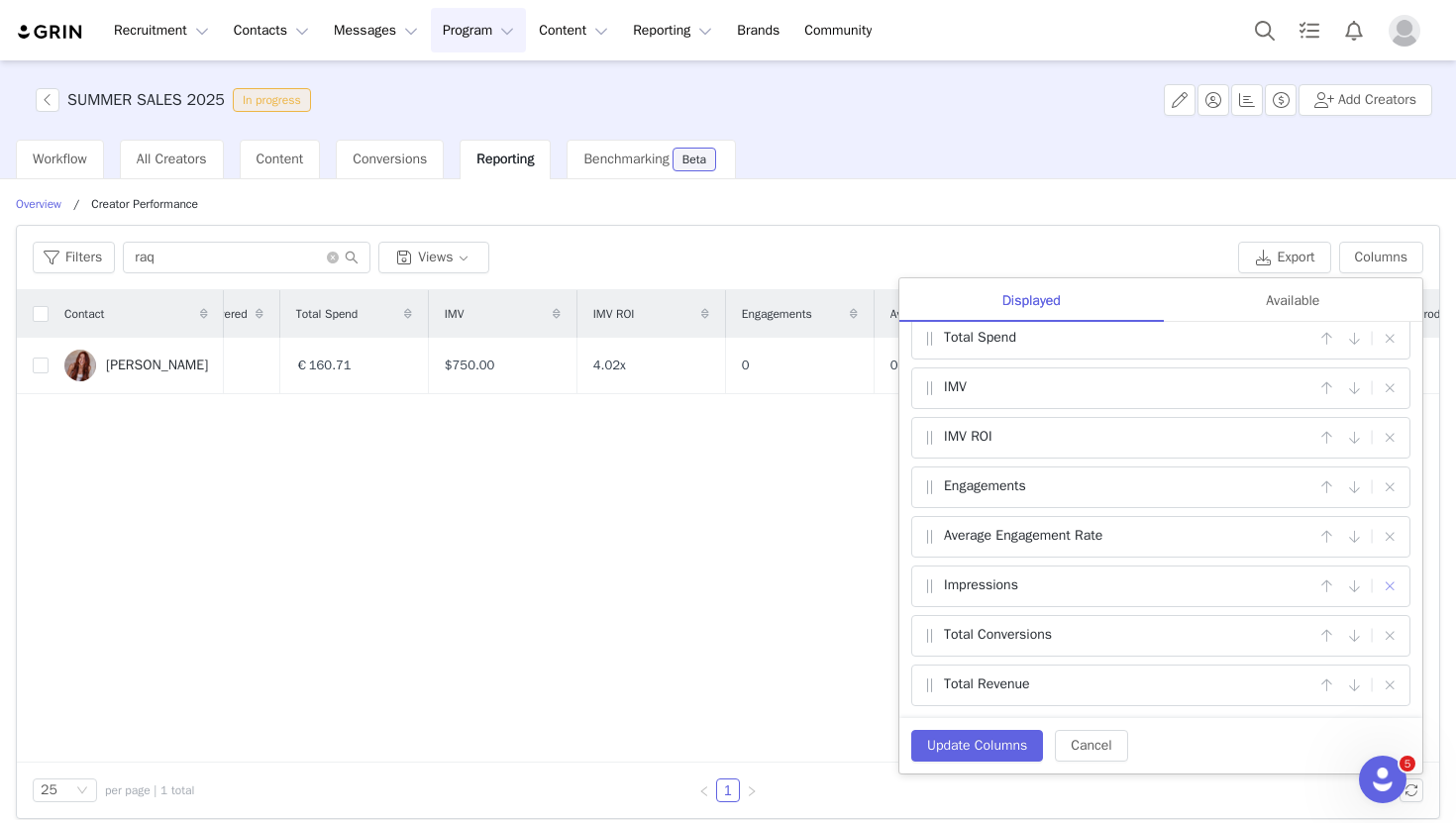 click at bounding box center [1390, 586] 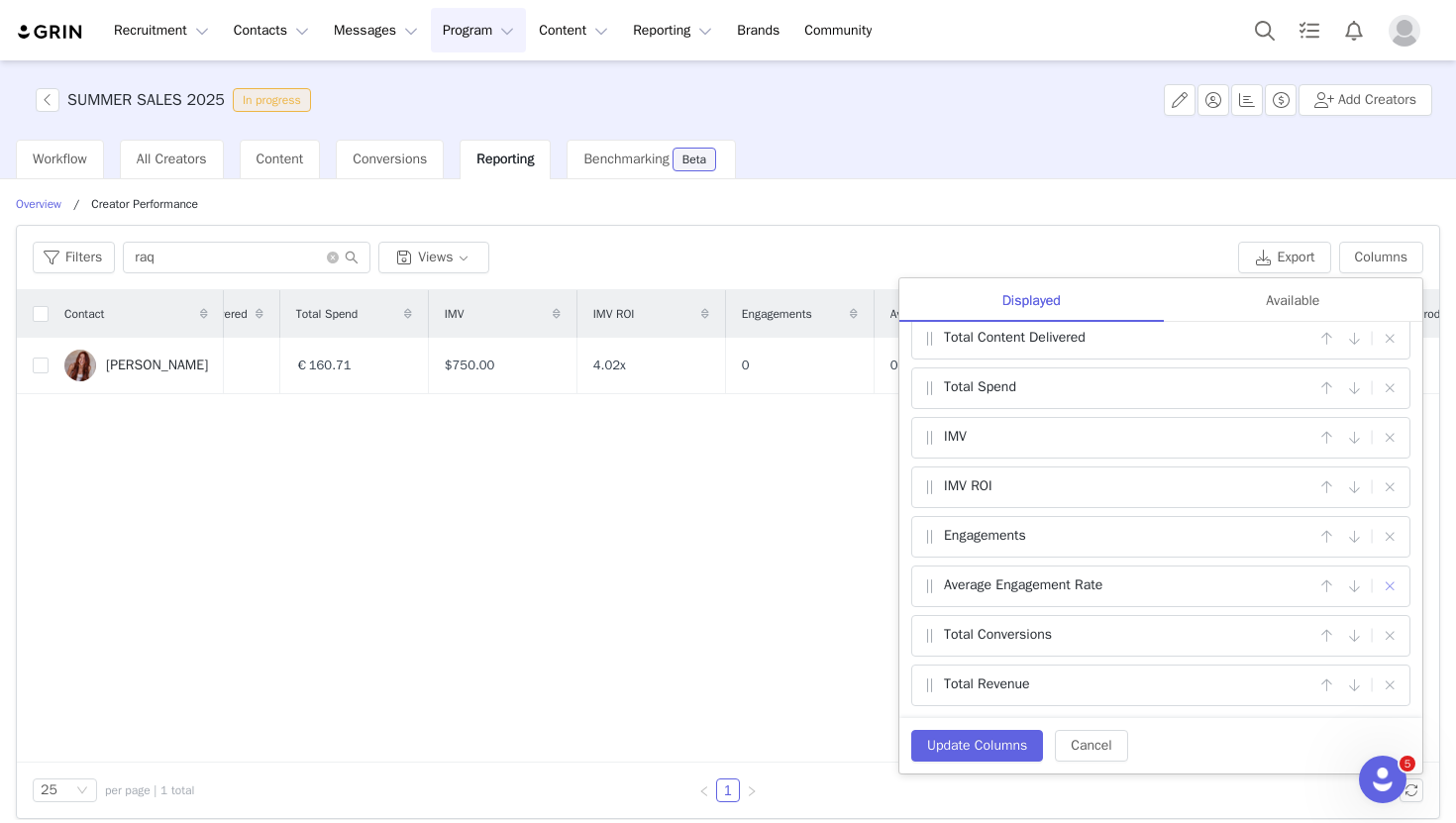 click at bounding box center (1390, 586) 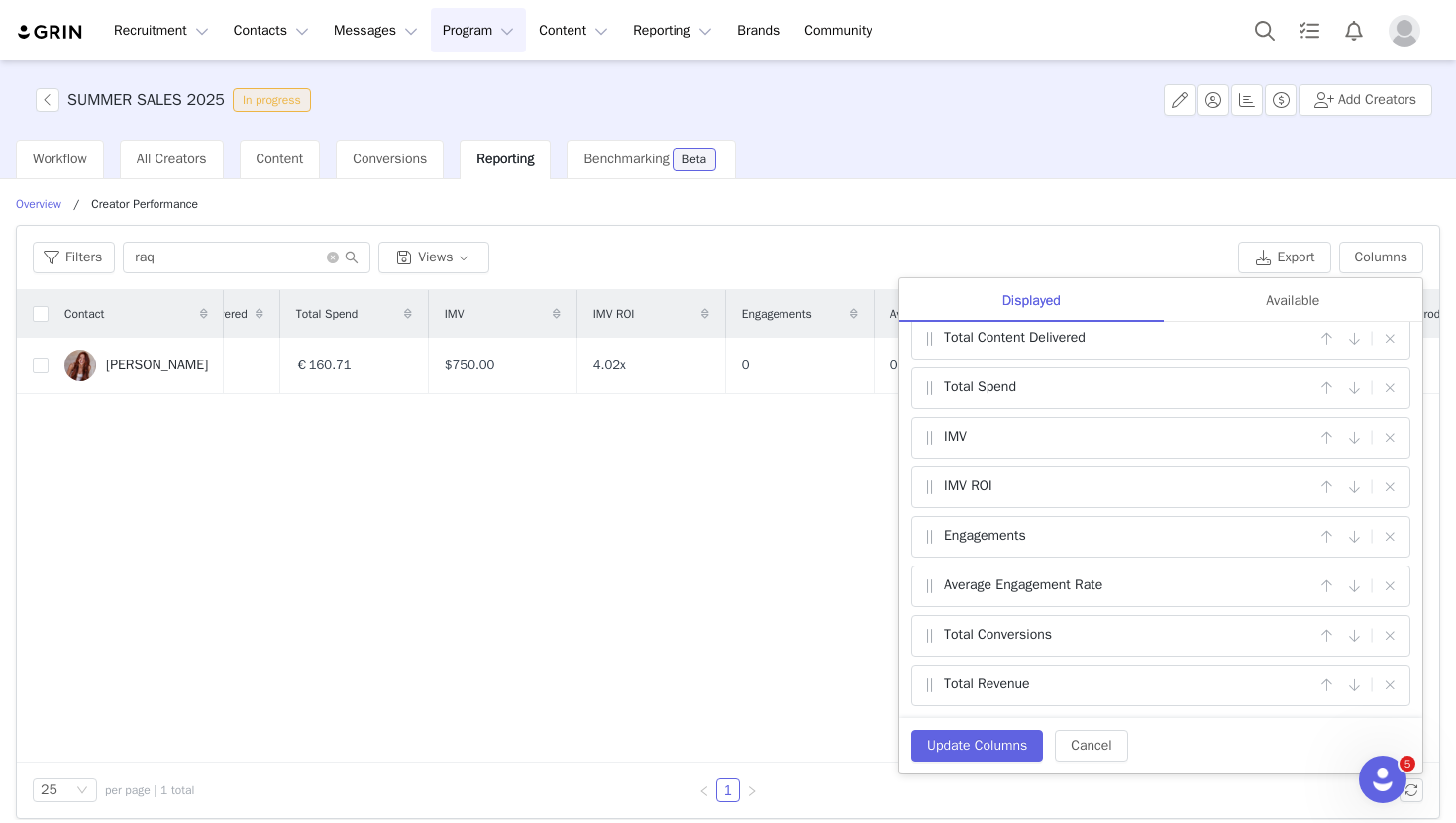 checkbox on "false" 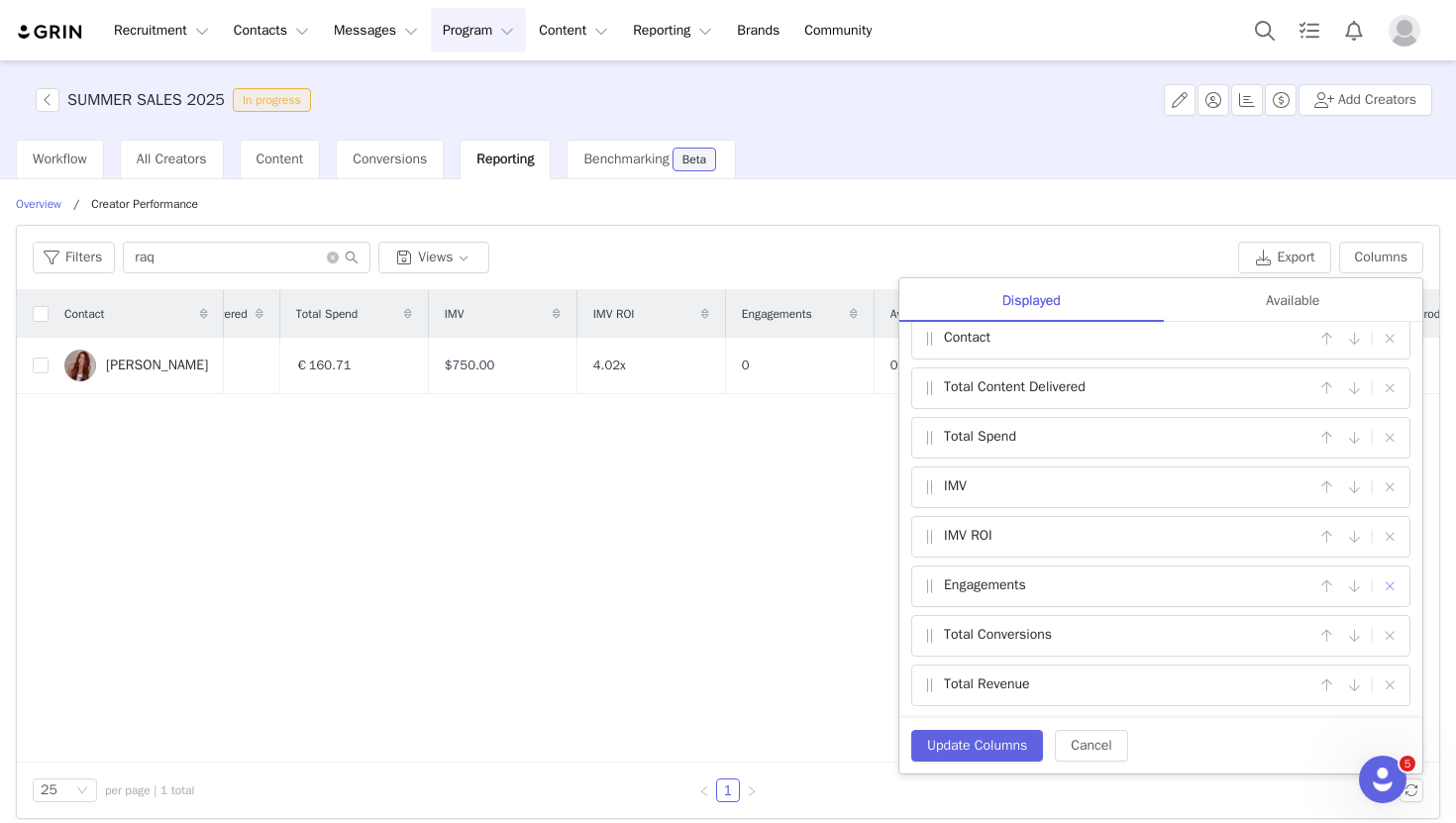 click at bounding box center (1390, 586) 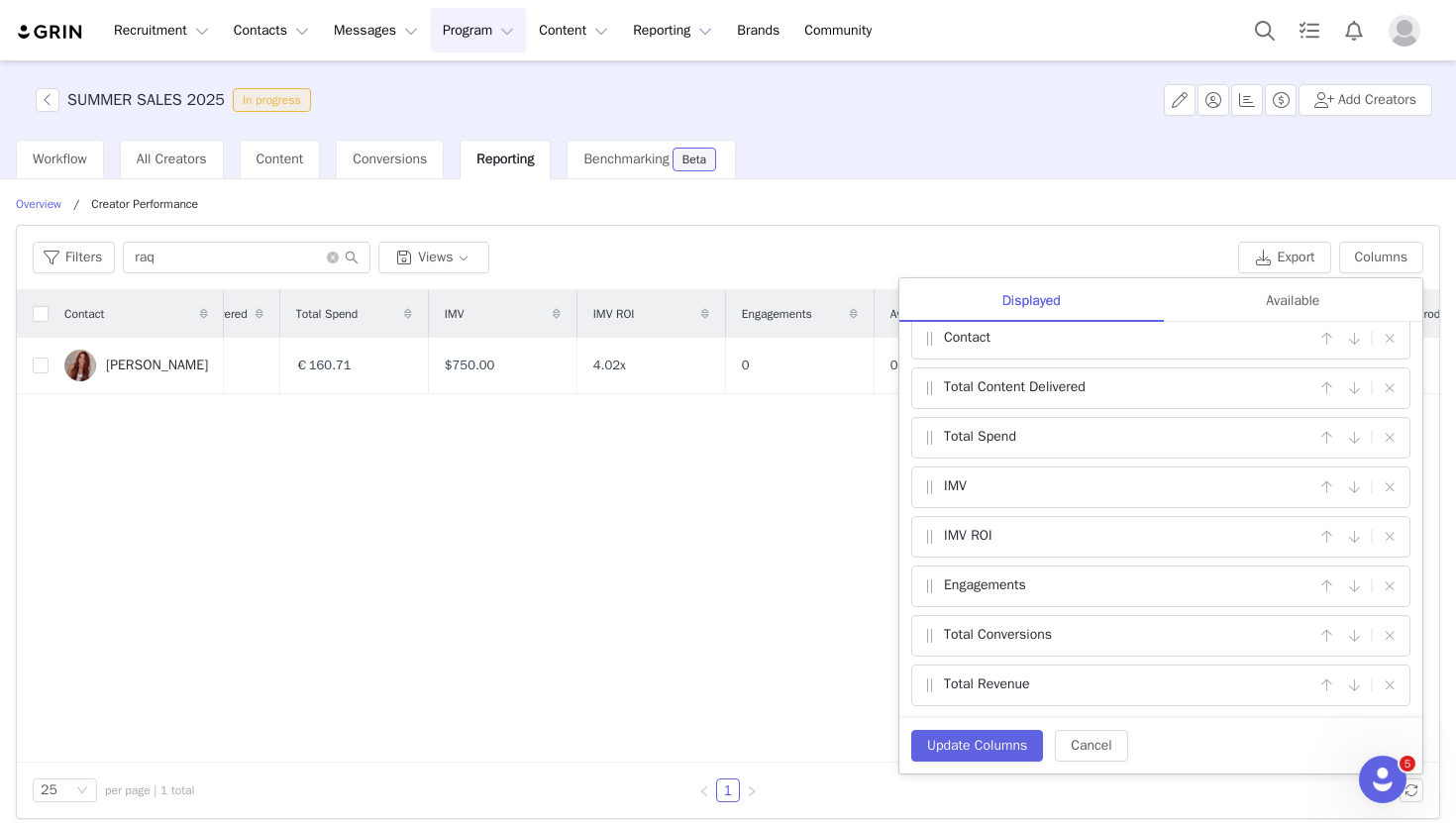 checkbox on "false" 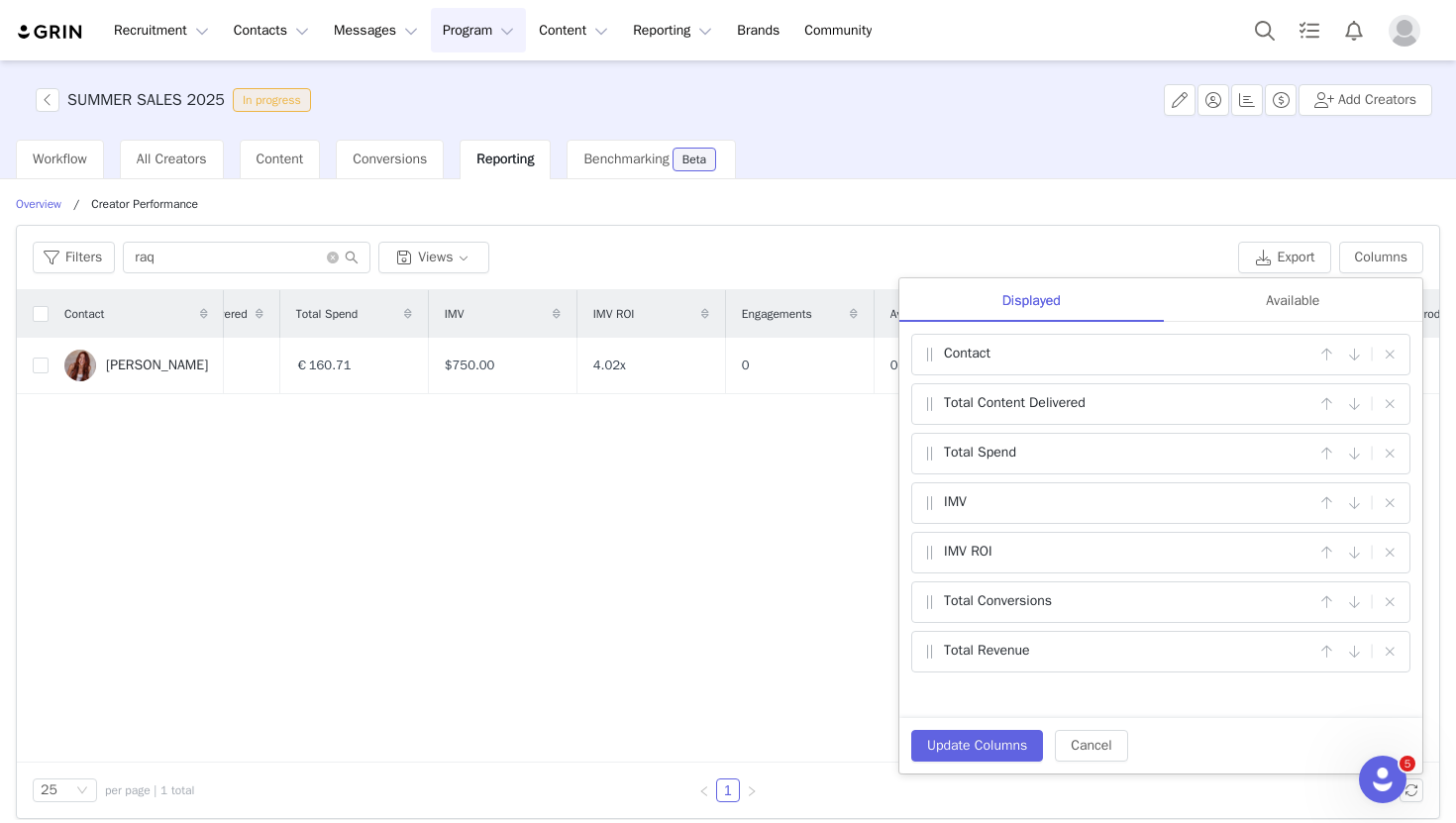scroll, scrollTop: 0, scrollLeft: 0, axis: both 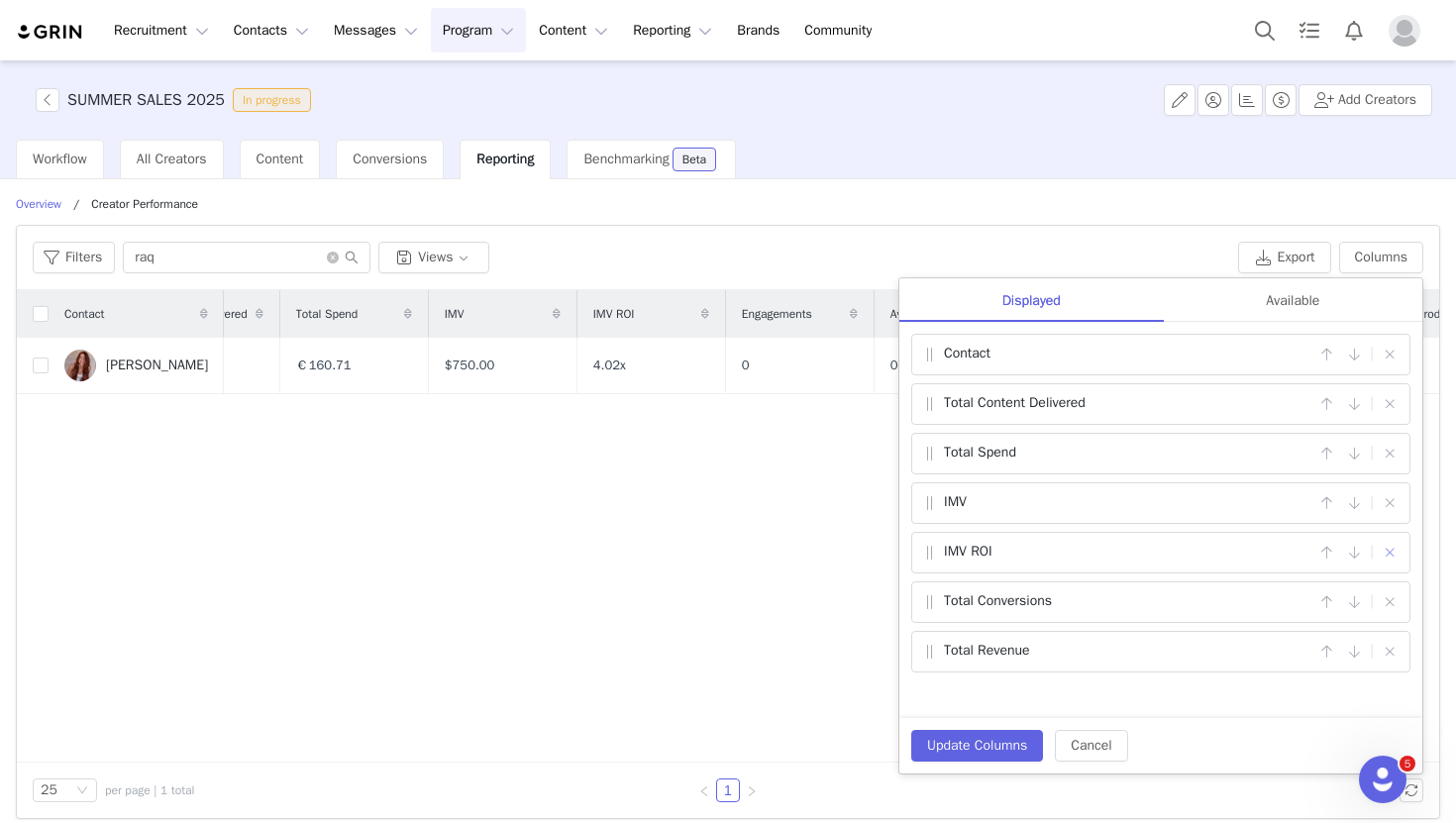 click at bounding box center [1390, 553] 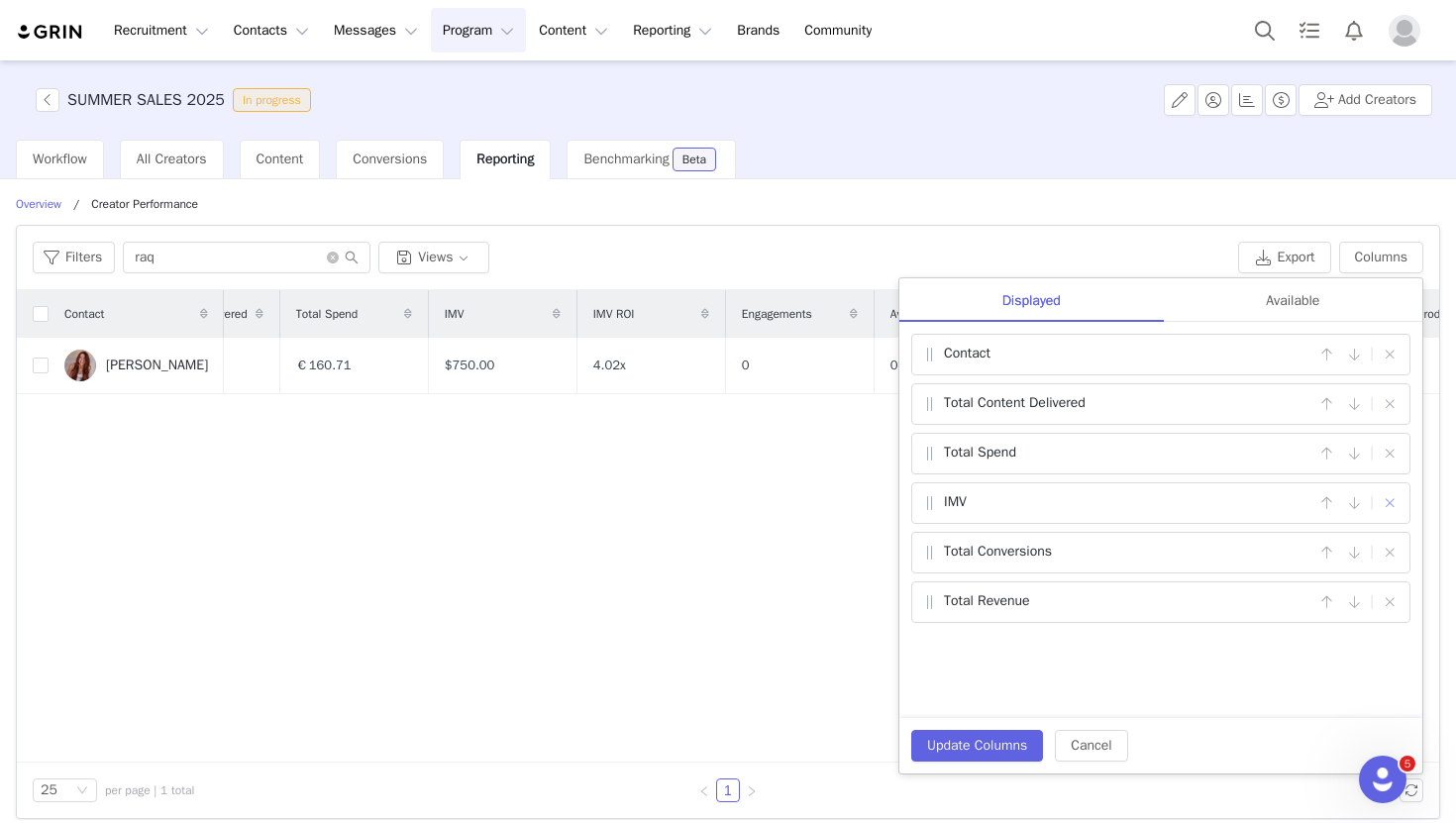 click at bounding box center (1390, 503) 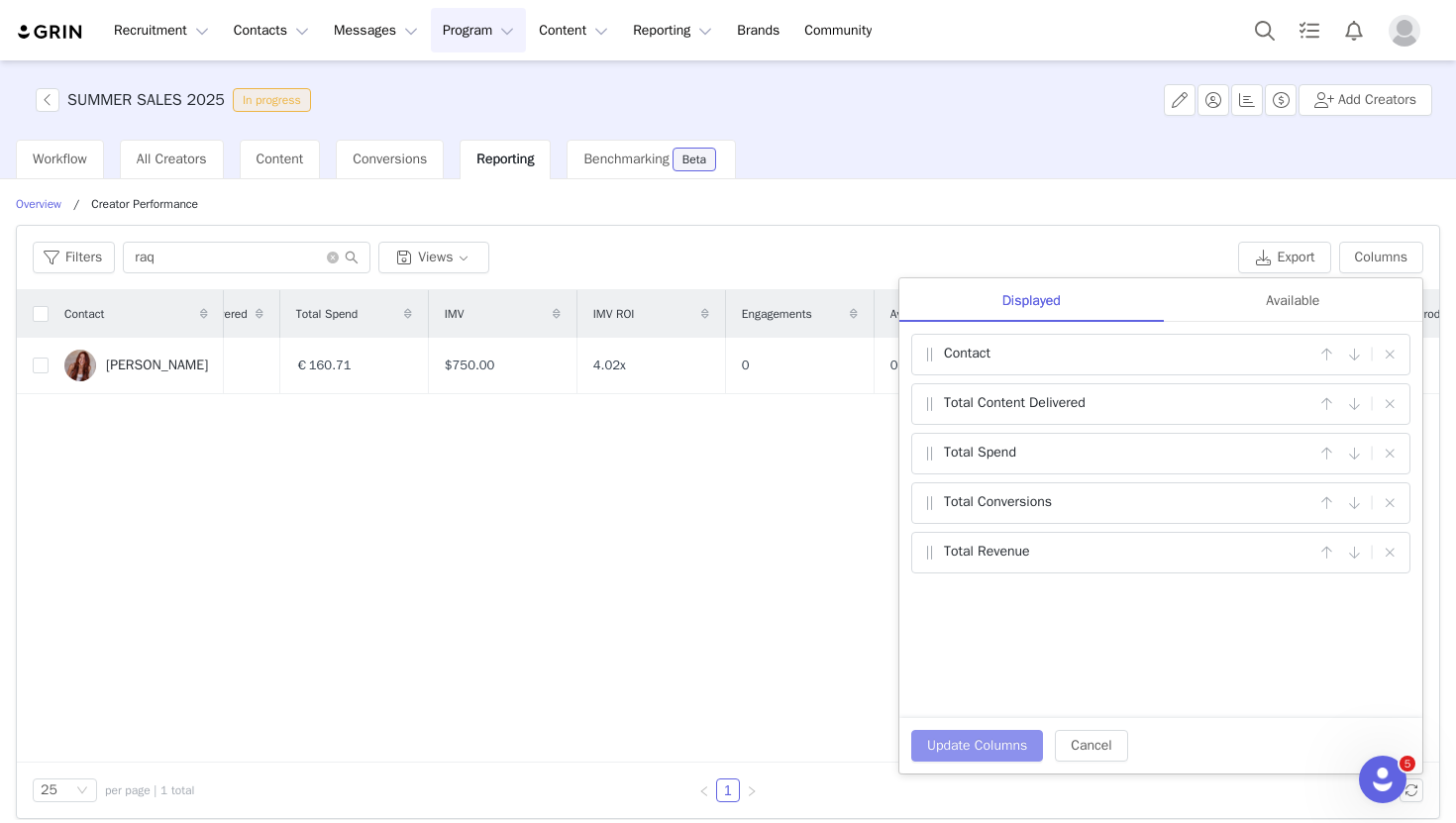 click on "Update Columns" at bounding box center [977, 746] 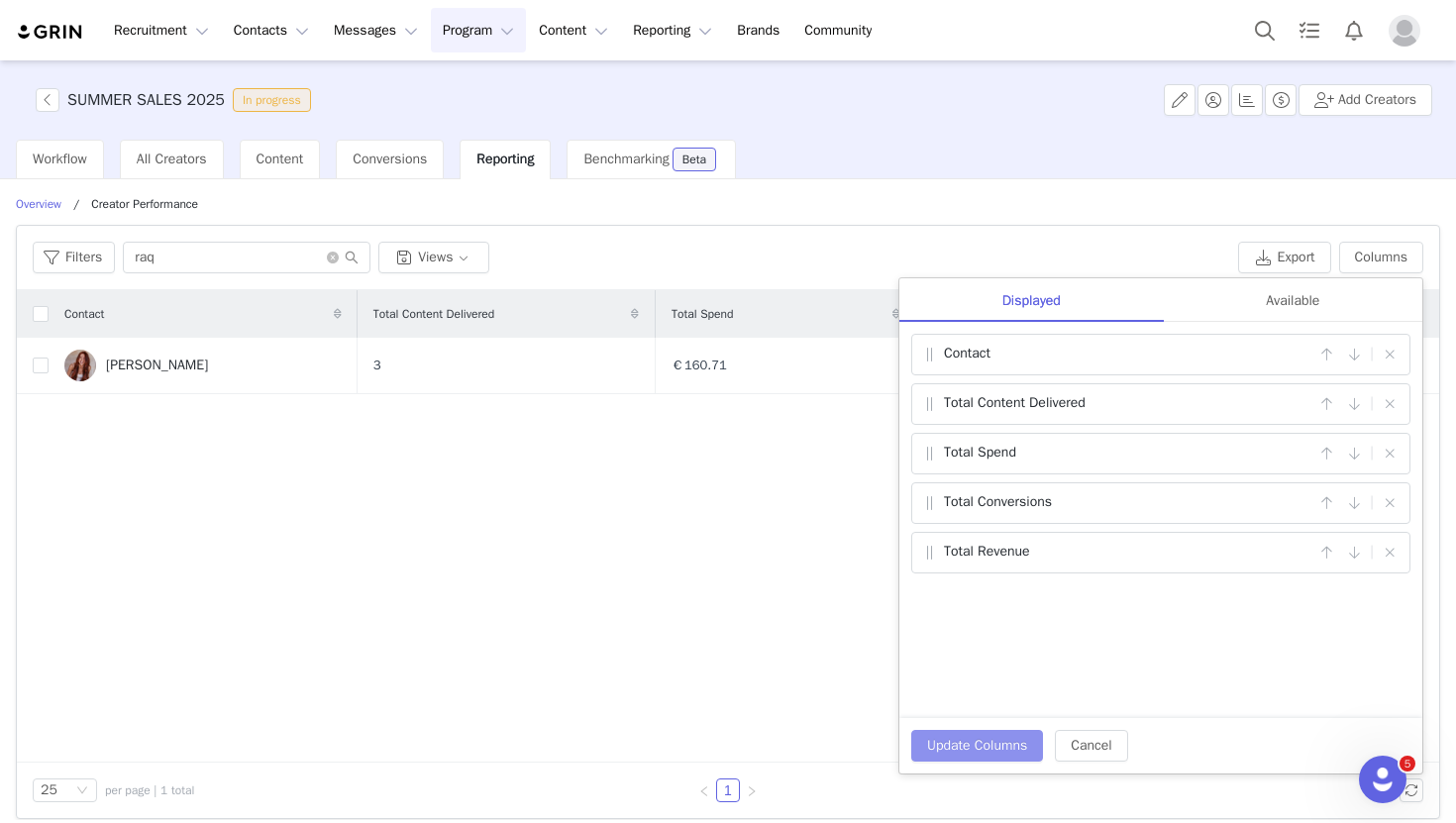 scroll, scrollTop: 0, scrollLeft: 0, axis: both 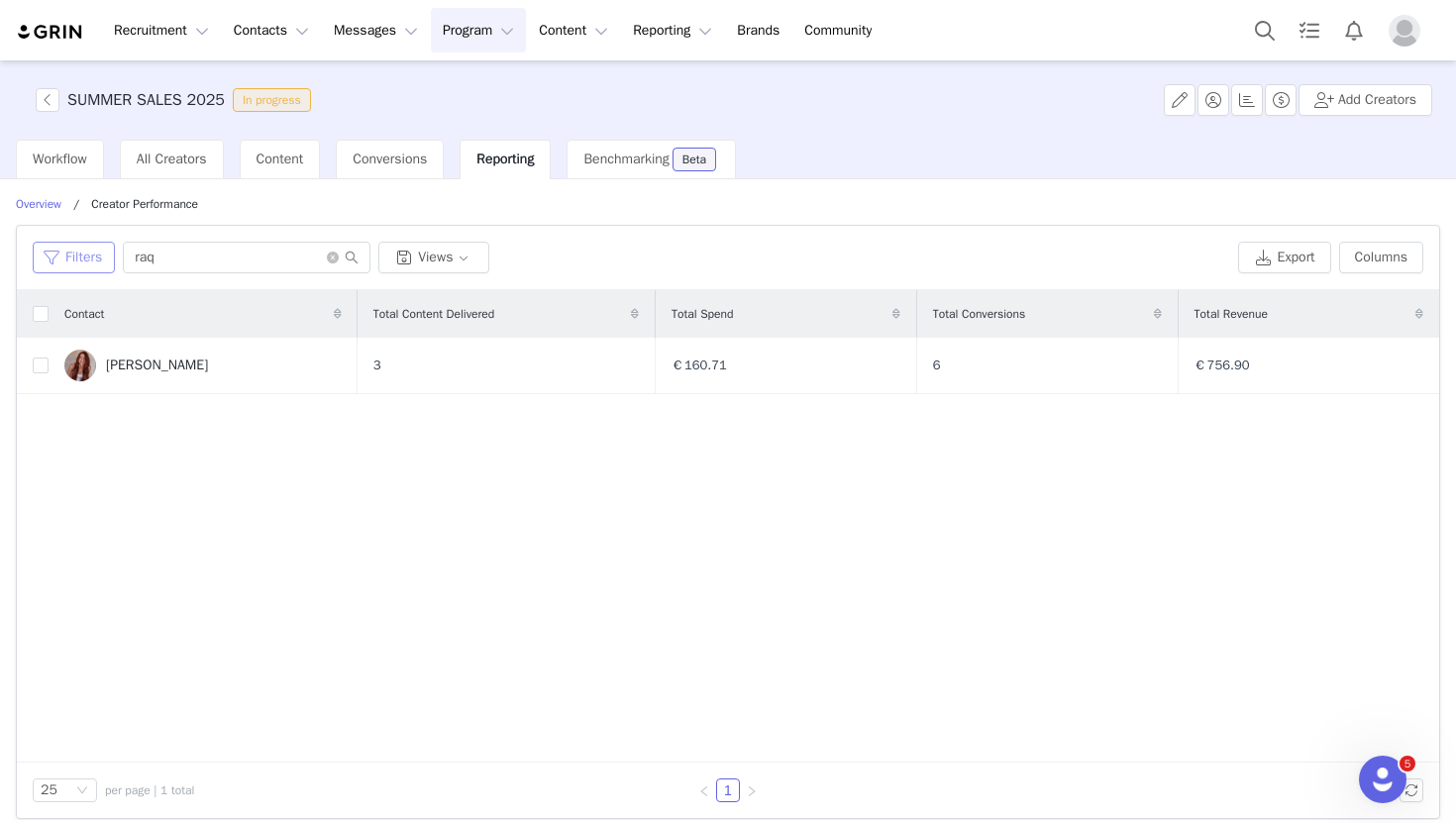 click on "Filters" at bounding box center [73, 257] 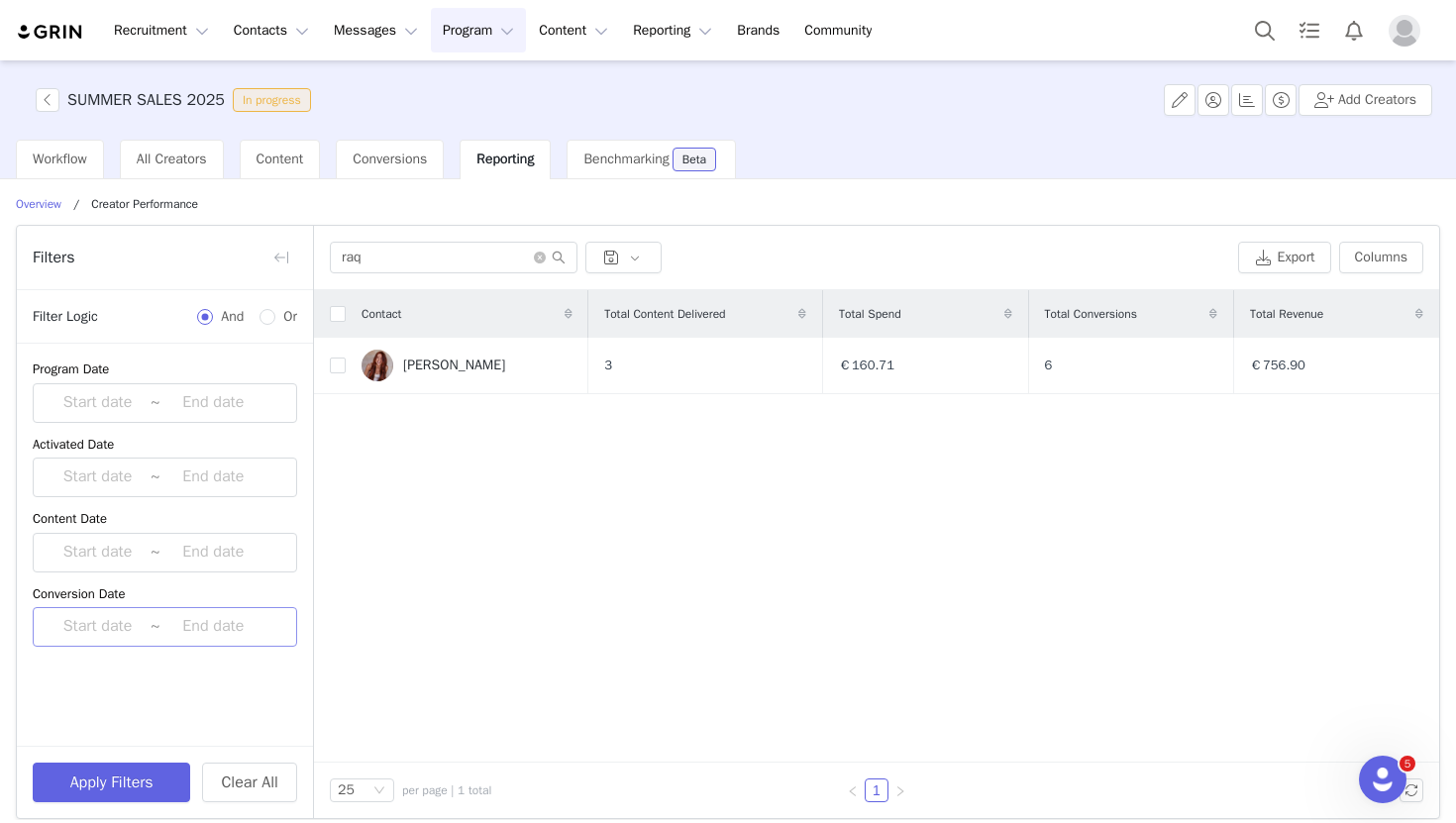 click at bounding box center (97, 627) 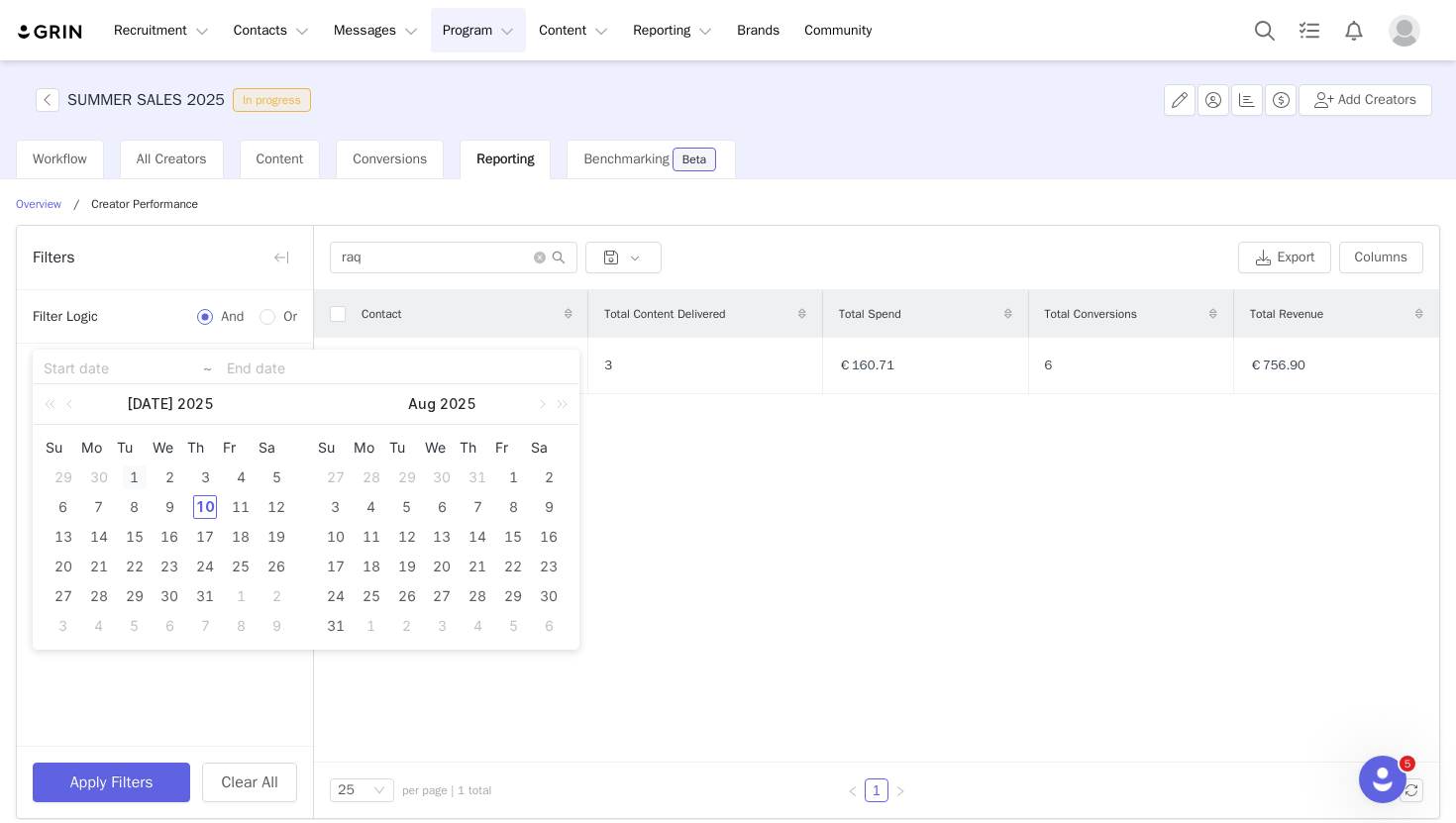 click on "1" at bounding box center (135, 477) 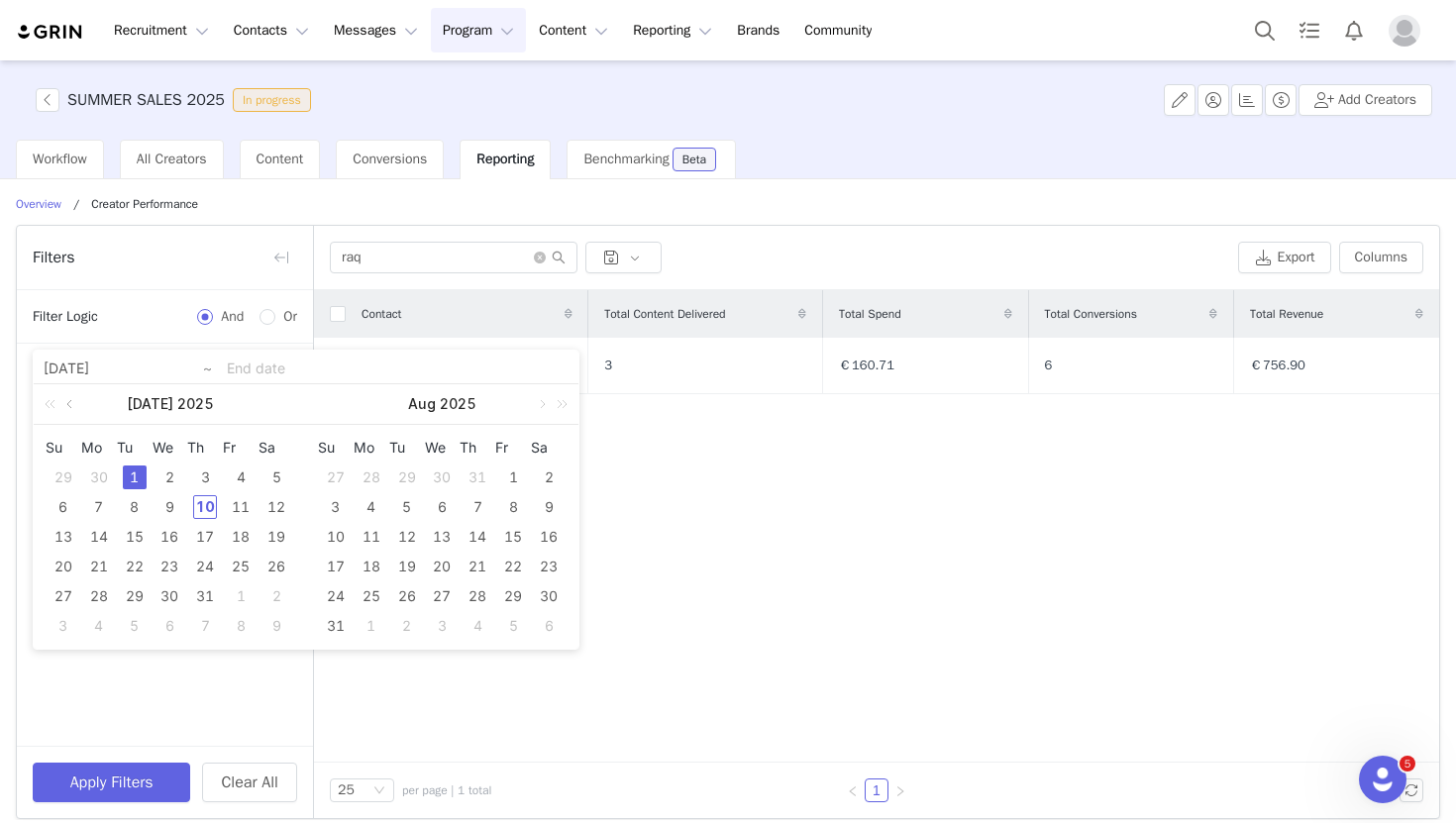 click at bounding box center (71, 404) 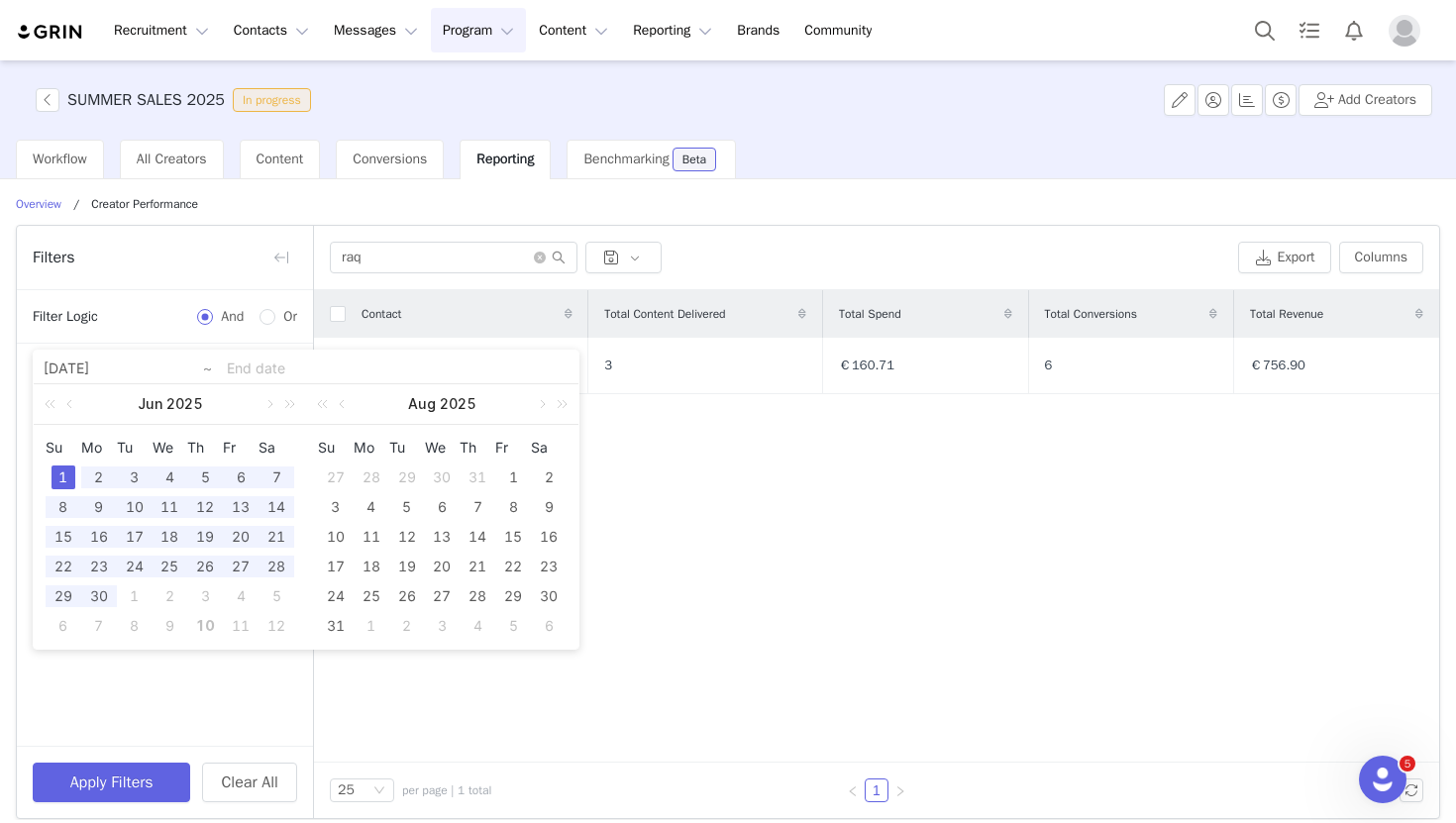 click on "1" at bounding box center [63, 477] 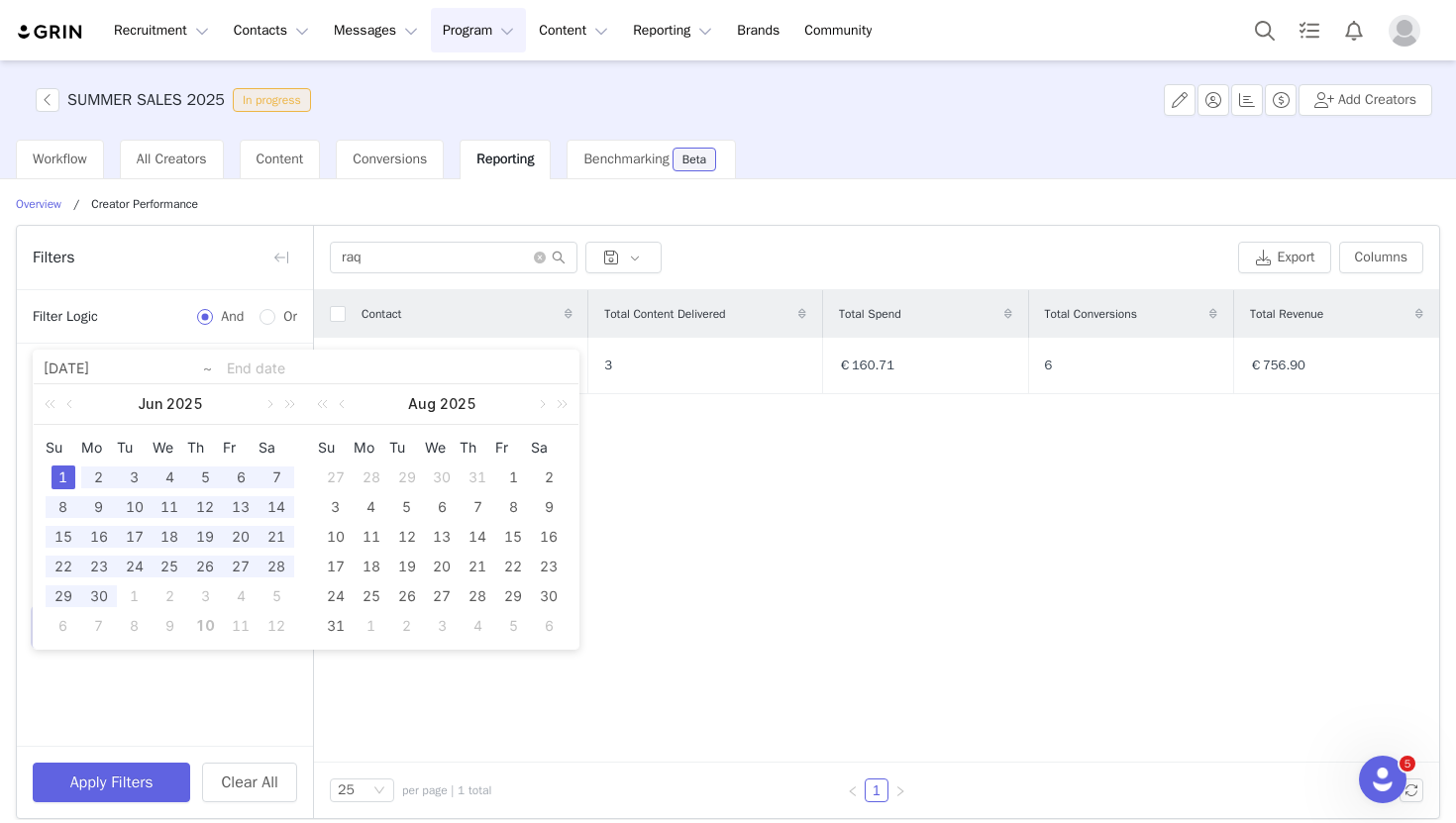 type on "2025-06-01" 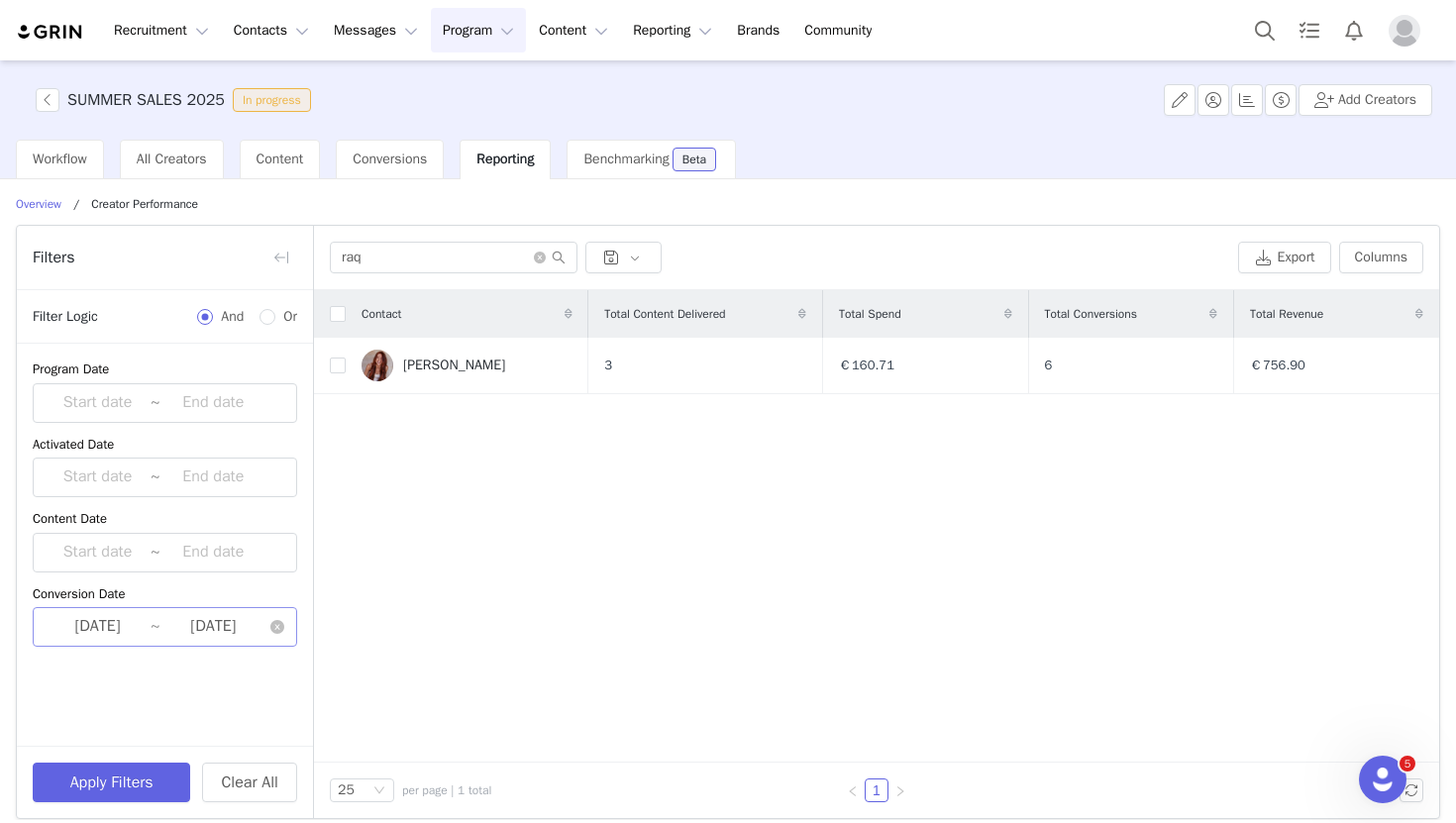 click on "2025-07-01" at bounding box center [213, 627] 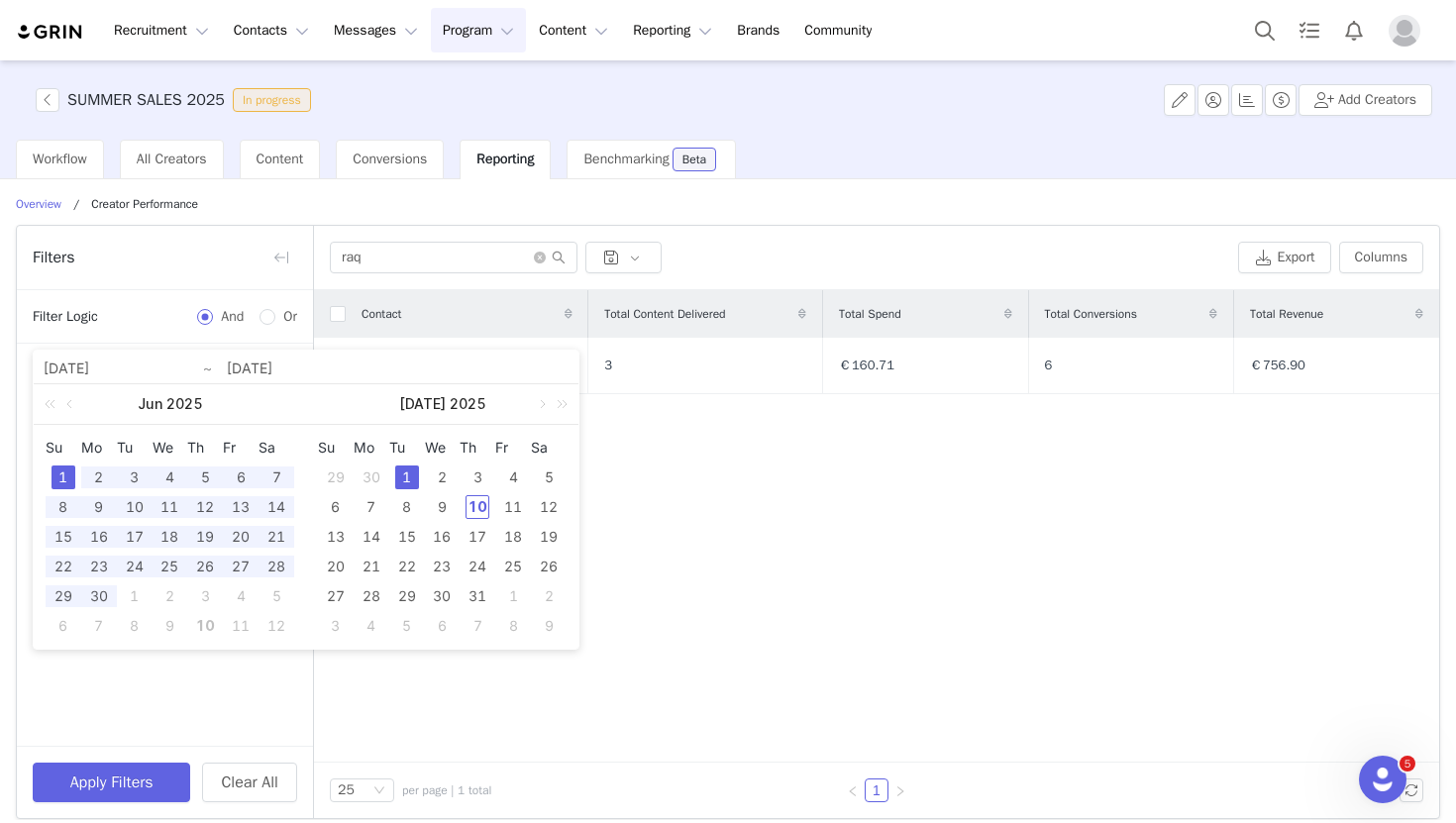 click on "1" at bounding box center [63, 477] 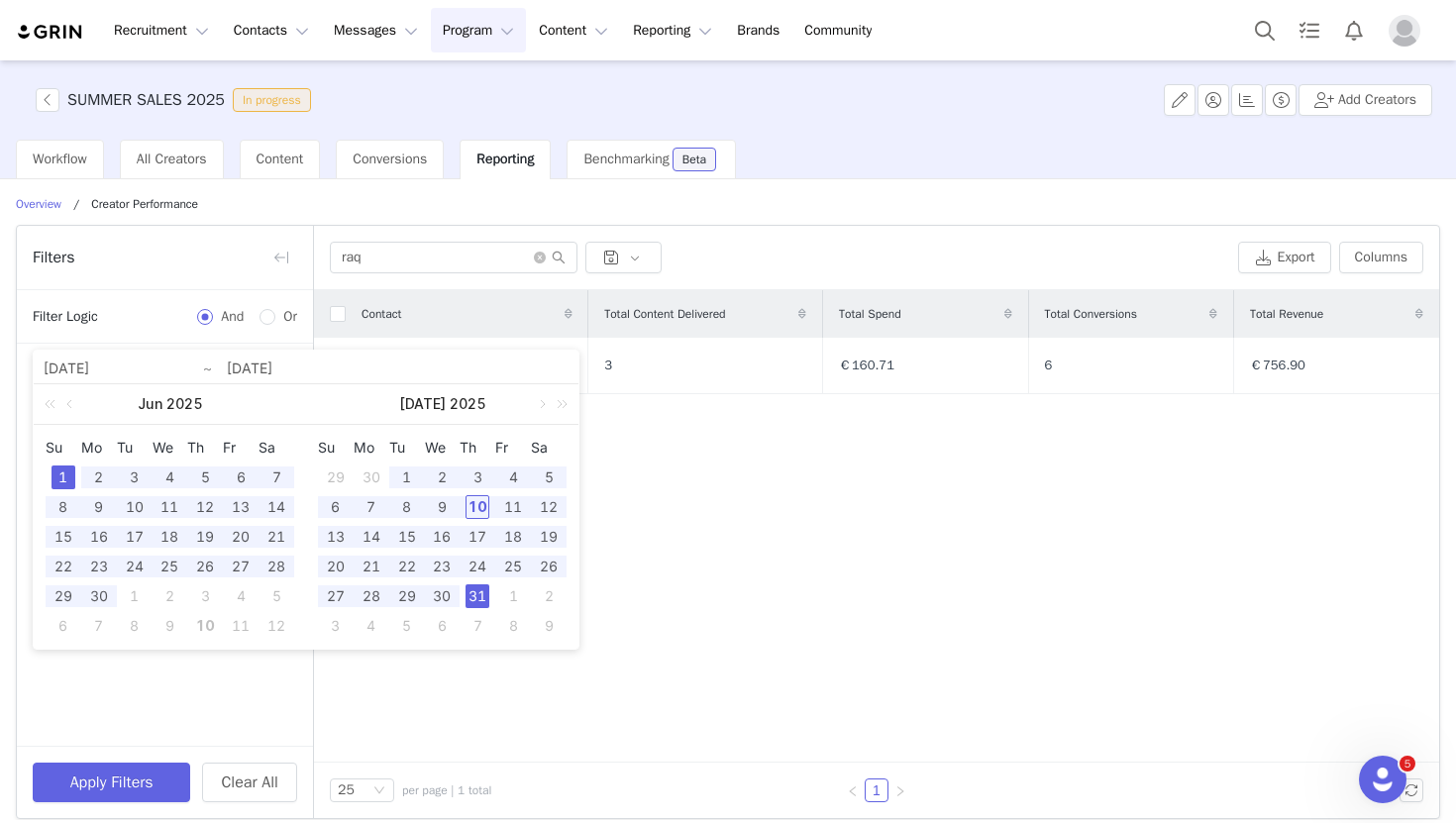 click on "31" at bounding box center [477, 596] 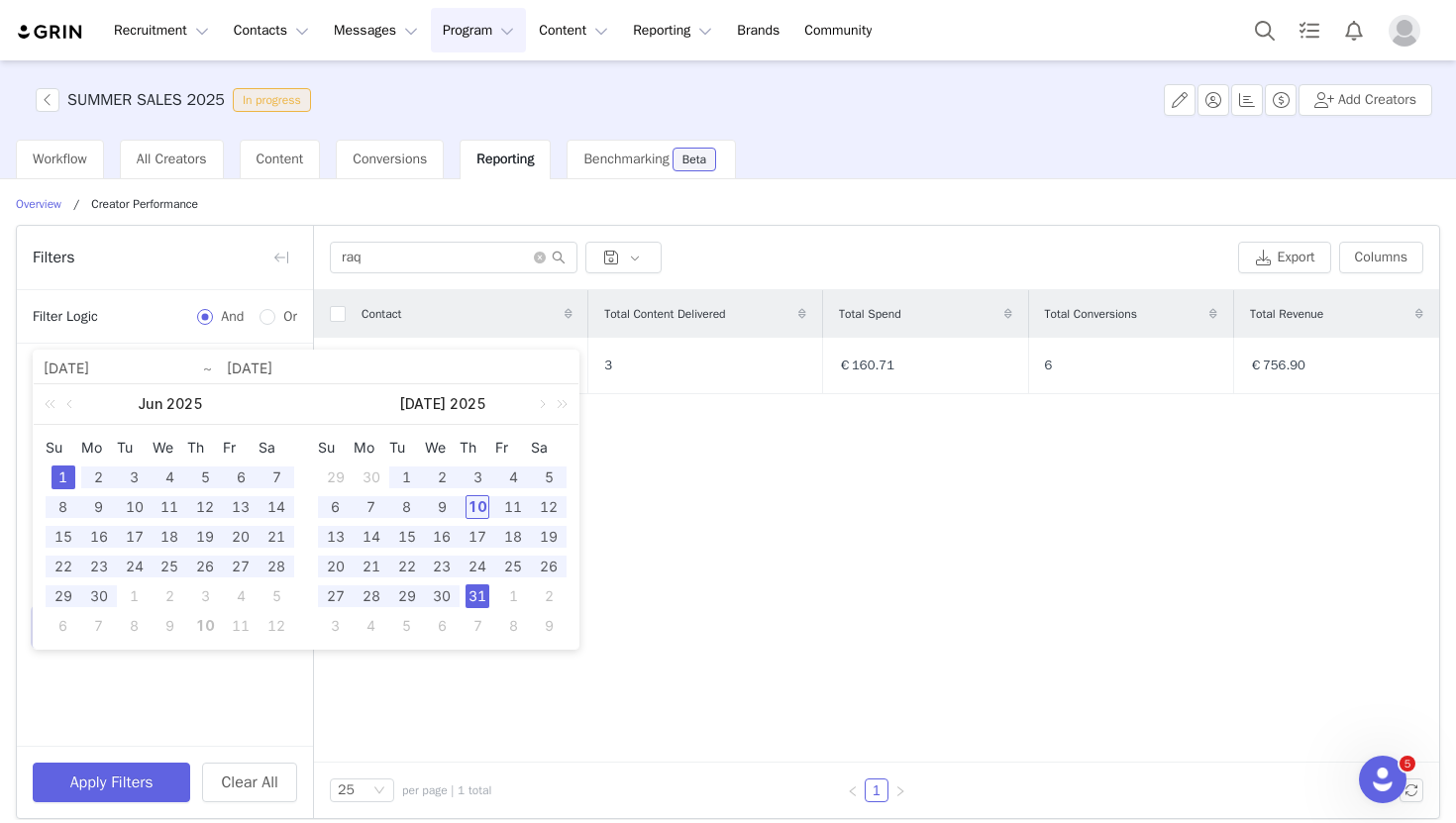 type on "2025-07-31" 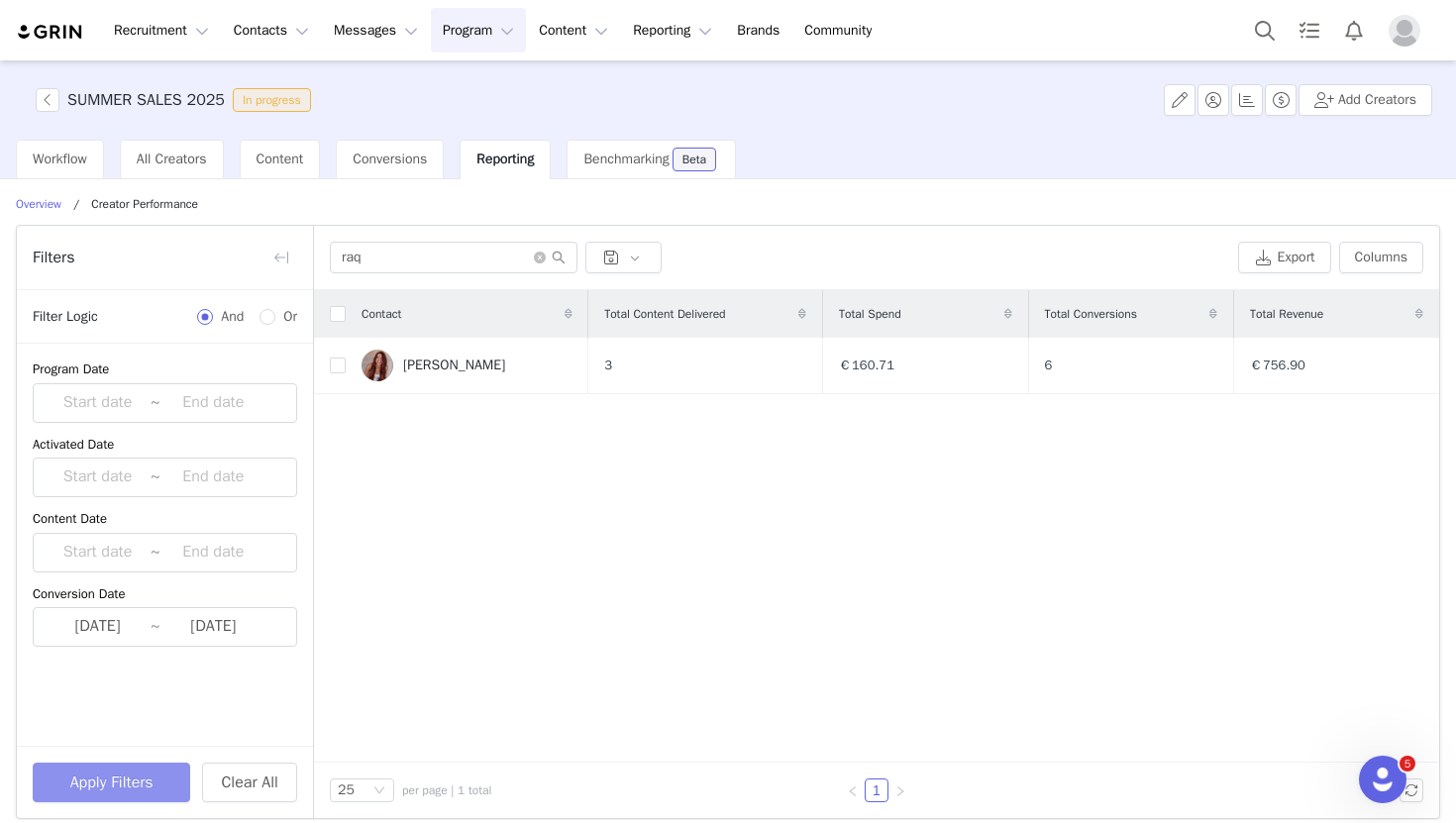click on "Apply Filters" at bounding box center (111, 782) 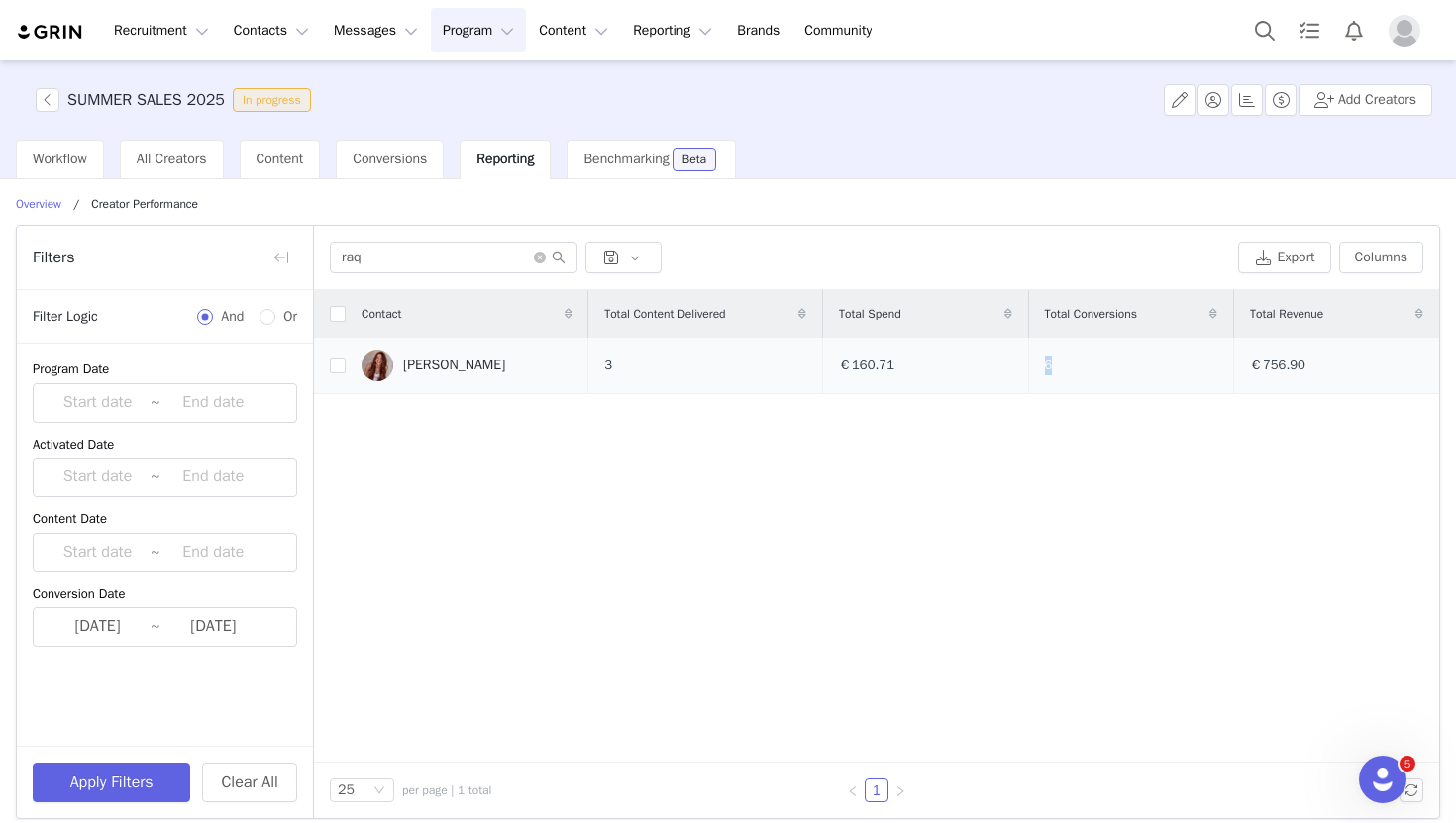 drag, startPoint x: 1053, startPoint y: 363, endPoint x: 1038, endPoint y: 363, distance: 15 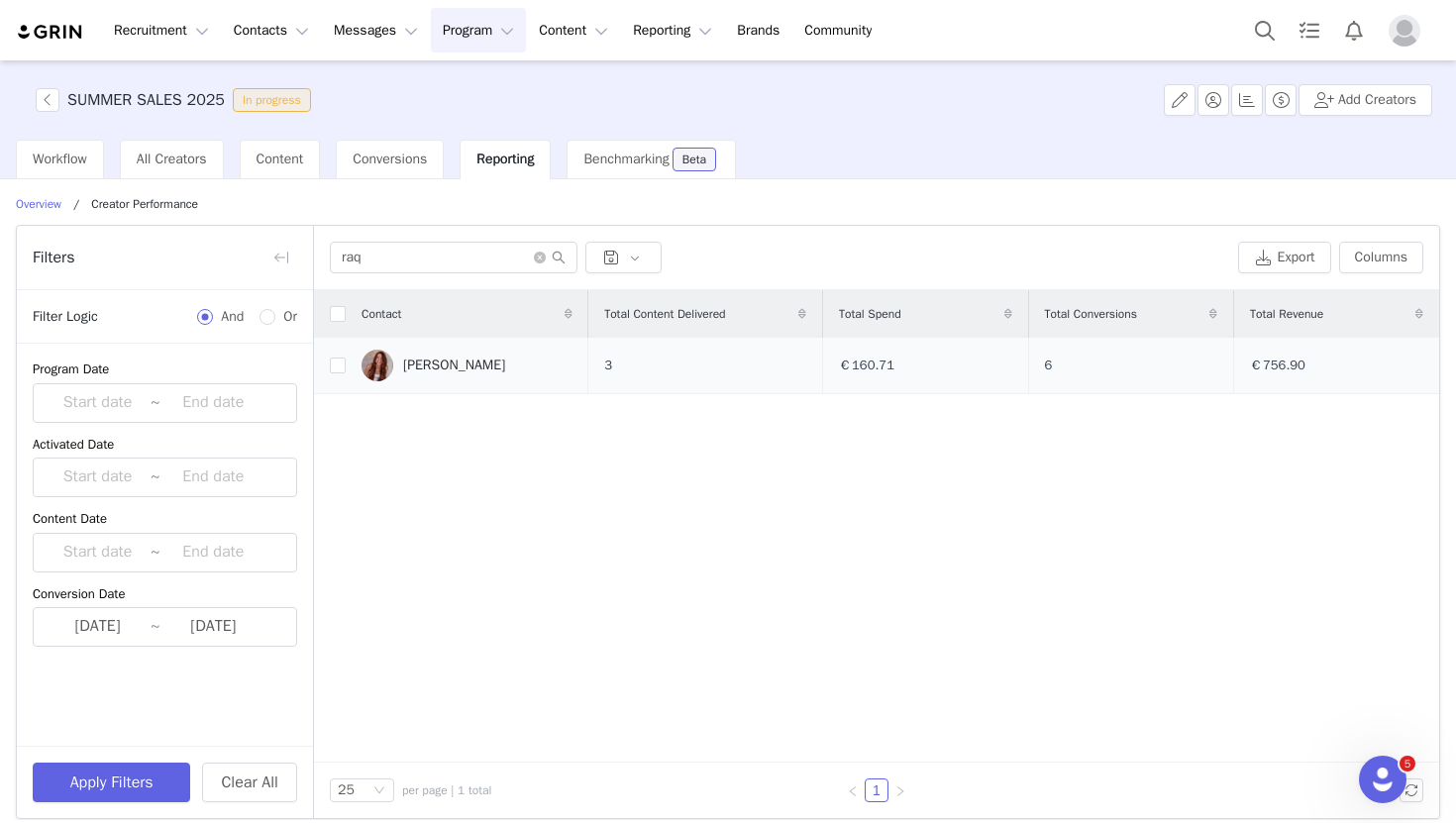 click on "6" at bounding box center (1130, 365) 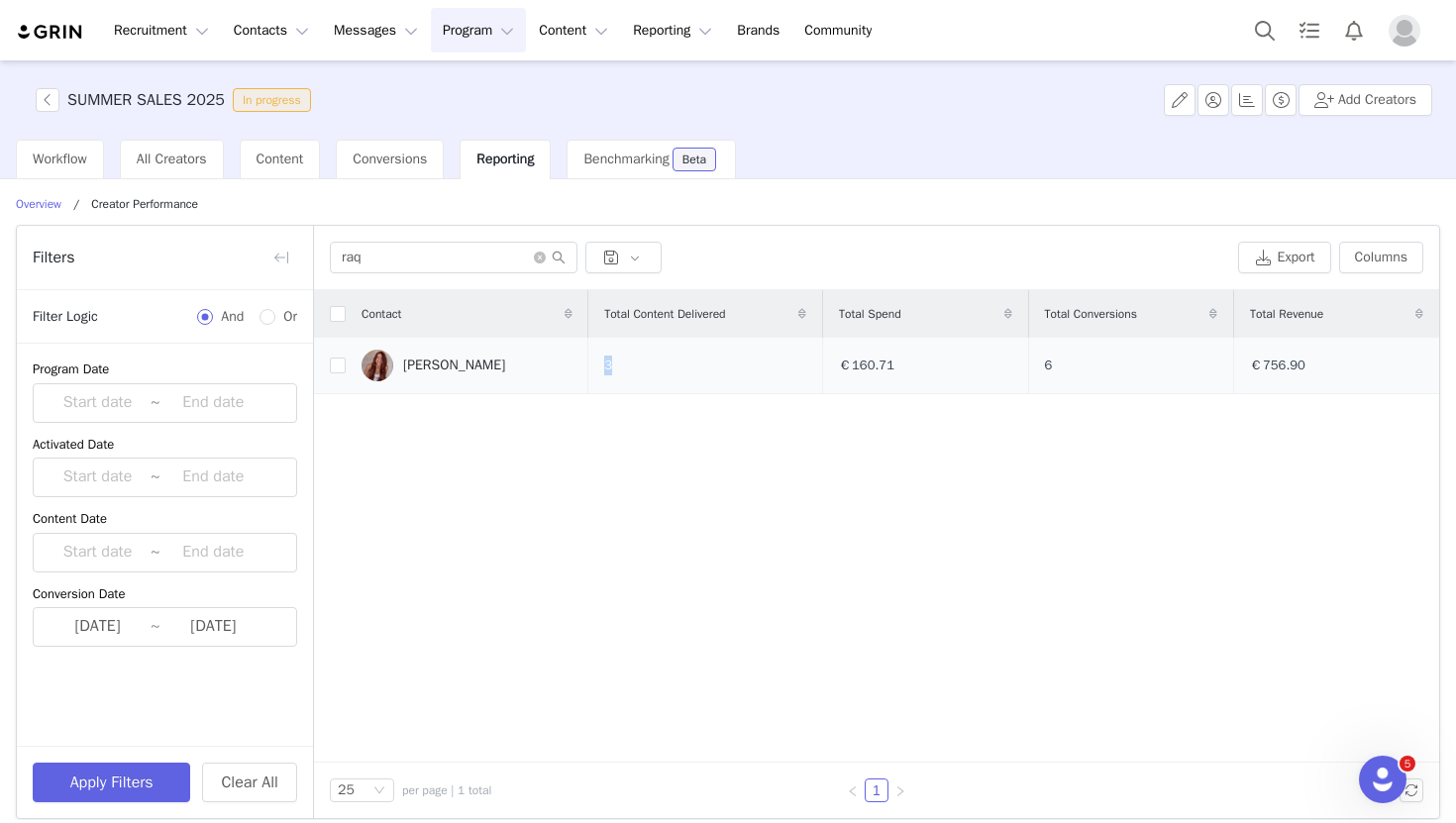 drag, startPoint x: 589, startPoint y: 367, endPoint x: 572, endPoint y: 367, distance: 17 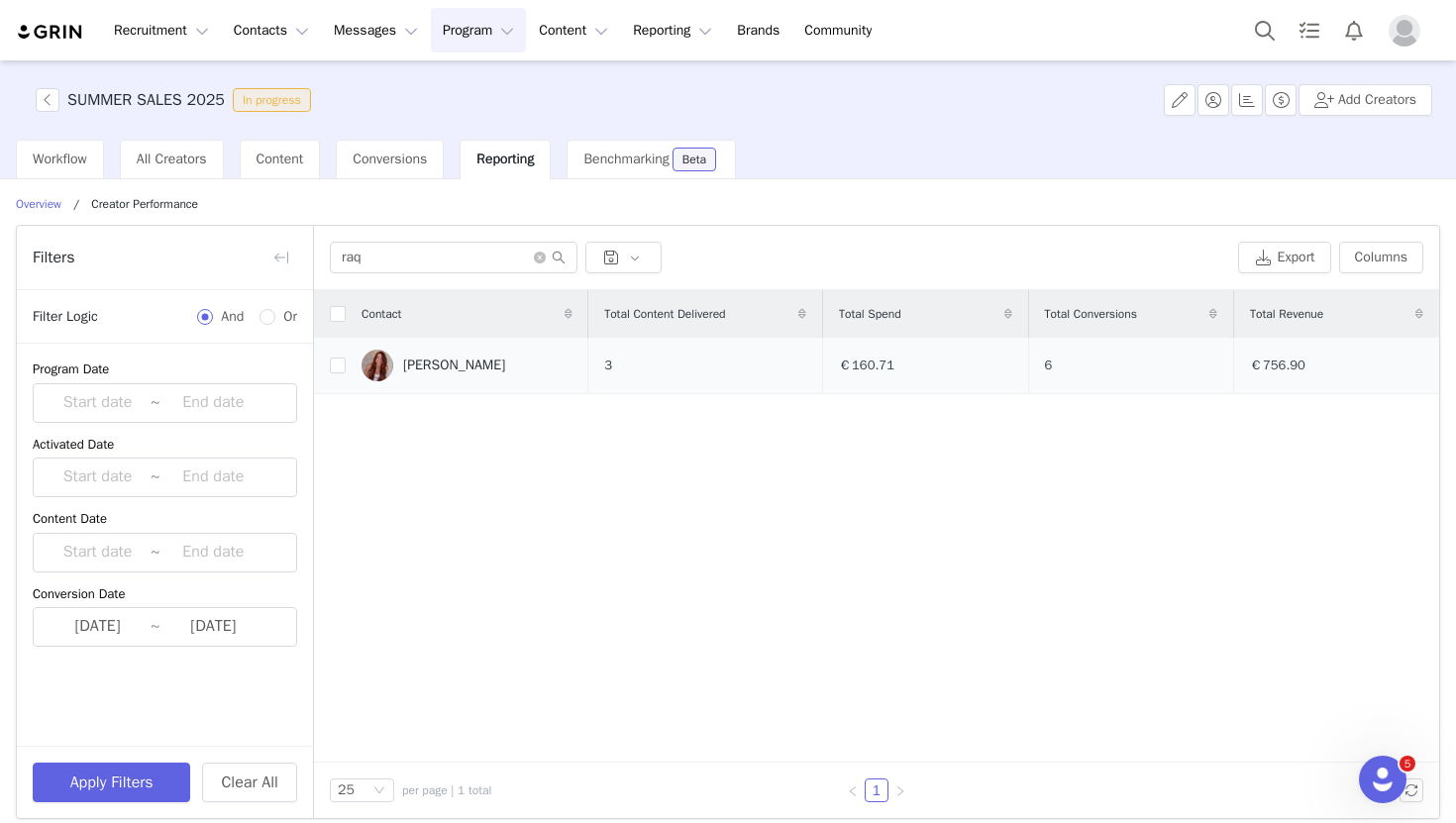 click on "3" at bounding box center (705, 365) 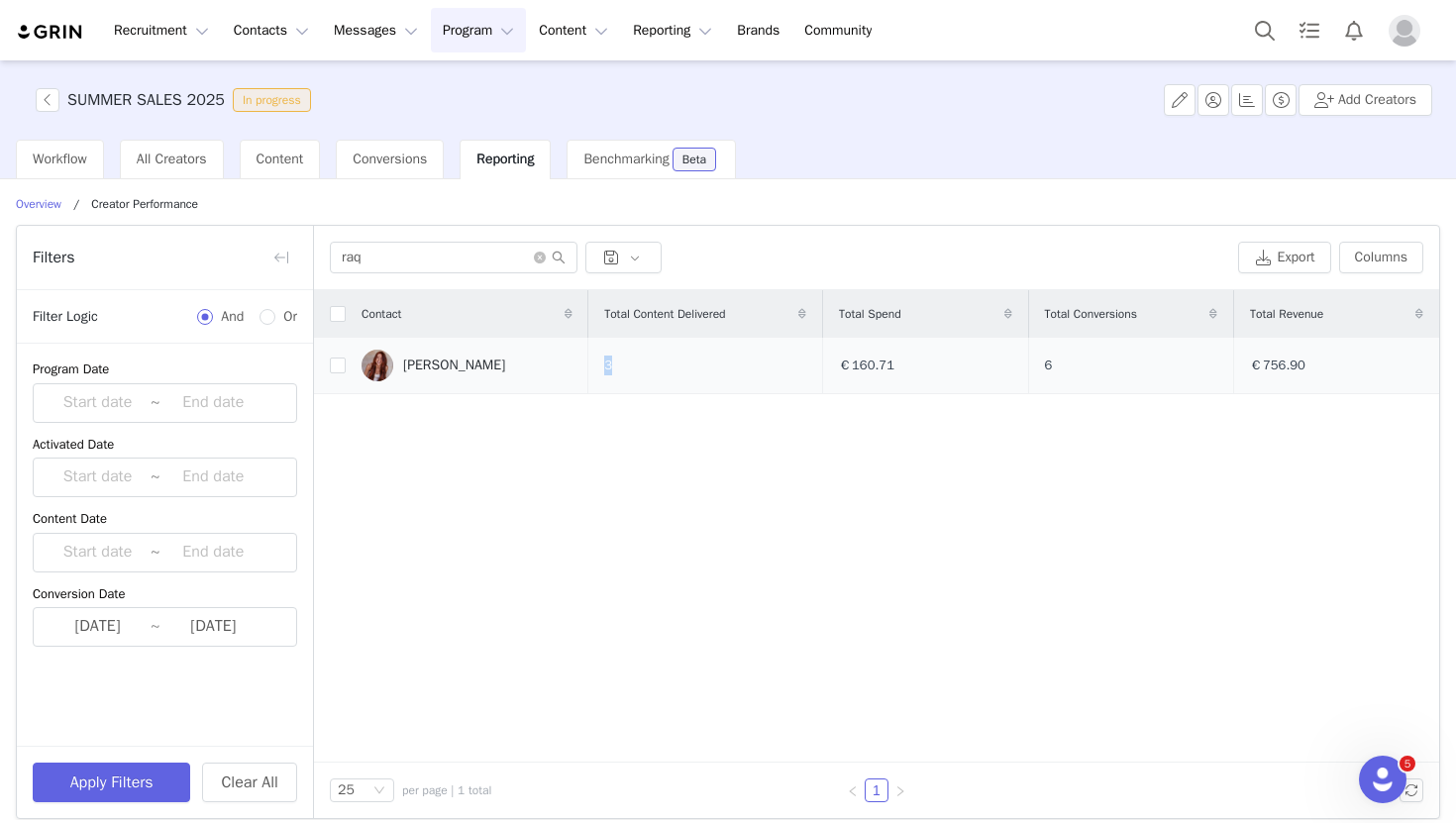 drag, startPoint x: 590, startPoint y: 369, endPoint x: 572, endPoint y: 368, distance: 18.027756 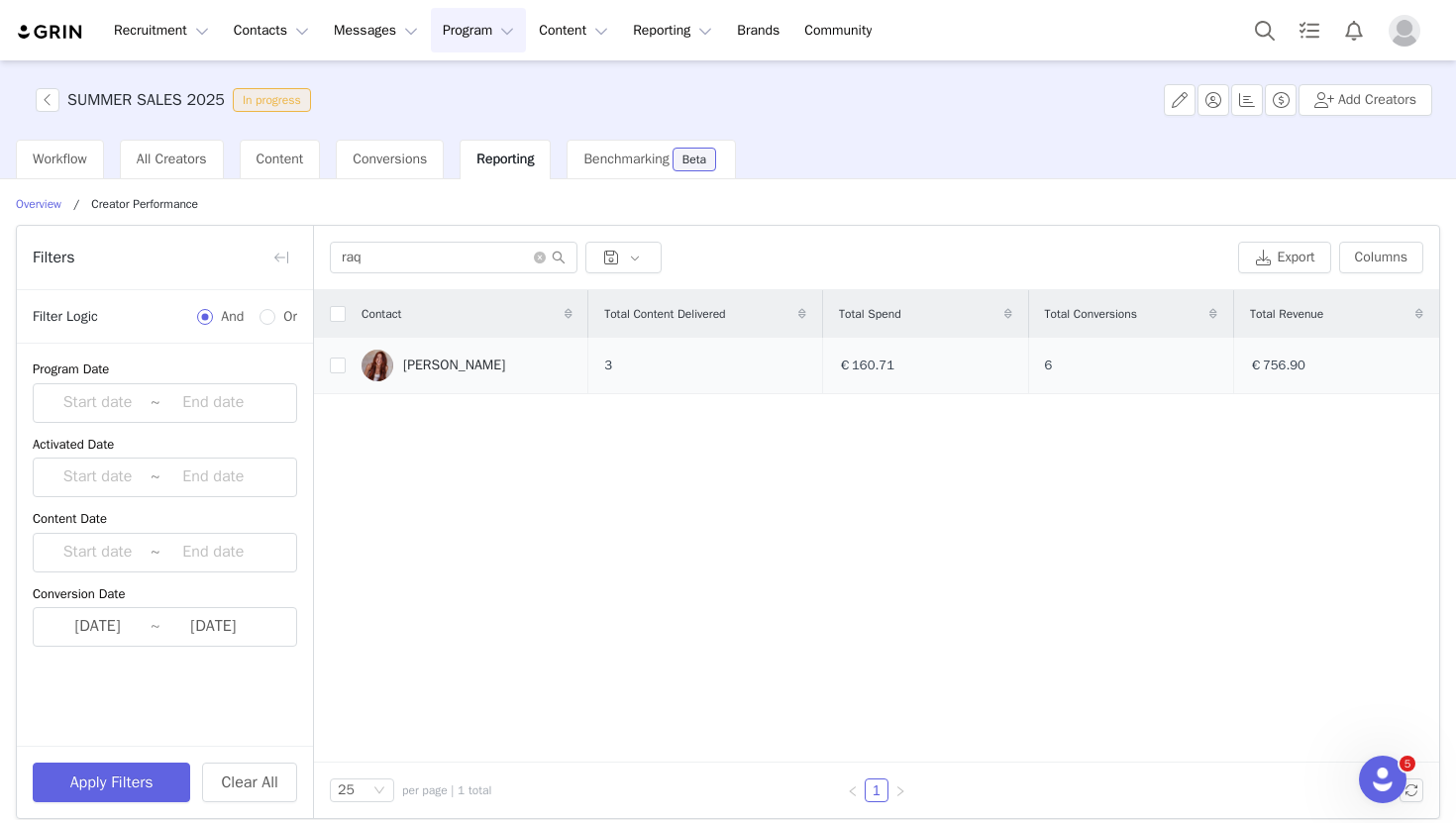 click on "3" at bounding box center [705, 365] 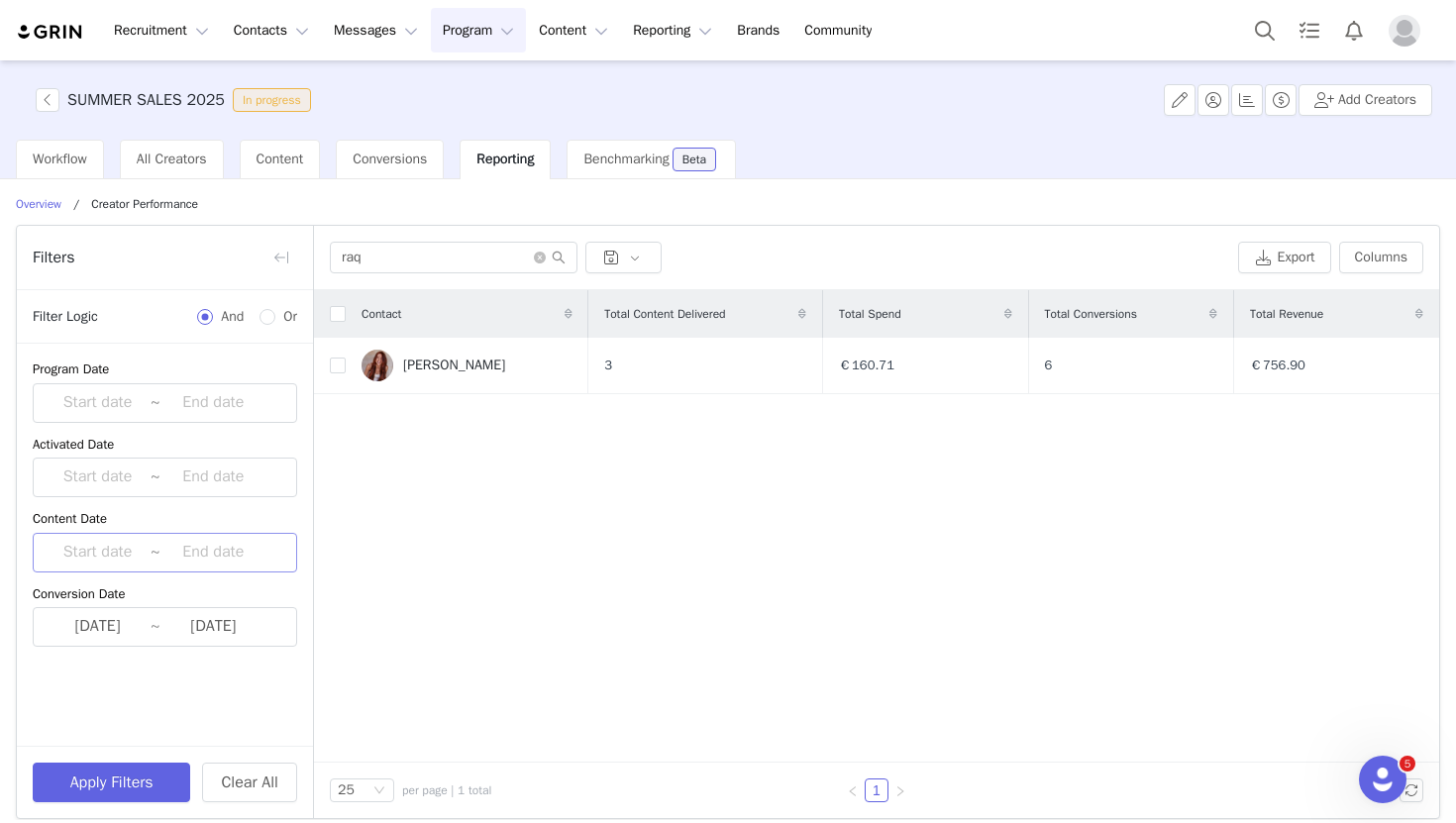 click at bounding box center (213, 553) 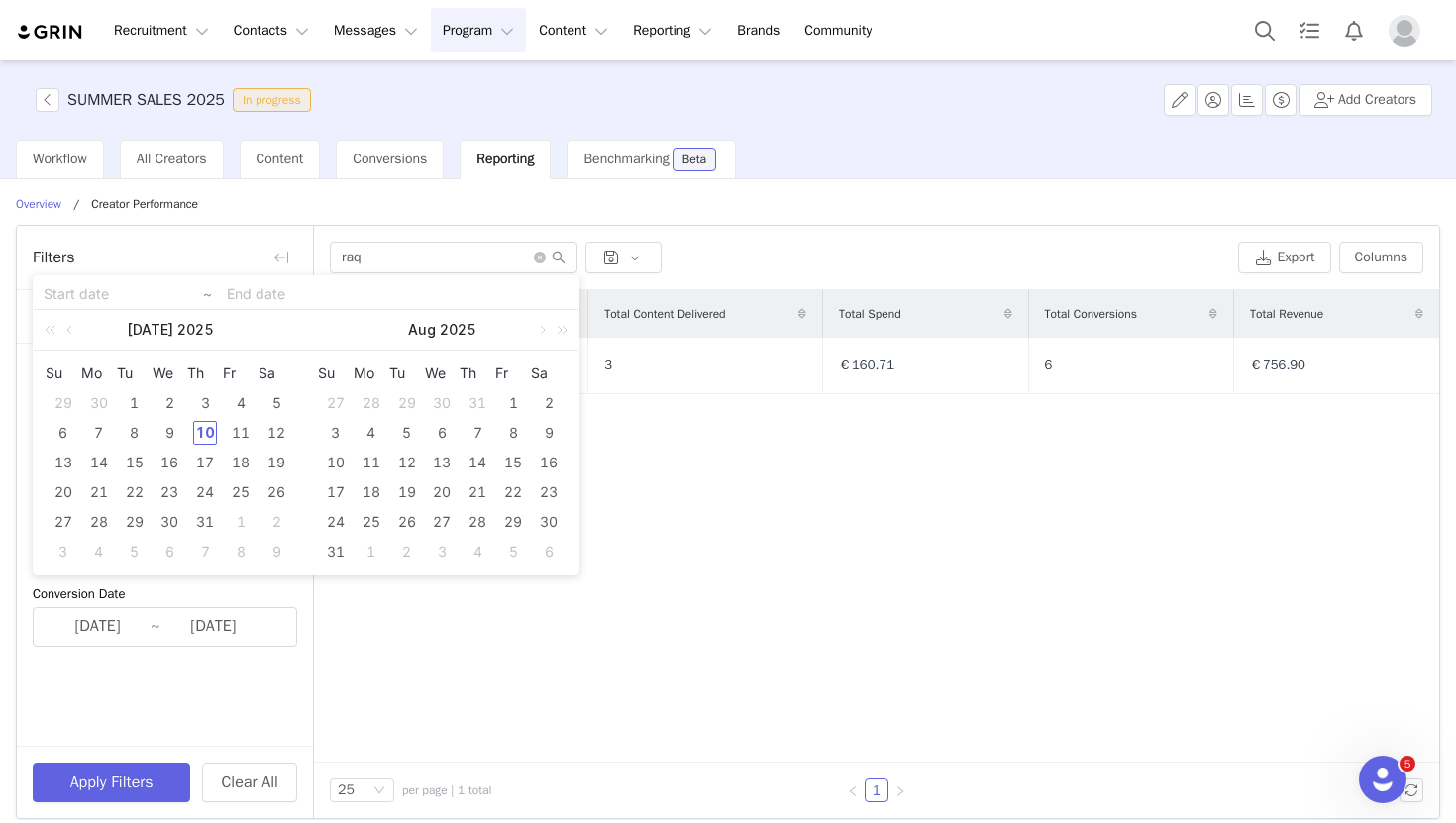 click on "Contact   Total Content Delivered   Total Spend   Total Conversions   Total Revenue   Raquel Reitx  3 €160.71 6 €756.90" at bounding box center (877, 526) 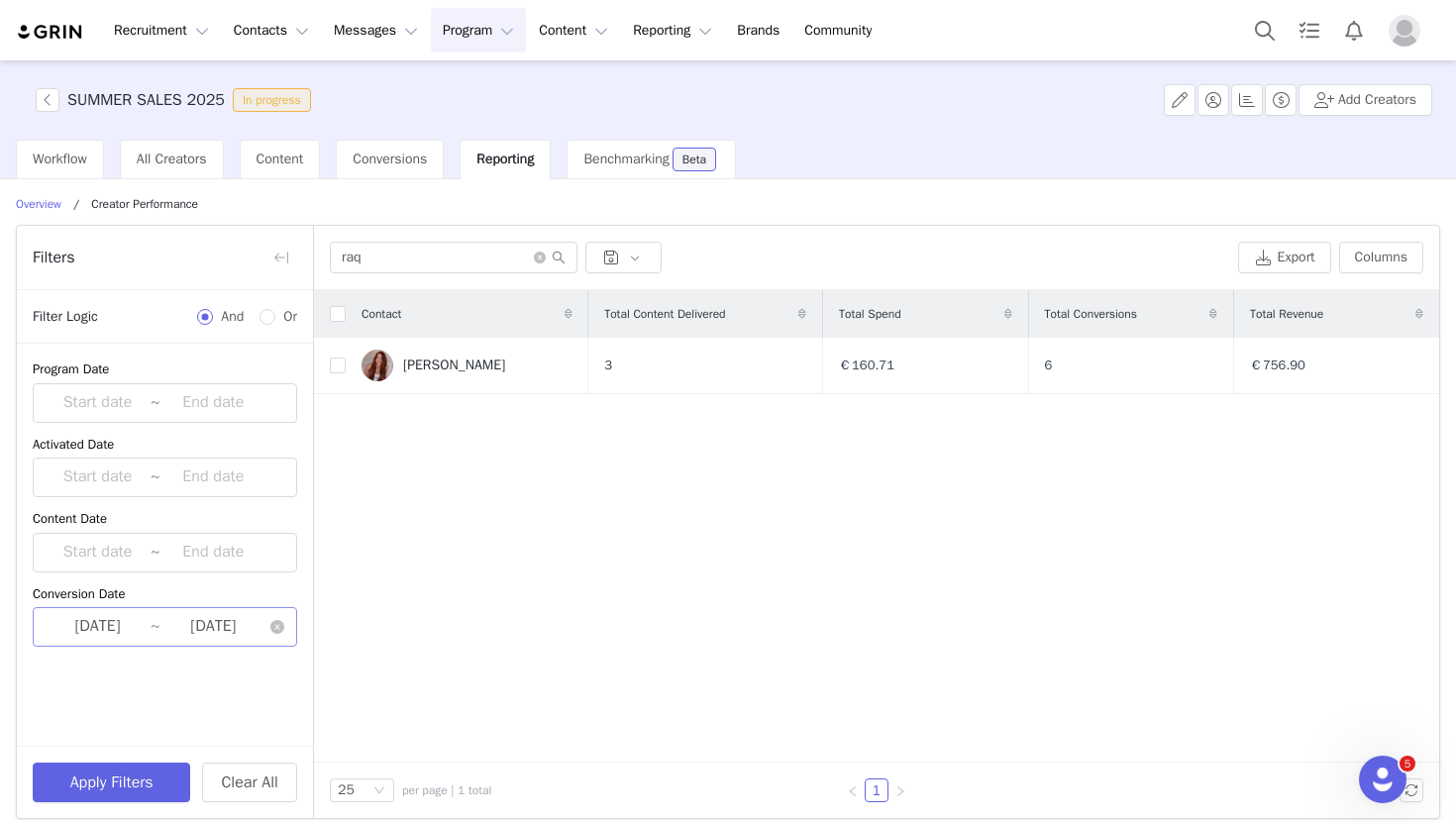 click on "2025-07-31" at bounding box center (213, 627) 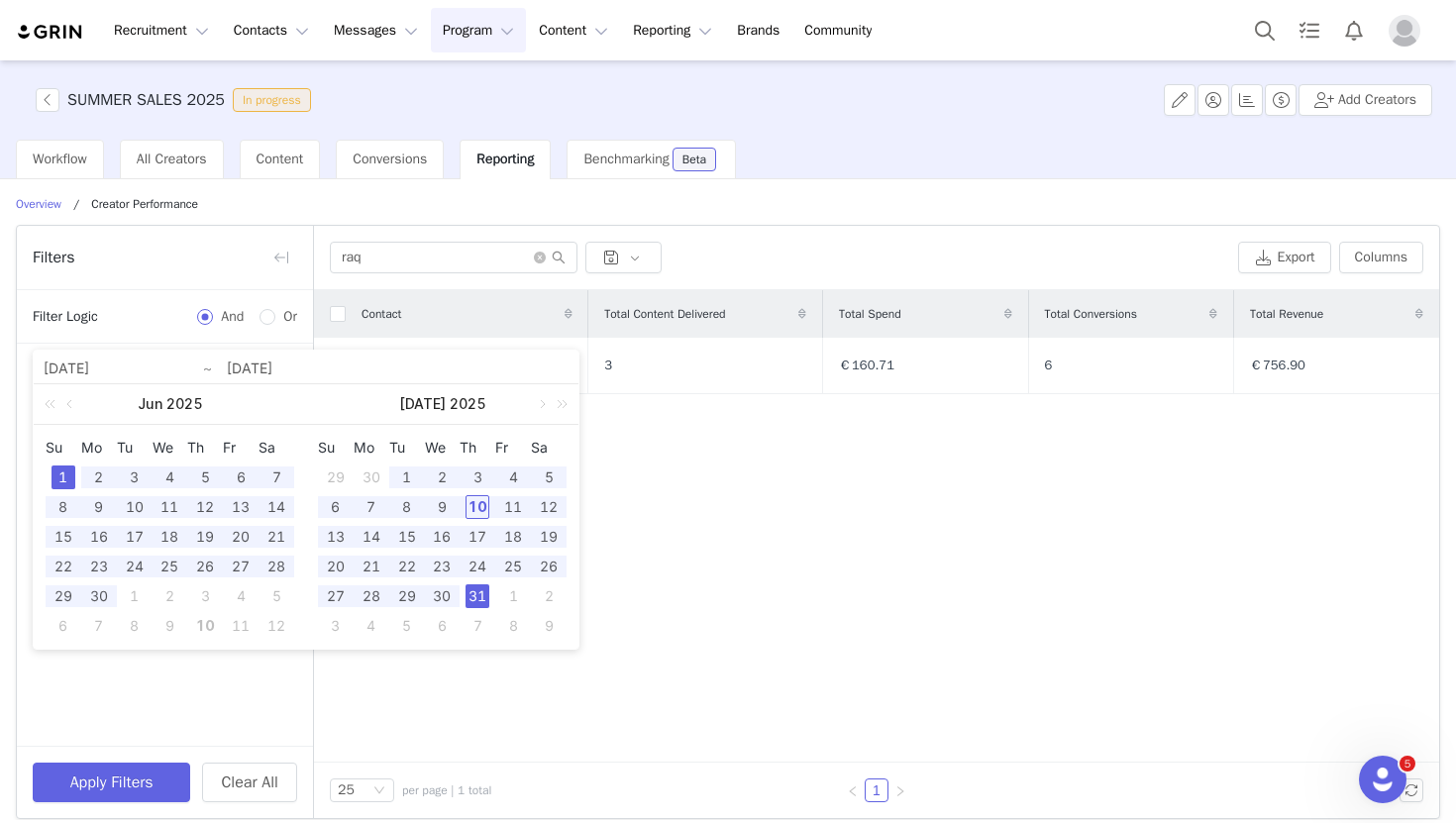 click on "Contact   Total Content Delivered   Total Spend   Total Conversions   Total Revenue   Raquel Reitx  3 €160.71 6 €756.90" at bounding box center [877, 526] 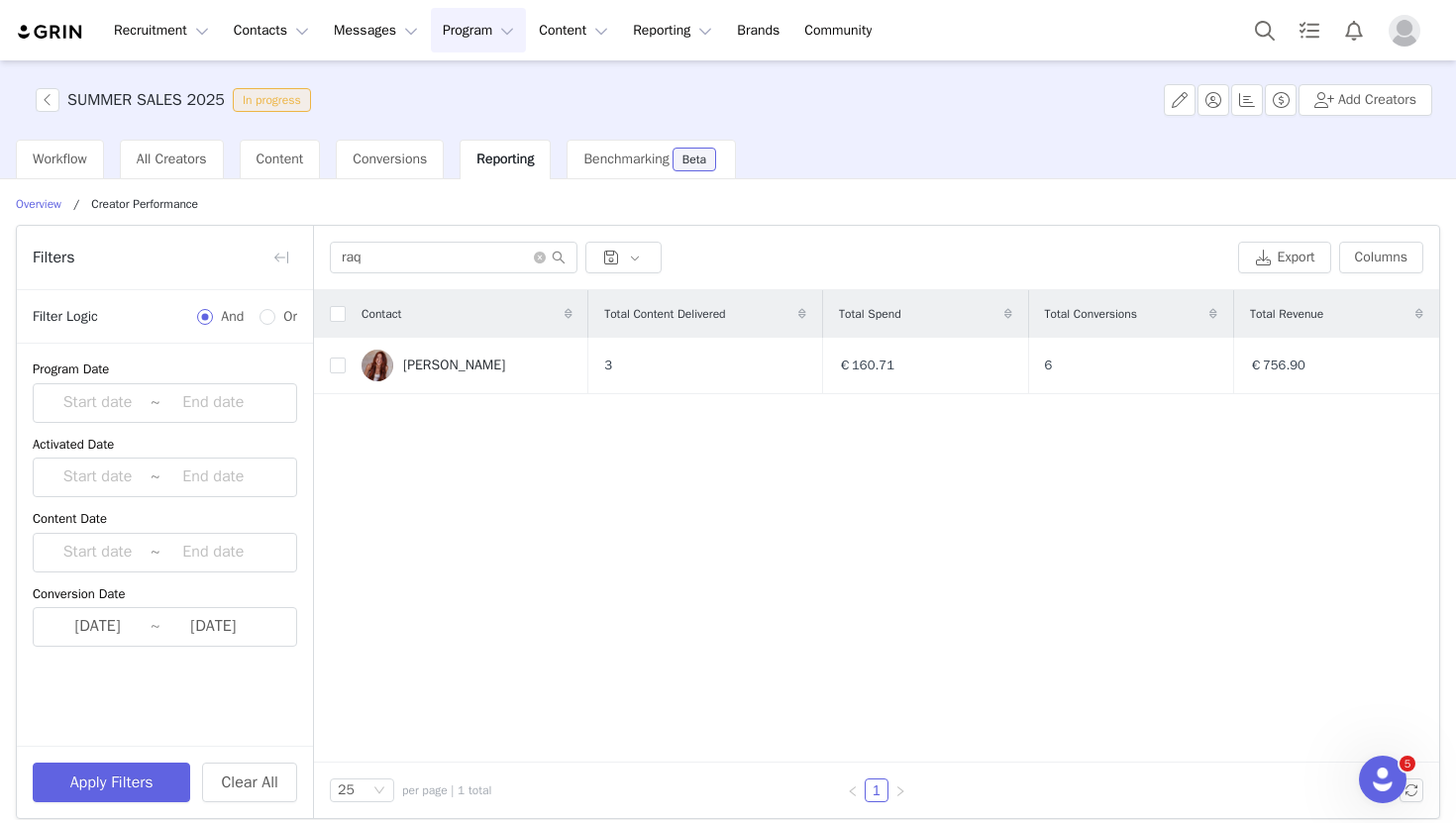 click on "Reporting" at bounding box center (505, 158) 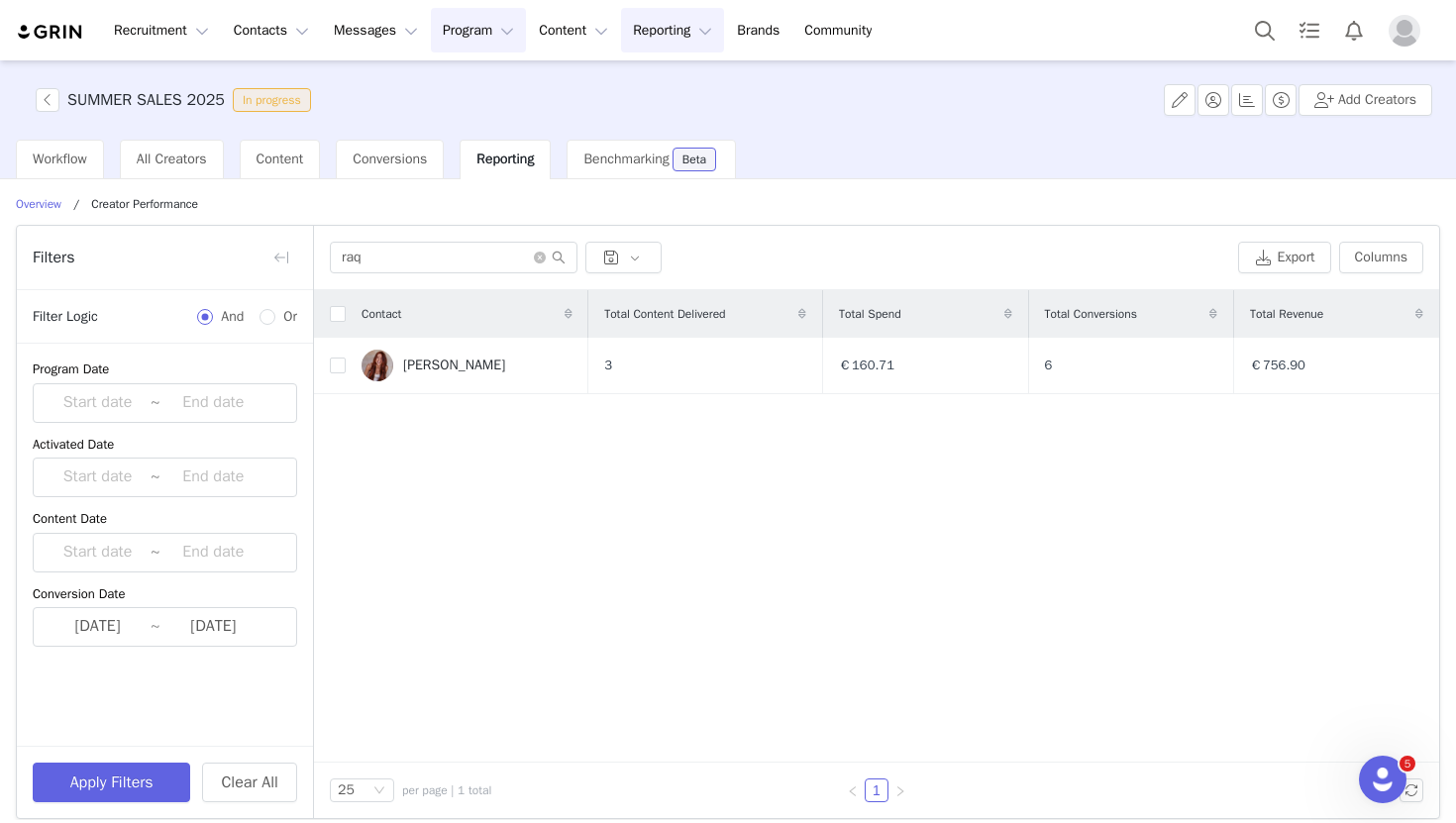 click on "Reporting Reporting" at bounding box center [673, 30] 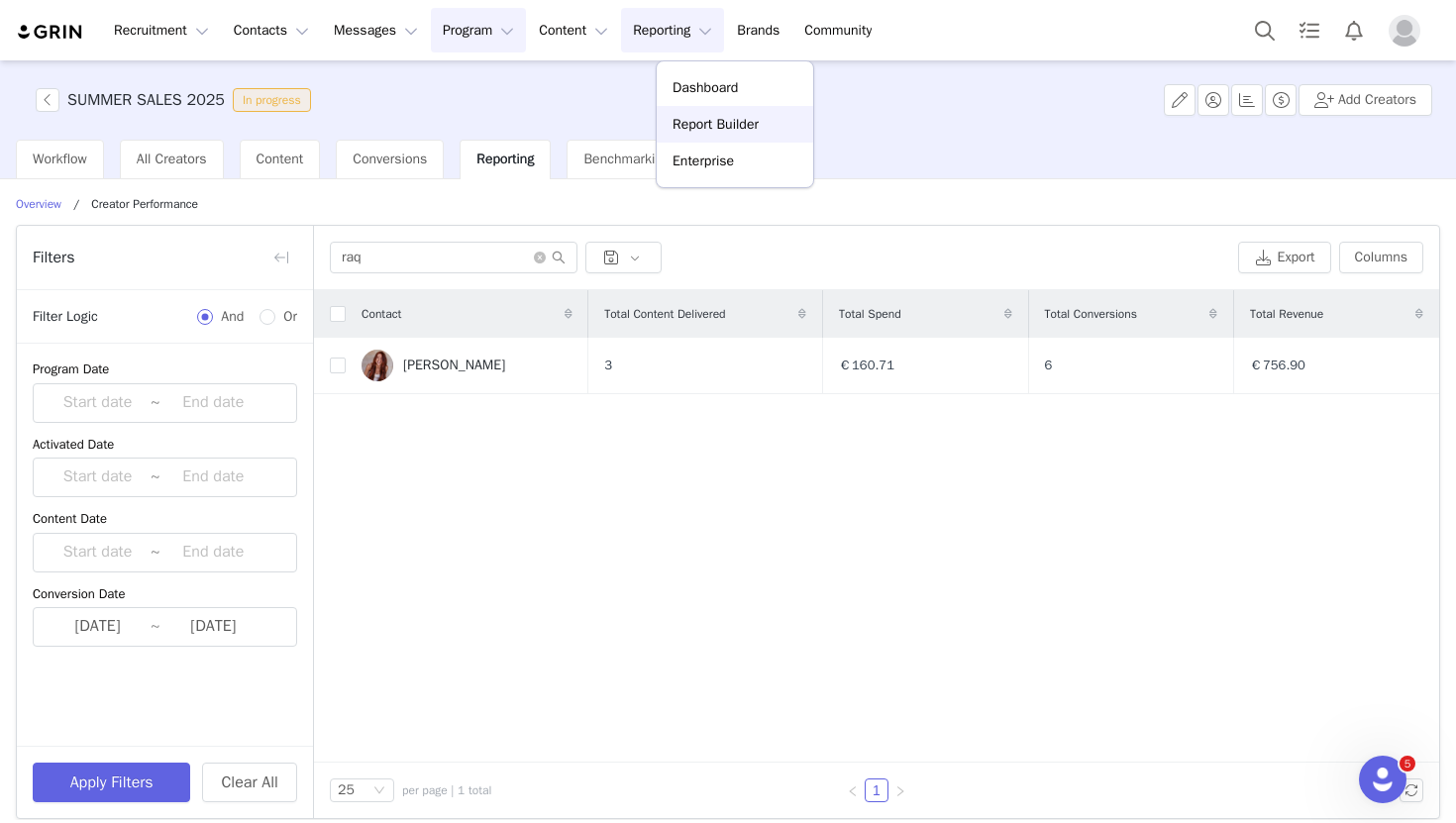 click on "Report Builder" at bounding box center (715, 124) 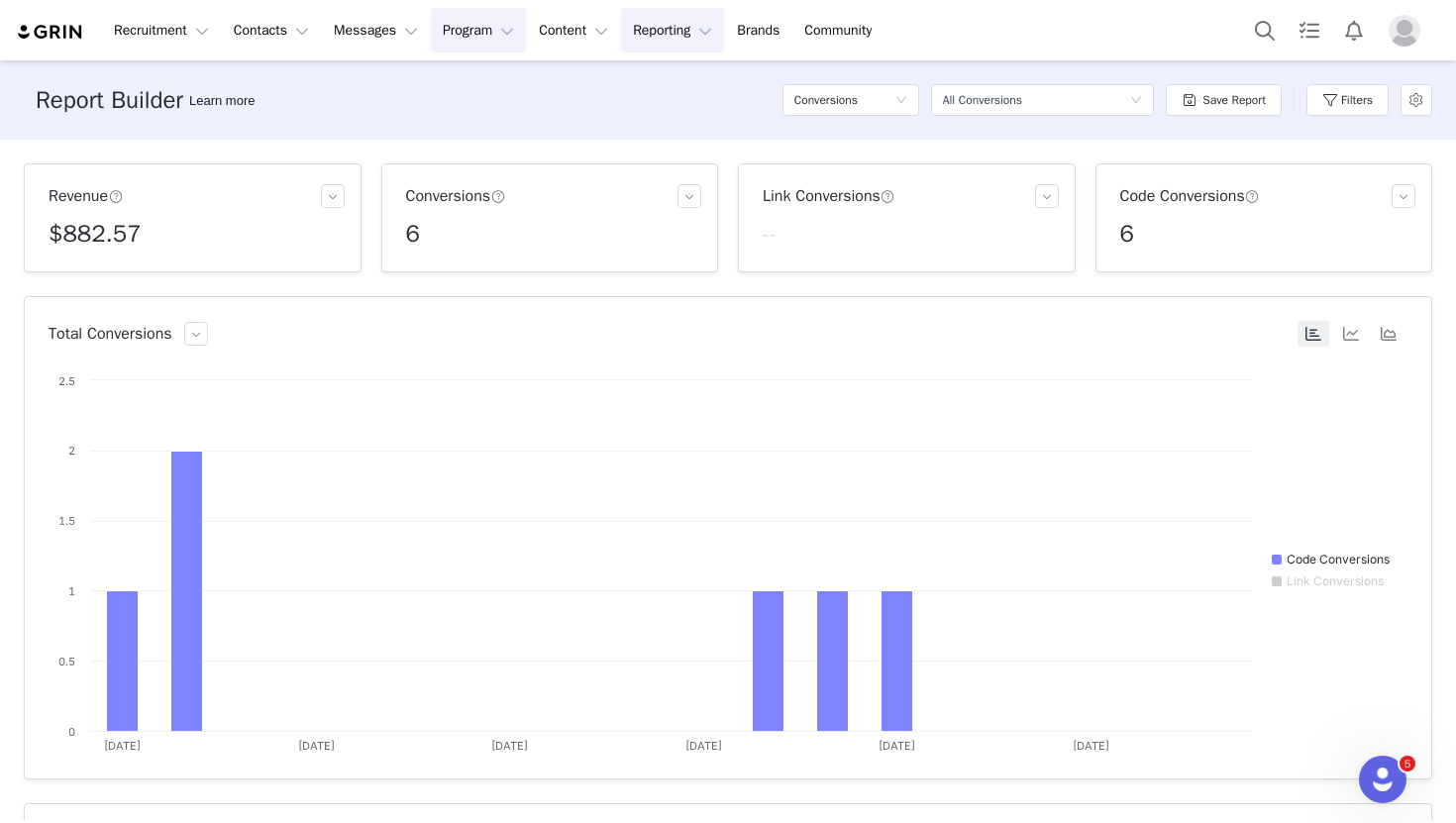 click on "Program Program" at bounding box center [478, 30] 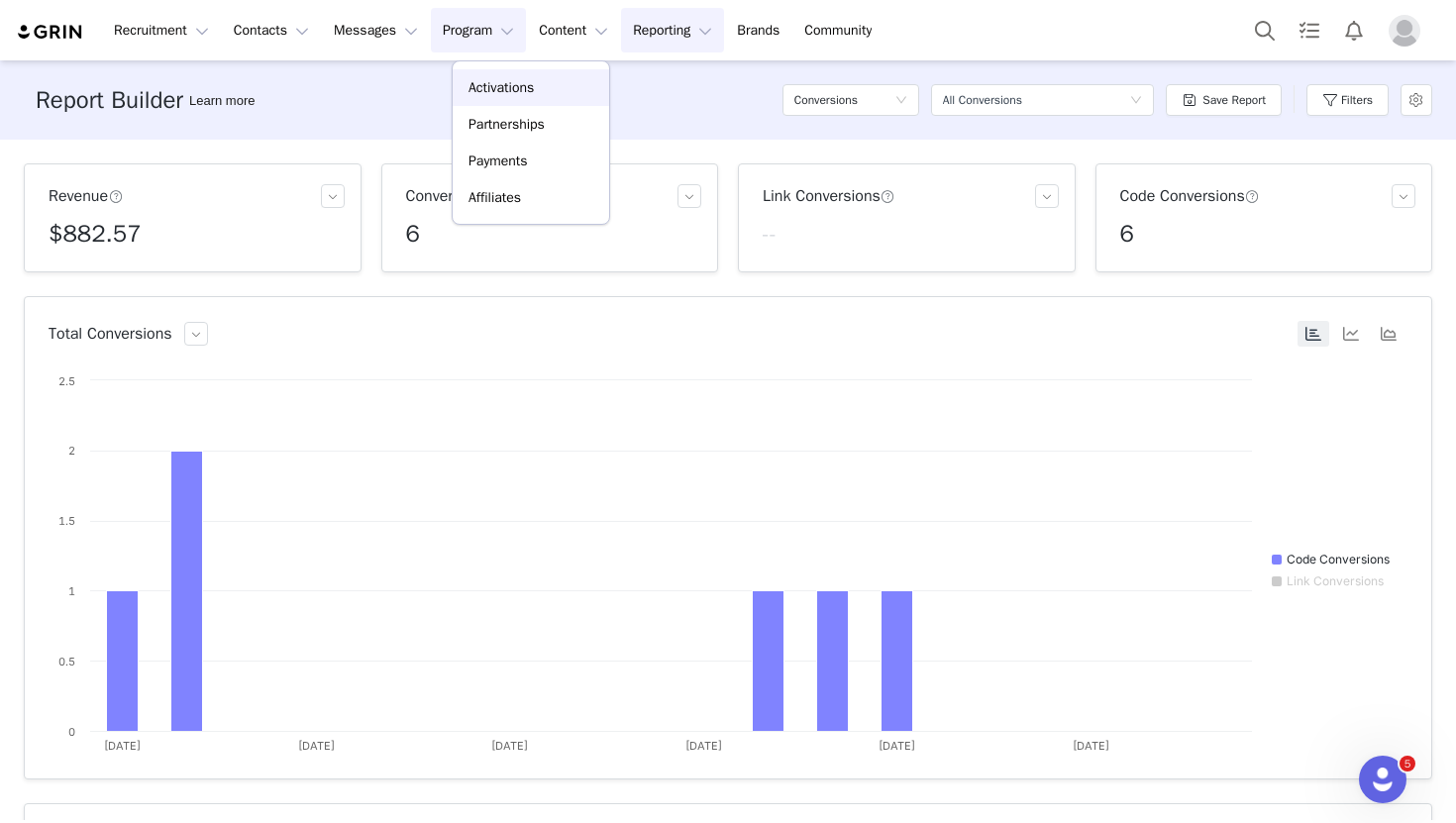 click on "Activations" at bounding box center [501, 87] 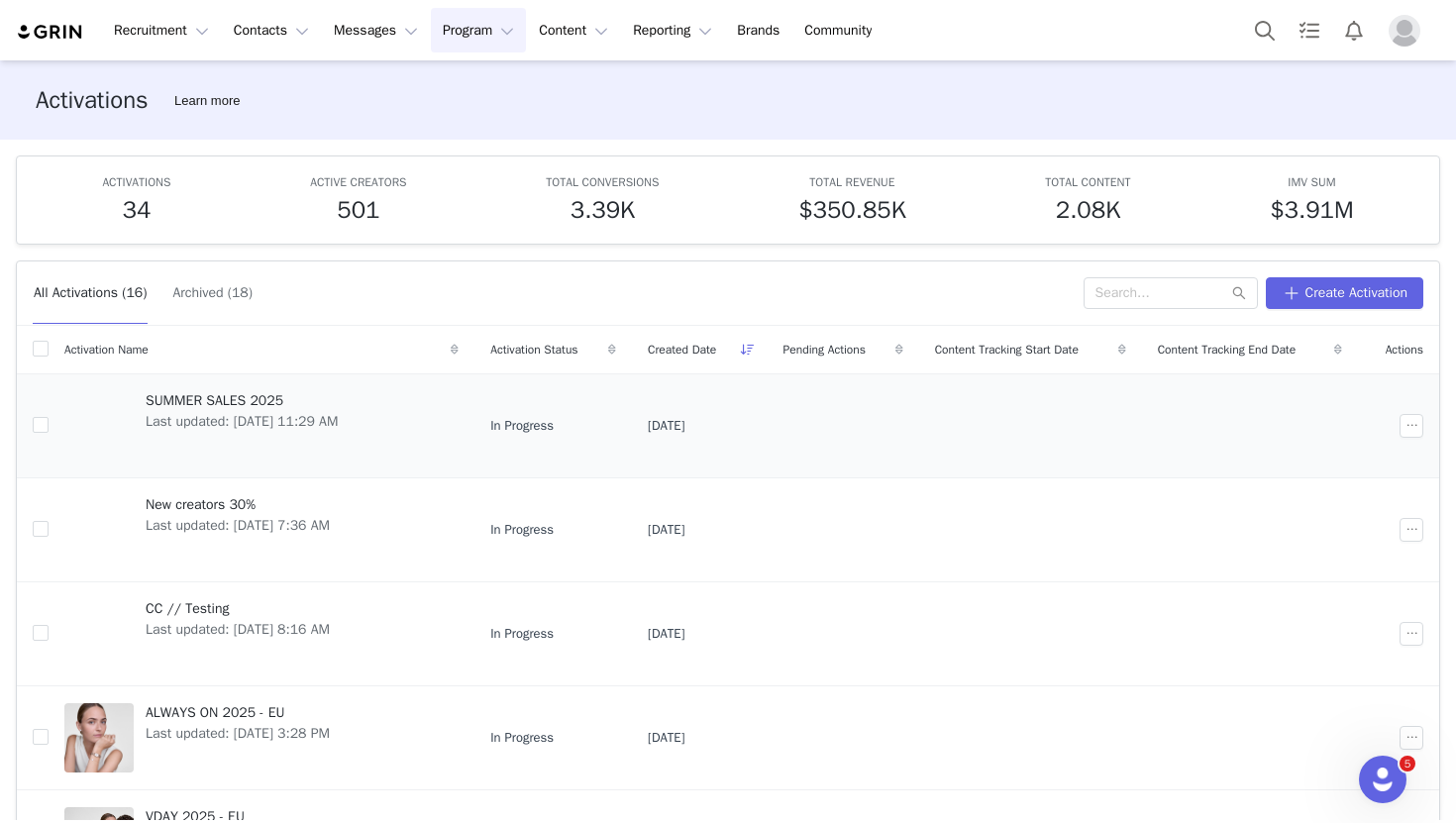 click on "Last updated: Jun 2, 2025 11:29 AM" at bounding box center (242, 421) 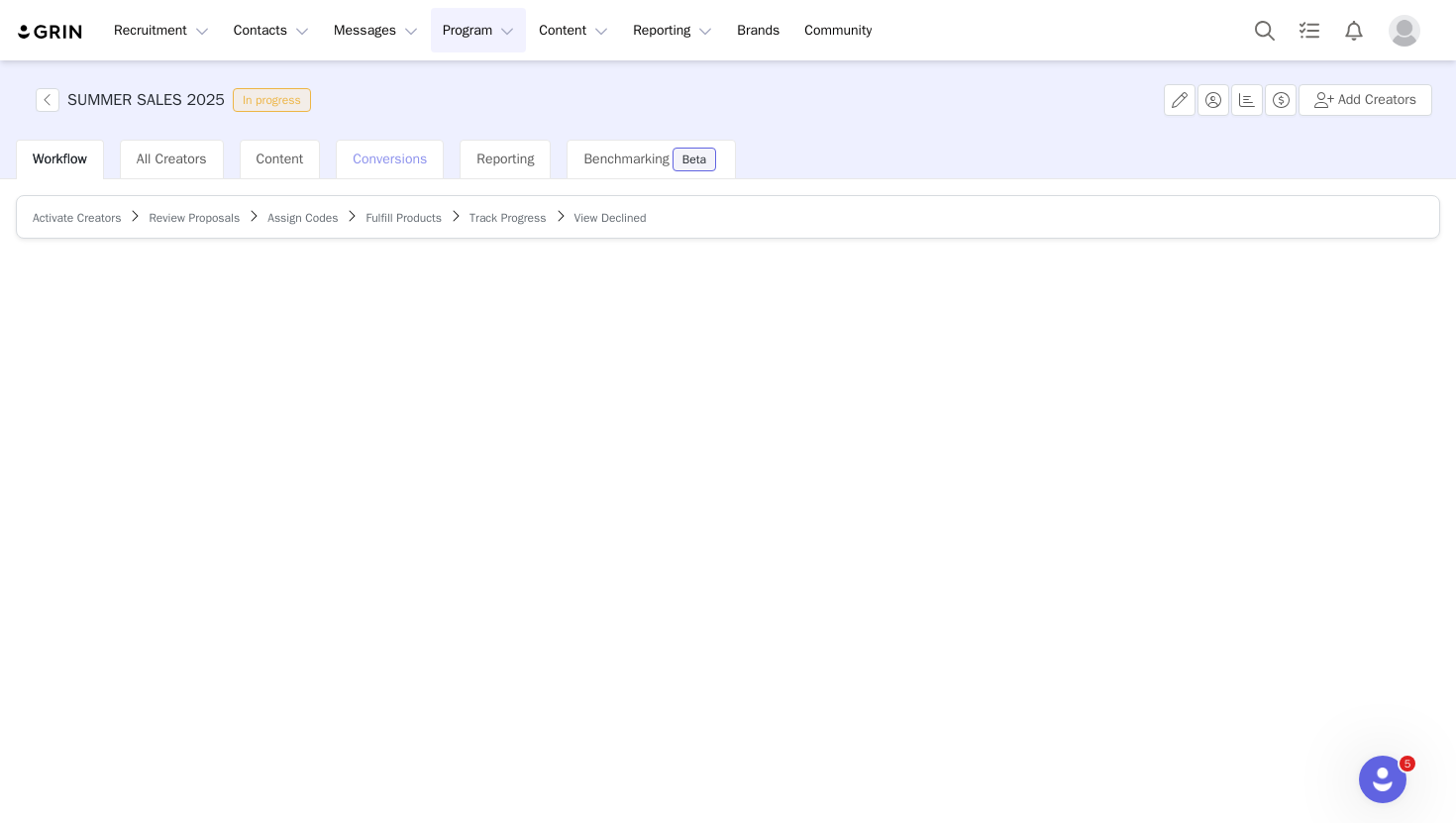 click on "Conversions" at bounding box center (389, 158) 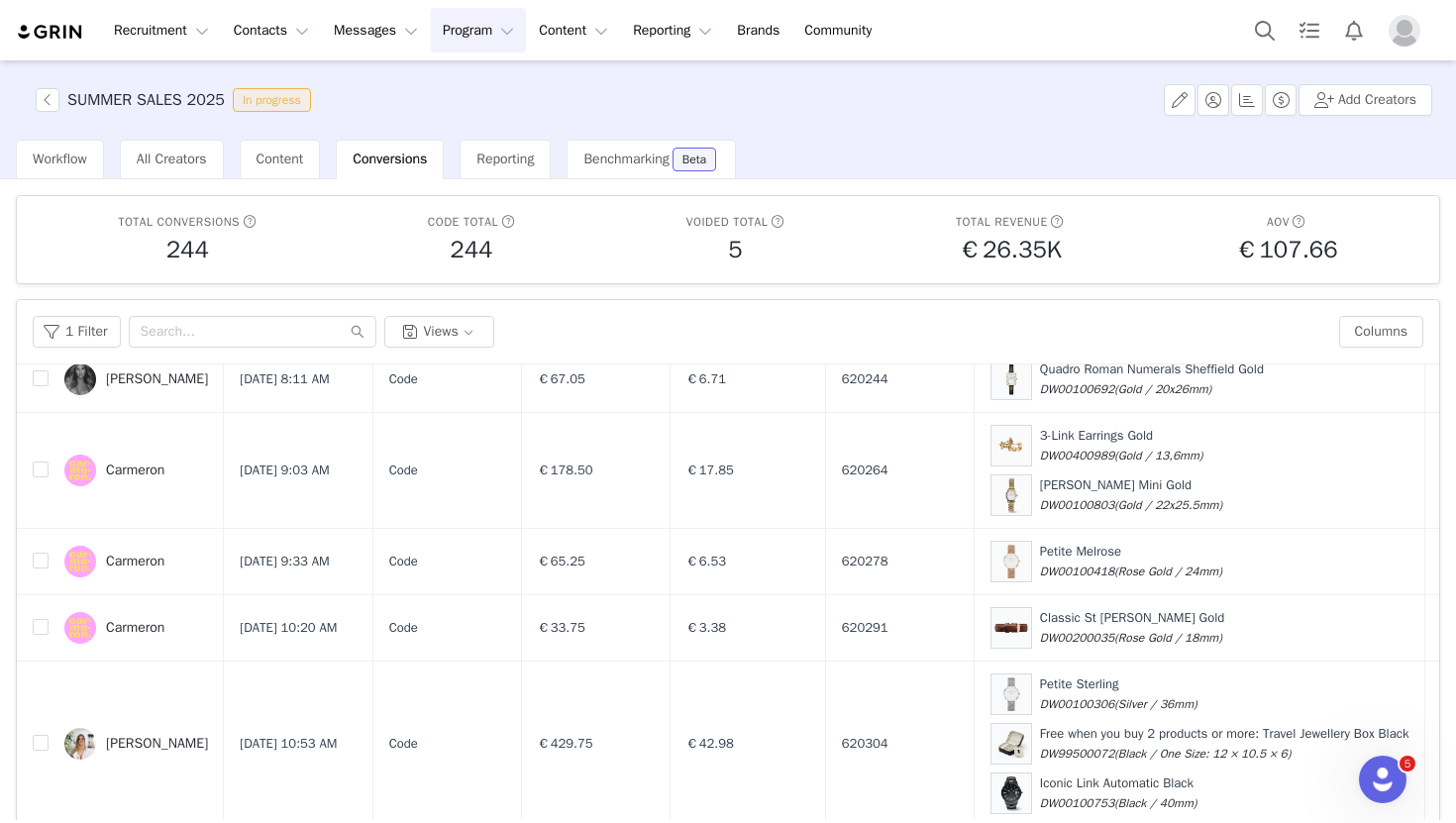 scroll, scrollTop: 2017, scrollLeft: 0, axis: vertical 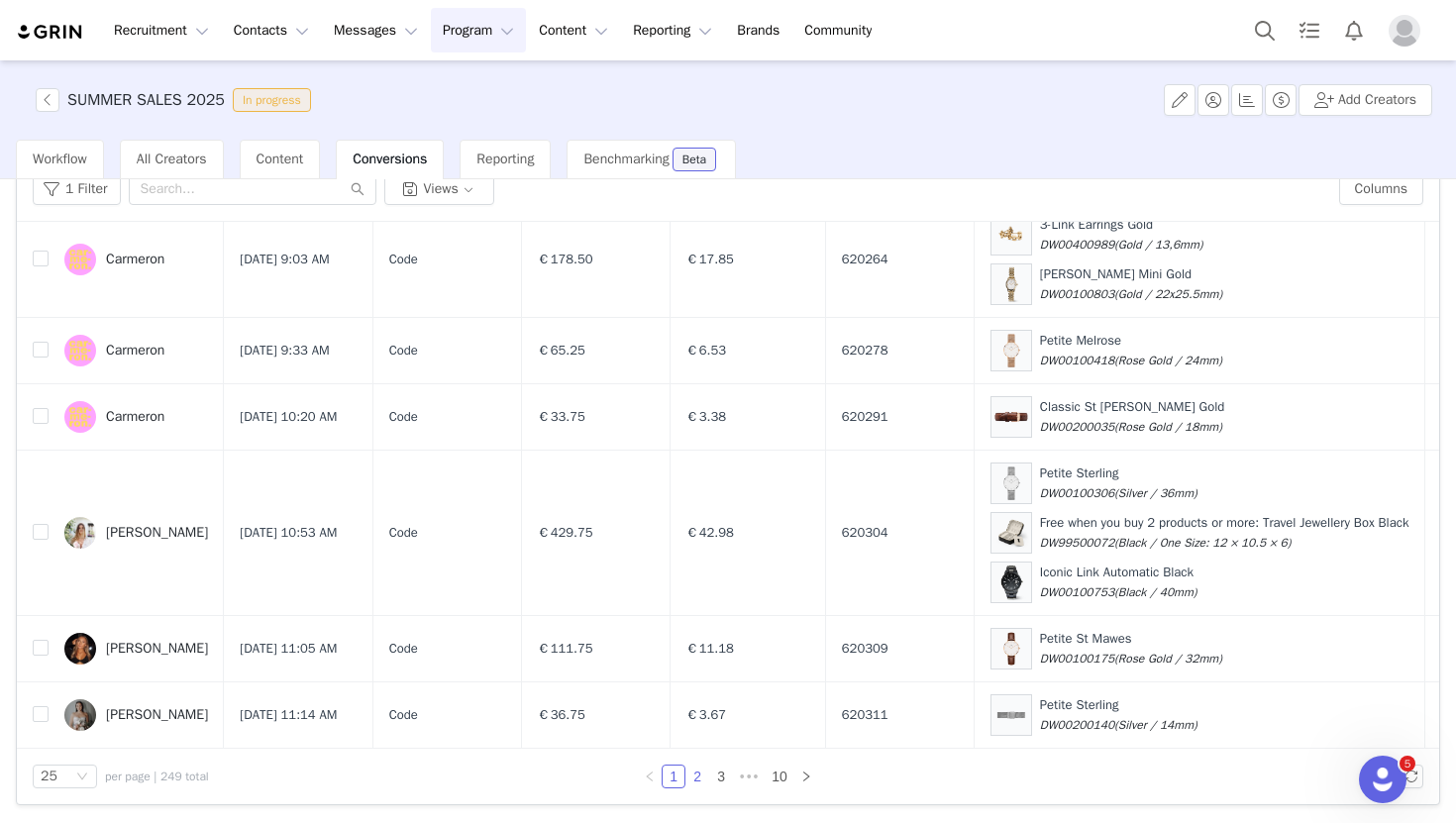 click on "2" at bounding box center (697, 776) 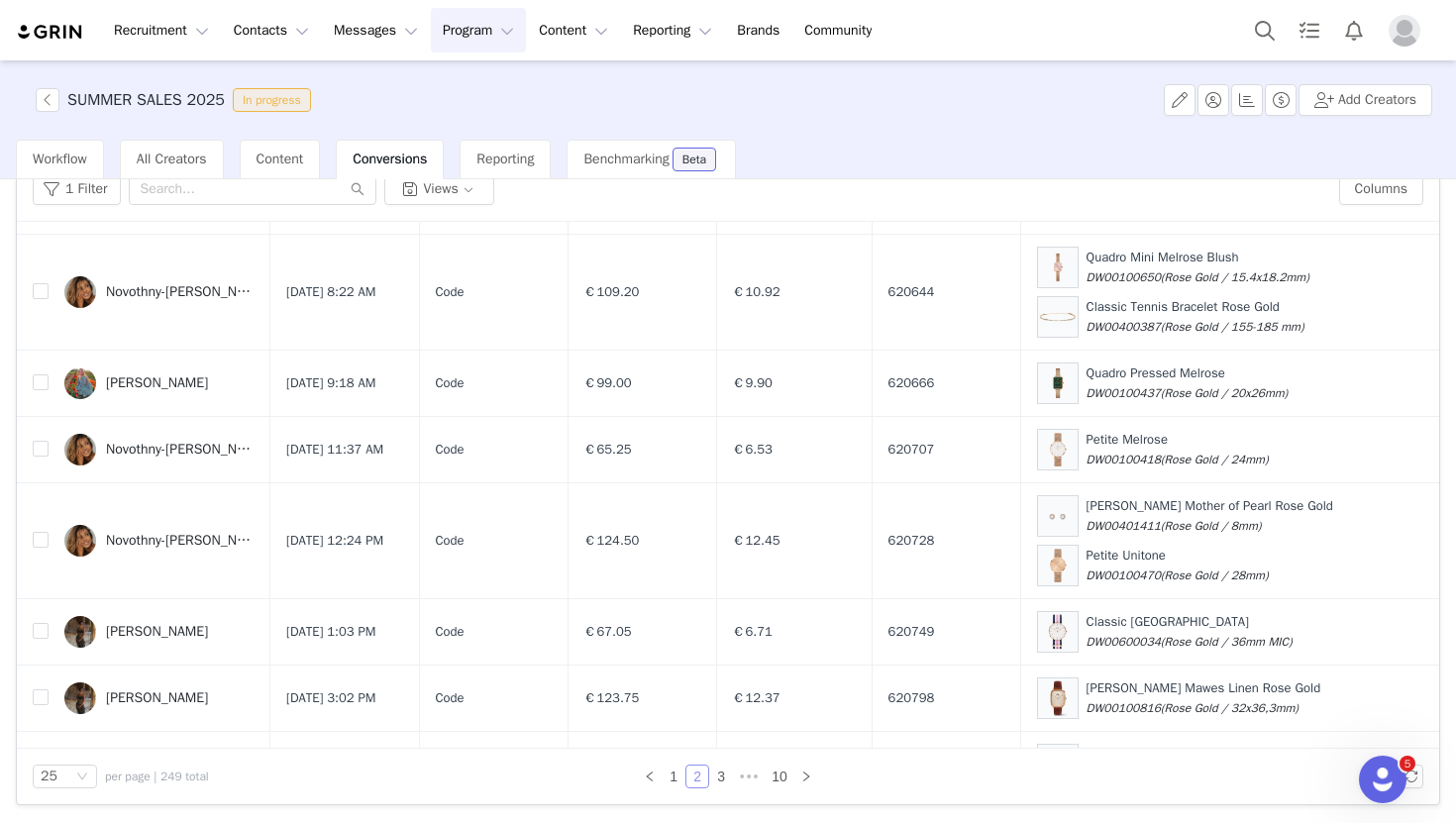 scroll, scrollTop: 1788, scrollLeft: 0, axis: vertical 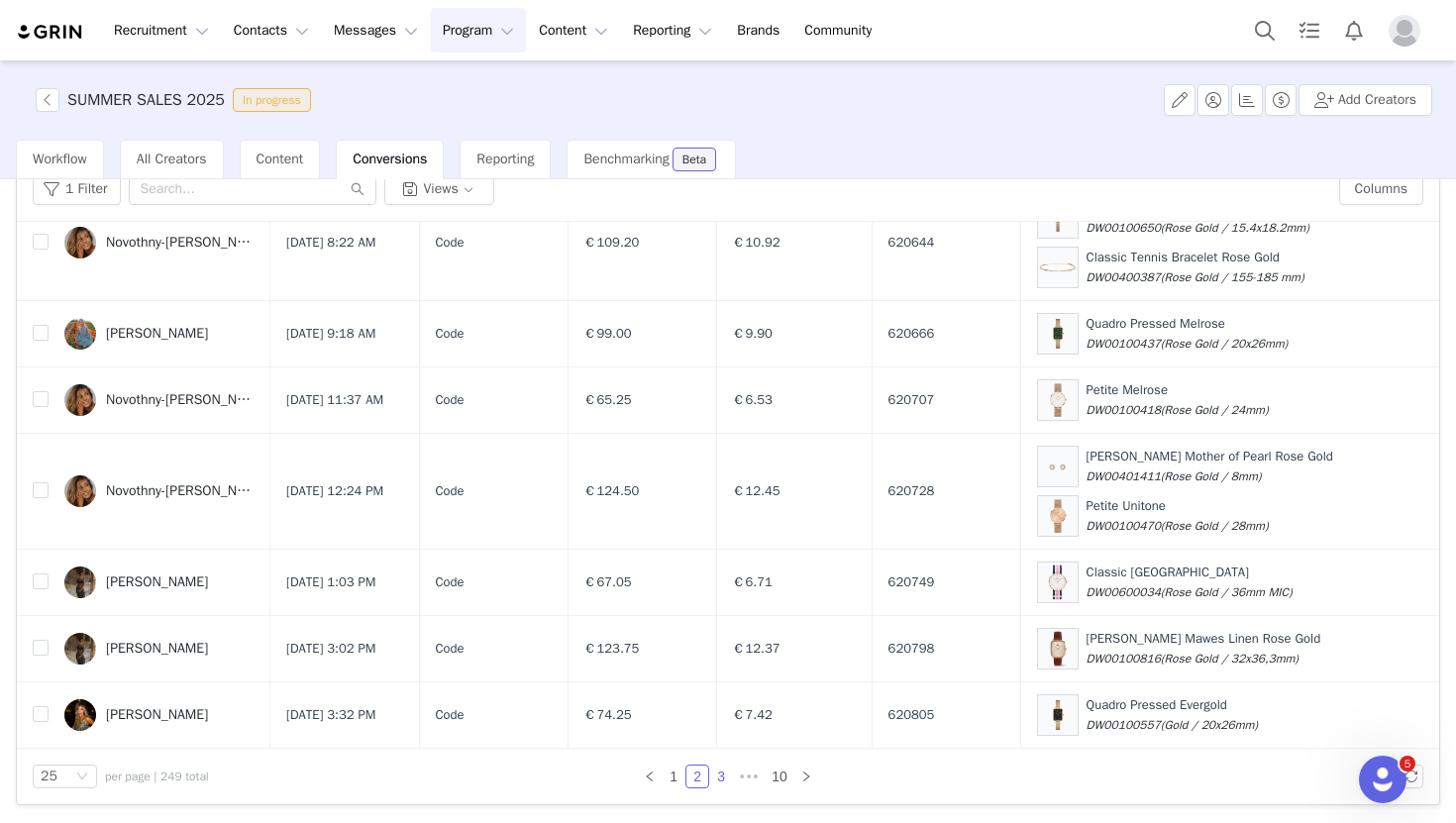 click on "3" at bounding box center (721, 776) 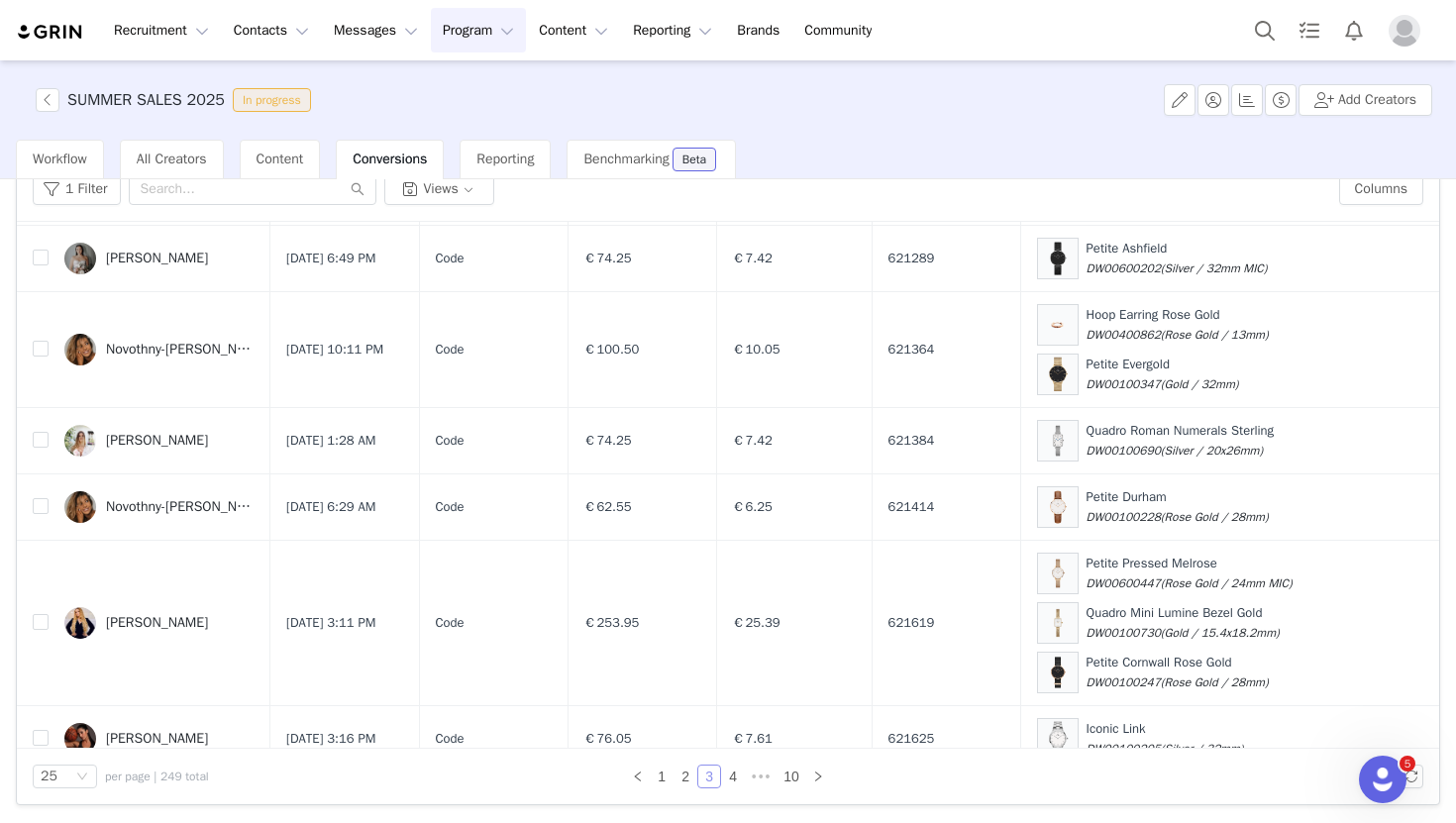 scroll, scrollTop: 1837, scrollLeft: 0, axis: vertical 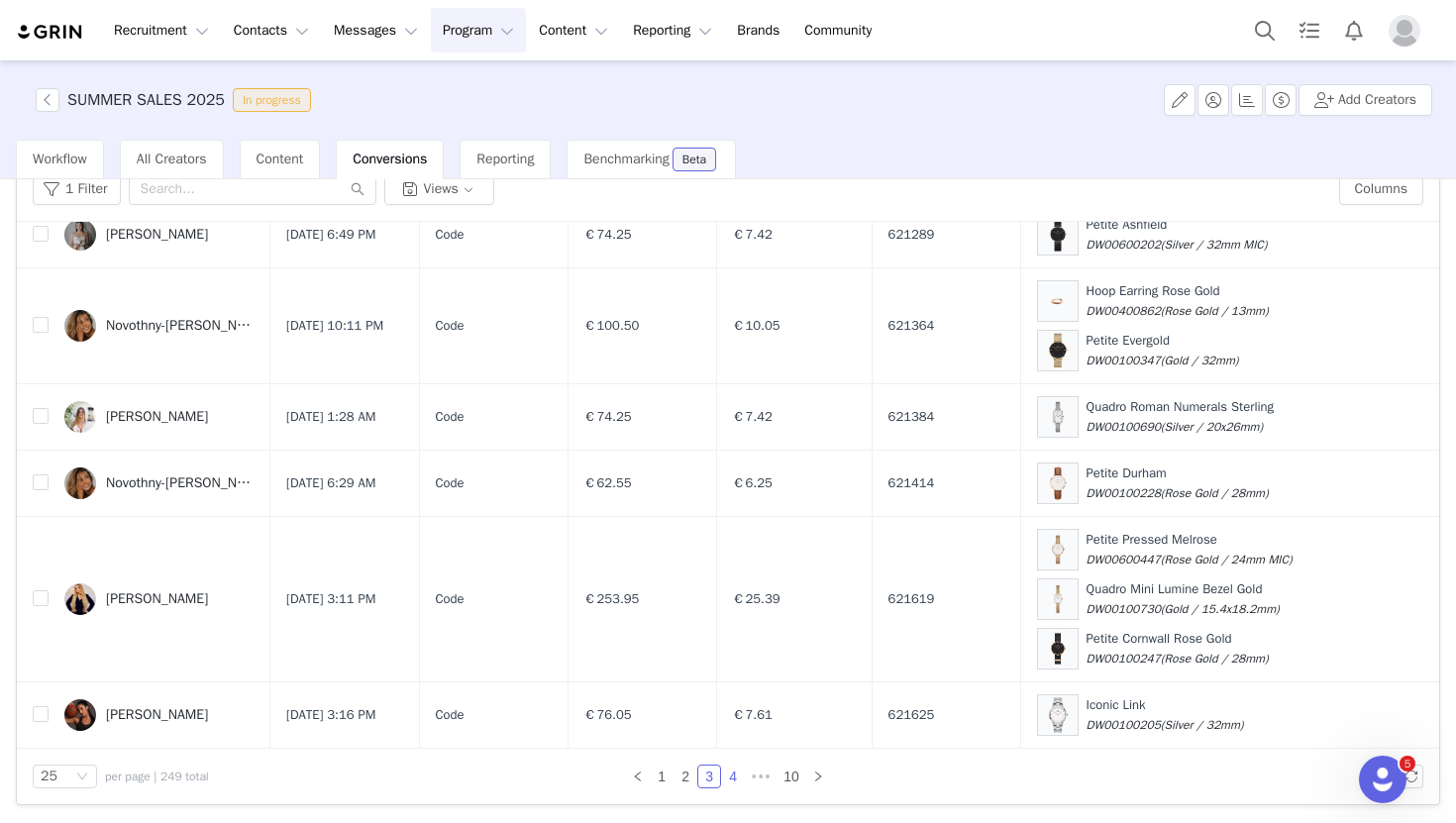 click on "4" at bounding box center (733, 776) 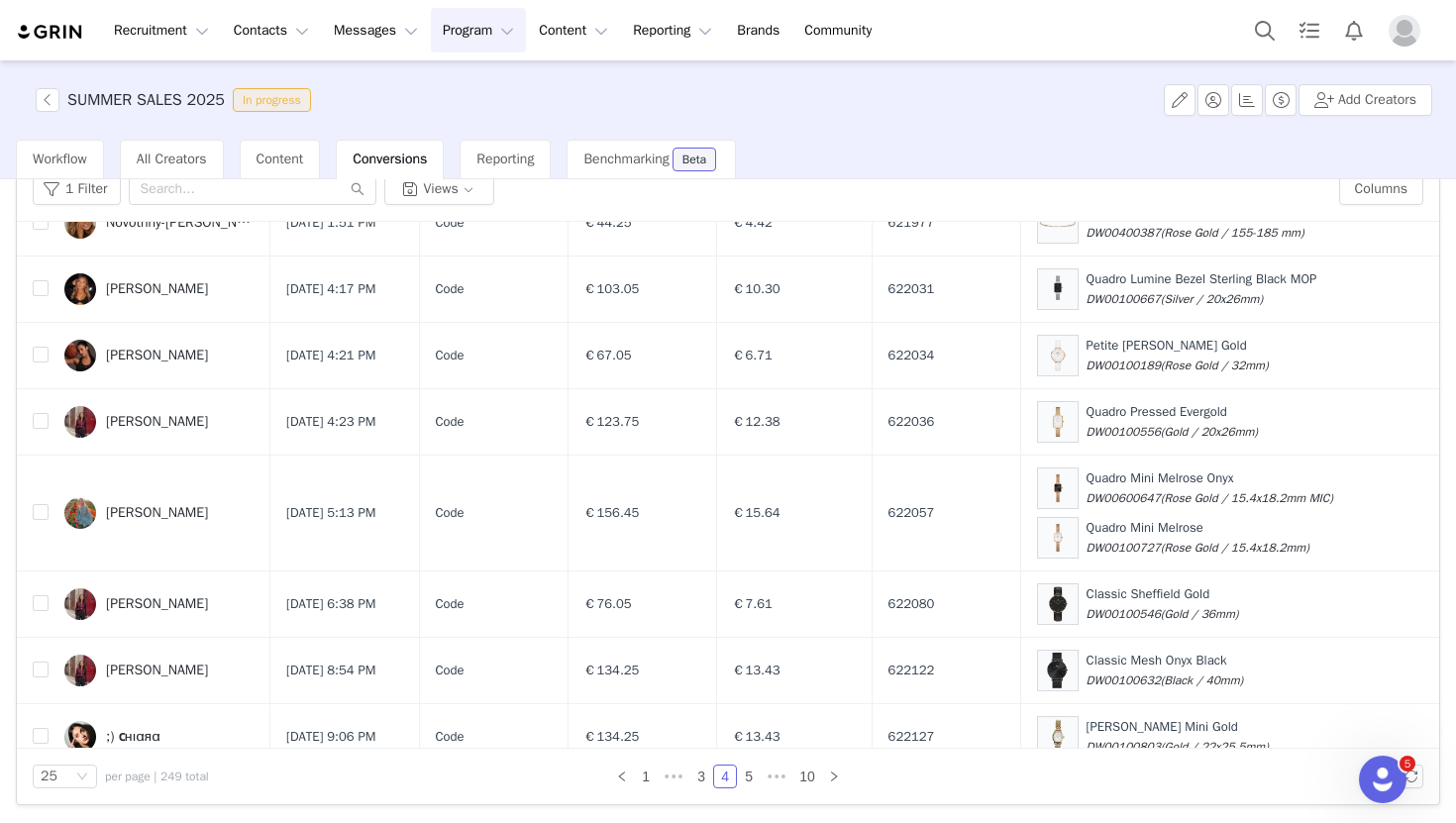 scroll, scrollTop: 1774, scrollLeft: 0, axis: vertical 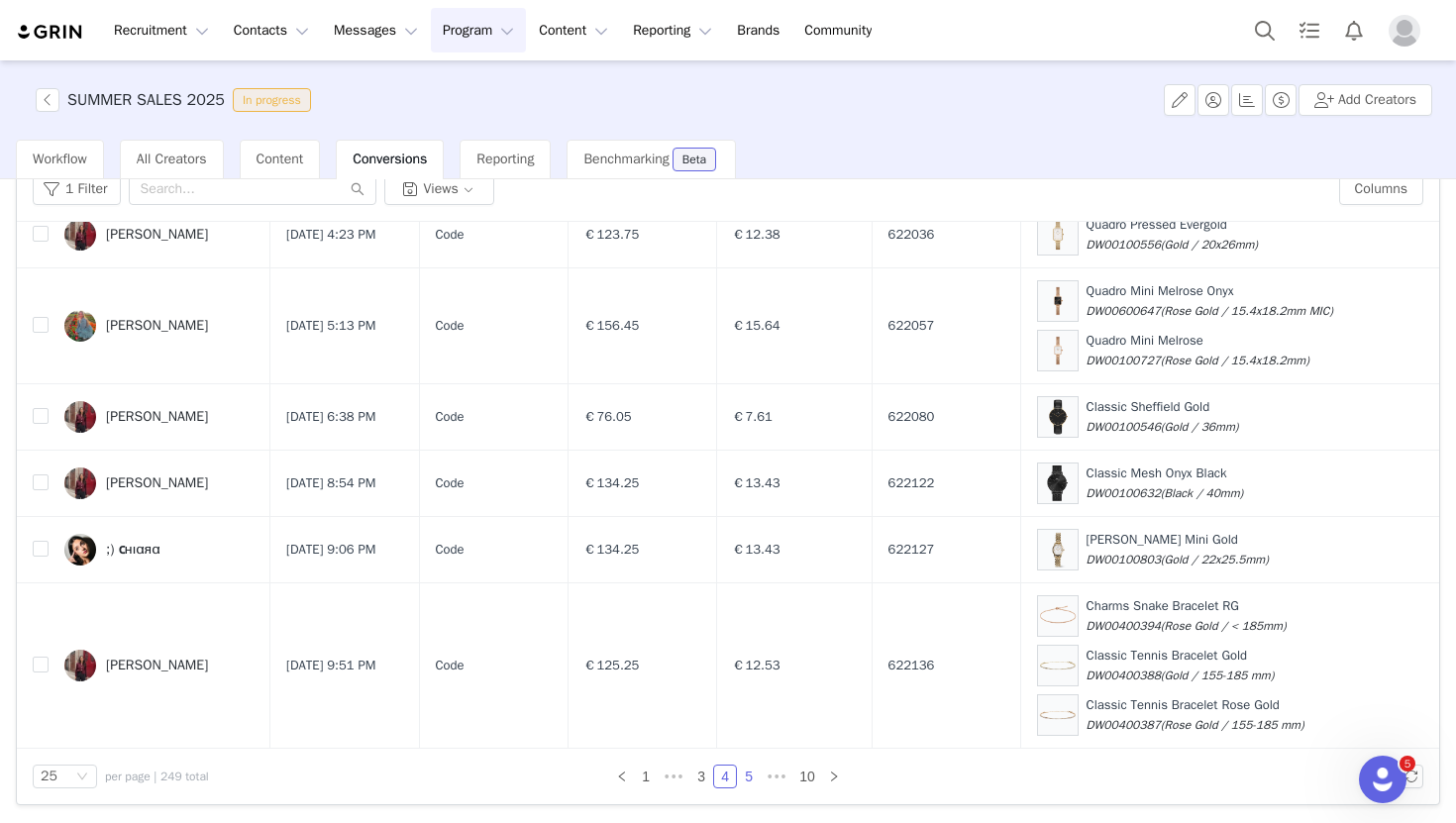 click on "5" at bounding box center [749, 776] 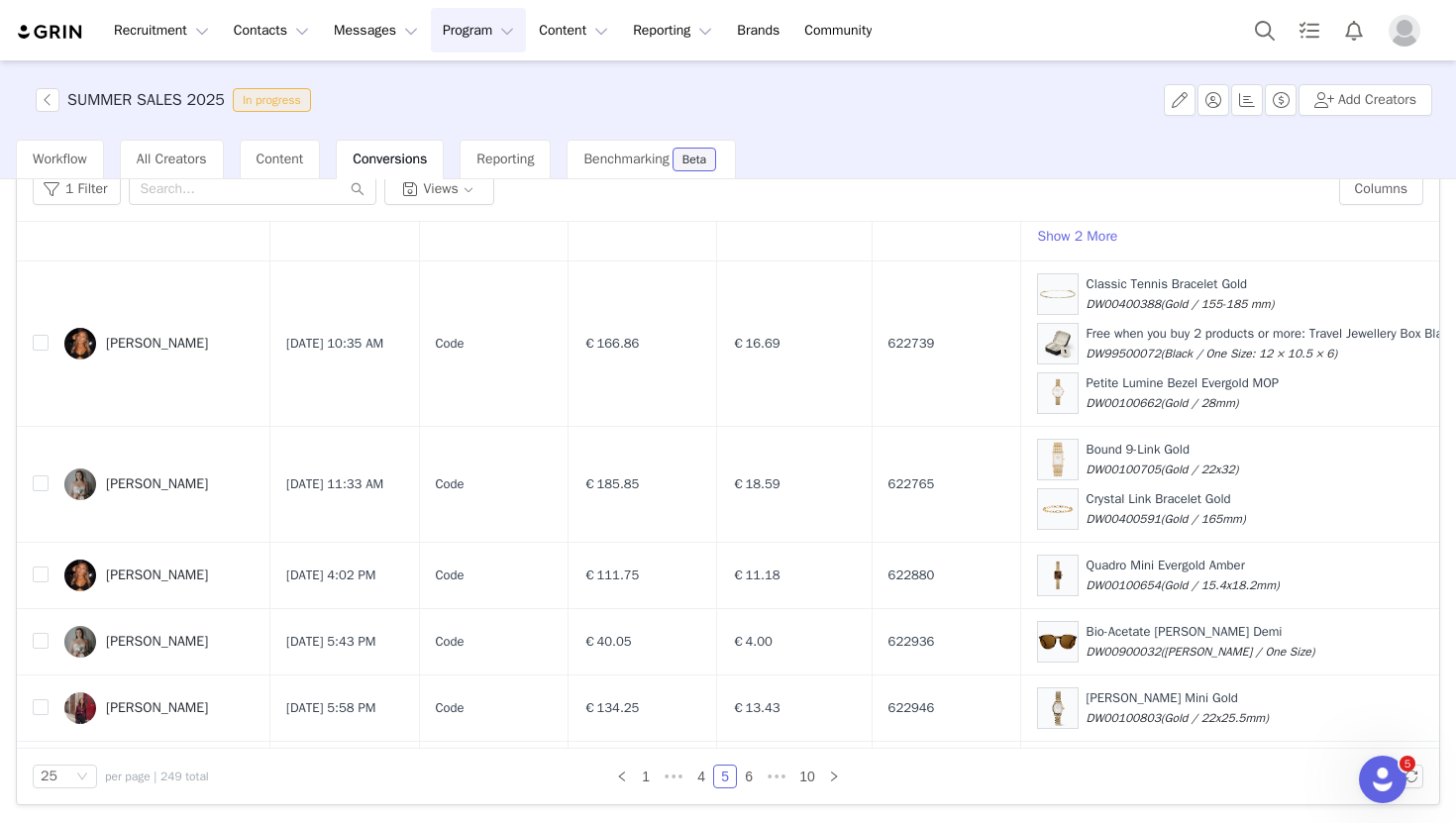 scroll, scrollTop: 1837, scrollLeft: 0, axis: vertical 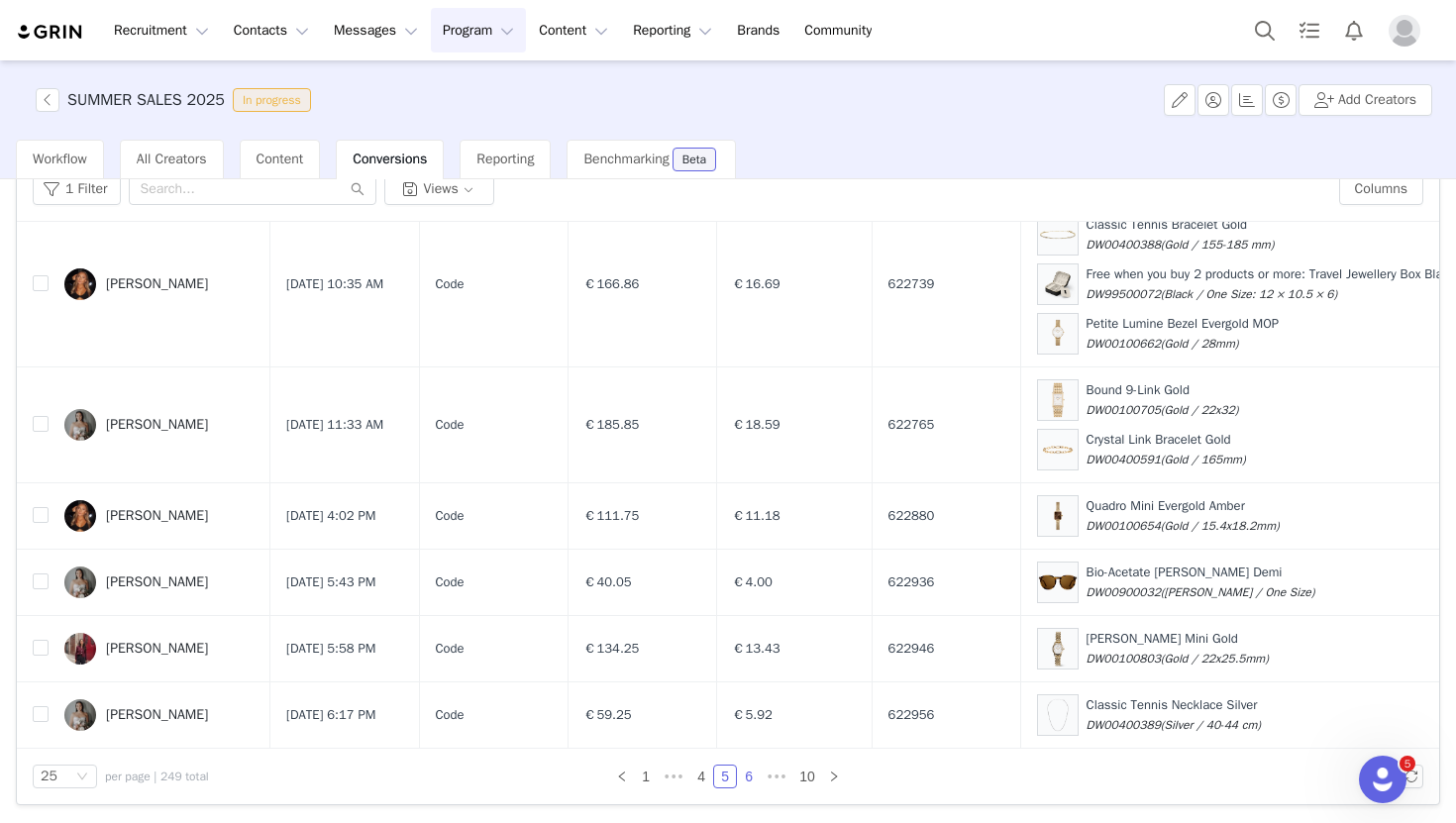 click on "6" at bounding box center (749, 776) 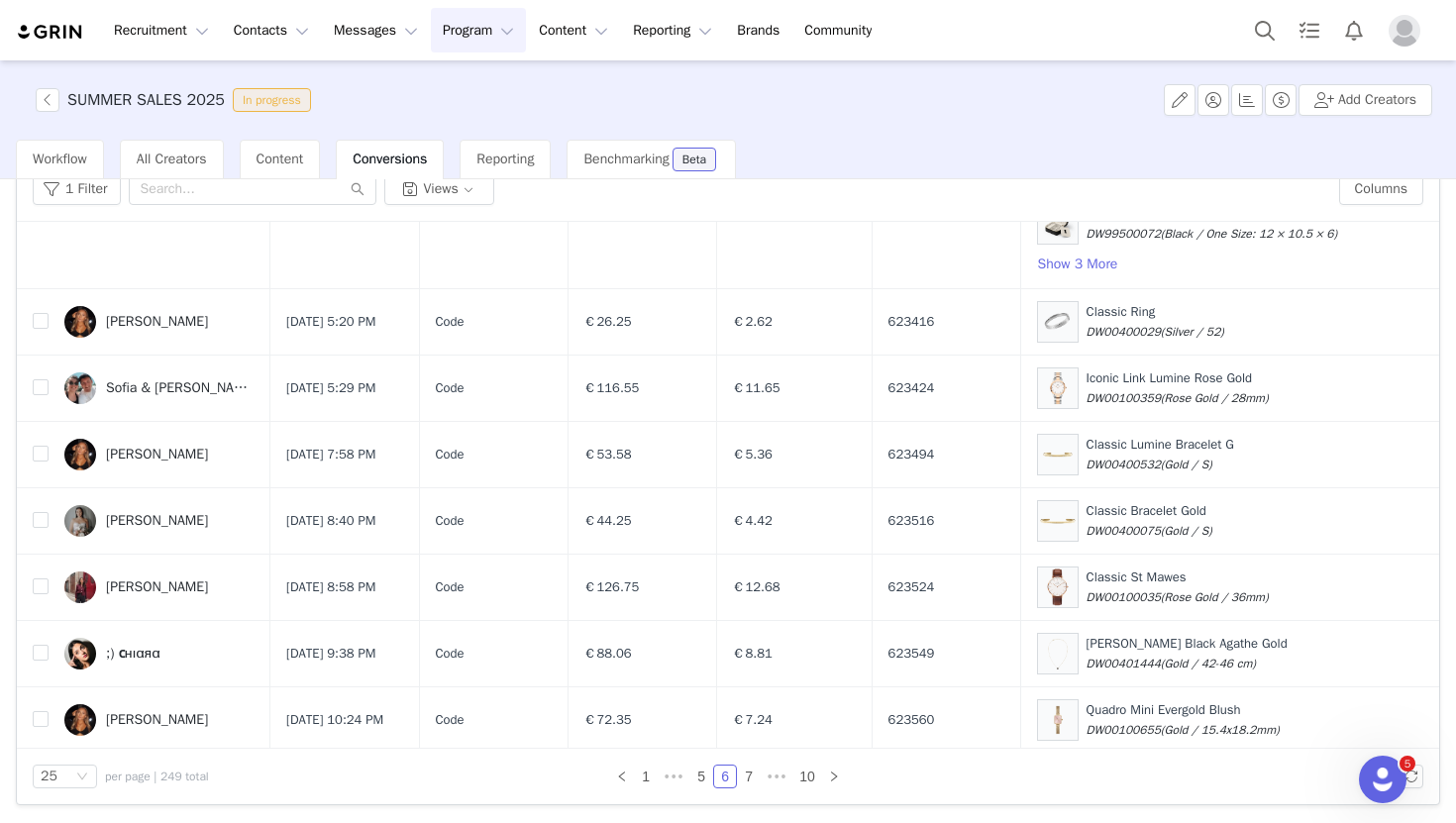 scroll, scrollTop: 1639, scrollLeft: 0, axis: vertical 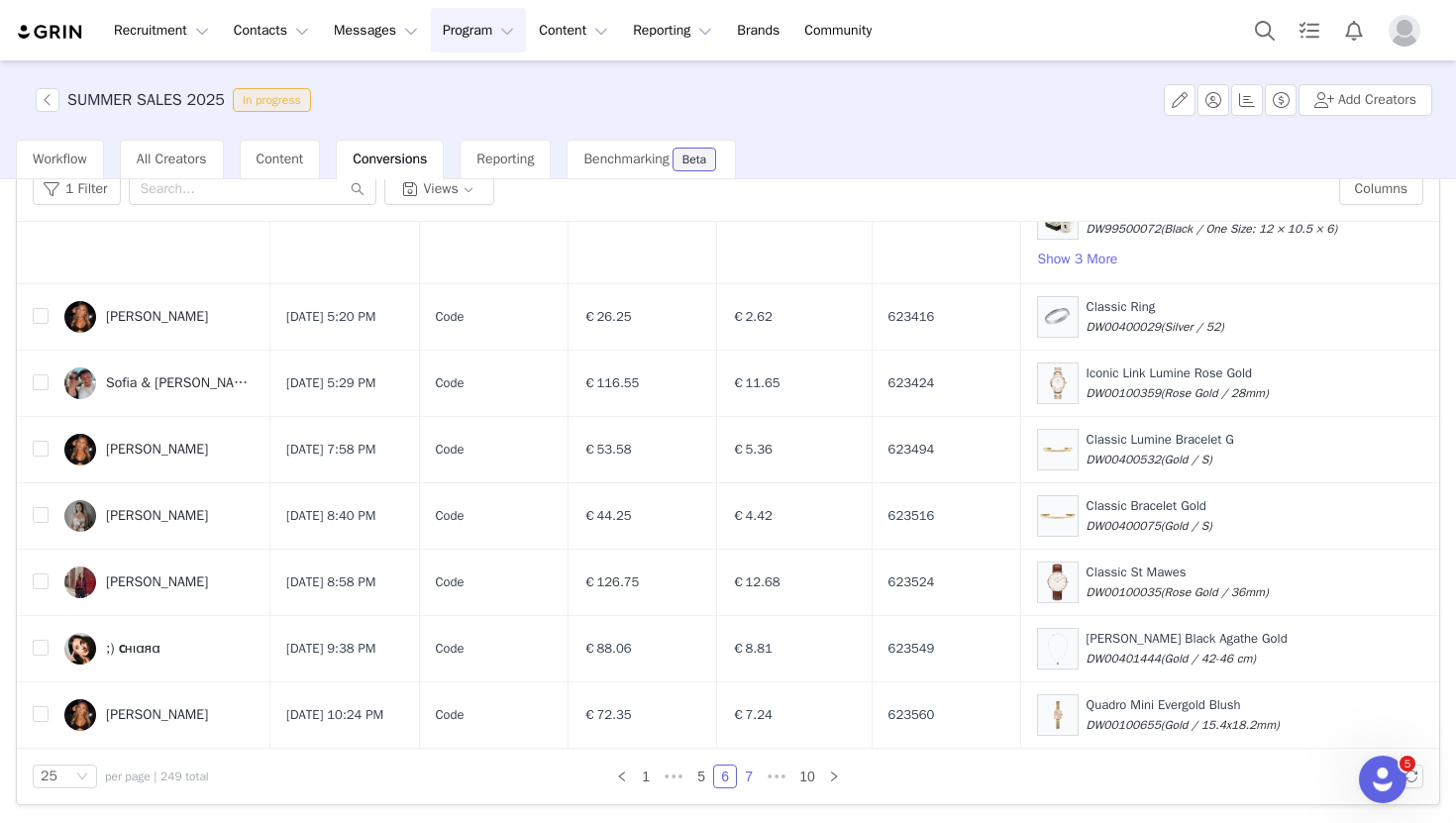 click on "7" at bounding box center (749, 776) 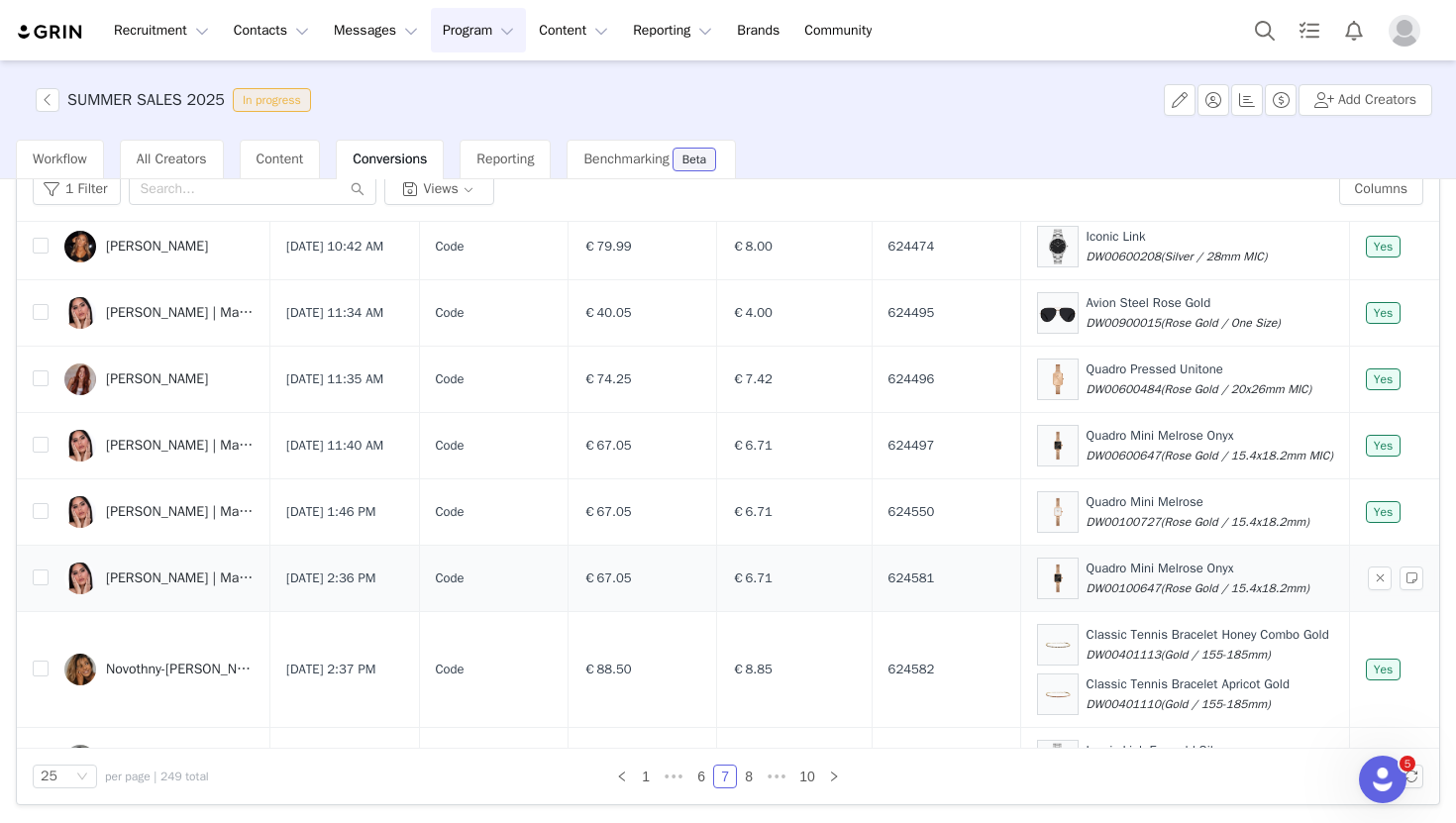 scroll, scrollTop: 1558, scrollLeft: 0, axis: vertical 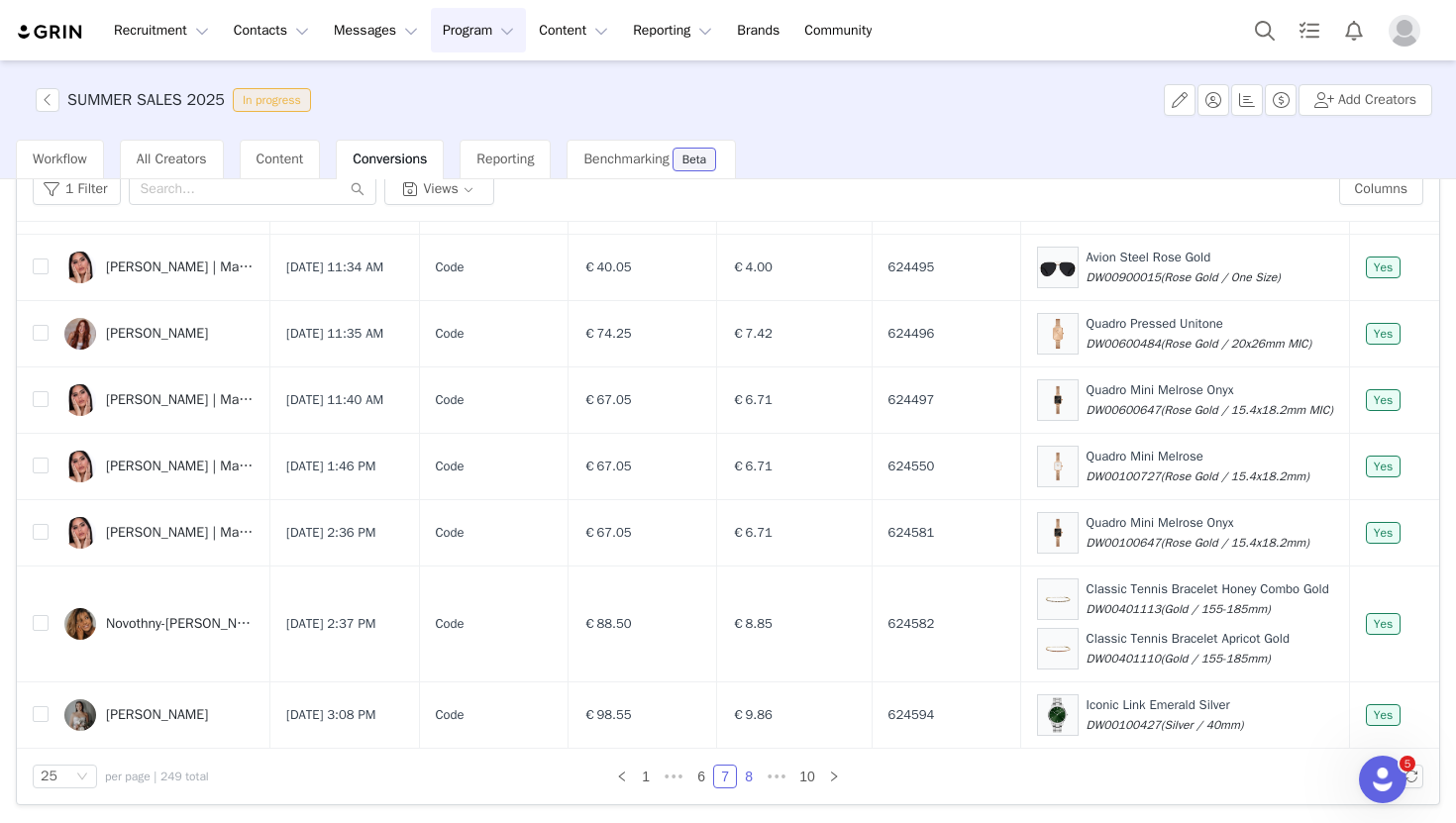 click on "8" at bounding box center [749, 776] 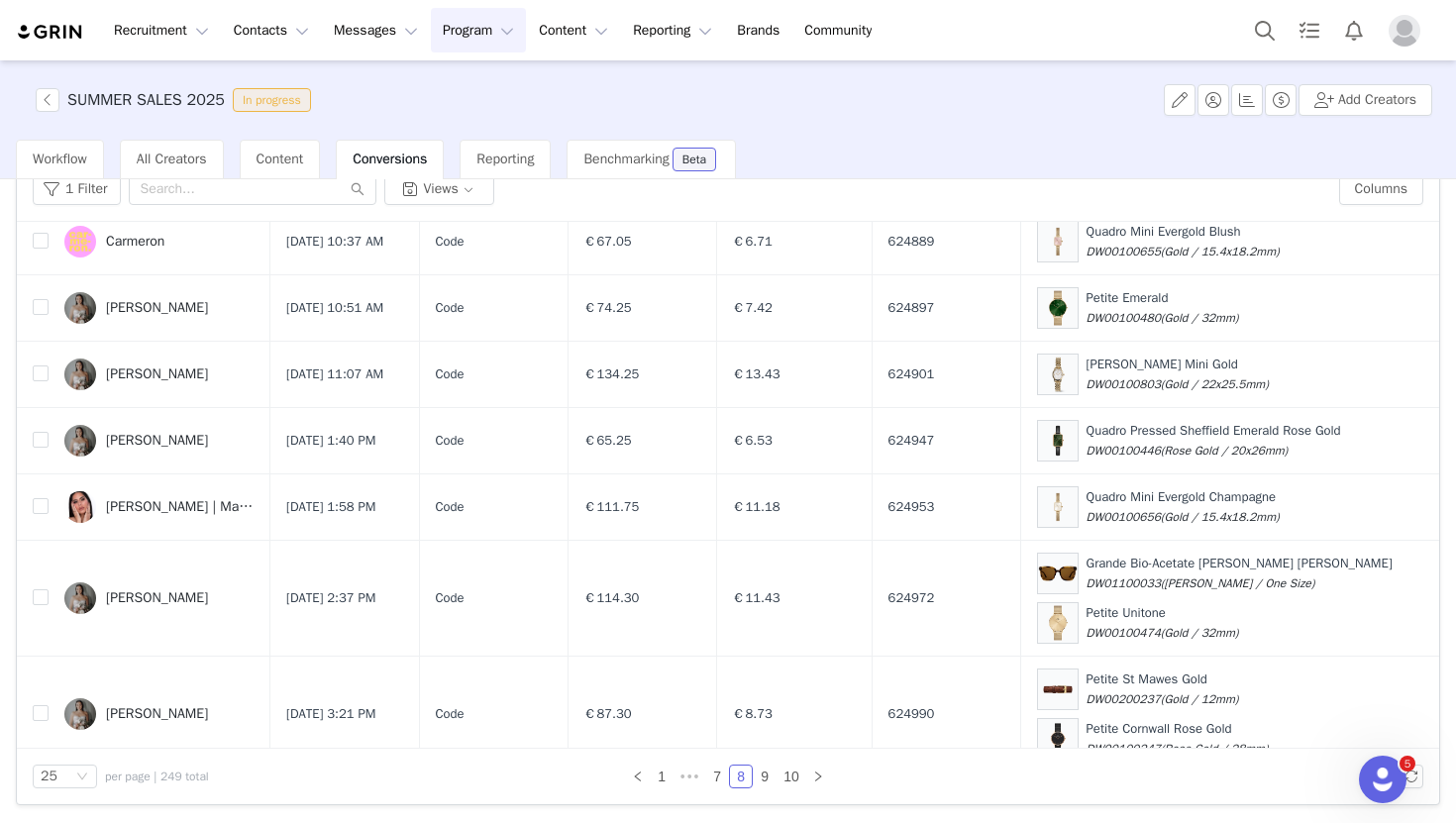 scroll, scrollTop: 1788, scrollLeft: 0, axis: vertical 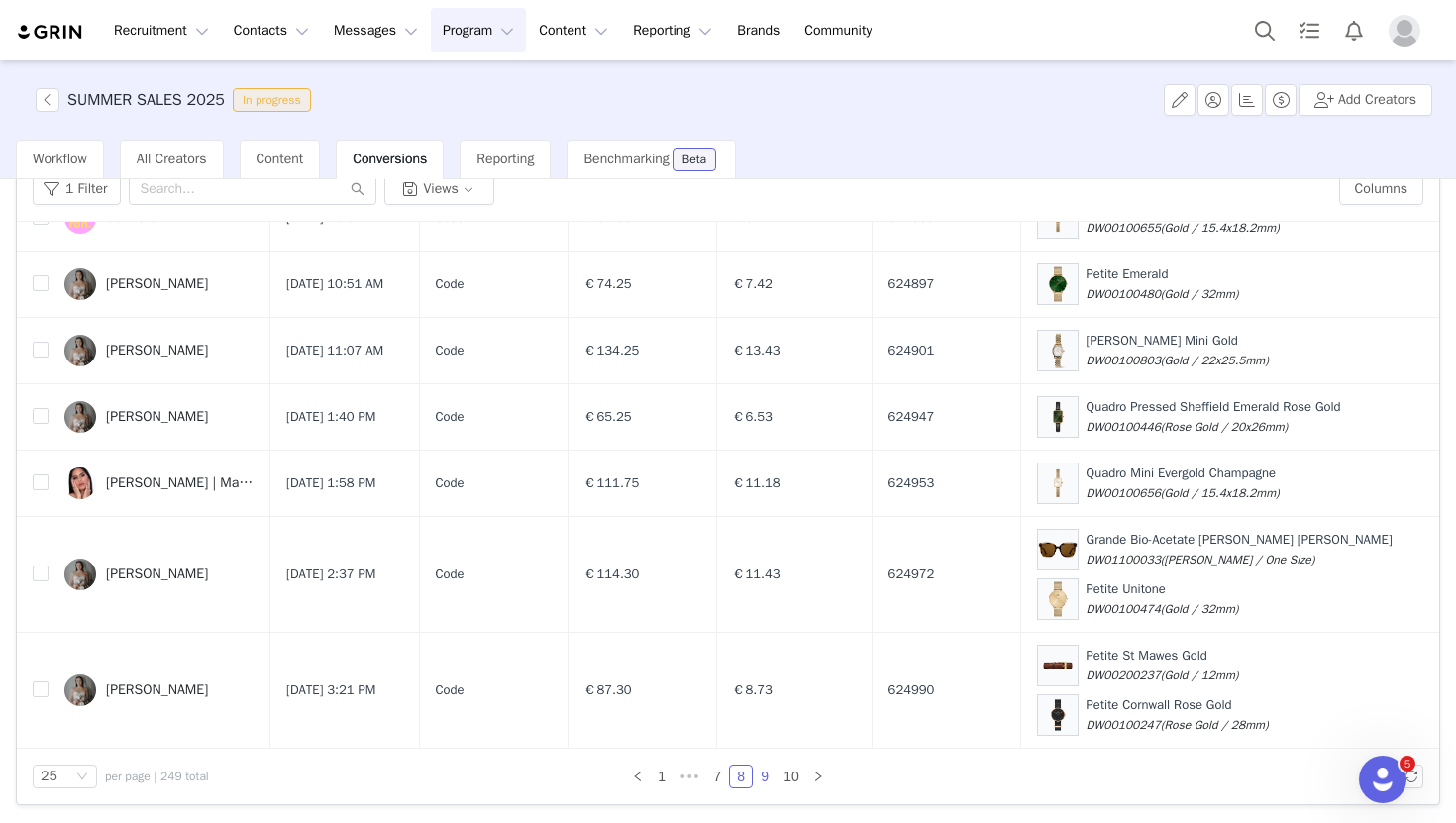 click on "9" at bounding box center [765, 776] 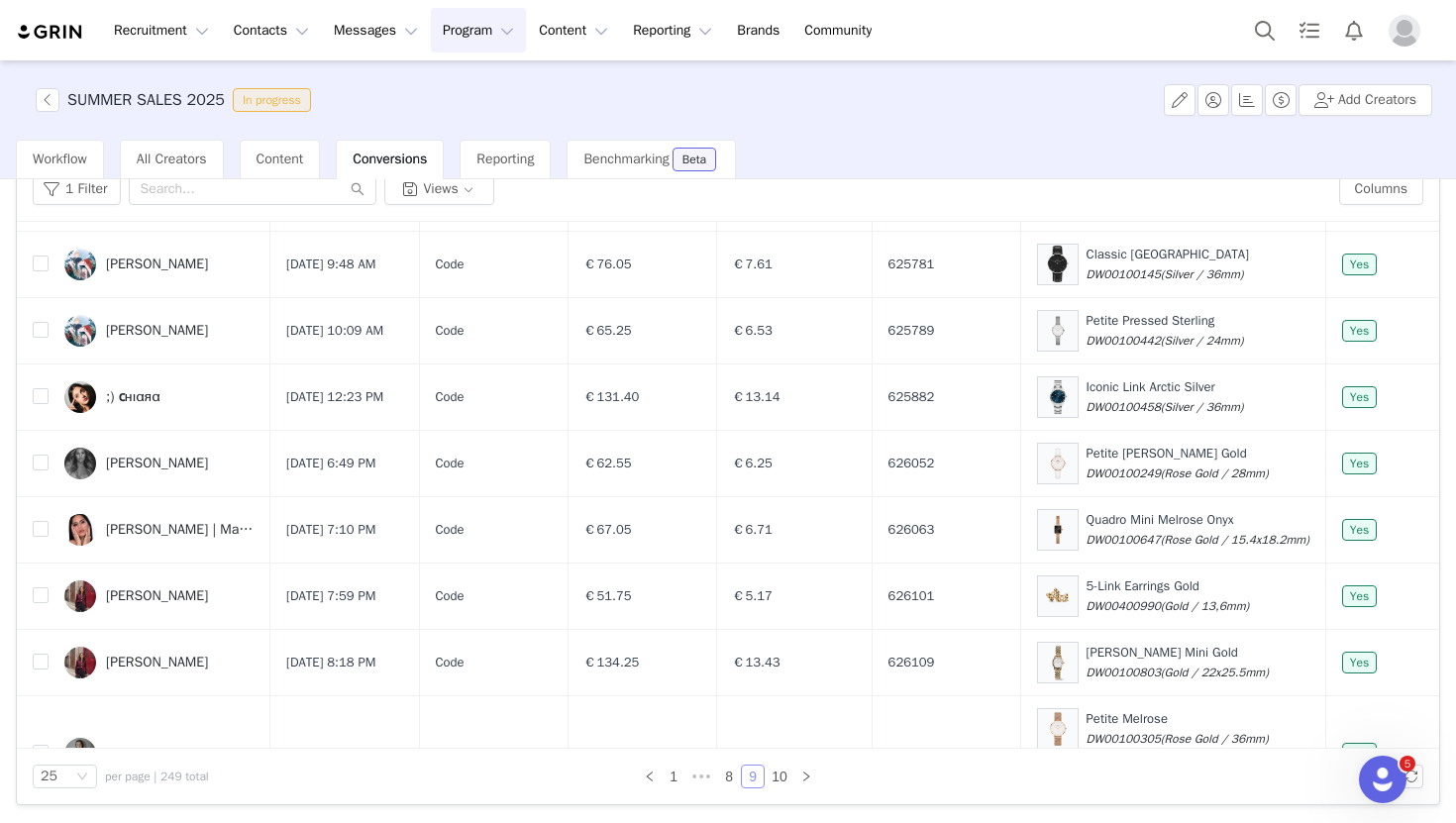 scroll, scrollTop: 1427, scrollLeft: 0, axis: vertical 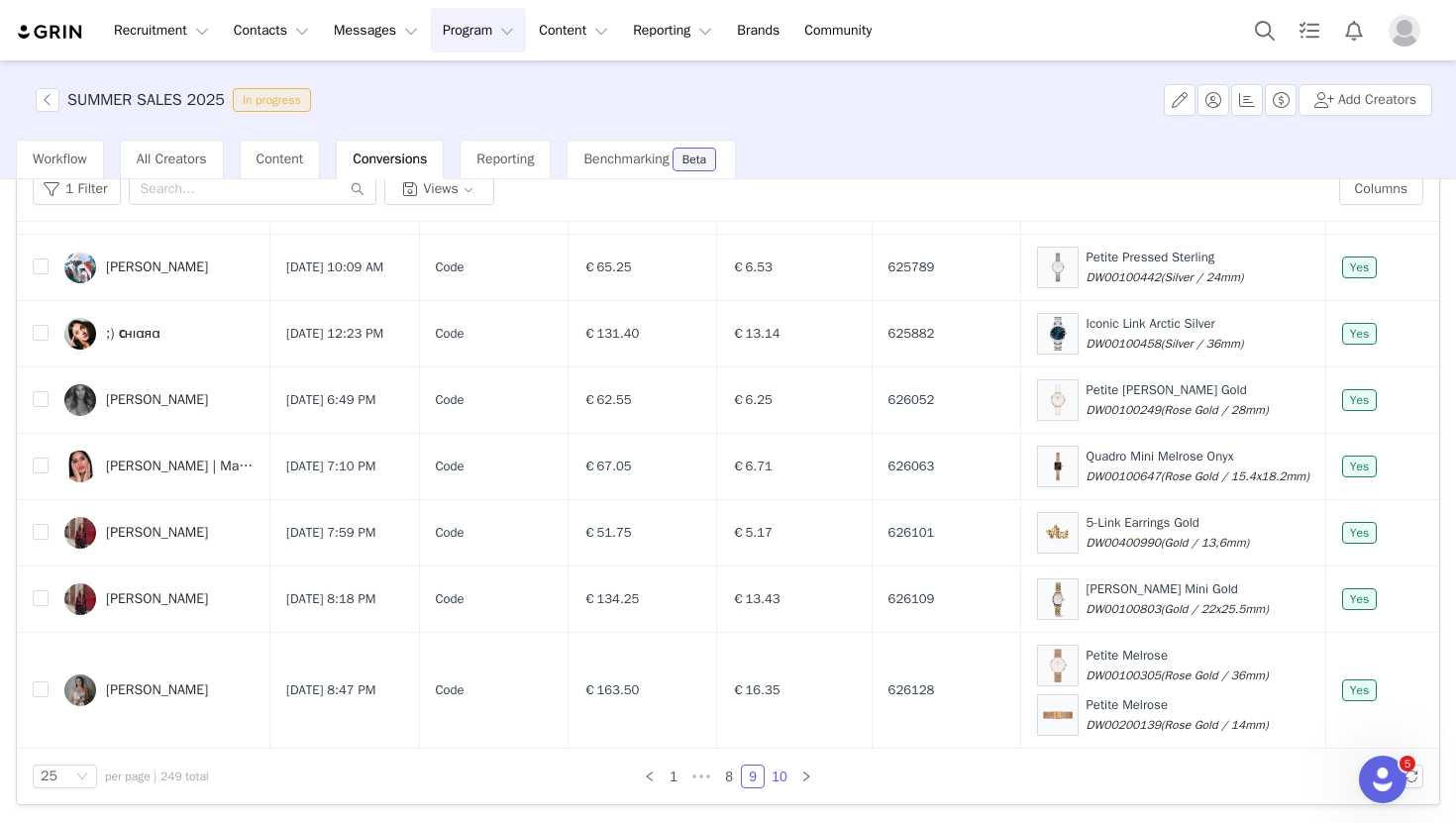 click on "10" at bounding box center (780, 776) 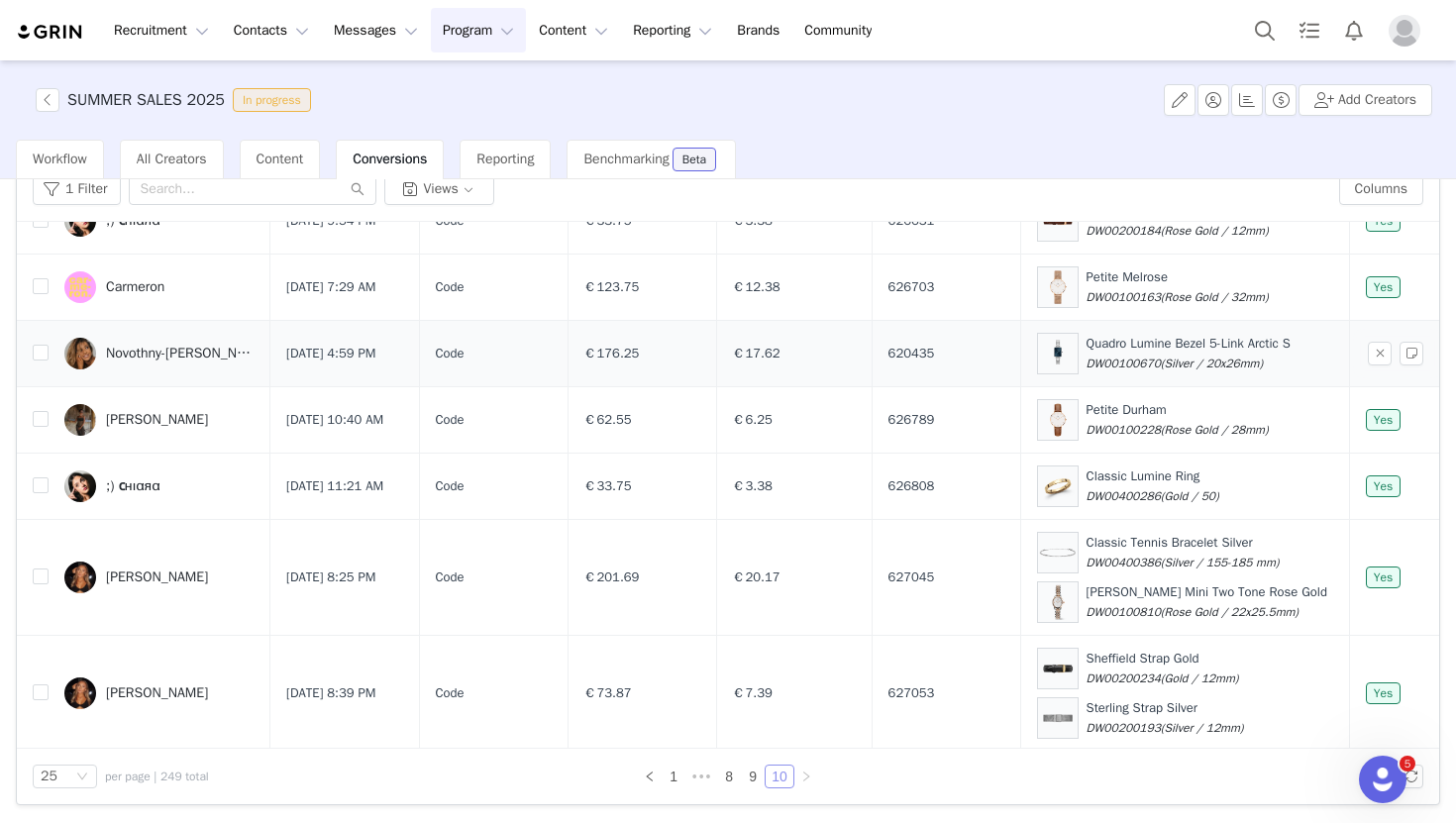 scroll, scrollTop: 0, scrollLeft: 0, axis: both 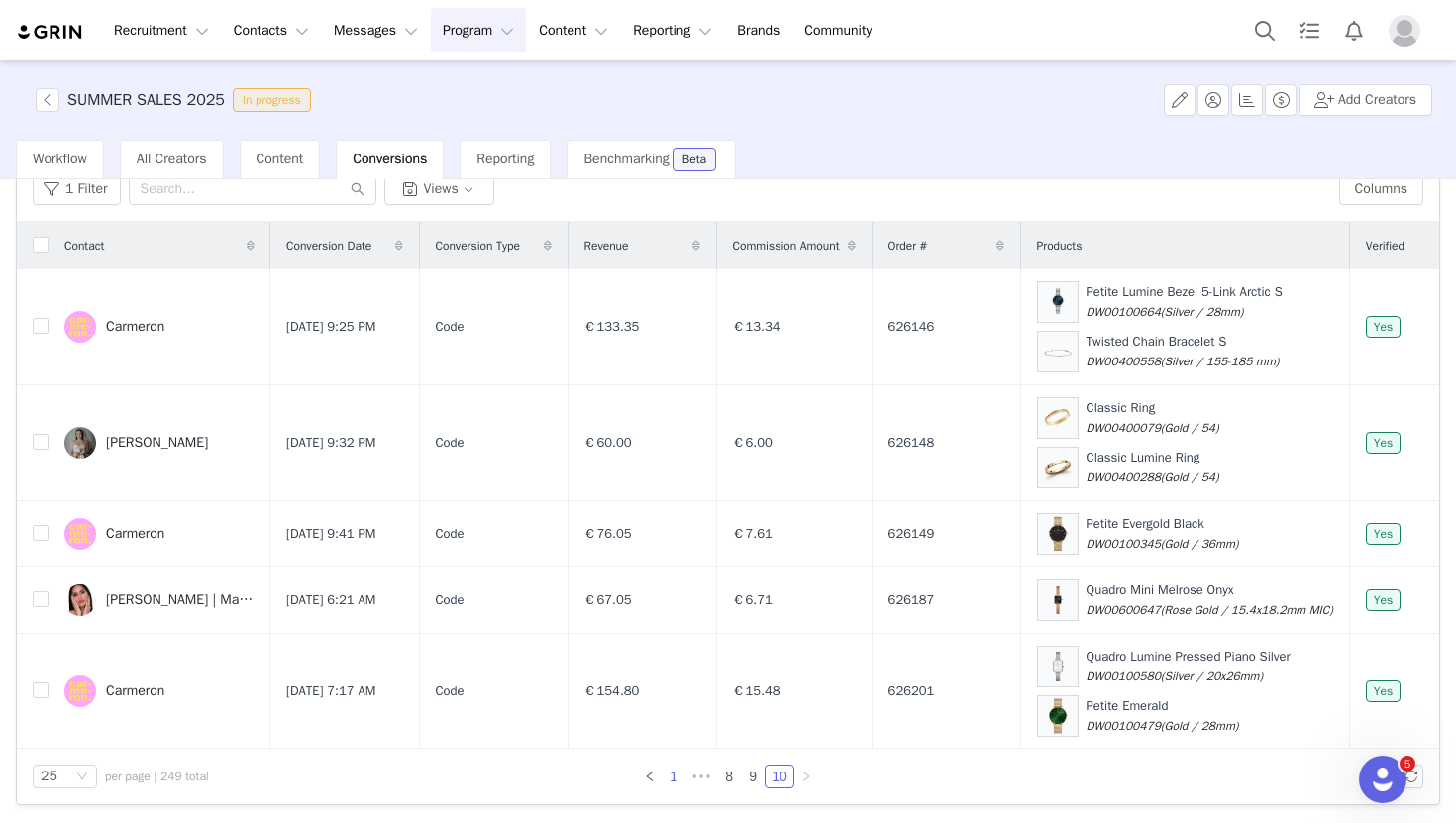 click on "1" at bounding box center [674, 776] 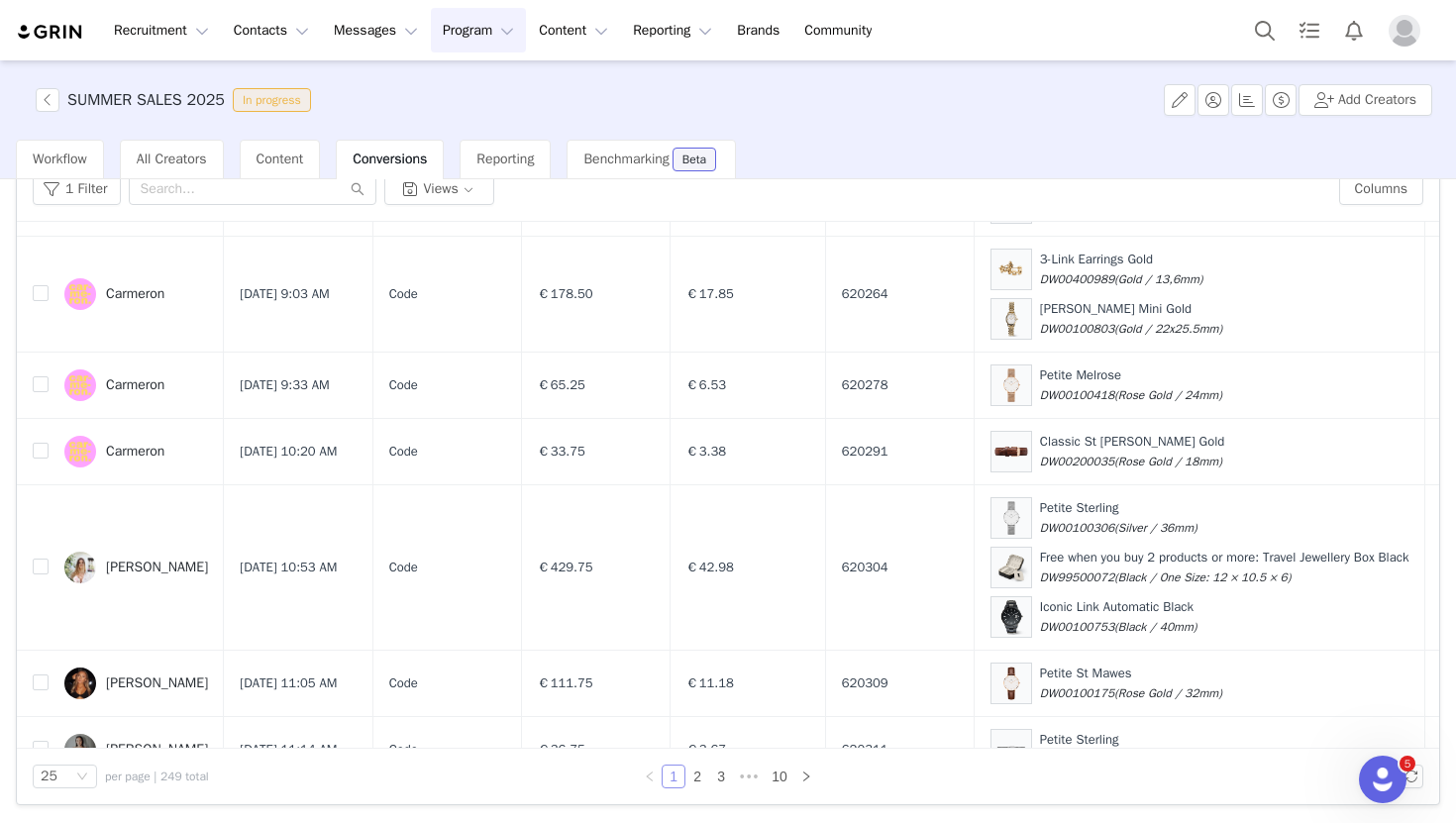 scroll, scrollTop: 2017, scrollLeft: 0, axis: vertical 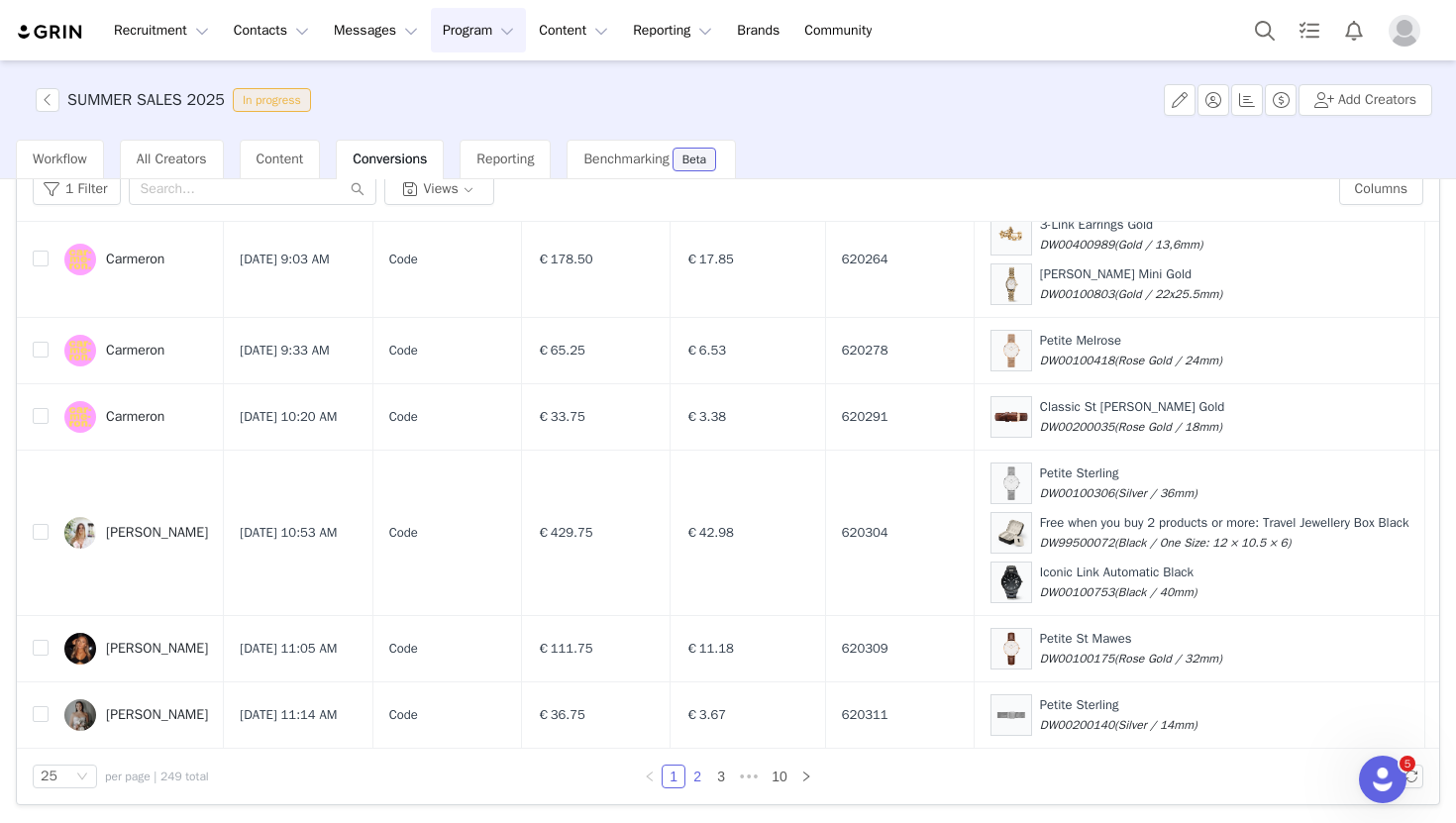 click on "2" at bounding box center [697, 776] 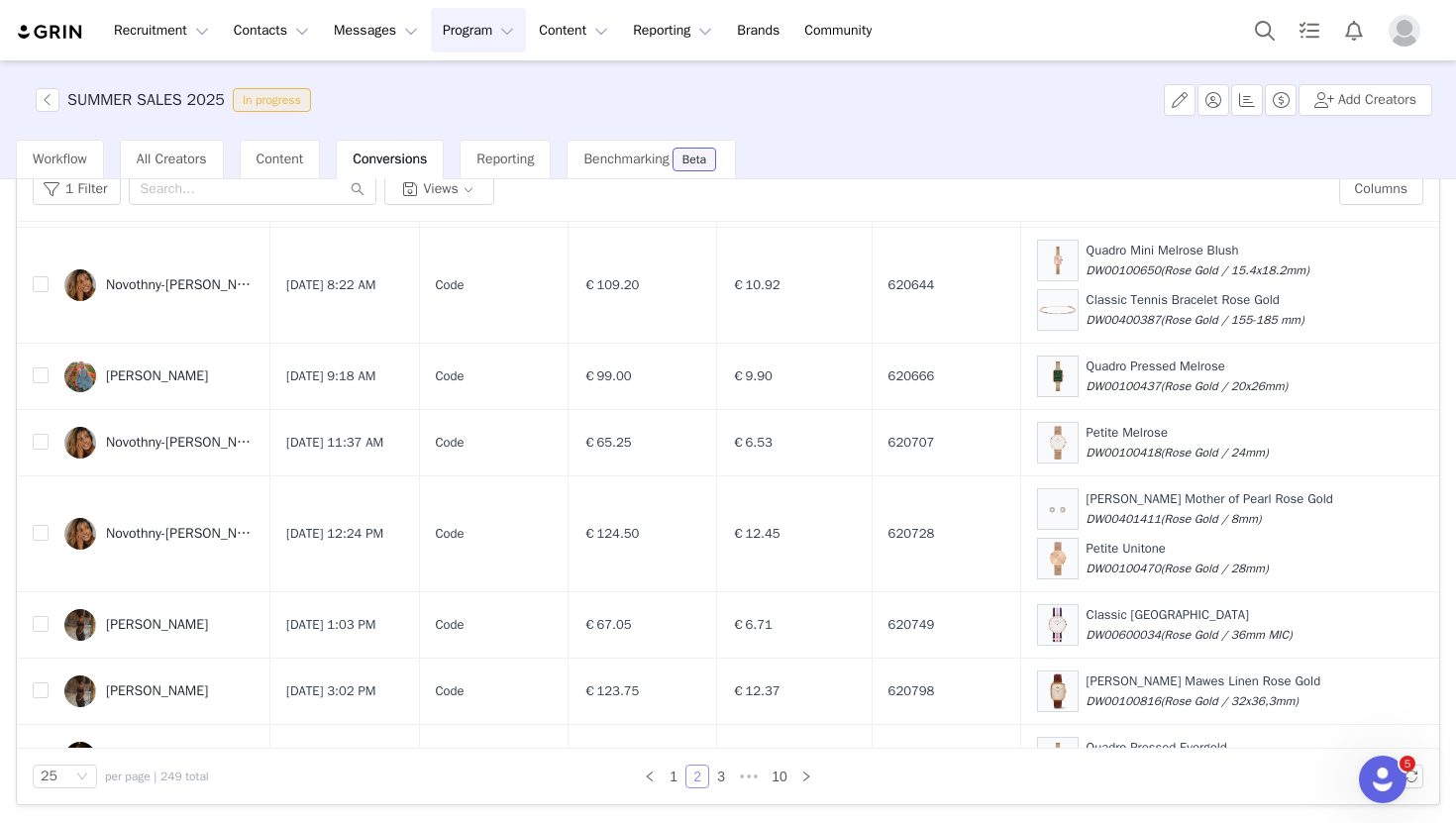 scroll, scrollTop: 1788, scrollLeft: 0, axis: vertical 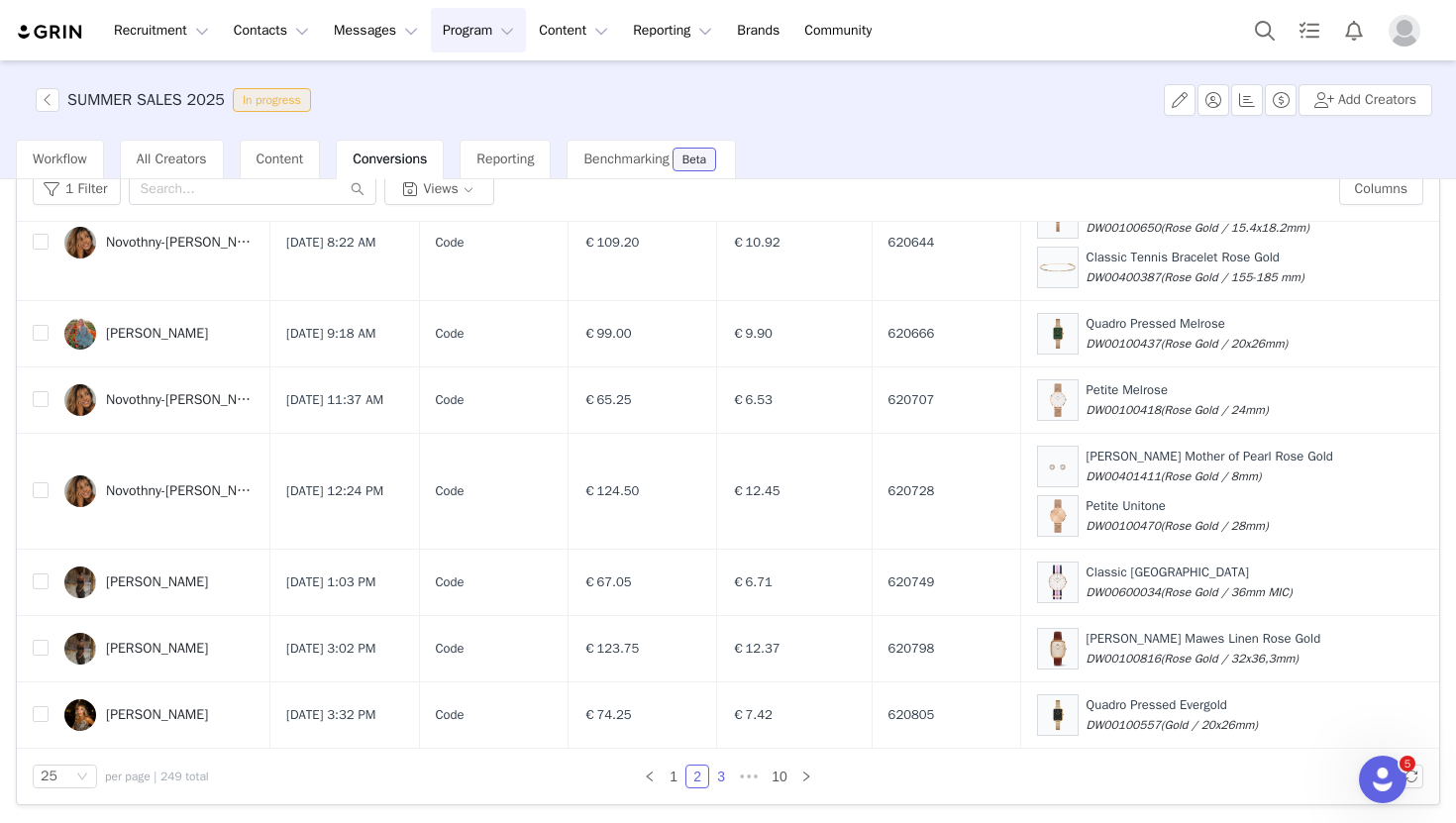 click on "3" at bounding box center (721, 776) 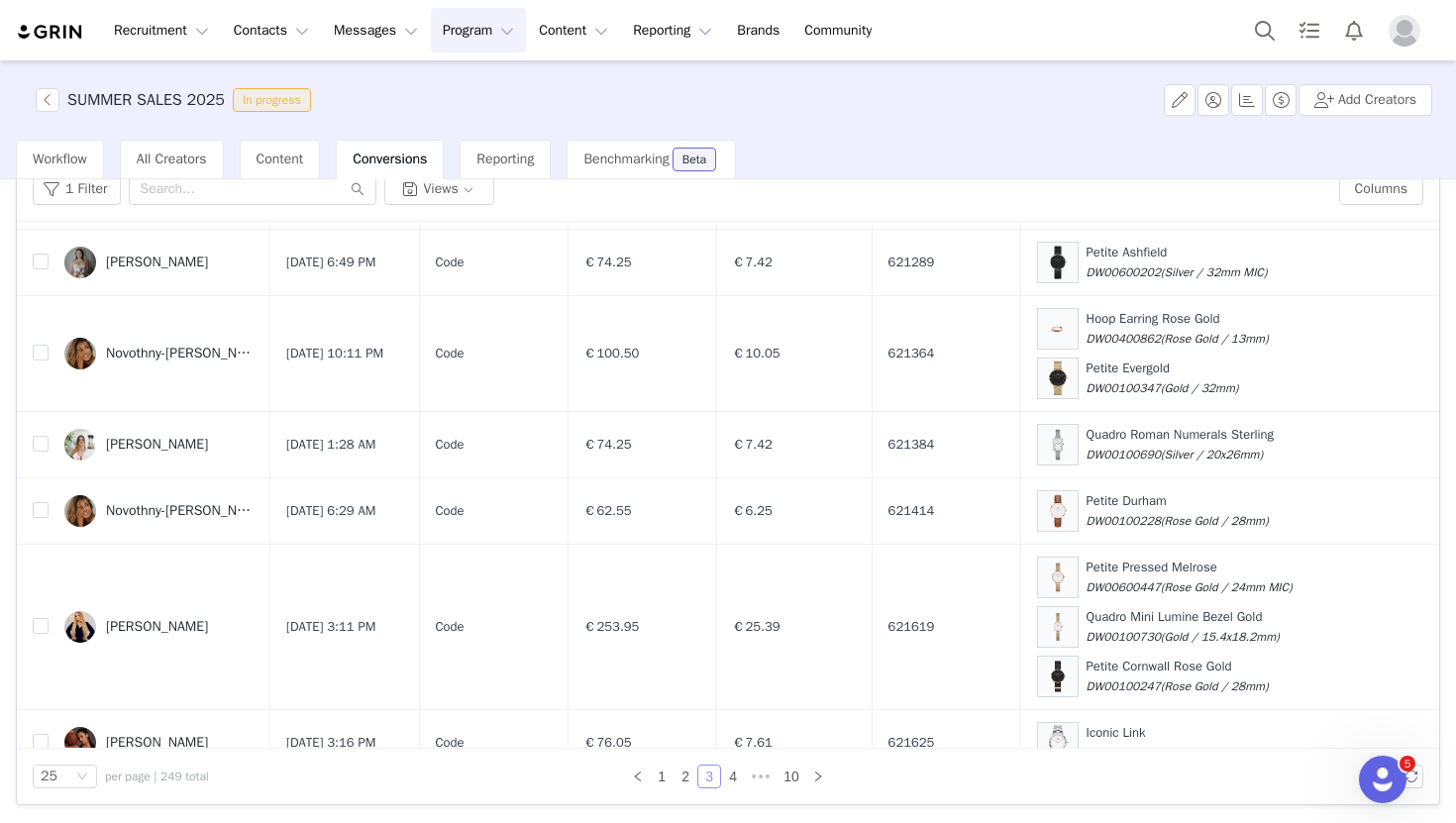 scroll, scrollTop: 1837, scrollLeft: 0, axis: vertical 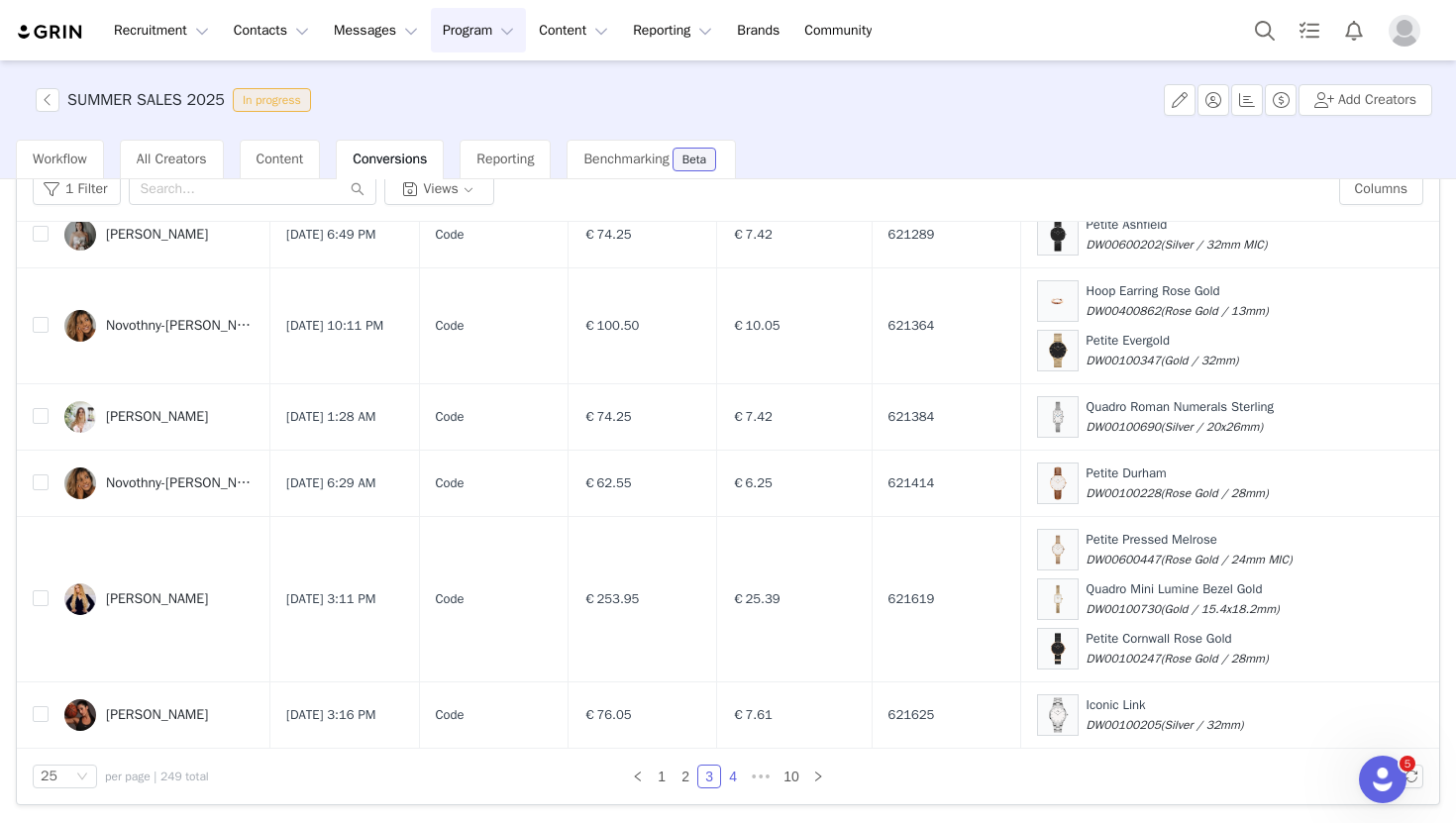 click on "4" at bounding box center (733, 776) 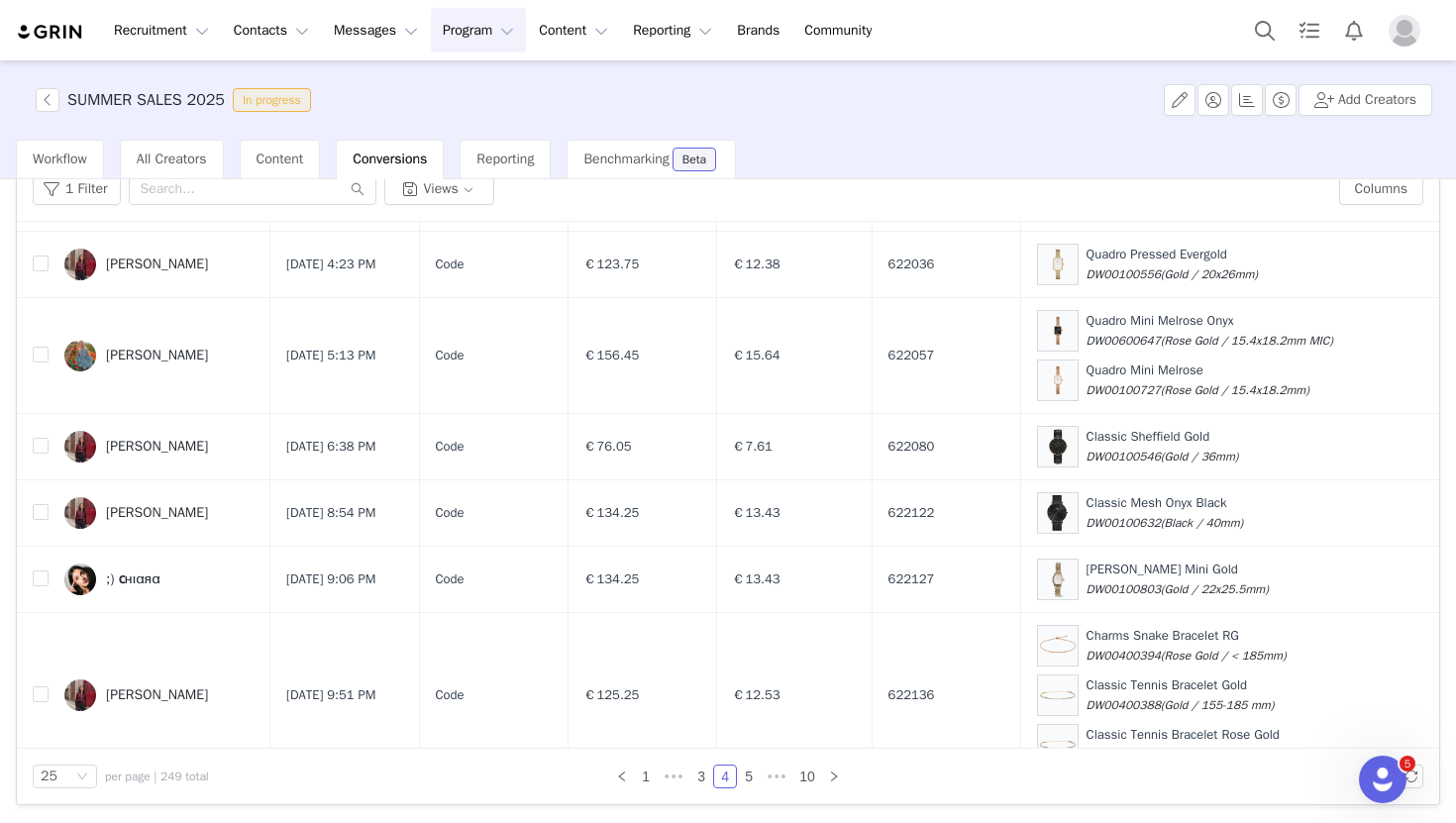 scroll, scrollTop: 1774, scrollLeft: 0, axis: vertical 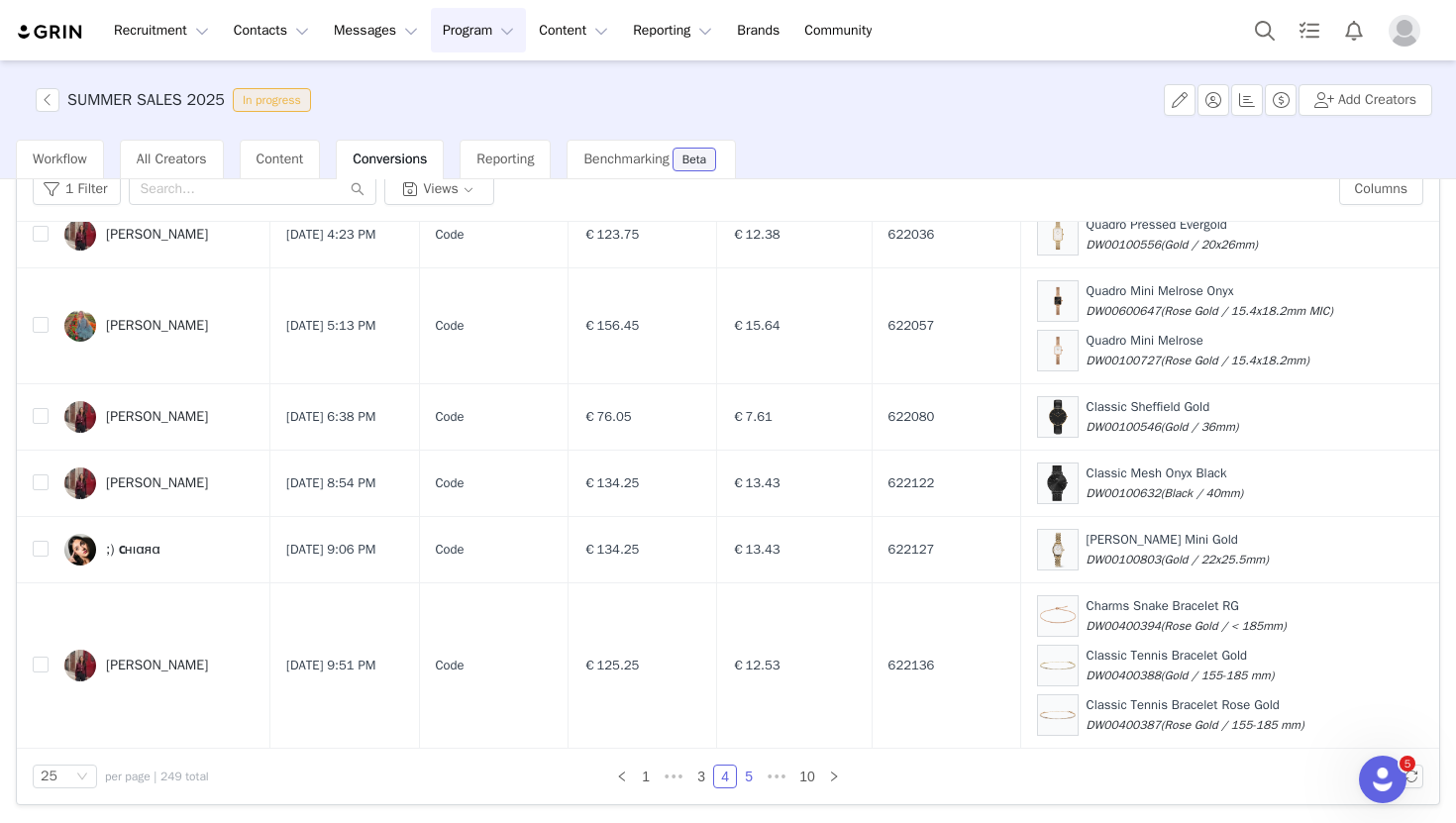 click on "5" at bounding box center [749, 776] 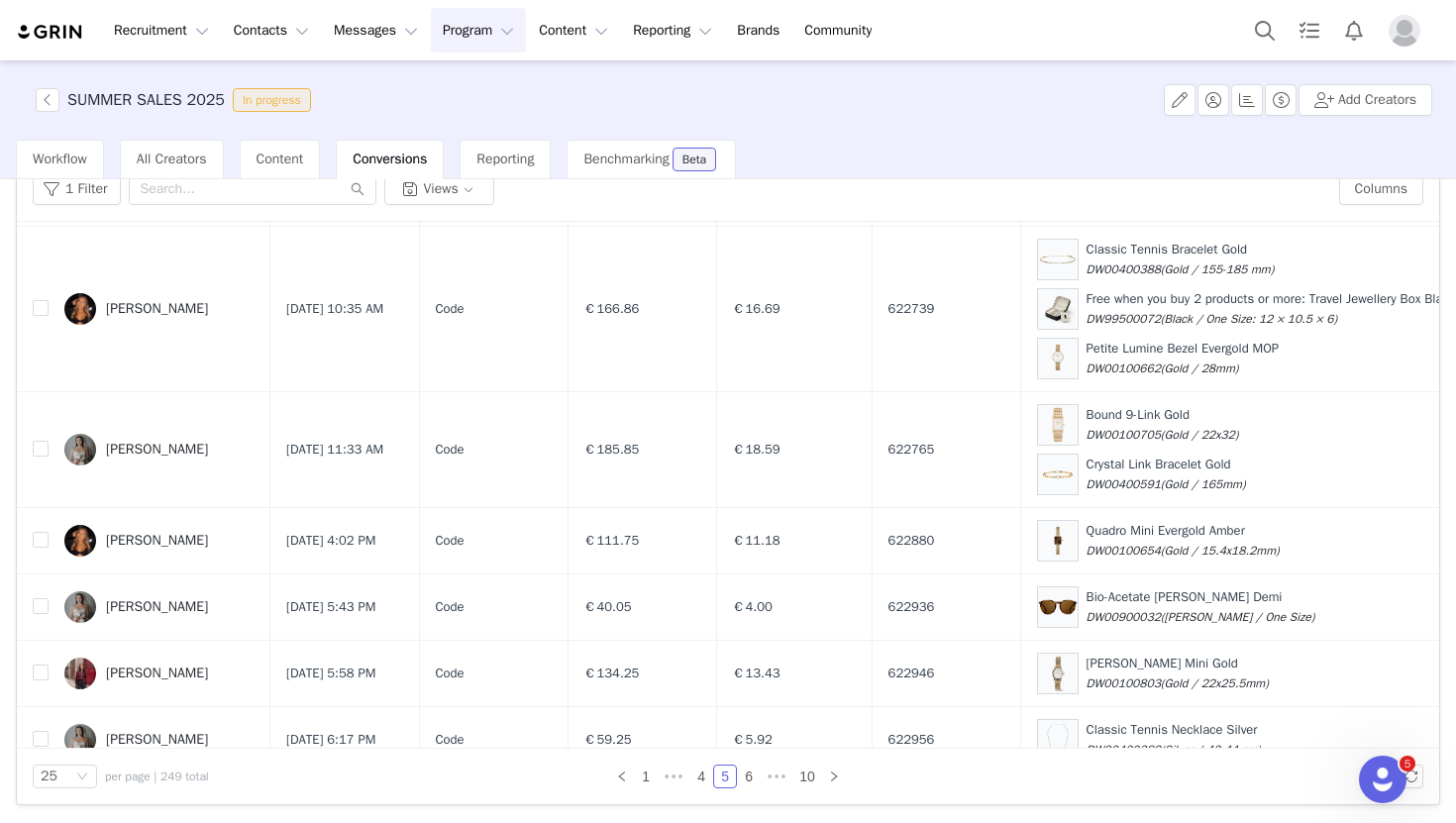 scroll, scrollTop: 1837, scrollLeft: 0, axis: vertical 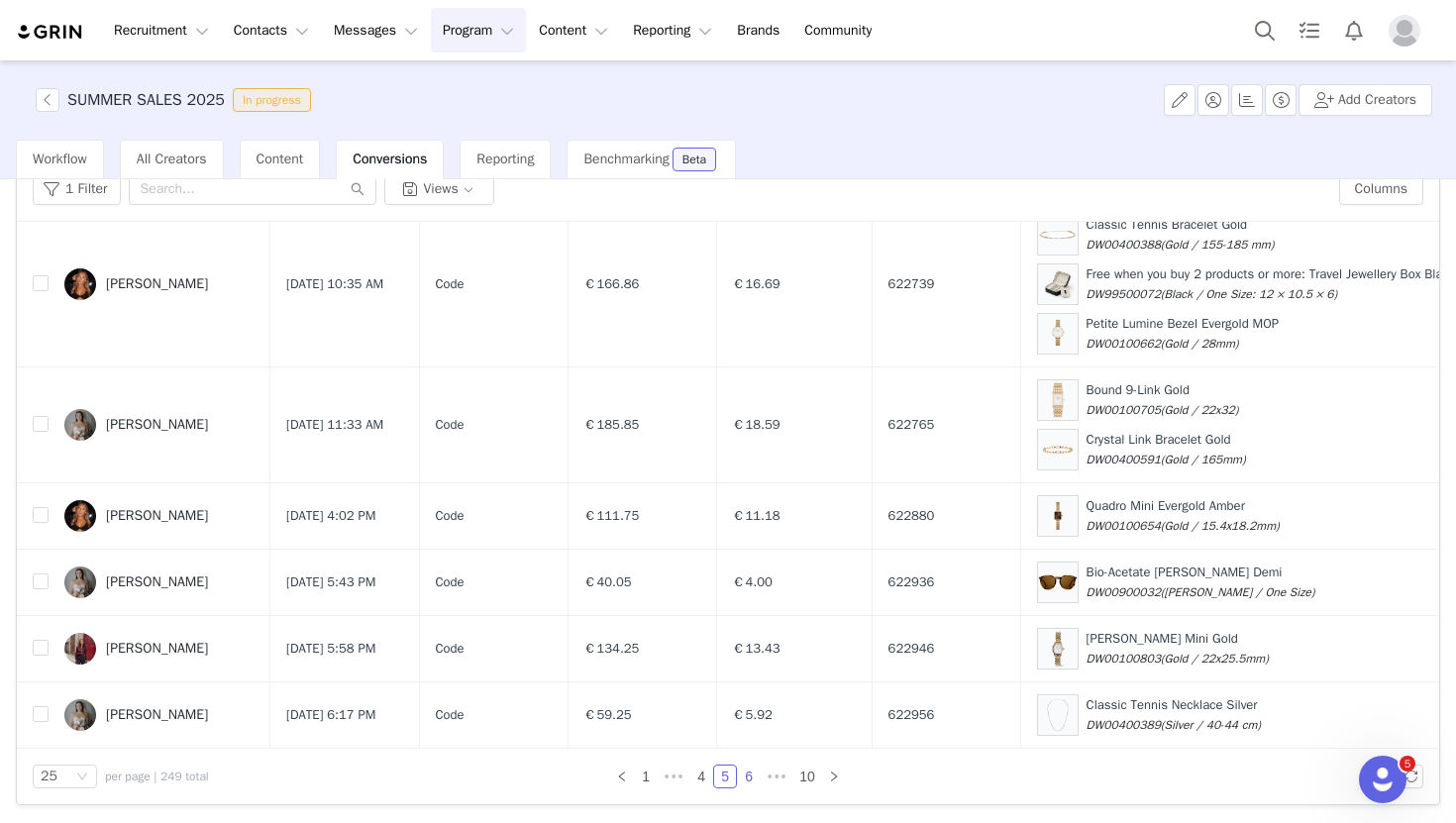 click on "6" at bounding box center (749, 776) 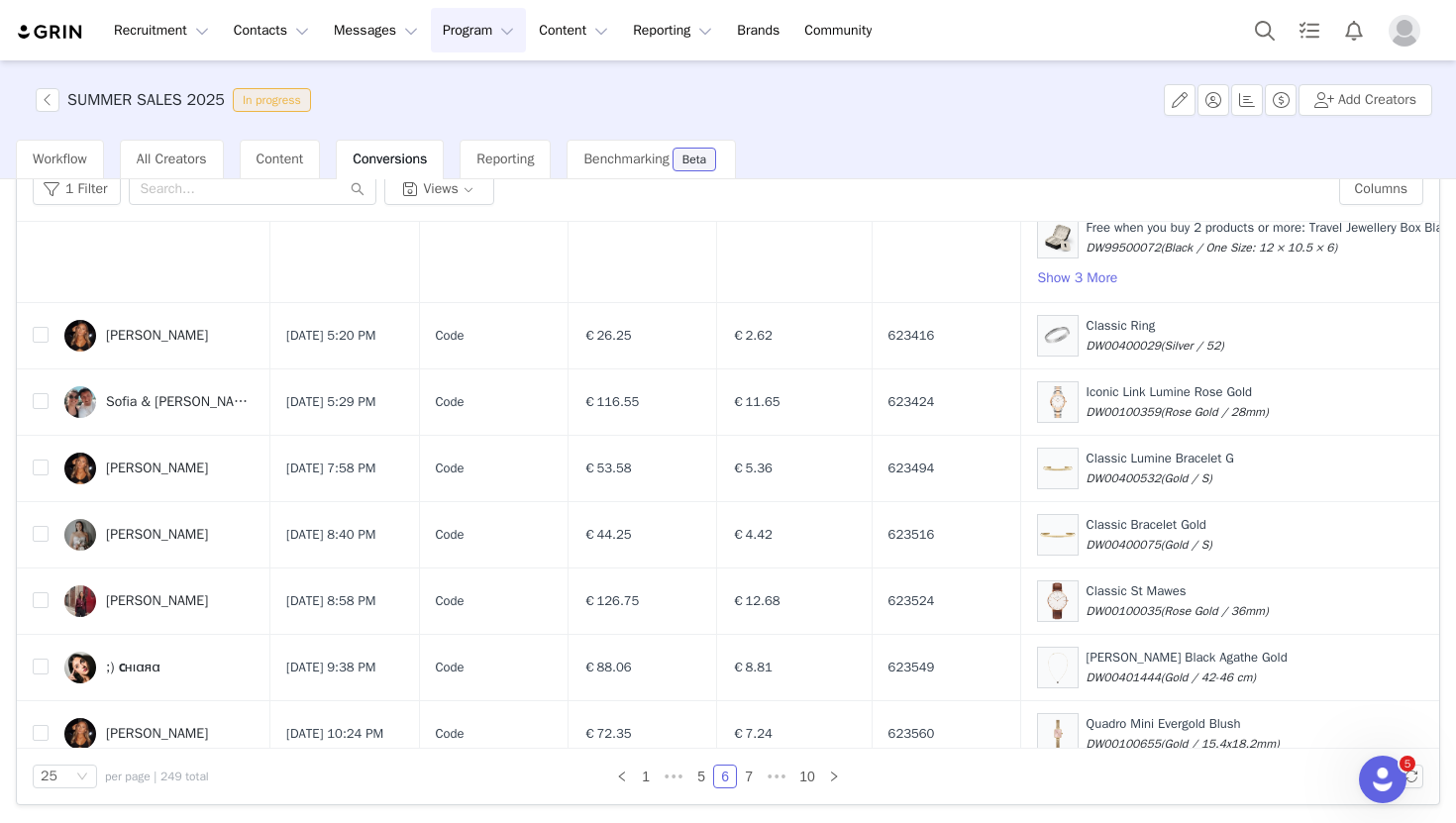 scroll, scrollTop: 1639, scrollLeft: 0, axis: vertical 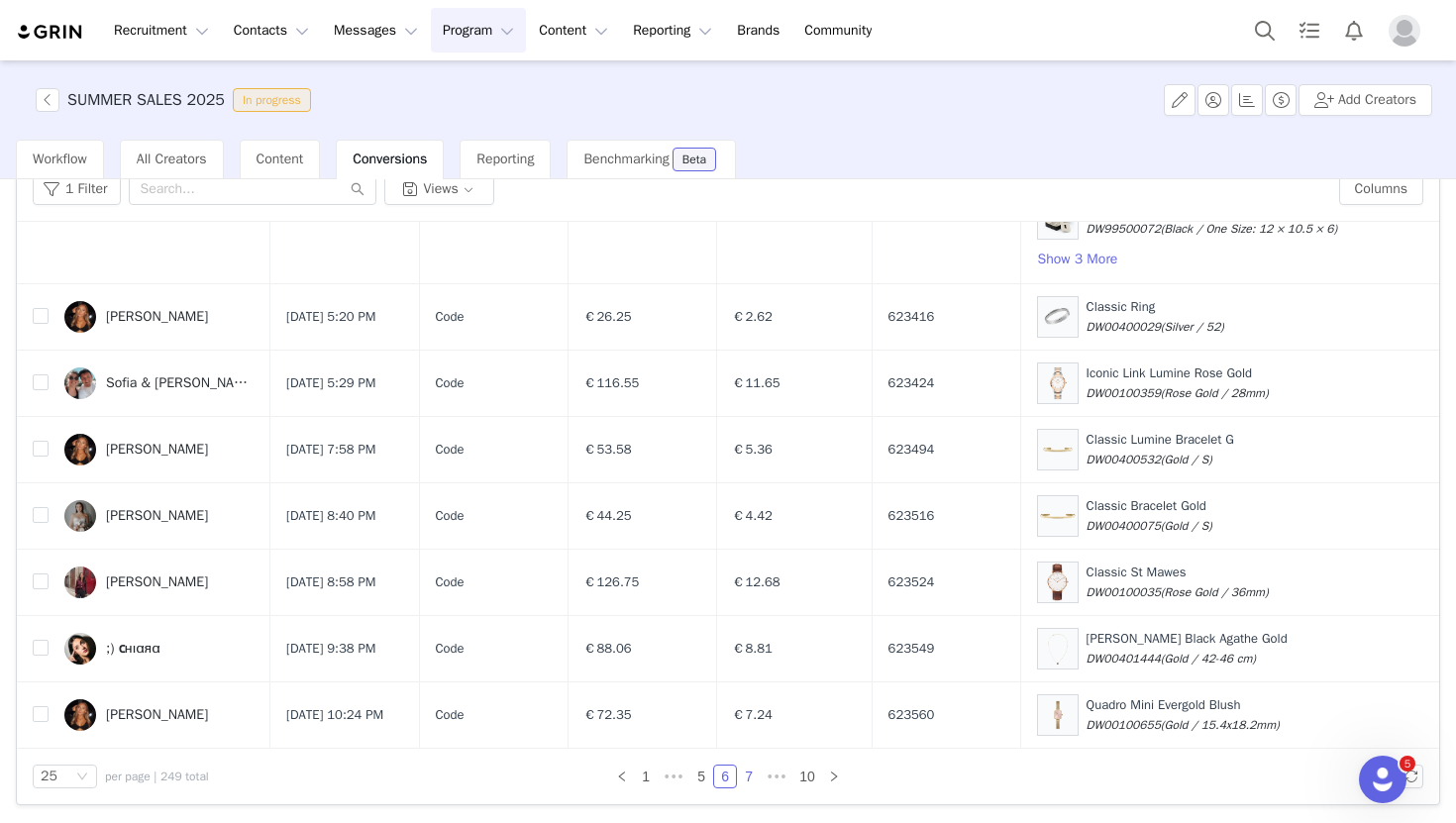 click on "7" at bounding box center [749, 776] 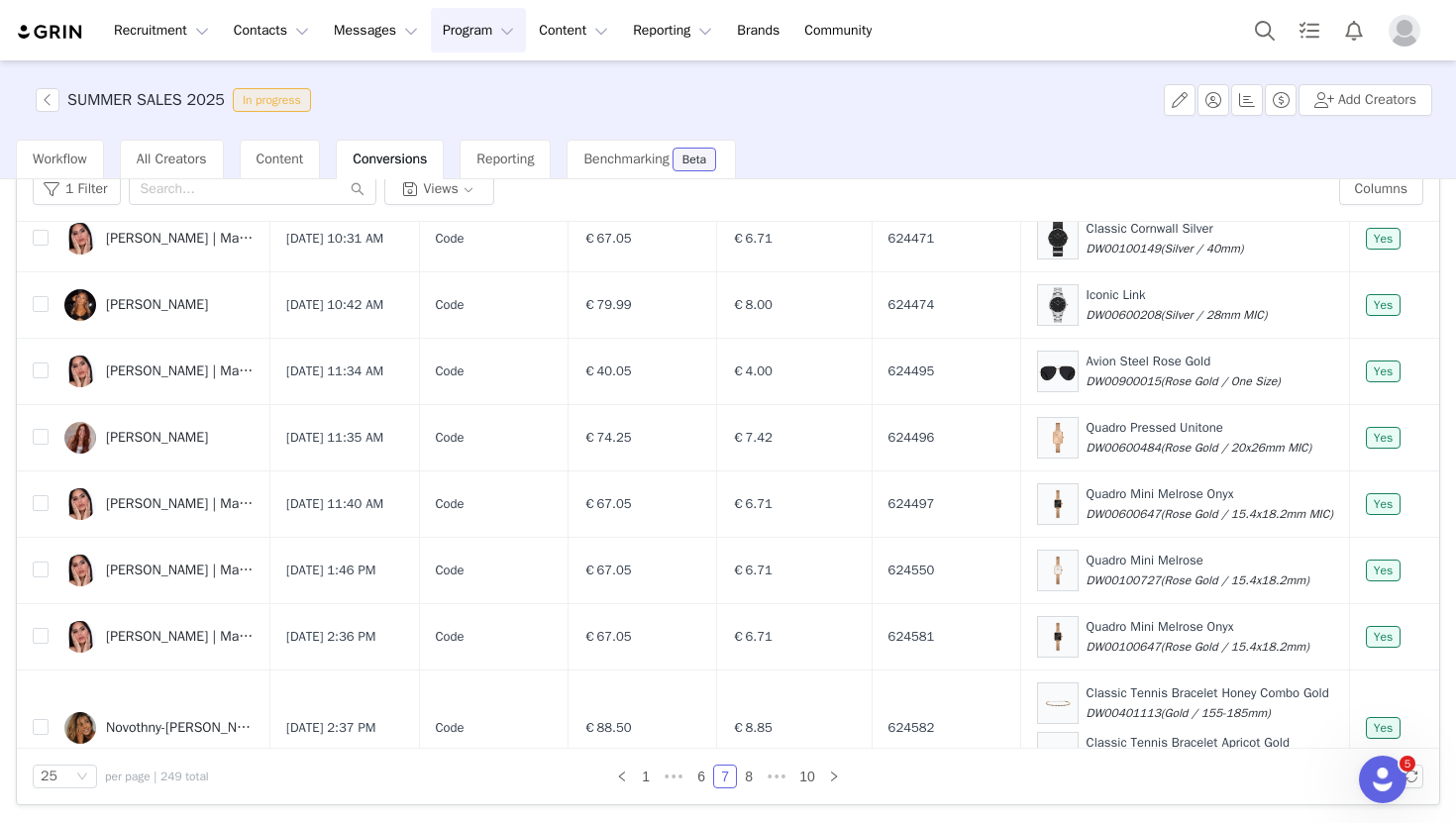 scroll, scrollTop: 1558, scrollLeft: 0, axis: vertical 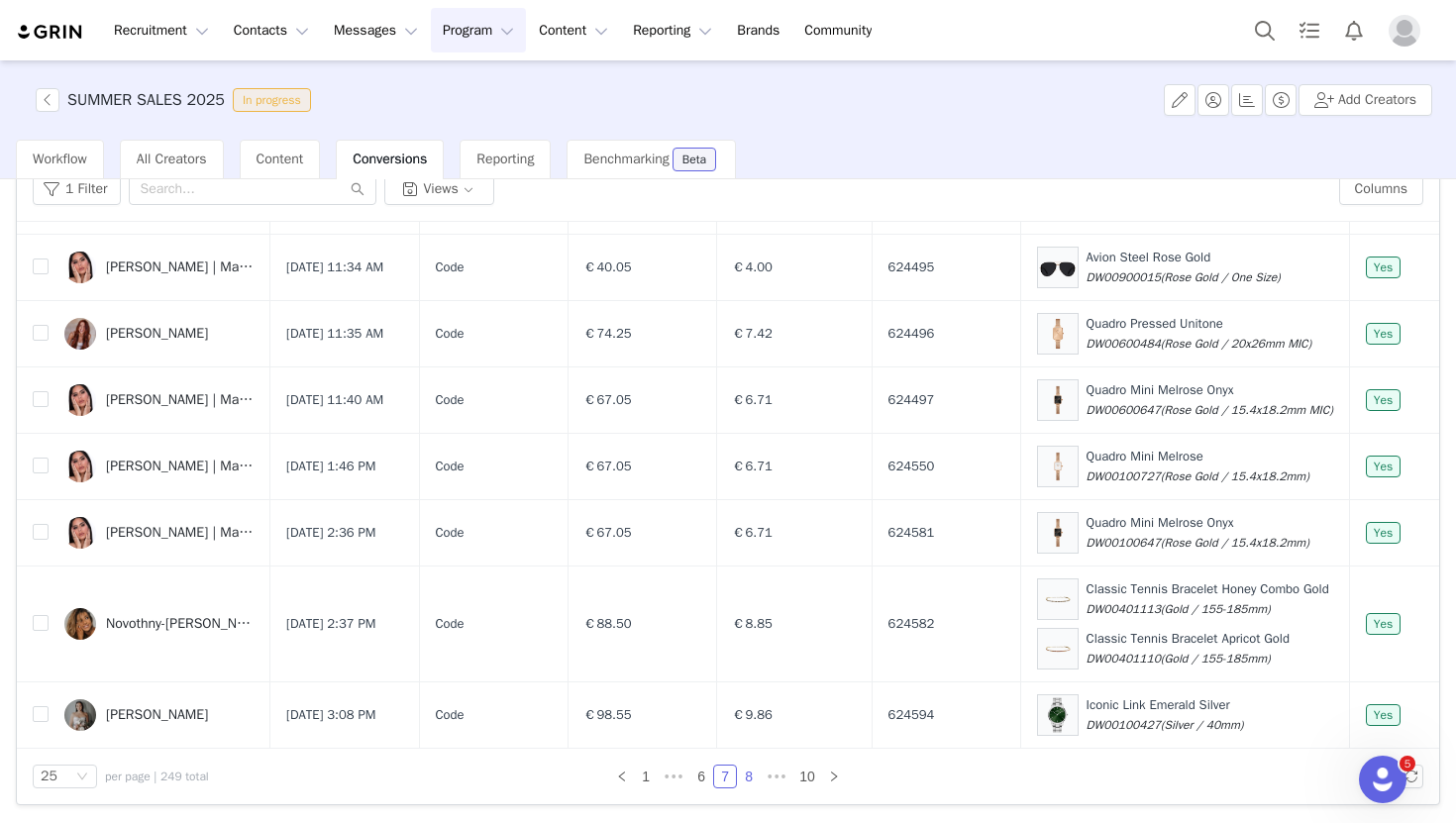 click on "8" at bounding box center (749, 776) 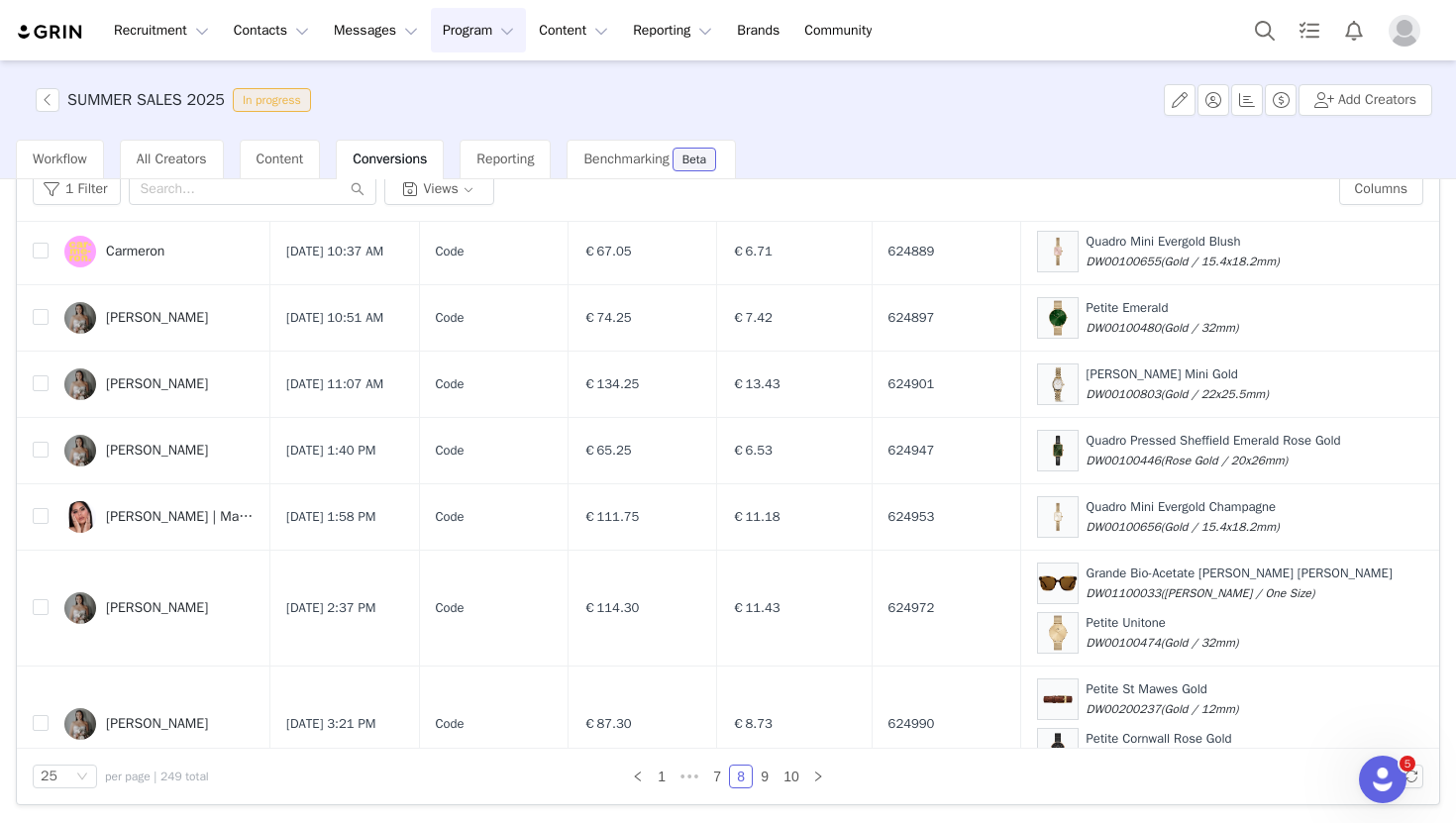scroll, scrollTop: 1788, scrollLeft: 0, axis: vertical 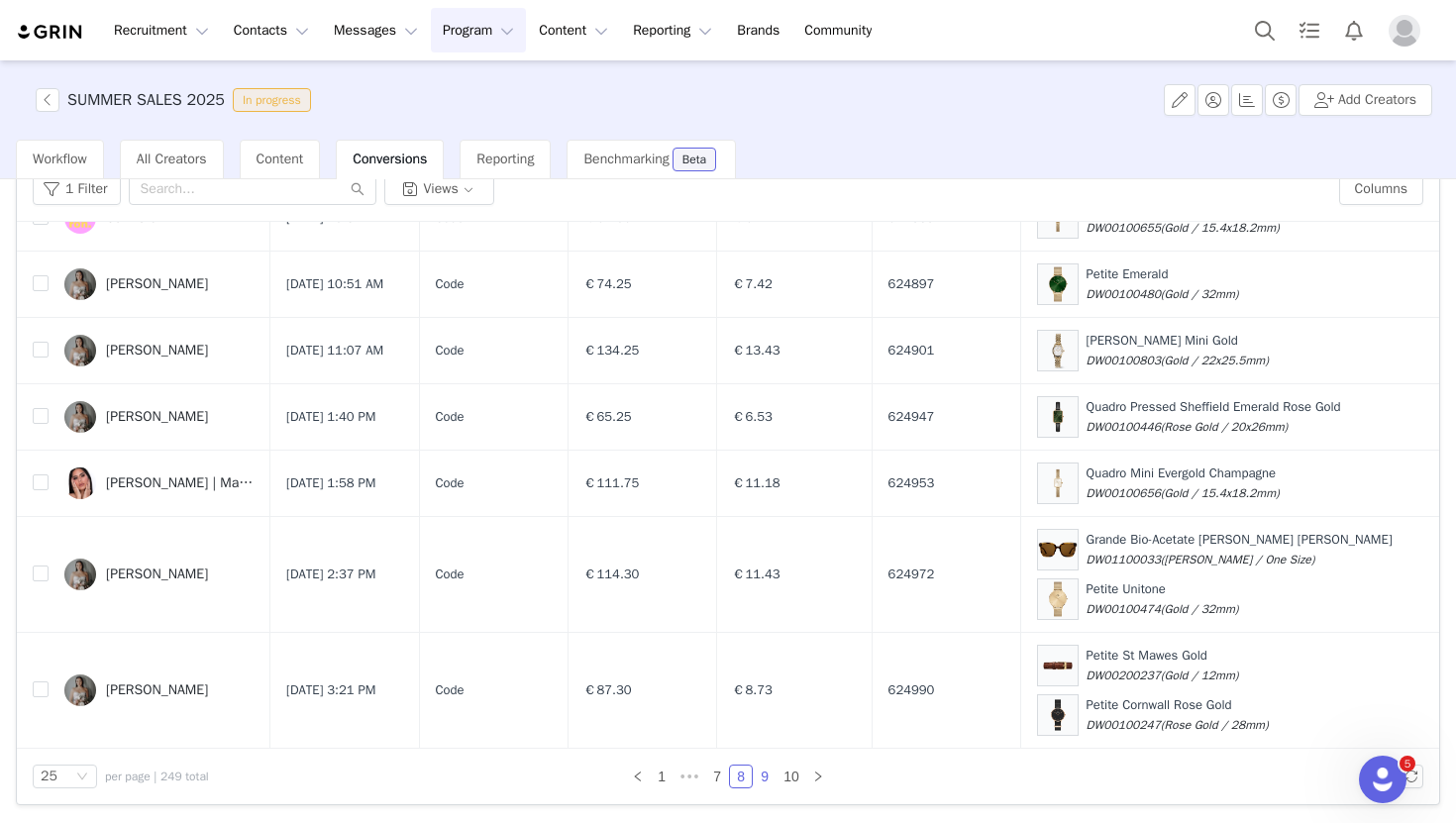 click on "9" at bounding box center (765, 776) 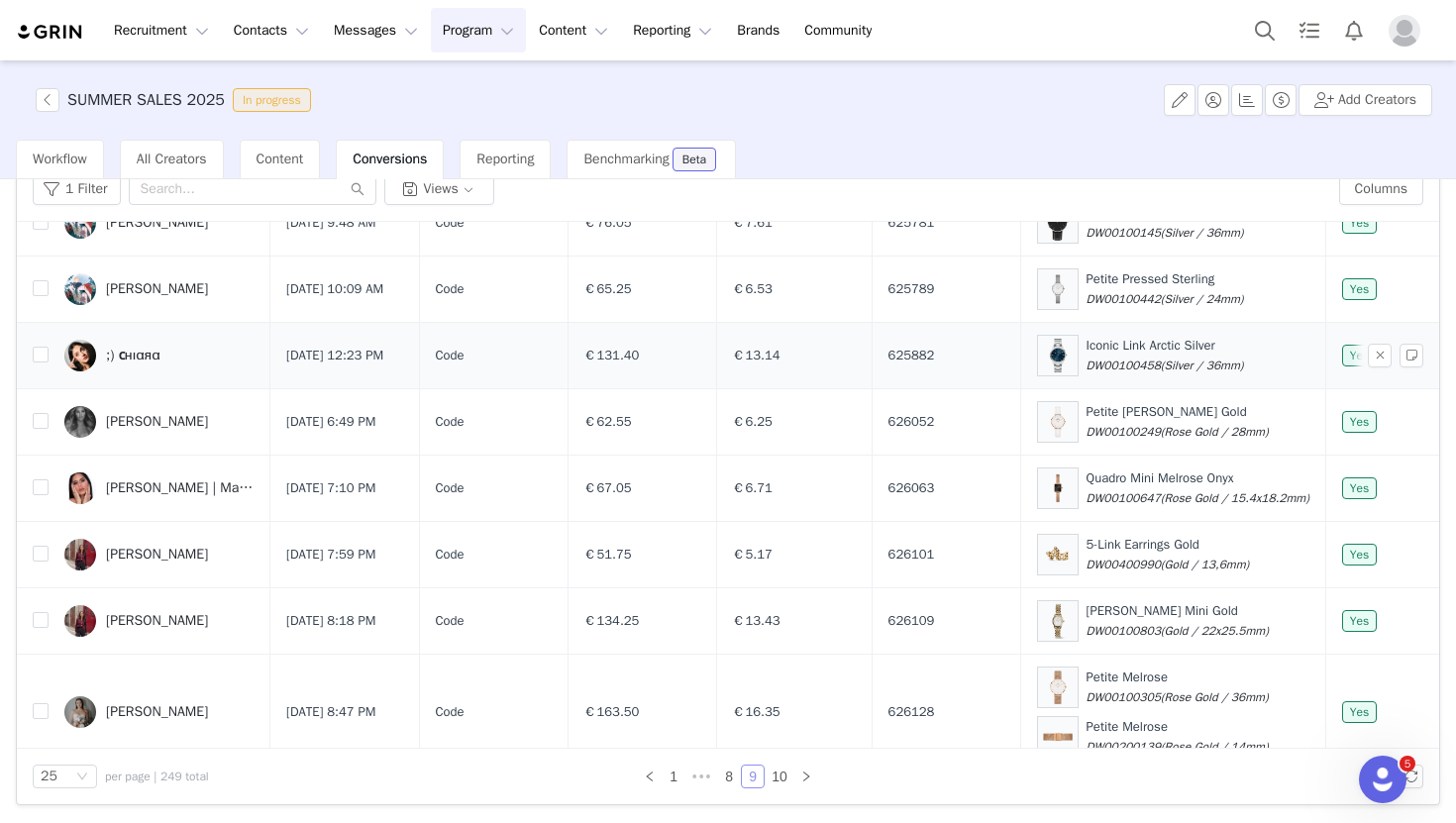 scroll, scrollTop: 1427, scrollLeft: 0, axis: vertical 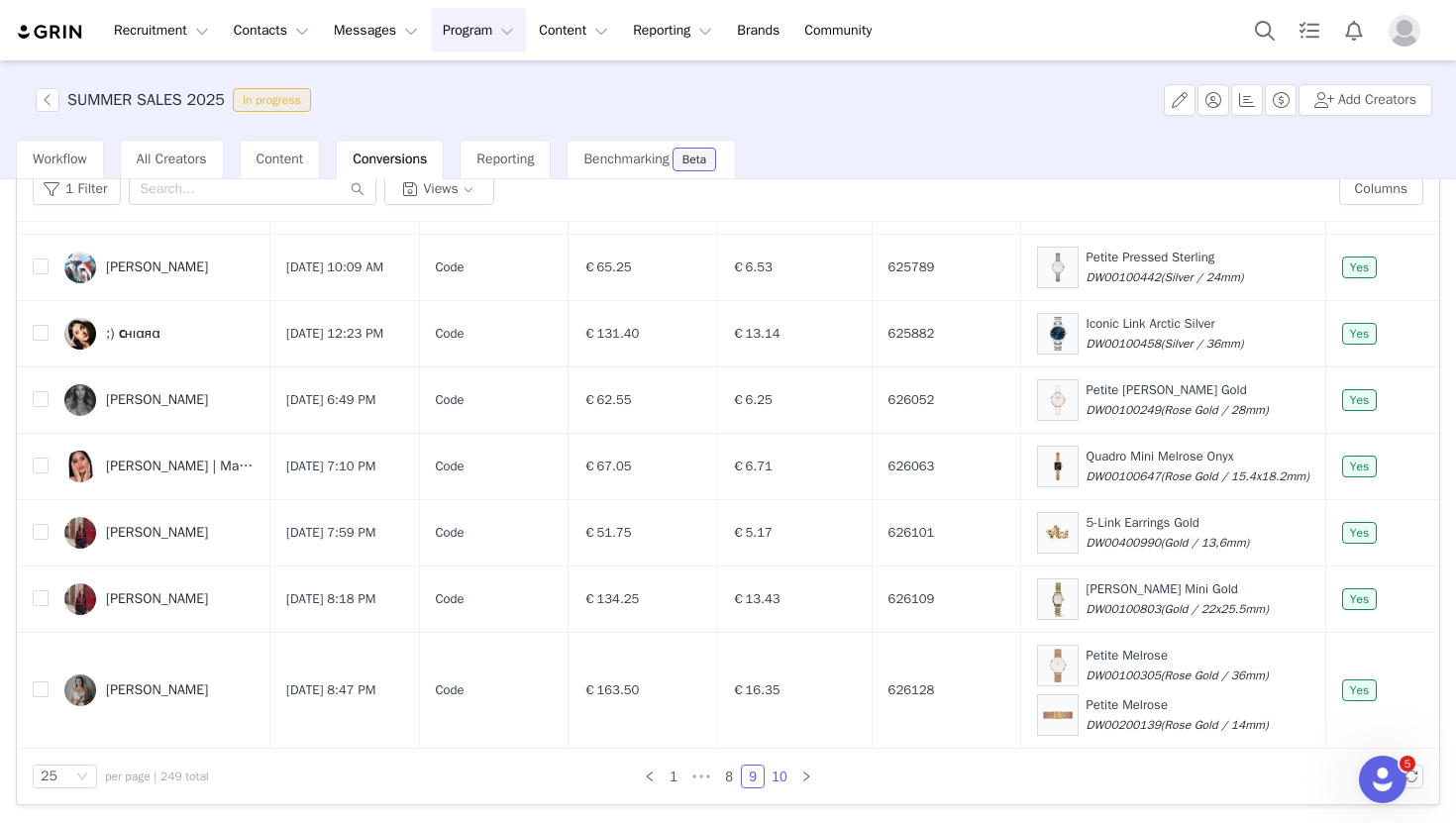 click on "10" at bounding box center (780, 776) 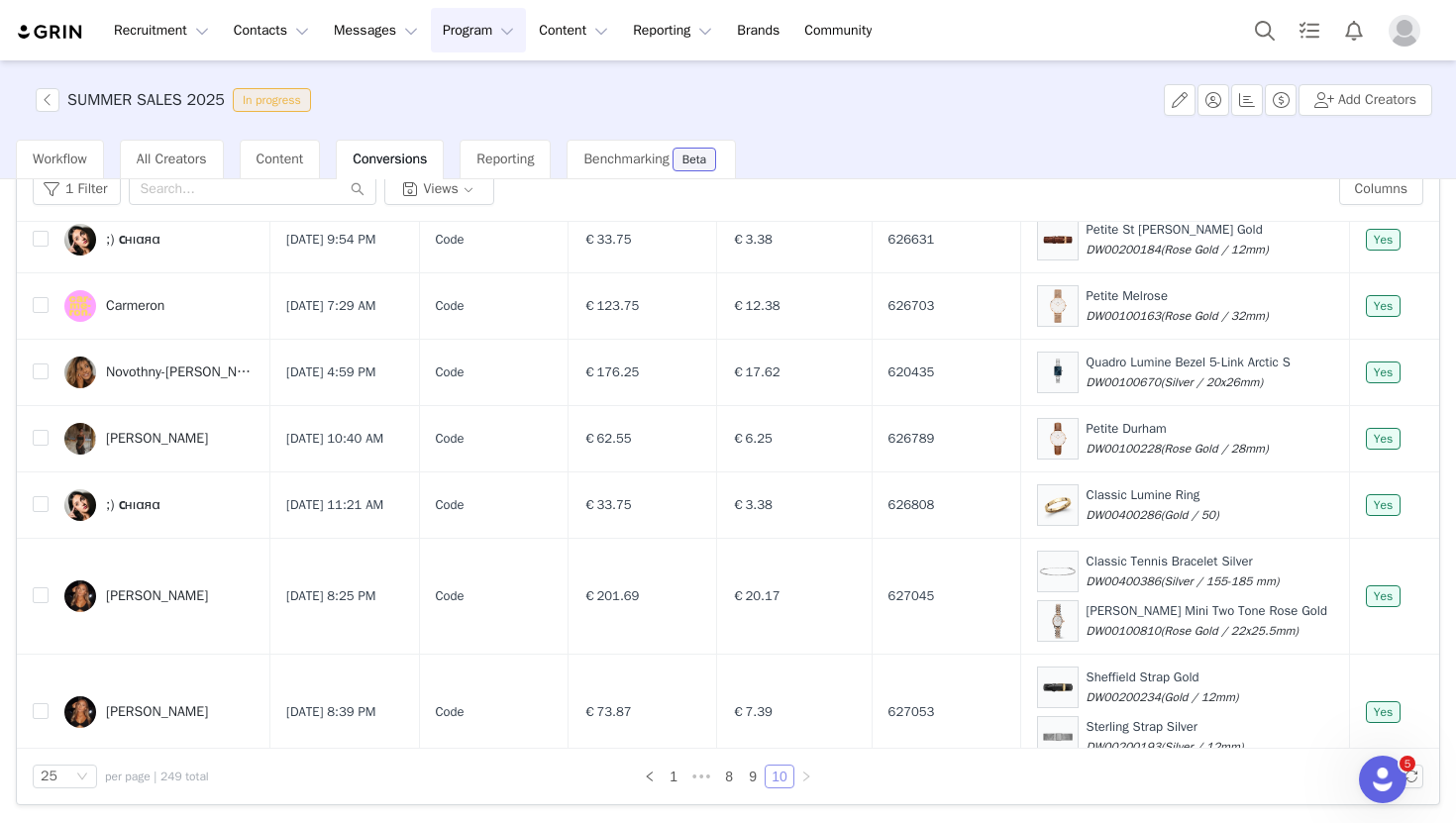 scroll, scrollTop: 1410, scrollLeft: 0, axis: vertical 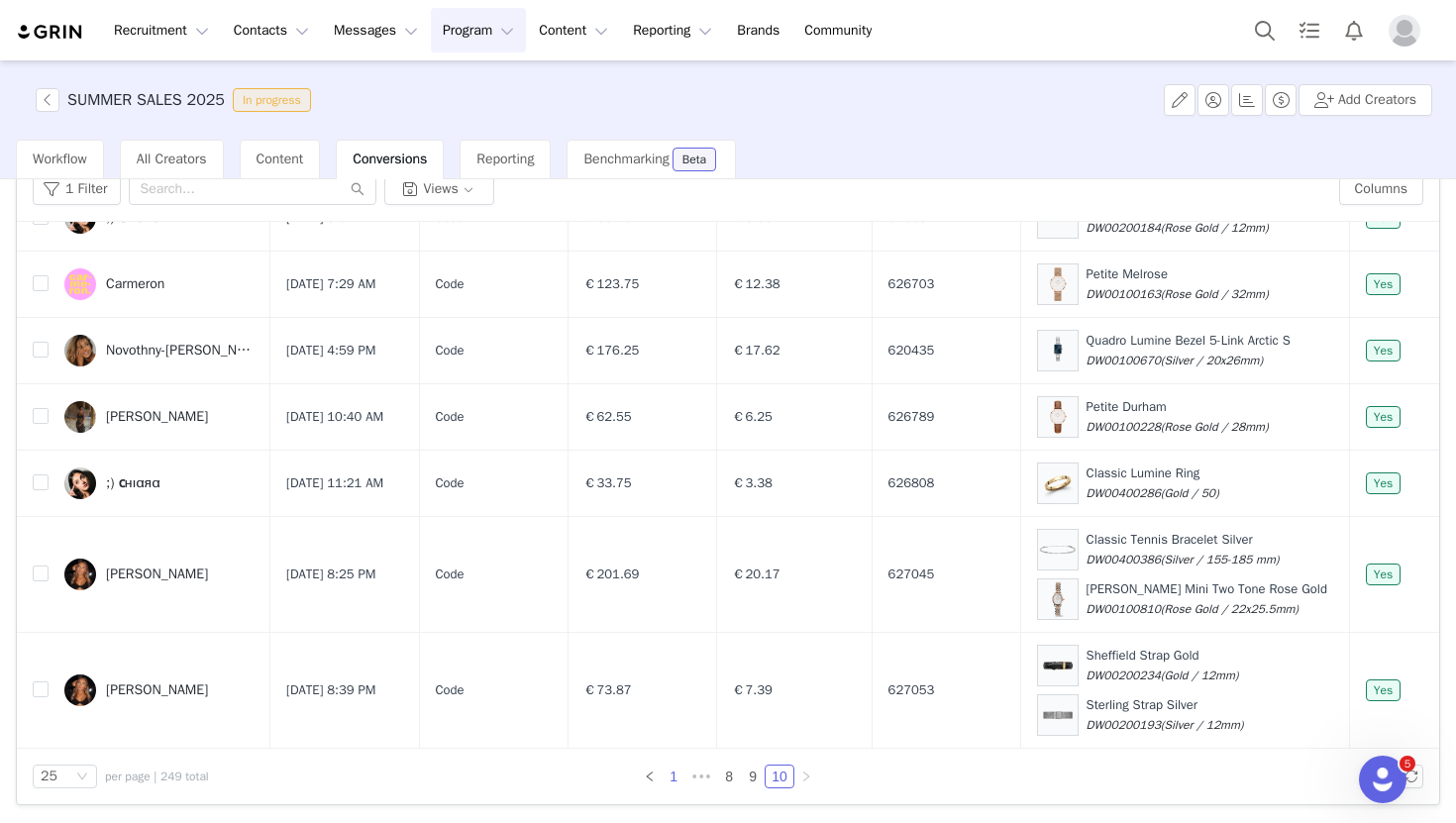 click on "1" at bounding box center [674, 776] 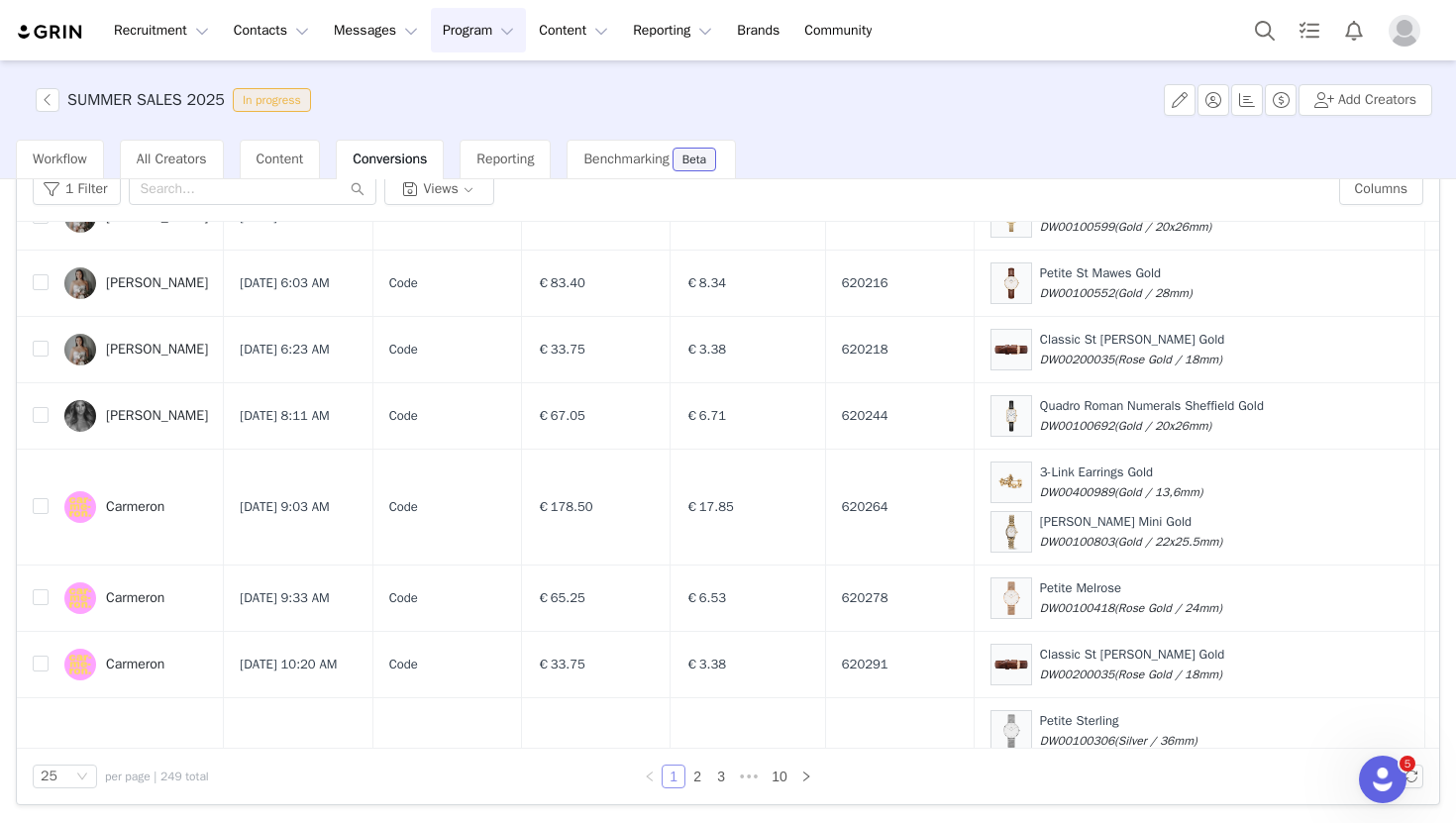 scroll, scrollTop: 2017, scrollLeft: 0, axis: vertical 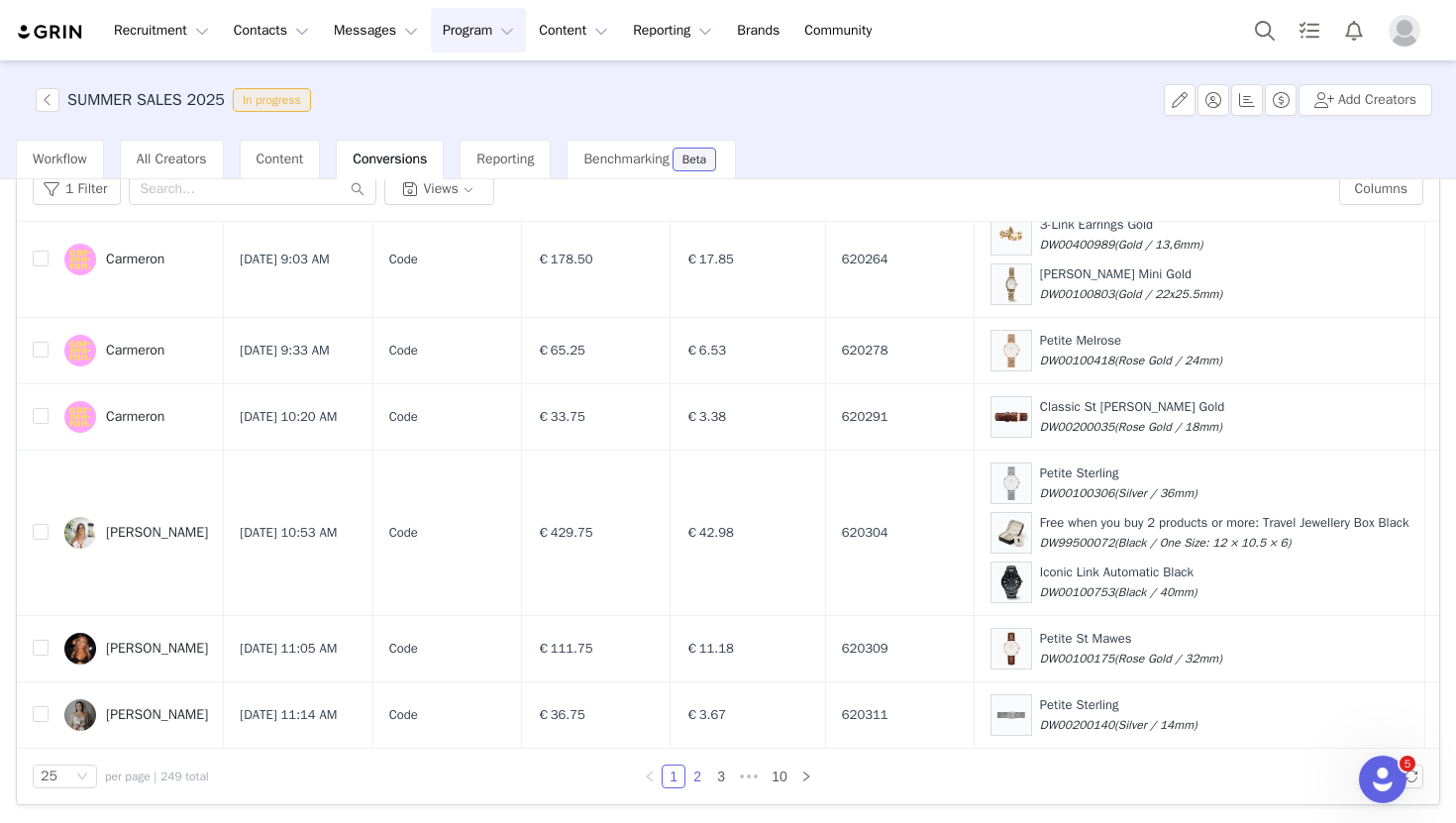 click on "2" at bounding box center (697, 776) 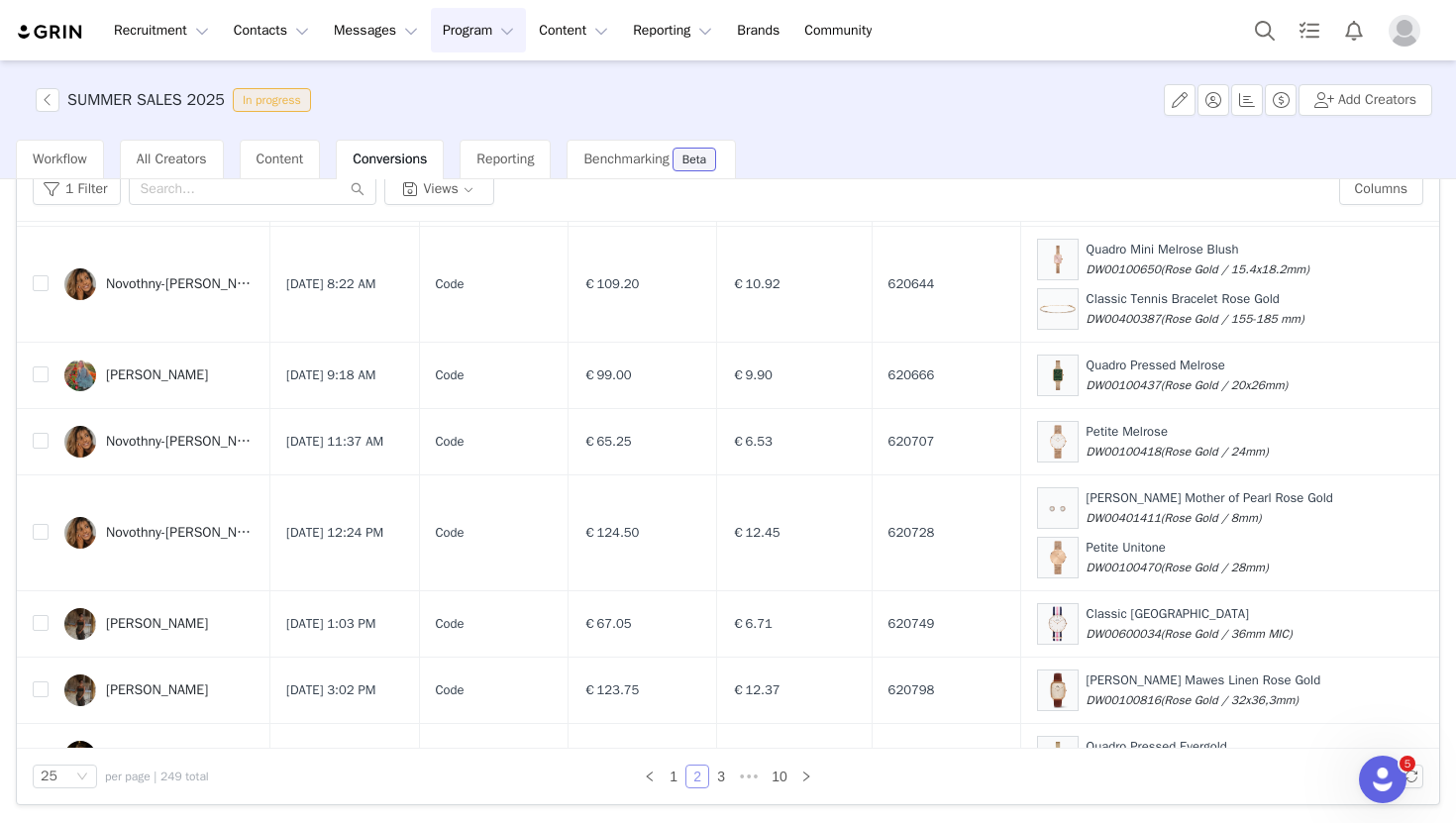 scroll, scrollTop: 1788, scrollLeft: 0, axis: vertical 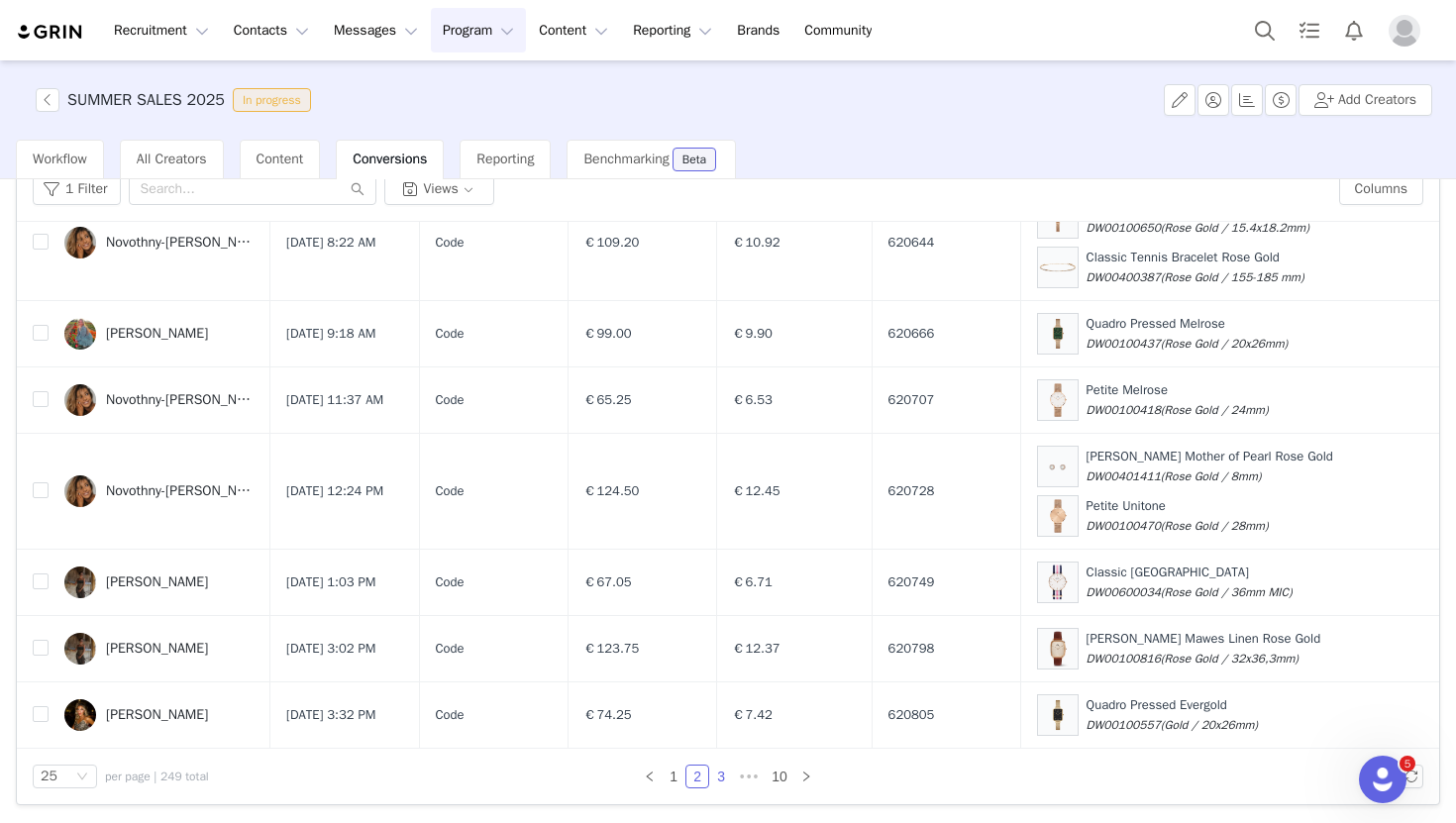 click on "3" at bounding box center (721, 776) 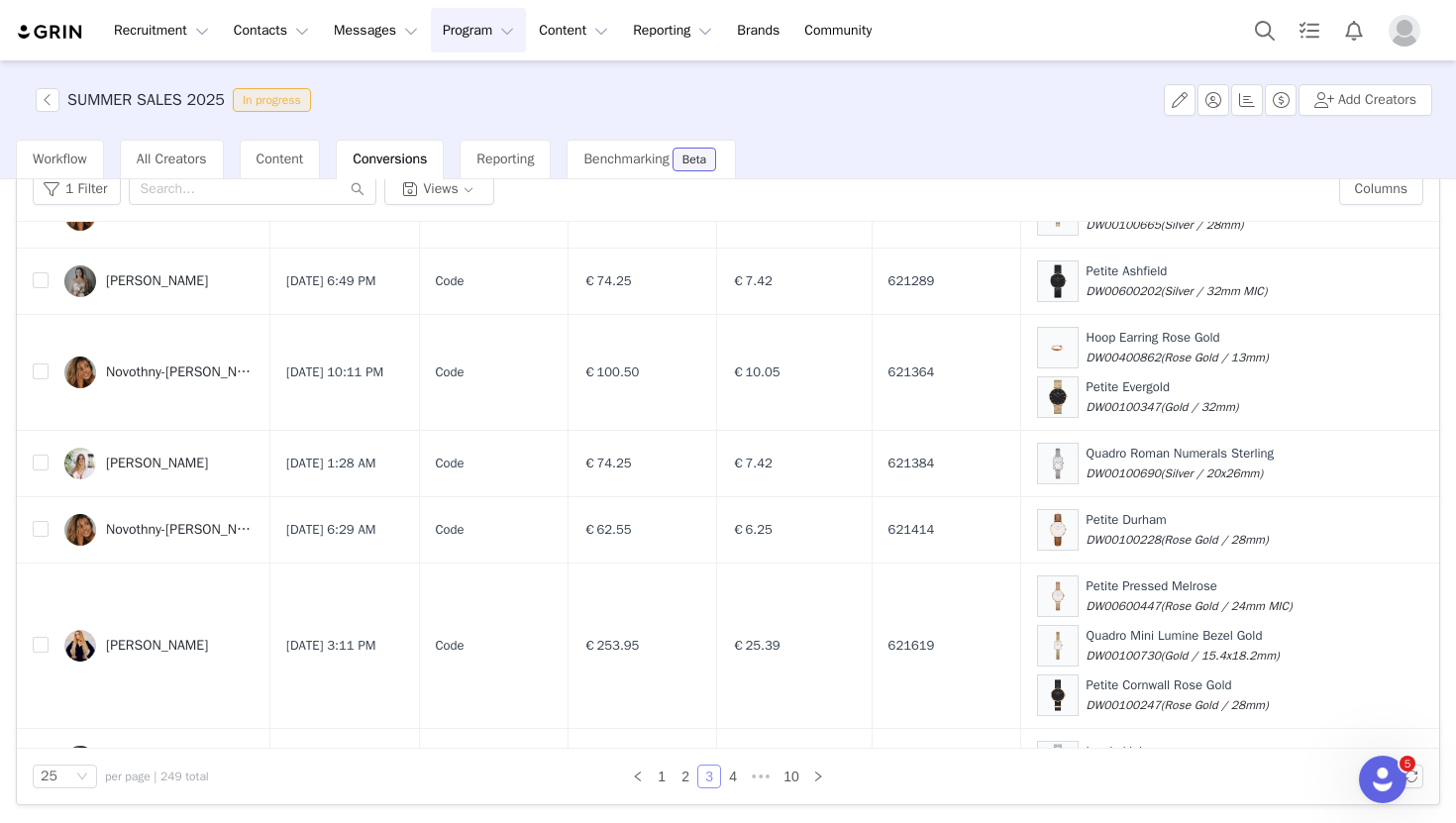 scroll, scrollTop: 1837, scrollLeft: 0, axis: vertical 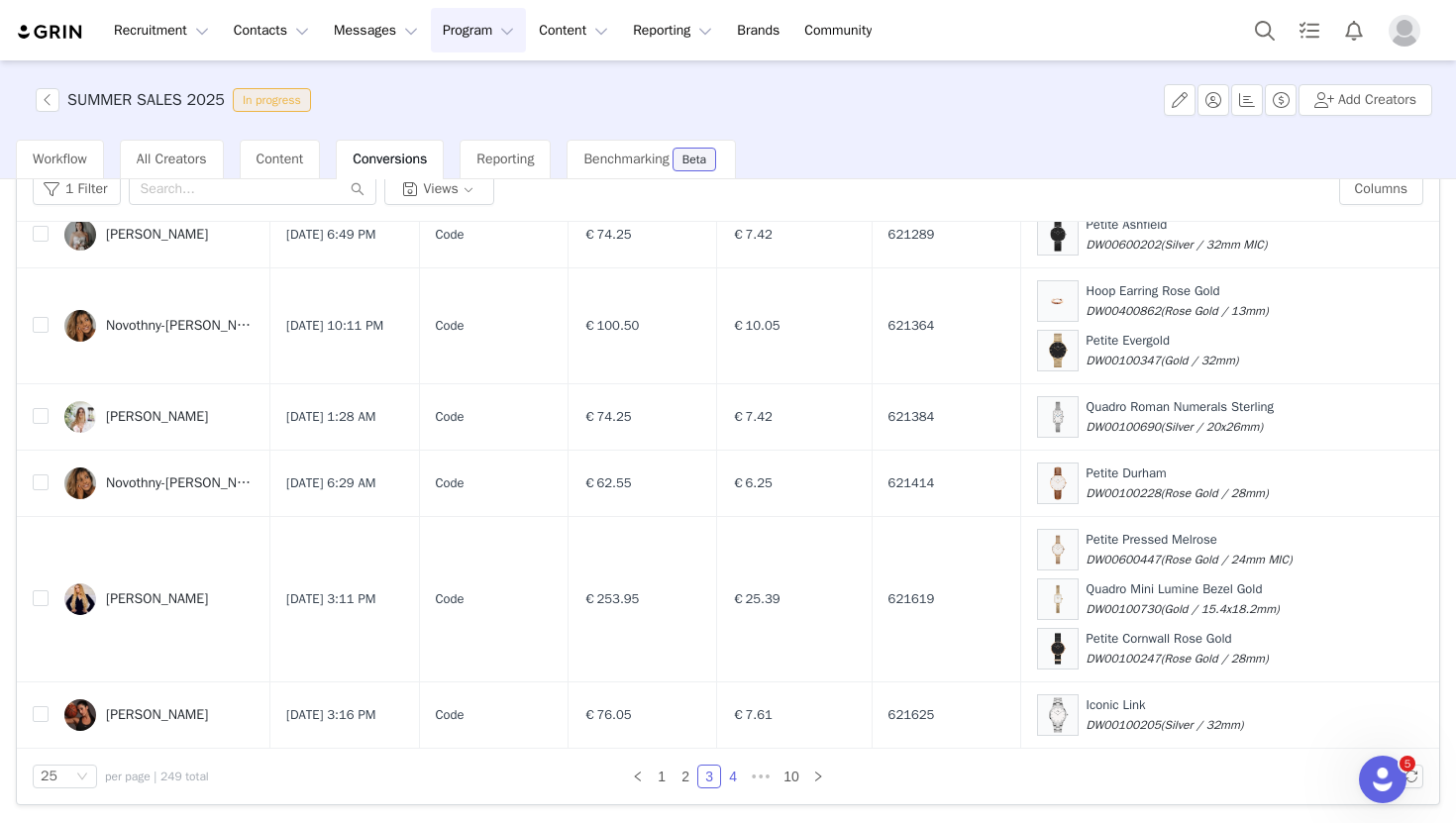 click on "4" at bounding box center (733, 776) 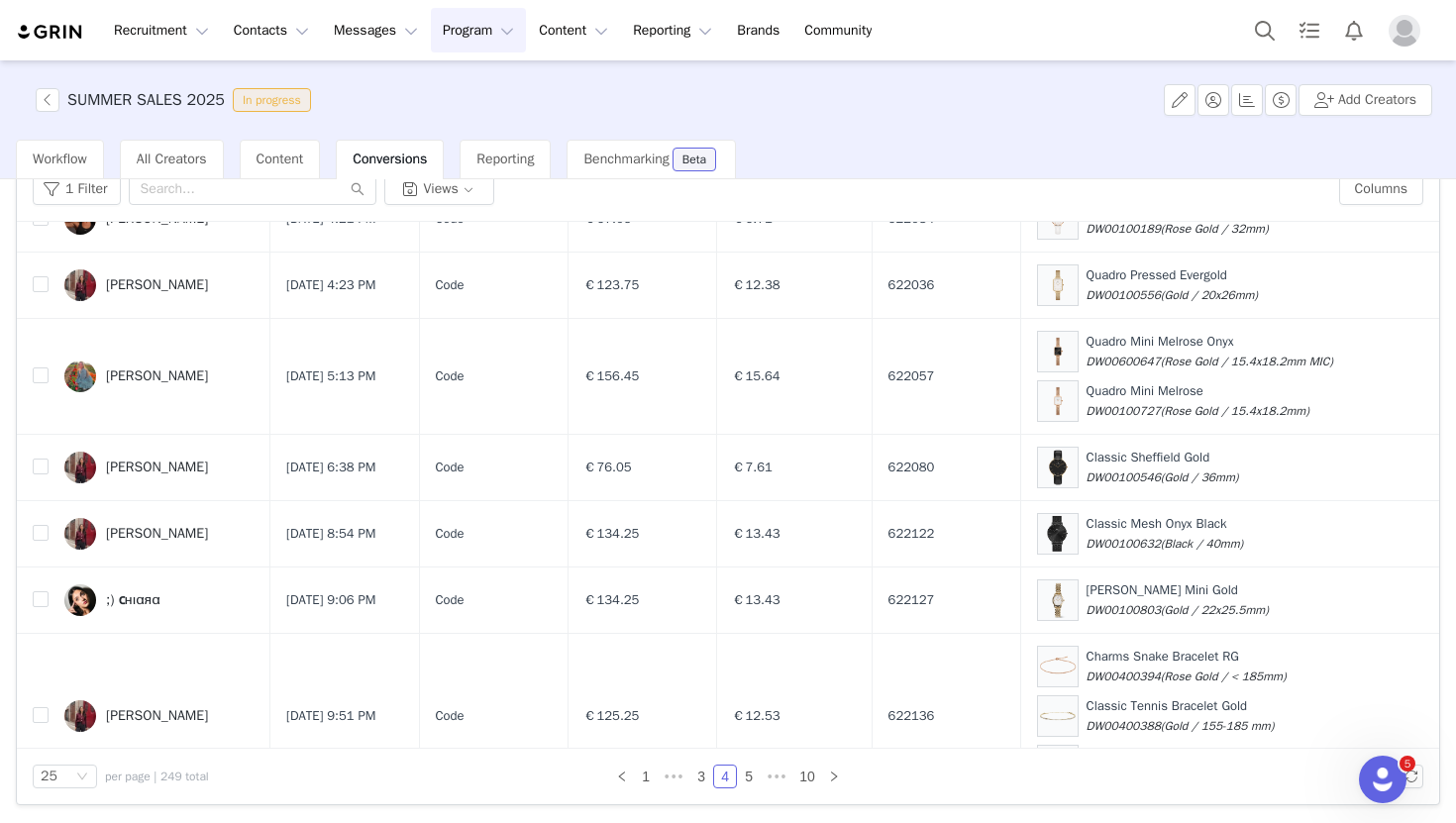 scroll, scrollTop: 1774, scrollLeft: 0, axis: vertical 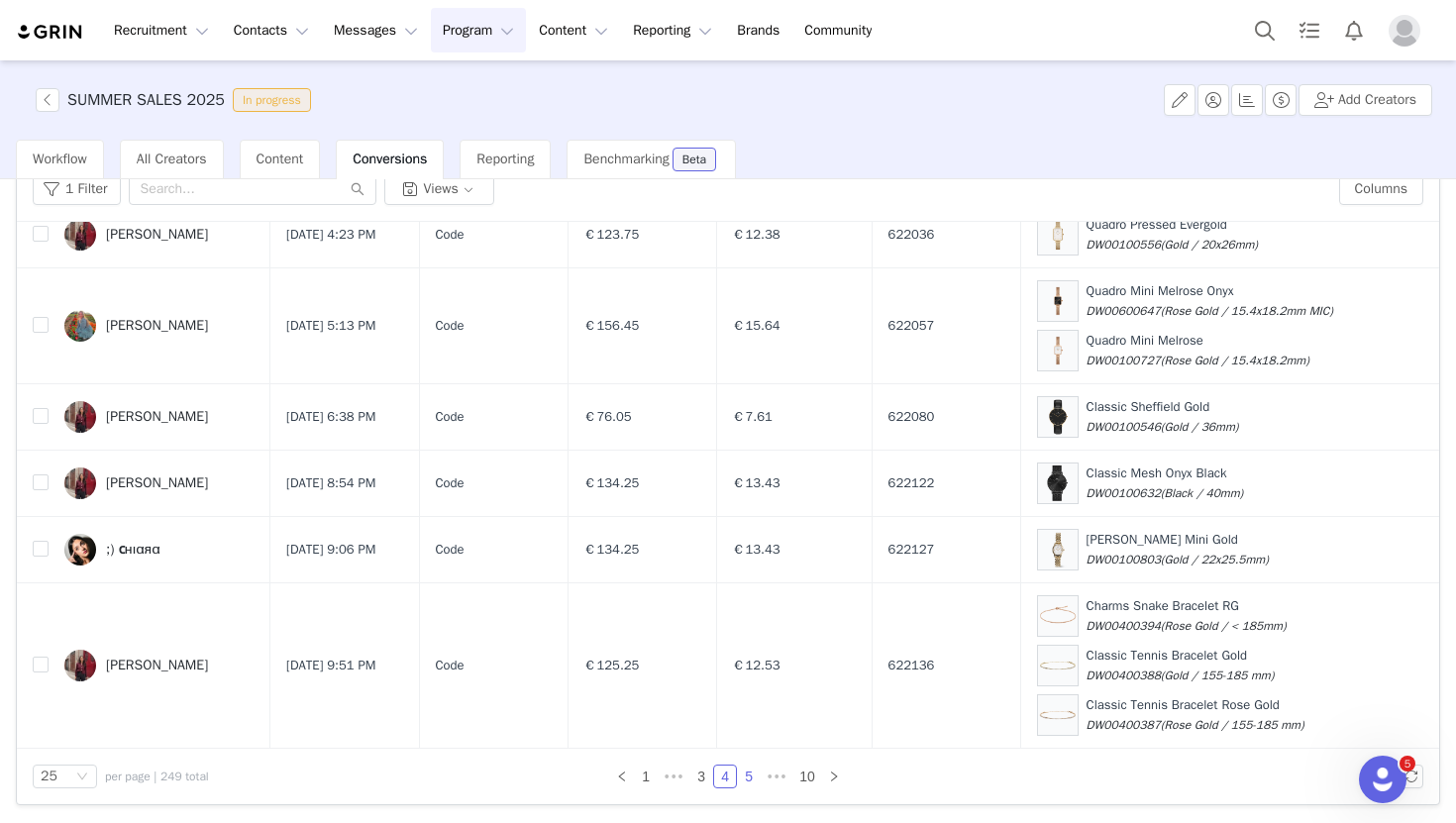 click on "5" at bounding box center [749, 776] 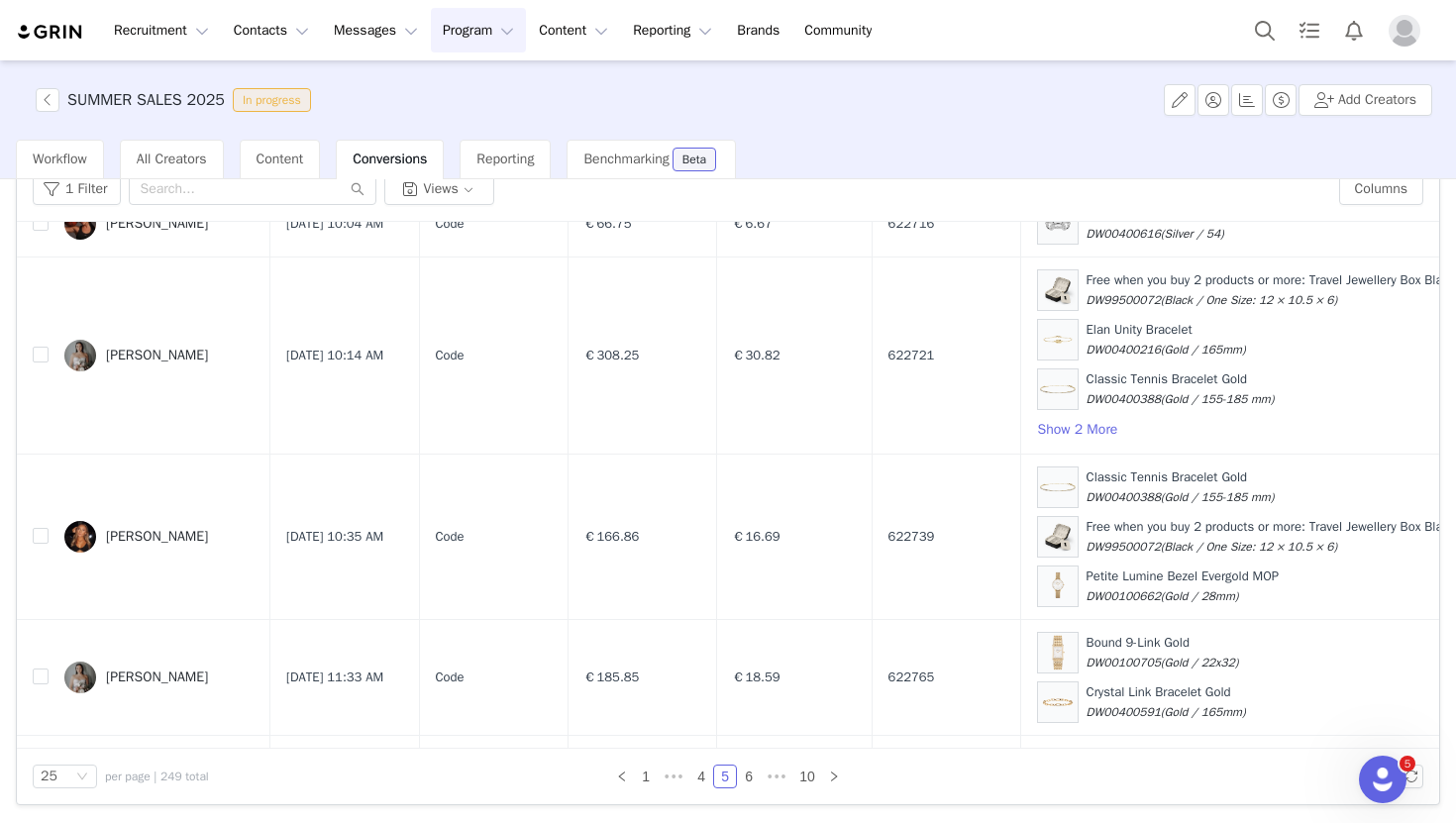 scroll, scrollTop: 1837, scrollLeft: 0, axis: vertical 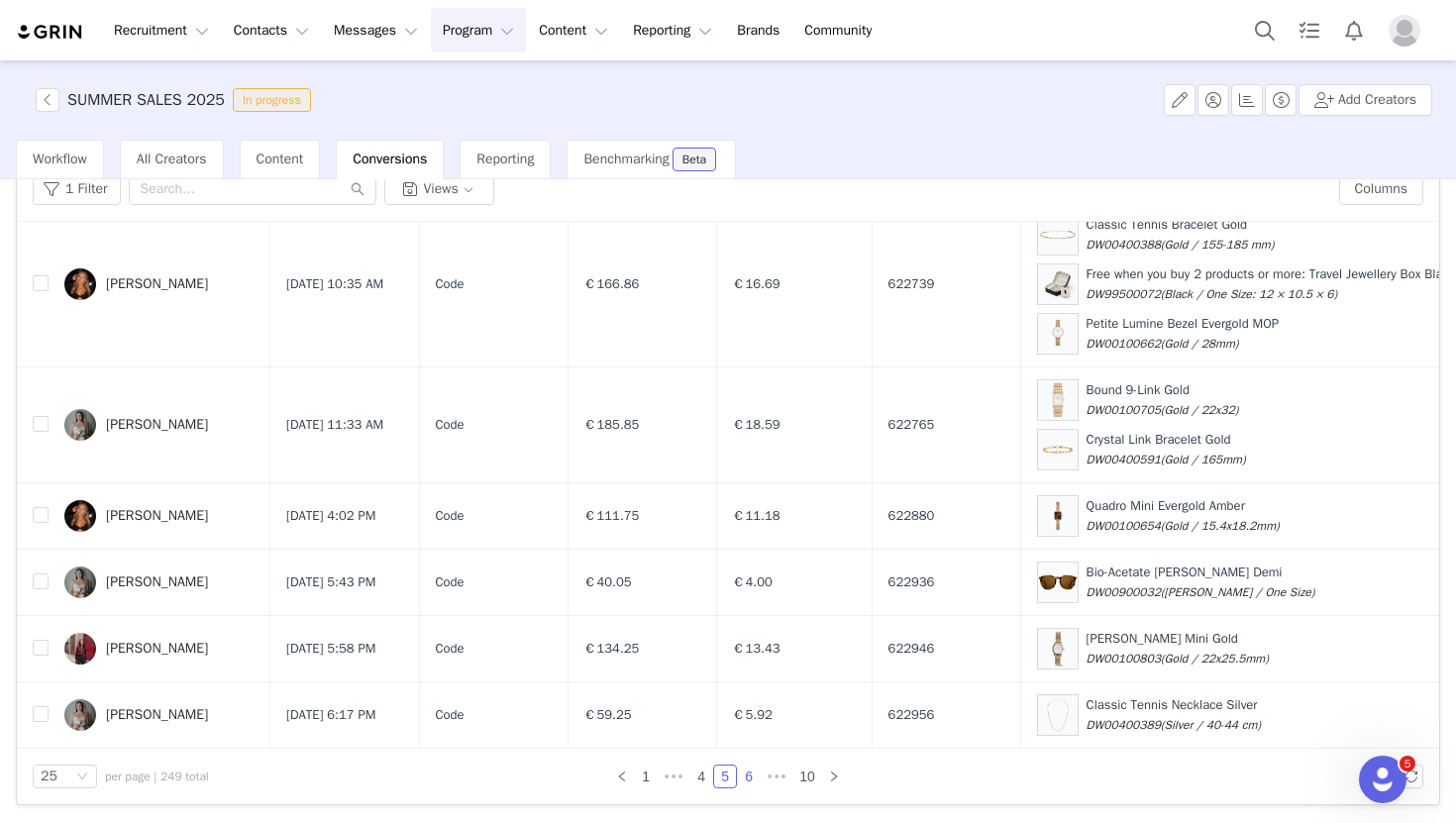 click on "6" at bounding box center (749, 776) 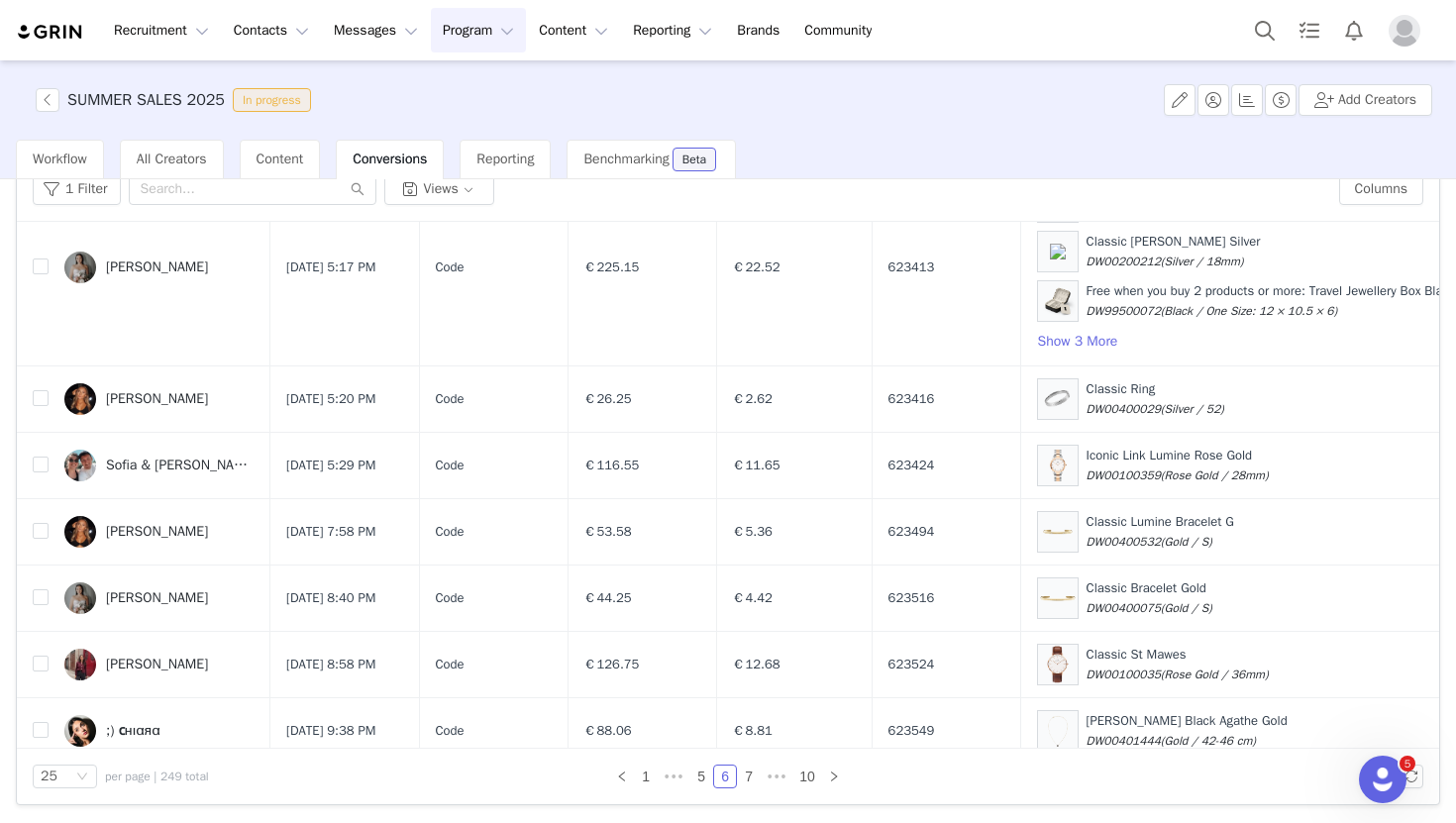 scroll, scrollTop: 1639, scrollLeft: 0, axis: vertical 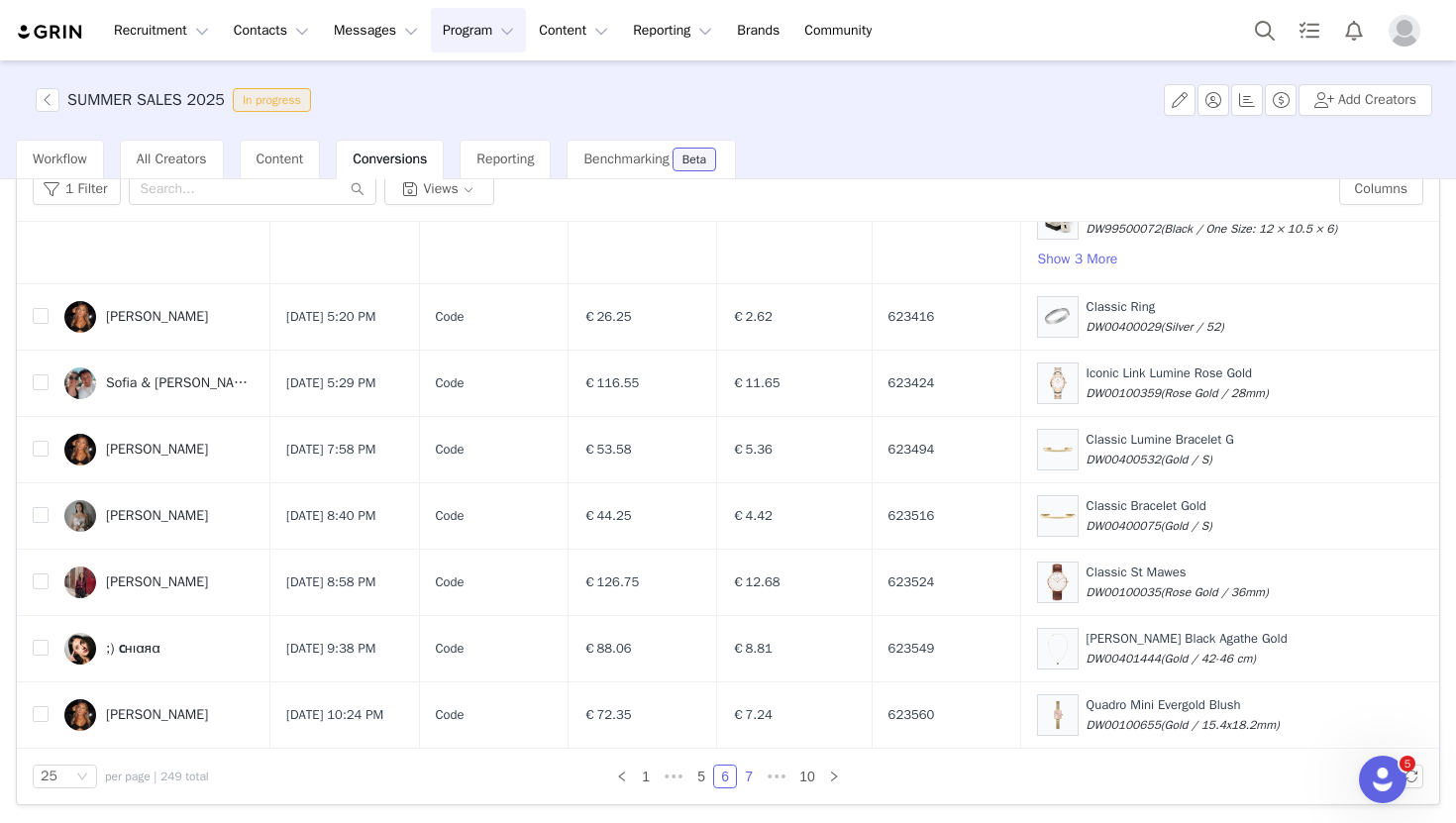 click on "7" at bounding box center [749, 776] 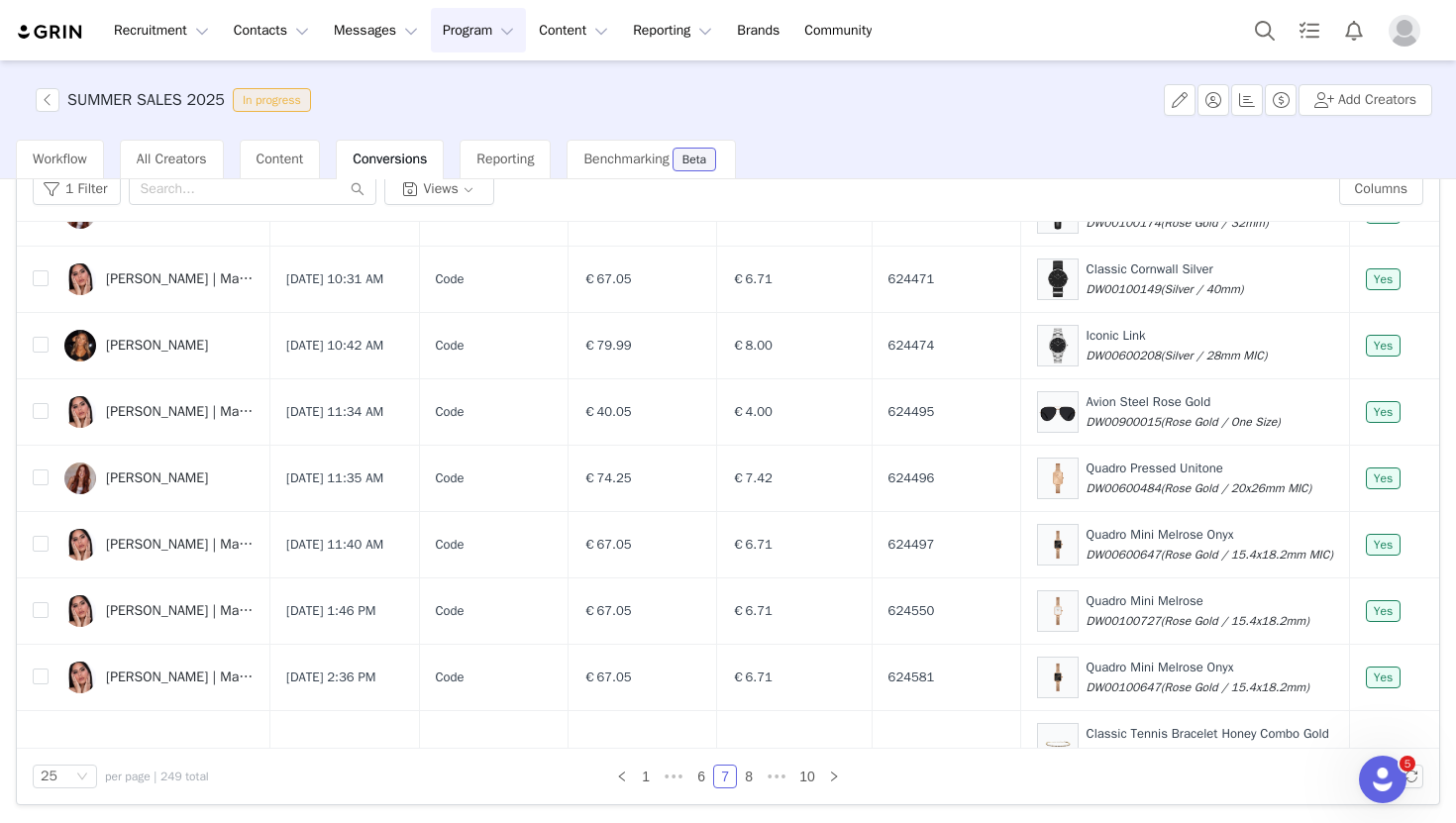 scroll, scrollTop: 1558, scrollLeft: 0, axis: vertical 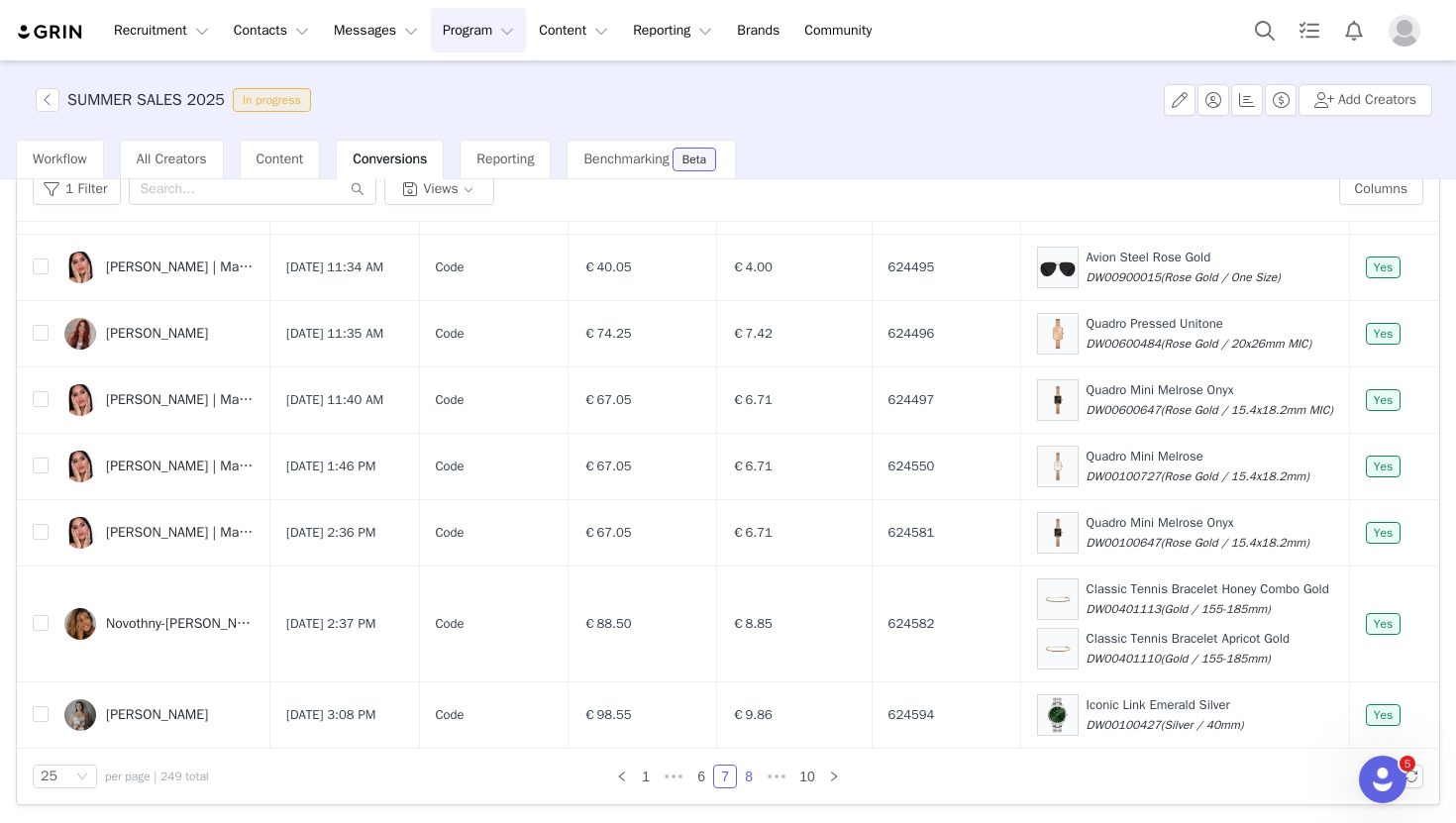 click on "8" at bounding box center (749, 776) 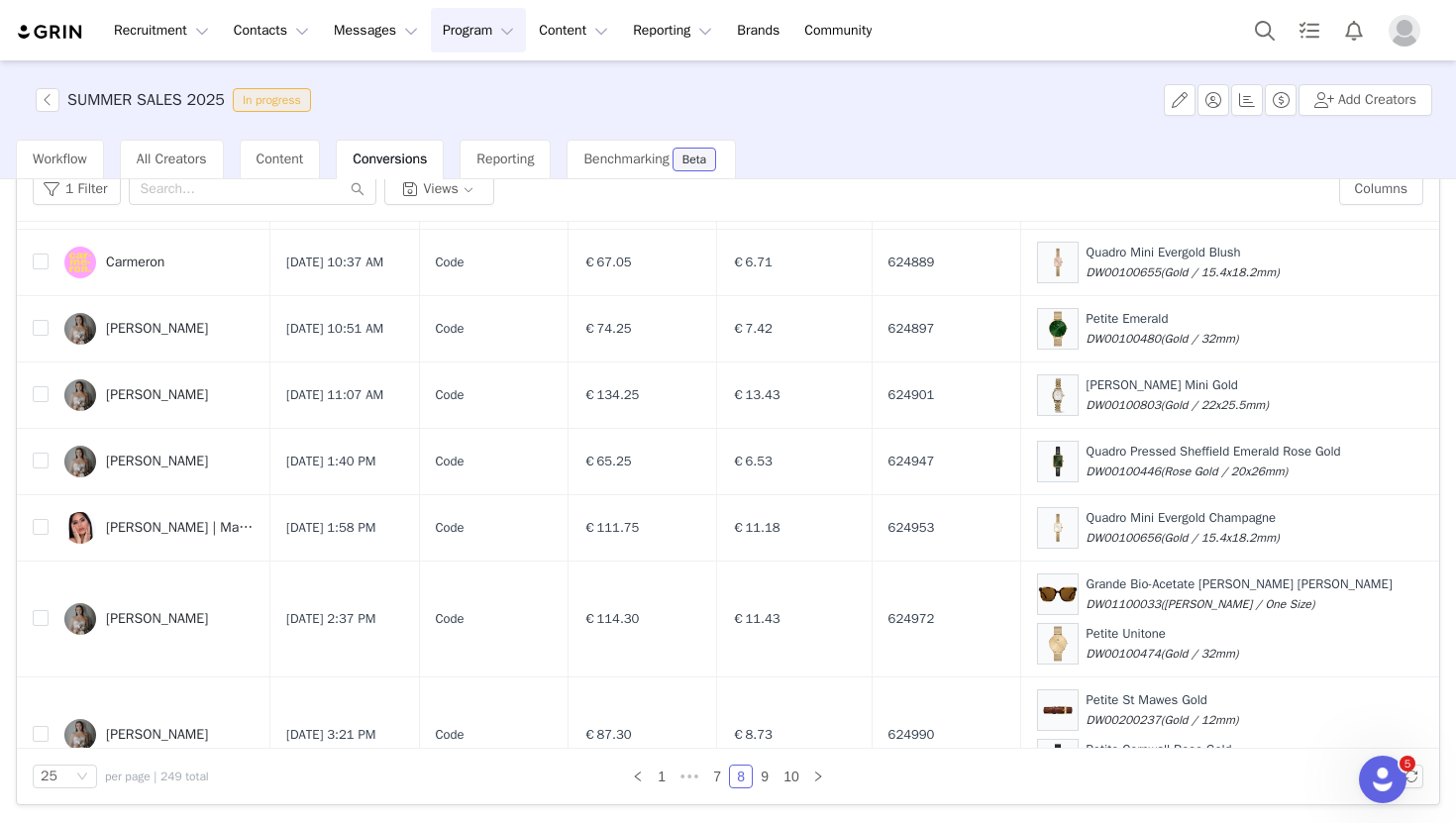 scroll, scrollTop: 1788, scrollLeft: 0, axis: vertical 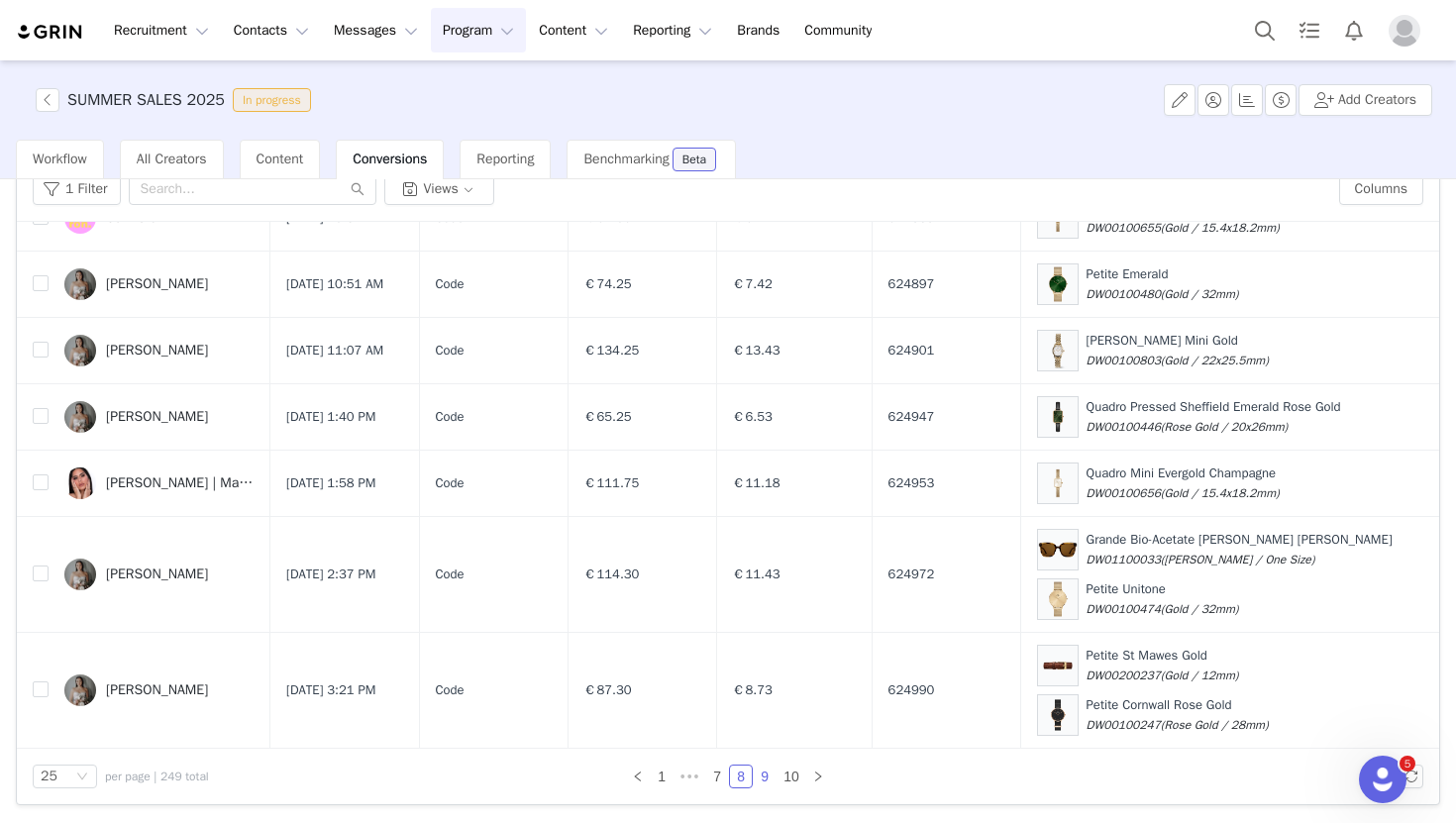 click on "9" at bounding box center [765, 776] 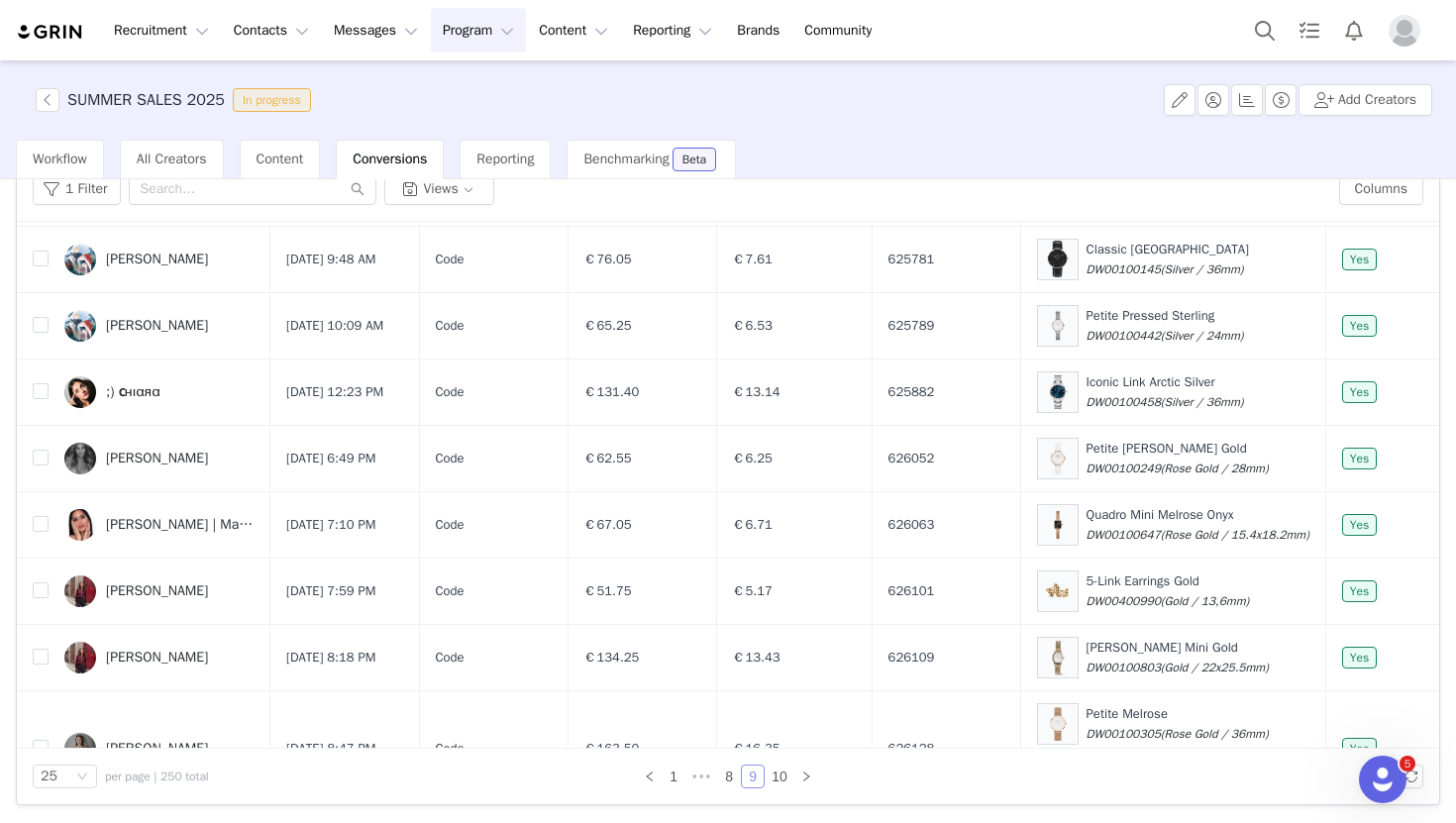 scroll, scrollTop: 1427, scrollLeft: 0, axis: vertical 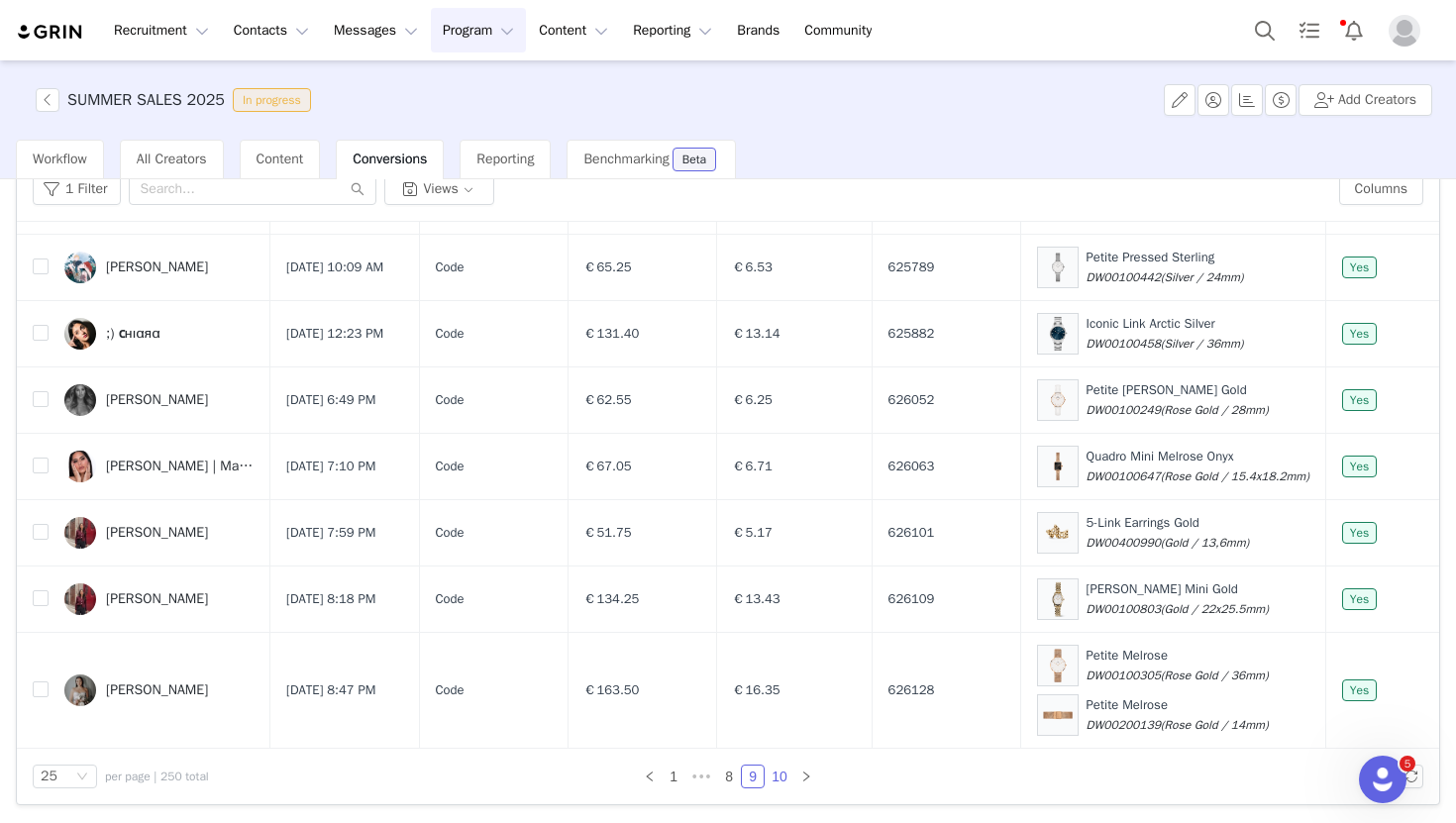 click on "10" at bounding box center [780, 776] 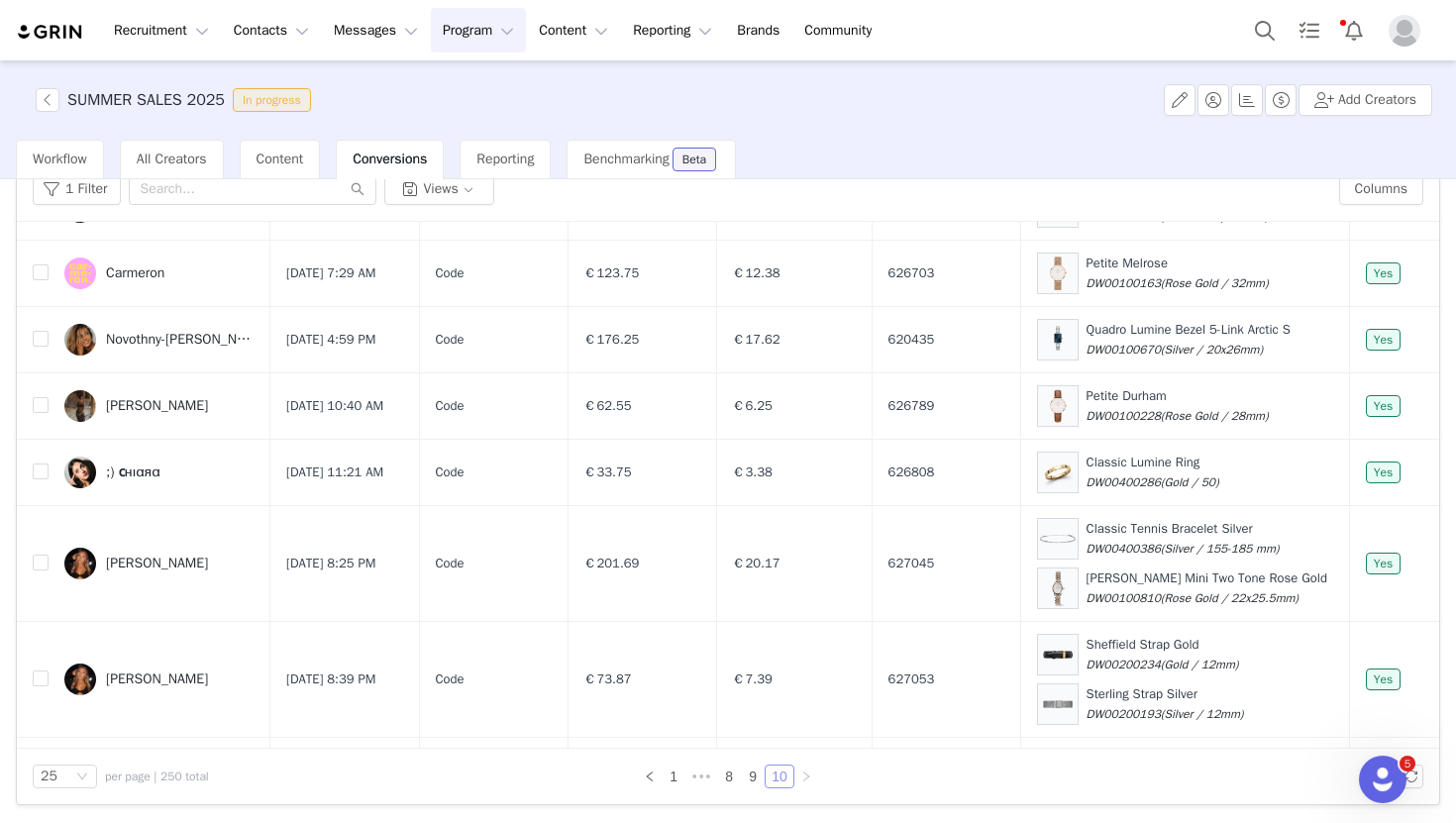 scroll, scrollTop: 1477, scrollLeft: 0, axis: vertical 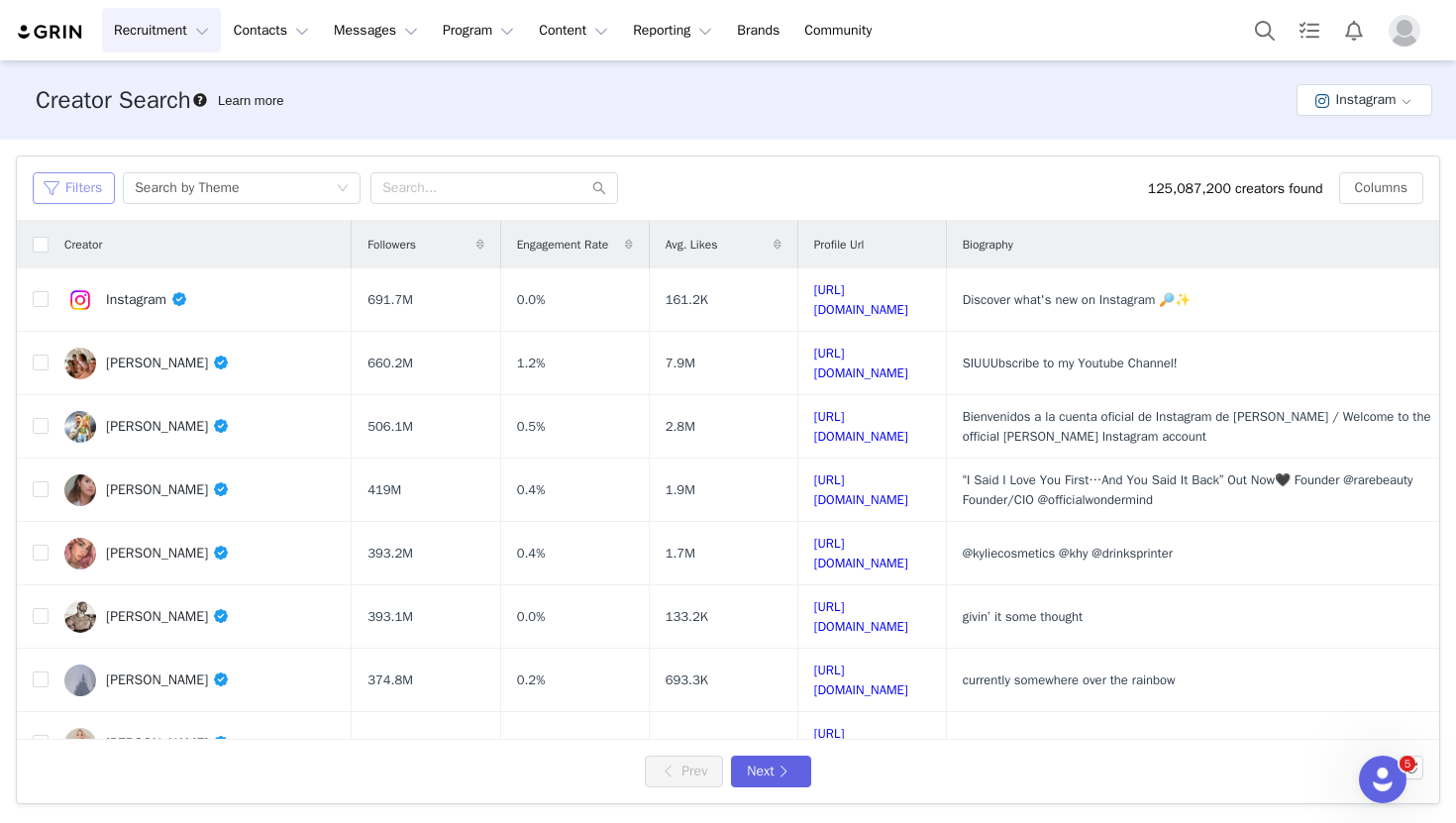 click on "Filters" at bounding box center (73, 188) 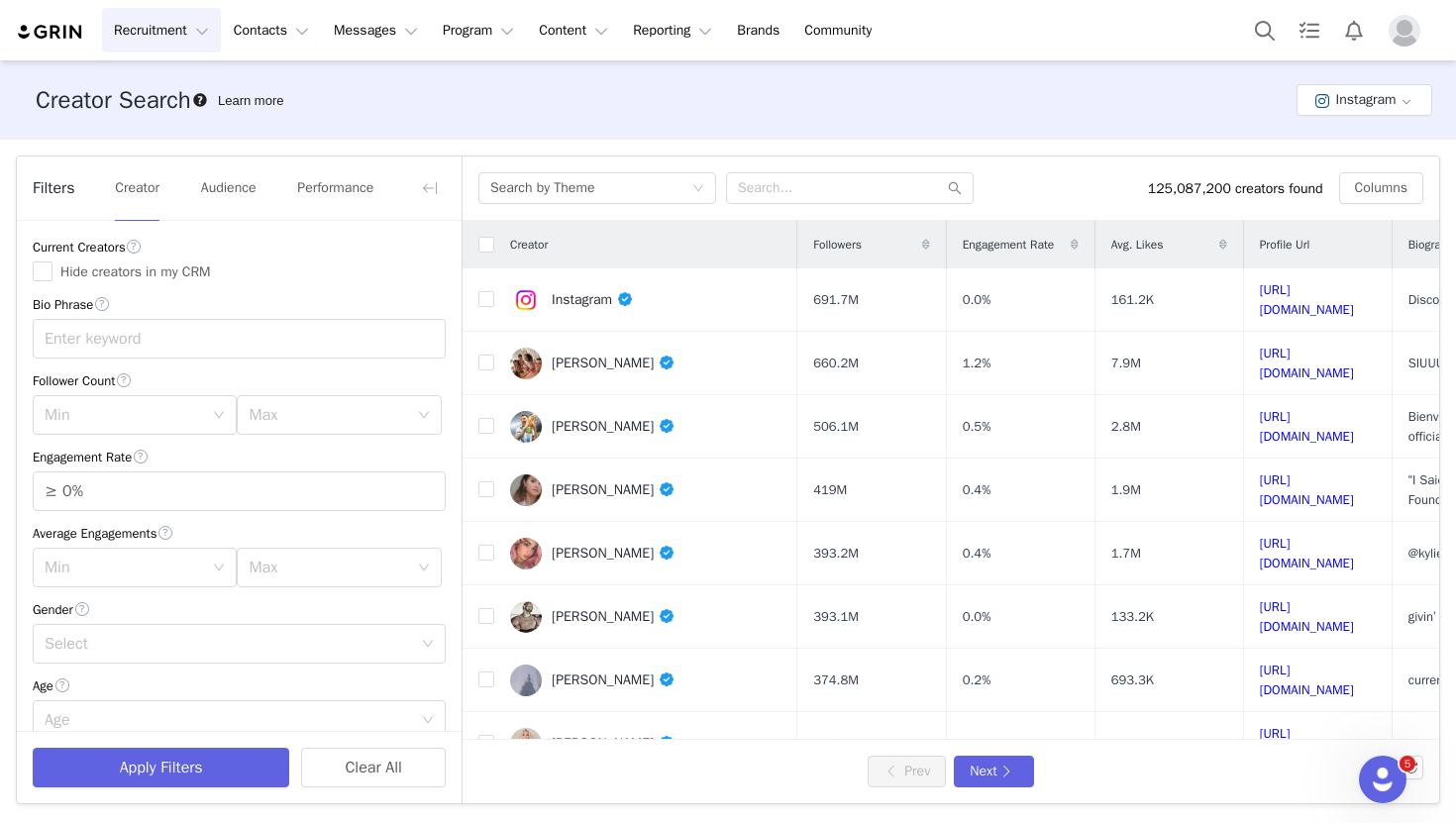 click at bounding box center [1404, 31] 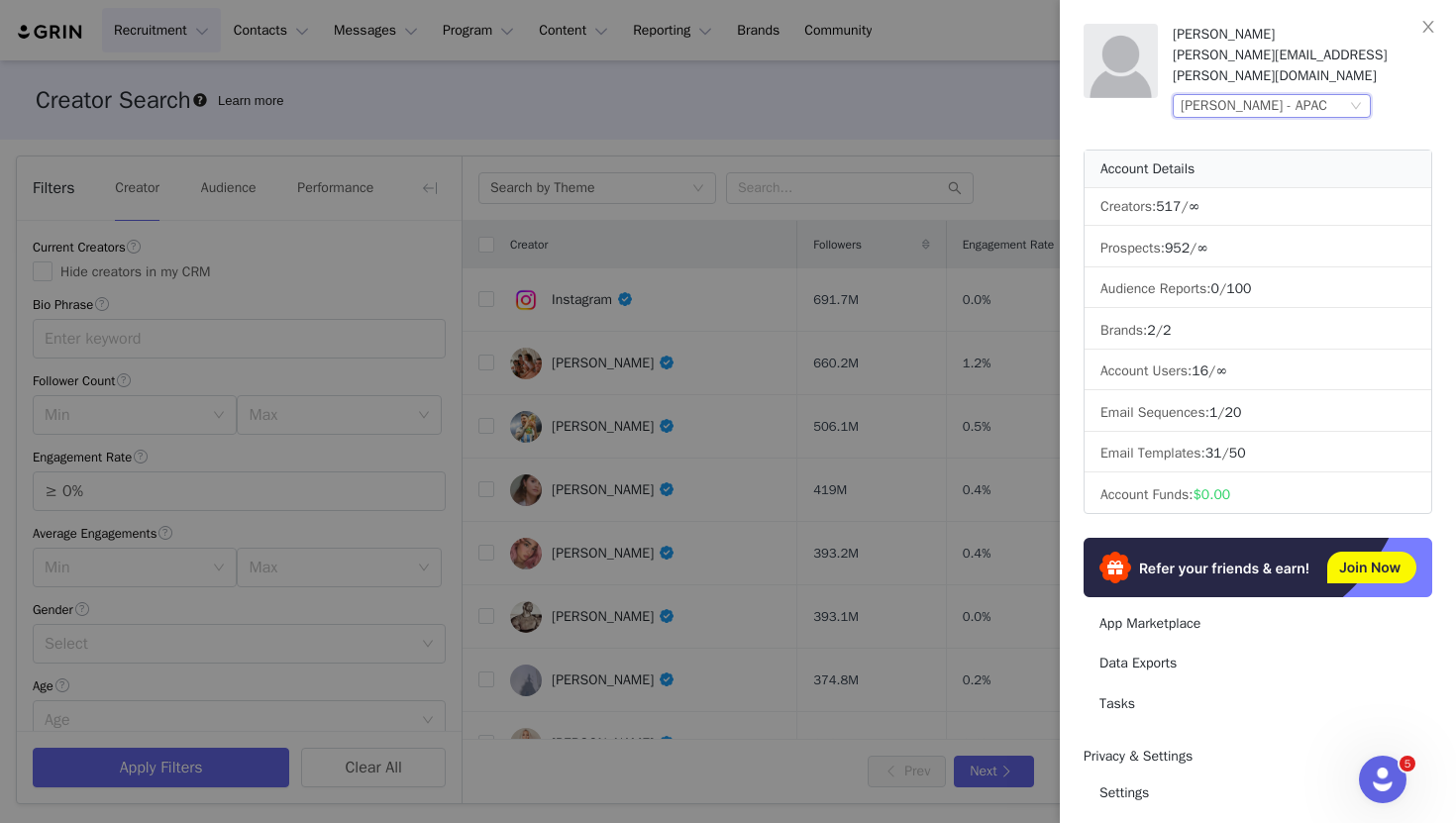 click on "Daniel Wellington - APAC" at bounding box center (1254, 106) 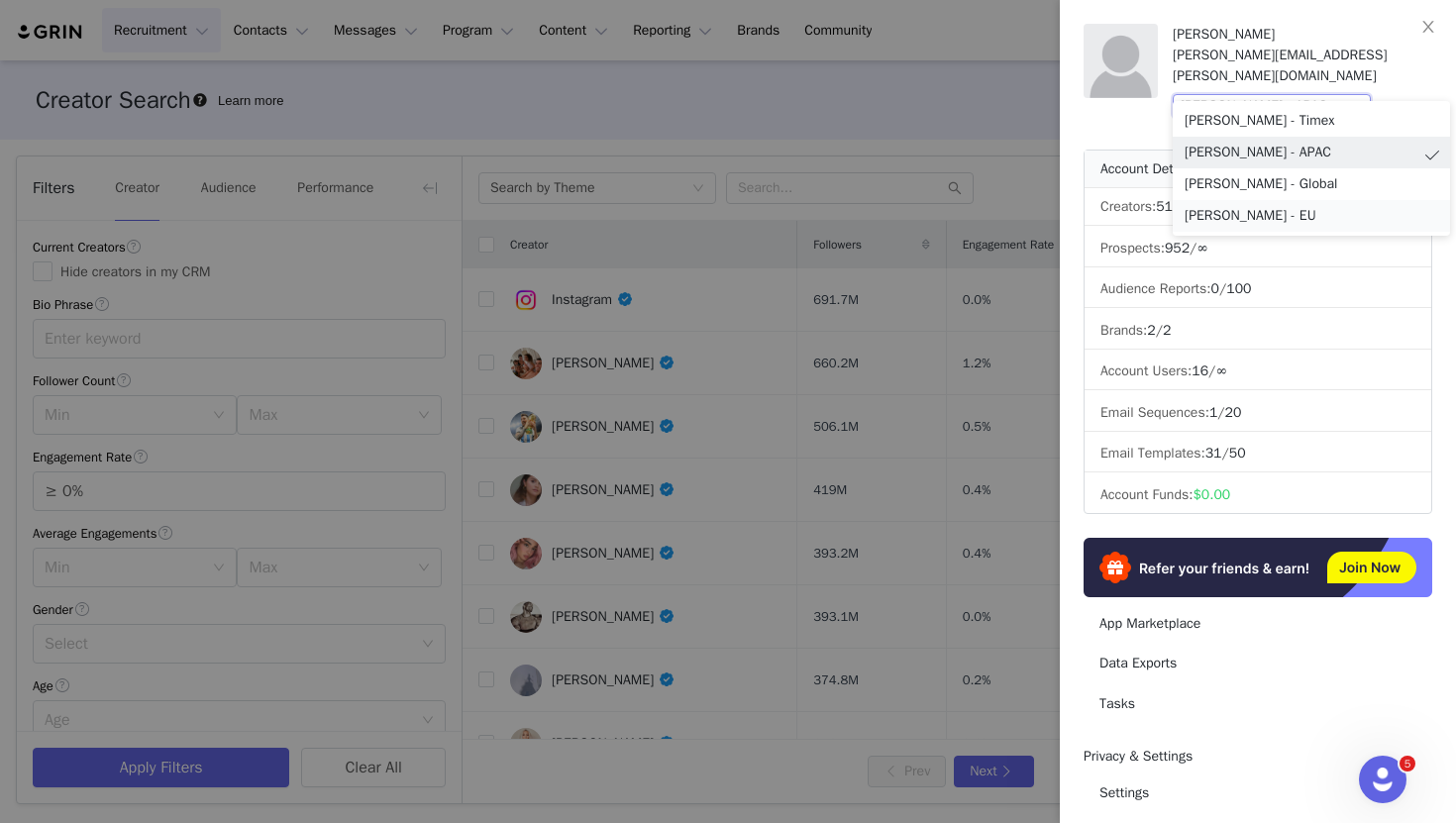 click on "Daniel Wellington - EU" at bounding box center (1311, 216) 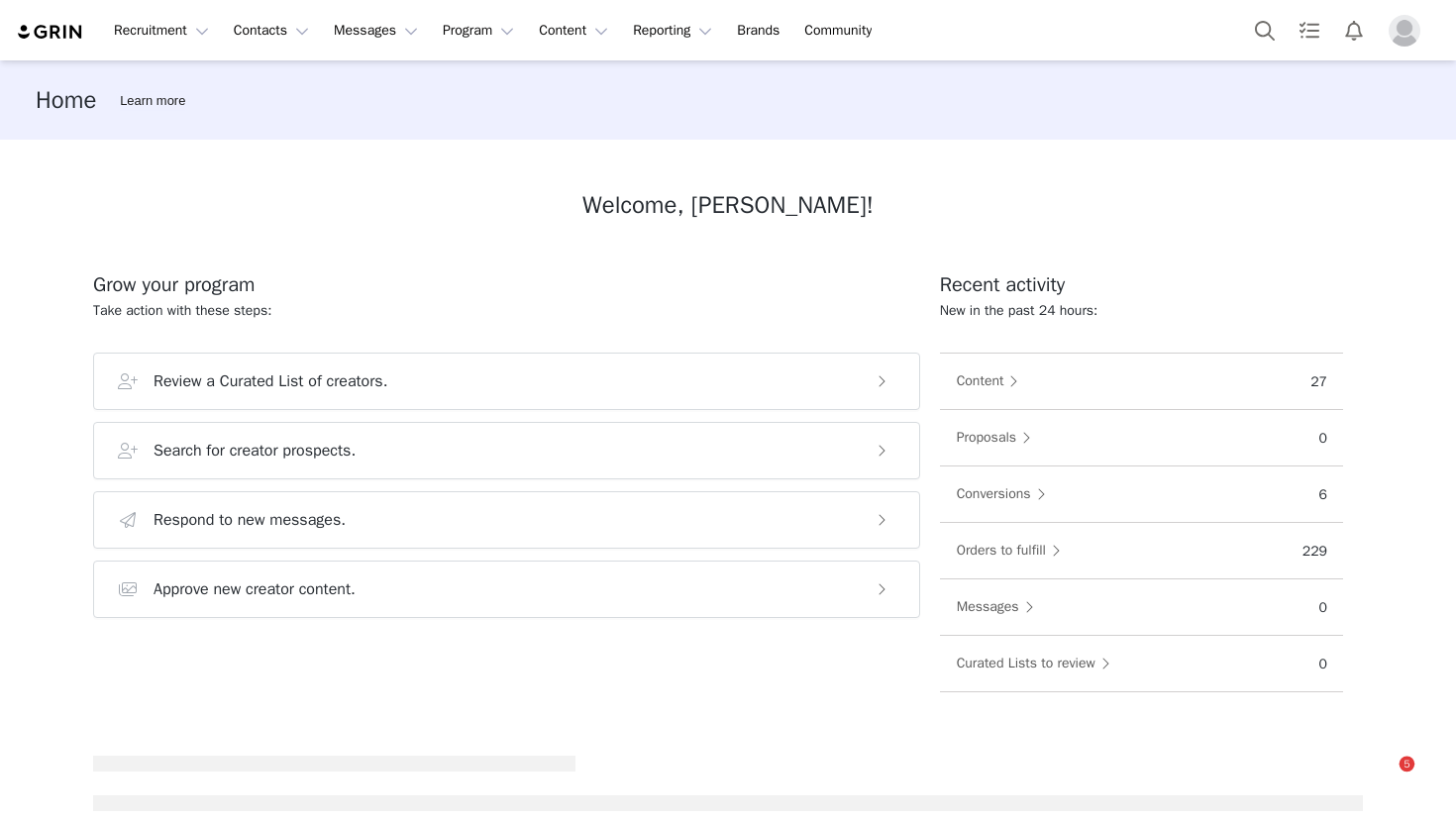 scroll, scrollTop: 0, scrollLeft: 0, axis: both 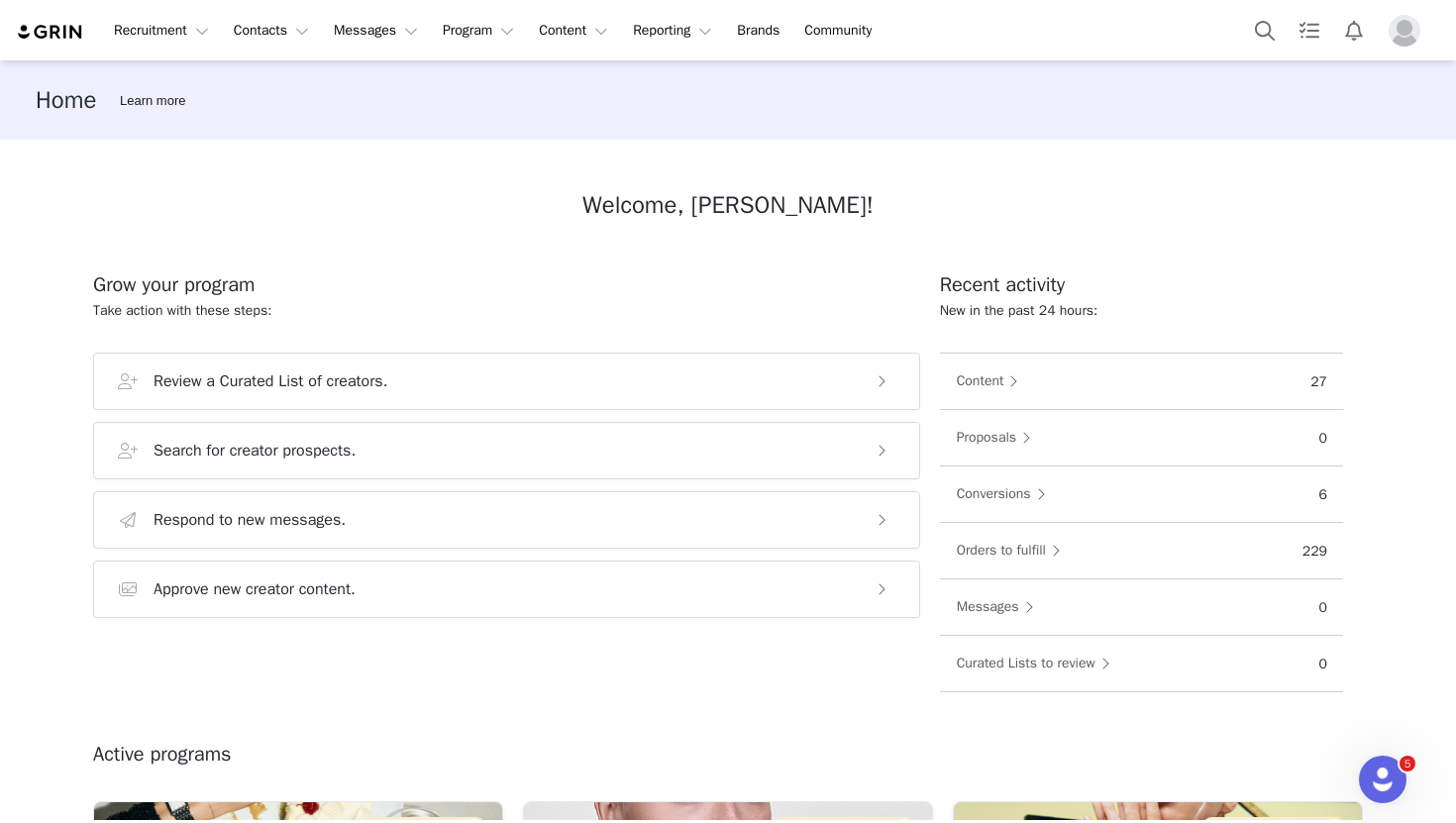 click at bounding box center (1404, 31) 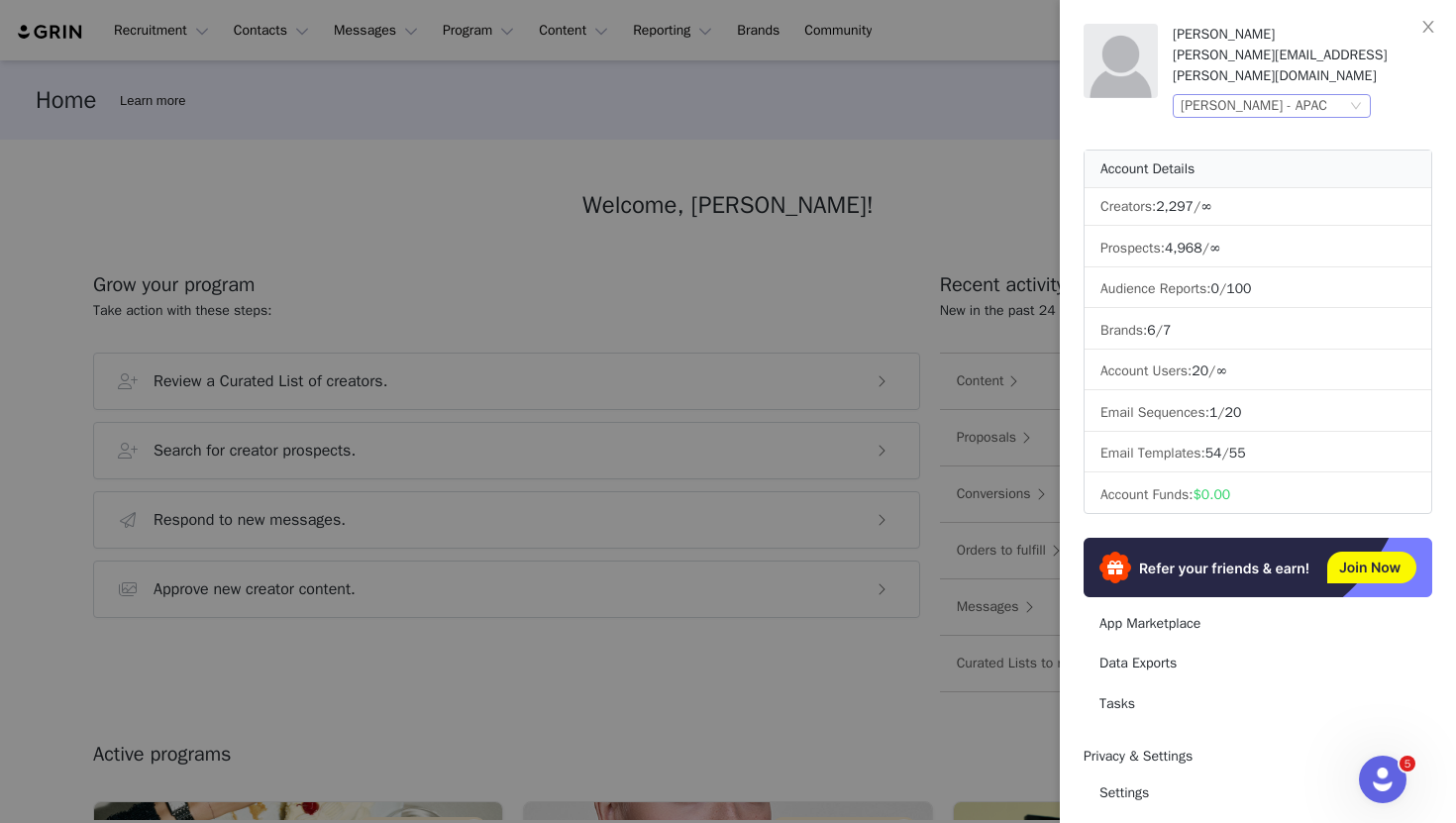 click on "Daniel Wellington - APAC" at bounding box center [1254, 106] 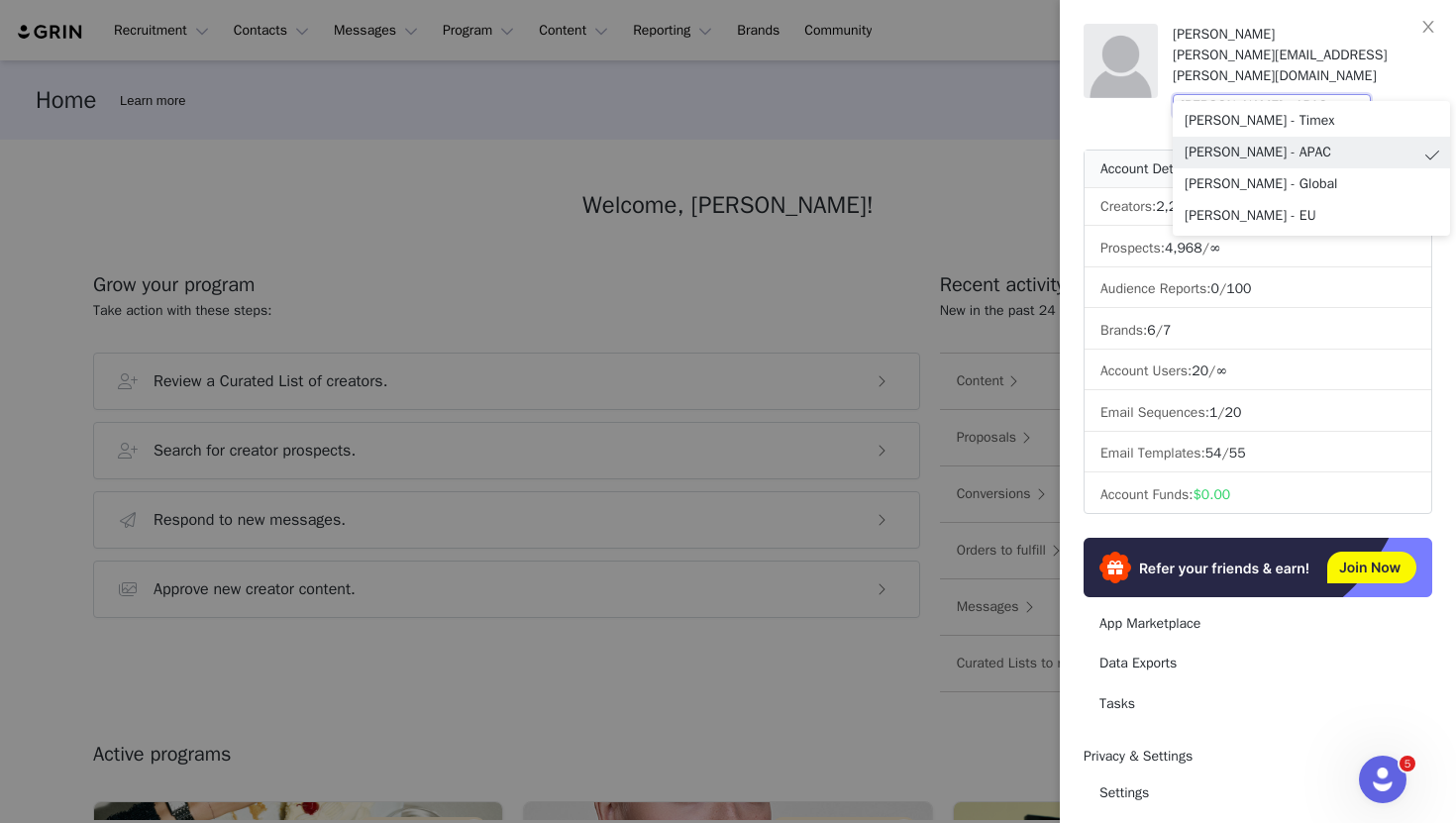 click at bounding box center [728, 411] 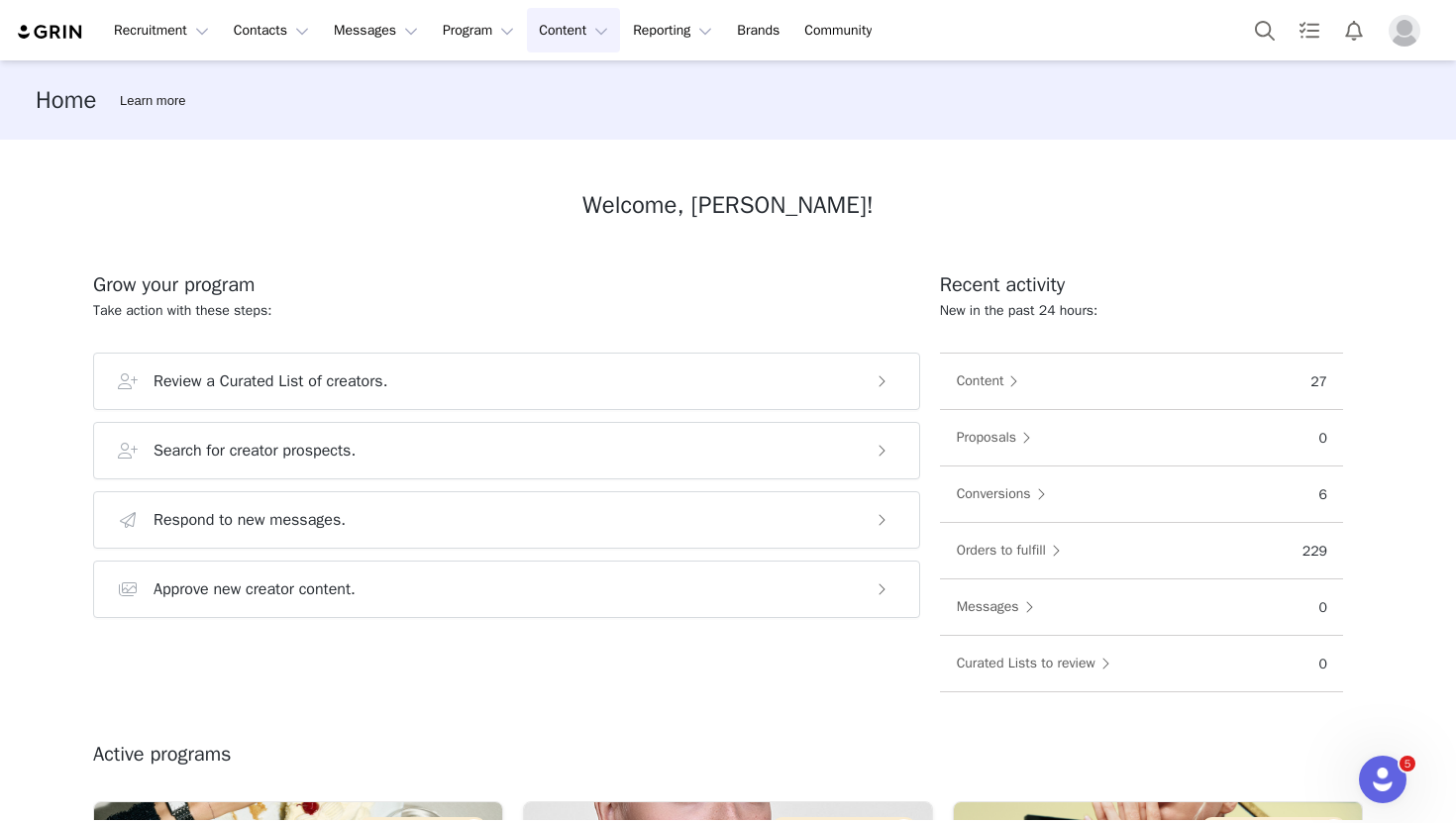 click on "Content Content" at bounding box center (573, 30) 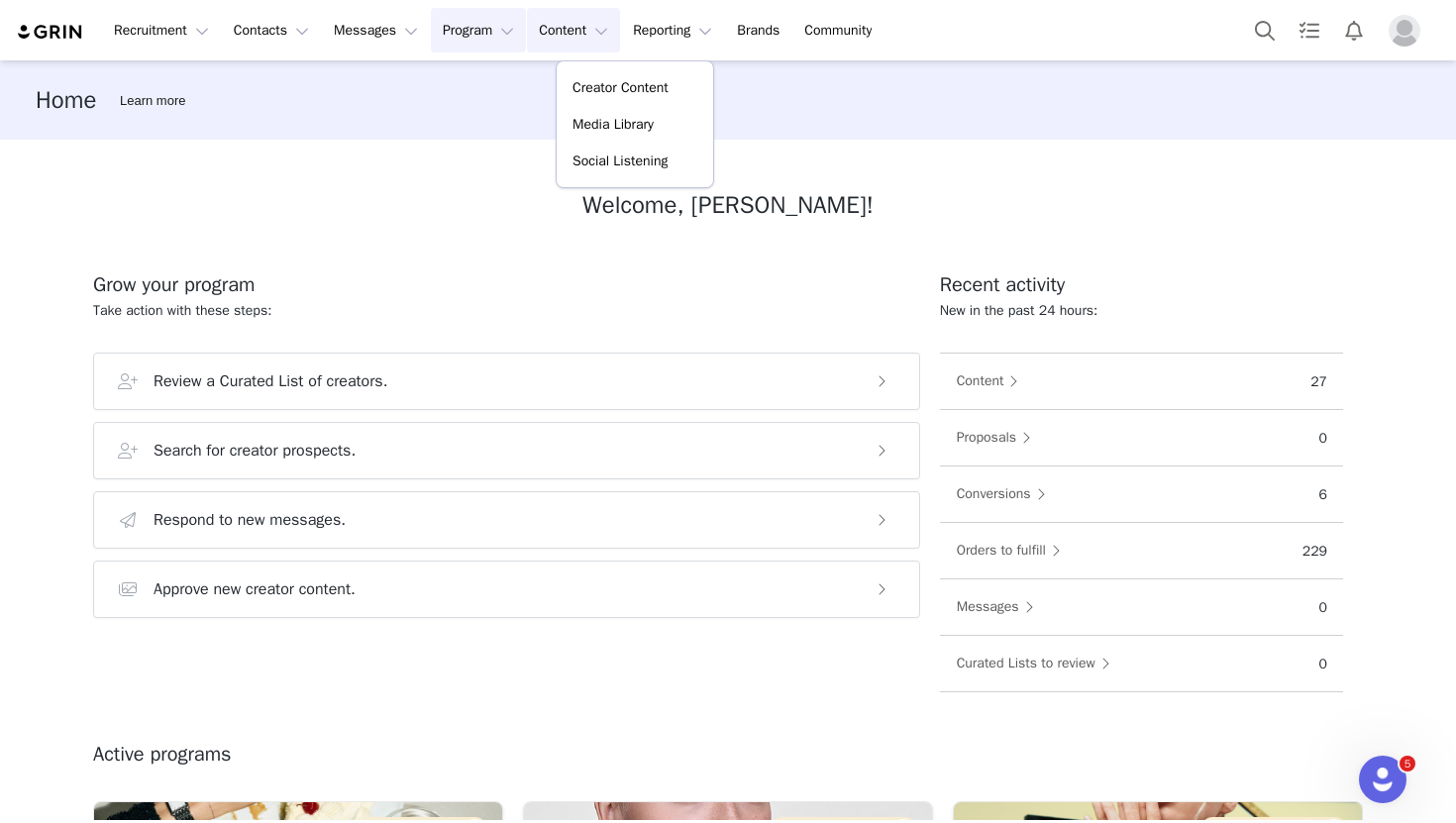 click on "Program Program" at bounding box center (478, 30) 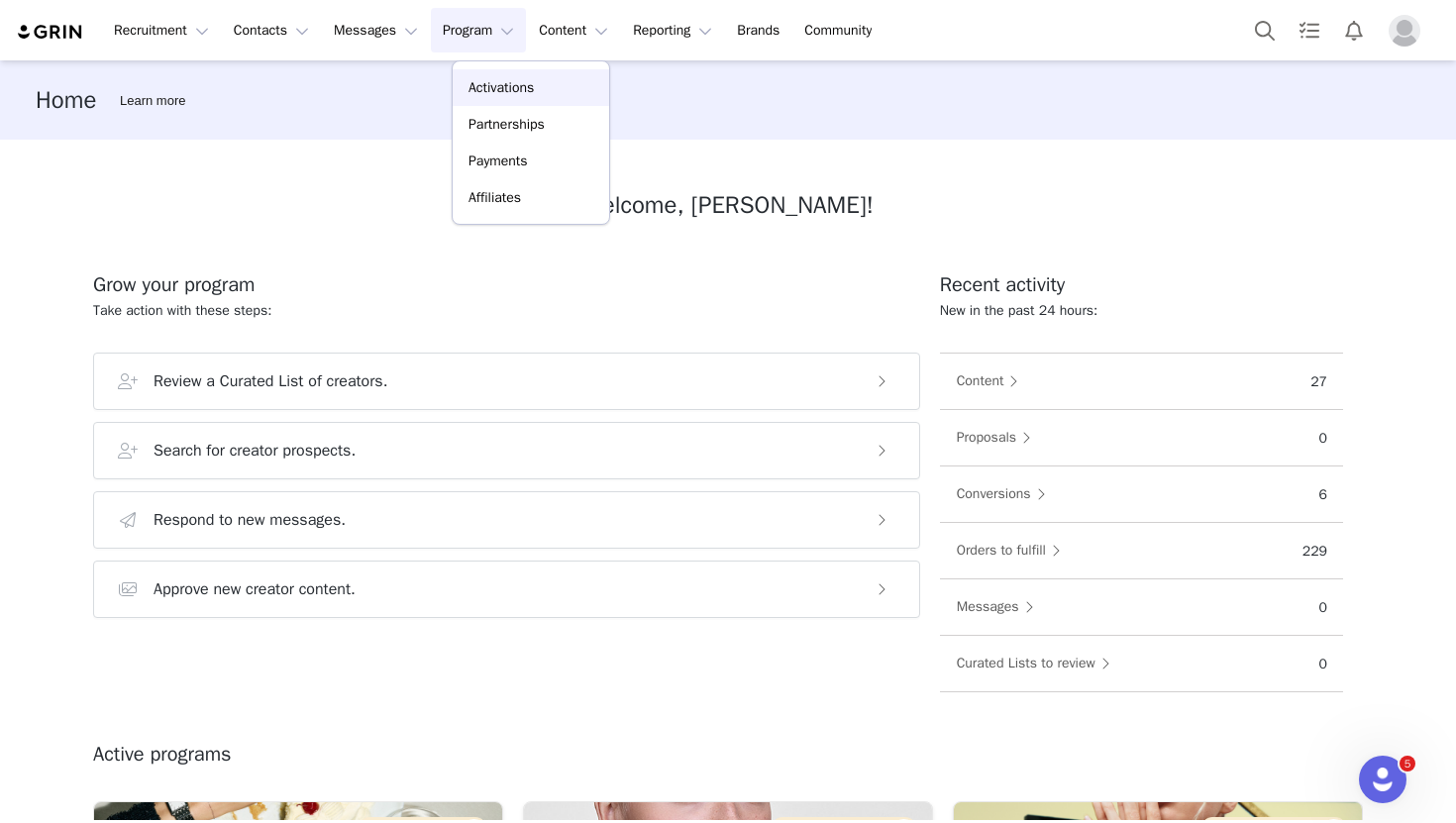 click on "Activations" at bounding box center (501, 87) 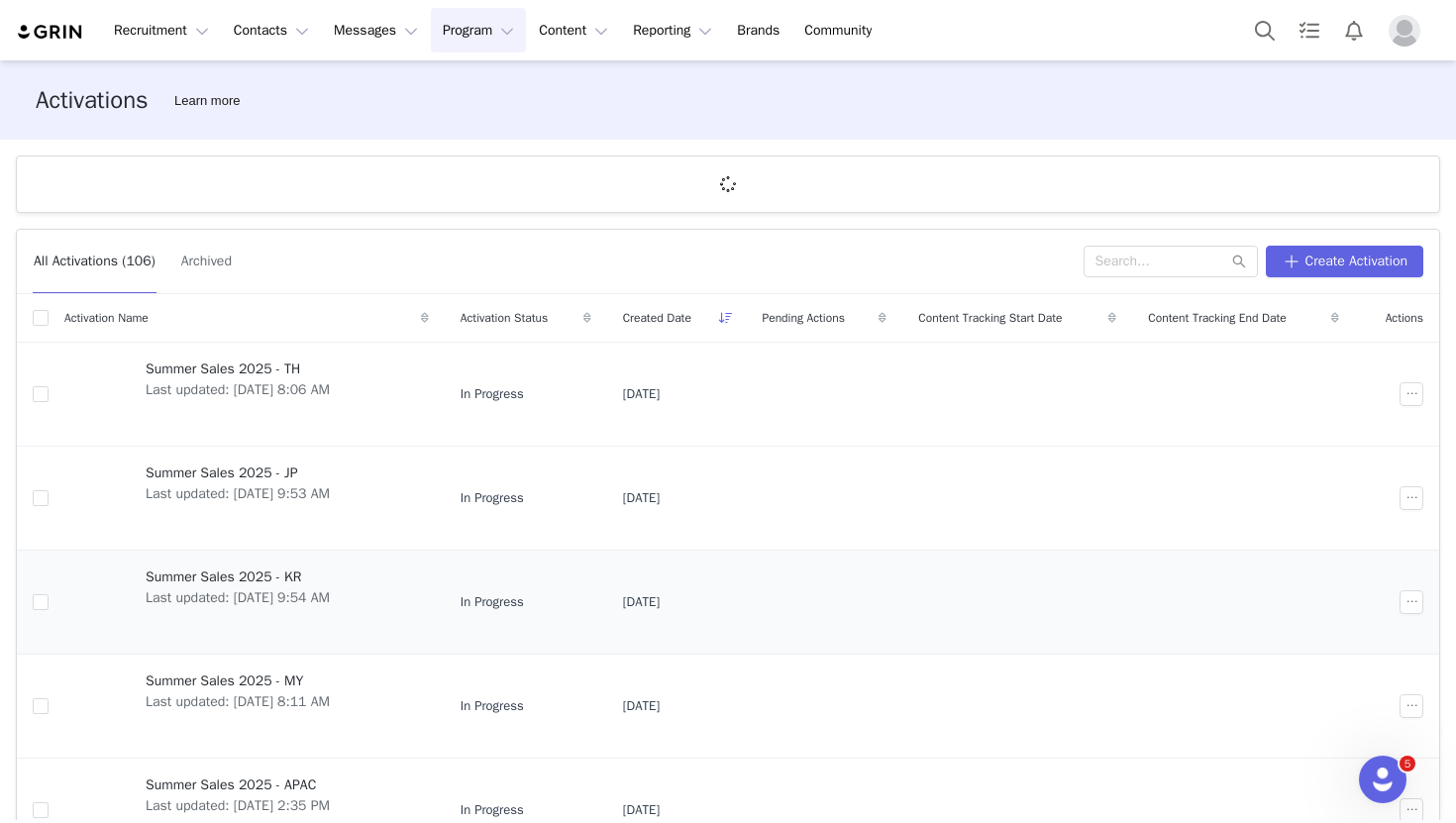 click on "Last updated: Jun 3, 2025 9:54 AM" at bounding box center [238, 597] 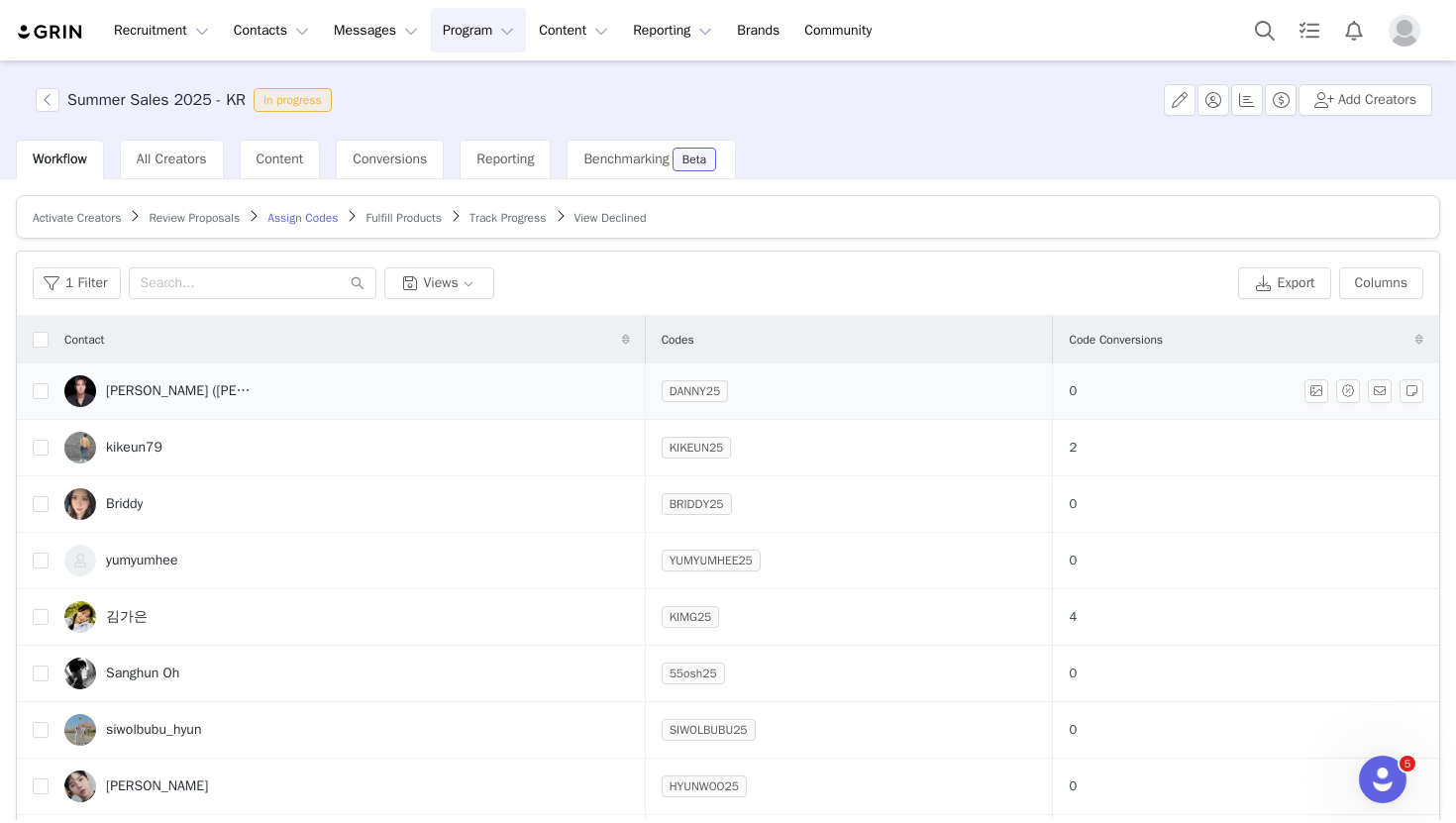 scroll, scrollTop: 1, scrollLeft: 0, axis: vertical 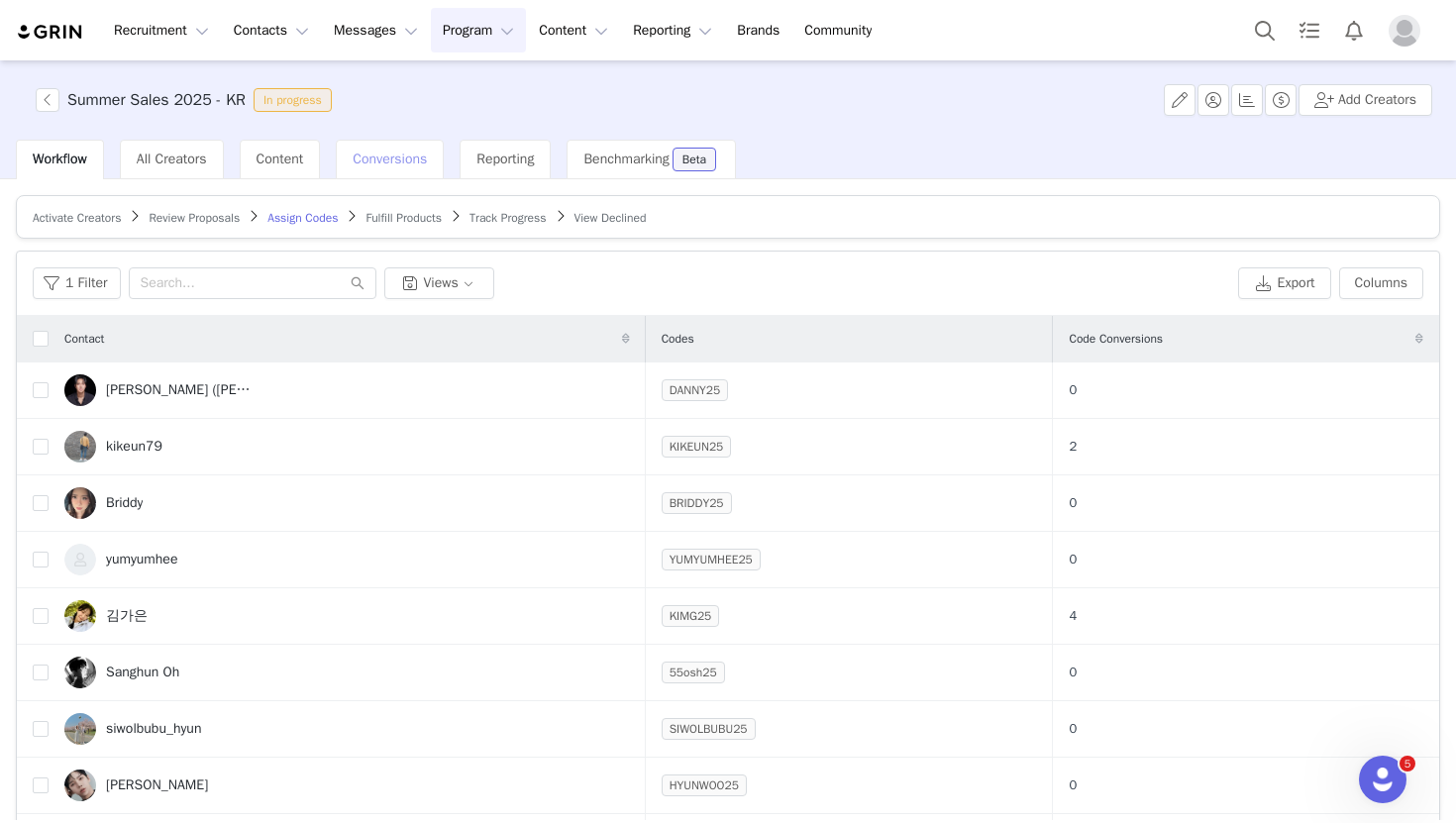 click on "Conversions" at bounding box center (389, 159) 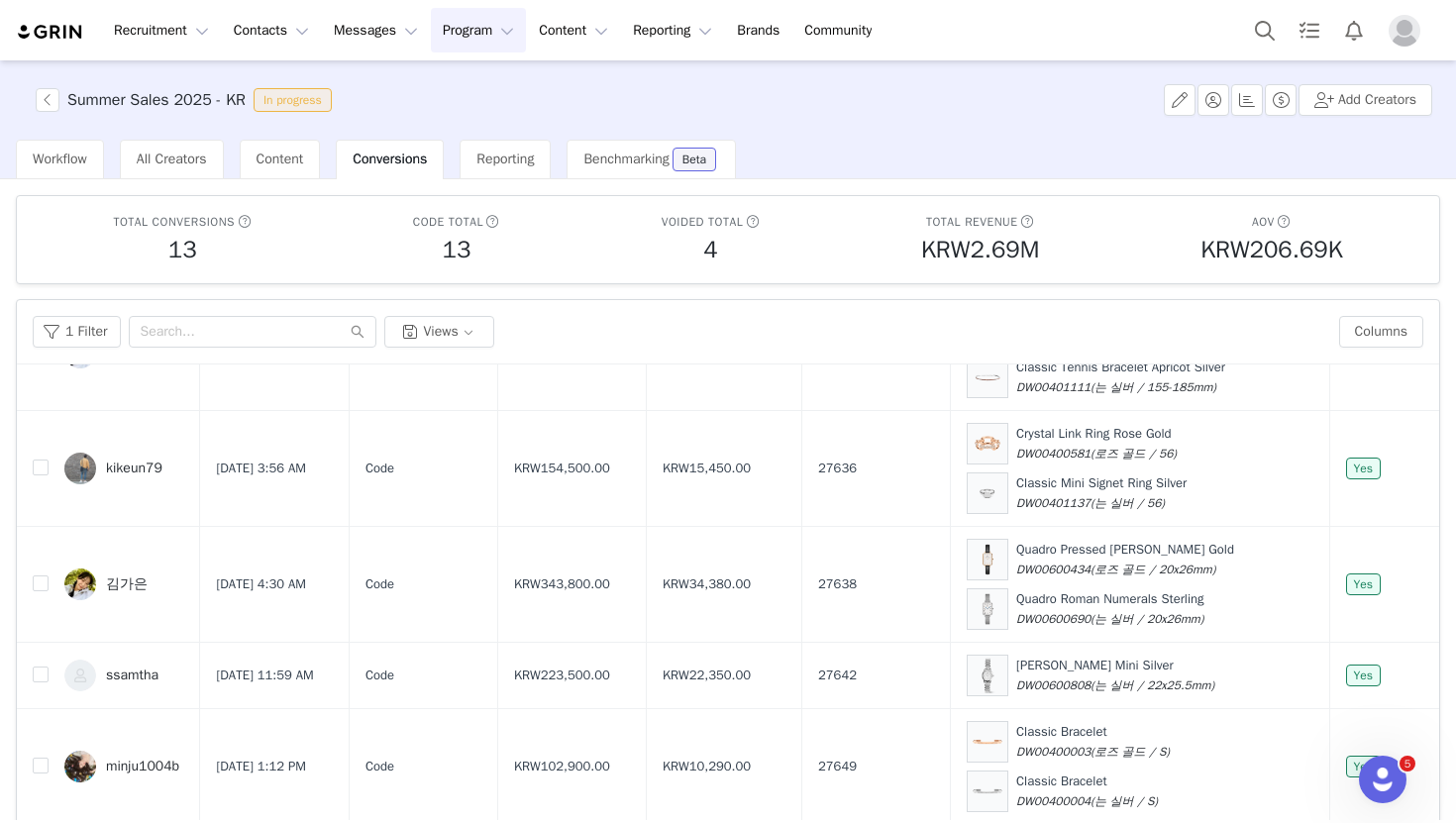 scroll, scrollTop: 1144, scrollLeft: 0, axis: vertical 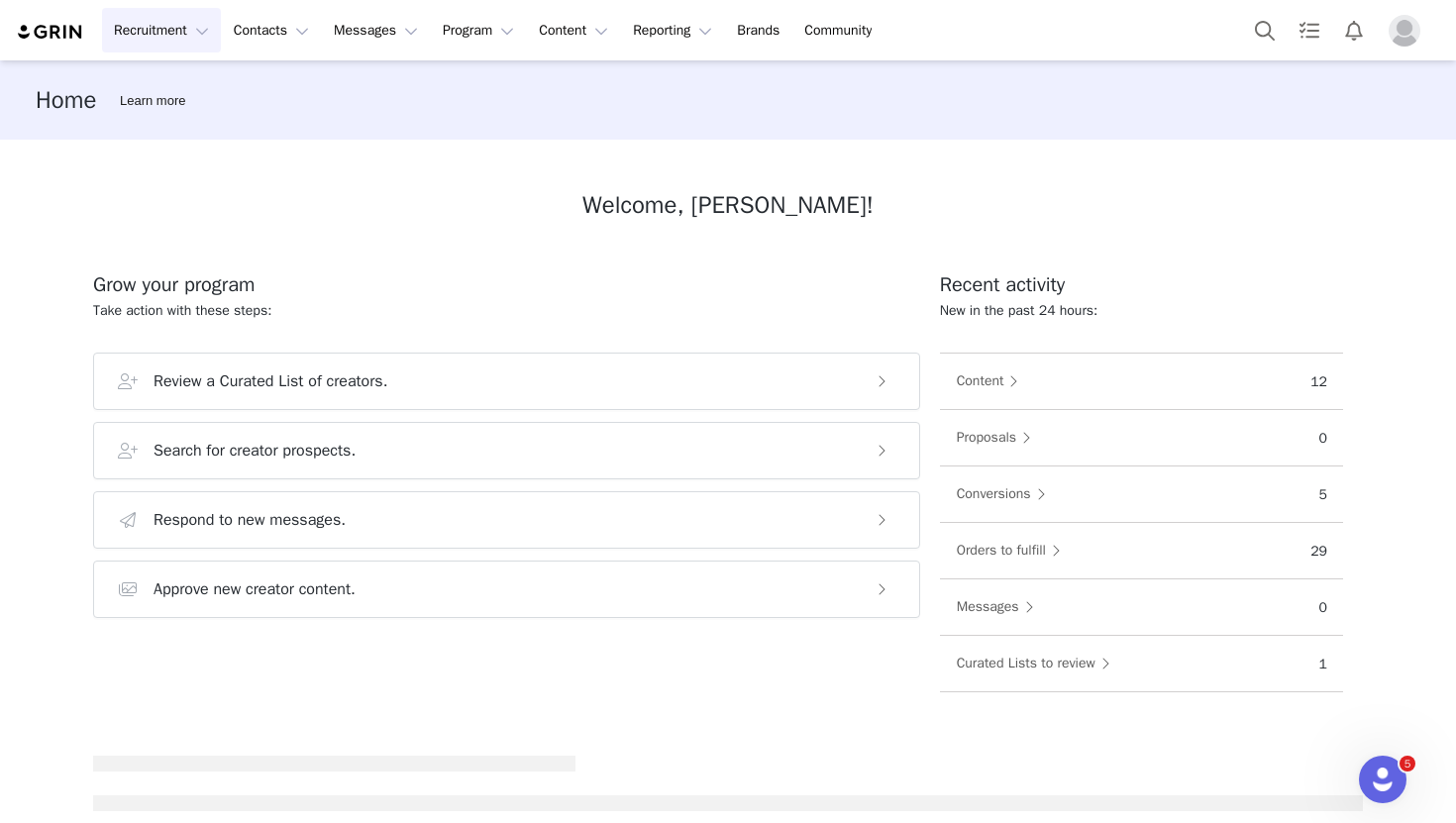 click on "Recruitment Recruitment" at bounding box center [161, 30] 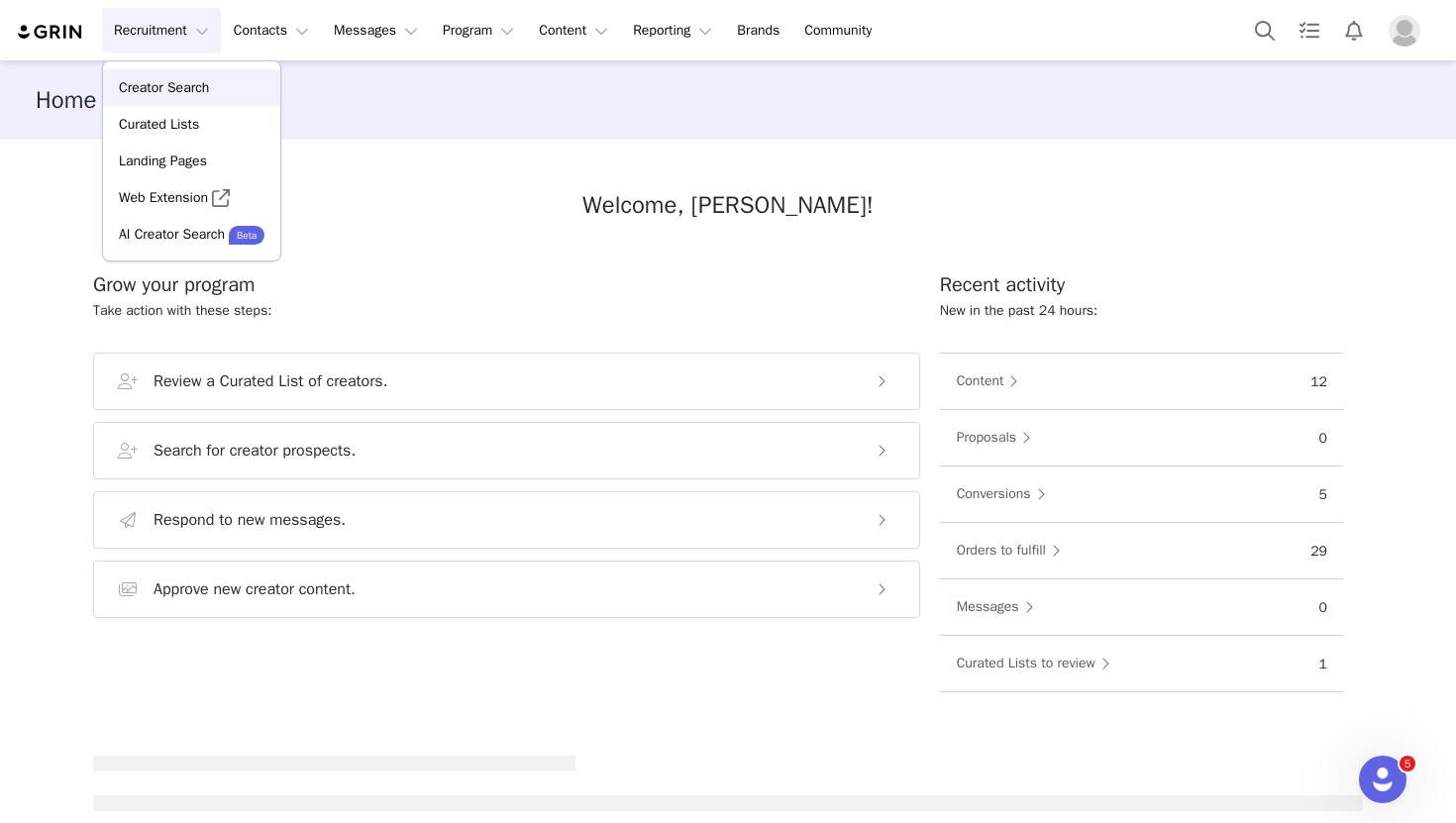 click on "Creator Search" at bounding box center [163, 87] 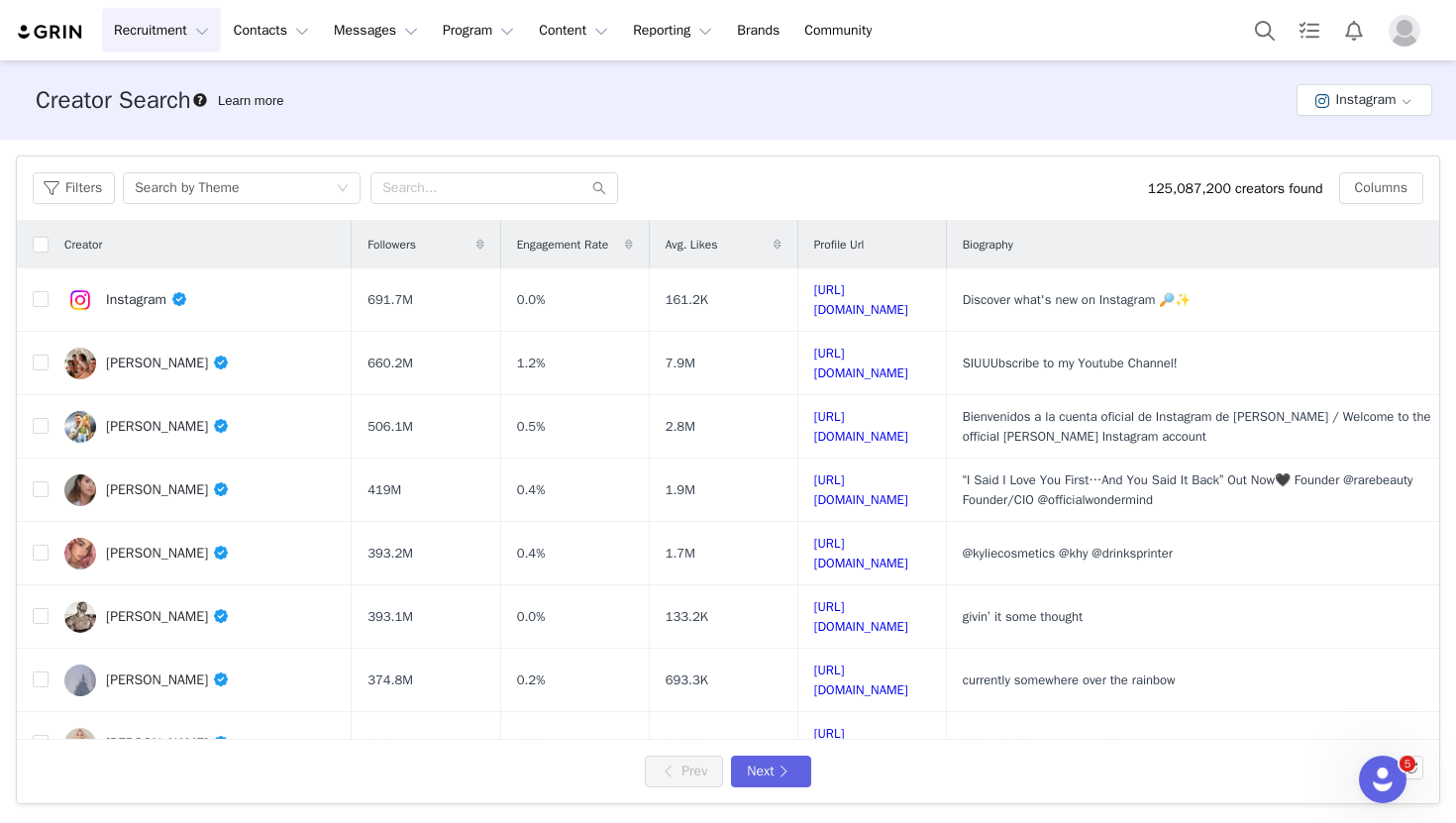 click on "Filters  Search by Theme       125,087,200 creators found      Columns" at bounding box center (728, 188) 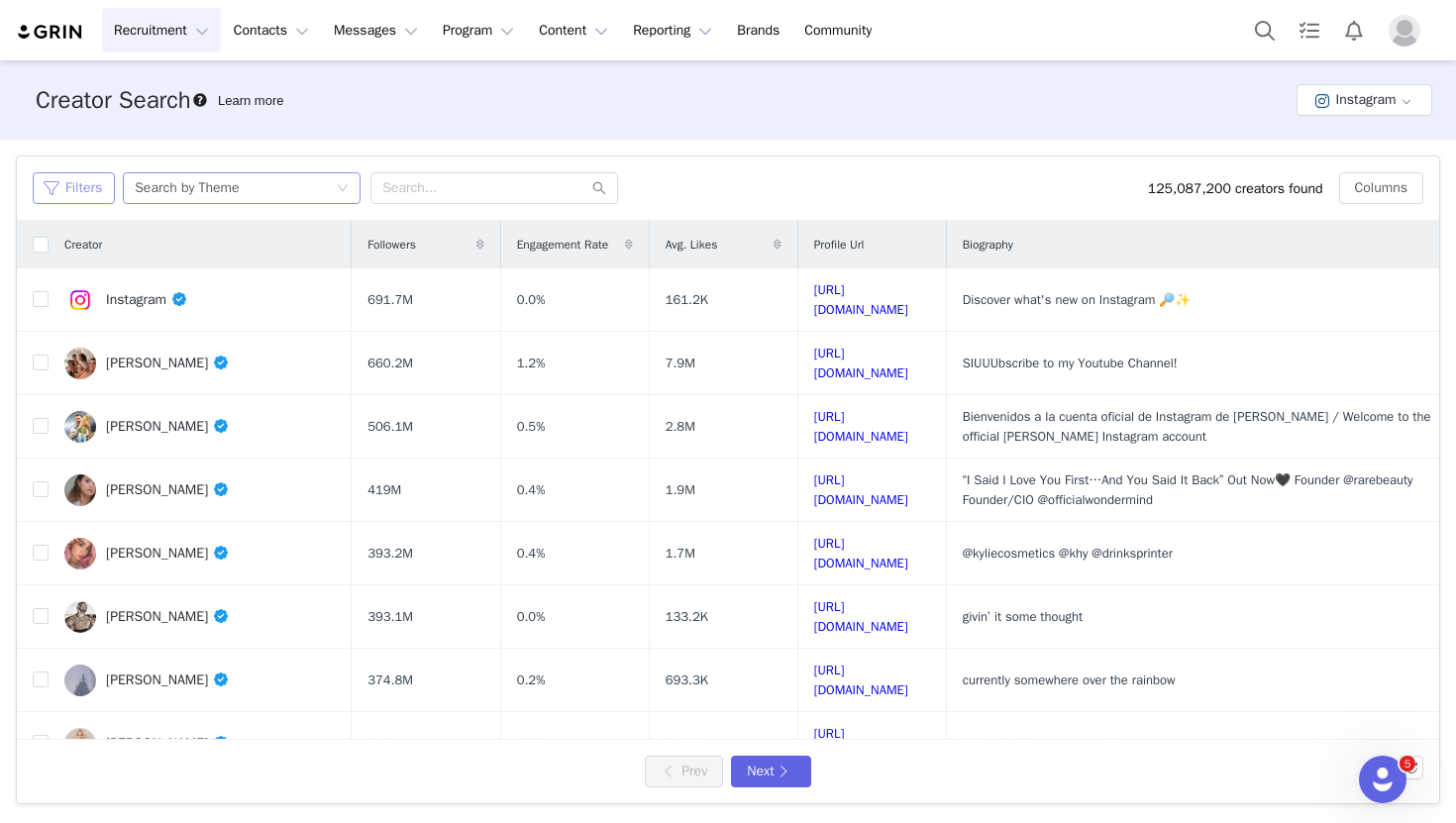 click on "Filters" at bounding box center (73, 188) 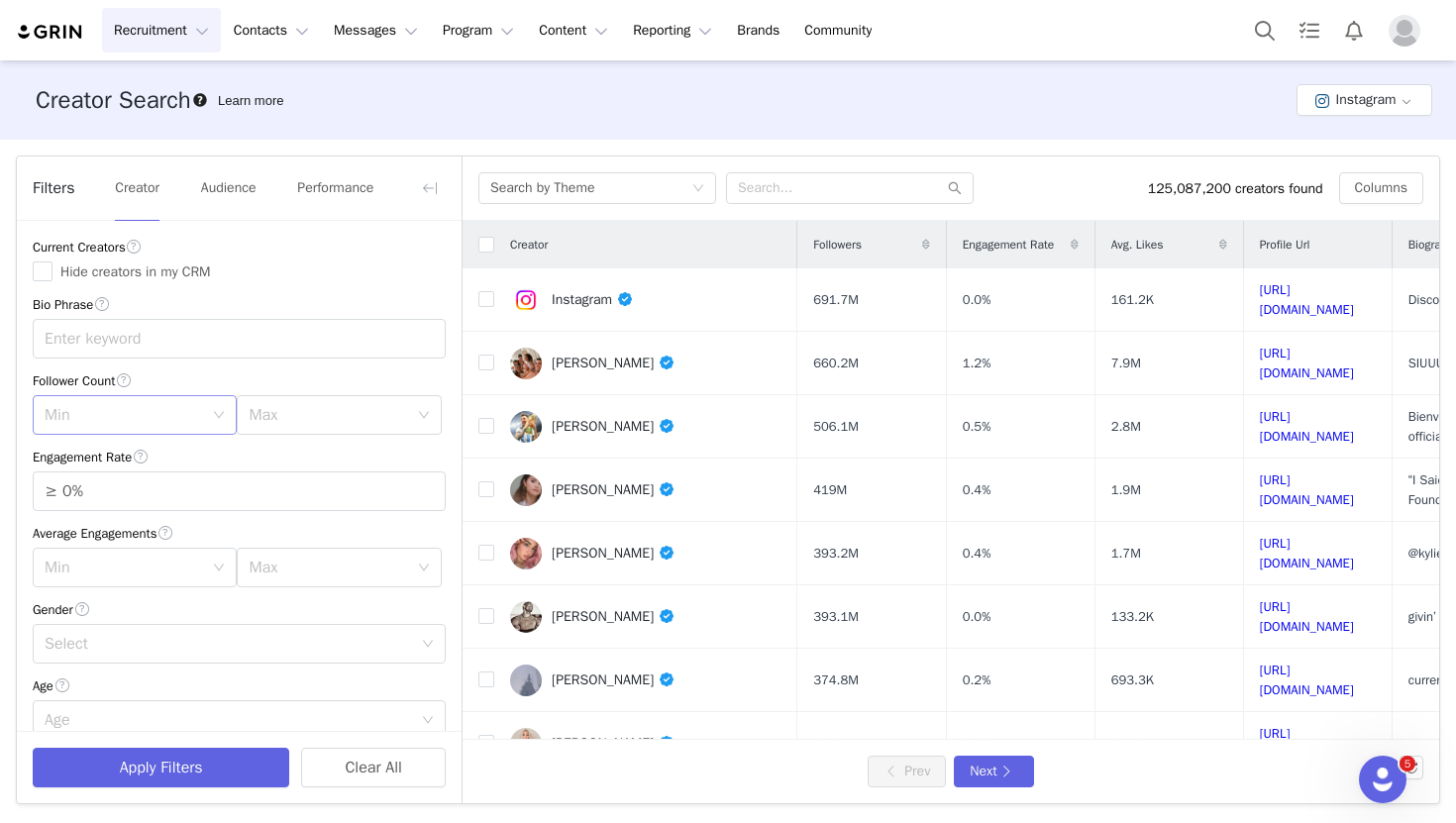 click on "Min" at bounding box center (124, 415) 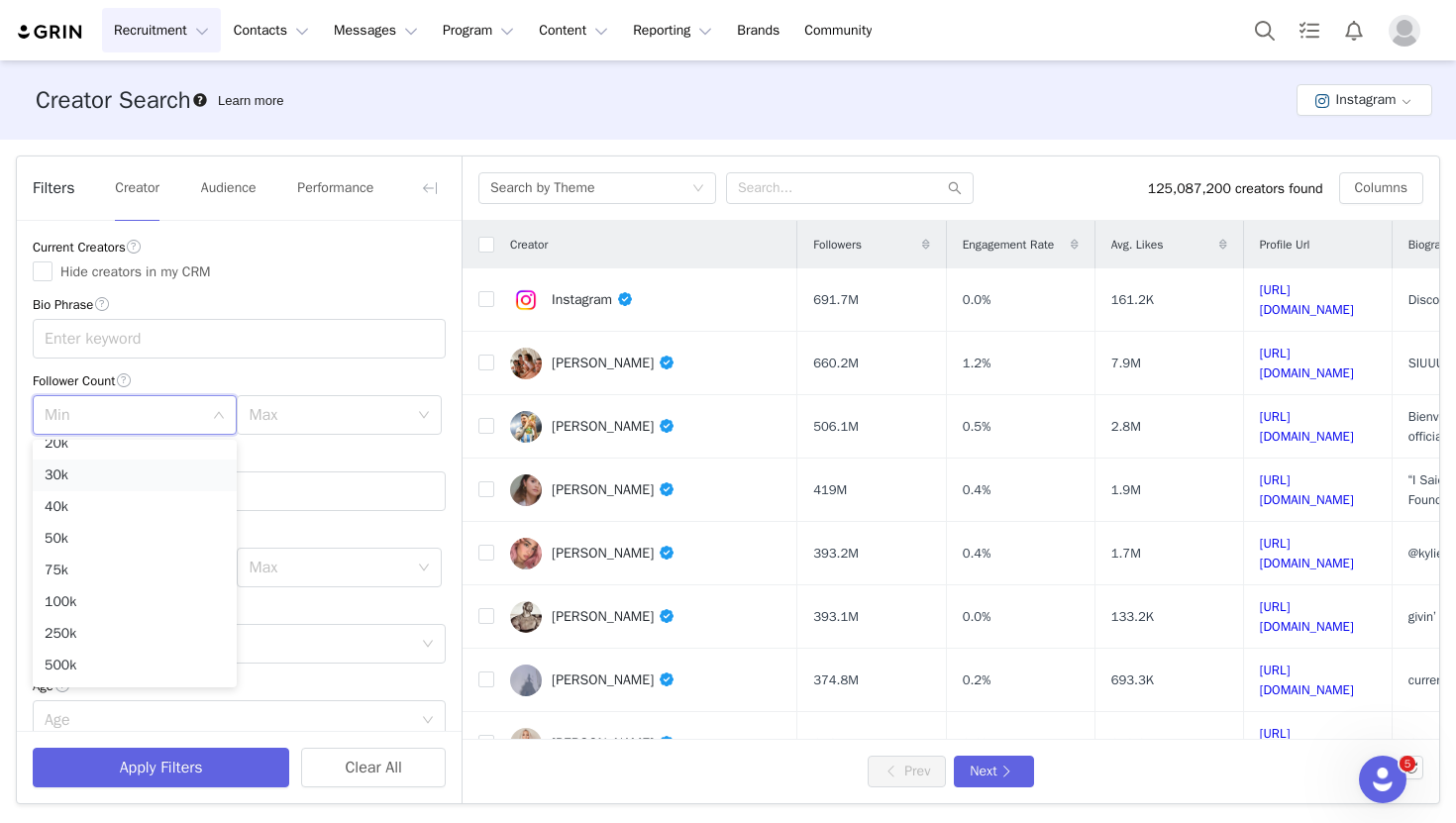 scroll, scrollTop: 141, scrollLeft: 0, axis: vertical 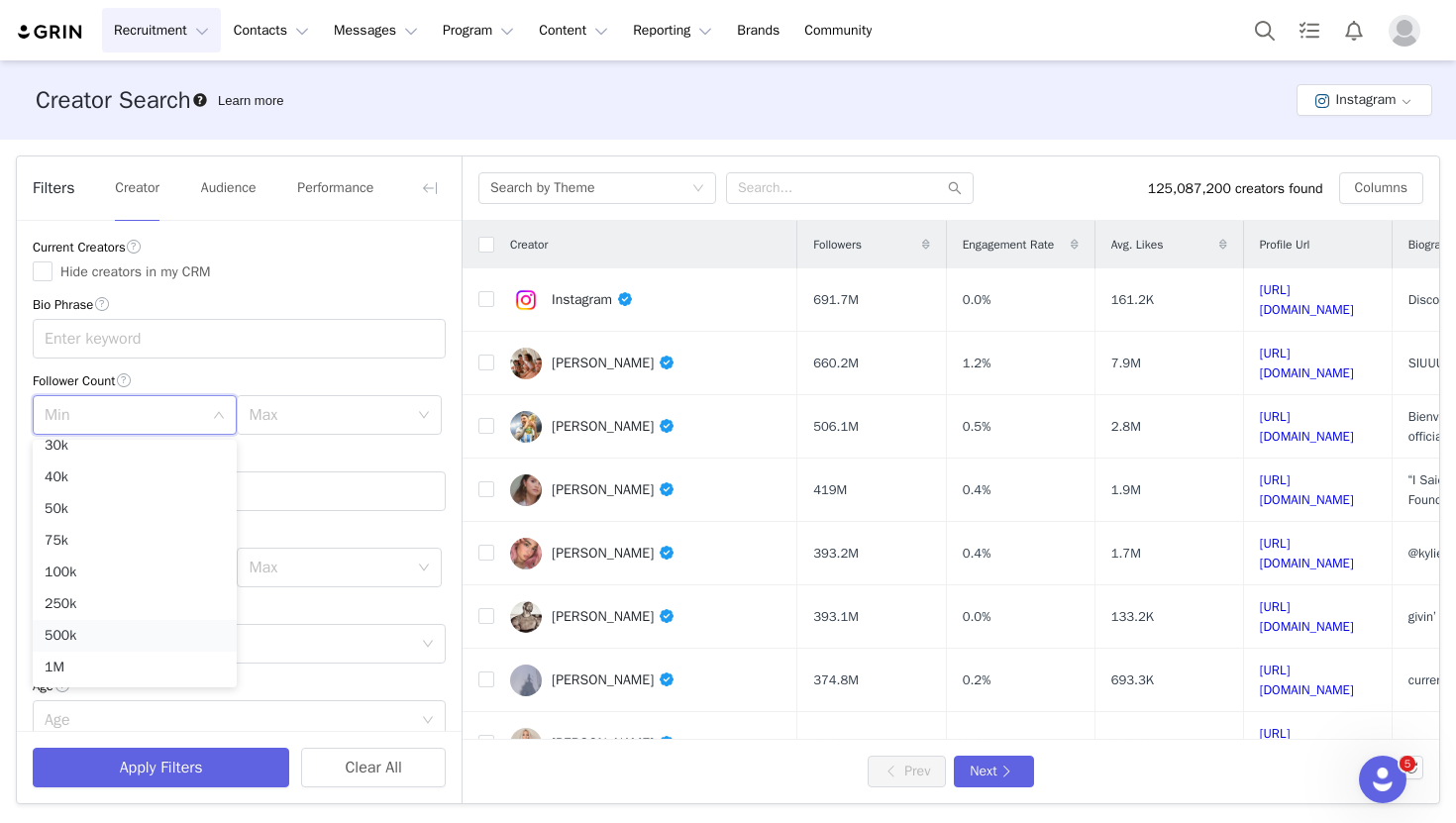 click on "500k" at bounding box center (135, 636) 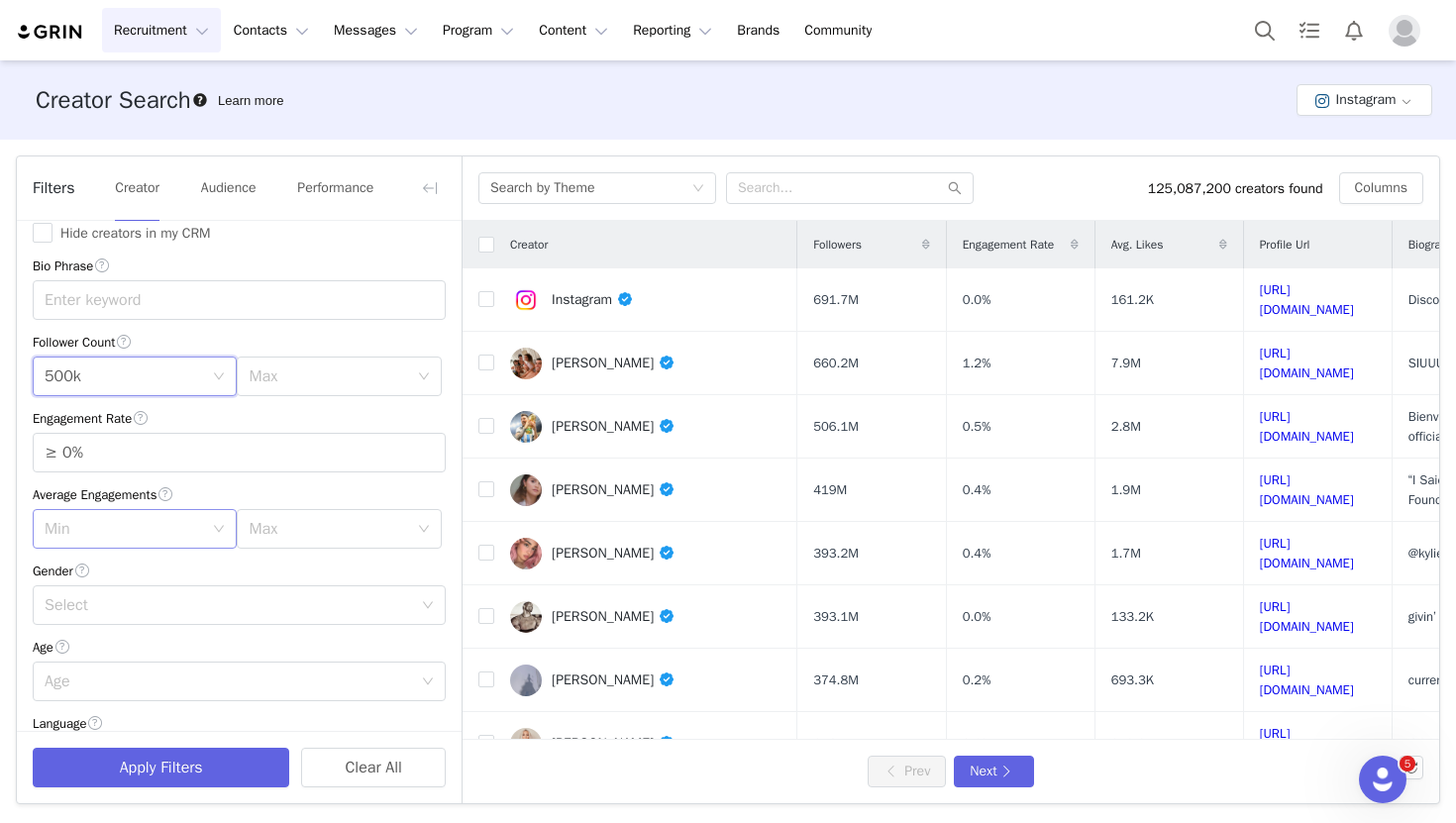 scroll, scrollTop: 108, scrollLeft: 0, axis: vertical 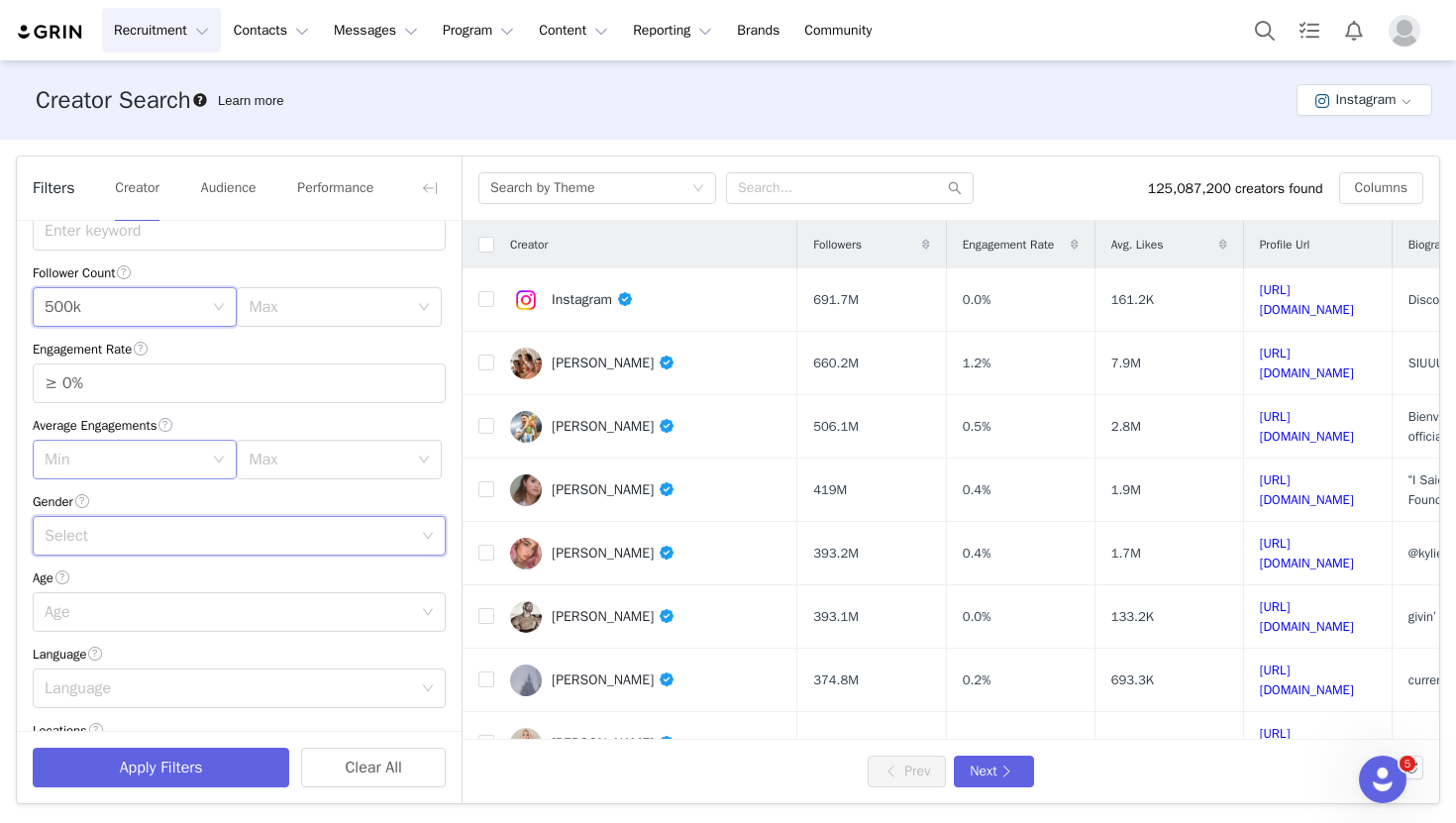 click on "Select" at bounding box center [233, 536] 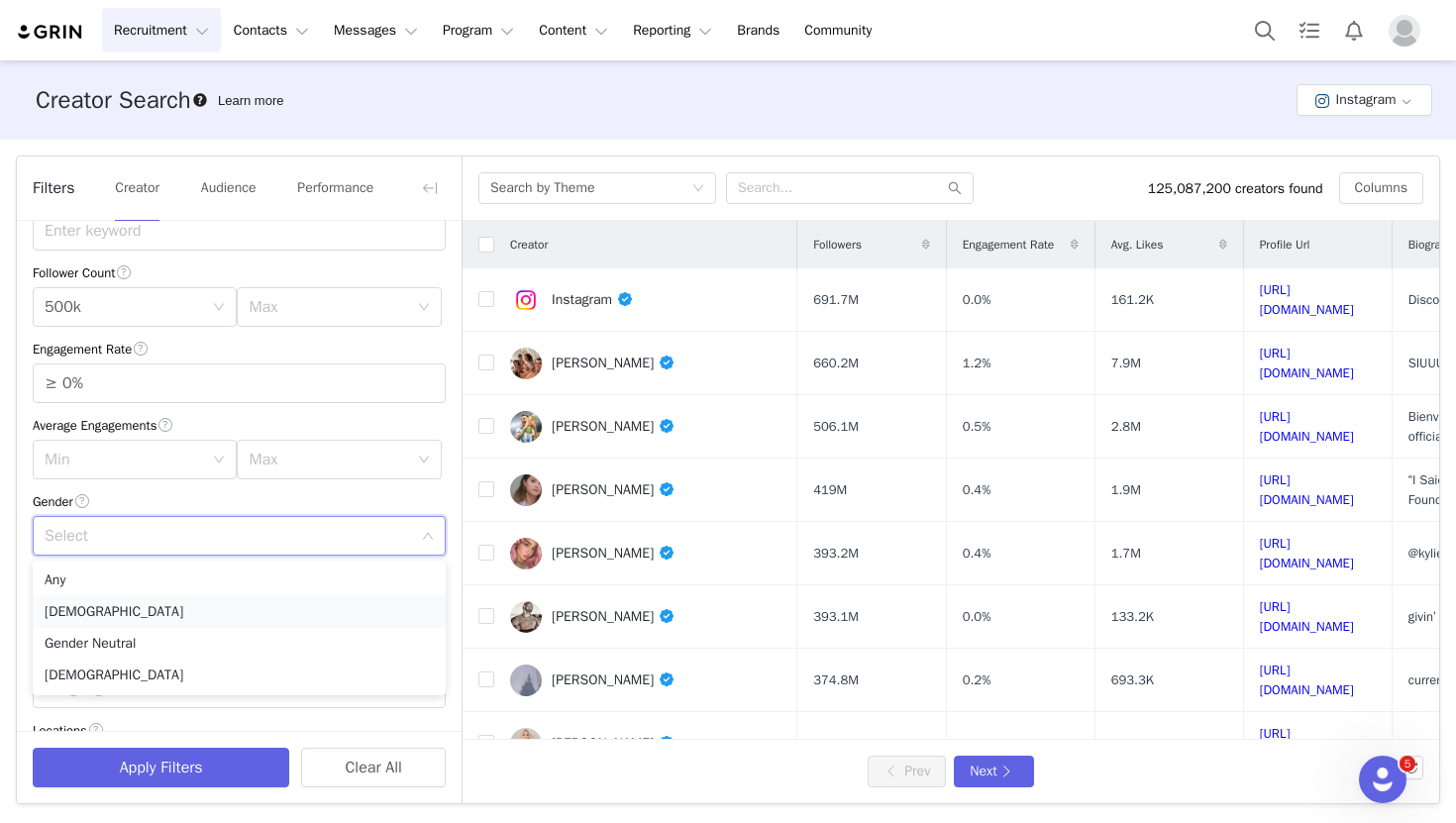 click on "[DEMOGRAPHIC_DATA]" at bounding box center (239, 612) 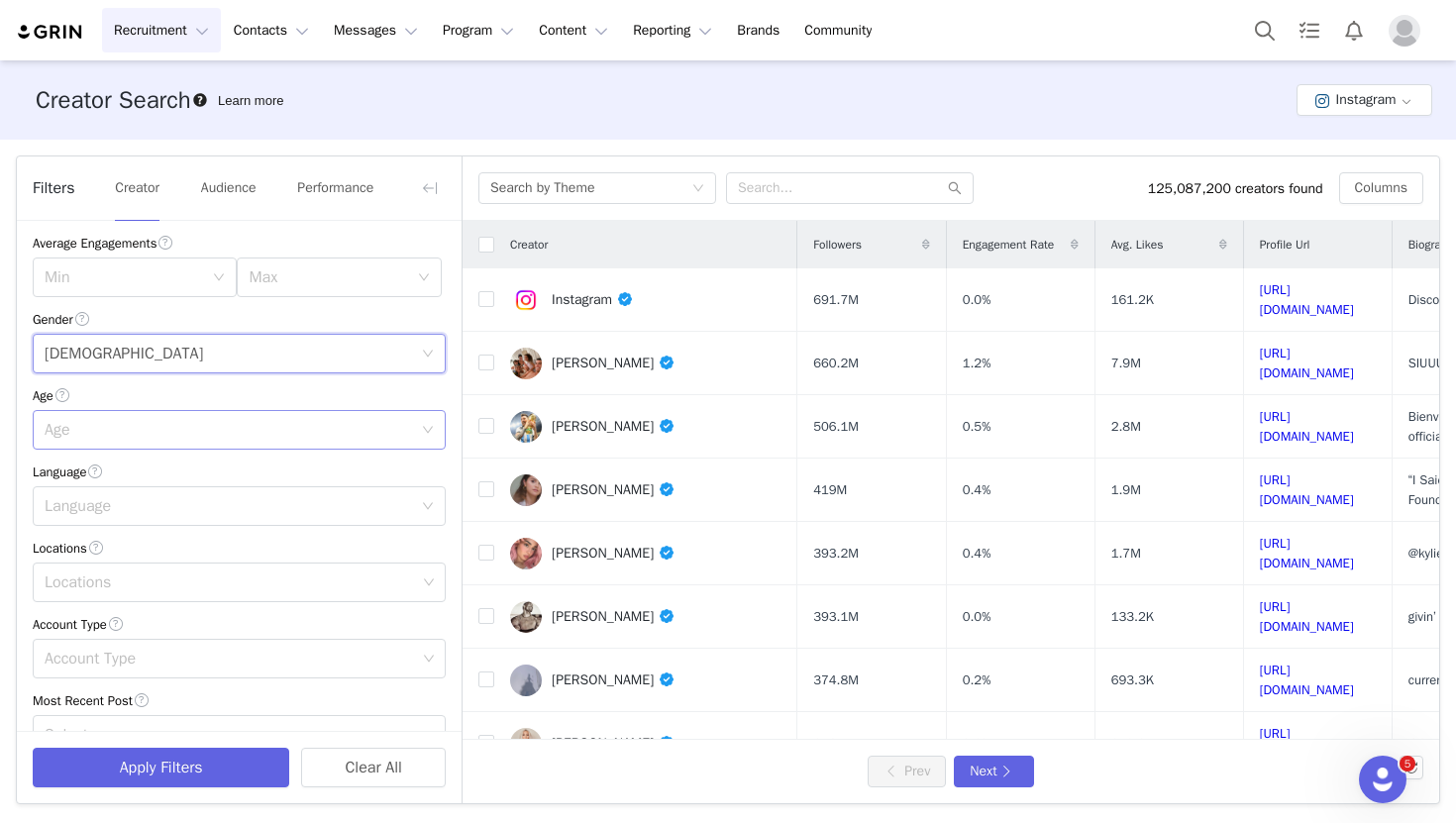 scroll, scrollTop: 304, scrollLeft: 0, axis: vertical 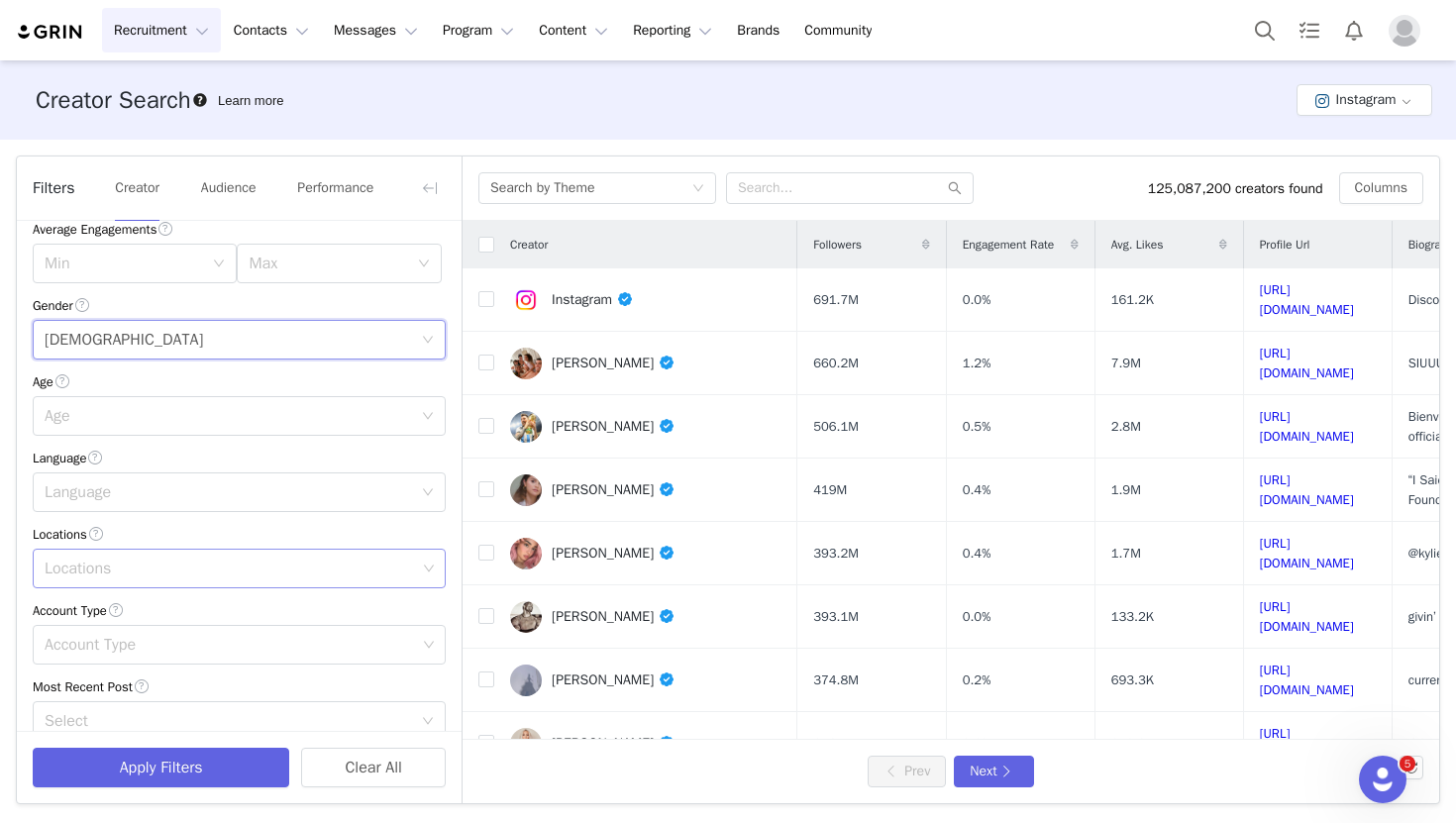 click on "Locations" at bounding box center [230, 568] 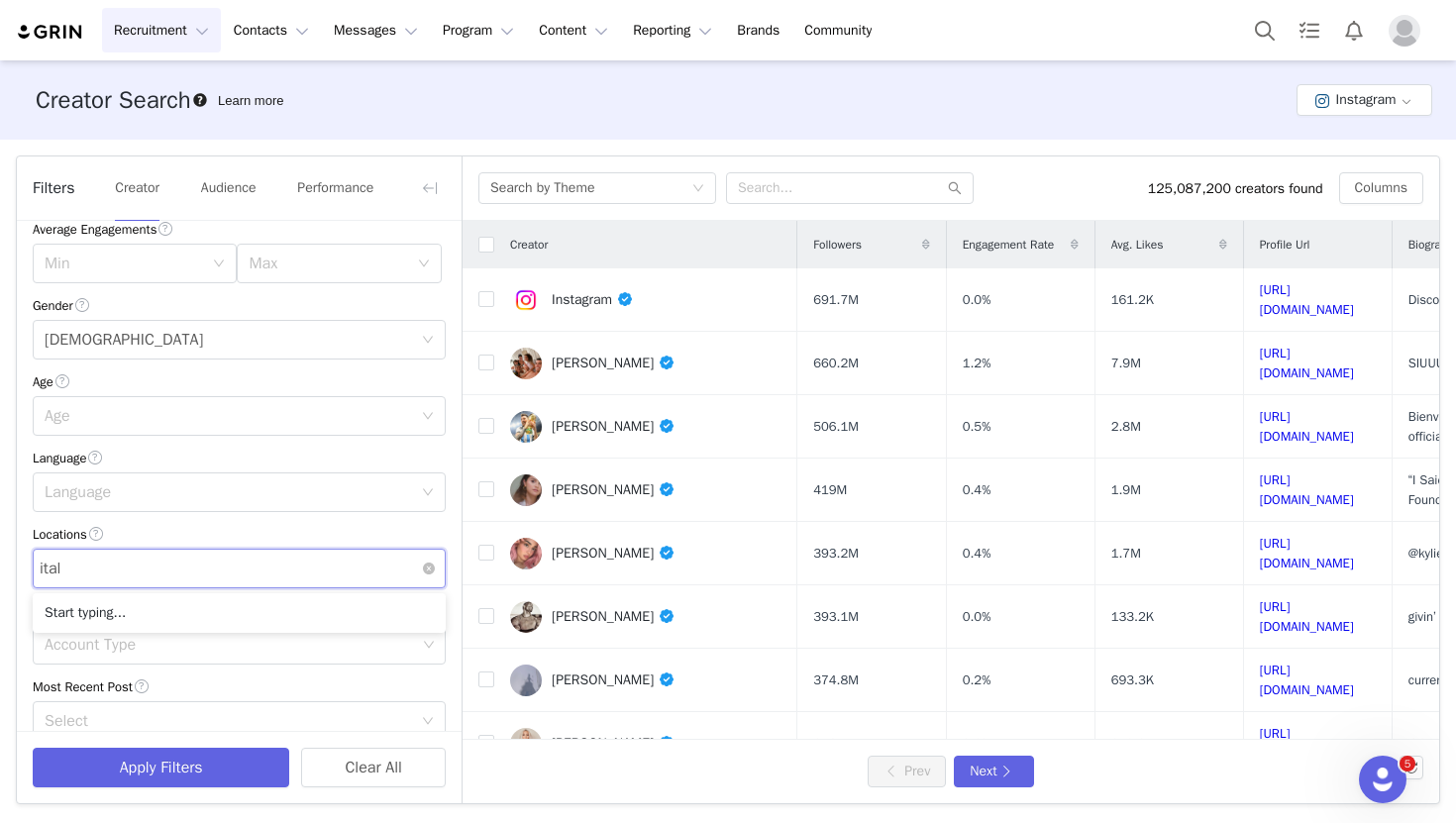 type on "[GEOGRAPHIC_DATA]" 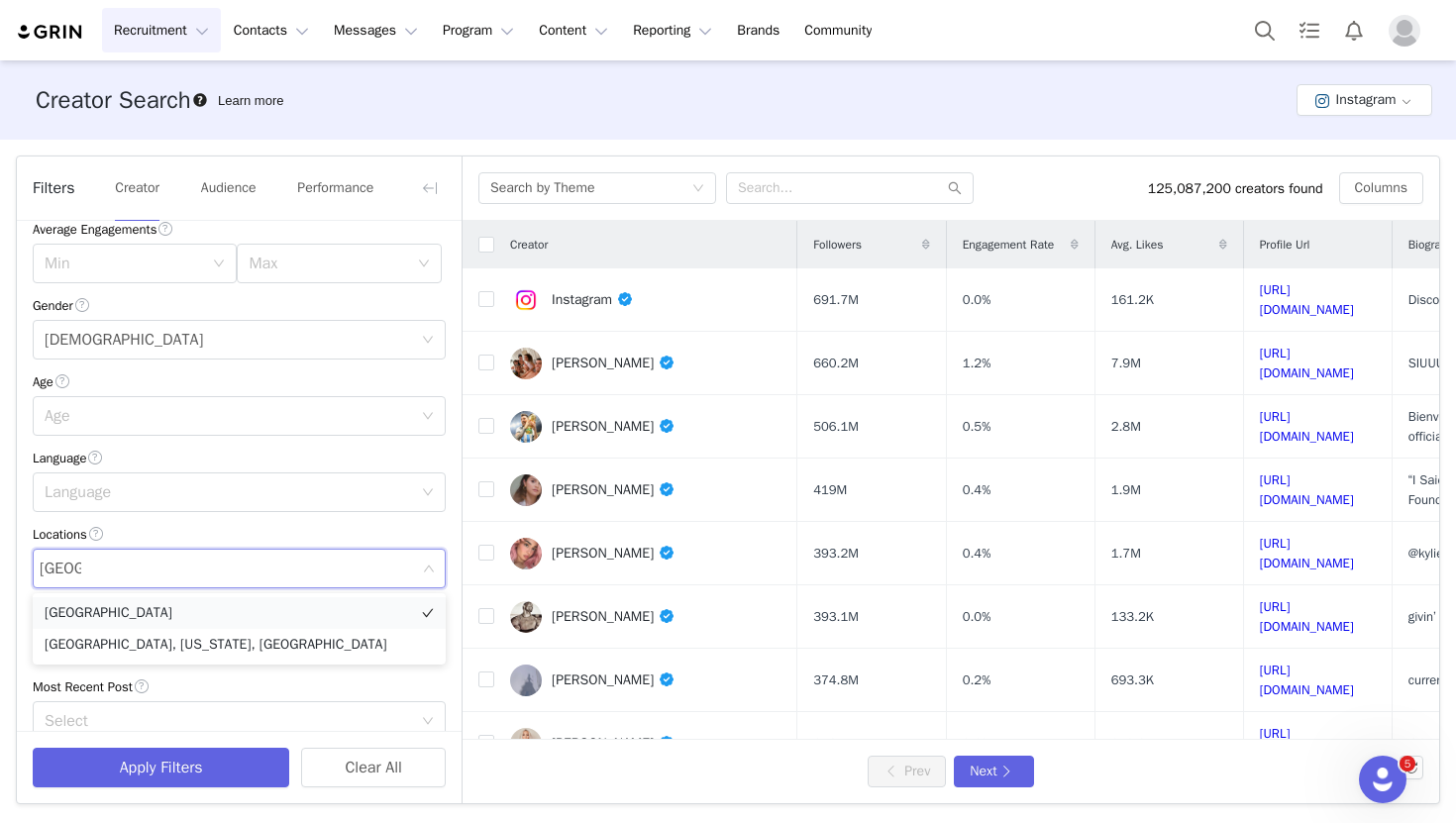 click on "[GEOGRAPHIC_DATA]" at bounding box center (239, 613) 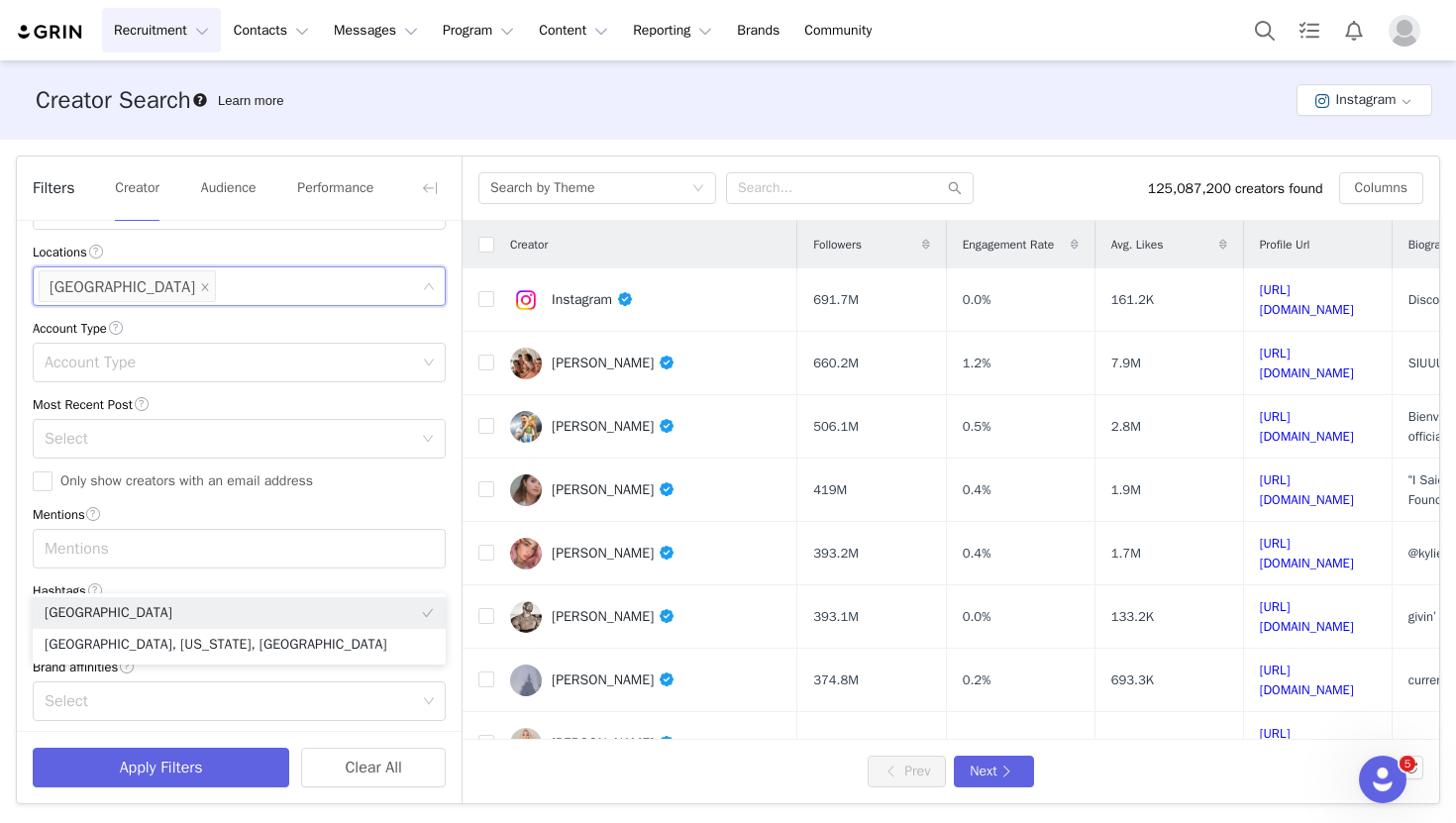scroll, scrollTop: 592, scrollLeft: 0, axis: vertical 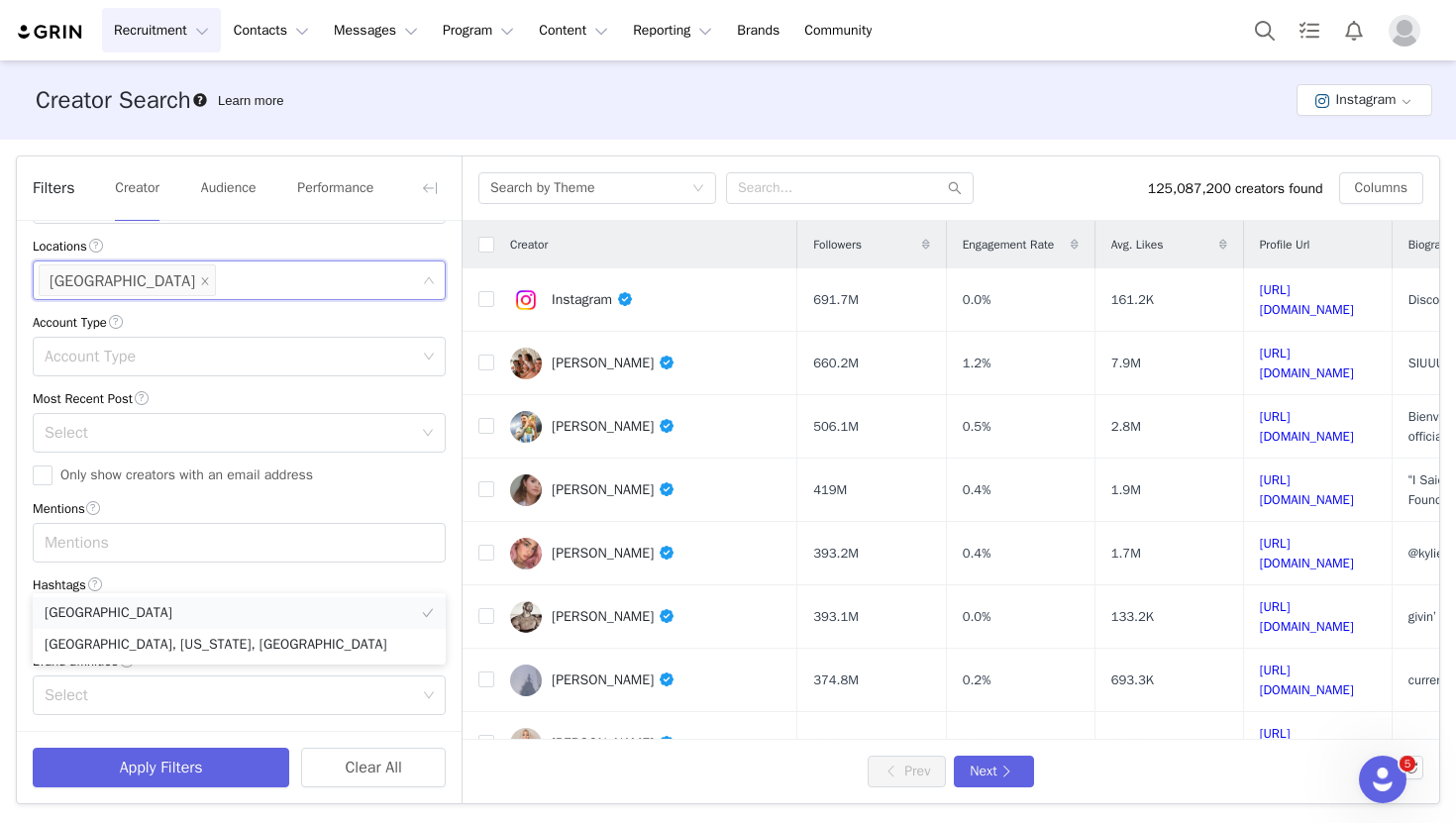 click on "[GEOGRAPHIC_DATA]" at bounding box center [239, 613] 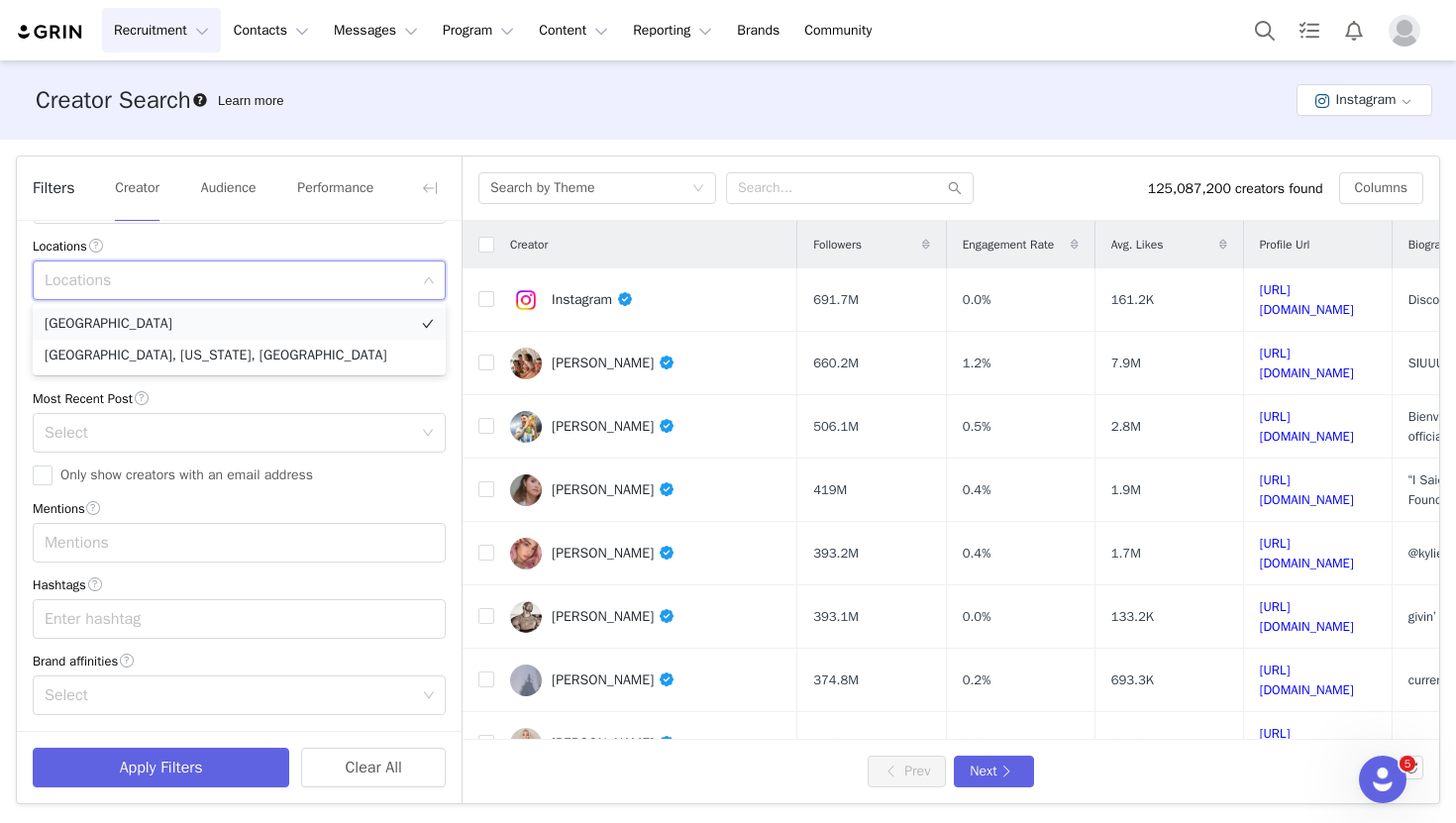 click on "[GEOGRAPHIC_DATA]" at bounding box center (239, 324) 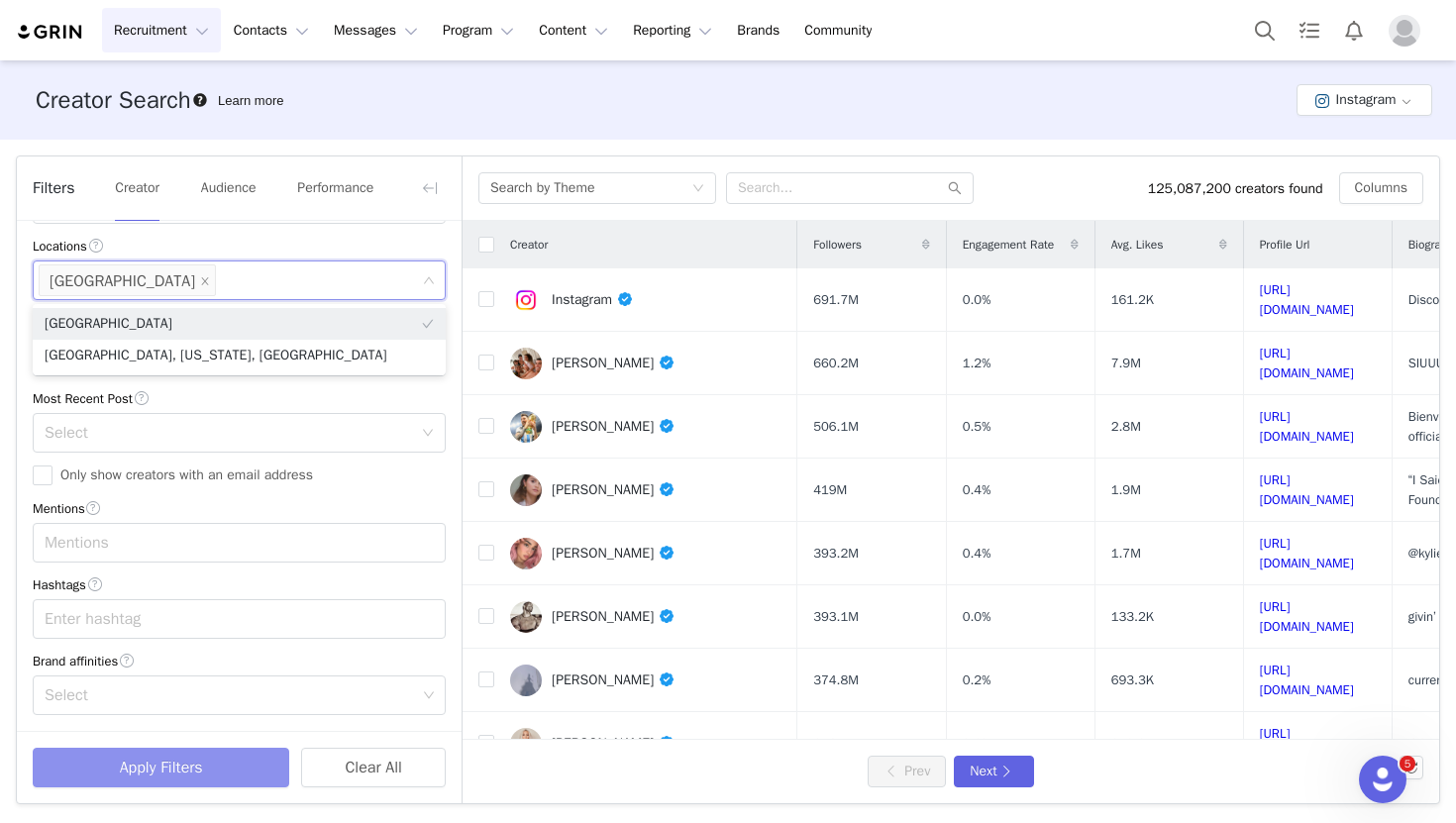 click on "Apply Filters" at bounding box center [160, 768] 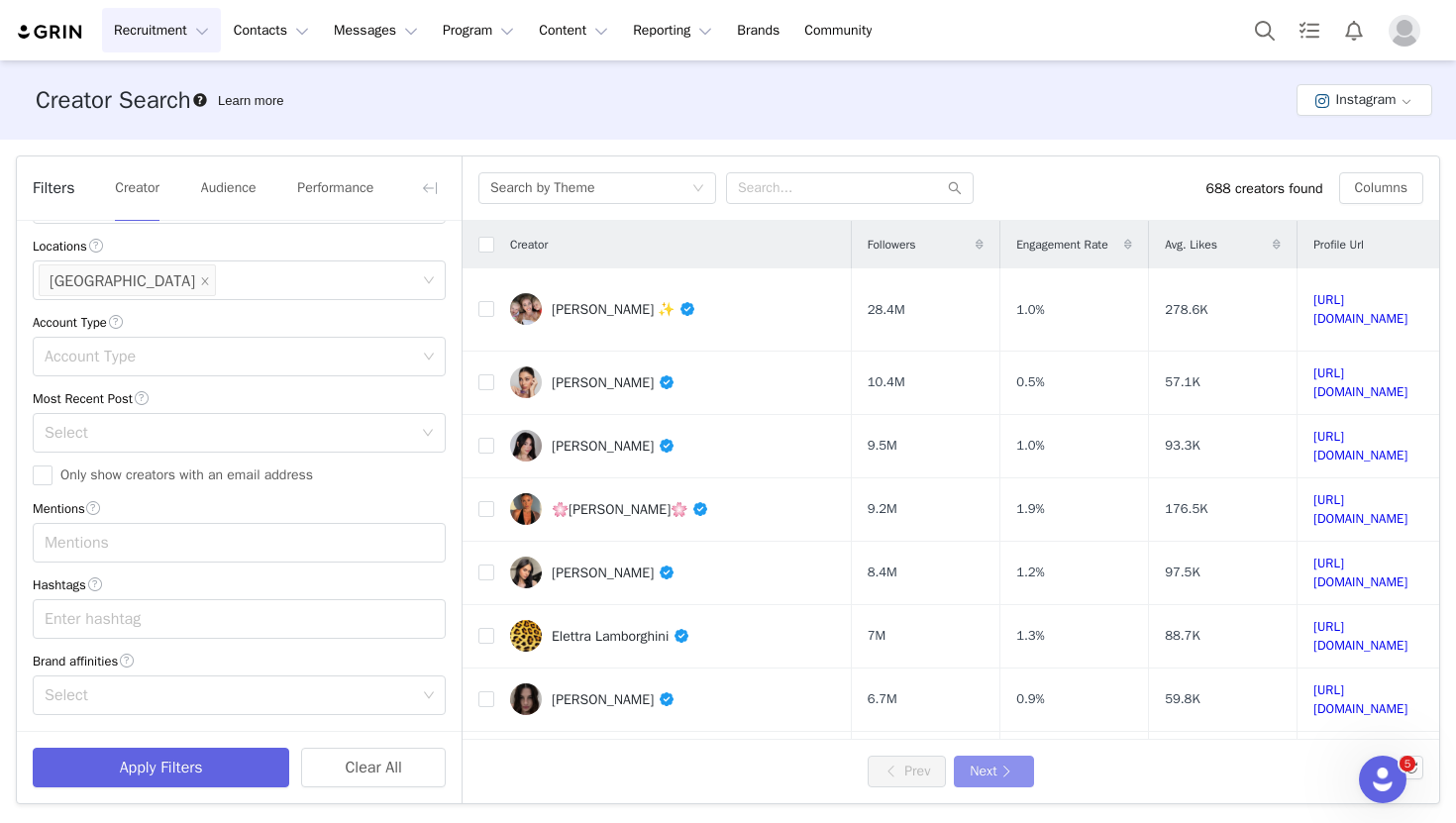 click on "Next" at bounding box center (993, 772) 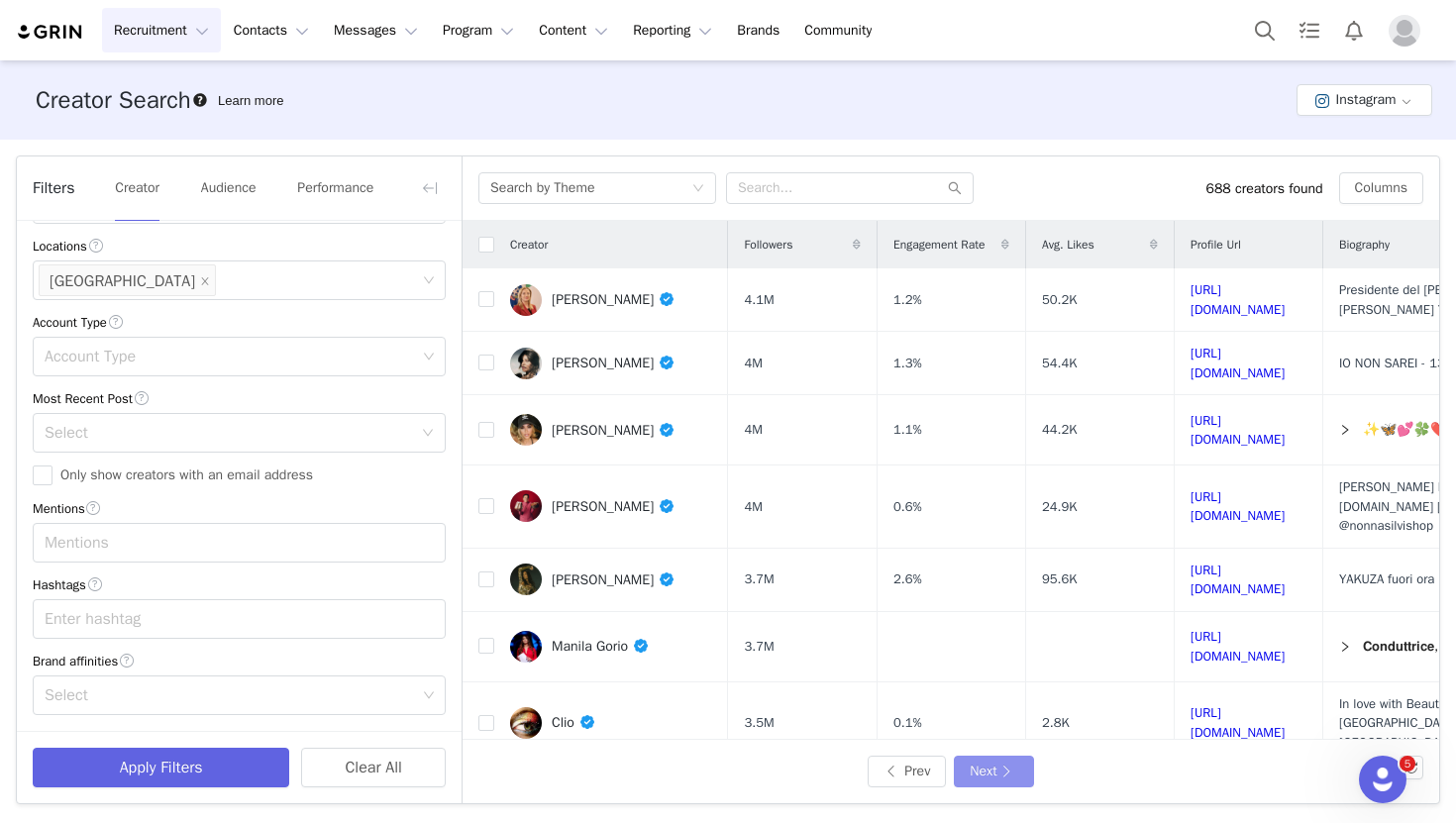 click on "Next" at bounding box center [993, 772] 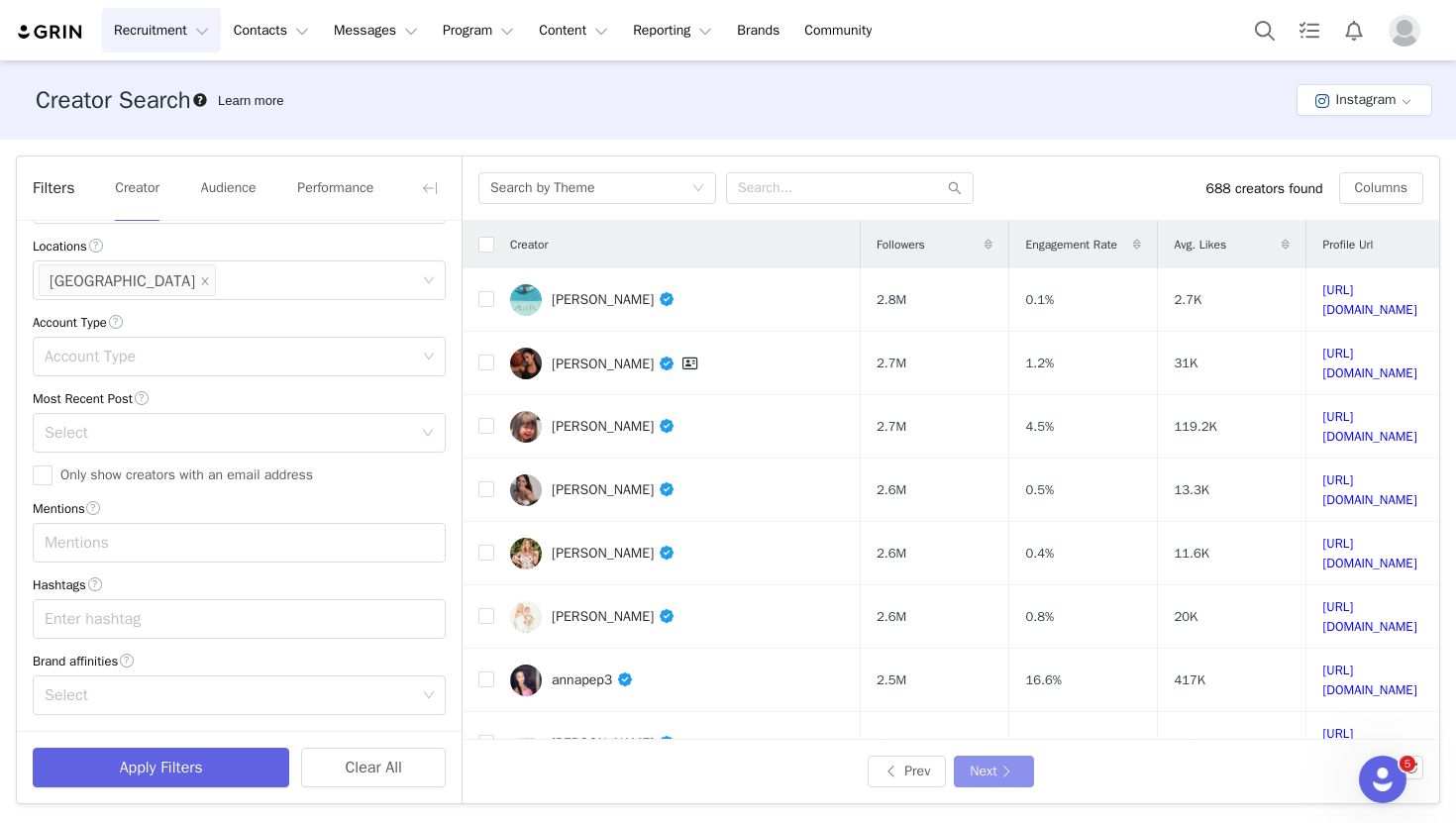 click on "Next" at bounding box center [993, 772] 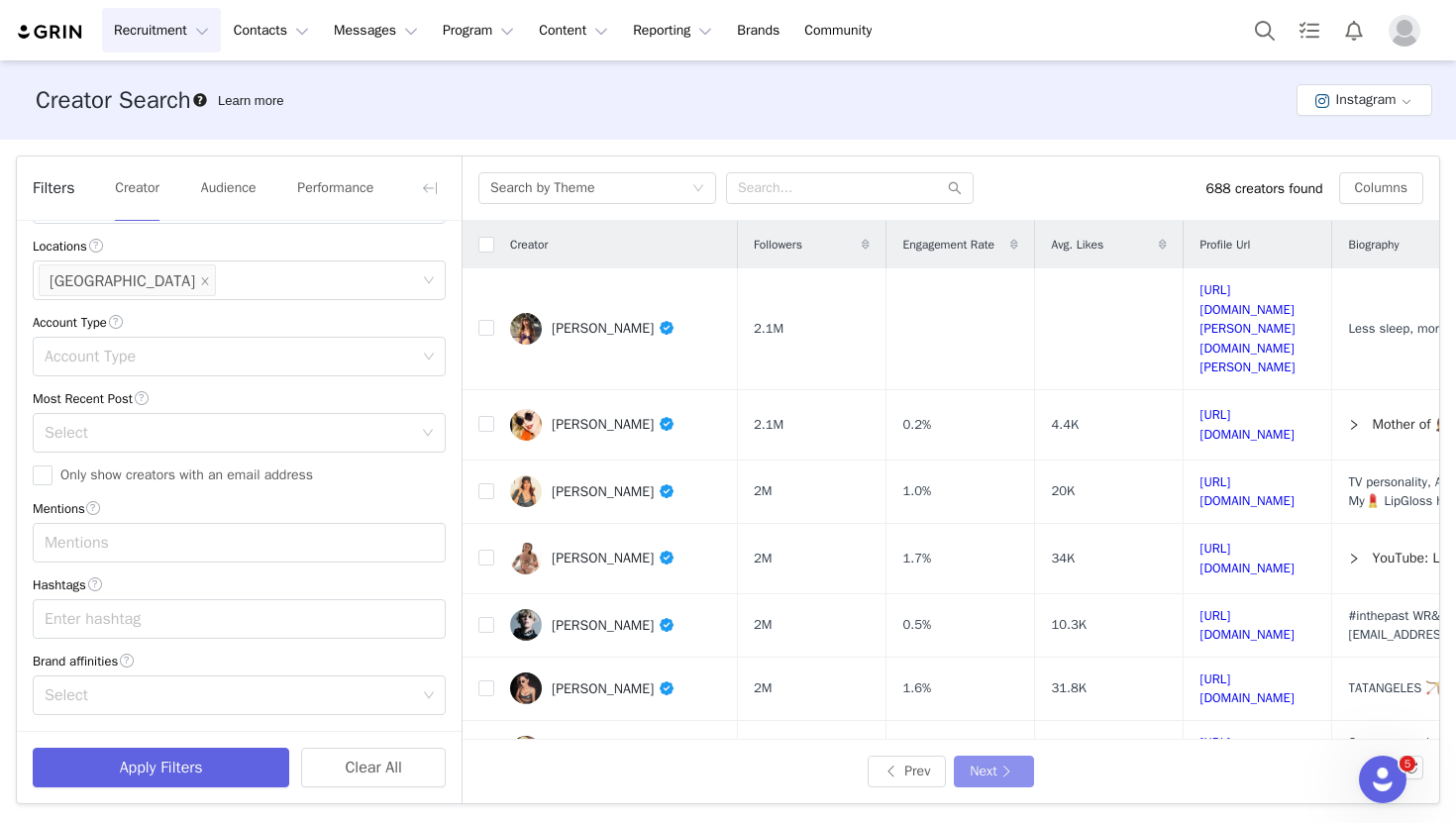 click on "Next" at bounding box center [993, 772] 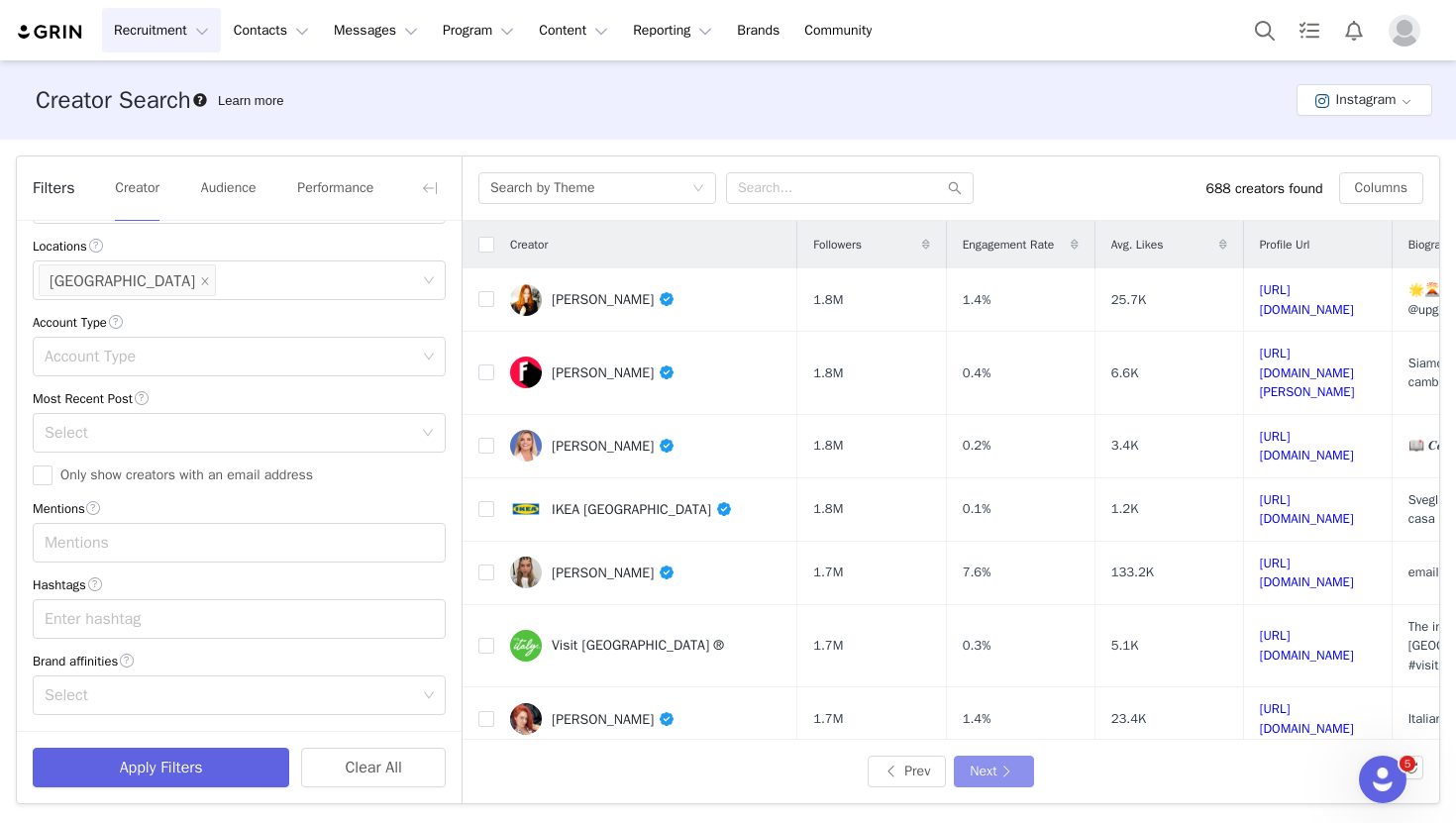 click on "Next" at bounding box center [993, 772] 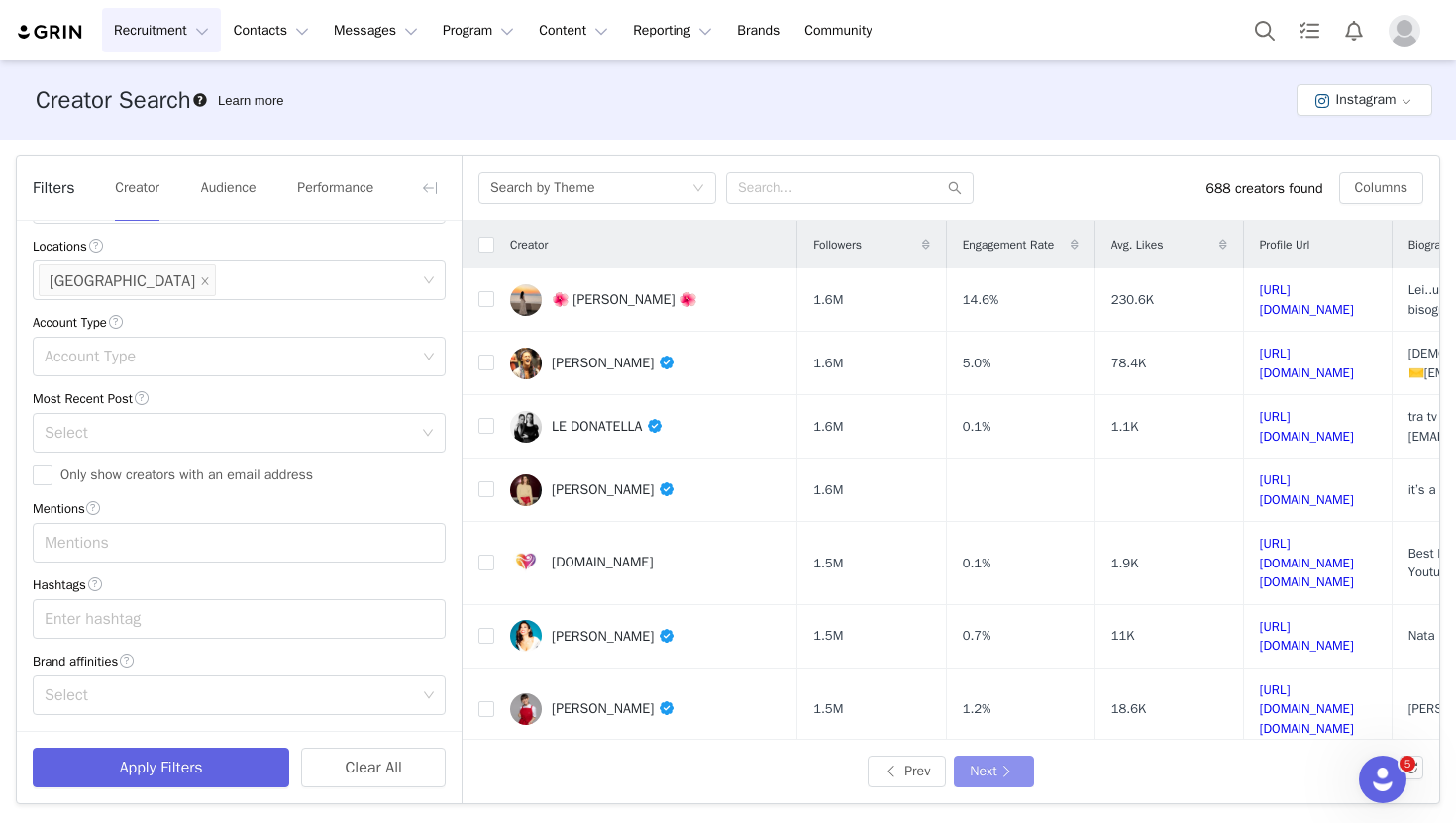 click on "Next" at bounding box center (993, 772) 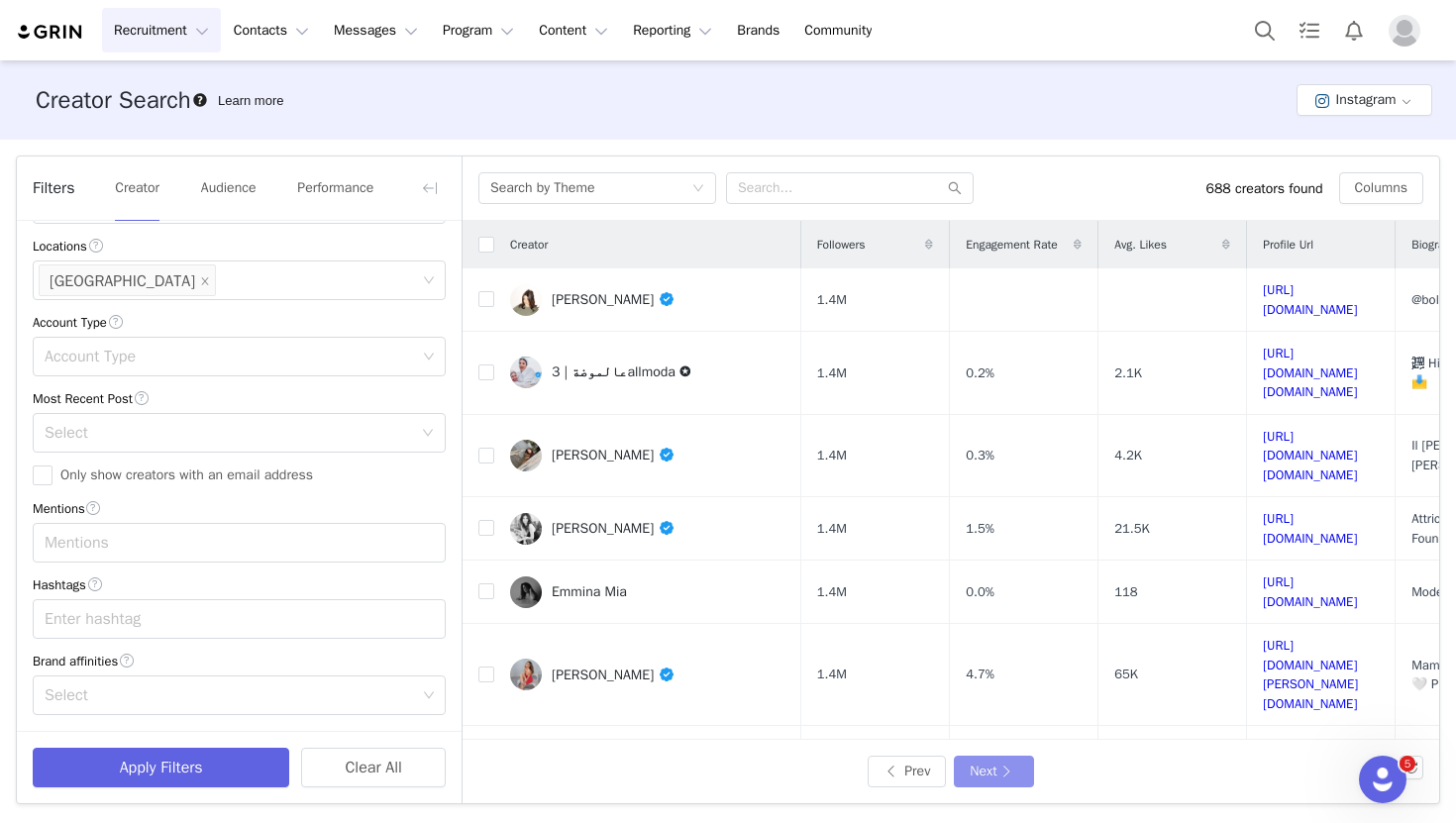 click on "Next" at bounding box center [993, 772] 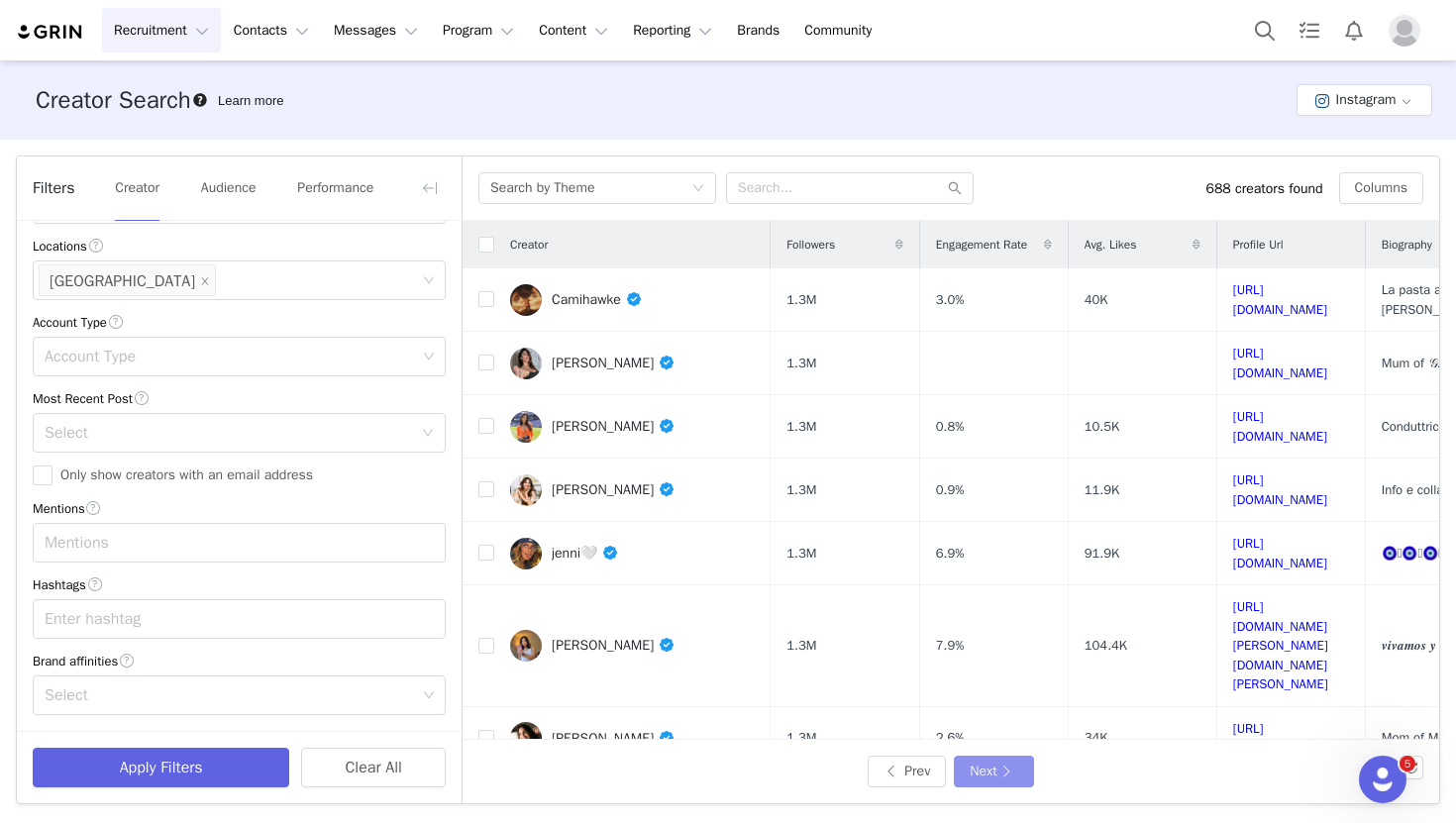 click on "Next" at bounding box center (993, 772) 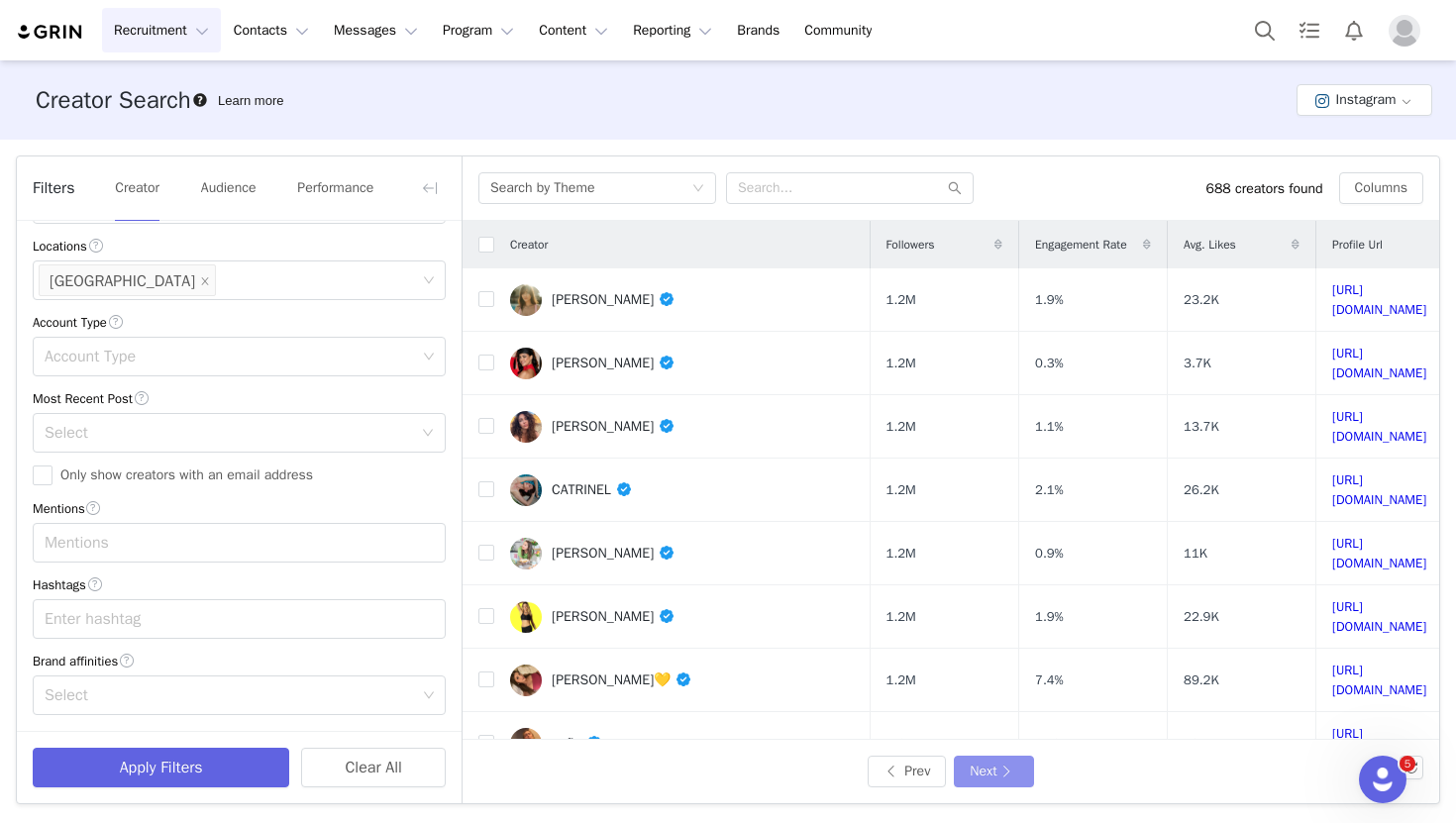 click on "Next" at bounding box center (993, 772) 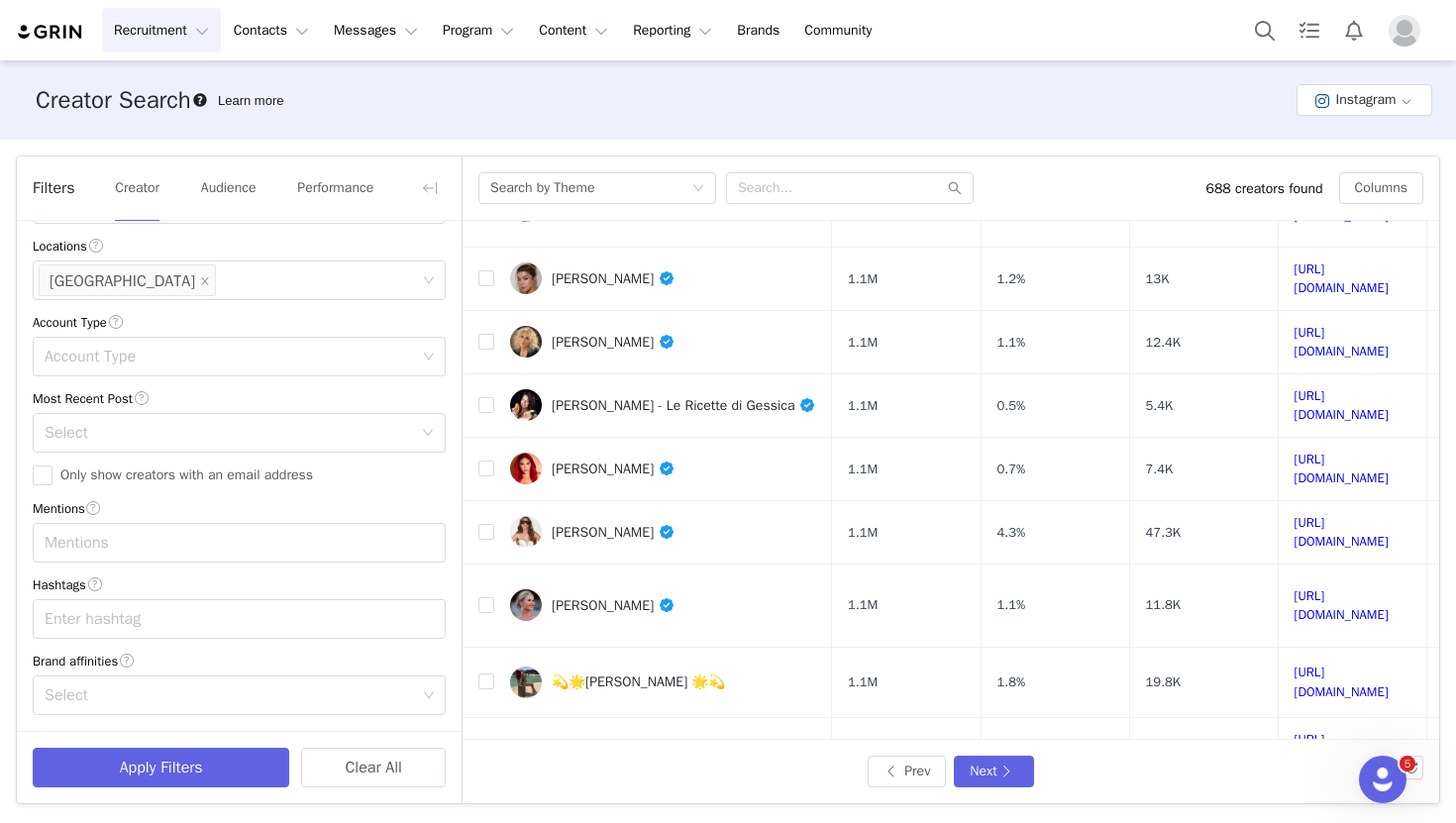scroll, scrollTop: 762, scrollLeft: 0, axis: vertical 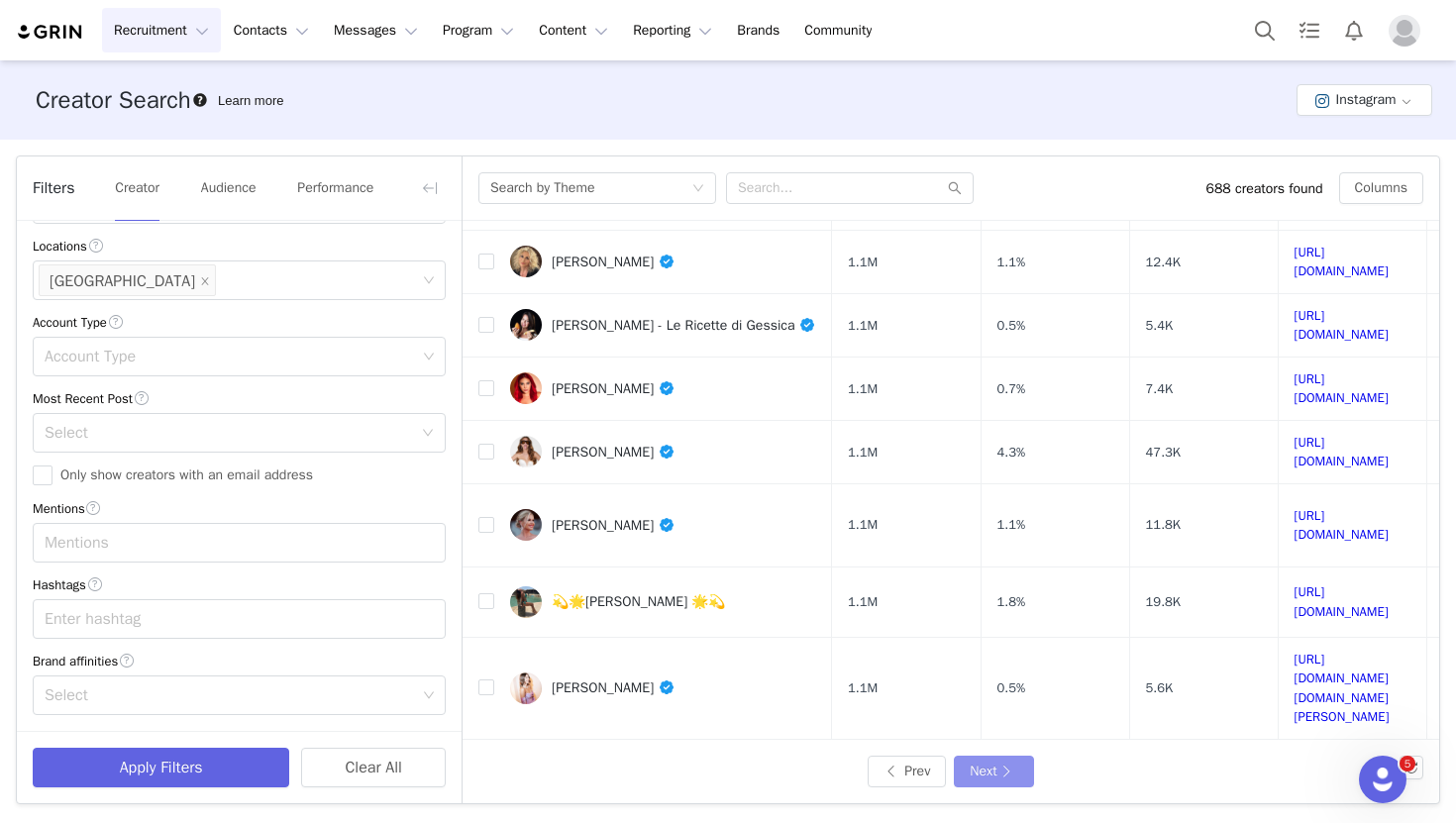 click on "Next" at bounding box center (993, 772) 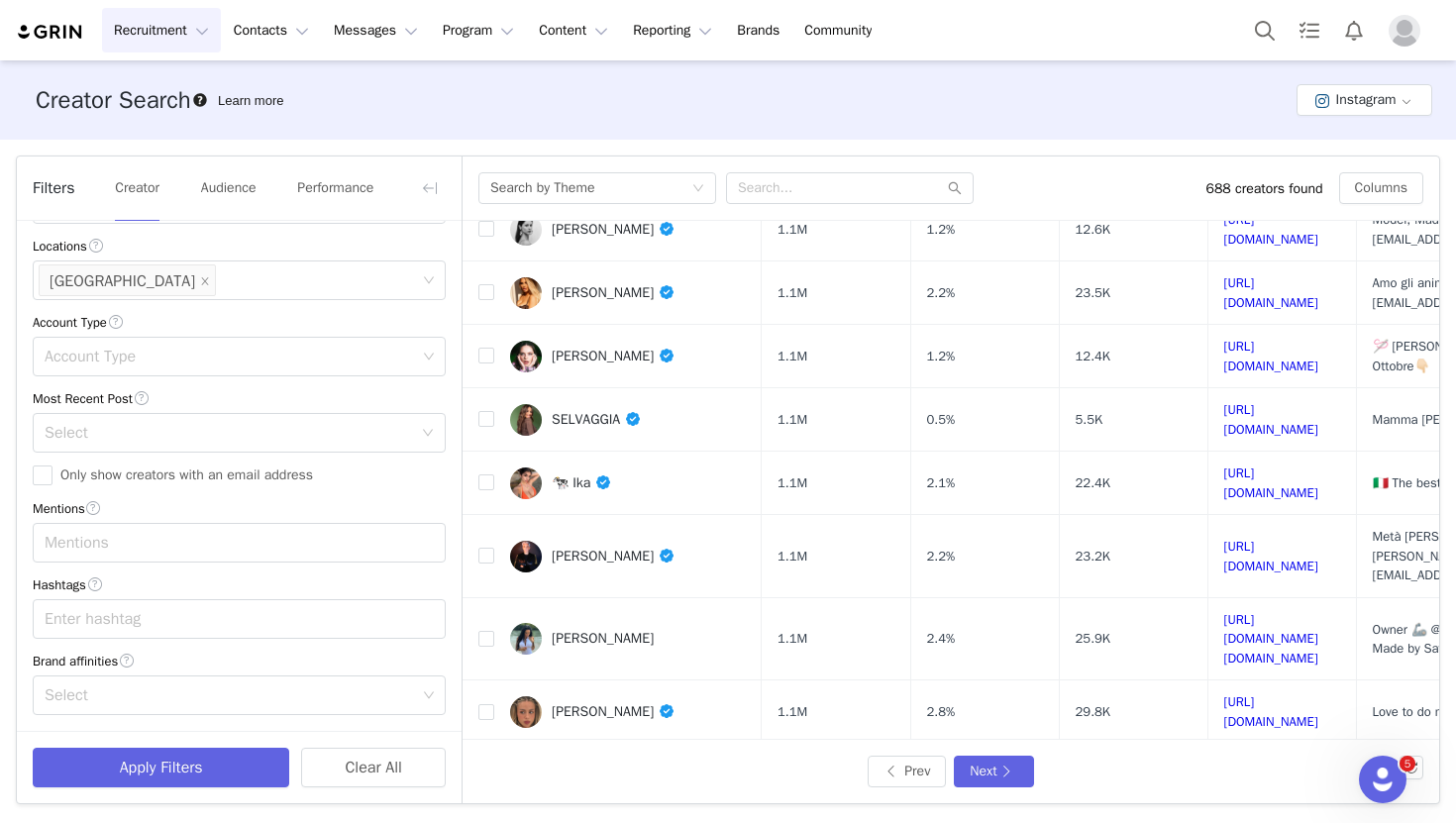 scroll, scrollTop: 803, scrollLeft: 0, axis: vertical 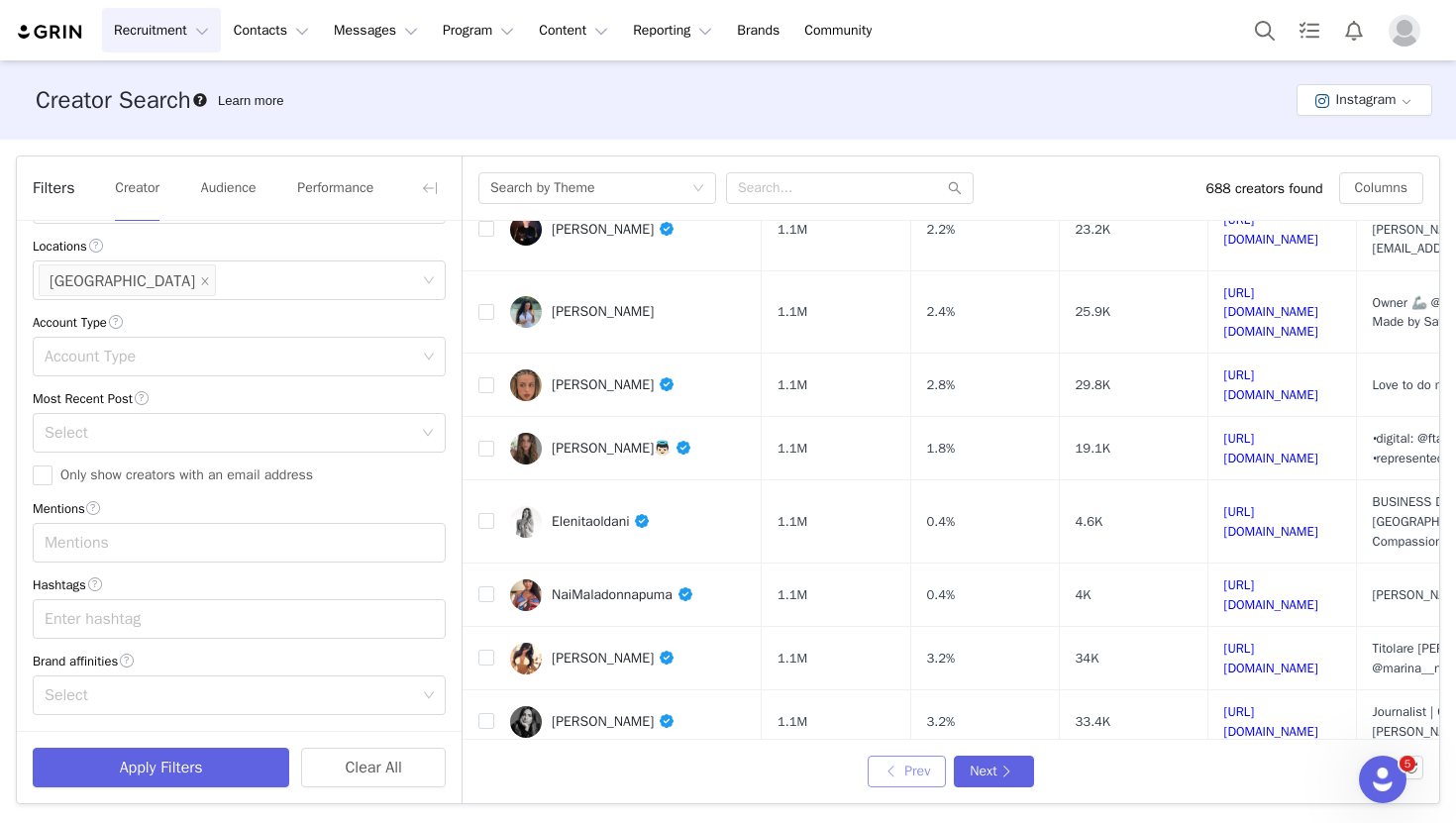 click on "Prev" at bounding box center [907, 772] 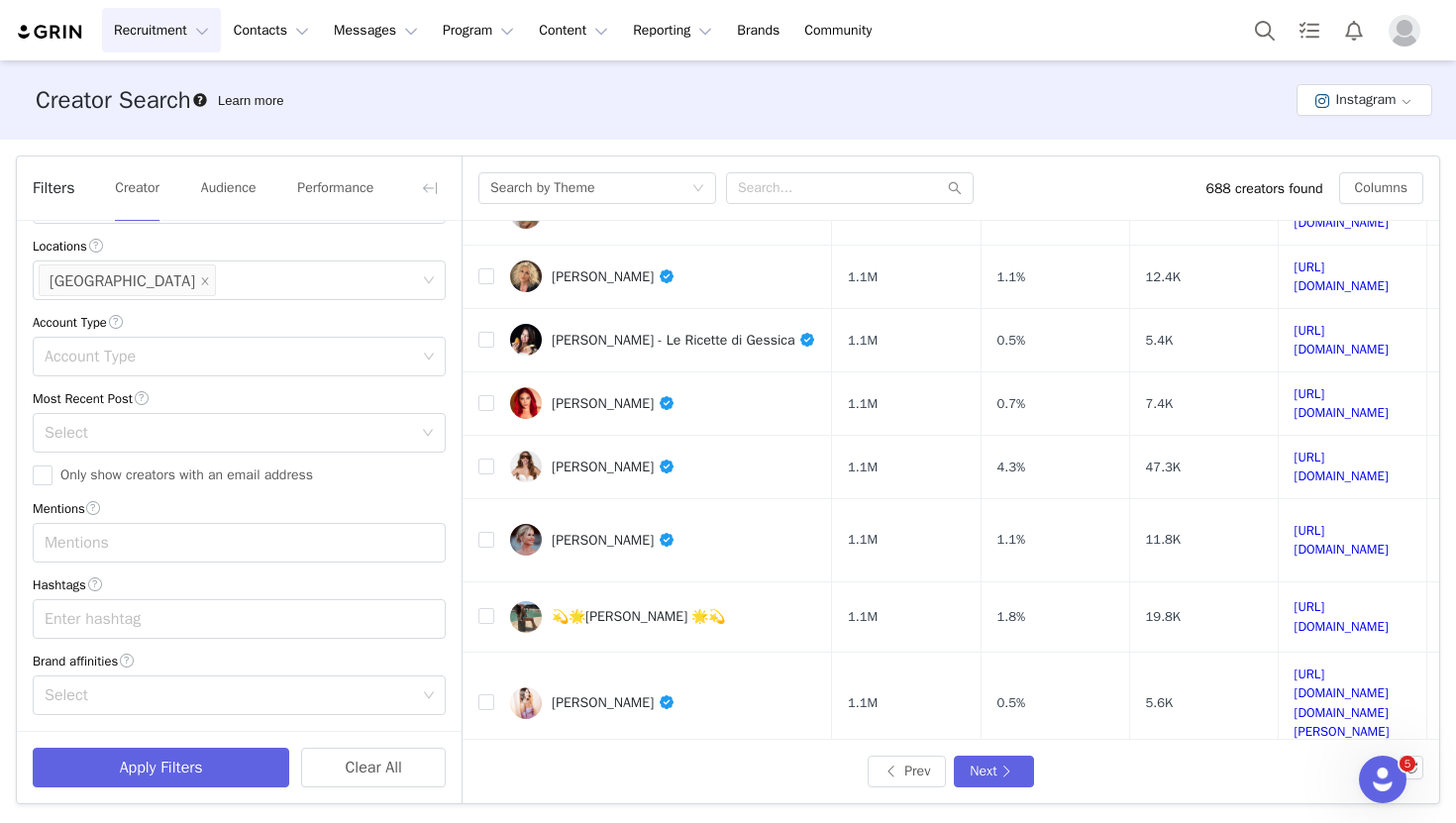 scroll, scrollTop: 762, scrollLeft: 0, axis: vertical 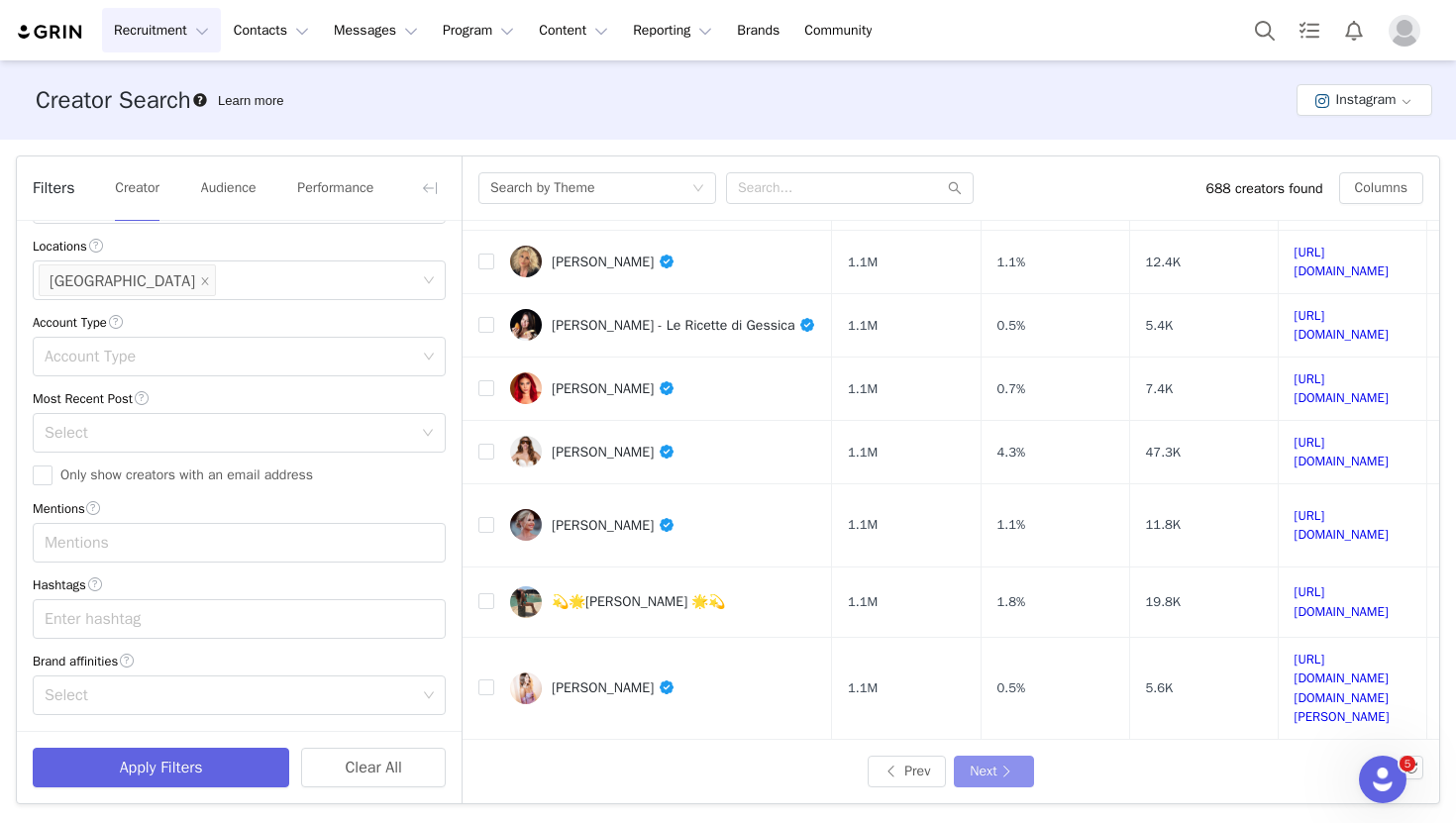 click on "Next" at bounding box center [993, 772] 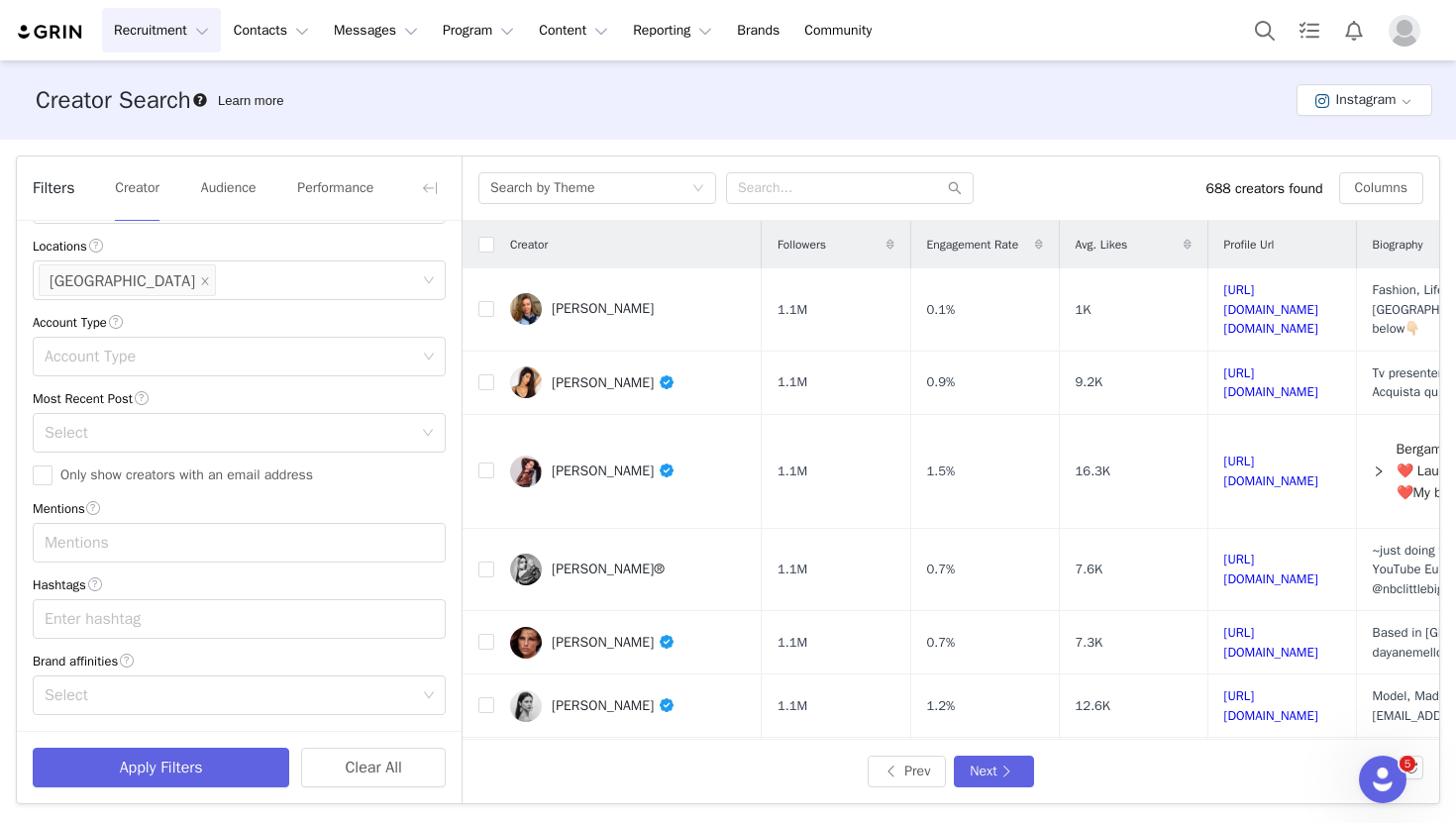 scroll, scrollTop: 803, scrollLeft: 0, axis: vertical 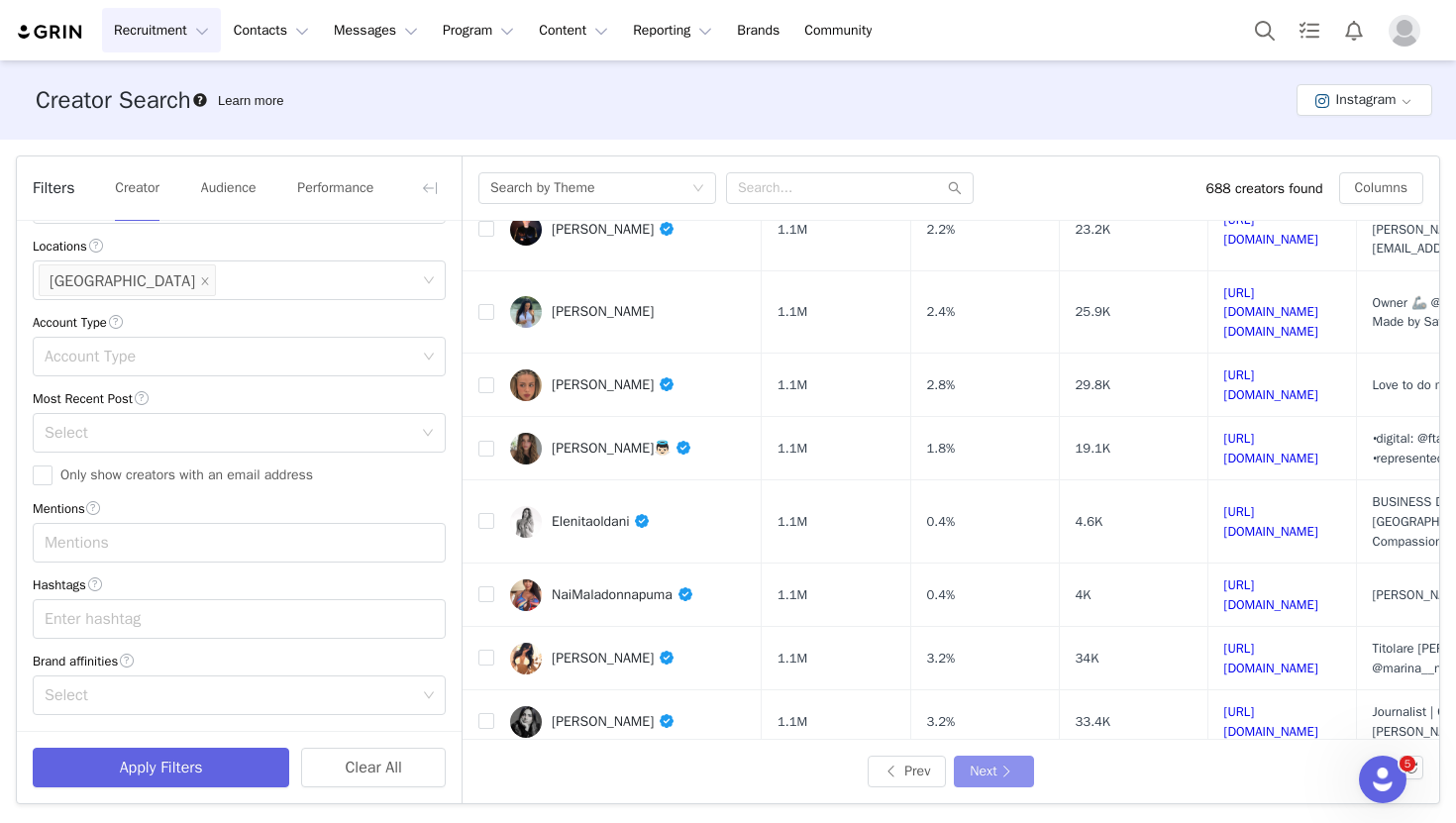 click on "Next" at bounding box center (993, 772) 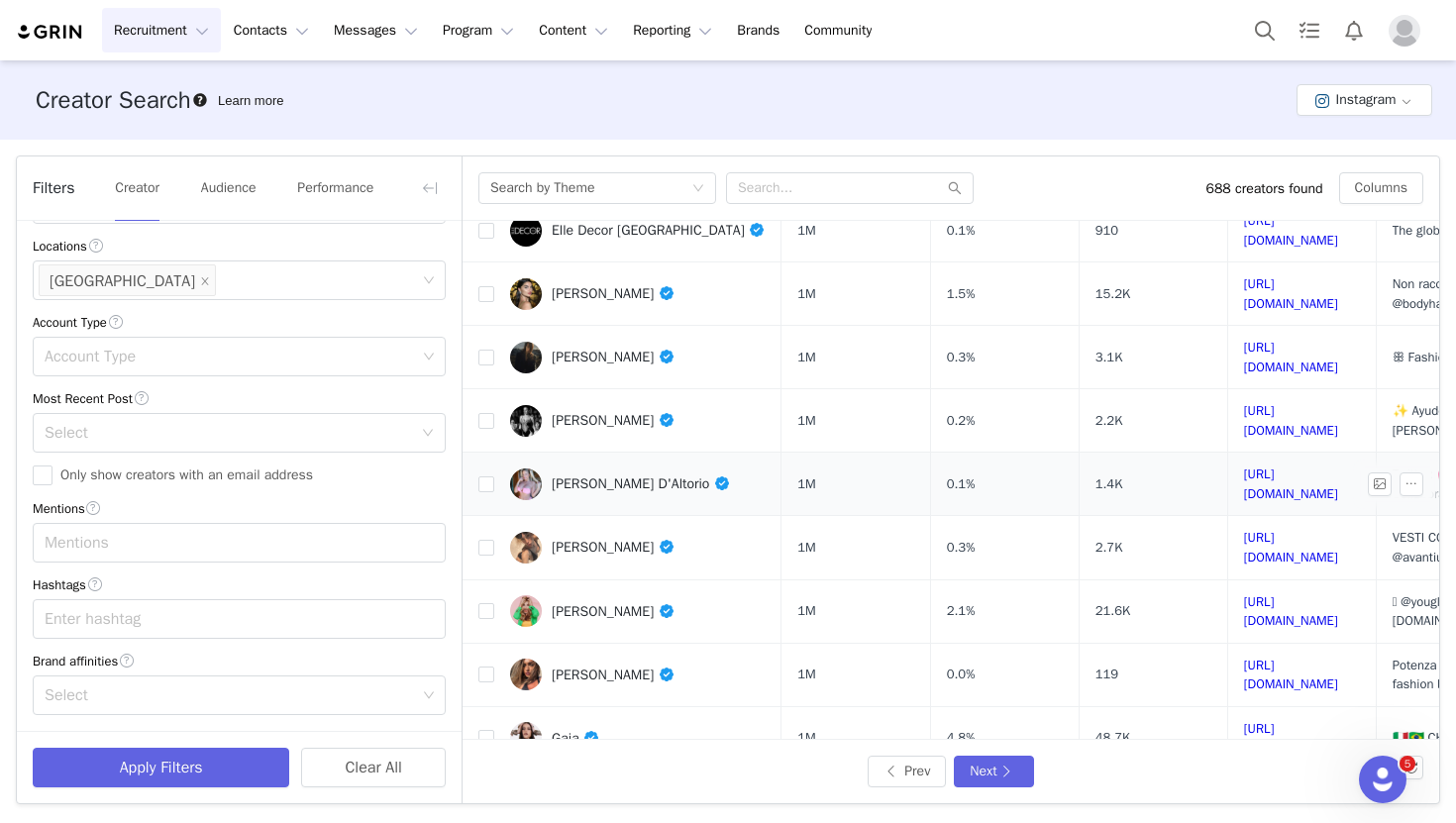 scroll, scrollTop: 755, scrollLeft: 0, axis: vertical 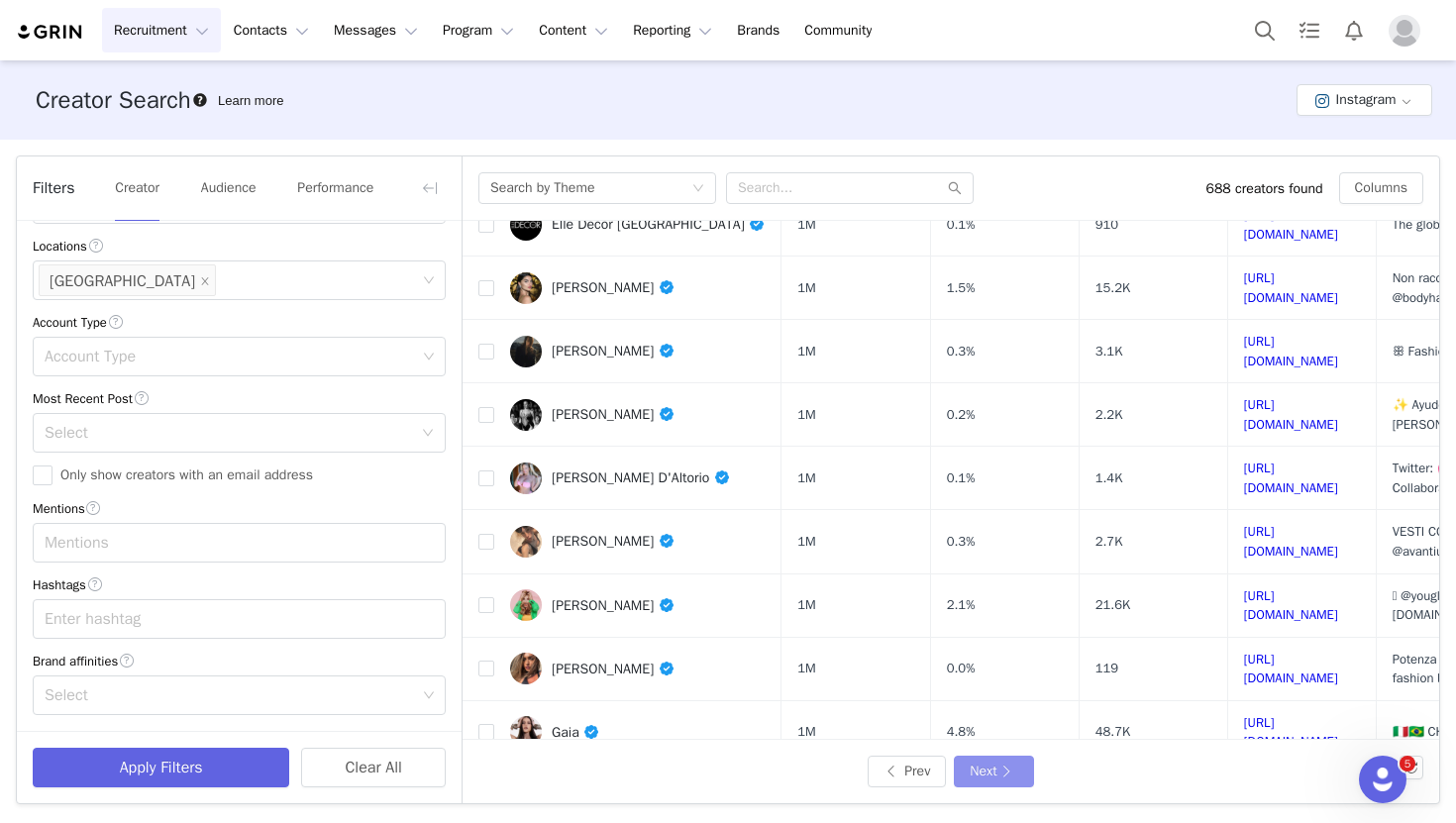 click on "Next" at bounding box center (993, 772) 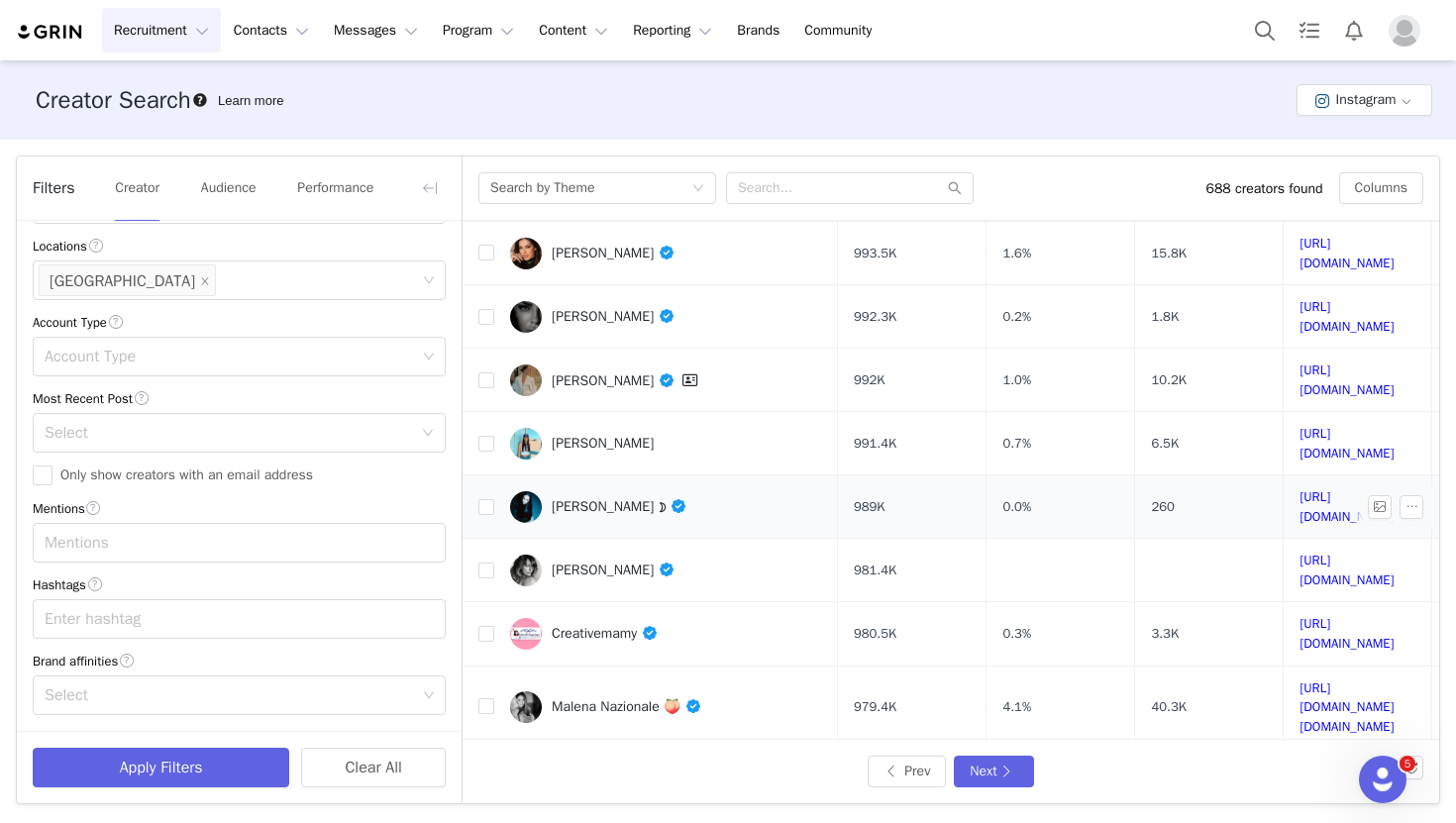 scroll, scrollTop: 826, scrollLeft: 0, axis: vertical 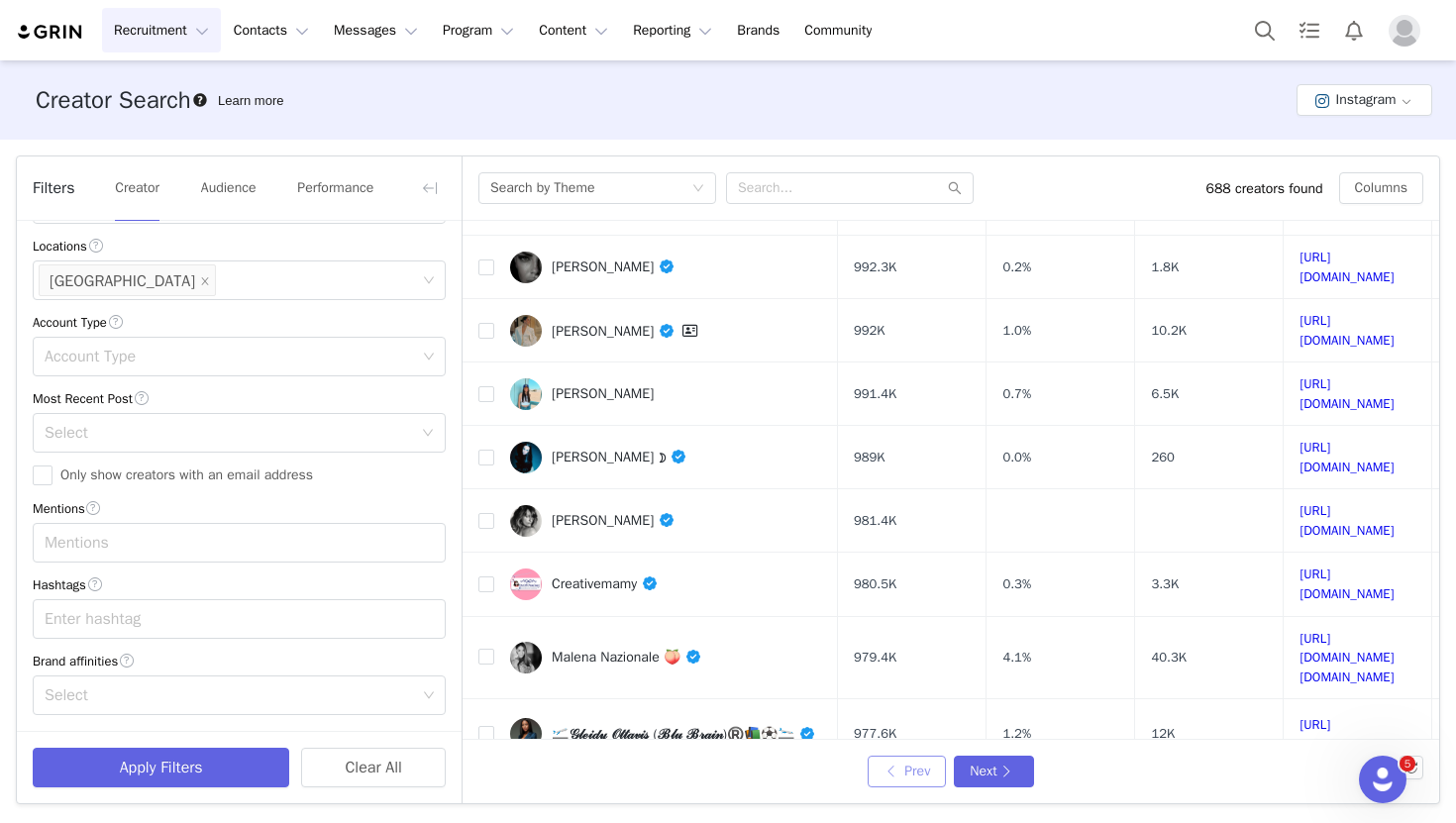 click on "Prev" at bounding box center (907, 772) 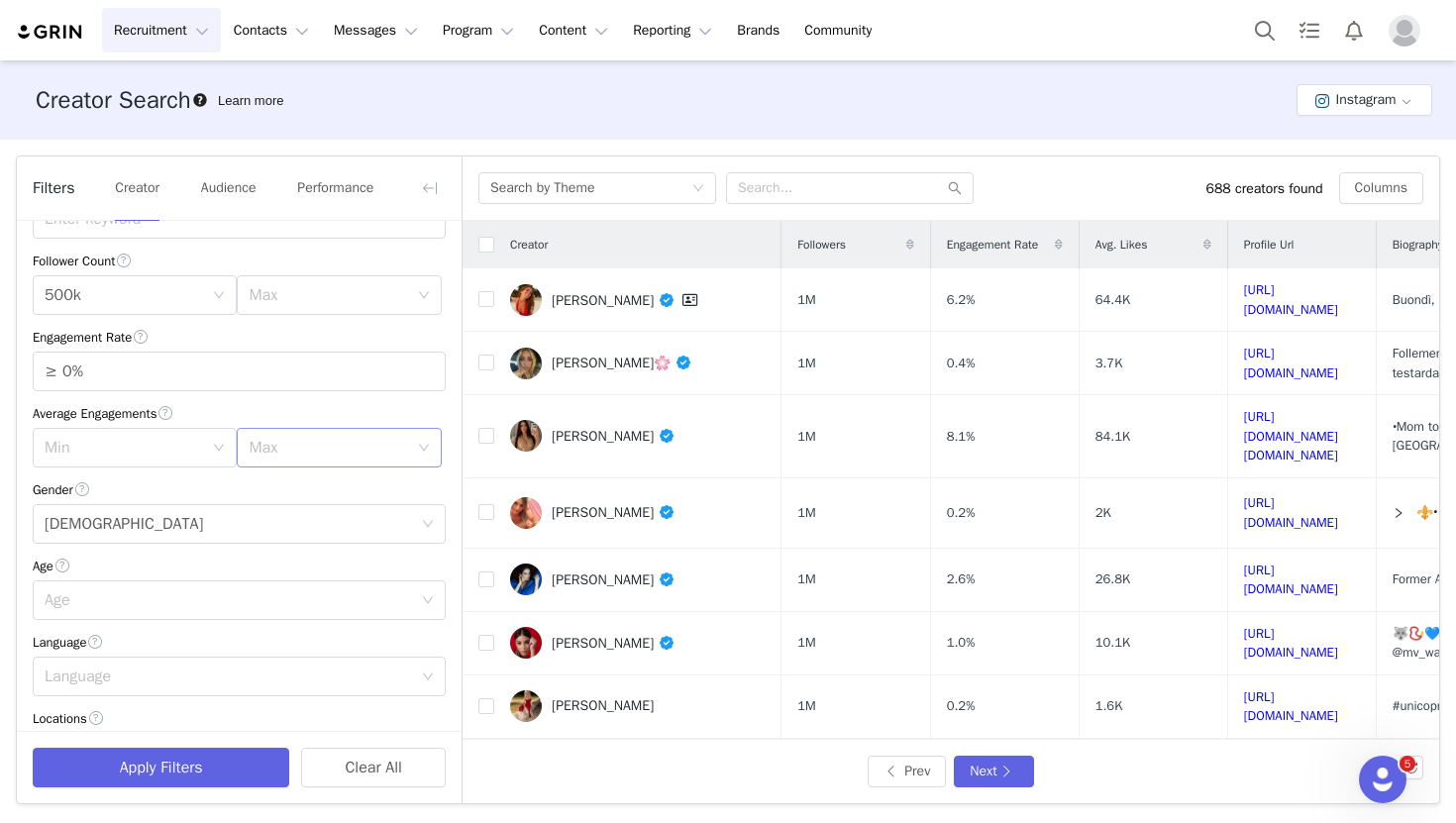 scroll, scrollTop: 140, scrollLeft: 0, axis: vertical 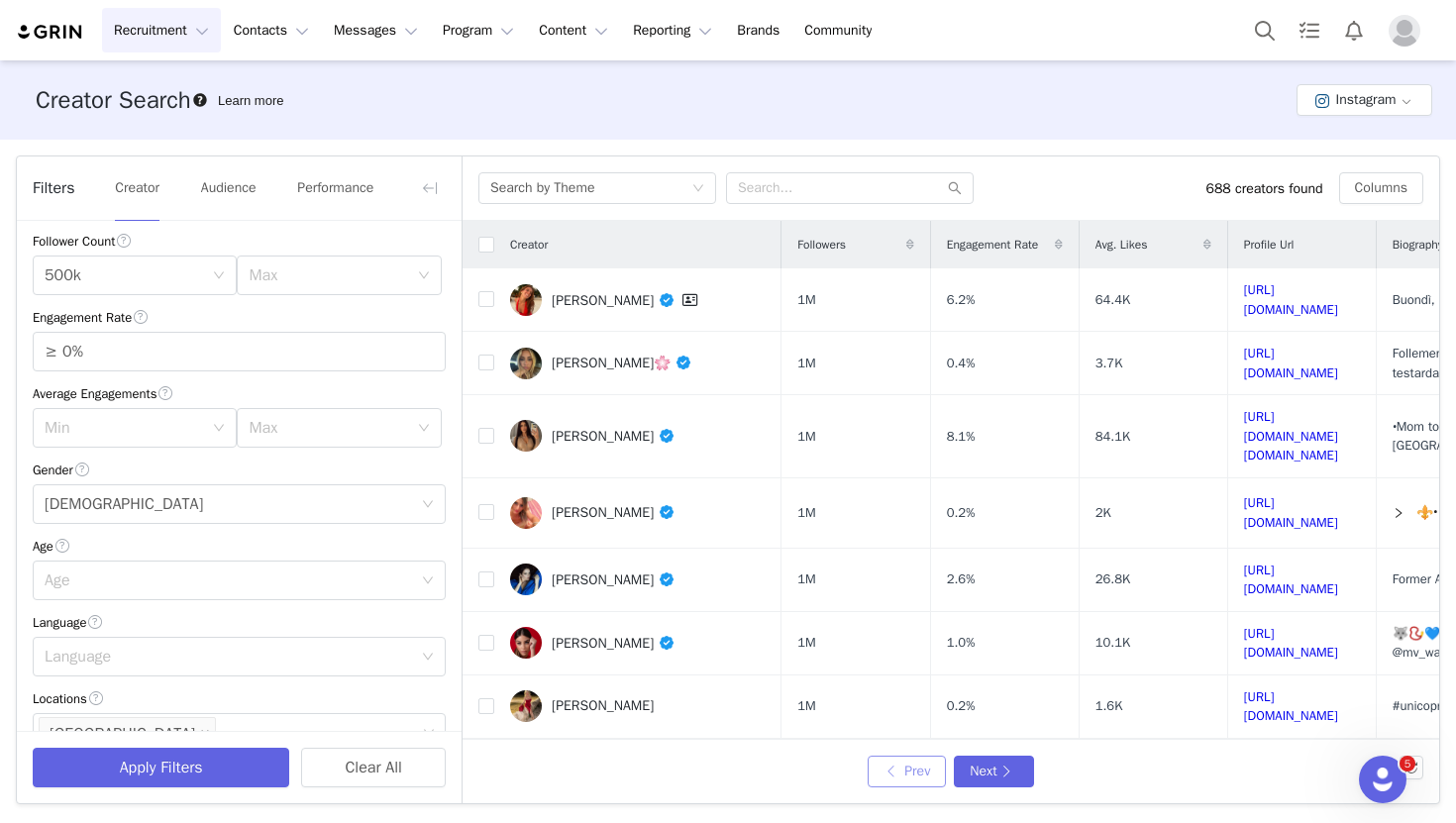 click on "Prev" at bounding box center [907, 772] 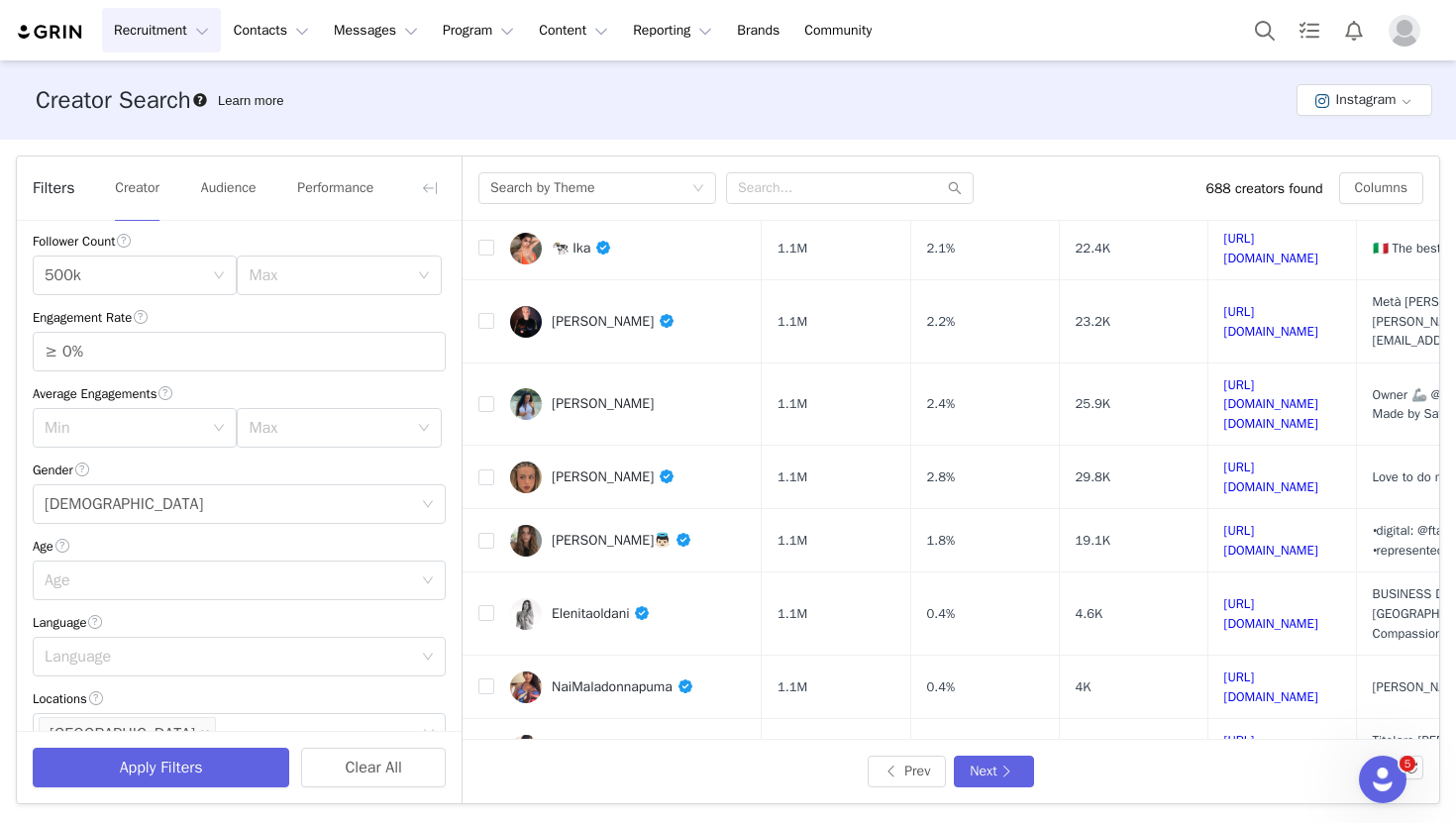 scroll, scrollTop: 803, scrollLeft: 0, axis: vertical 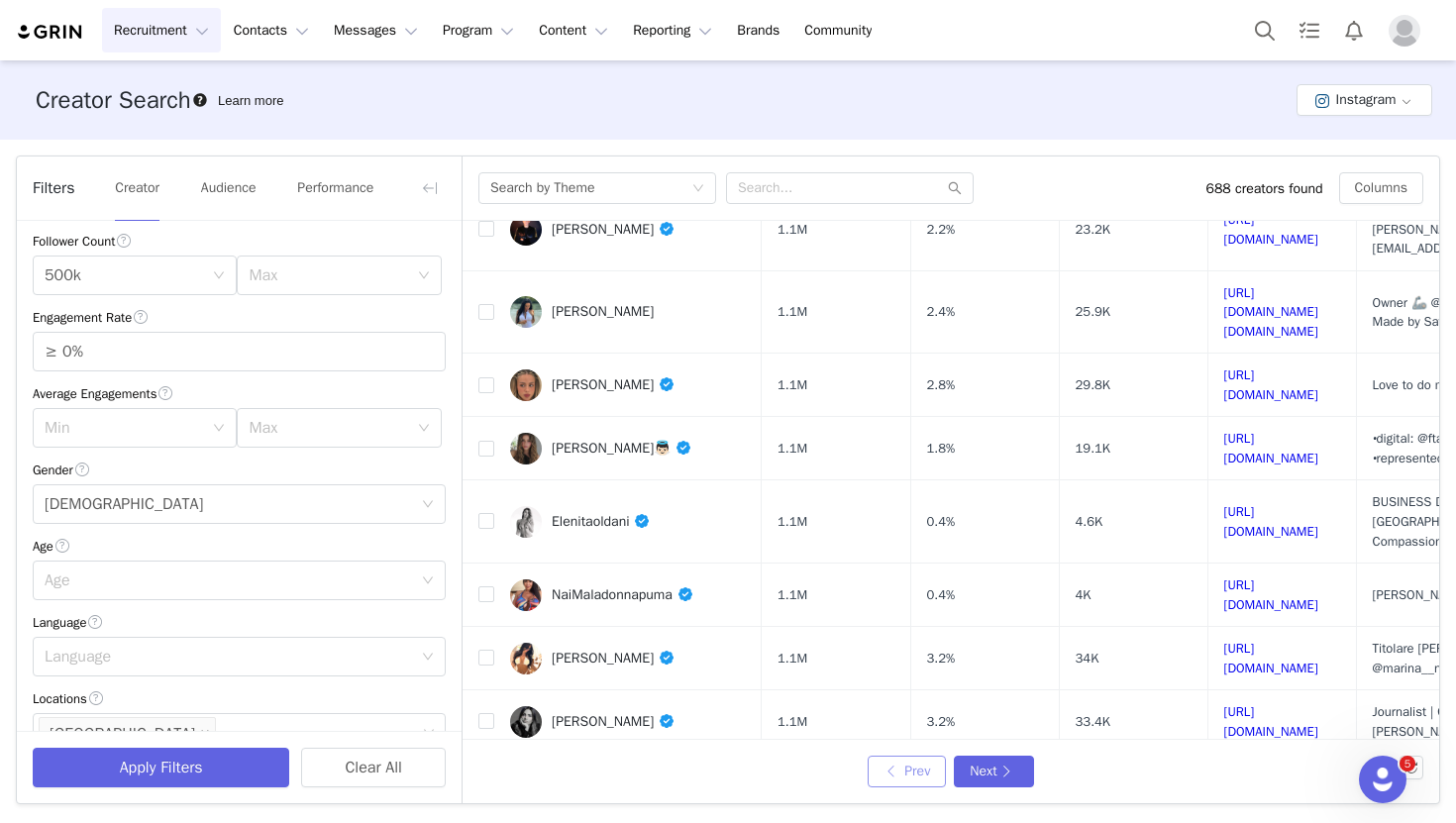 click on "Prev" at bounding box center [907, 772] 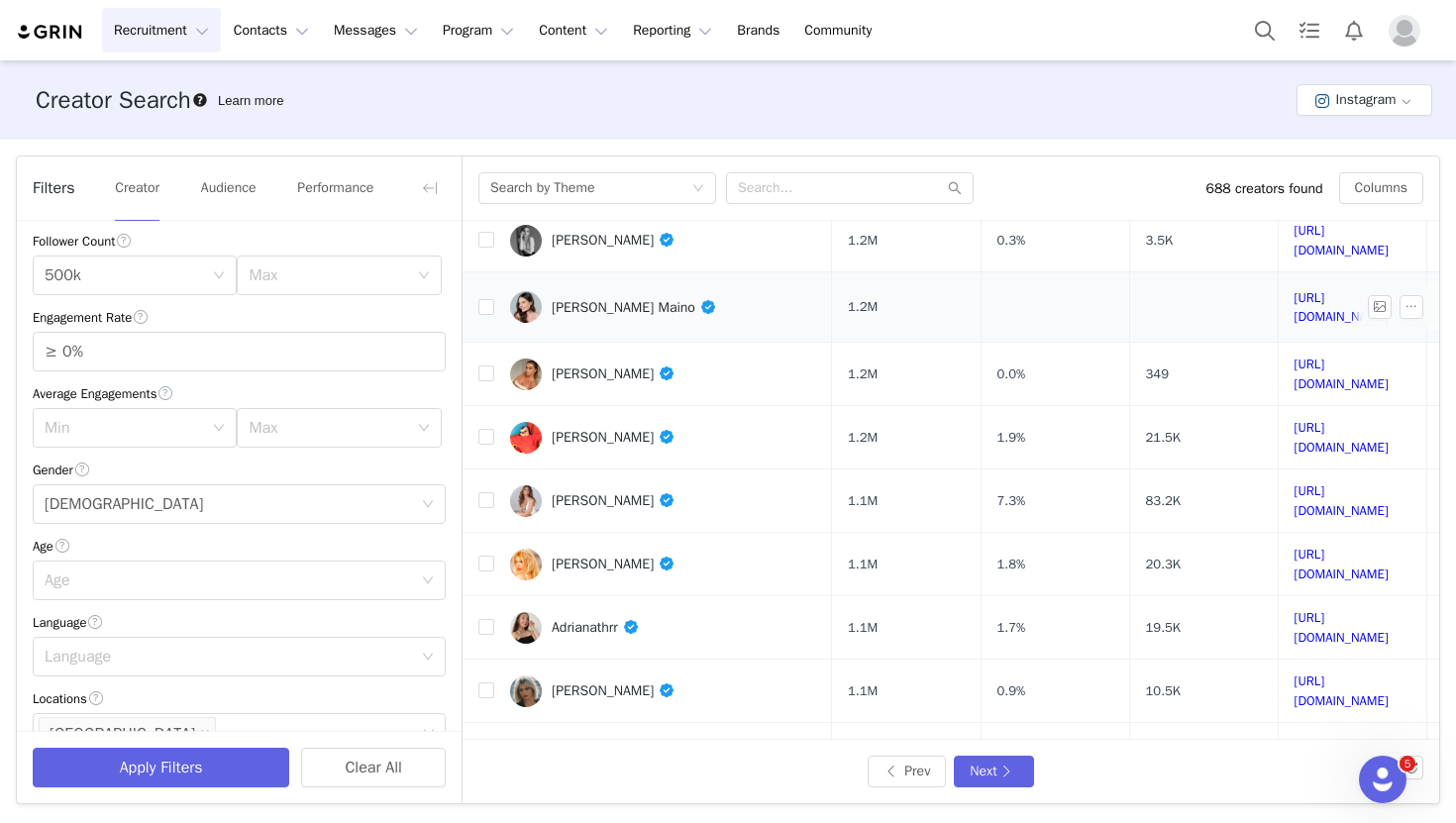 scroll, scrollTop: 0, scrollLeft: 0, axis: both 